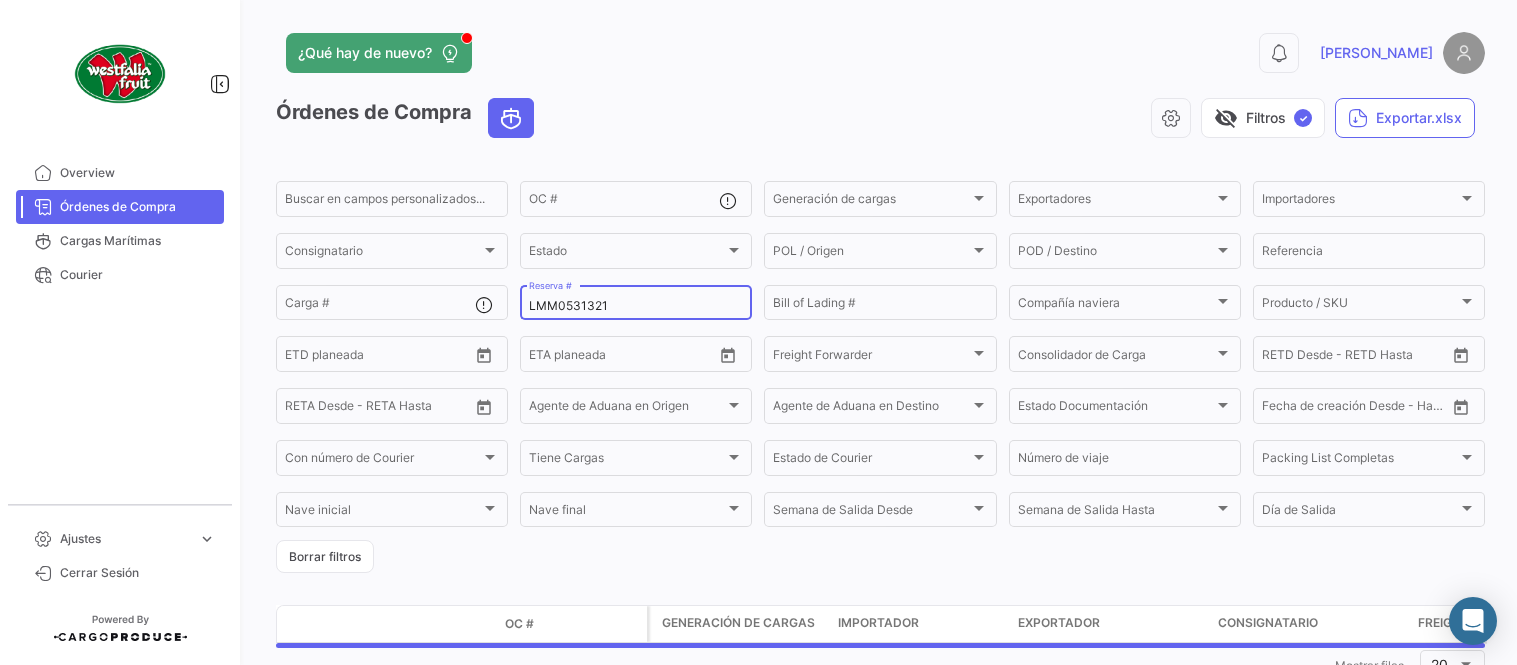 click on "LMM0531321" at bounding box center (636, 306) 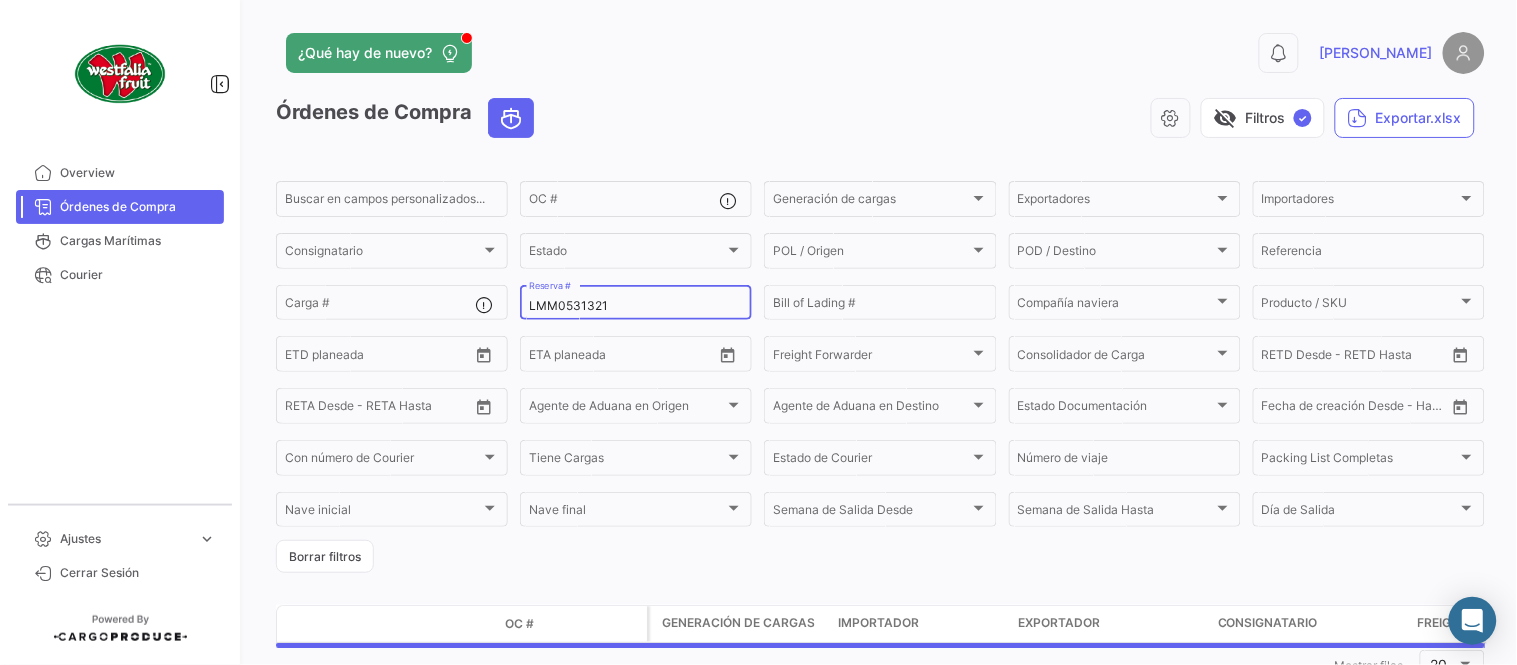 click on "LMM0531321" at bounding box center (636, 306) 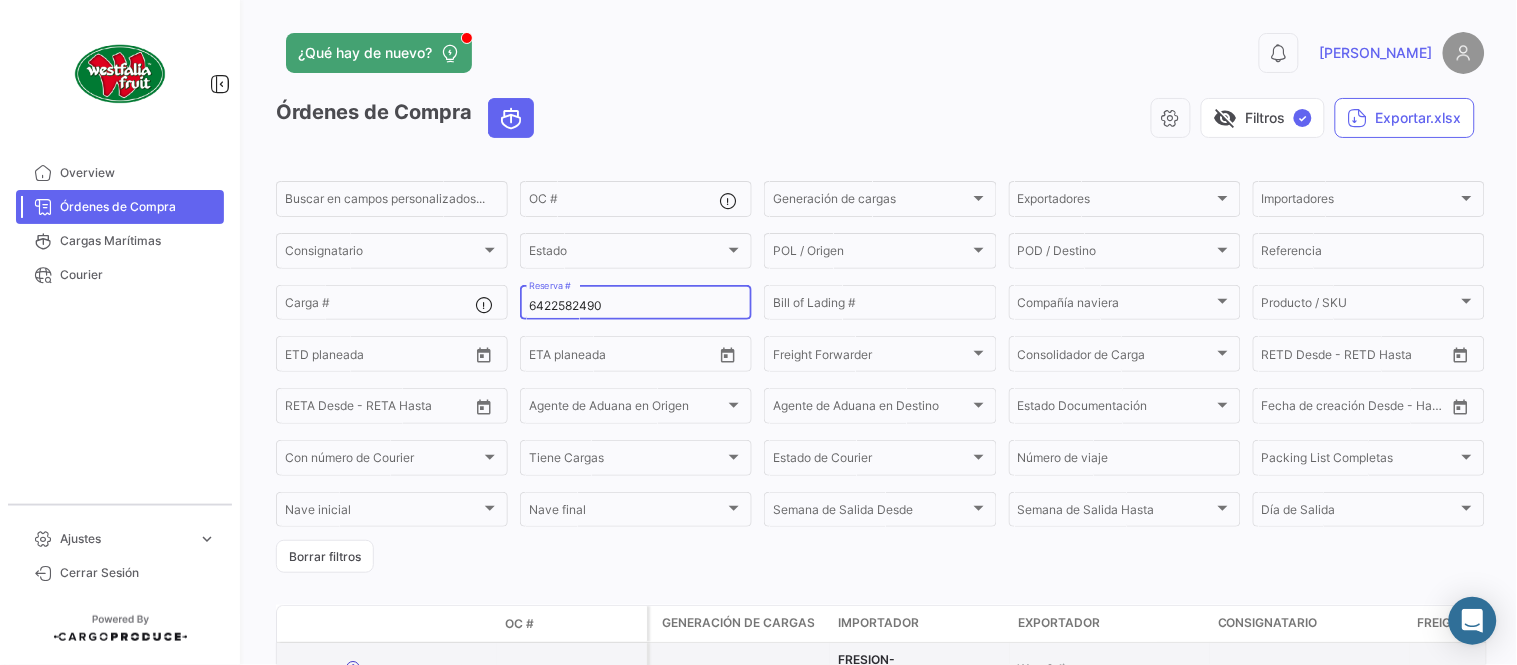 type on "6422582490" 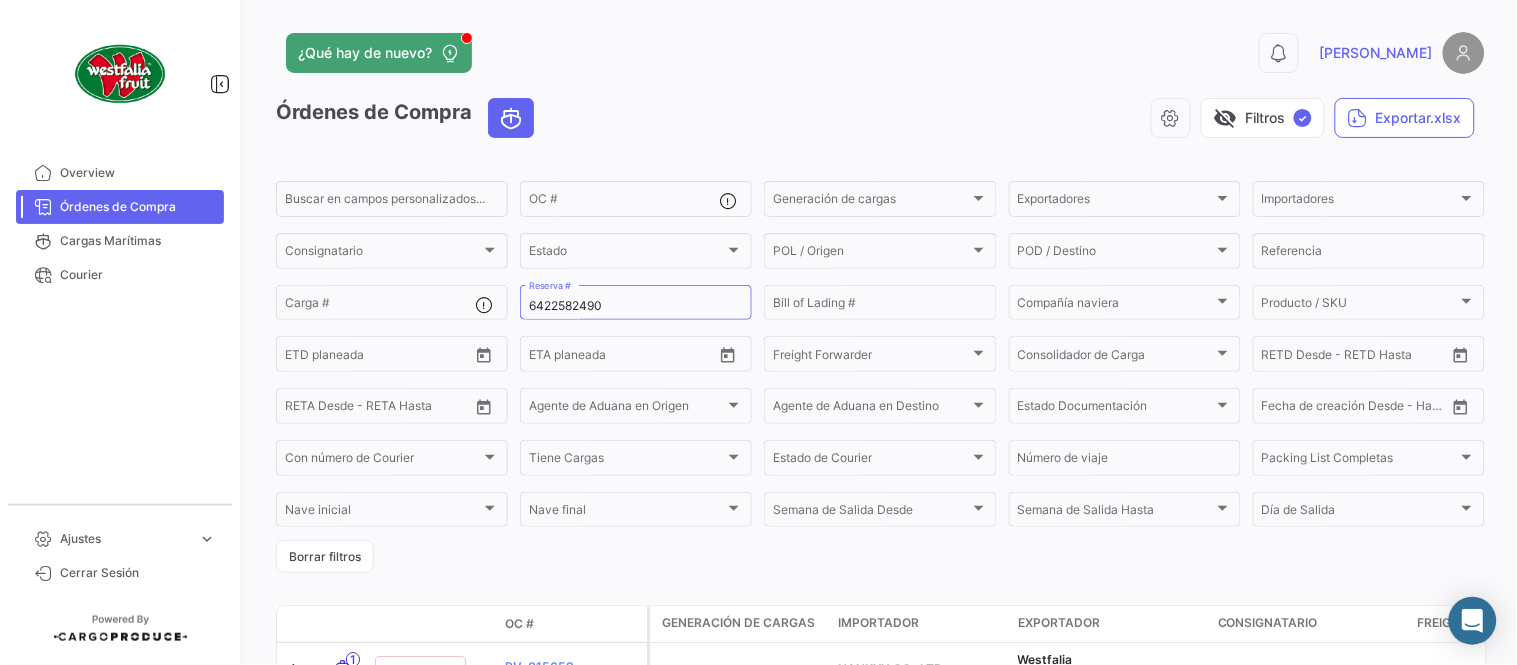 drag, startPoint x: 972, startPoint y: 118, endPoint x: 948, endPoint y: 106, distance: 26.832815 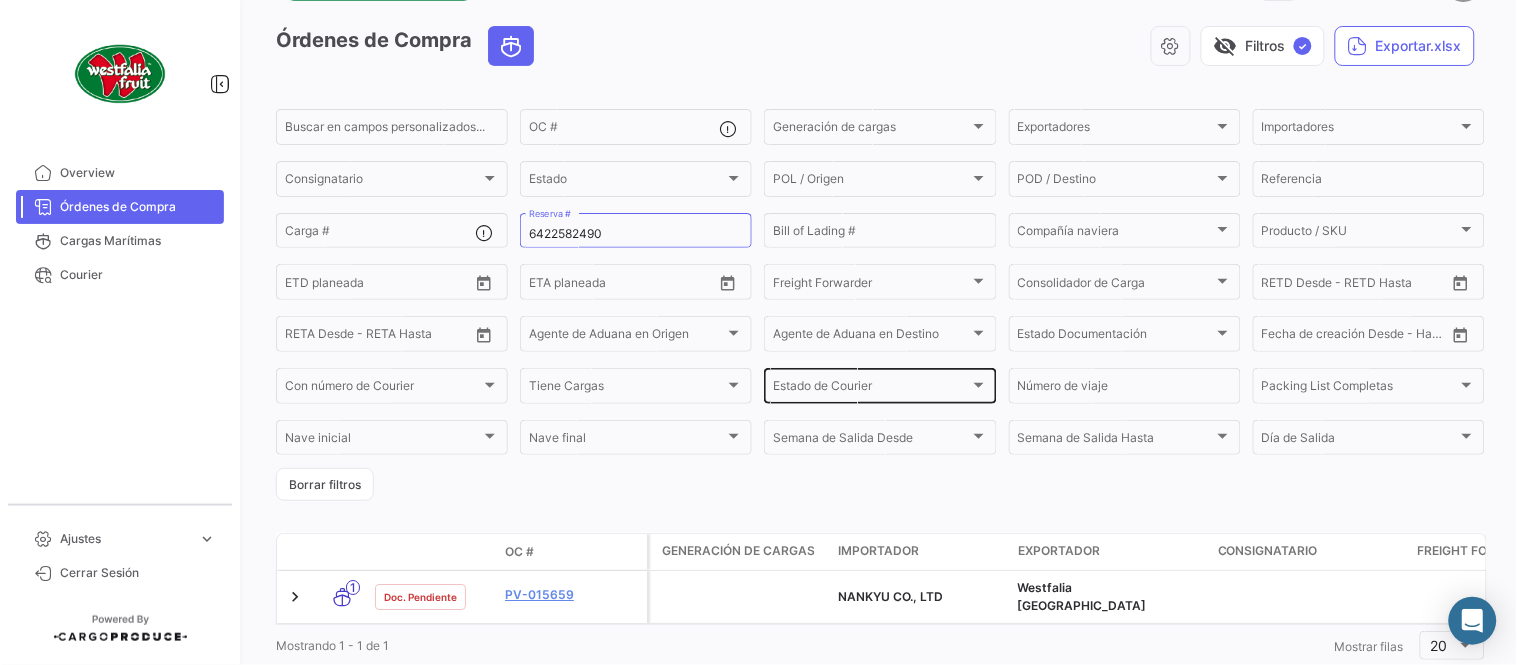 scroll, scrollTop: 128, scrollLeft: 0, axis: vertical 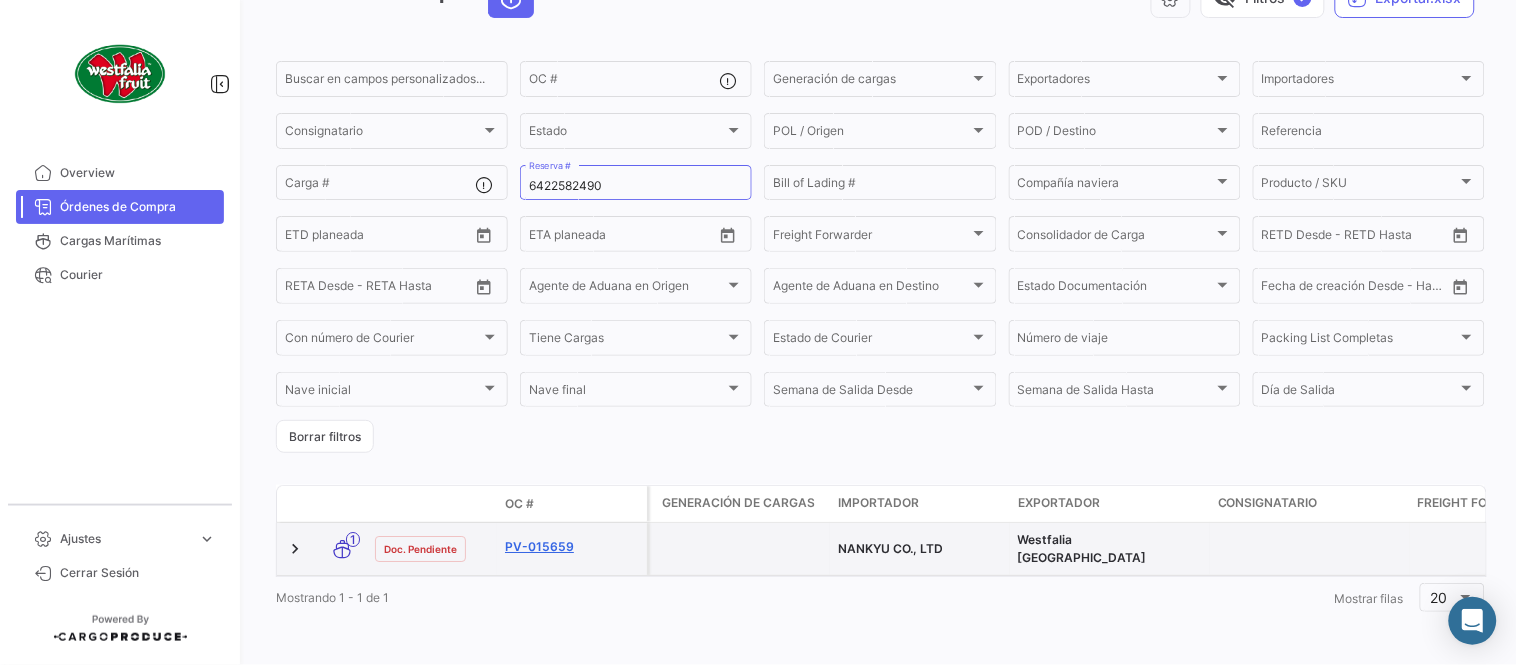 click on "PV-015659" 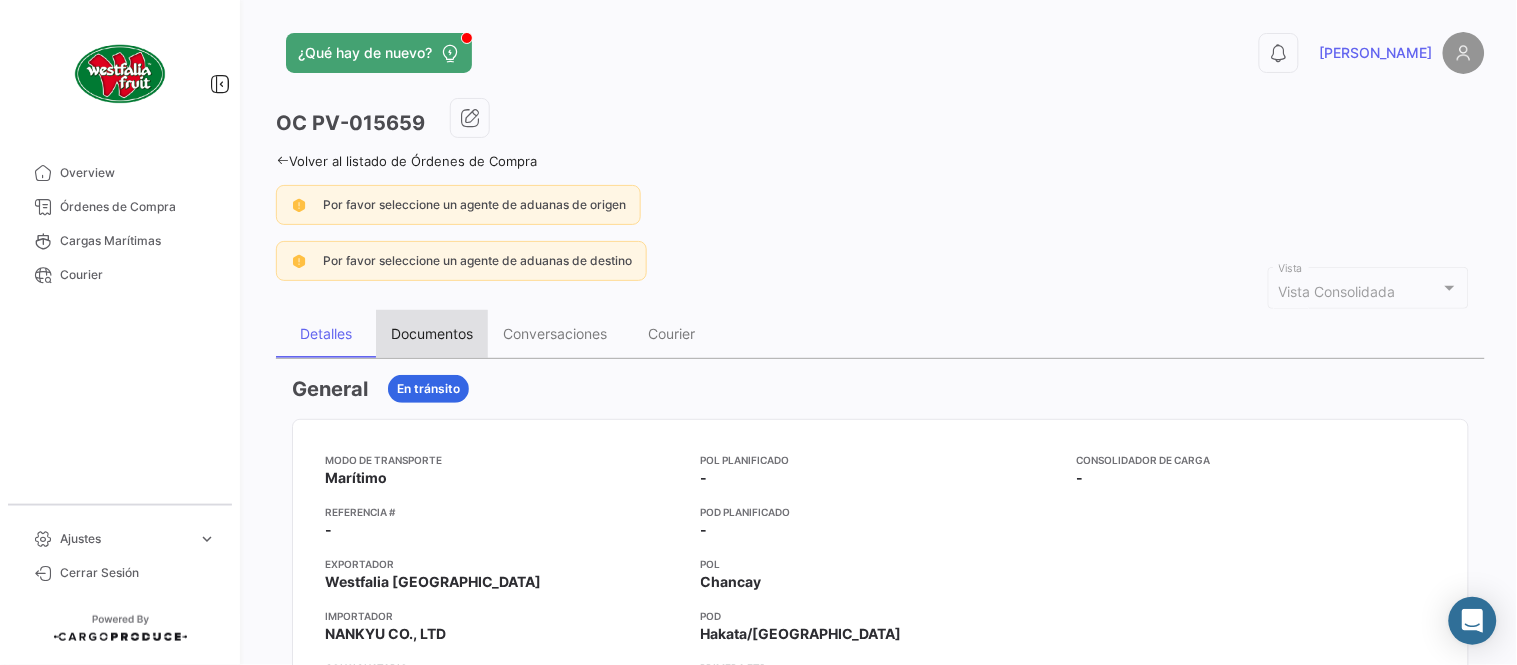click on "Documentos" at bounding box center (432, 333) 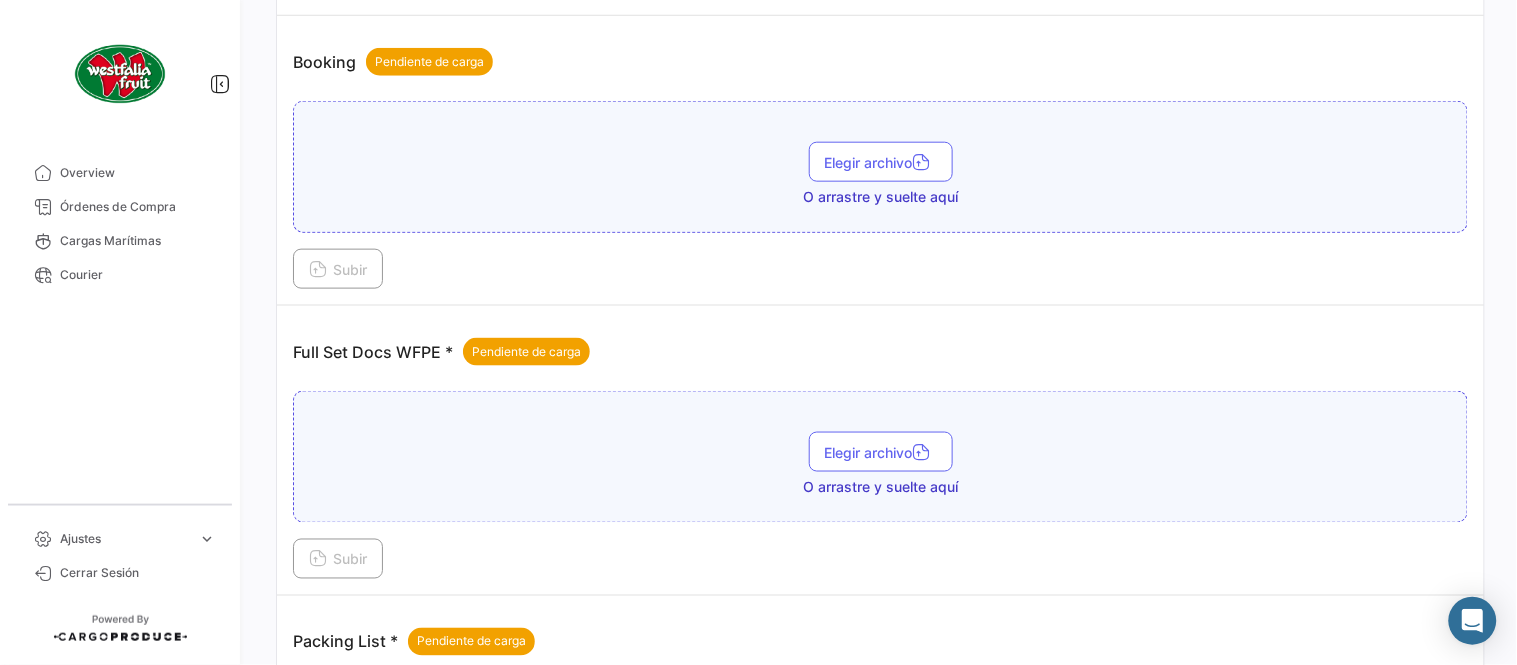 scroll, scrollTop: 251, scrollLeft: 0, axis: vertical 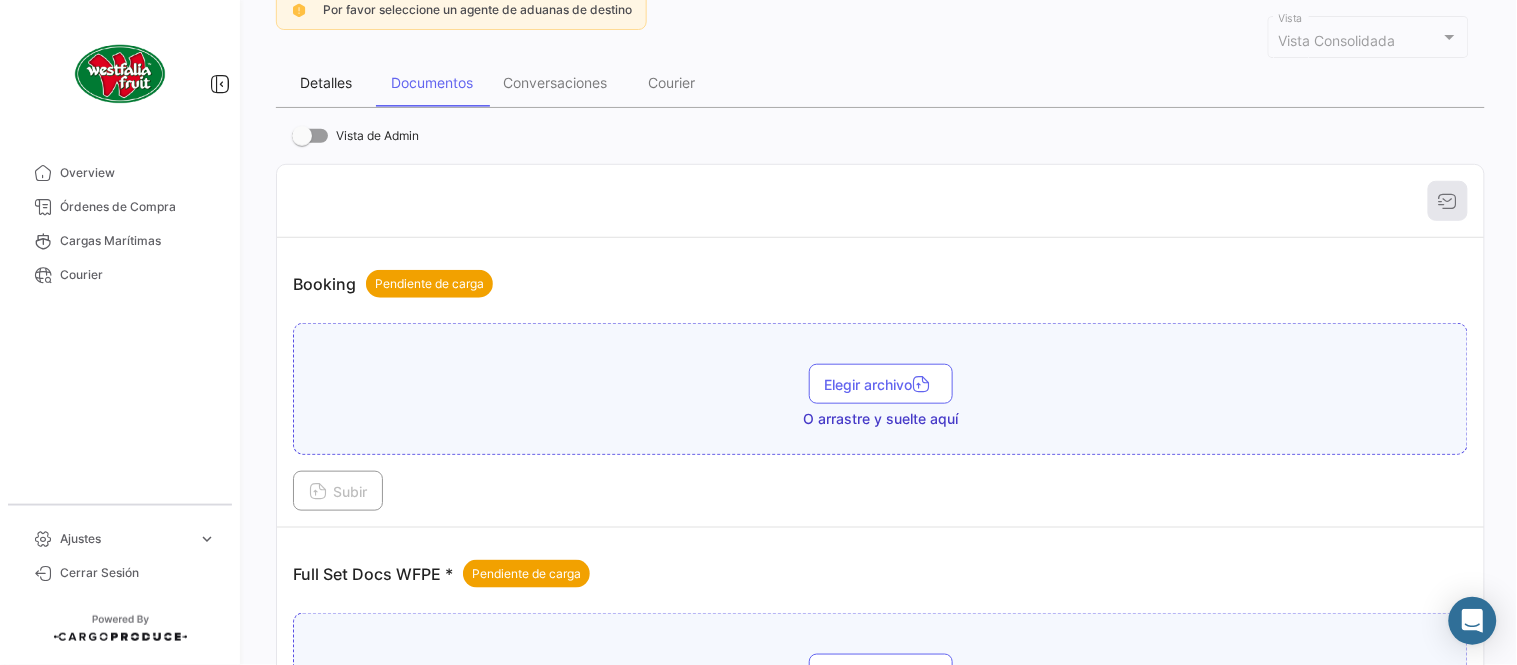 click on "Detalles" at bounding box center (326, 82) 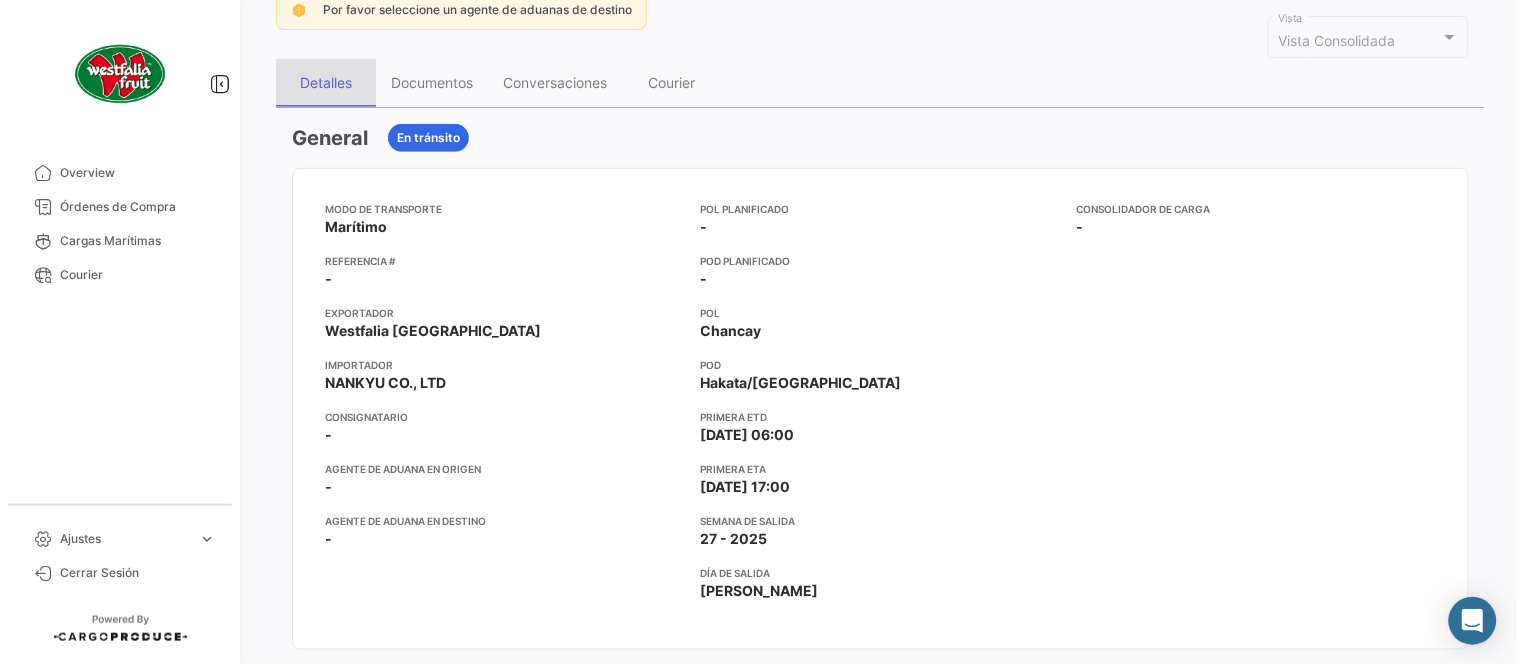 scroll, scrollTop: 0, scrollLeft: 0, axis: both 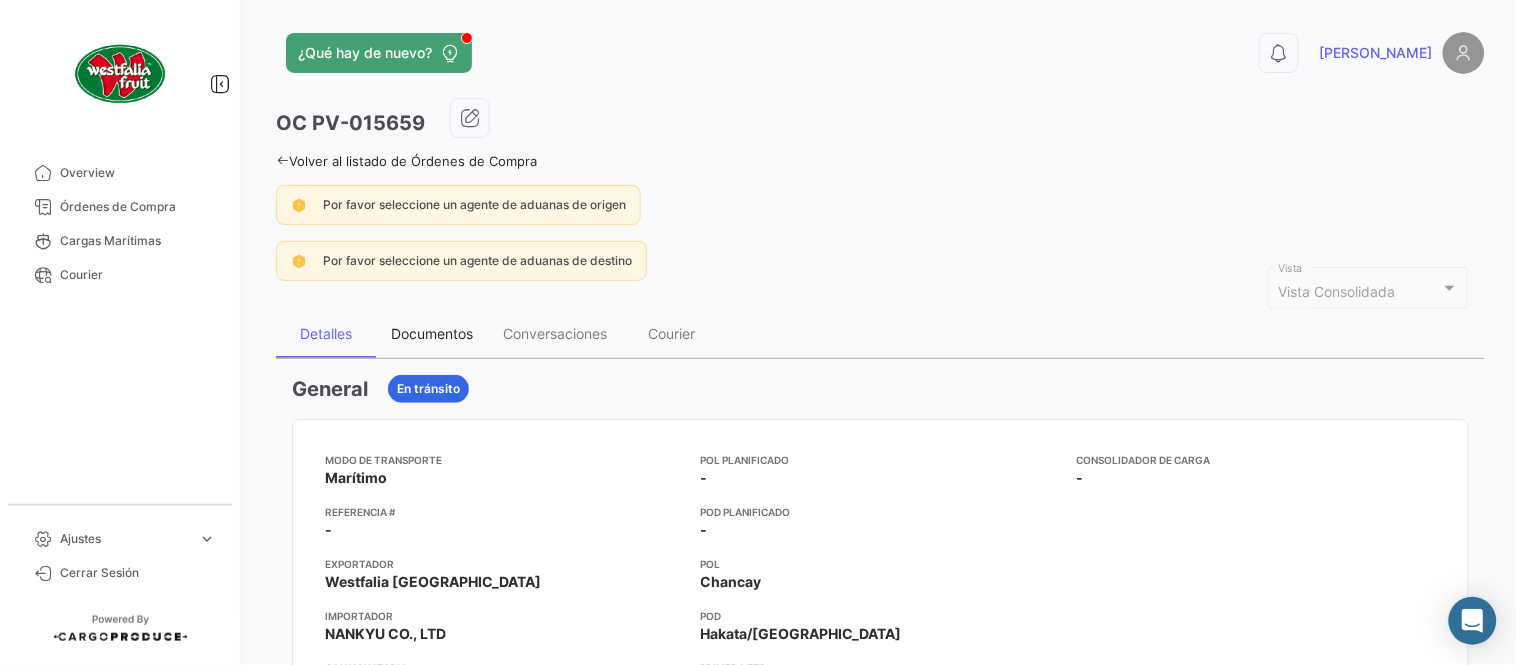 click on "Documentos" at bounding box center (432, 333) 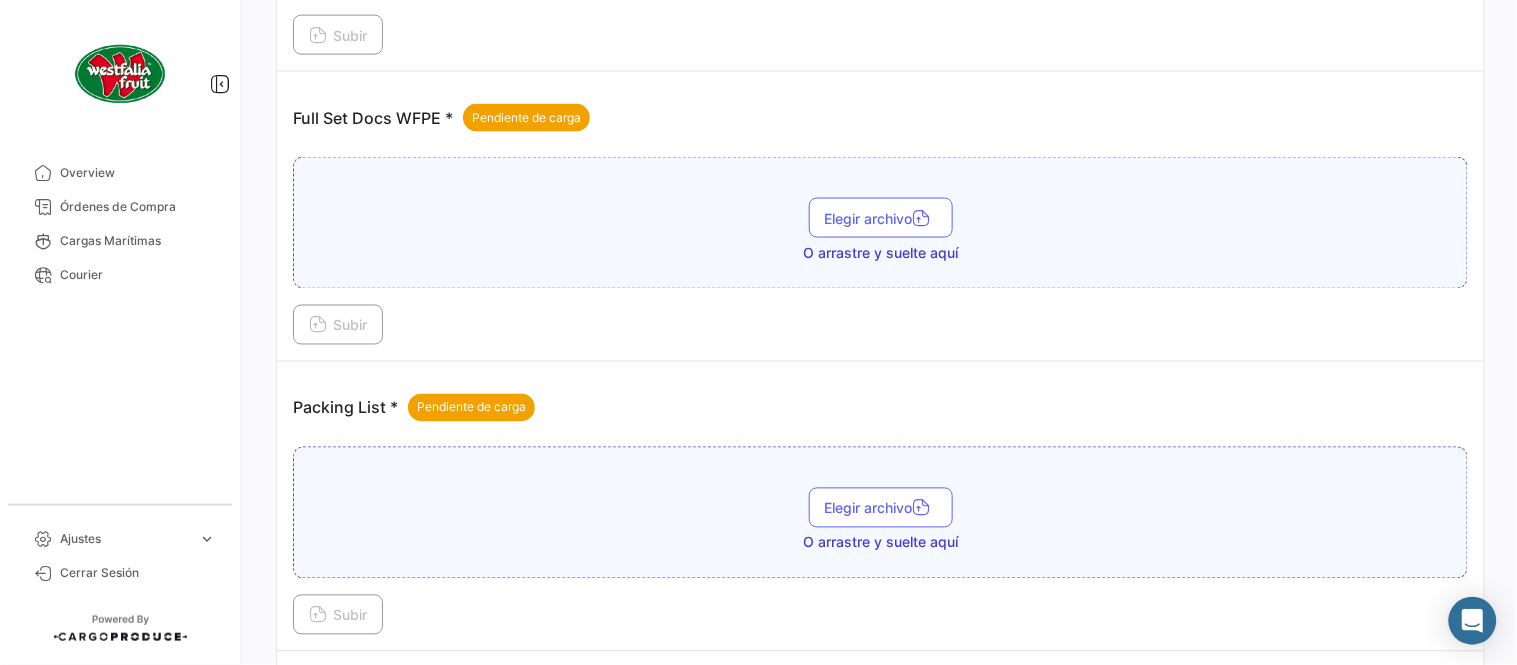 scroll, scrollTop: 806, scrollLeft: 0, axis: vertical 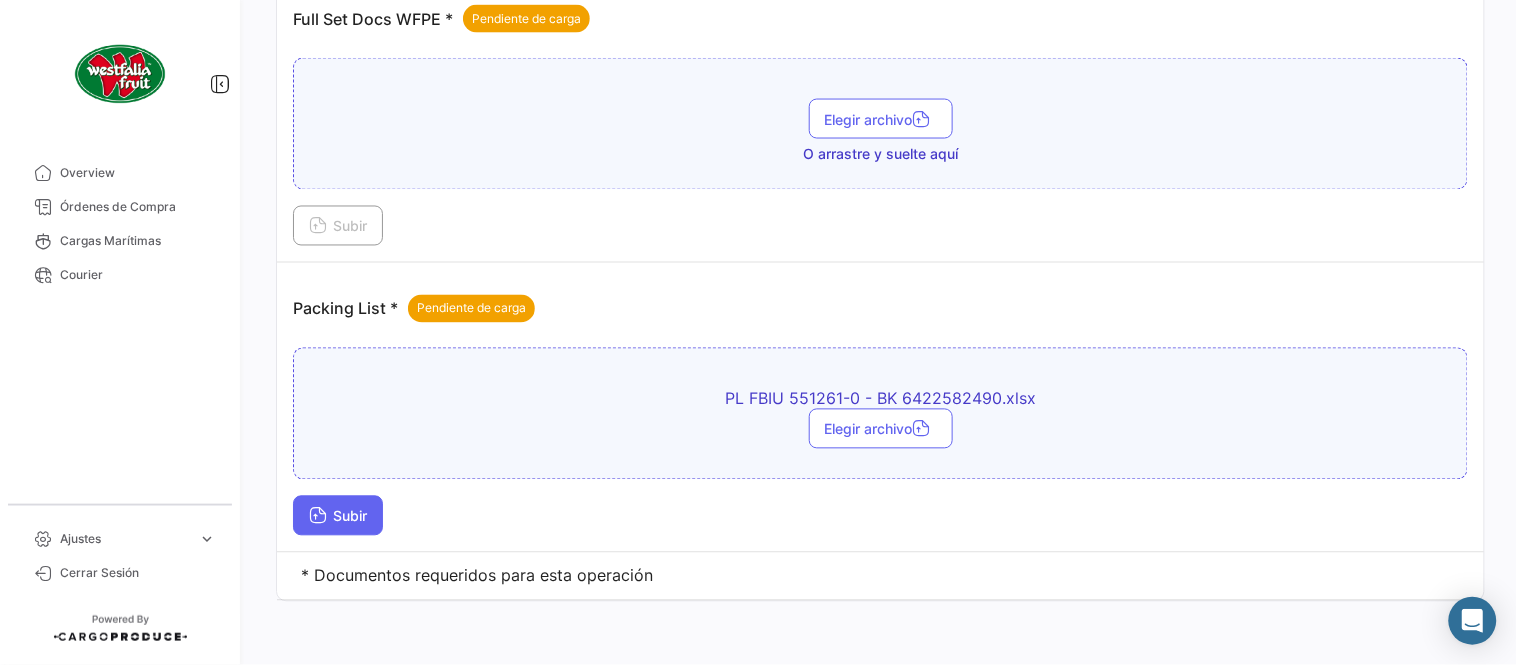 click on "Subir" at bounding box center (338, 516) 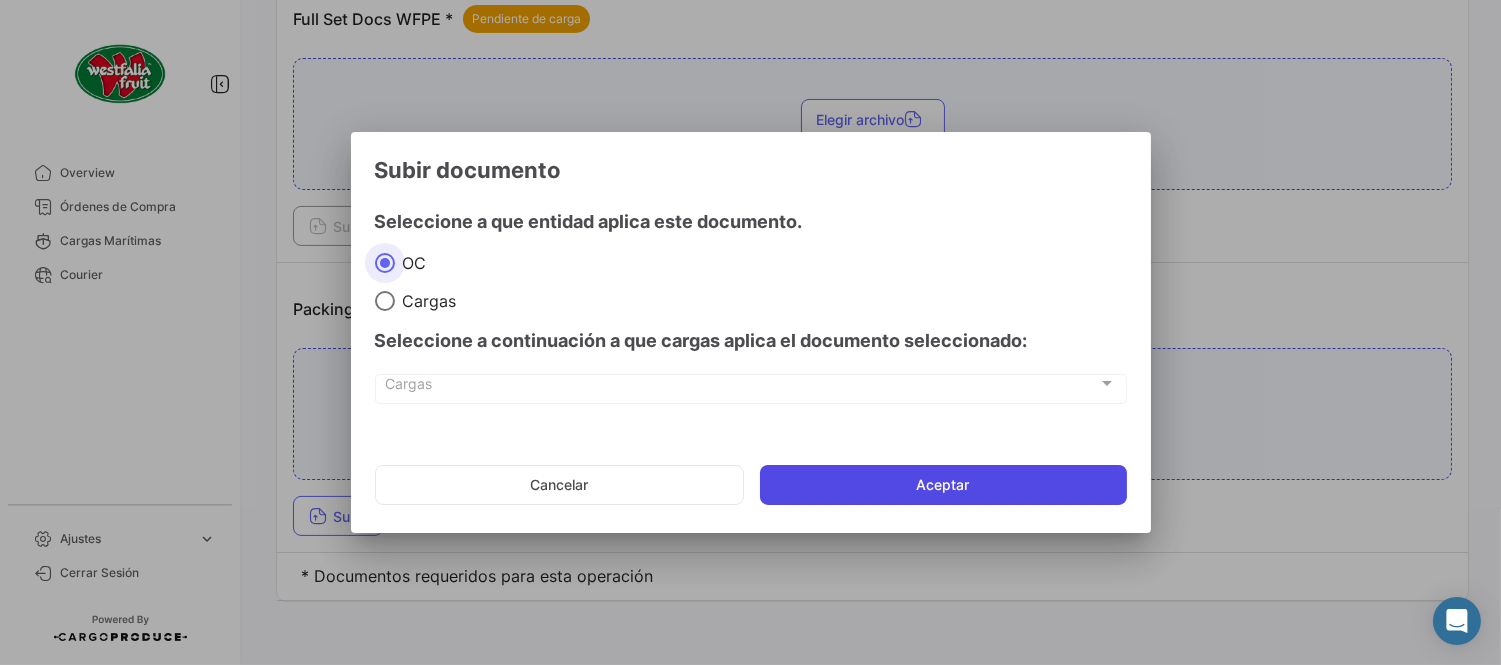 click on "Aceptar" 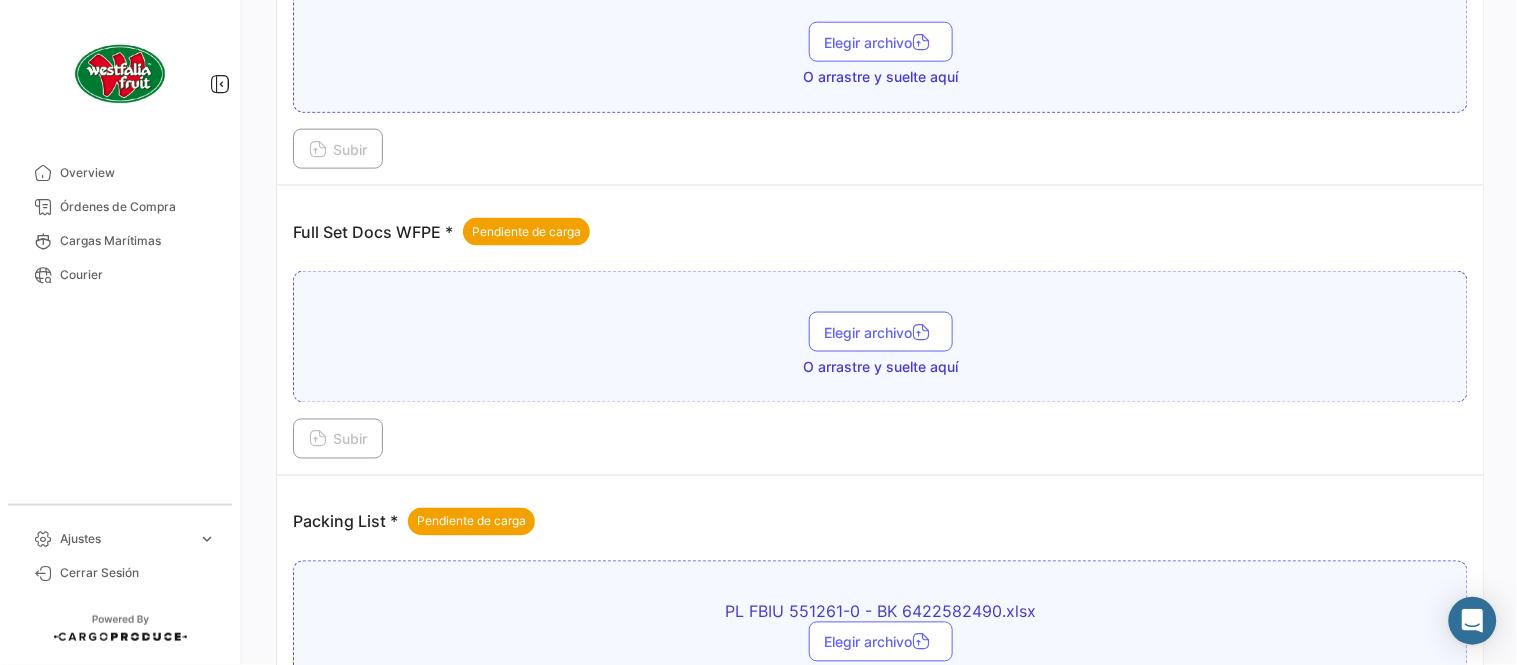 scroll, scrollTop: 584, scrollLeft: 0, axis: vertical 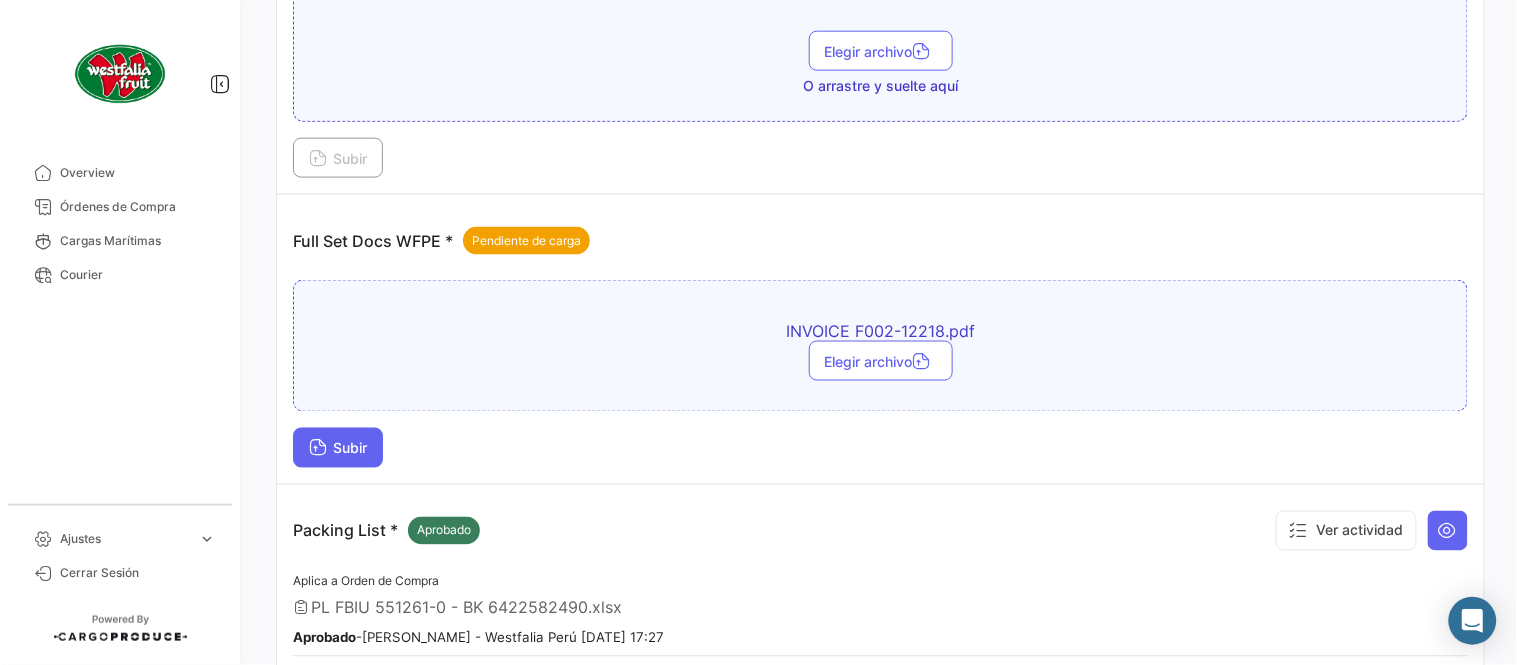 click on "Subir" at bounding box center [338, 448] 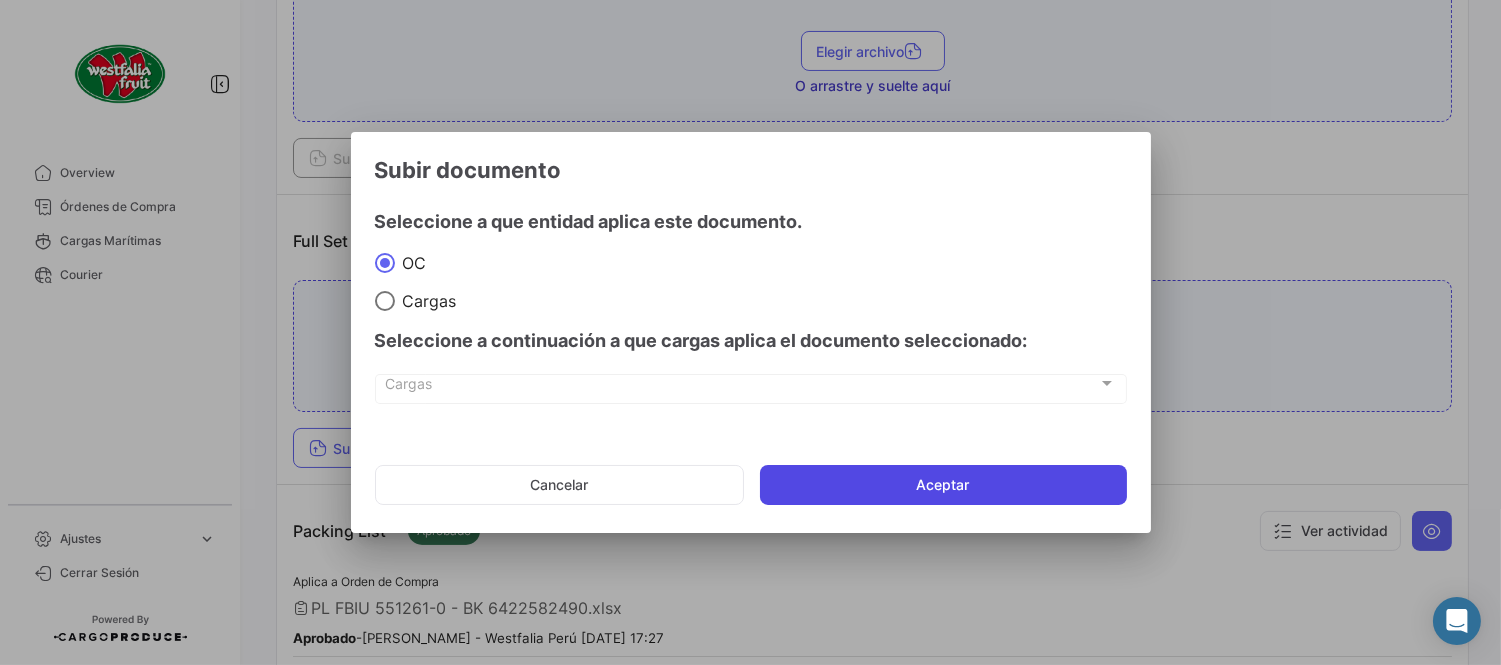 click on "Aceptar" 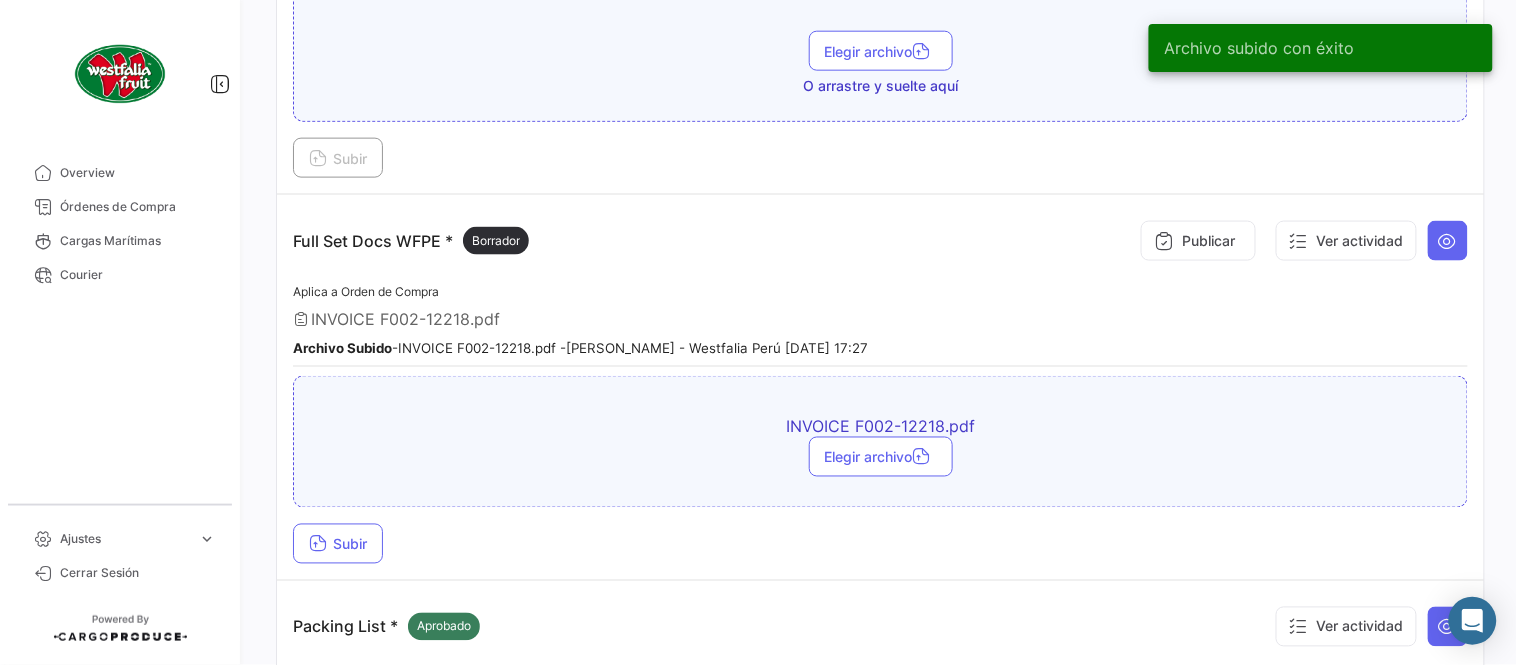 click on "INVOICE F002-12218.pdf   Elegir archivo   Subir" at bounding box center [880, 470] 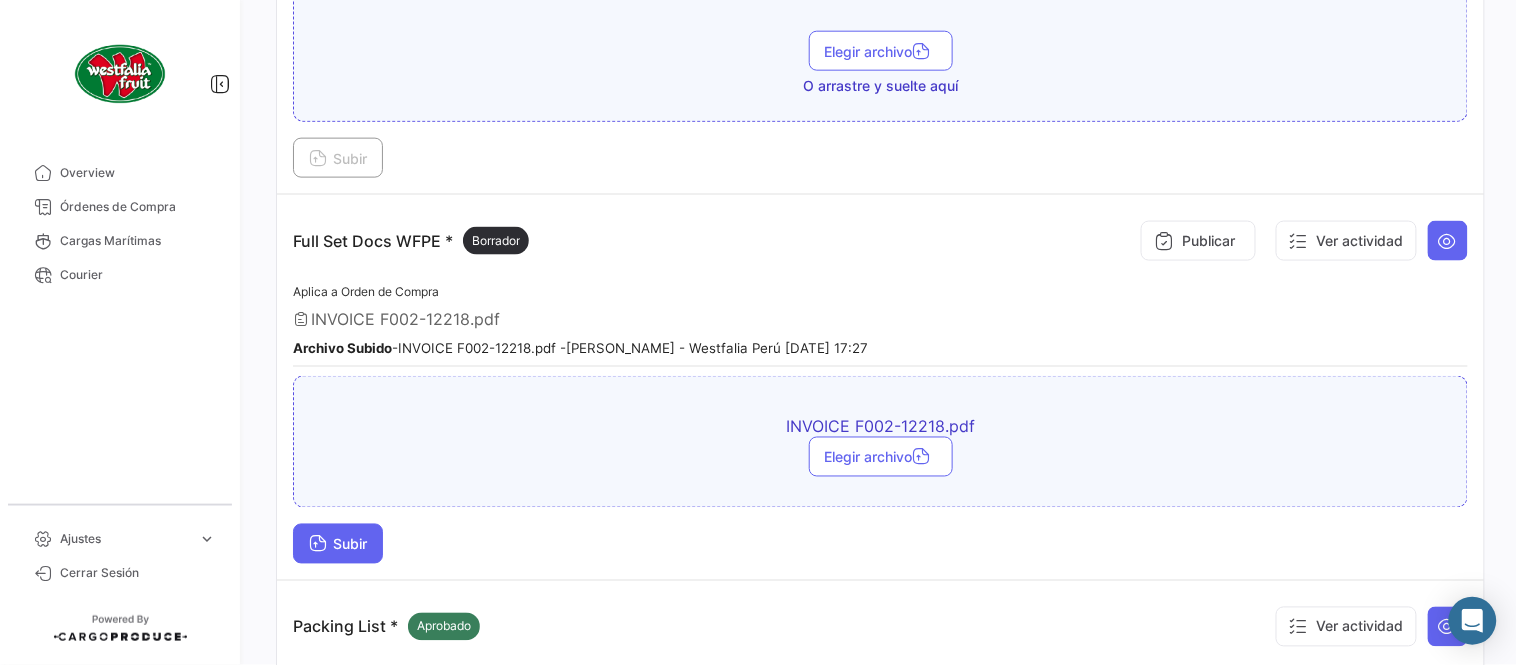 click at bounding box center [318, 546] 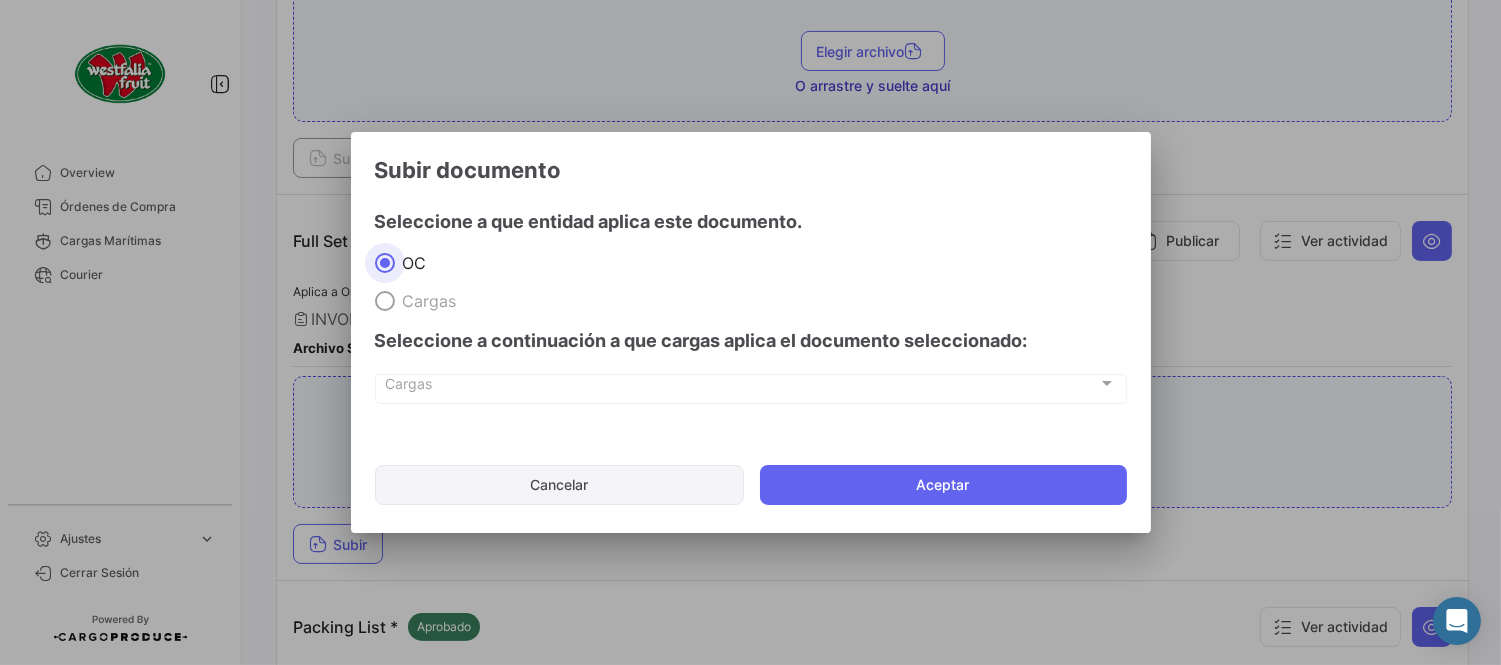click on "Cancelar" 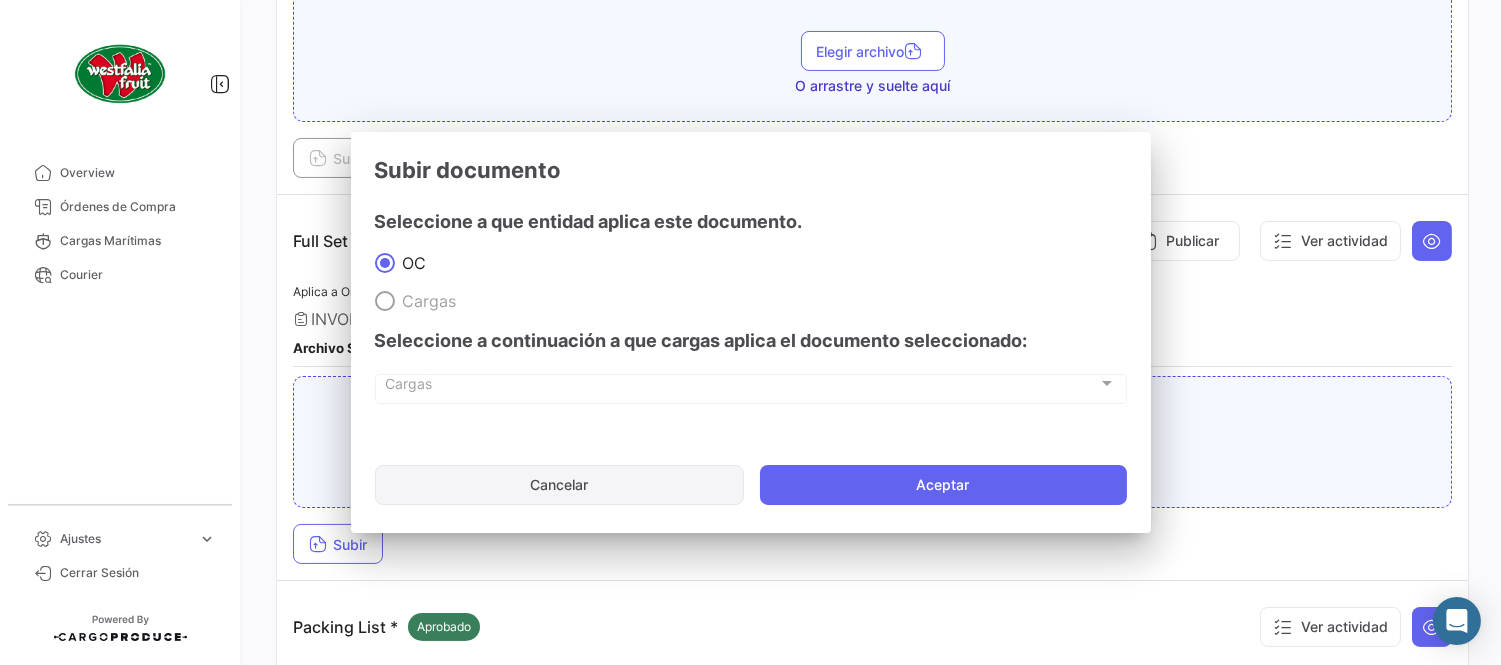 type 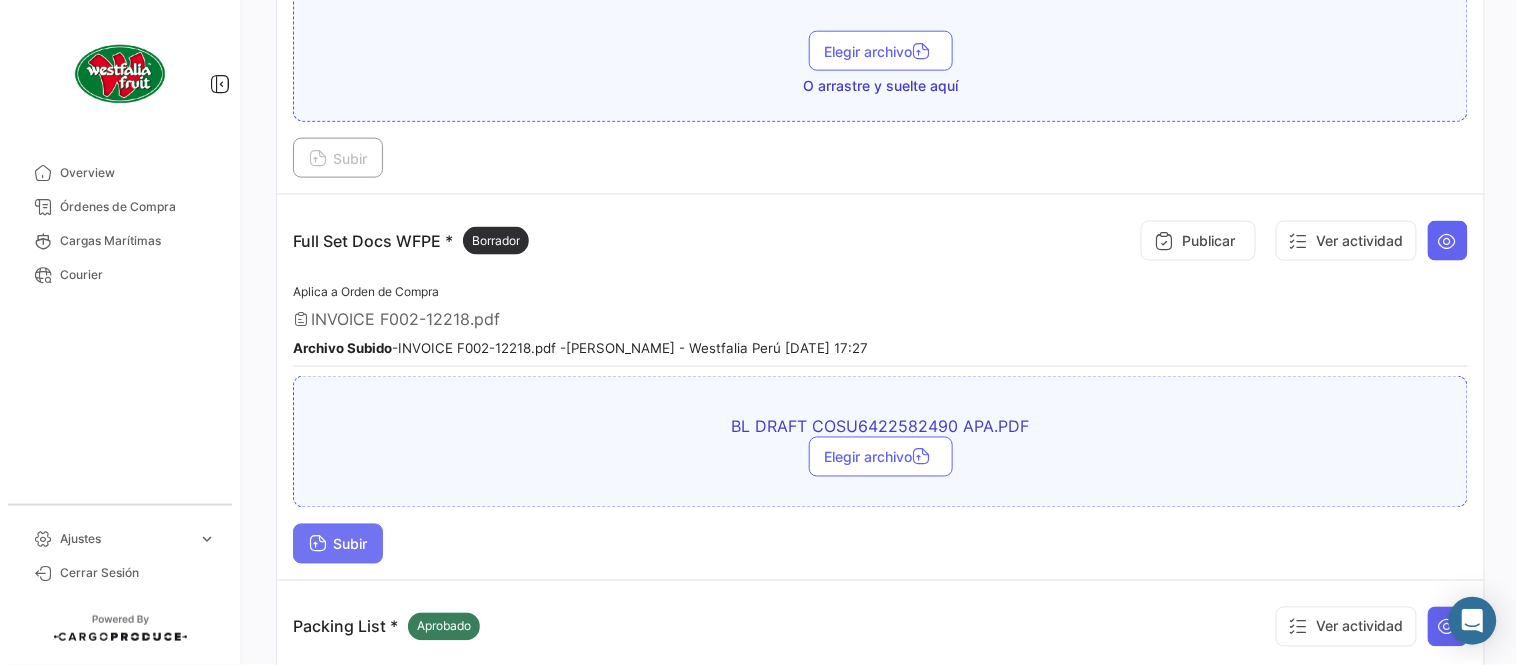 click on "Subir" at bounding box center (338, 544) 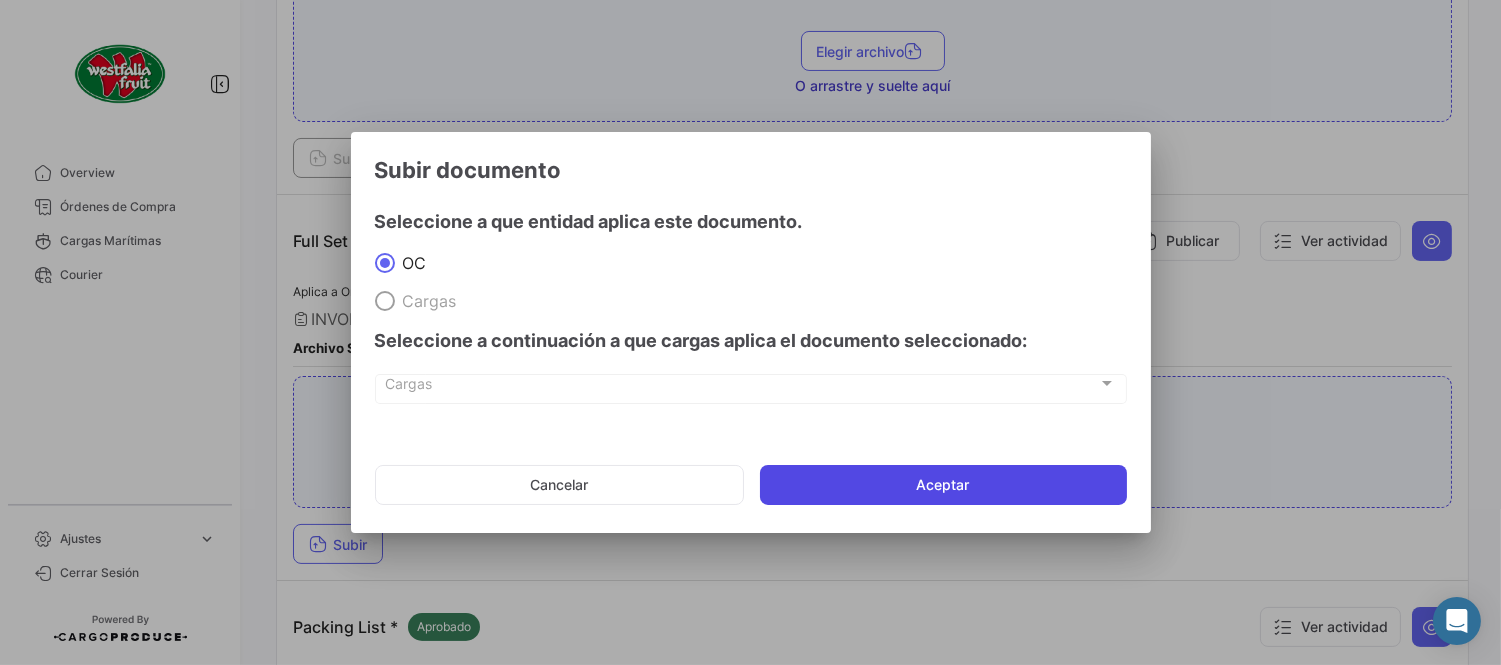 click on "Aceptar" 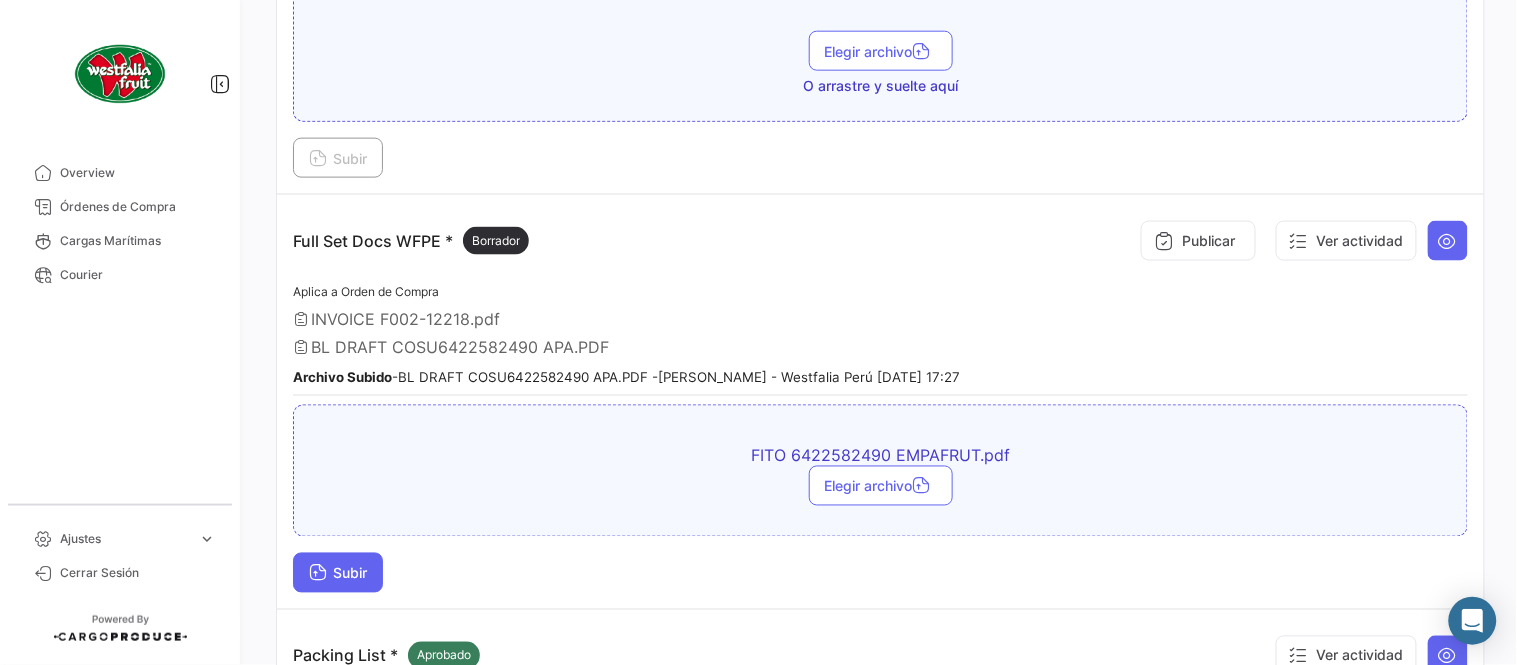 click on "Subir" at bounding box center (338, 573) 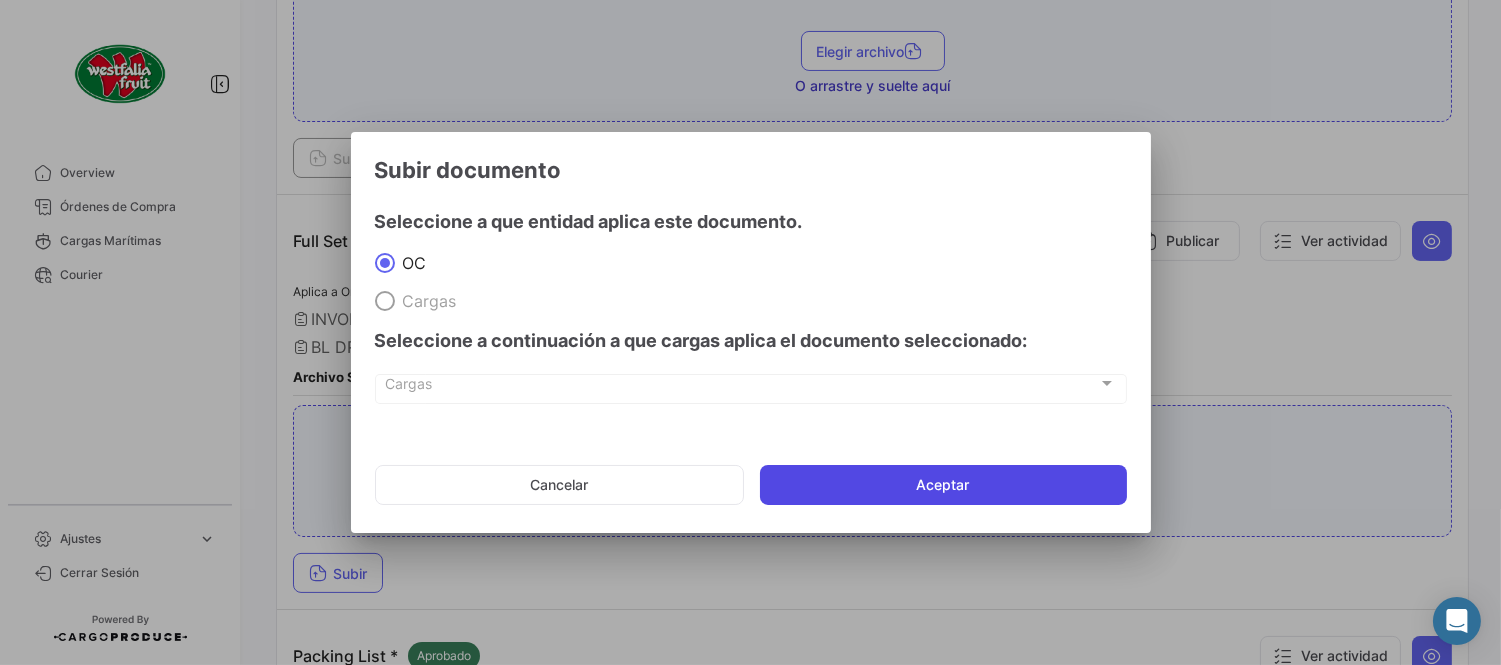 click on "Aceptar" 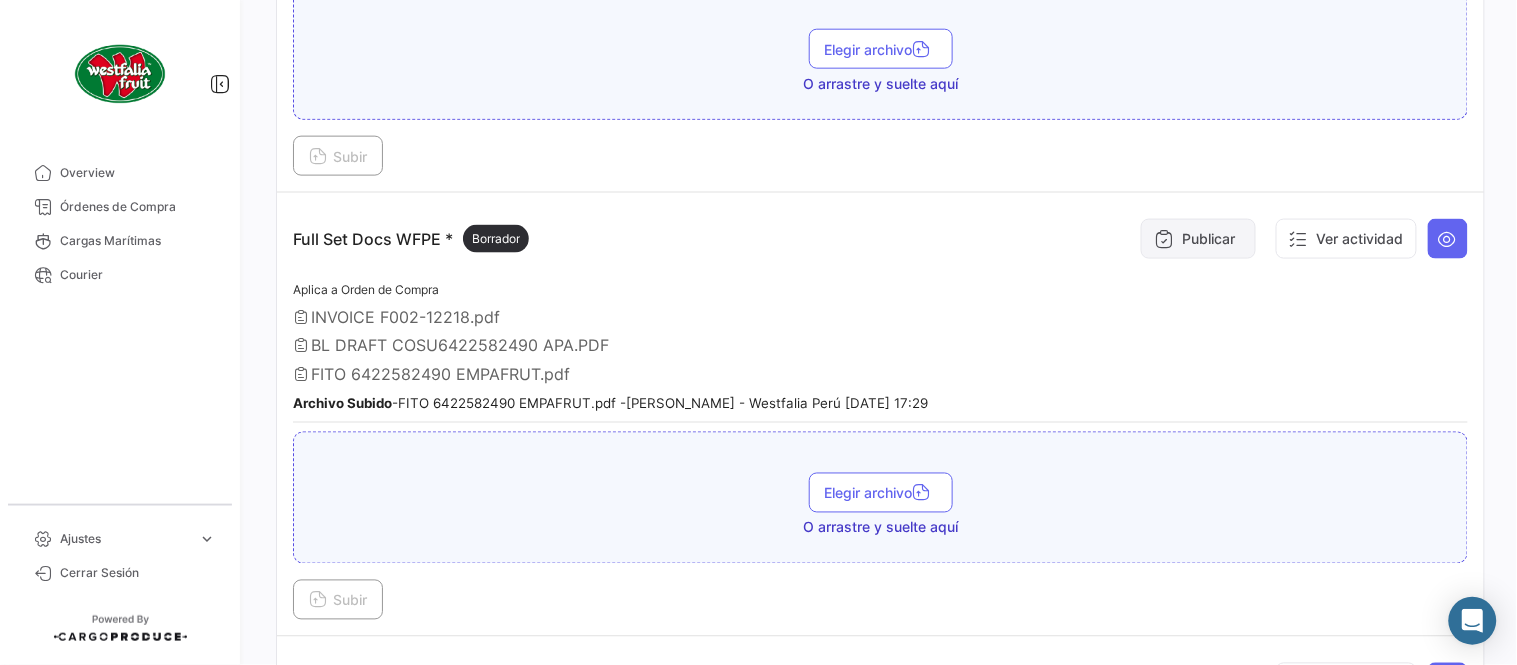 scroll, scrollTop: 584, scrollLeft: 0, axis: vertical 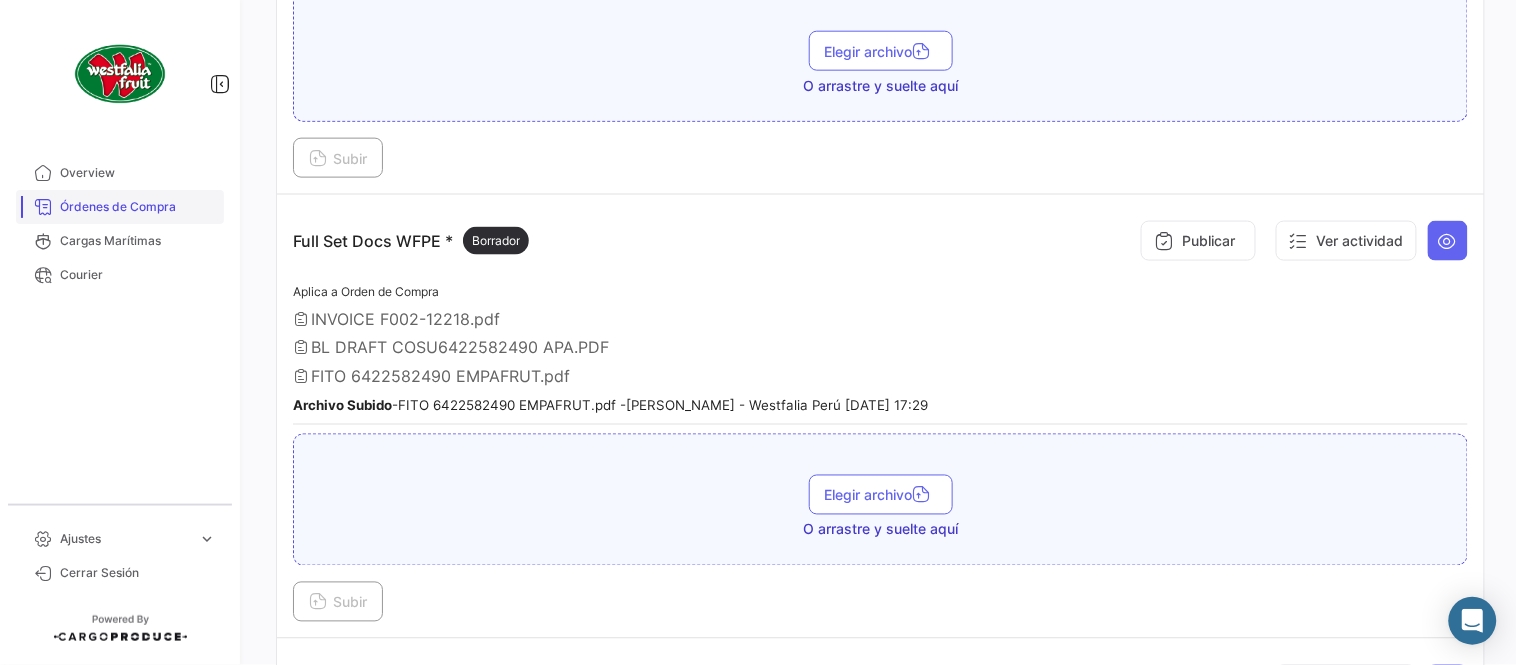 click on "Órdenes de Compra" at bounding box center [138, 207] 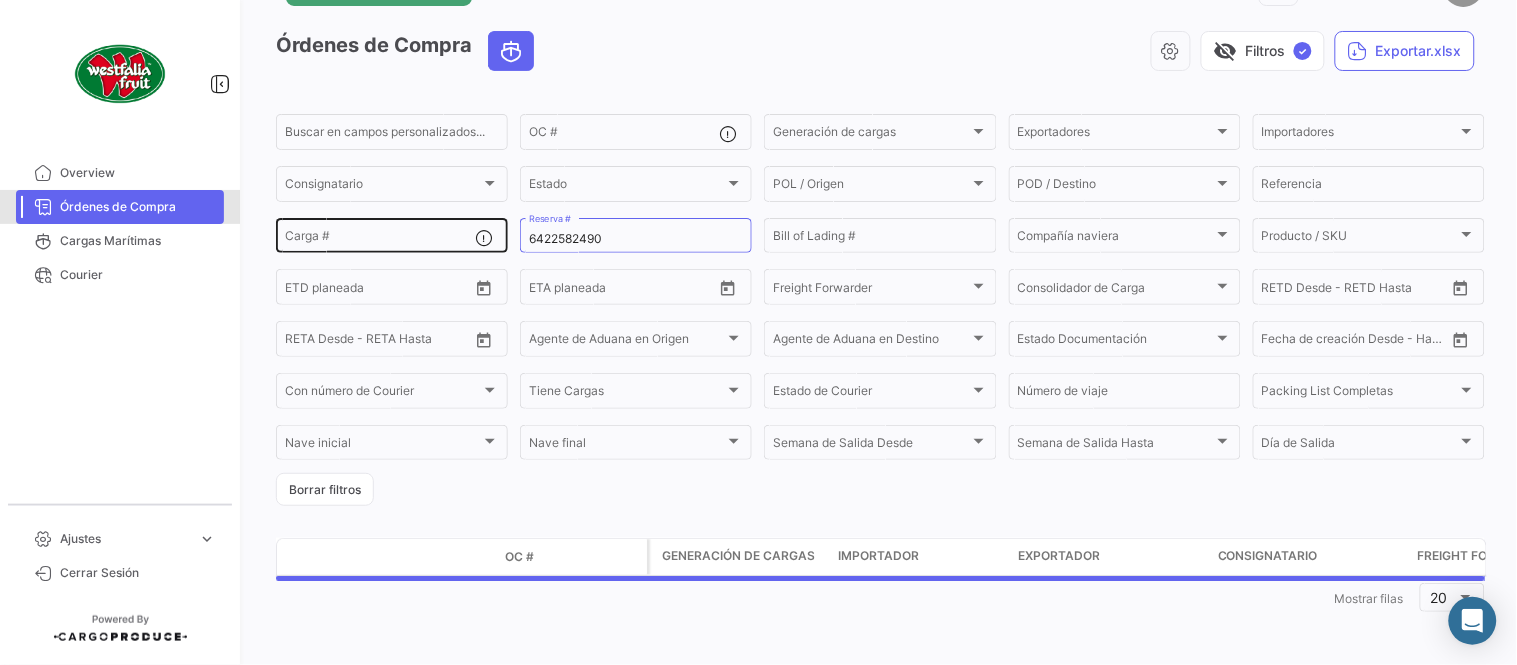 scroll, scrollTop: 0, scrollLeft: 0, axis: both 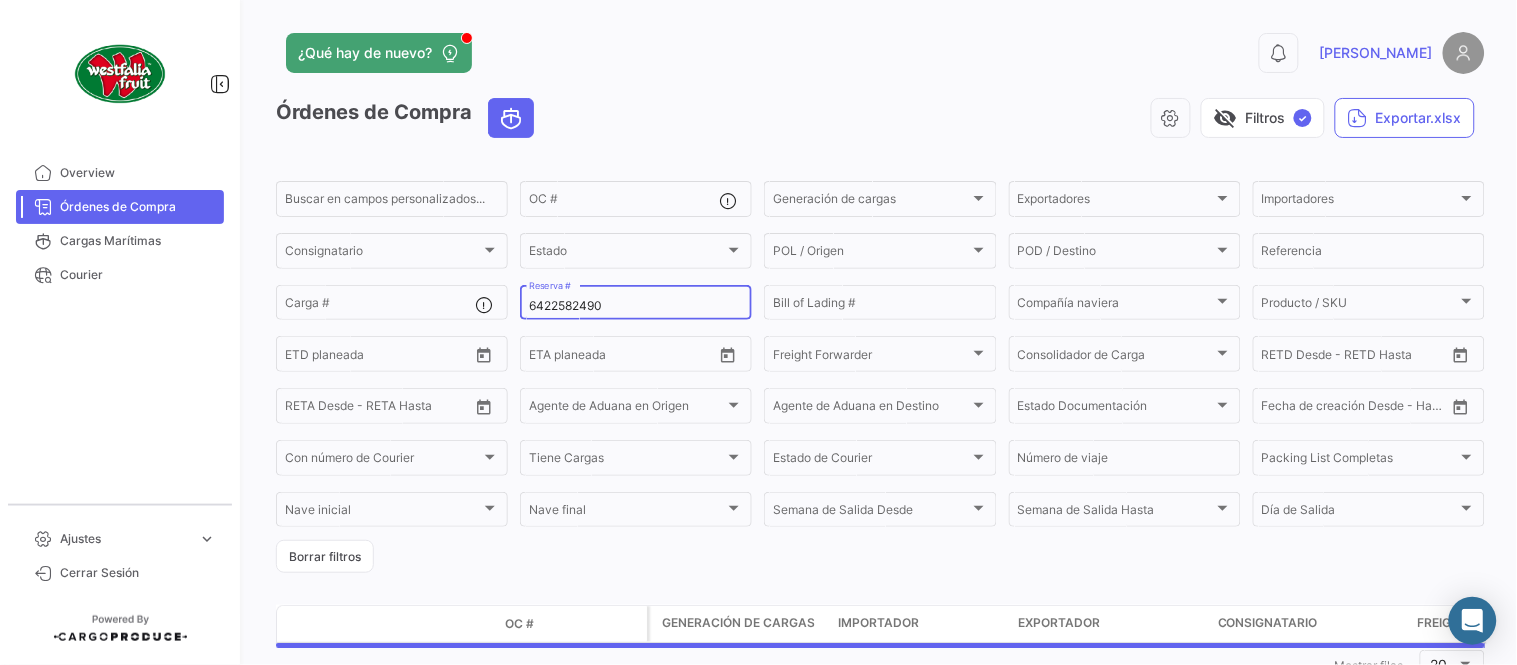 click on "6422582490" at bounding box center (636, 306) 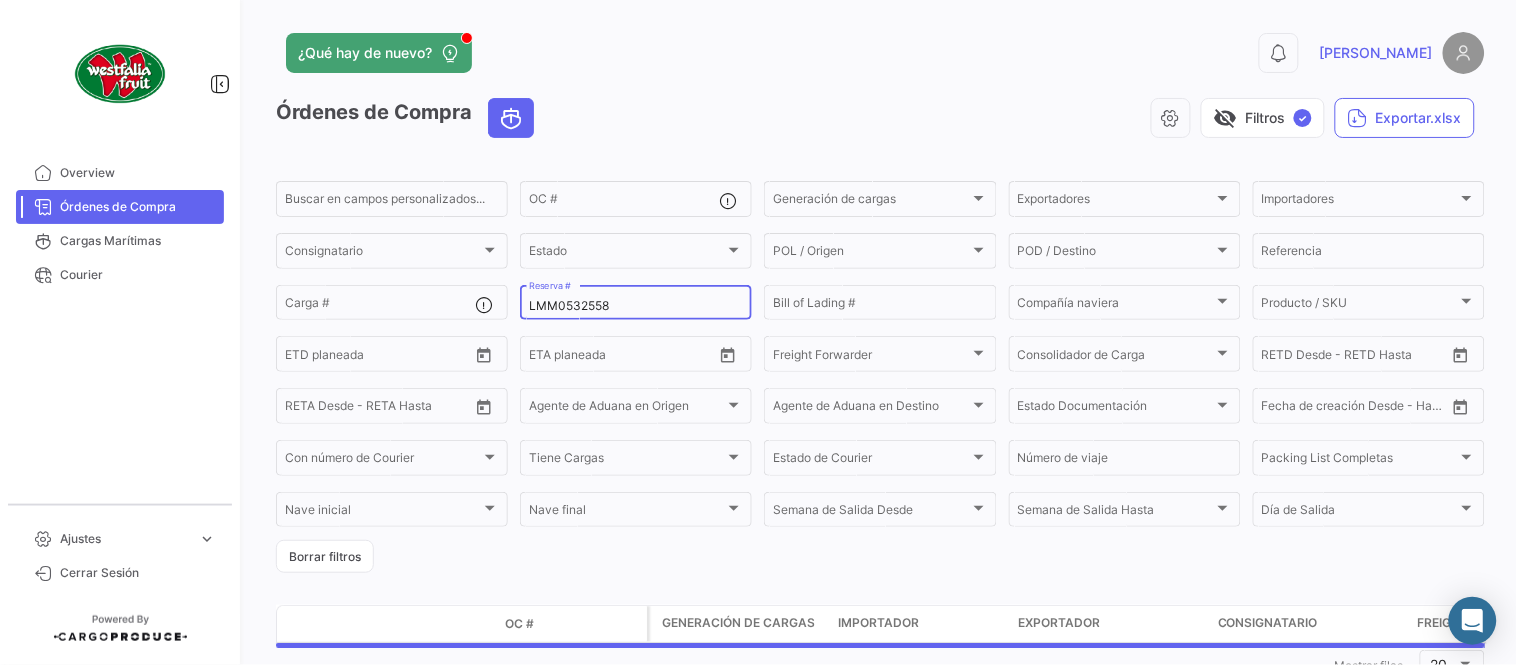 type on "LMM0532558" 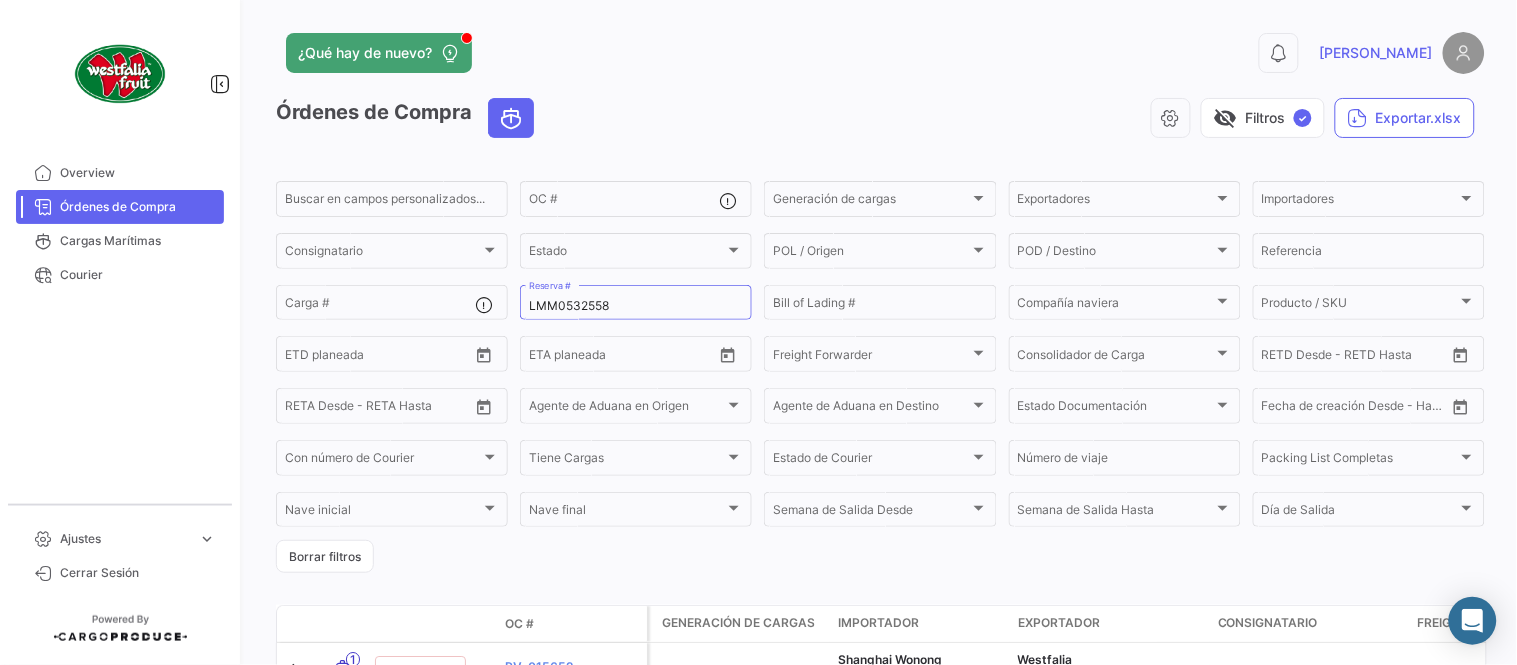 drag, startPoint x: 870, startPoint y: 52, endPoint x: 805, endPoint y: 105, distance: 83.86894 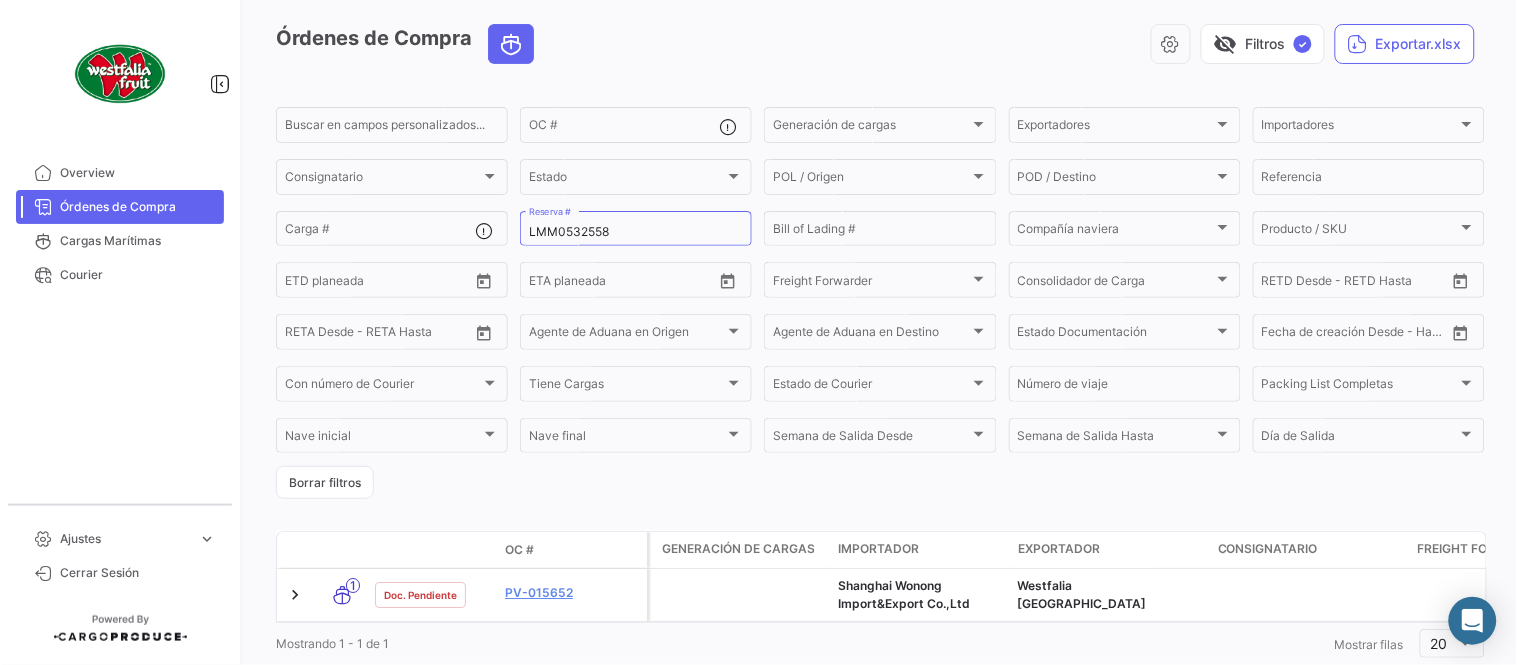 scroll, scrollTop: 136, scrollLeft: 0, axis: vertical 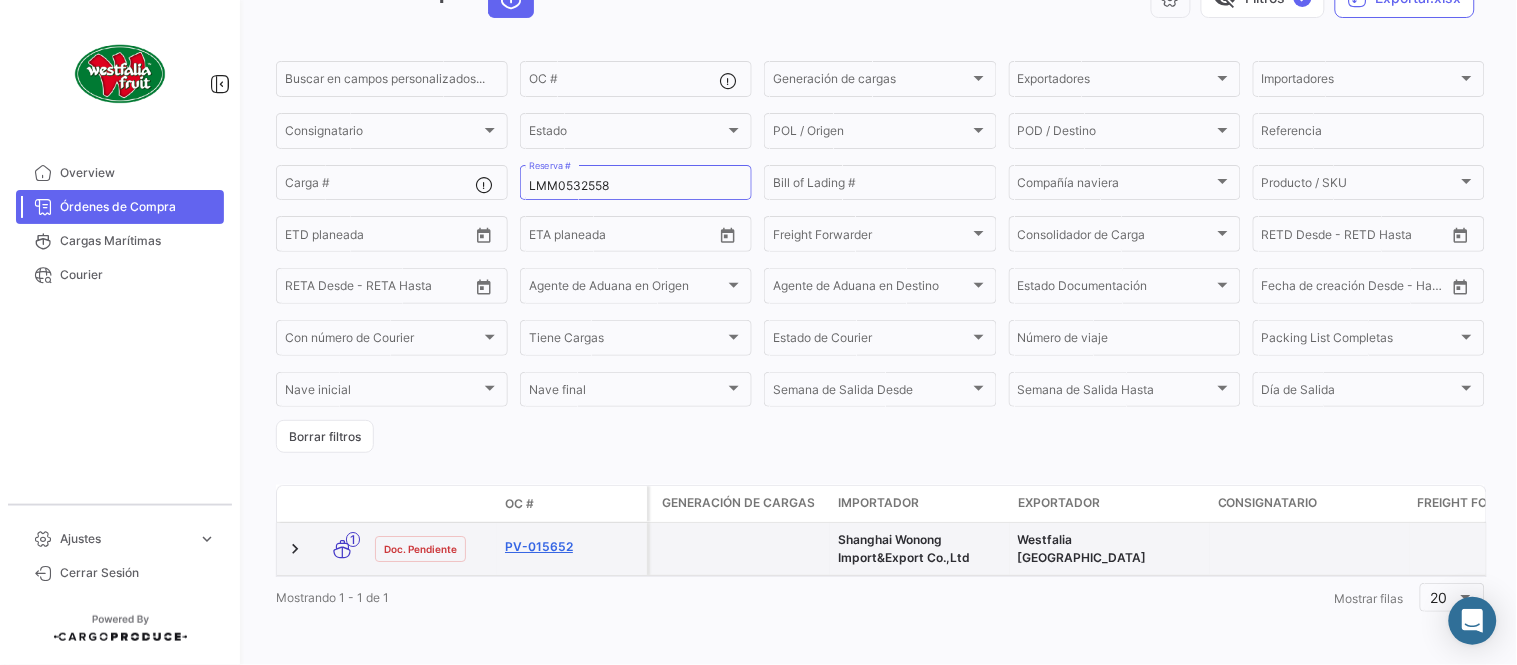 click on "PV-015652" 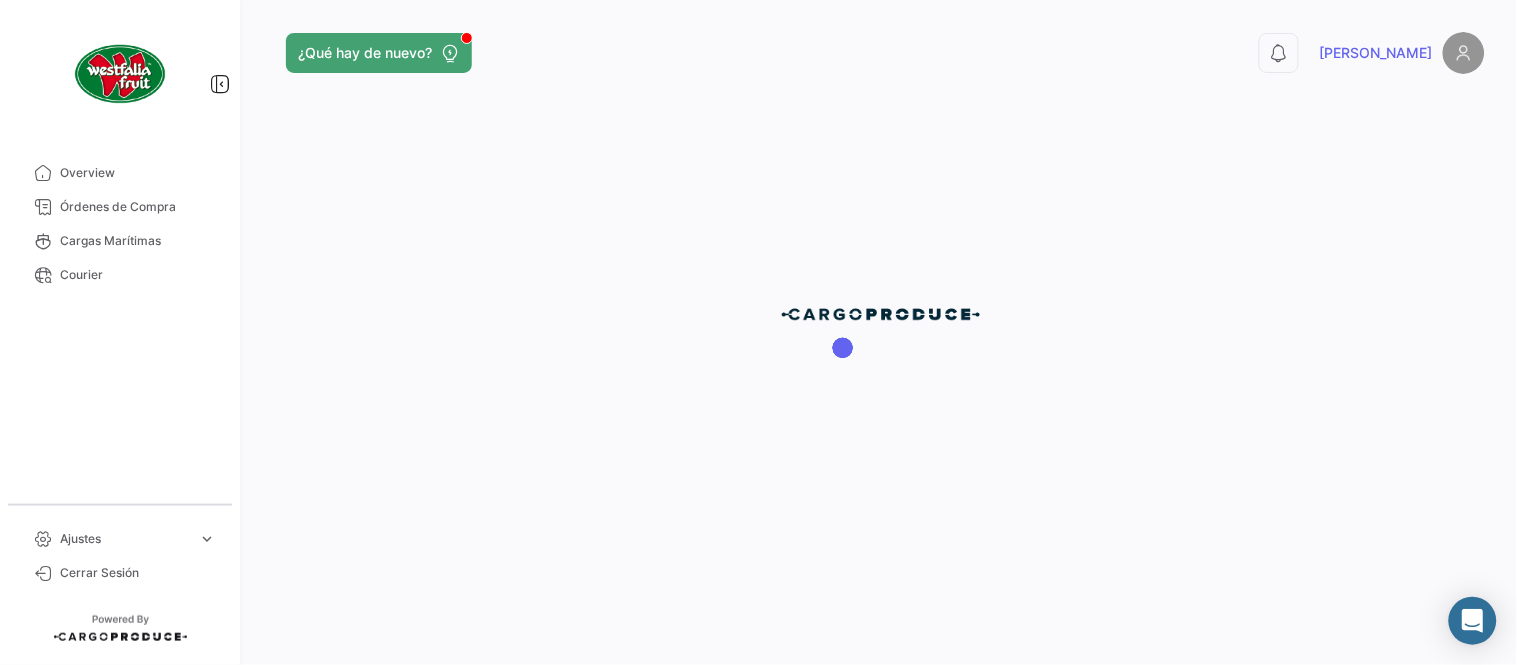 scroll, scrollTop: 0, scrollLeft: 0, axis: both 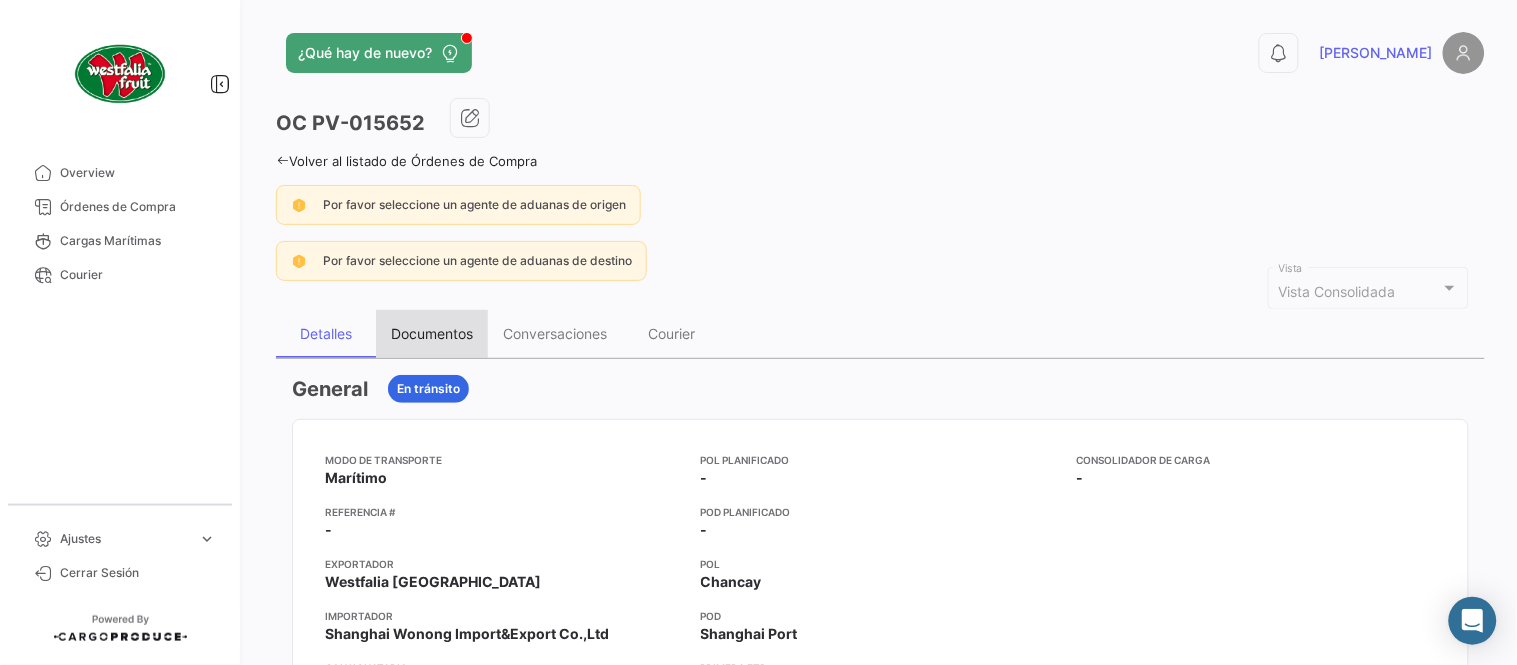 click on "Documentos" at bounding box center (432, 334) 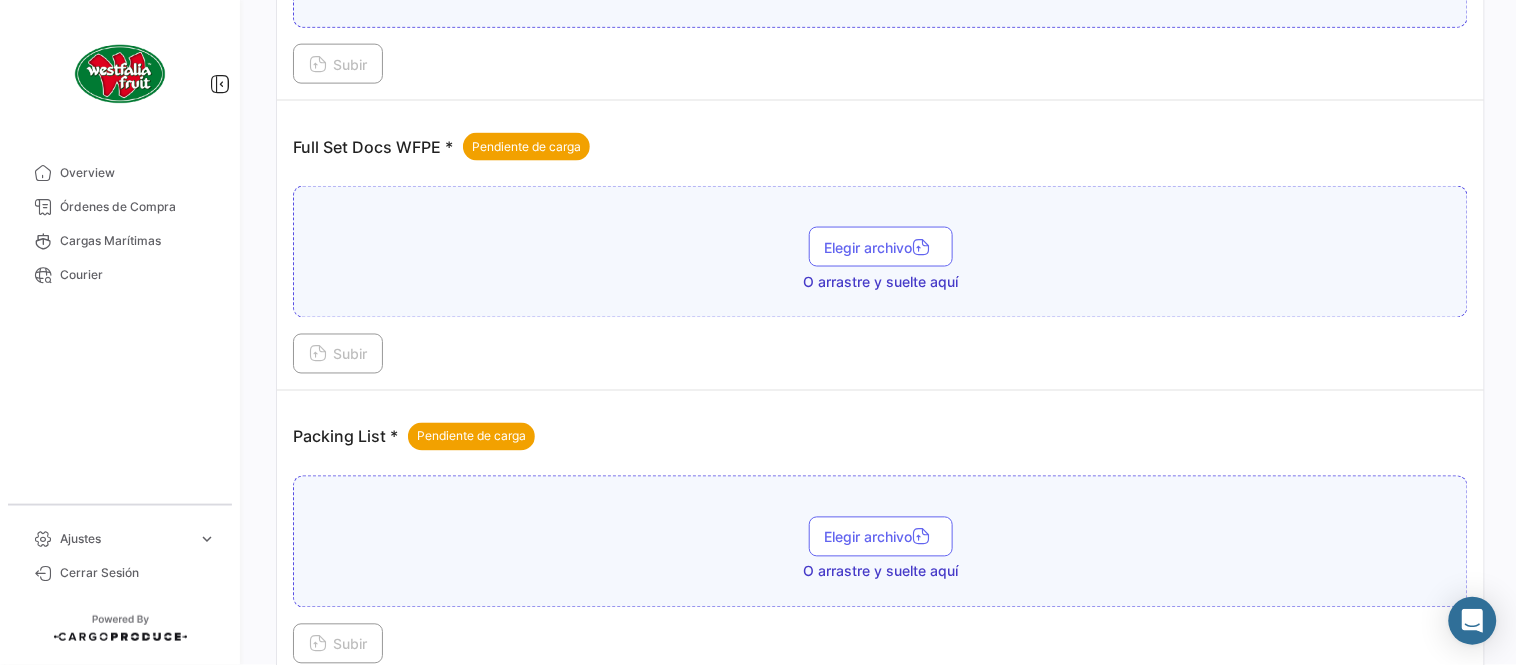 scroll, scrollTop: 806, scrollLeft: 0, axis: vertical 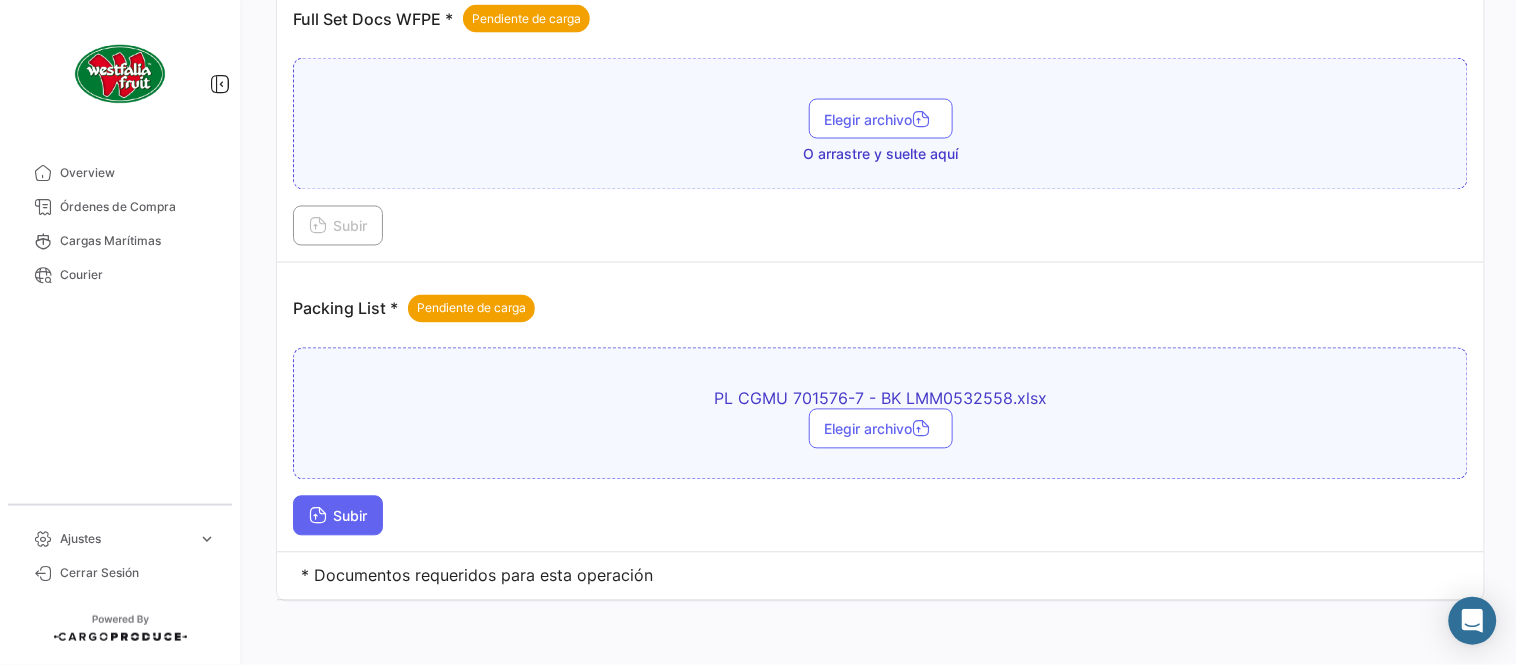 click on "Subir" at bounding box center (338, 516) 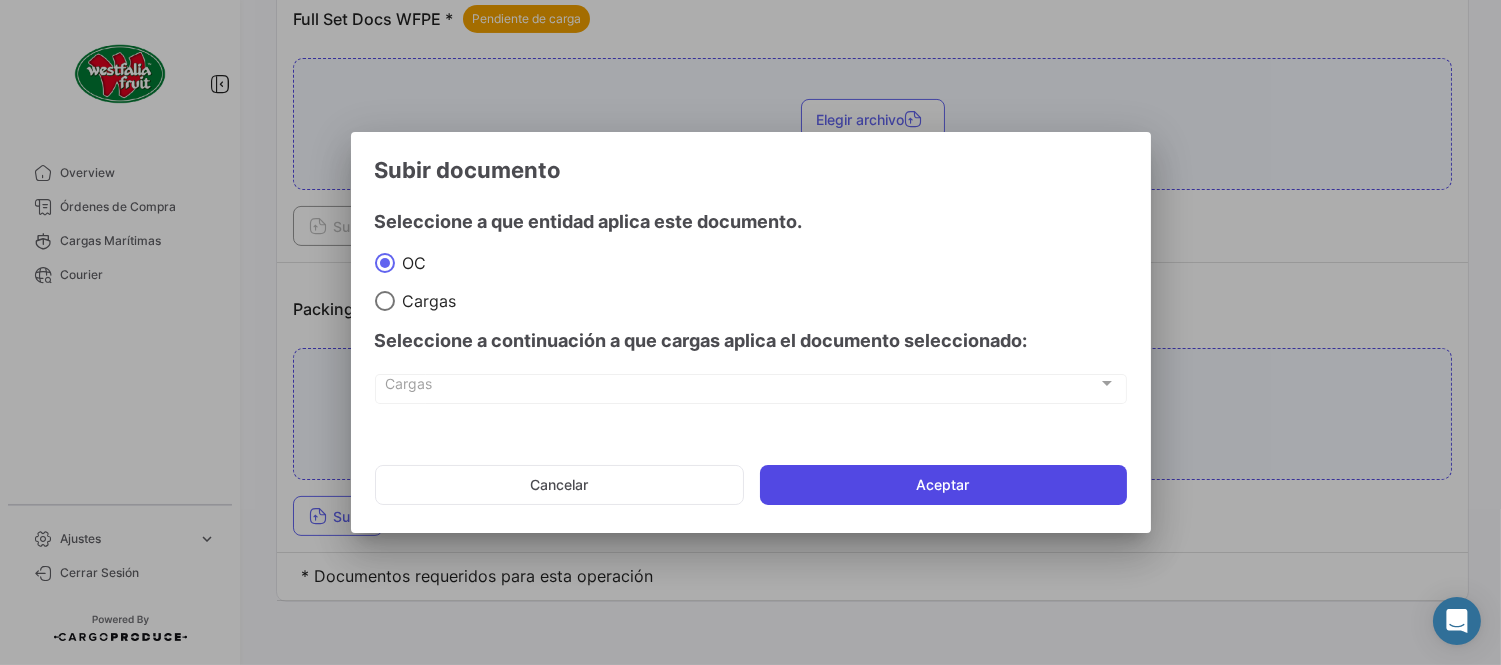 click on "Aceptar" 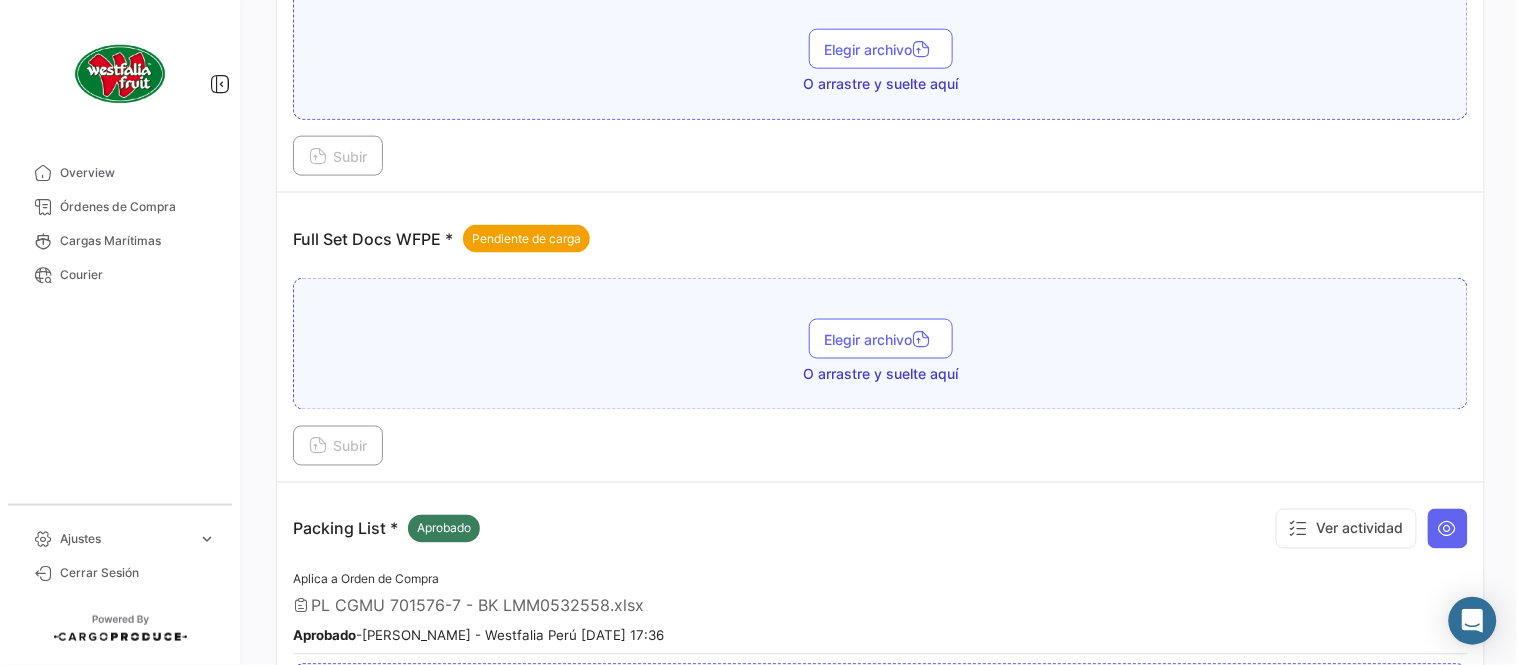 scroll, scrollTop: 584, scrollLeft: 0, axis: vertical 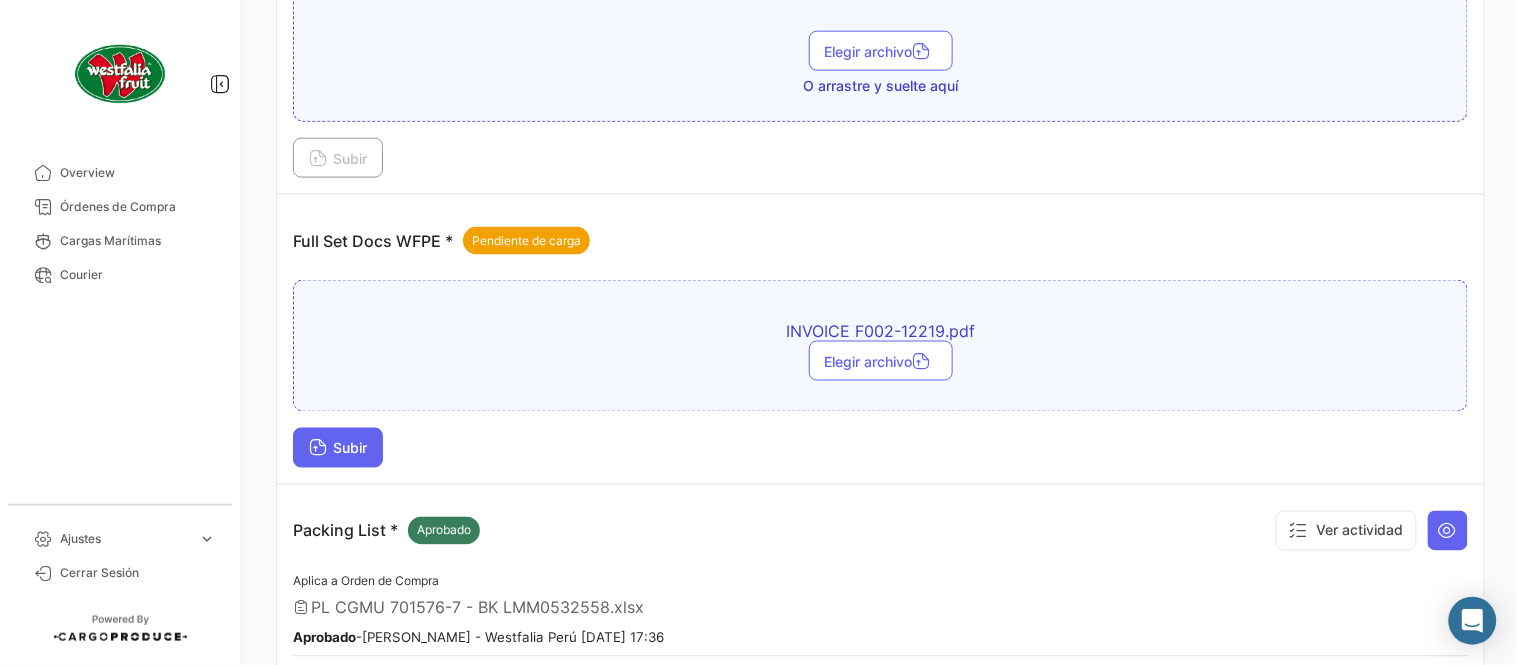 click on "Subir" at bounding box center (338, 448) 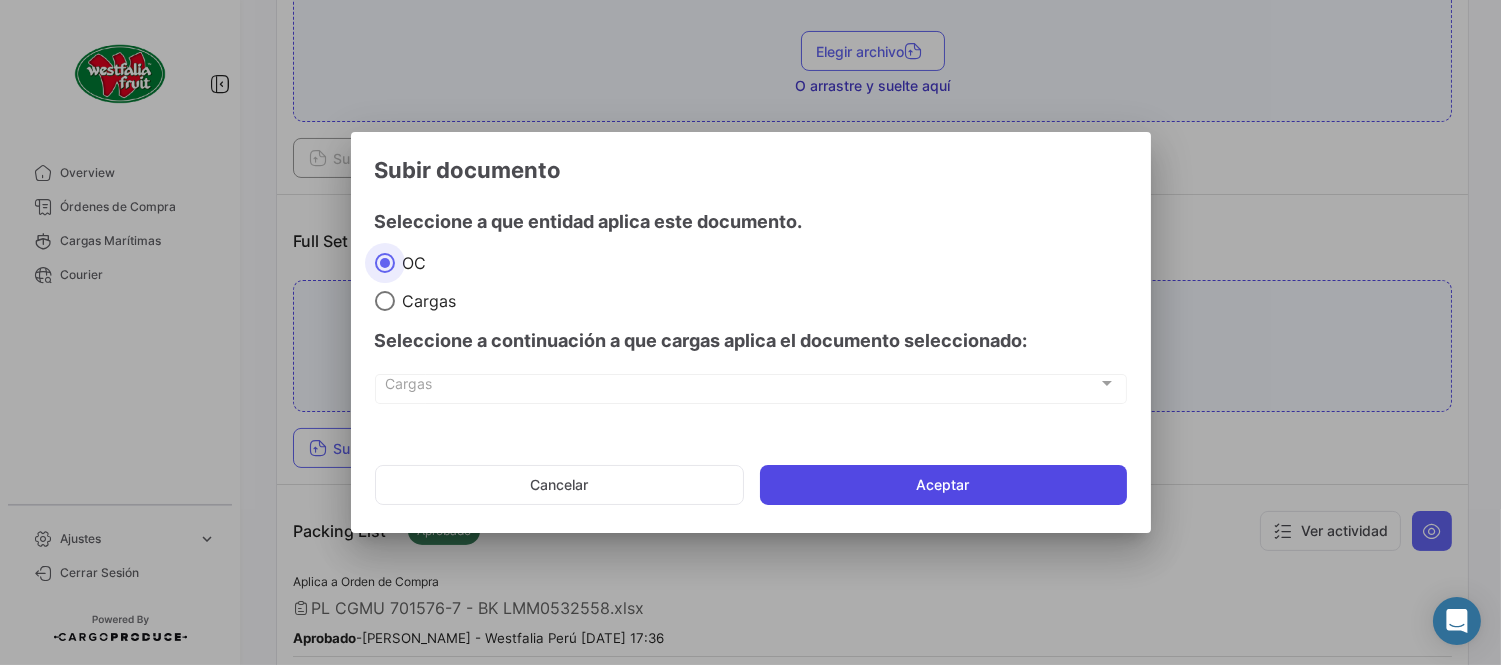 click on "Aceptar" 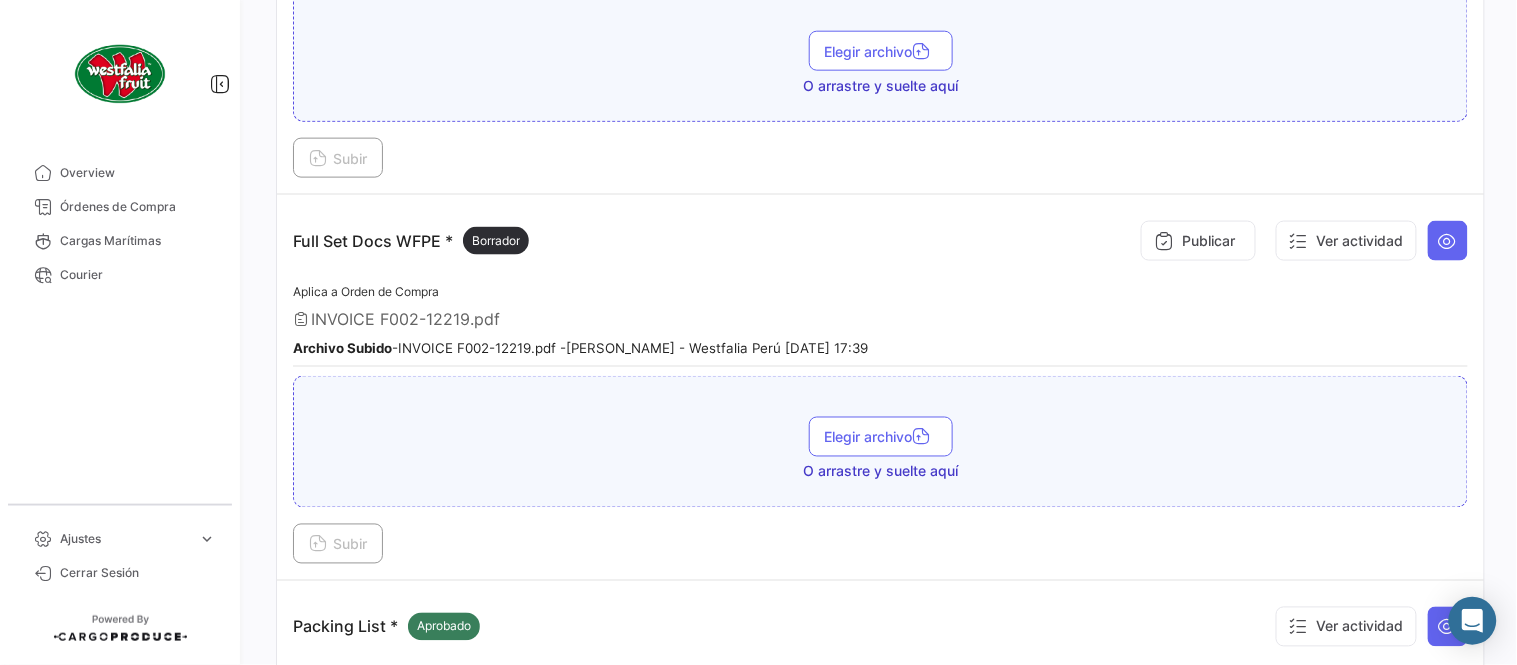 click on "Full Set Docs WFPE *   Borrador   Publicar   Ver actividad" at bounding box center [880, 241] 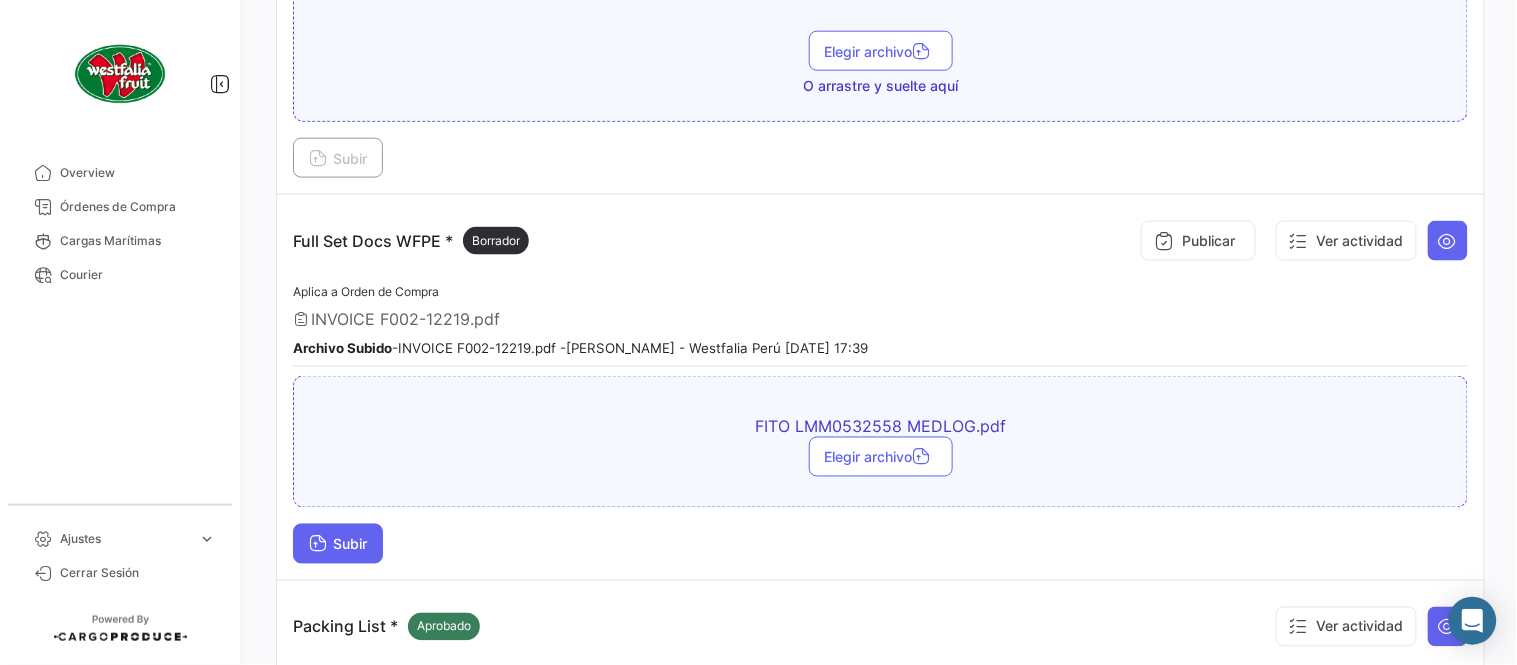 click on "Subir" at bounding box center (338, 544) 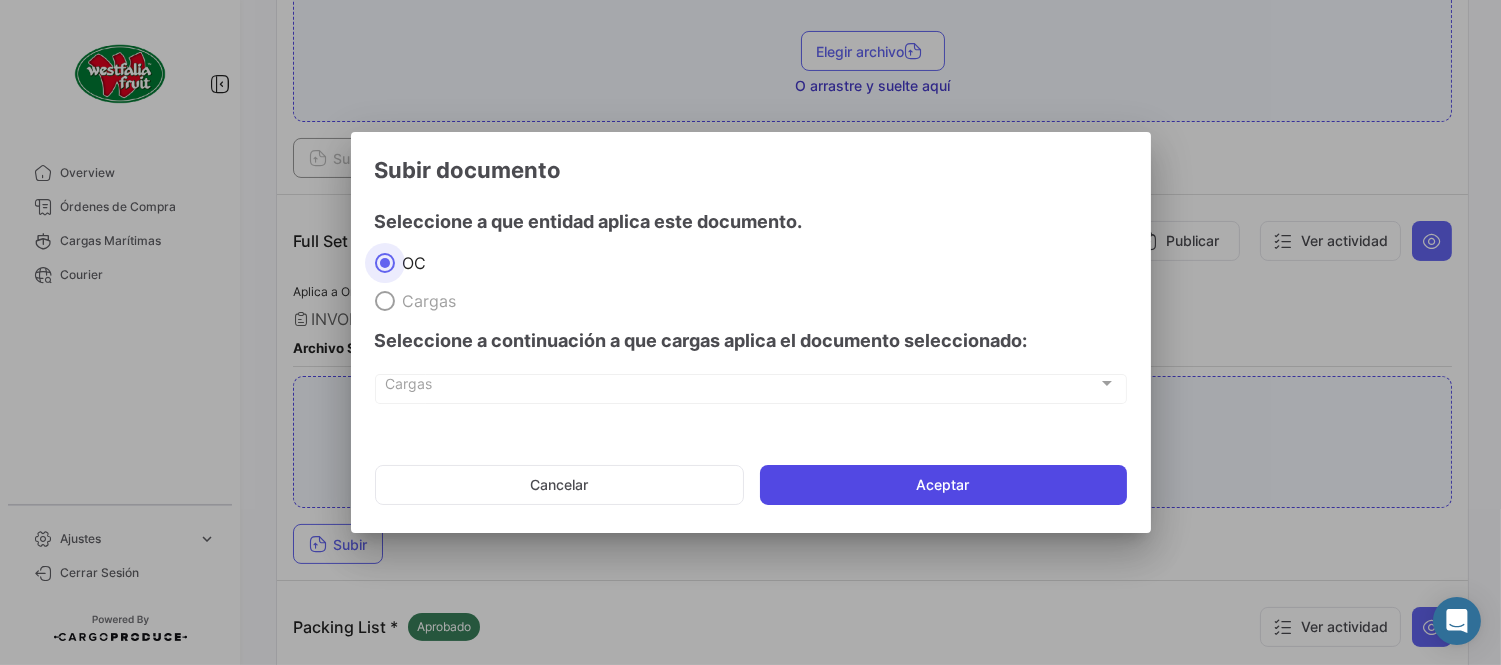click on "Aceptar" 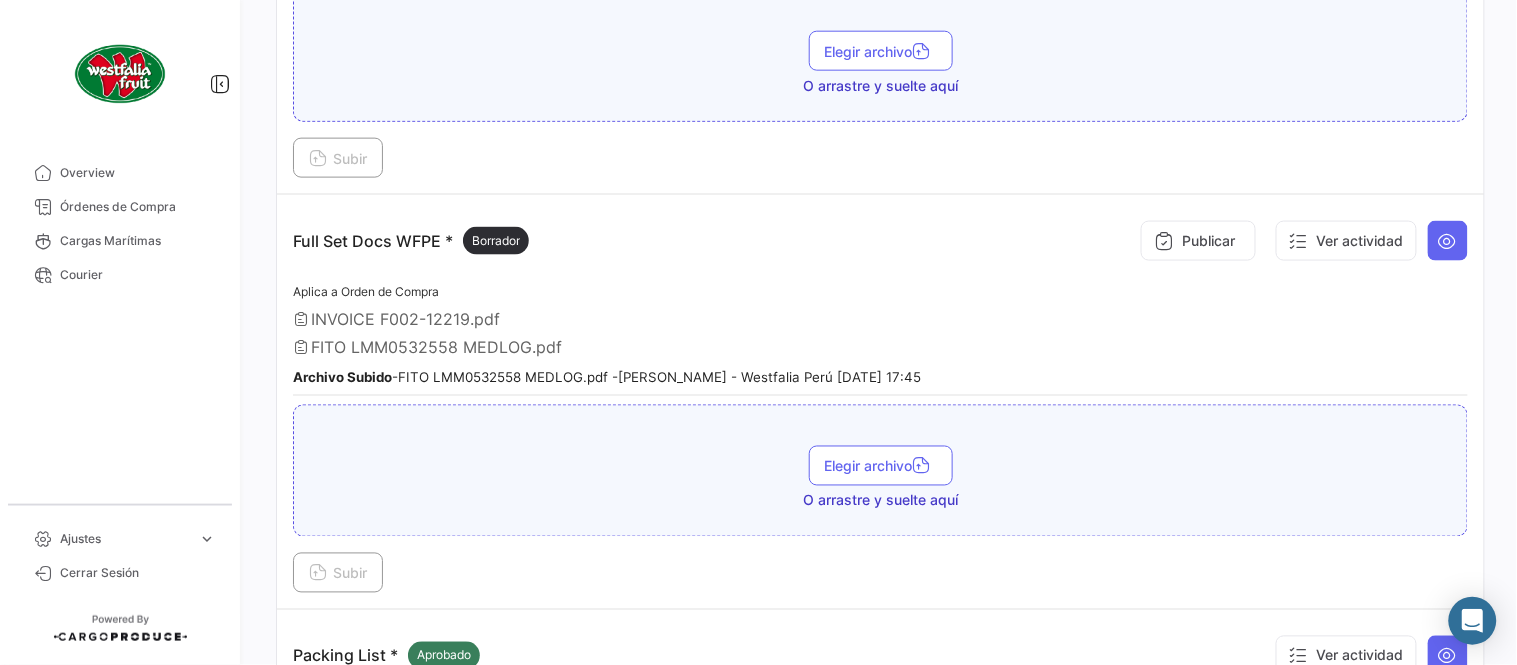 click on "INVOICE F002-12219.pdf" at bounding box center (880, 319) 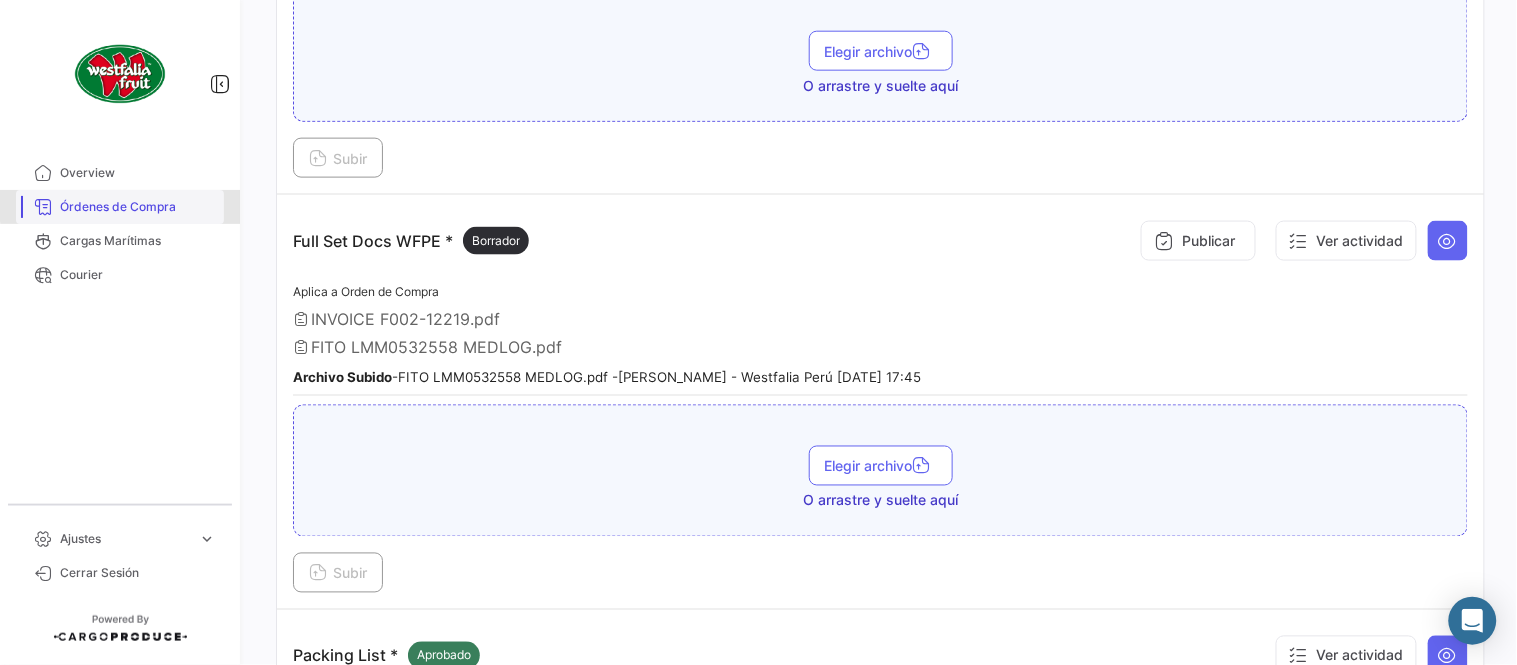 click on "Órdenes de Compra" at bounding box center [138, 207] 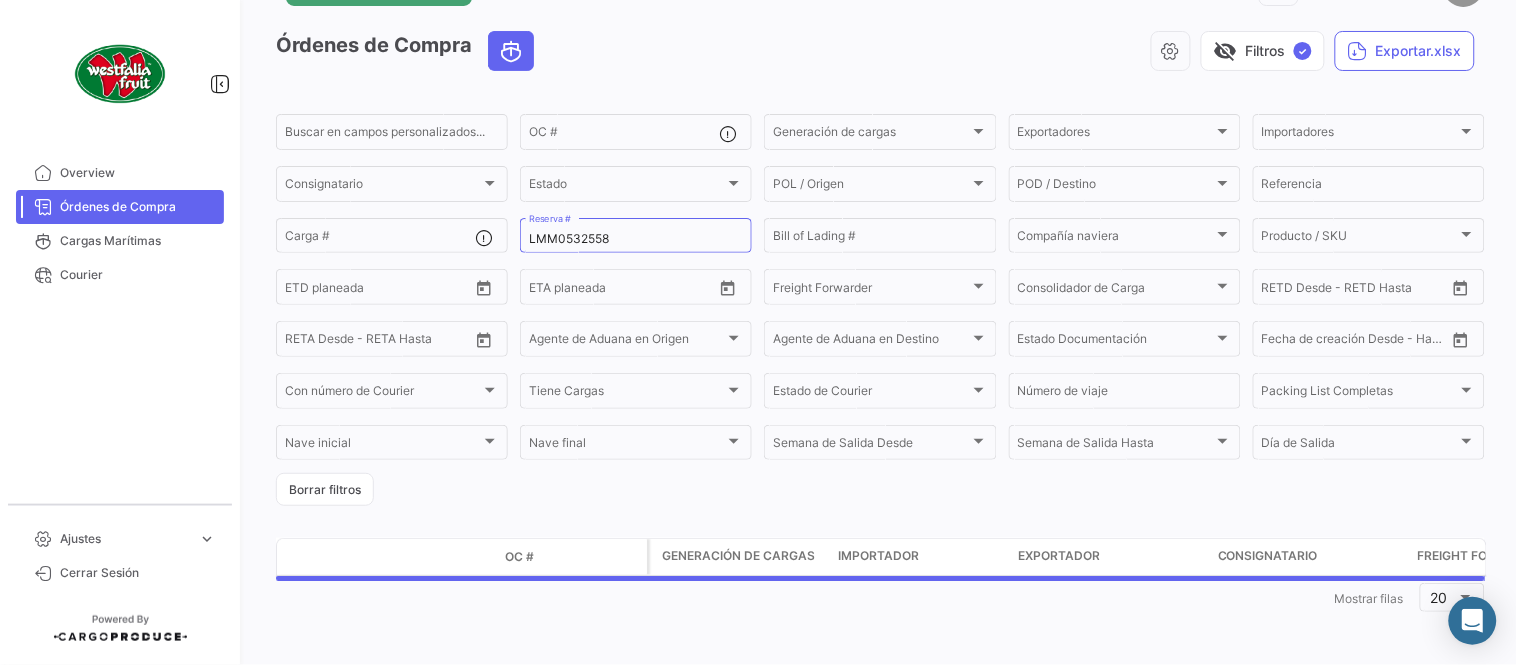 scroll, scrollTop: 0, scrollLeft: 0, axis: both 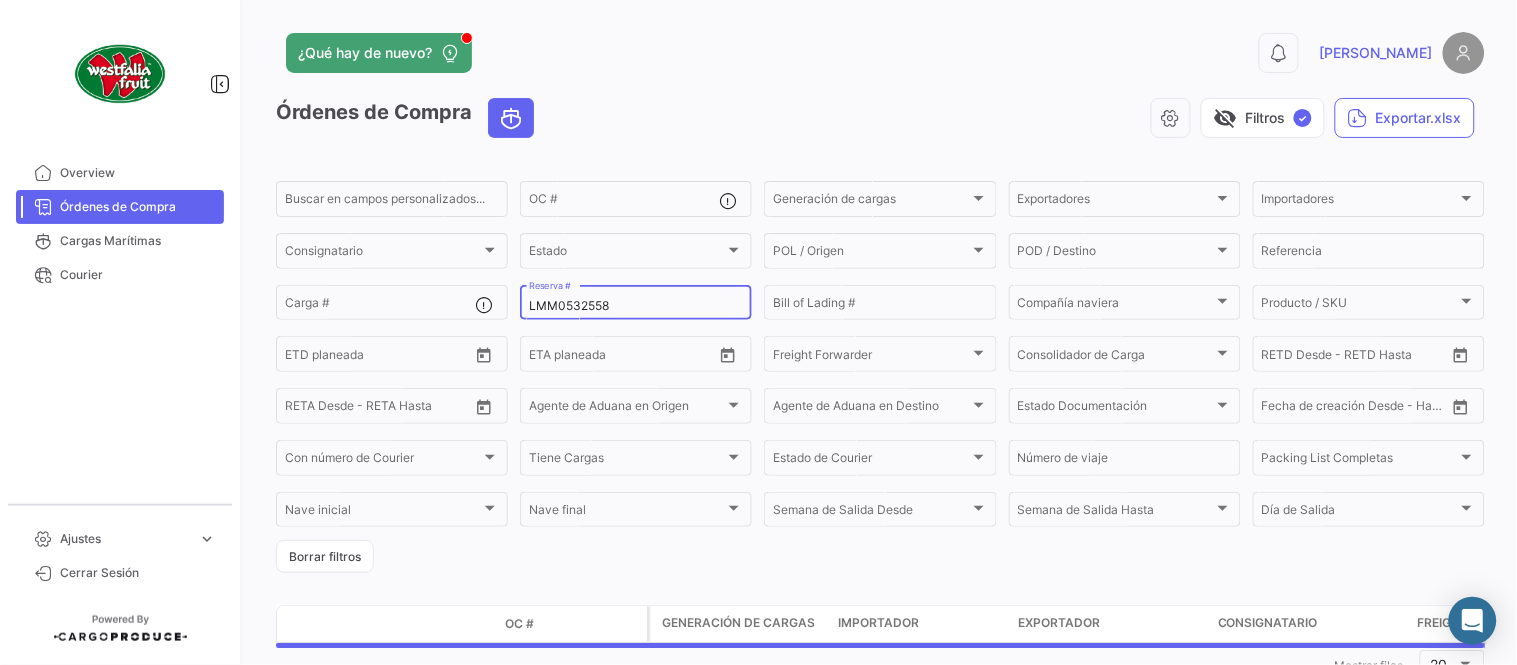 click on "LMM0532558" at bounding box center (636, 306) 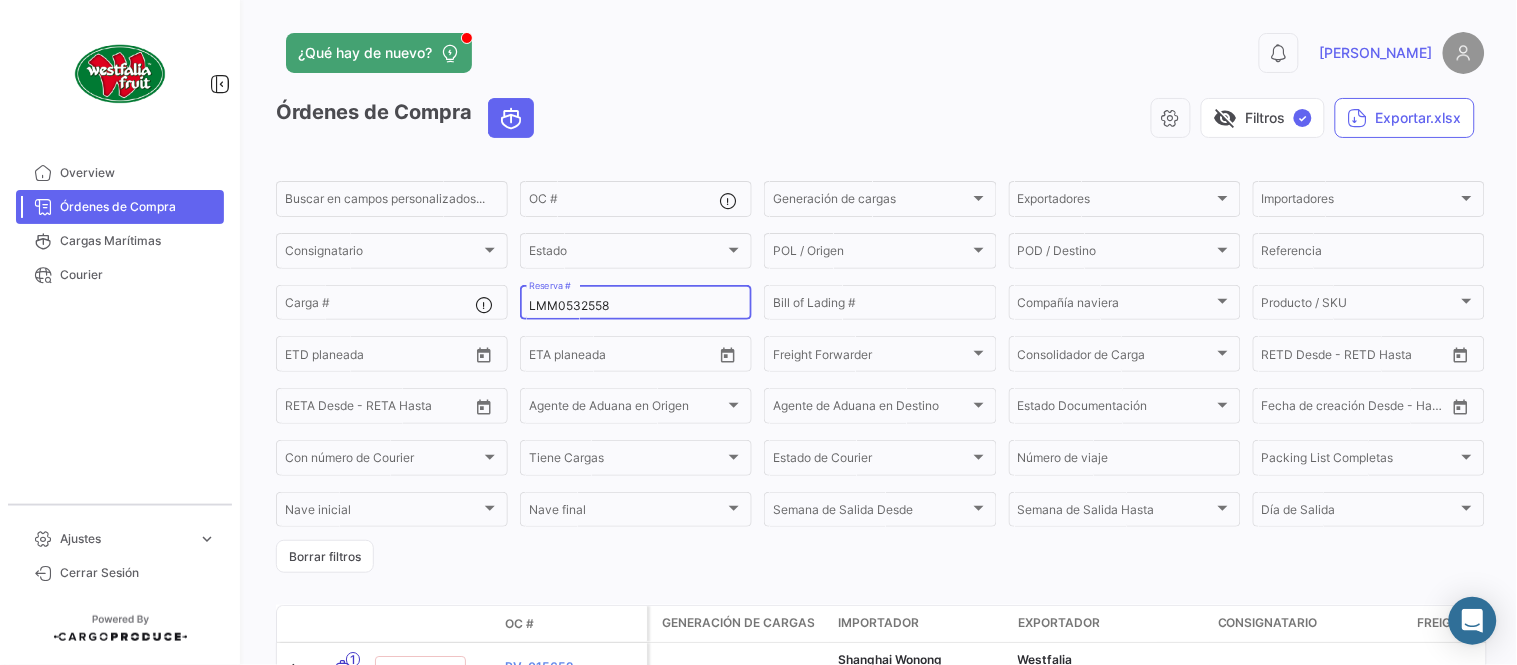 click on "LMM0532558" at bounding box center (636, 306) 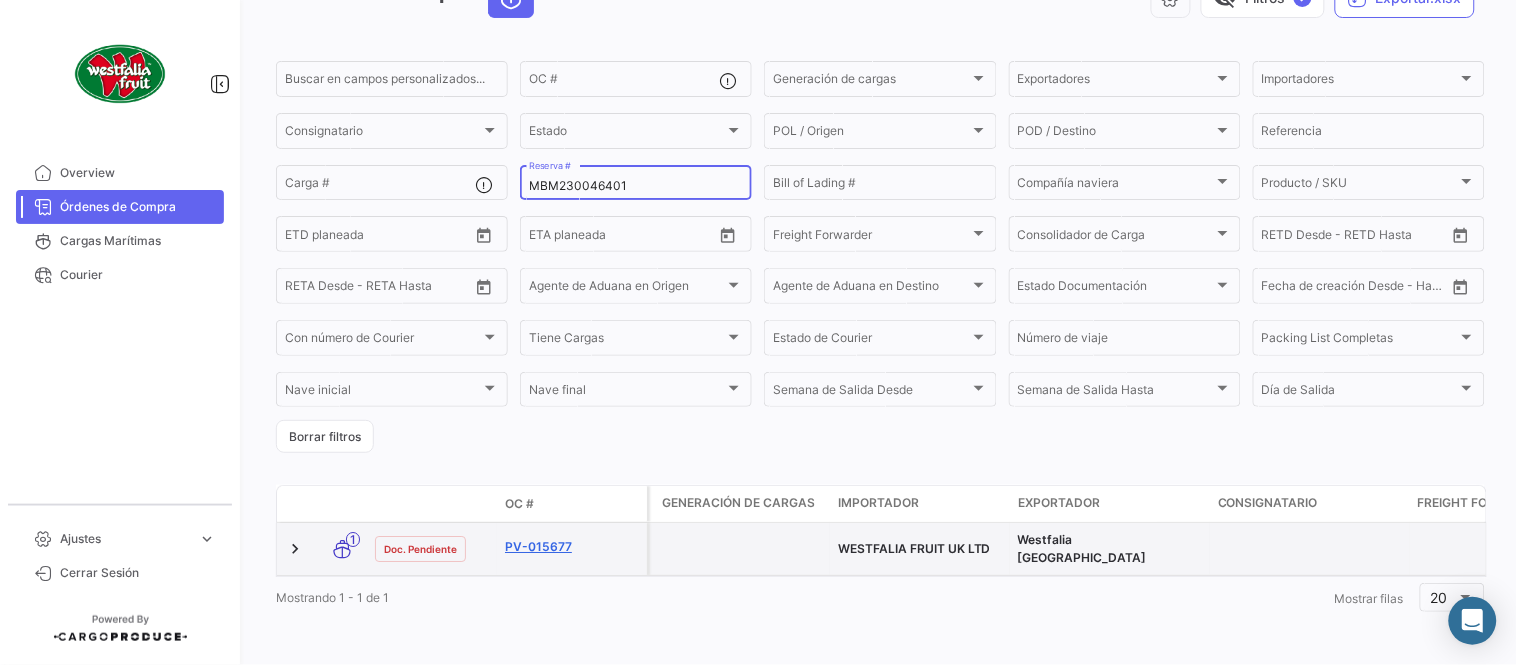 scroll, scrollTop: 128, scrollLeft: 0, axis: vertical 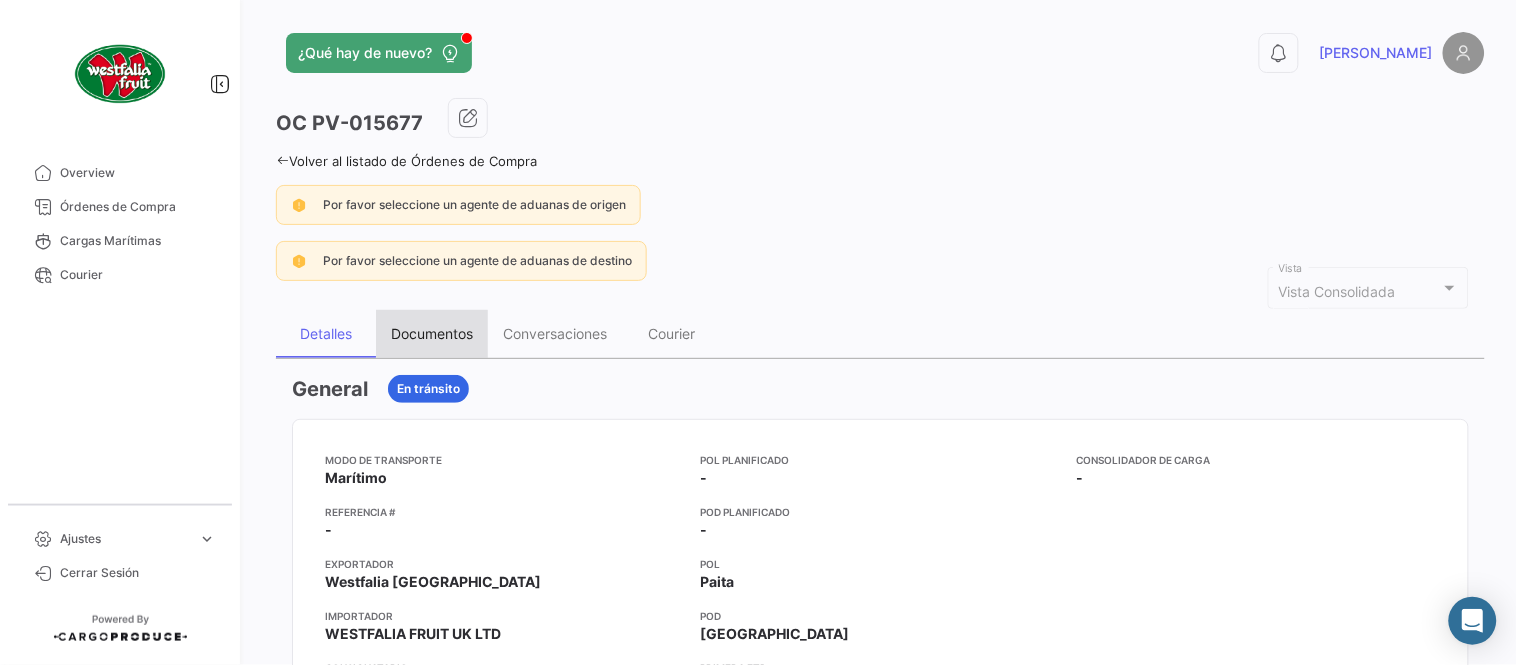click on "Documentos" at bounding box center (432, 333) 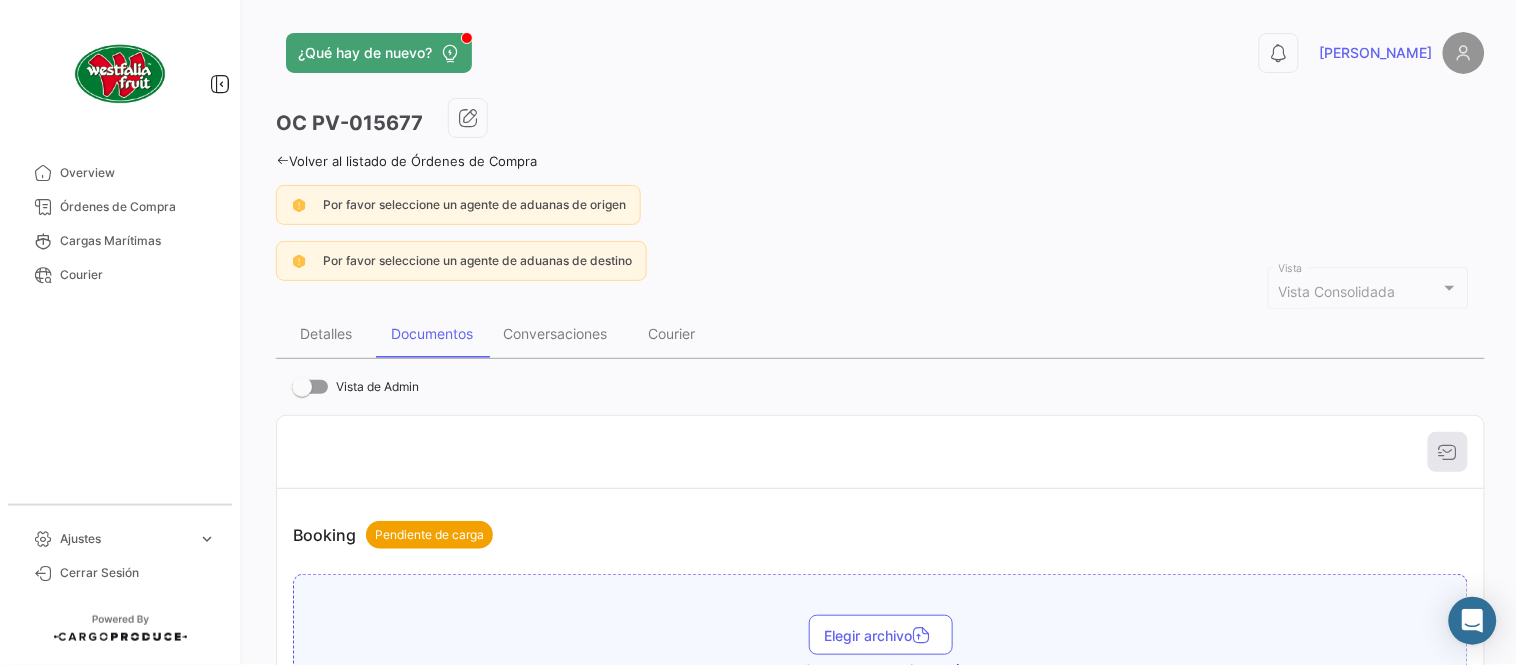 click on "Por favor seleccione un agente de aduanas de origen" 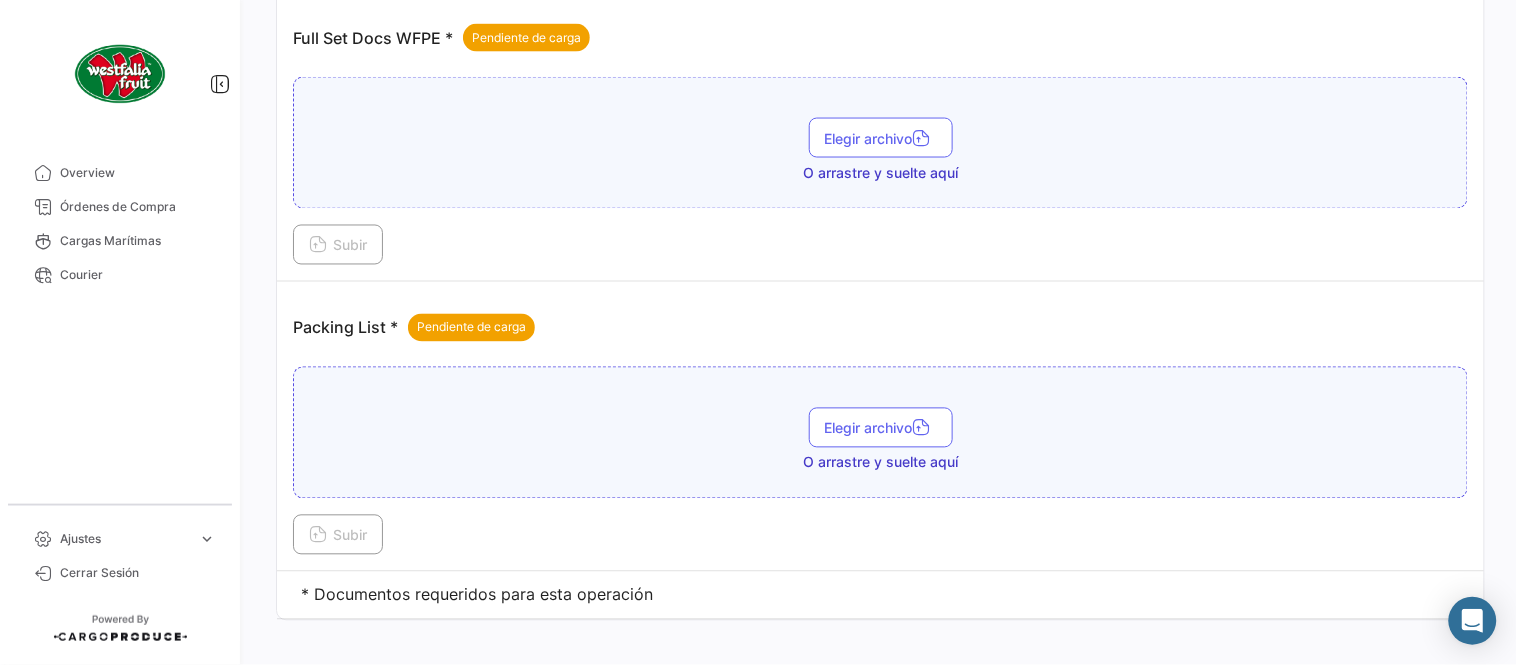 scroll, scrollTop: 806, scrollLeft: 0, axis: vertical 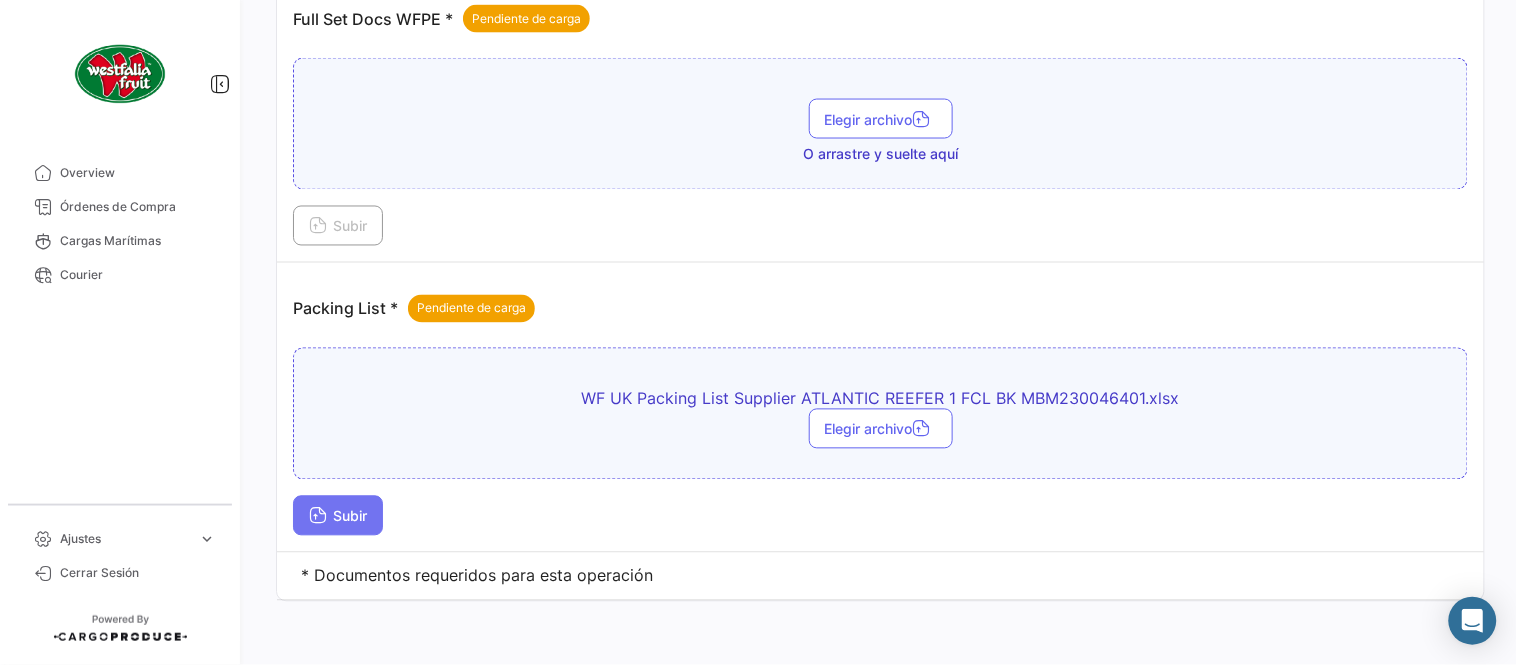 click on "Subir" at bounding box center [338, 516] 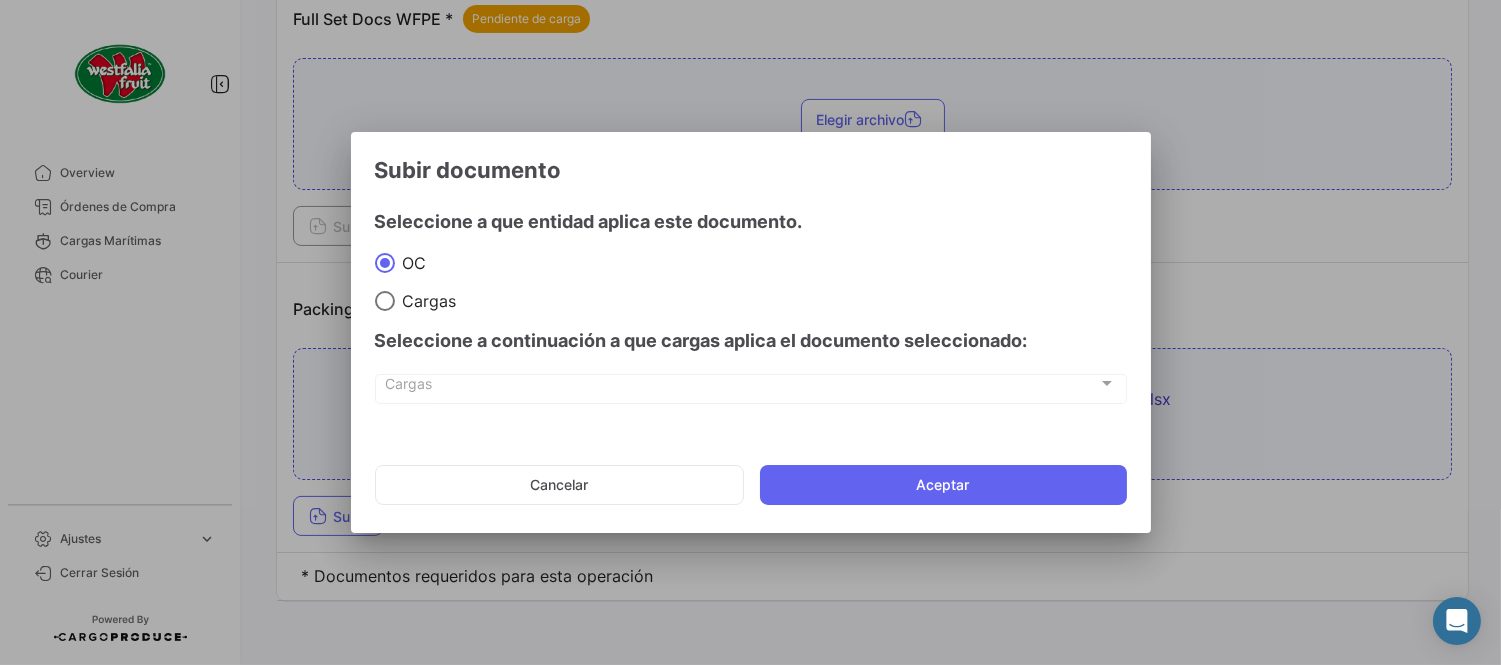 click on "Cancelar   Aceptar" 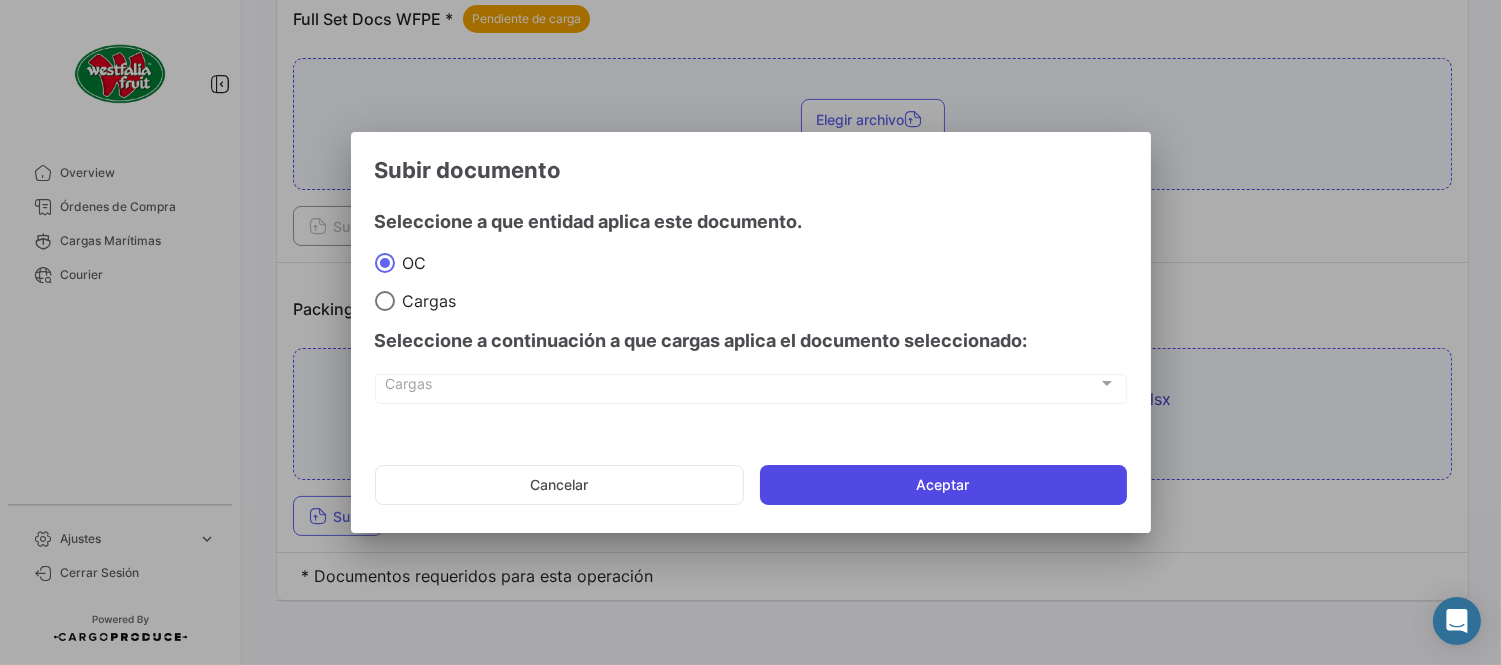 click on "Aceptar" 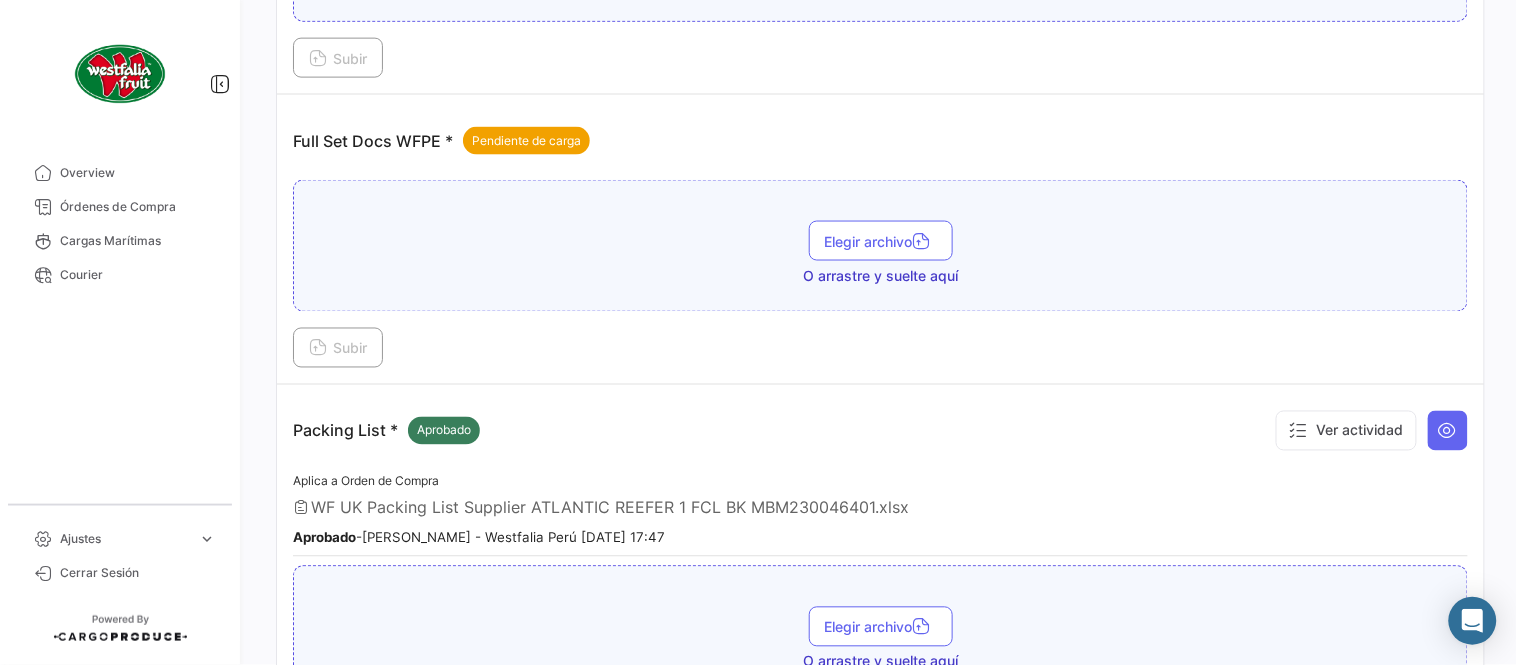 scroll, scrollTop: 473, scrollLeft: 0, axis: vertical 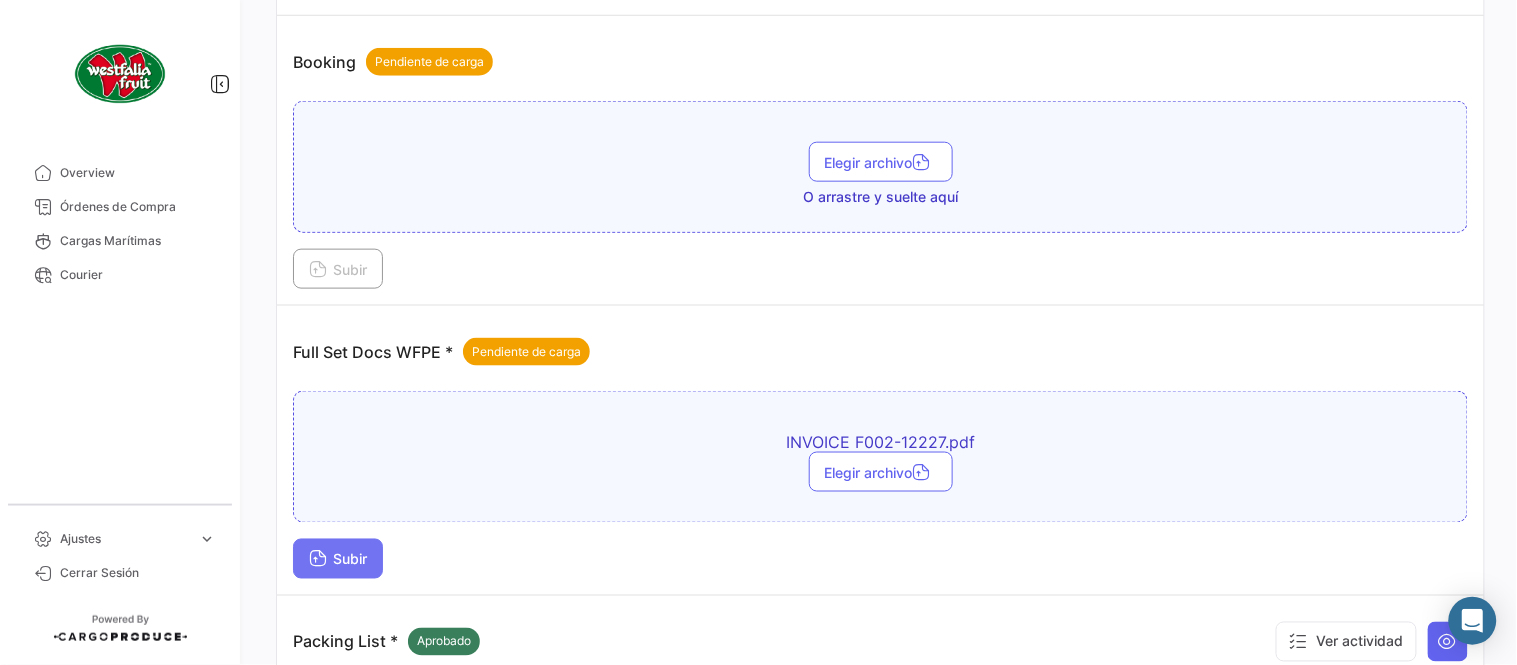 click on "Subir" at bounding box center [338, 559] 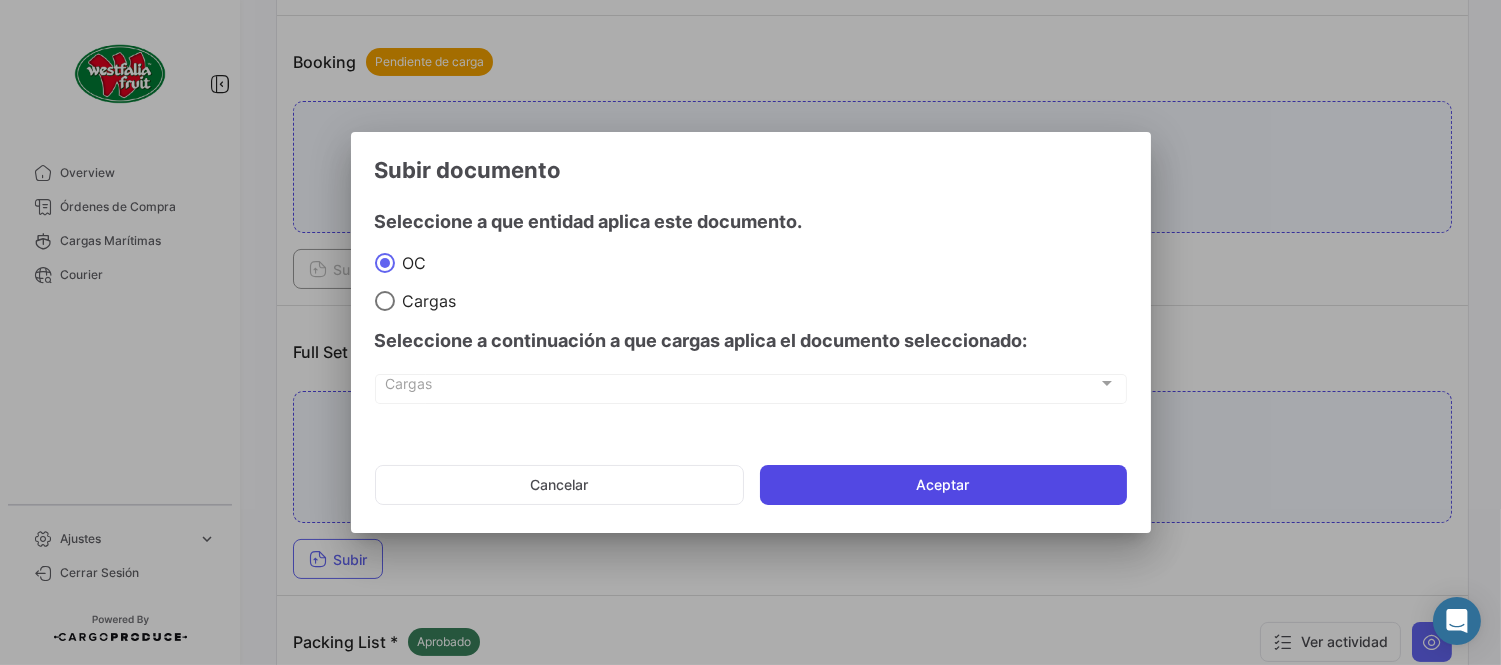 click on "Aceptar" 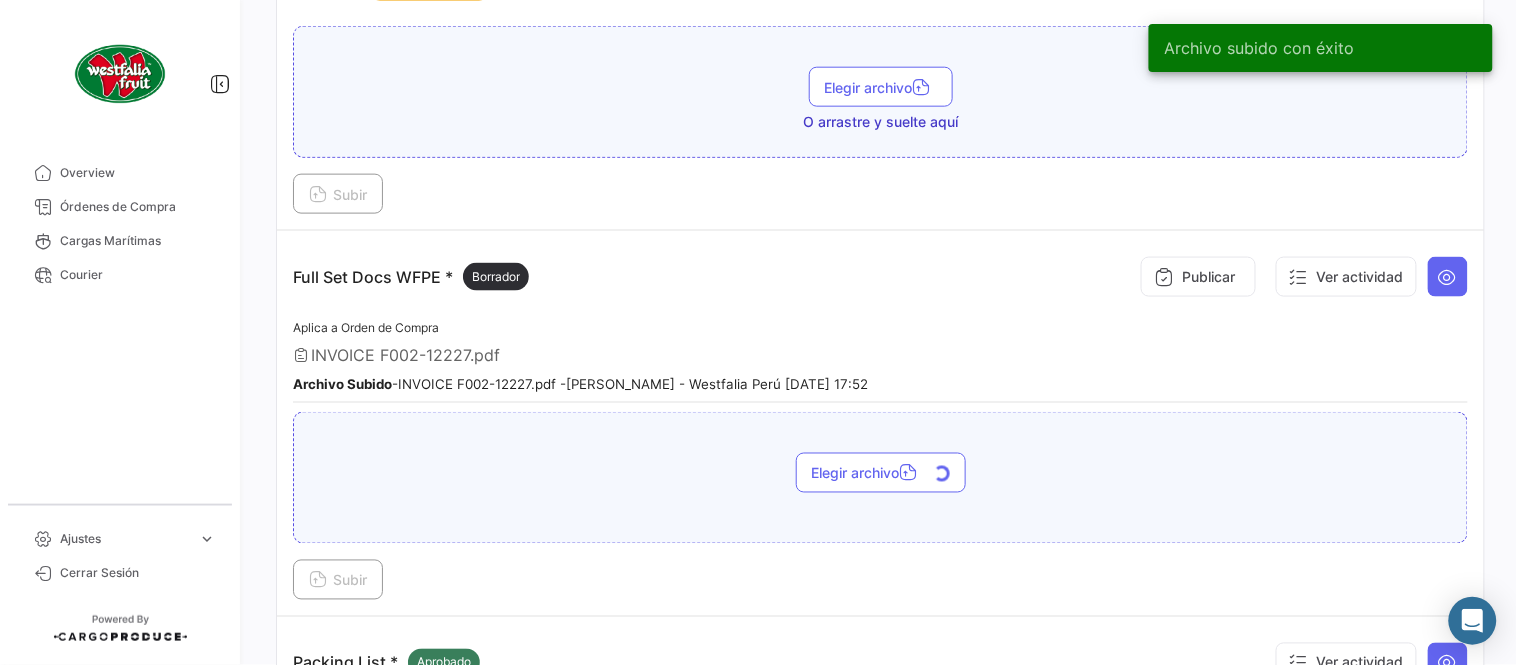 scroll, scrollTop: 695, scrollLeft: 0, axis: vertical 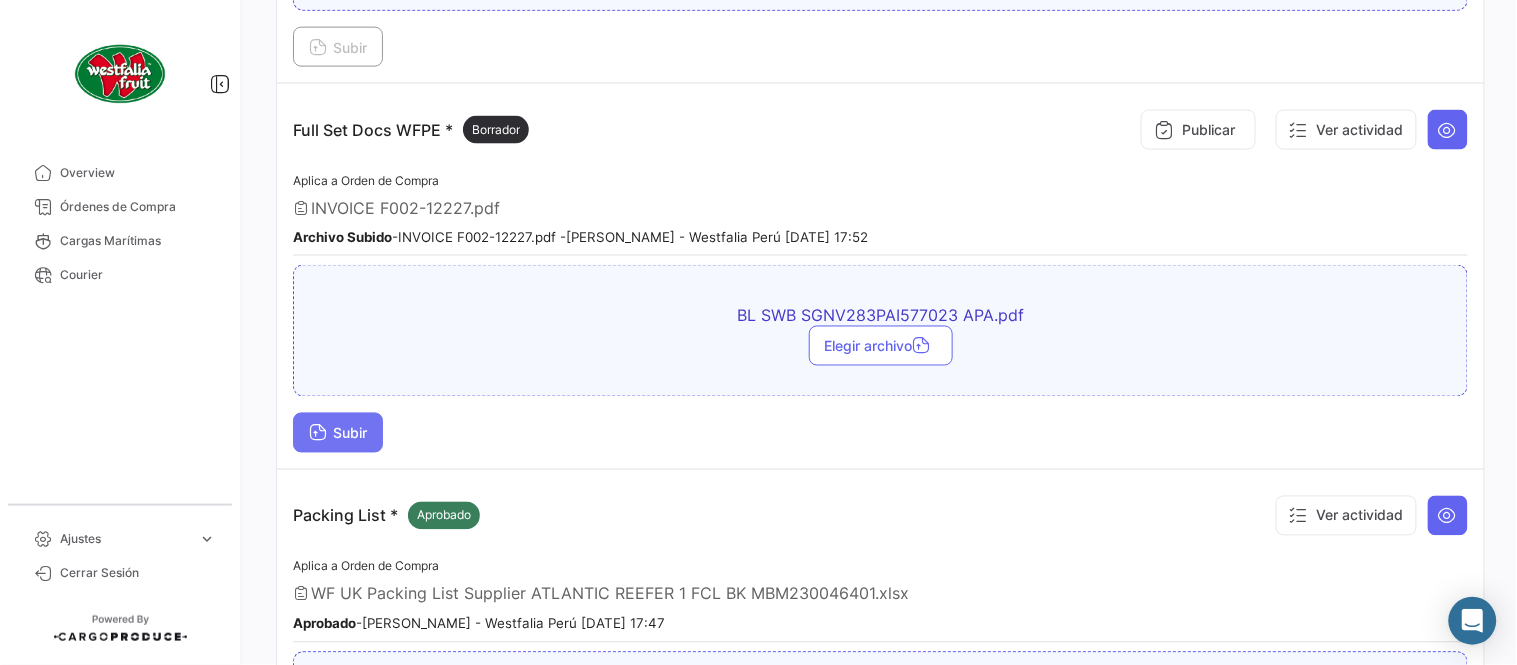 click on "Subir" at bounding box center (338, 433) 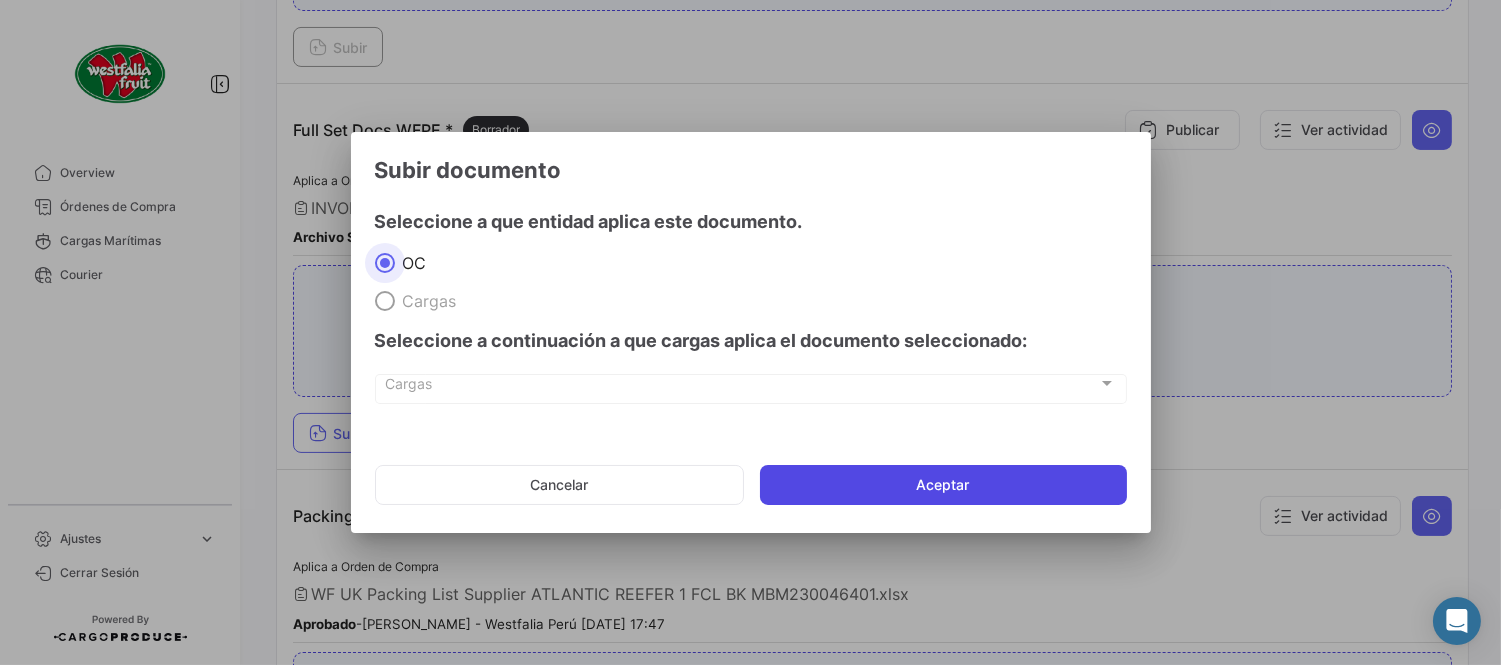 click on "Aceptar" 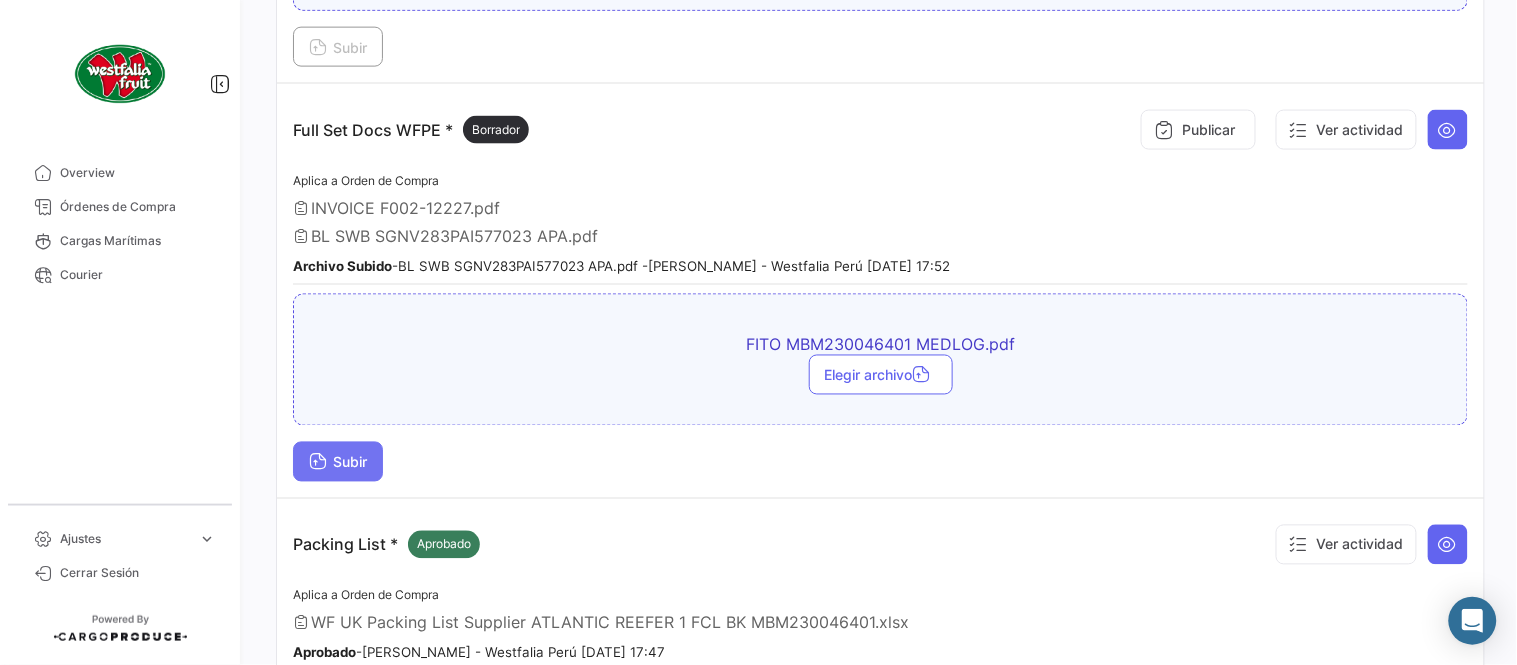 click on "Subir" at bounding box center [338, 462] 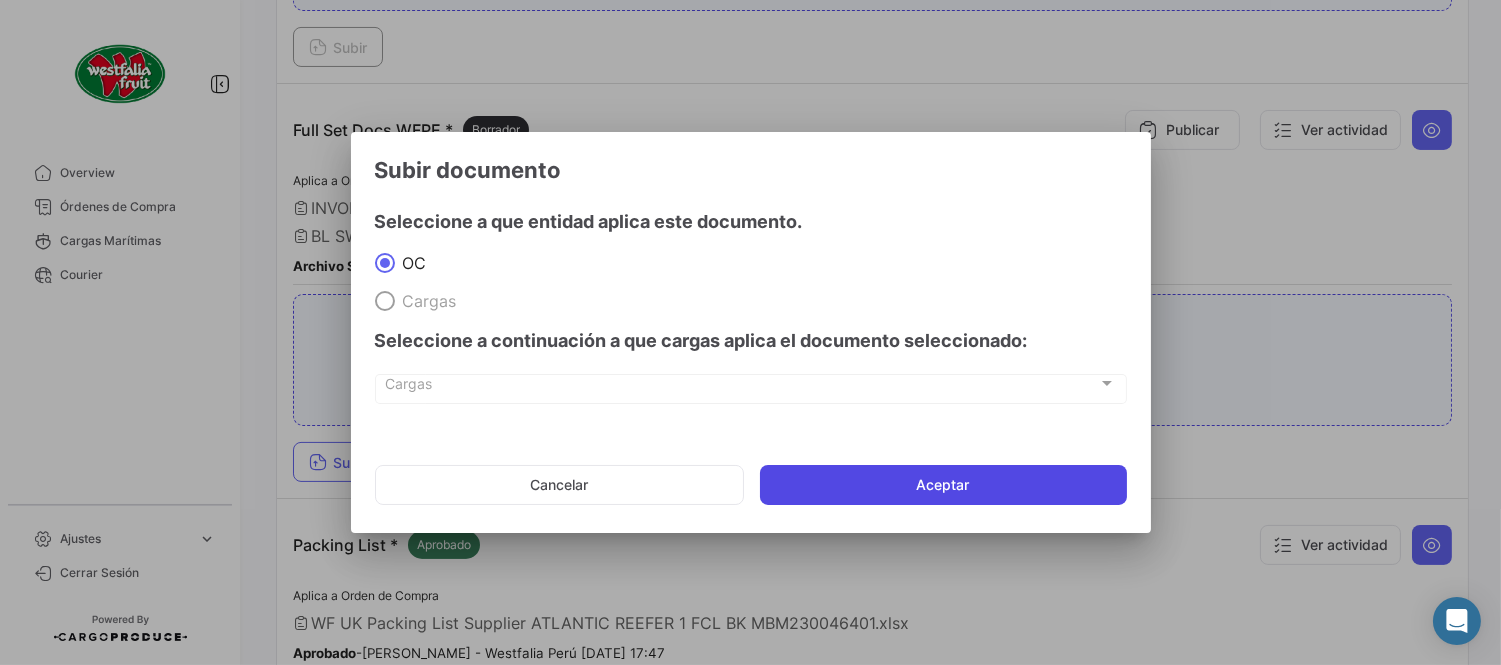 click on "Aceptar" 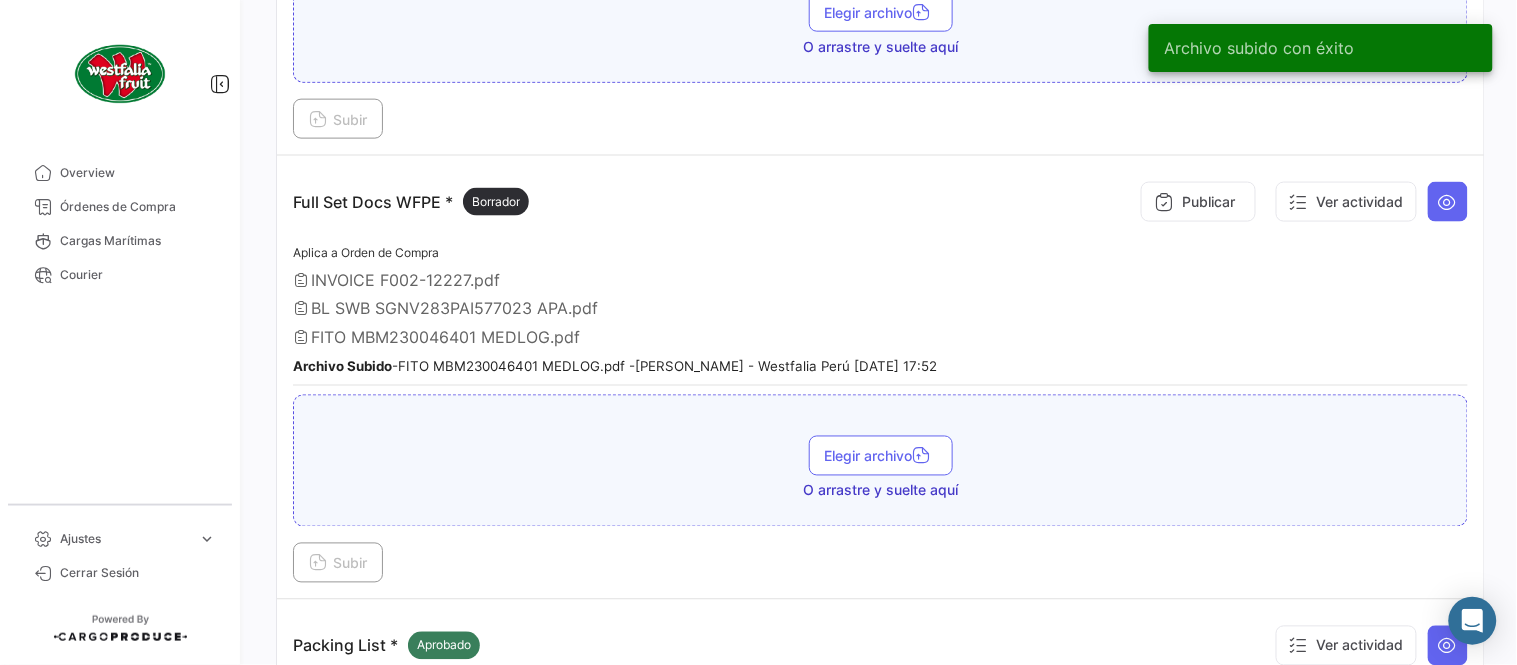 scroll, scrollTop: 584, scrollLeft: 0, axis: vertical 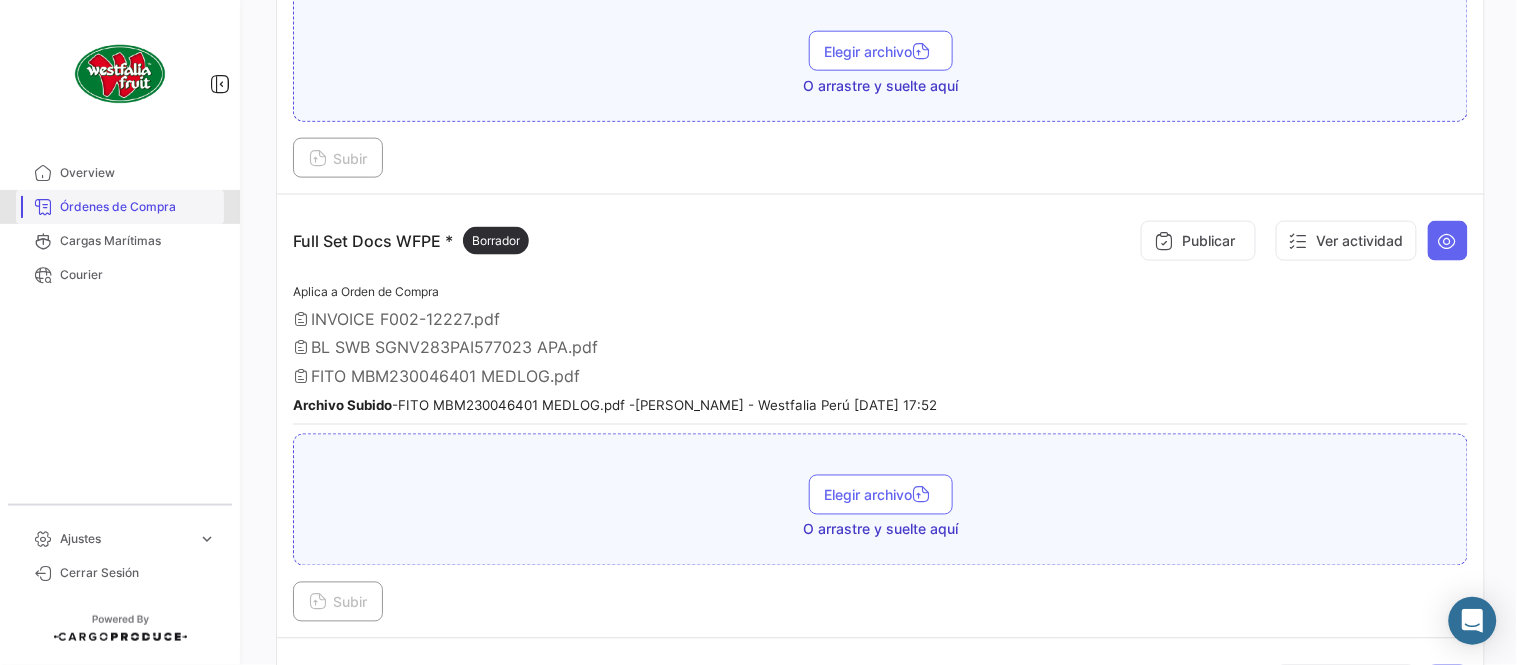 click on "Órdenes de Compra" at bounding box center [120, 207] 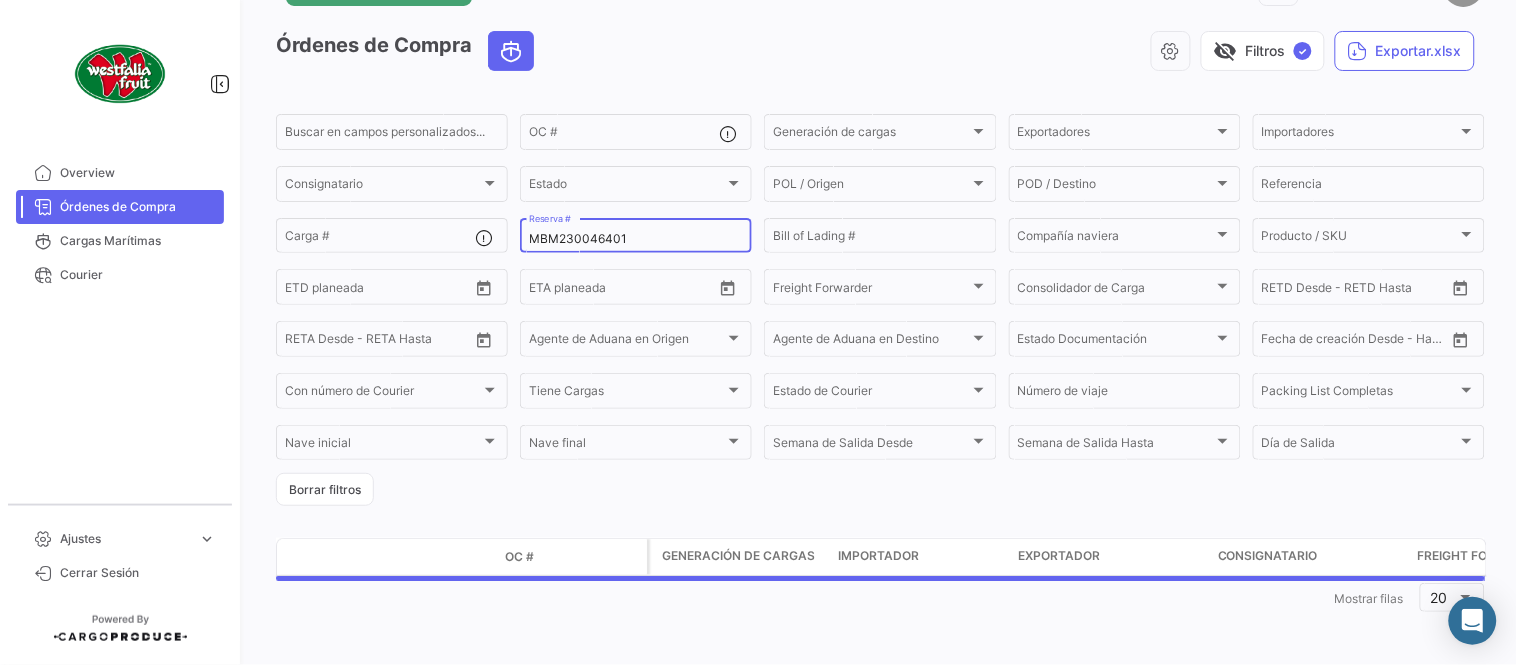 scroll, scrollTop: 0, scrollLeft: 0, axis: both 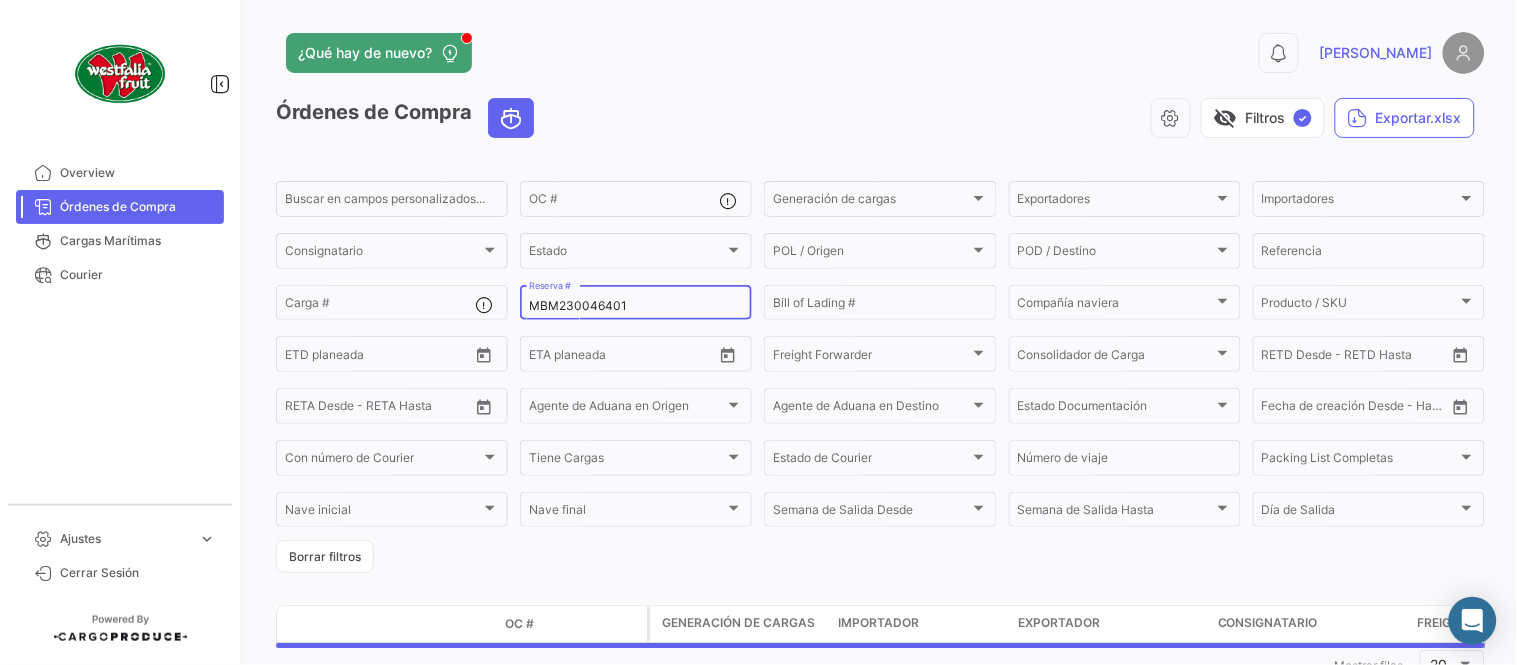 click on "MBM230046401" at bounding box center (636, 306) 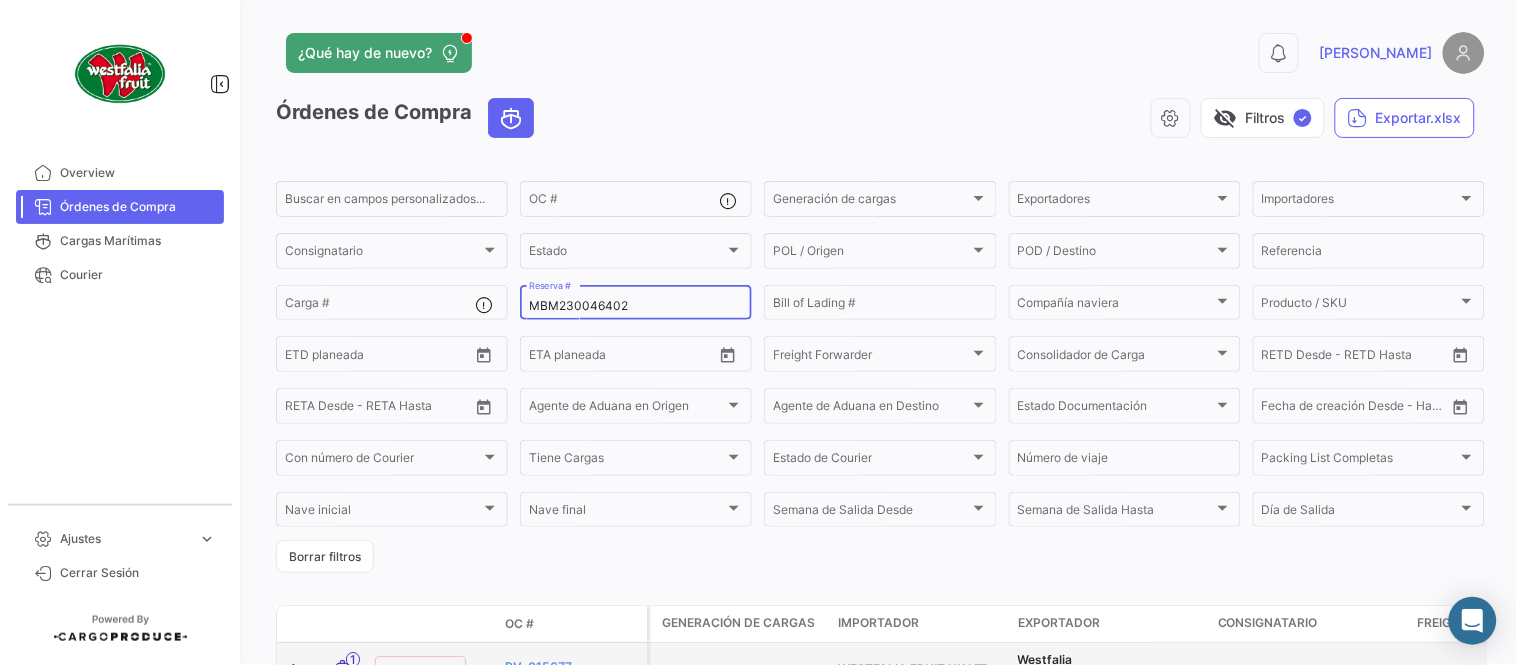 type on "MBM230046402" 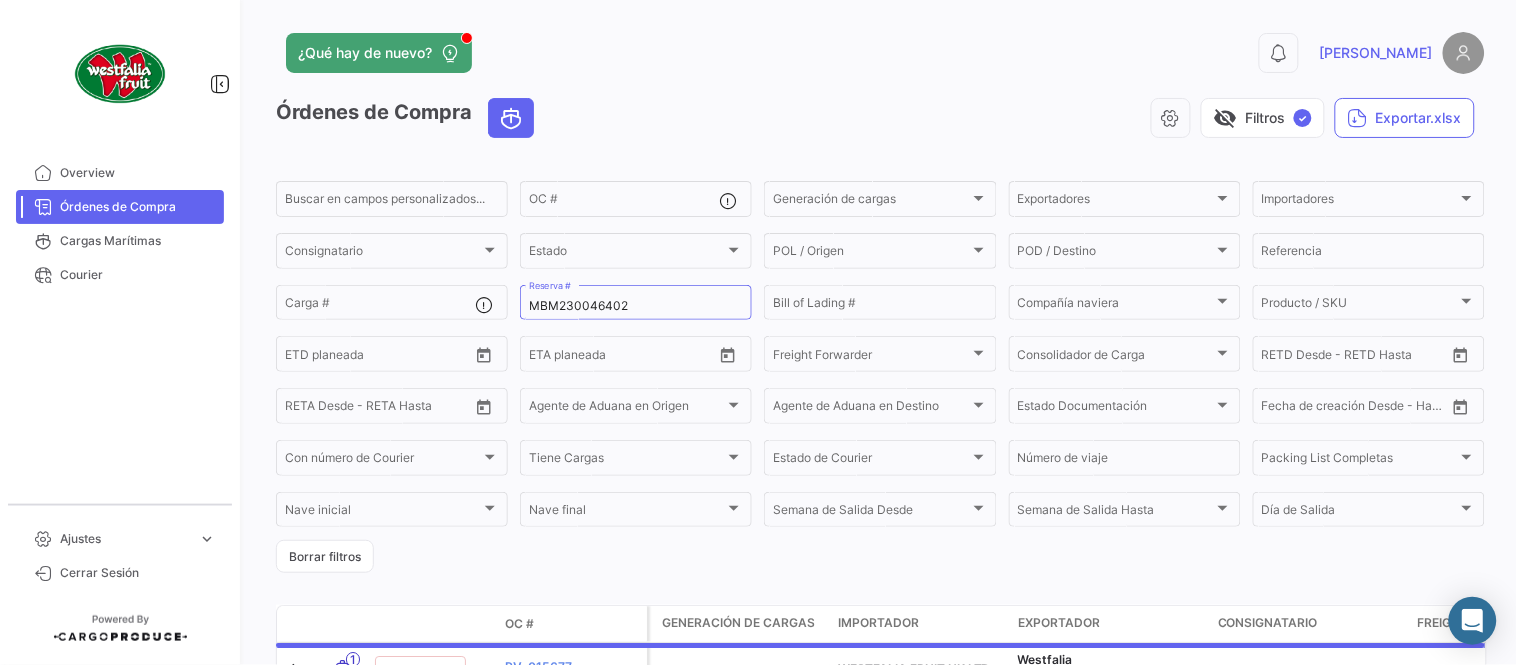 click on "visibility_off   Filtros  ✓  Exportar.xlsx" 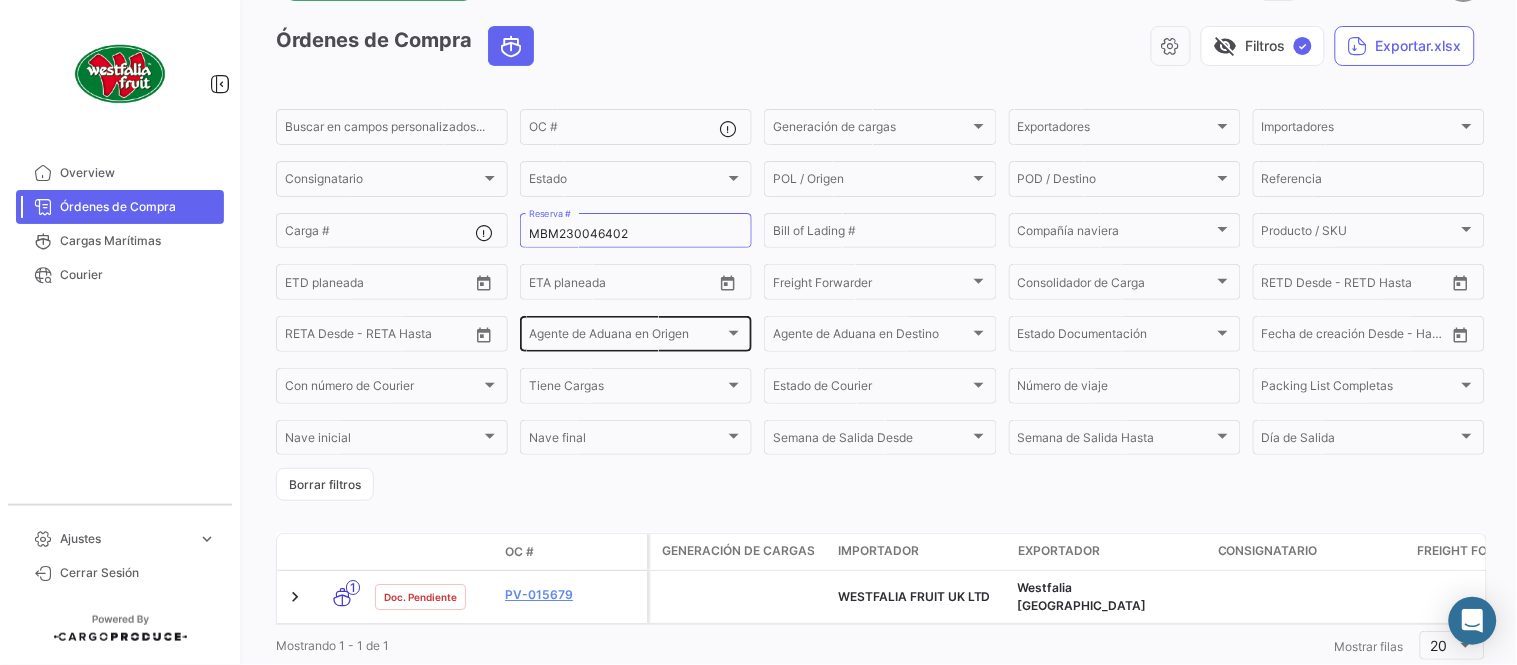 scroll, scrollTop: 128, scrollLeft: 0, axis: vertical 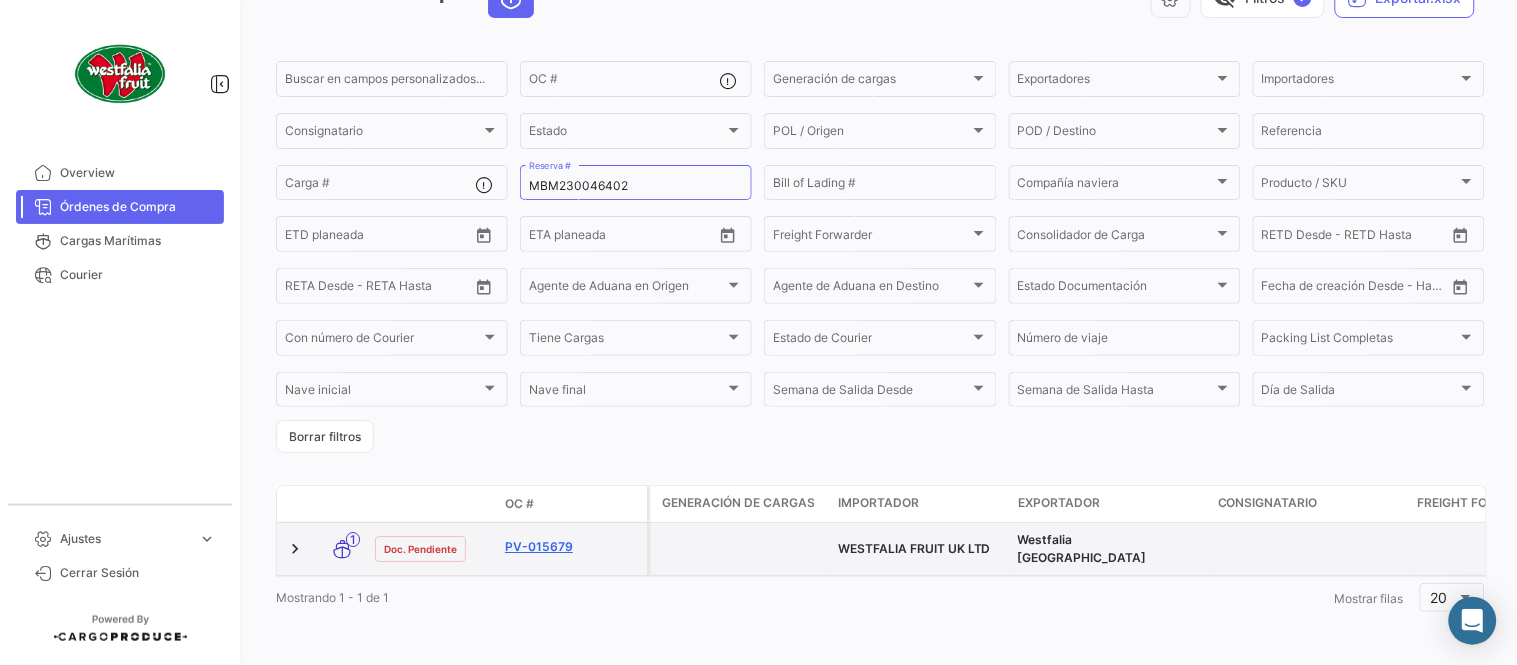 click on "PV-015679" 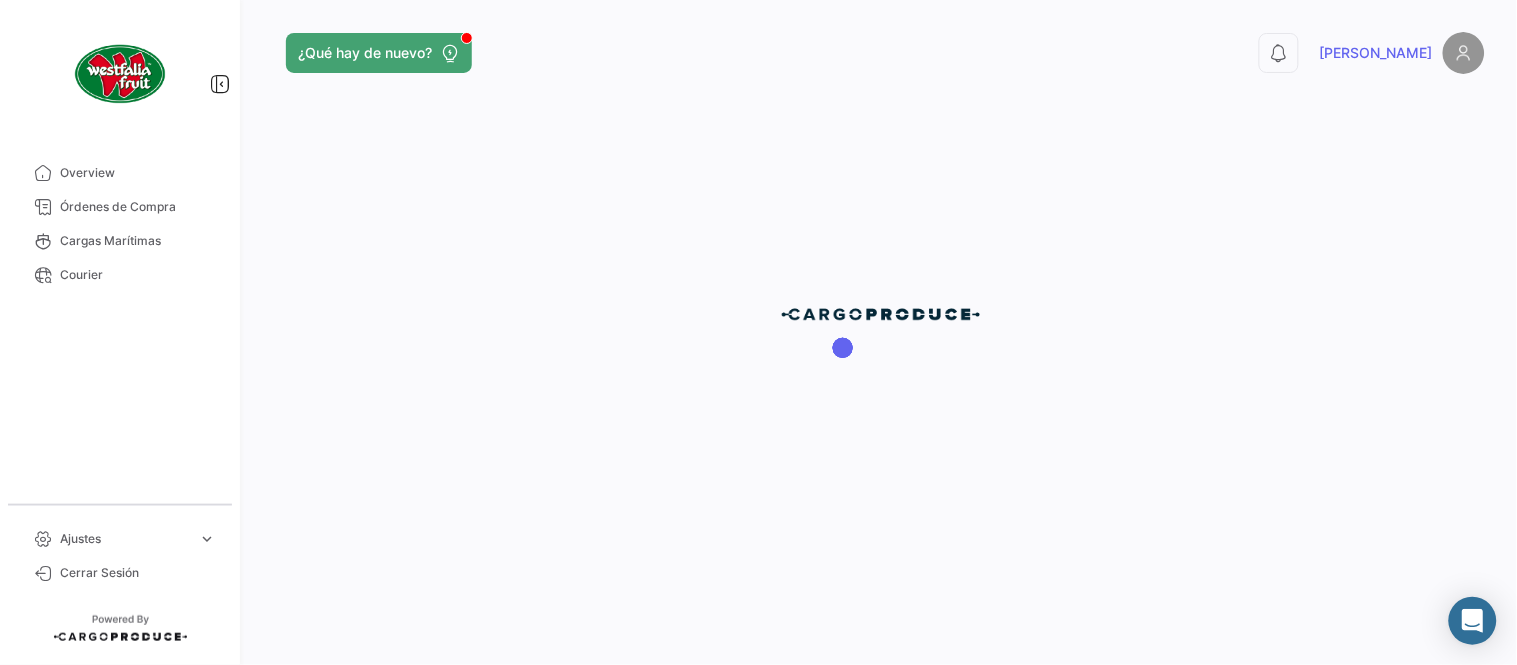 scroll, scrollTop: 0, scrollLeft: 0, axis: both 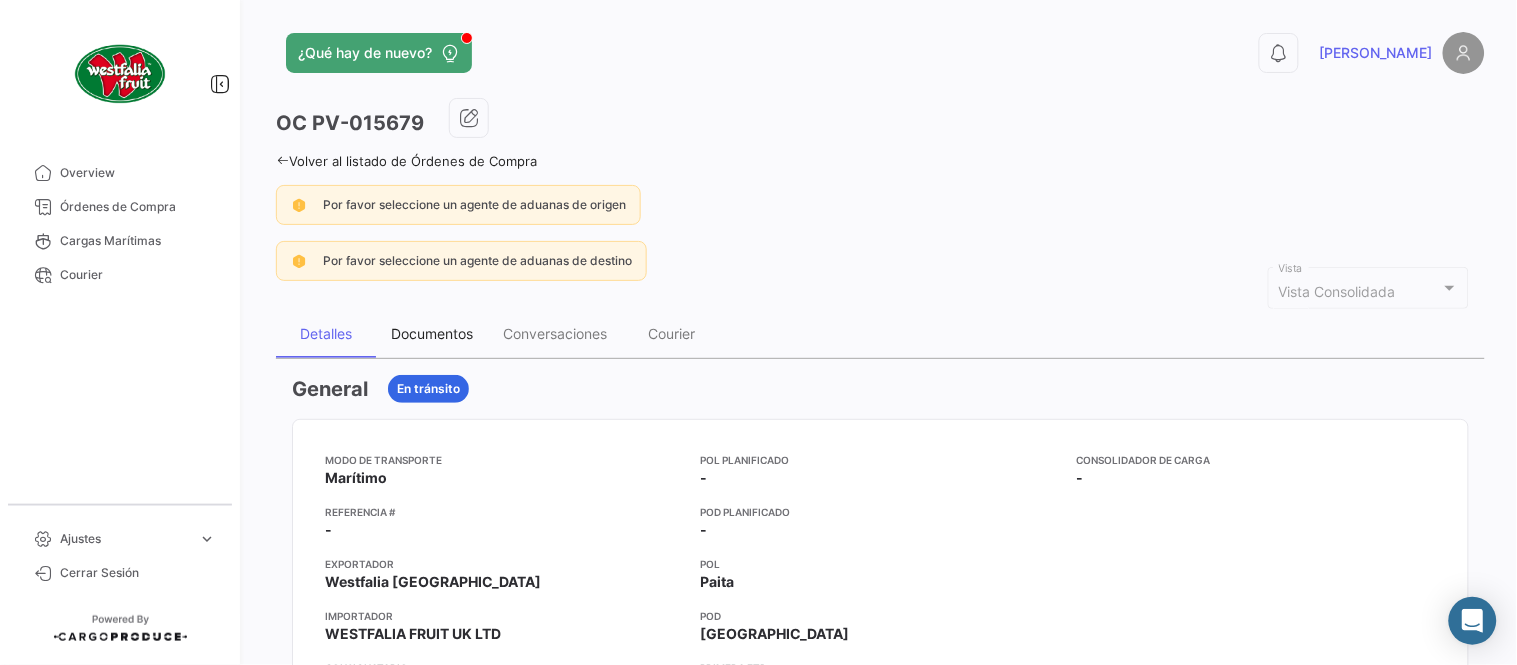 click on "Documentos" at bounding box center (432, 333) 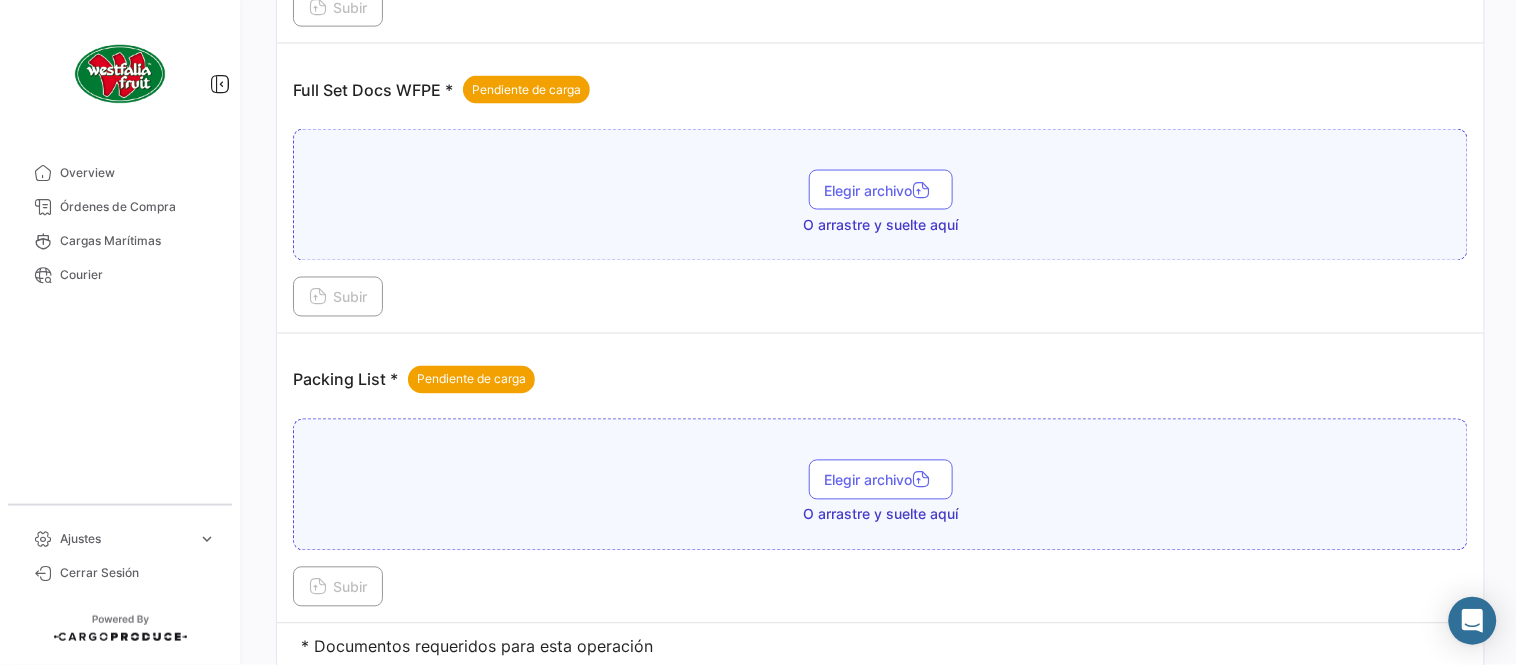 scroll, scrollTop: 806, scrollLeft: 0, axis: vertical 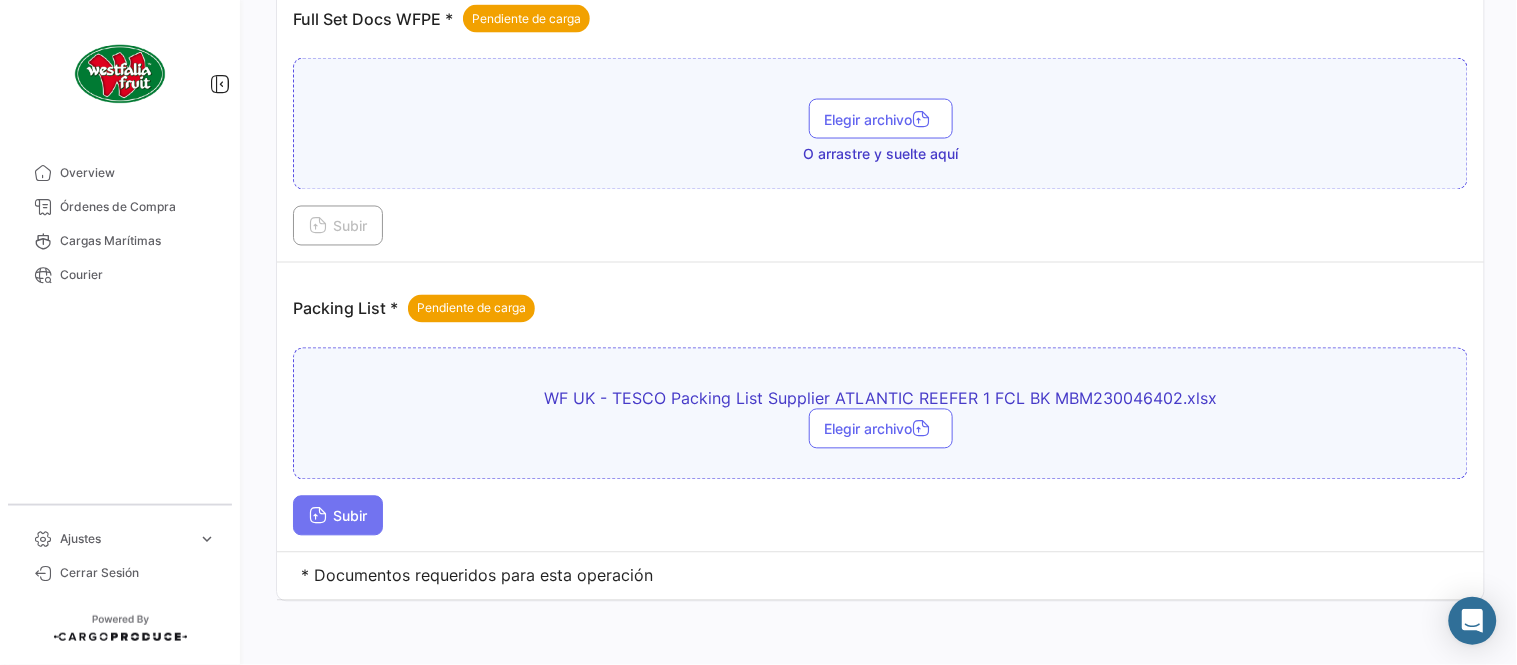 click on "Subir" at bounding box center (338, 516) 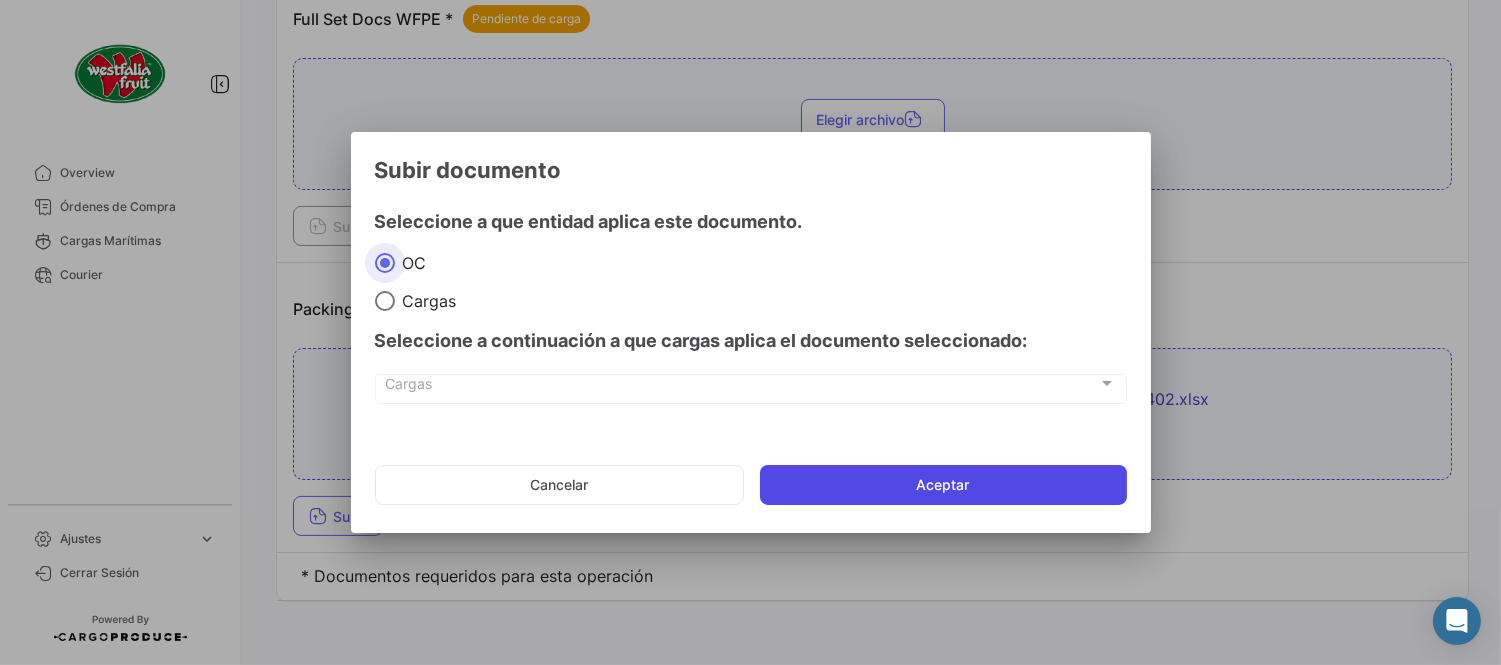 click on "Aceptar" 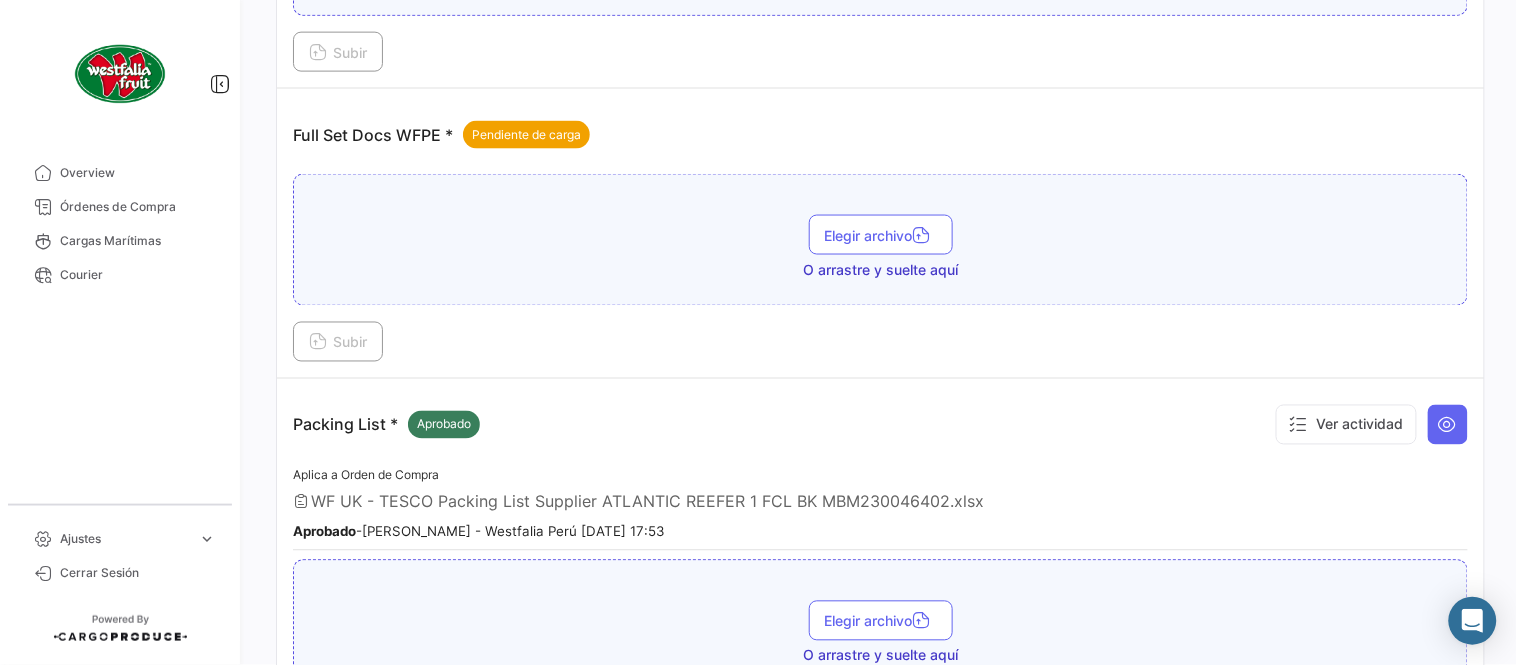 scroll, scrollTop: 473, scrollLeft: 0, axis: vertical 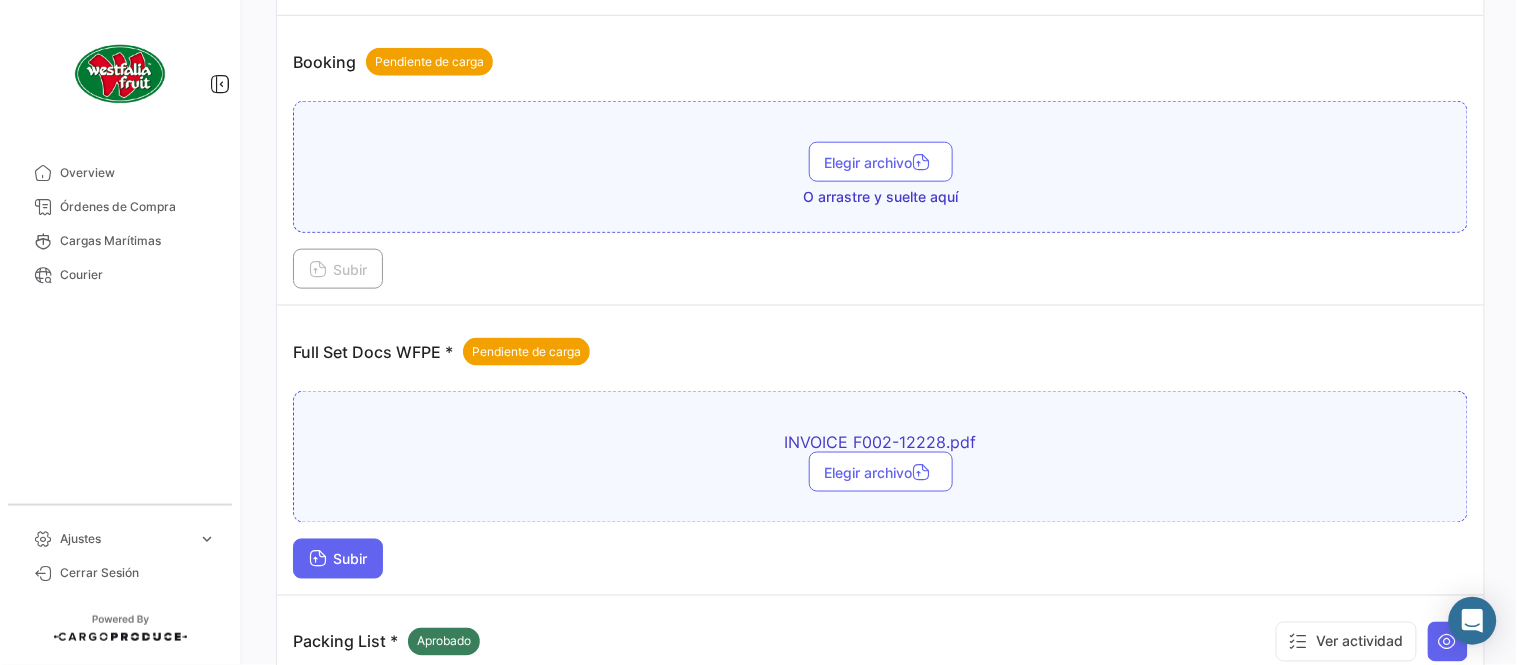 click on "Subir" at bounding box center [338, 559] 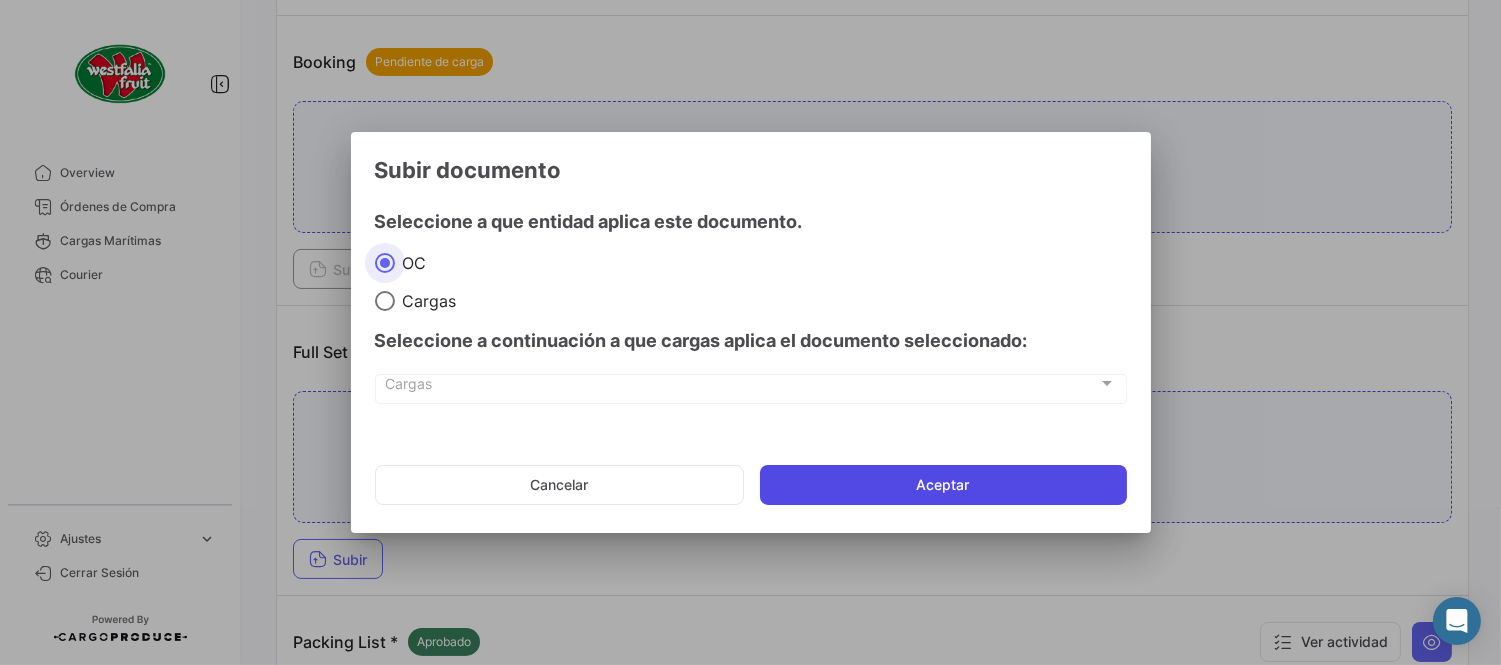 click on "Aceptar" 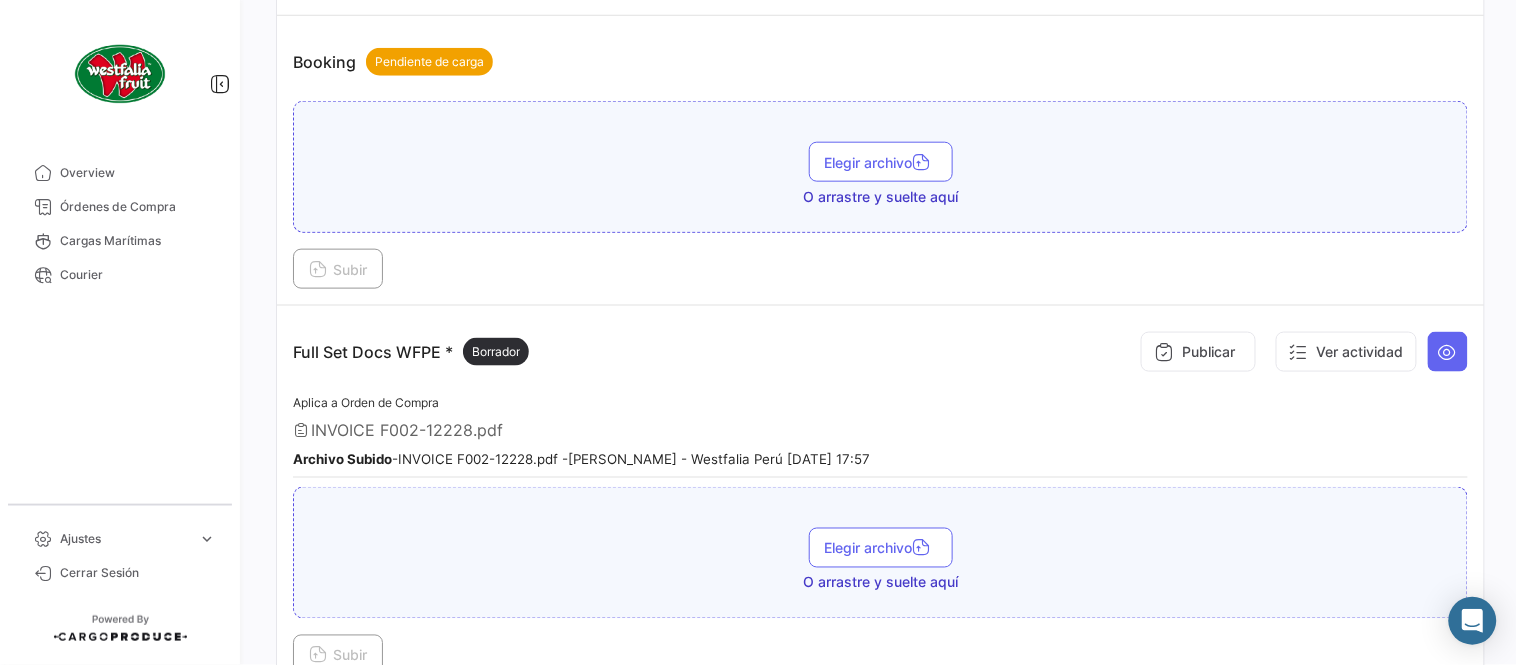 click on "Subir" at bounding box center (880, 269) 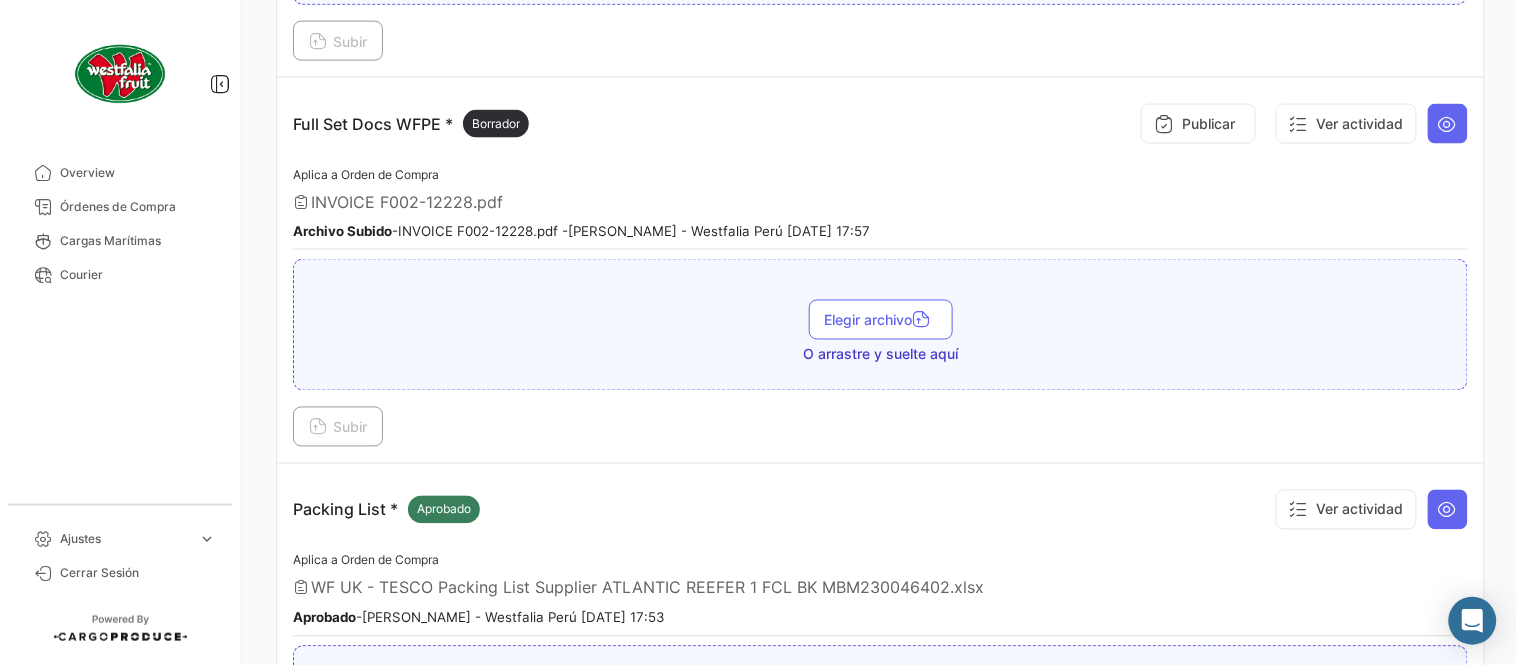 scroll, scrollTop: 695, scrollLeft: 0, axis: vertical 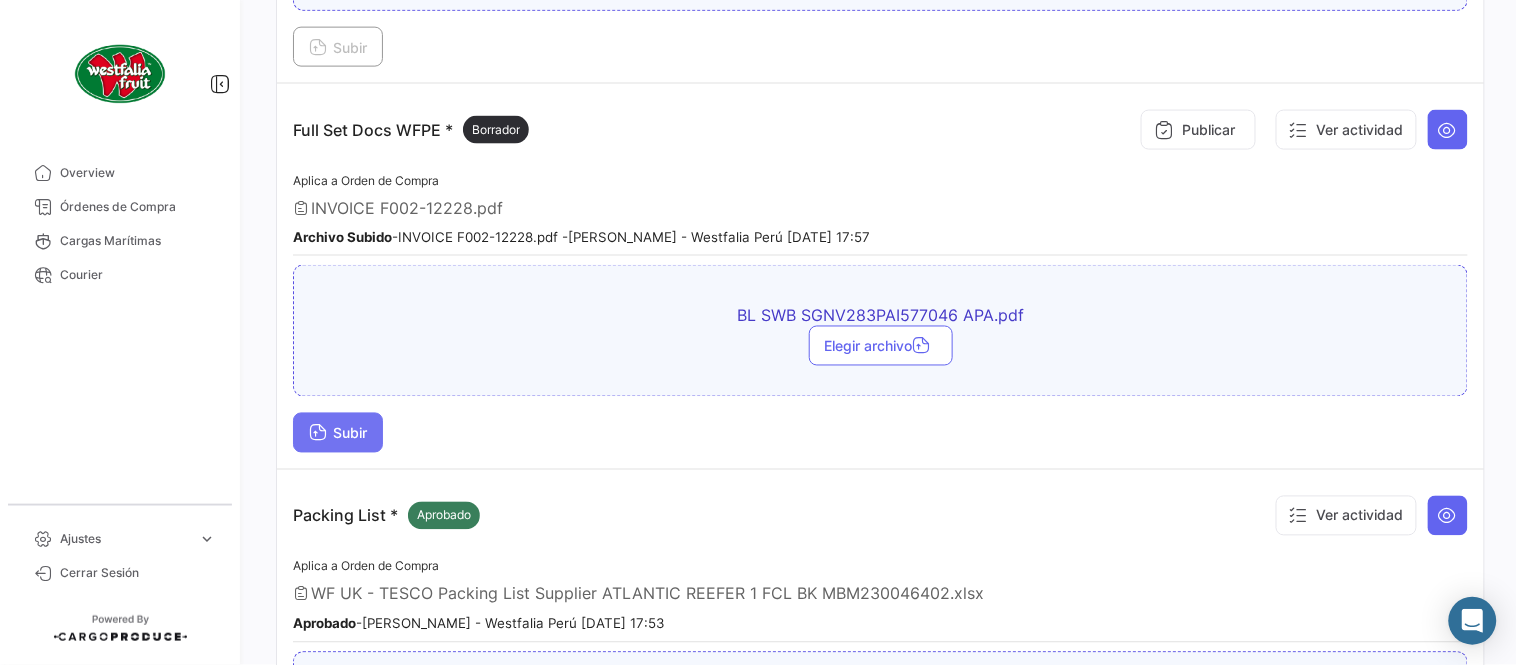 click on "Subir" at bounding box center (338, 433) 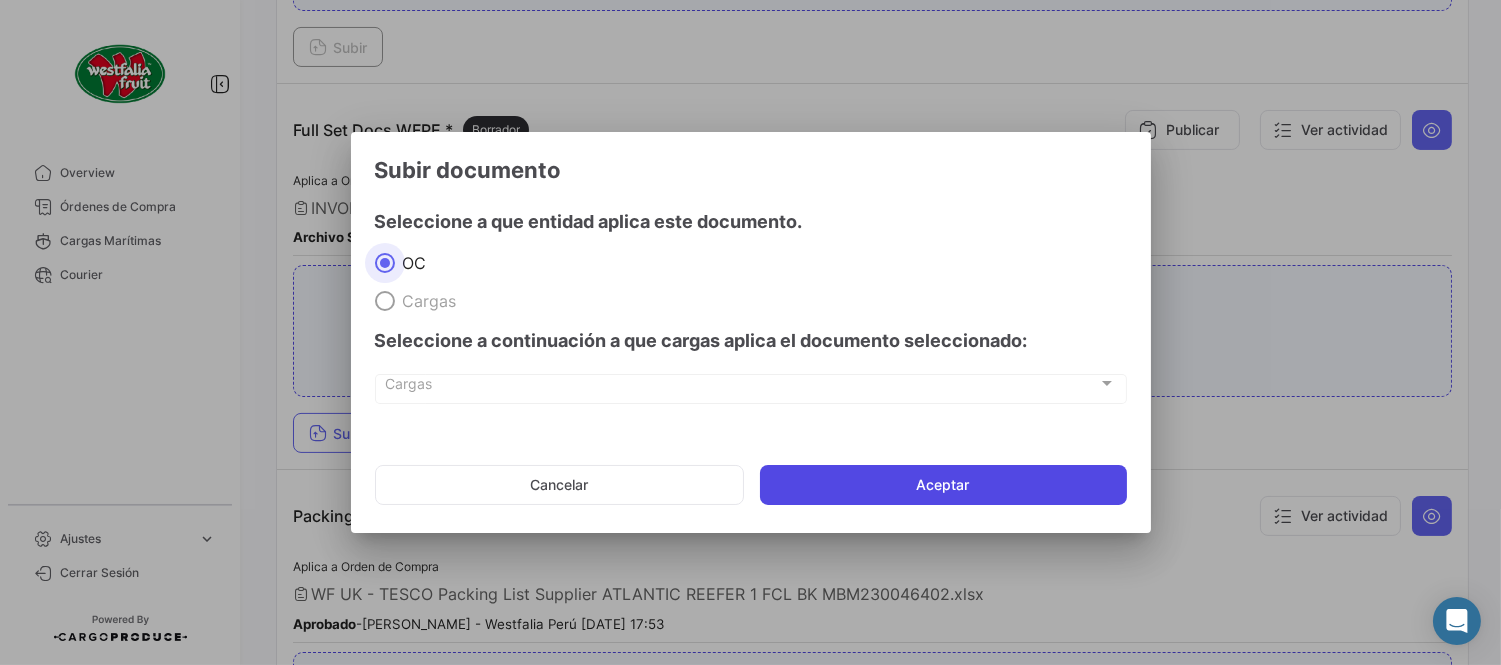 click on "Aceptar" 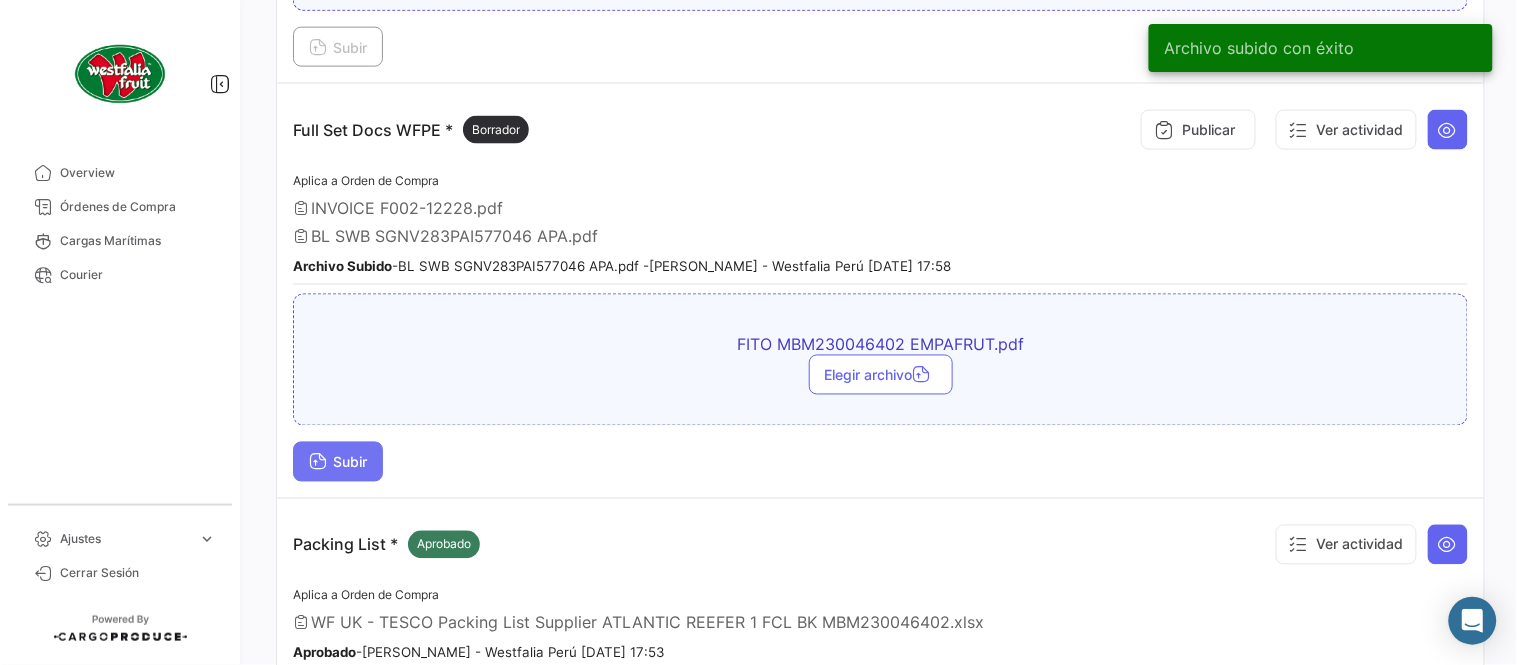 click on "Subir" at bounding box center (338, 462) 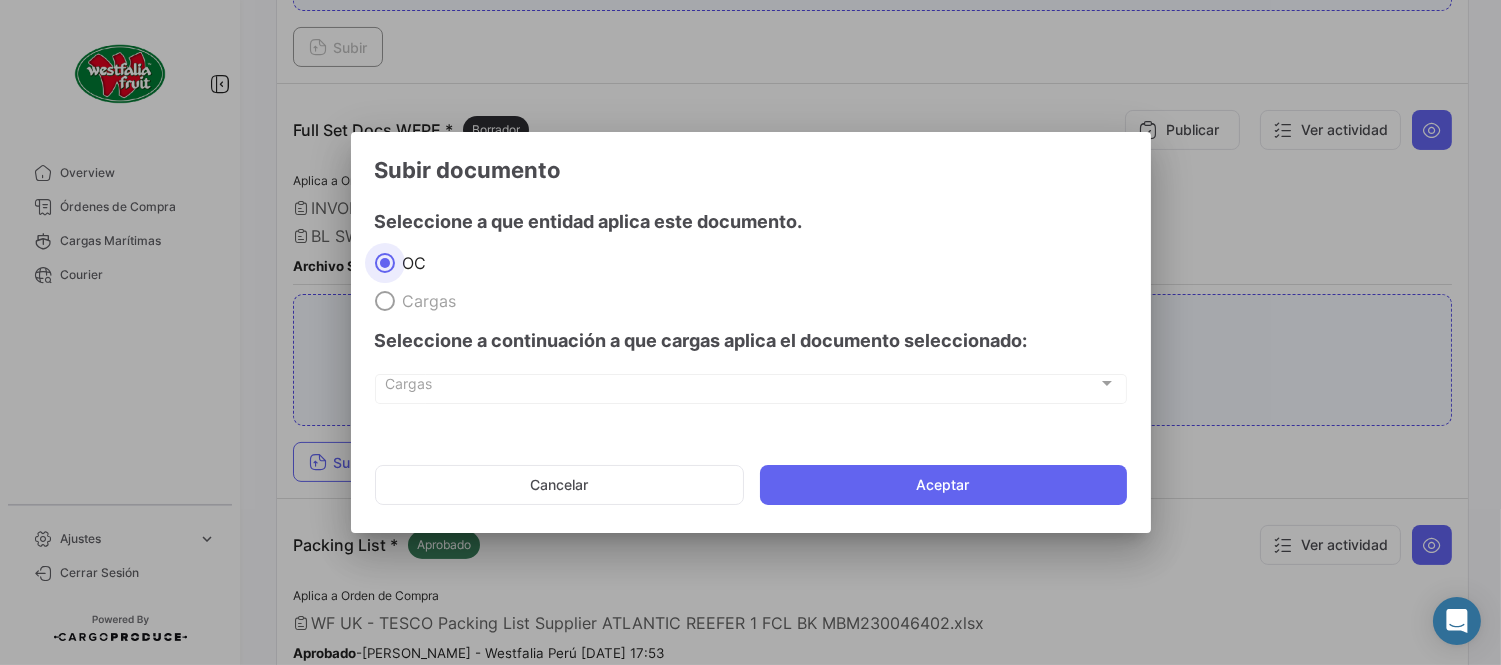 drag, startPoint x: 933, startPoint y: 488, endPoint x: 1088, endPoint y: 548, distance: 166.2077 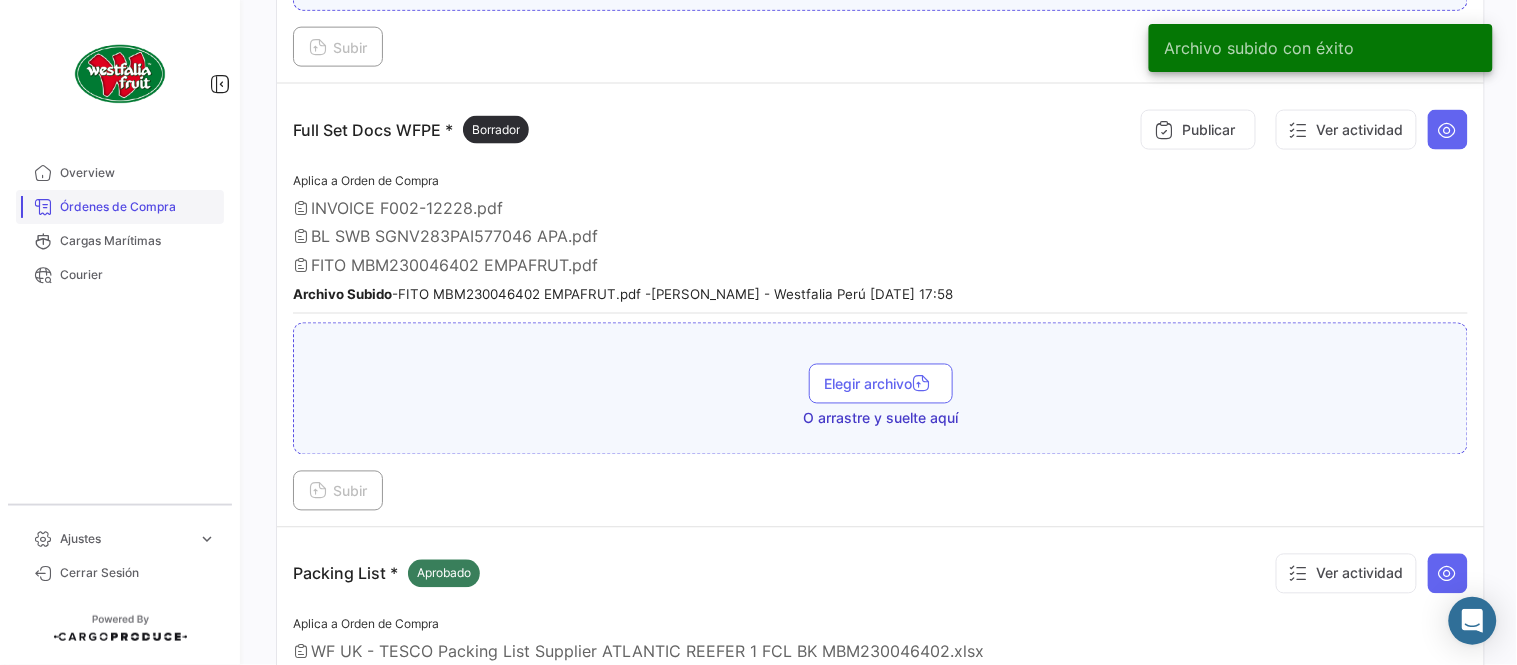 click on "Órdenes de Compra" at bounding box center [138, 207] 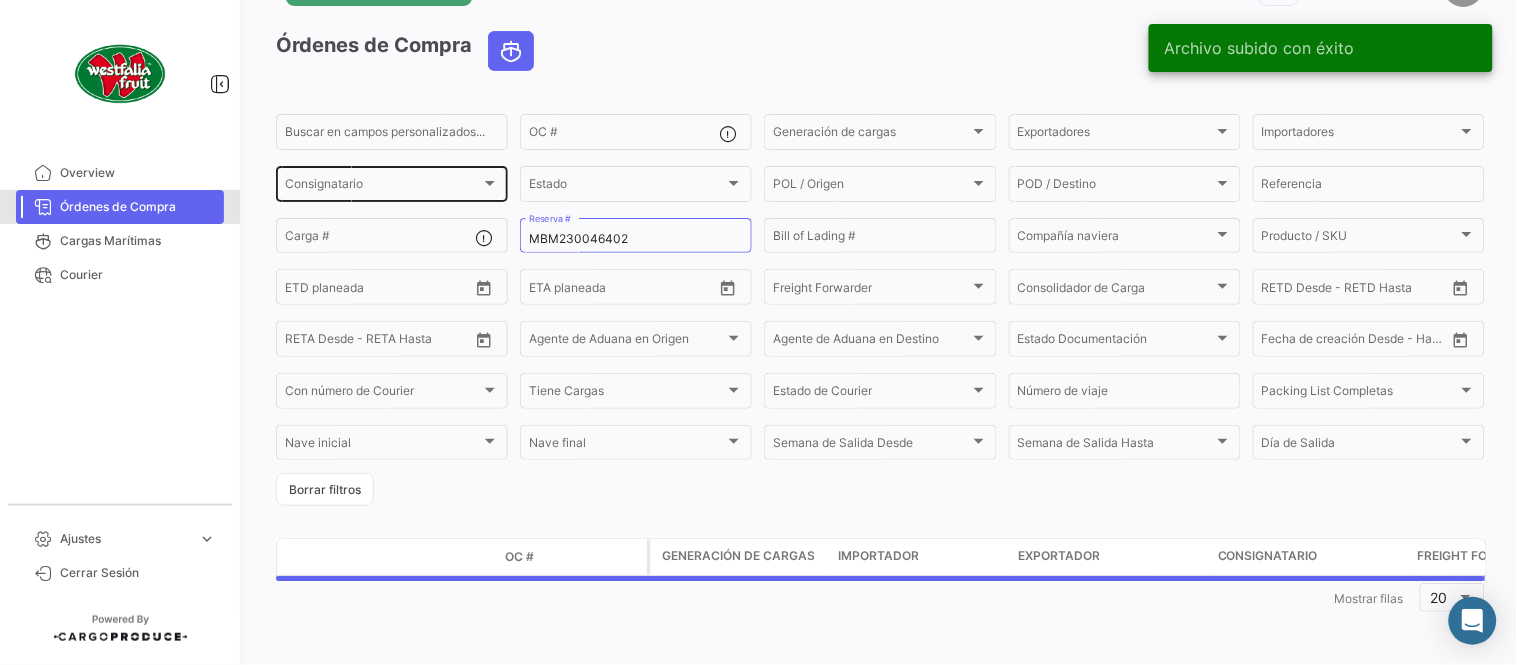 scroll, scrollTop: 0, scrollLeft: 0, axis: both 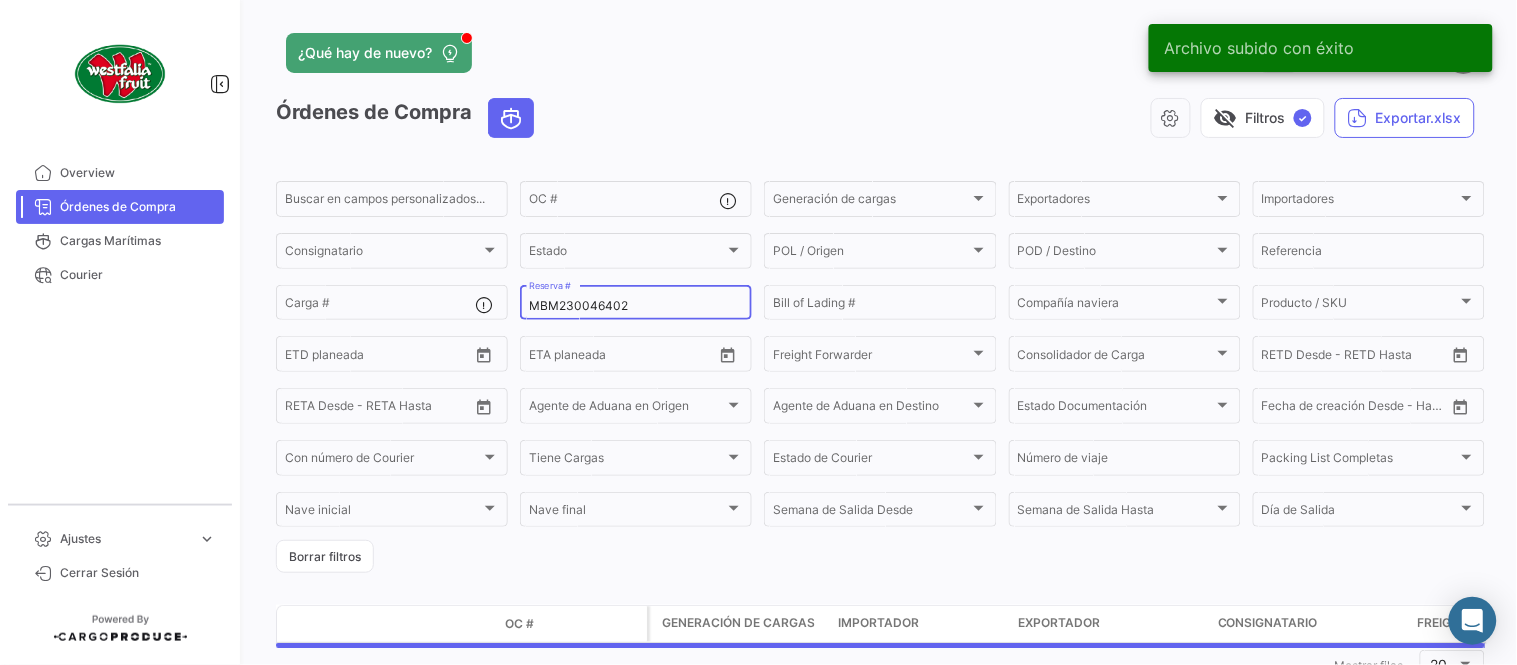 click on "MBM230046402" at bounding box center (636, 306) 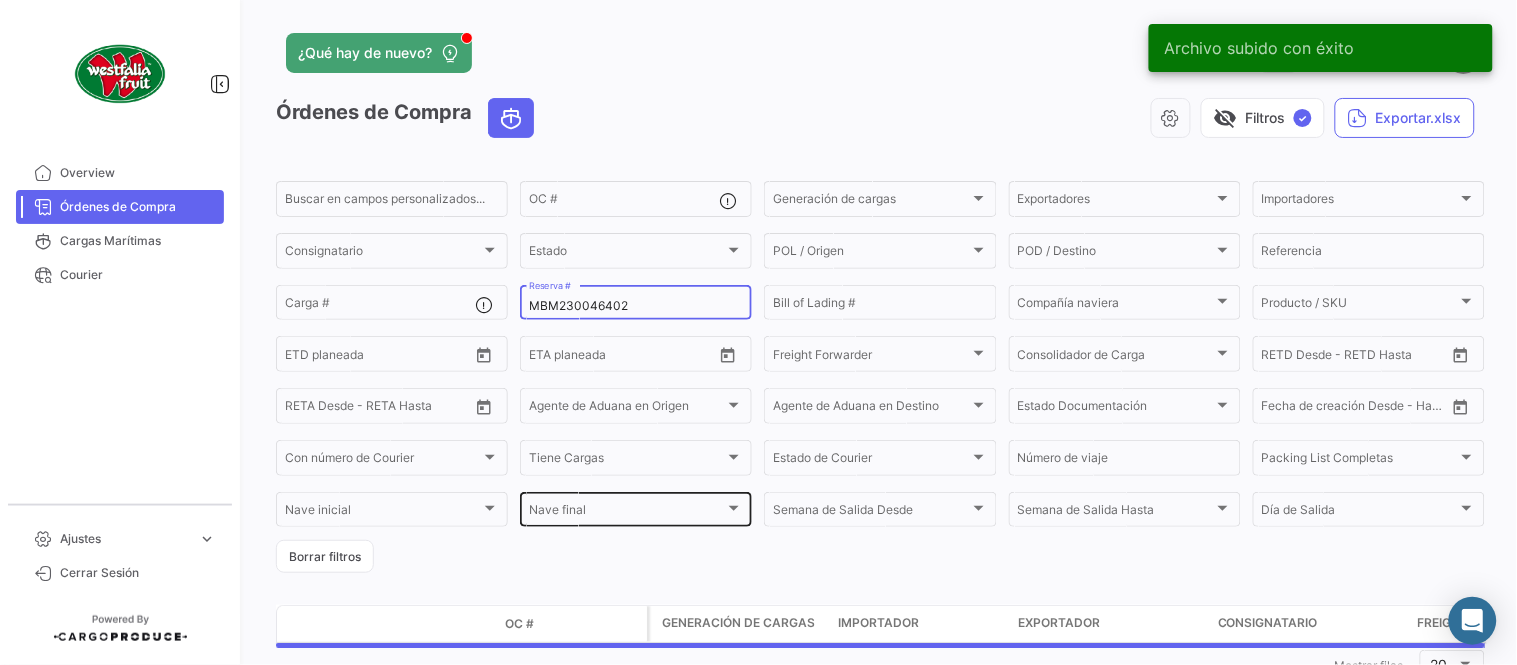 paste on "3" 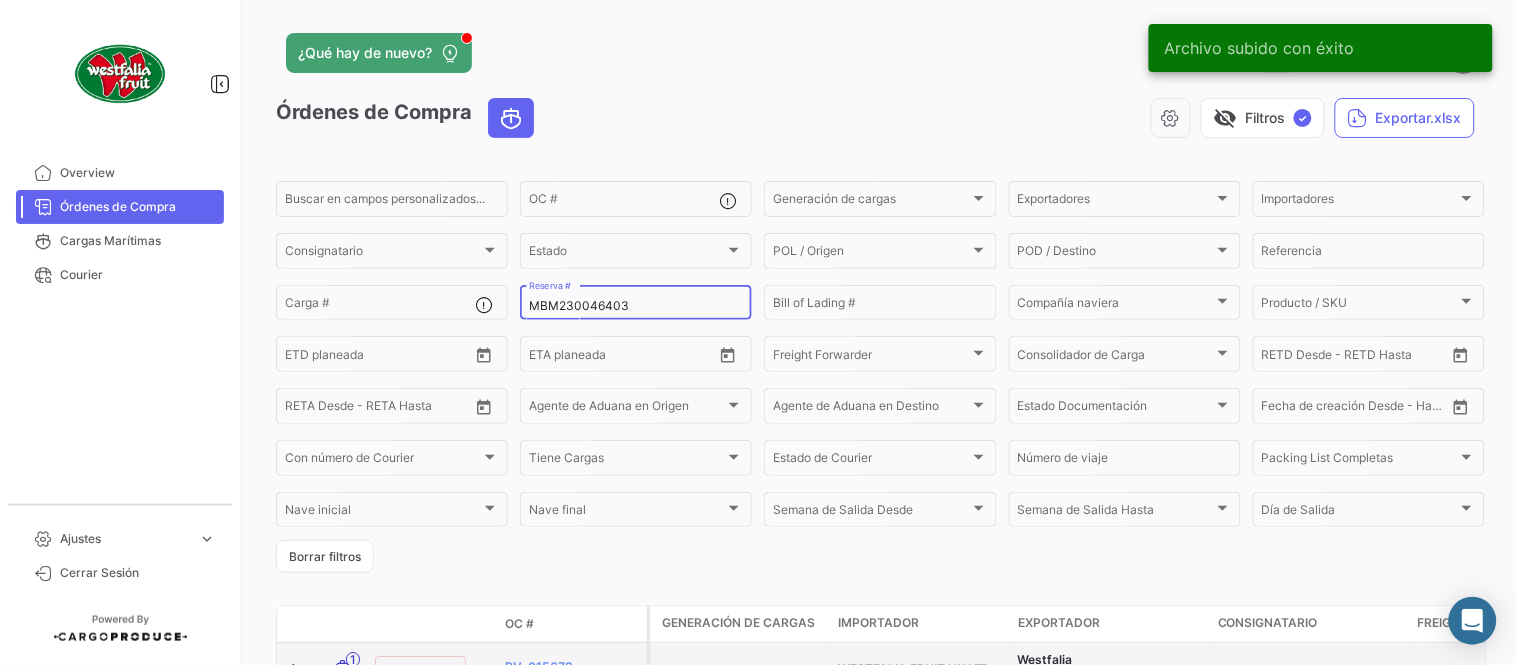 type on "MBM230046403" 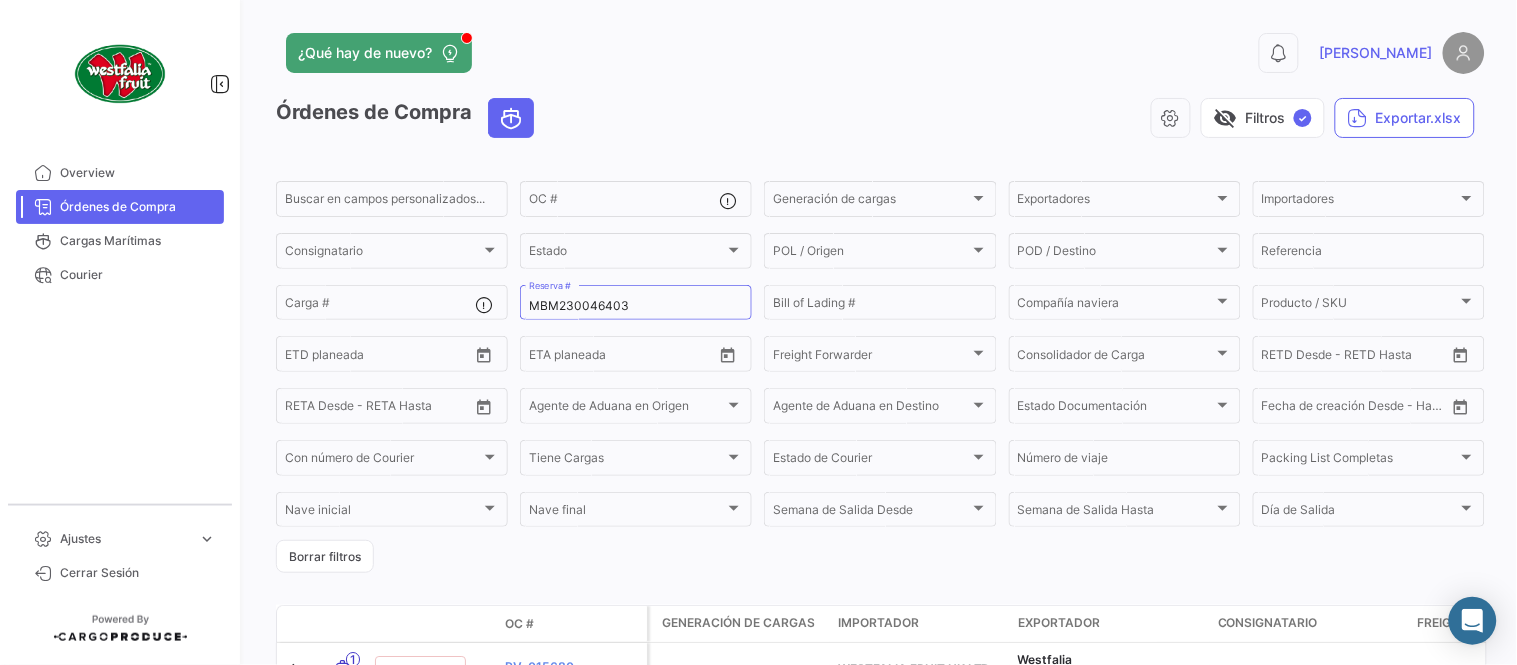drag, startPoint x: 1082, startPoint y: 91, endPoint x: 1000, endPoint y: 200, distance: 136.40015 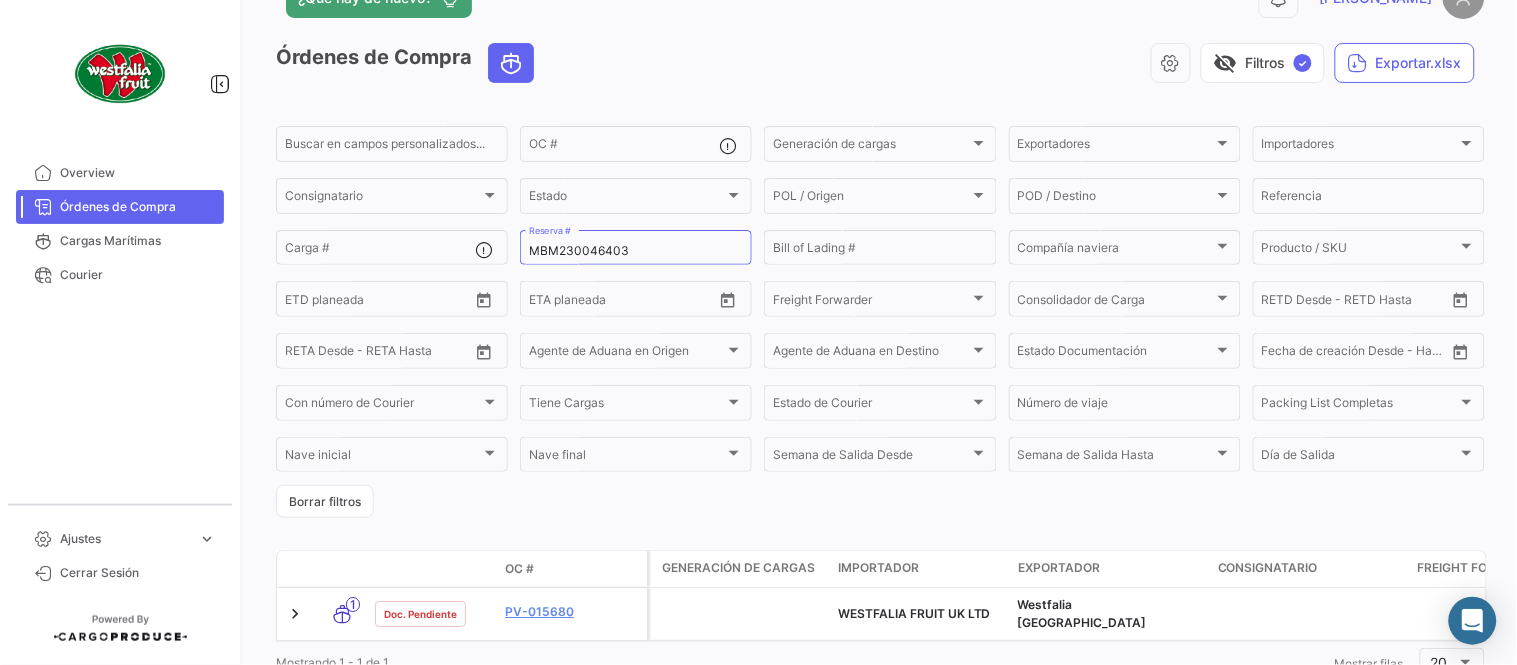 scroll, scrollTop: 128, scrollLeft: 0, axis: vertical 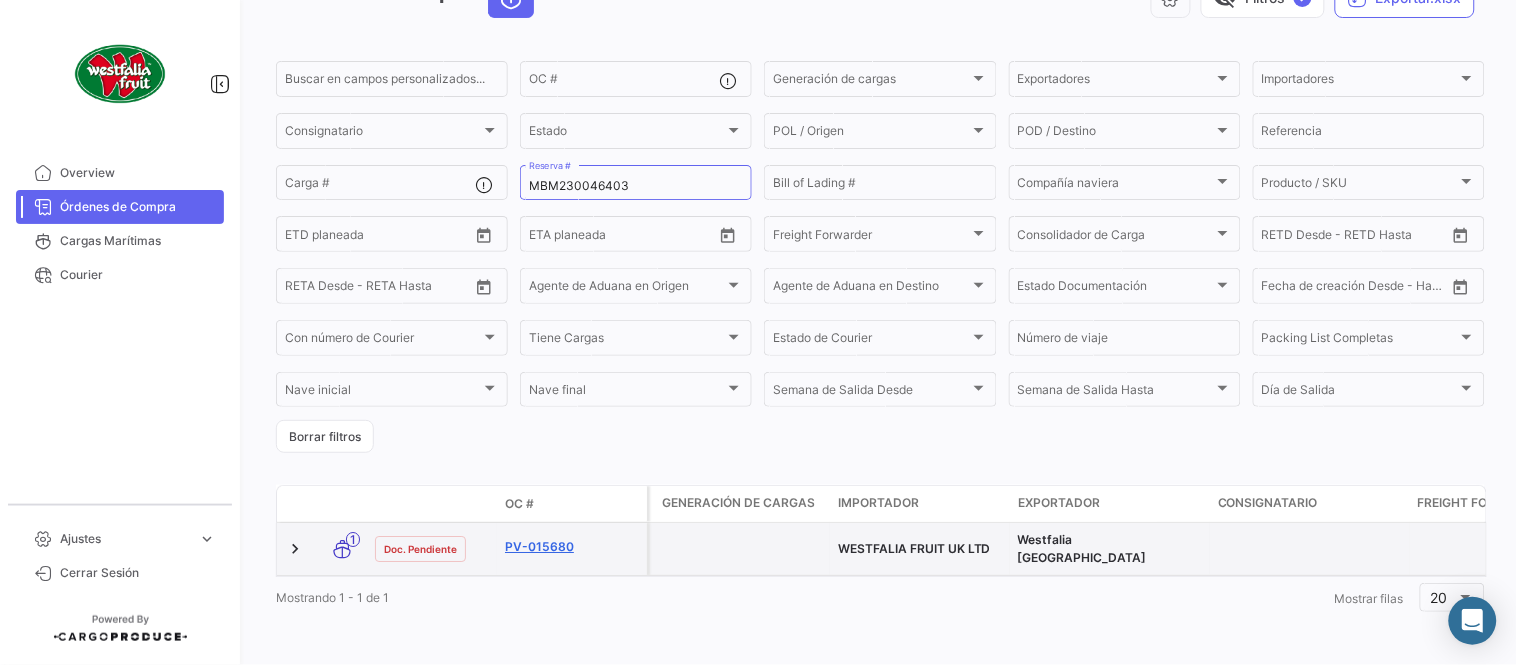 click on "PV-015680" 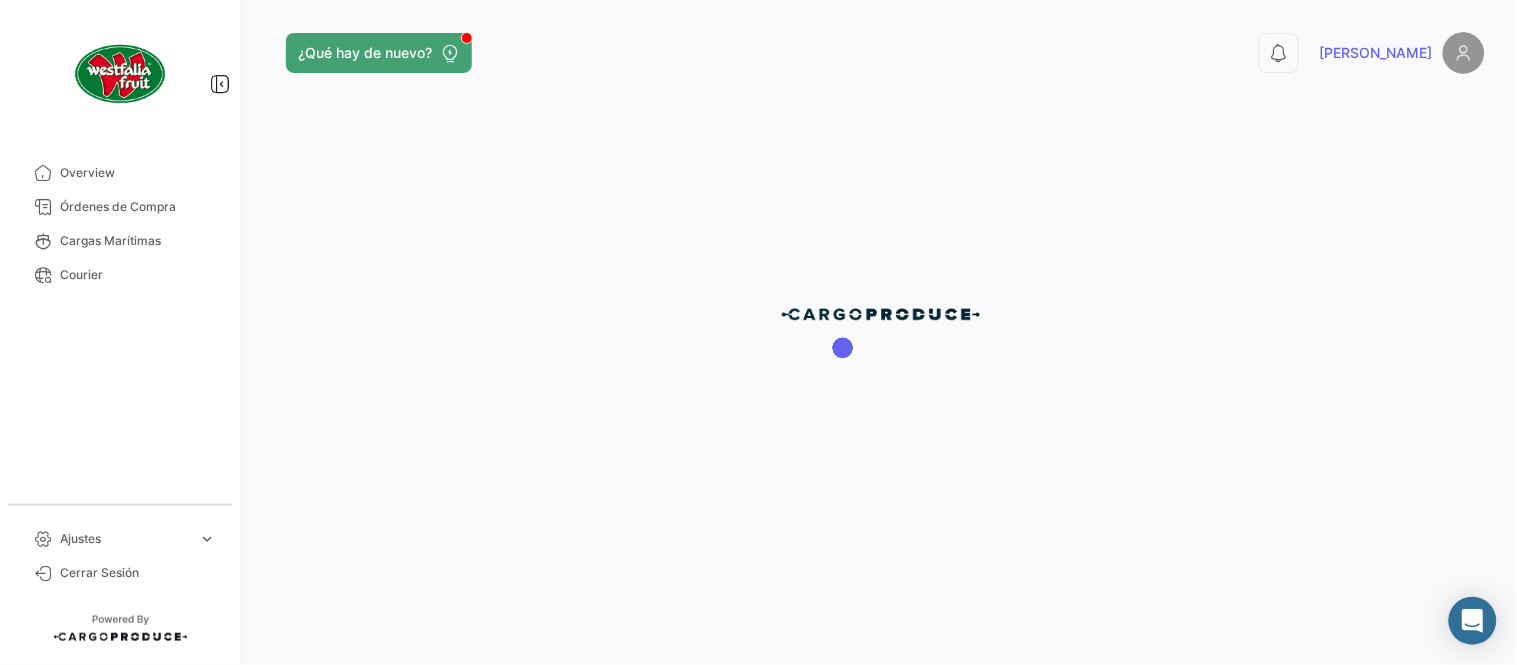 scroll, scrollTop: 0, scrollLeft: 0, axis: both 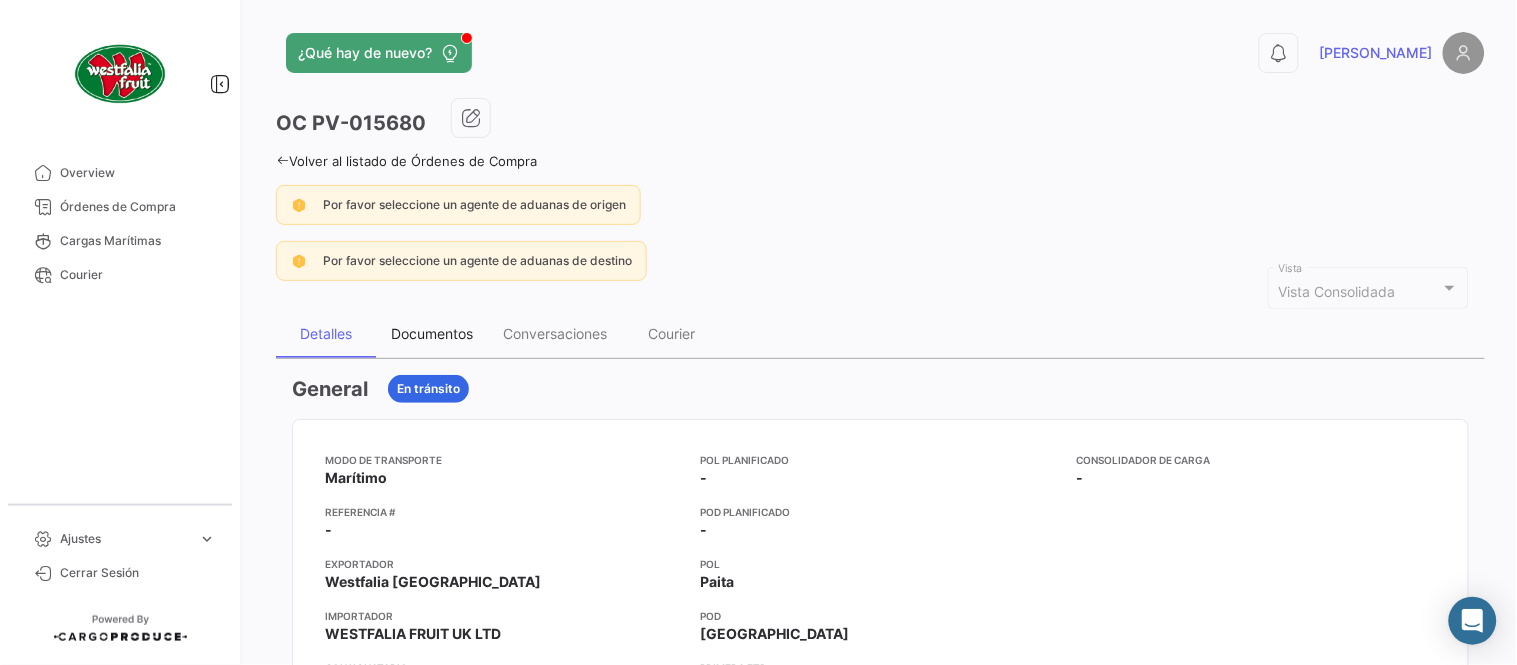 click on "Documentos" at bounding box center (432, 333) 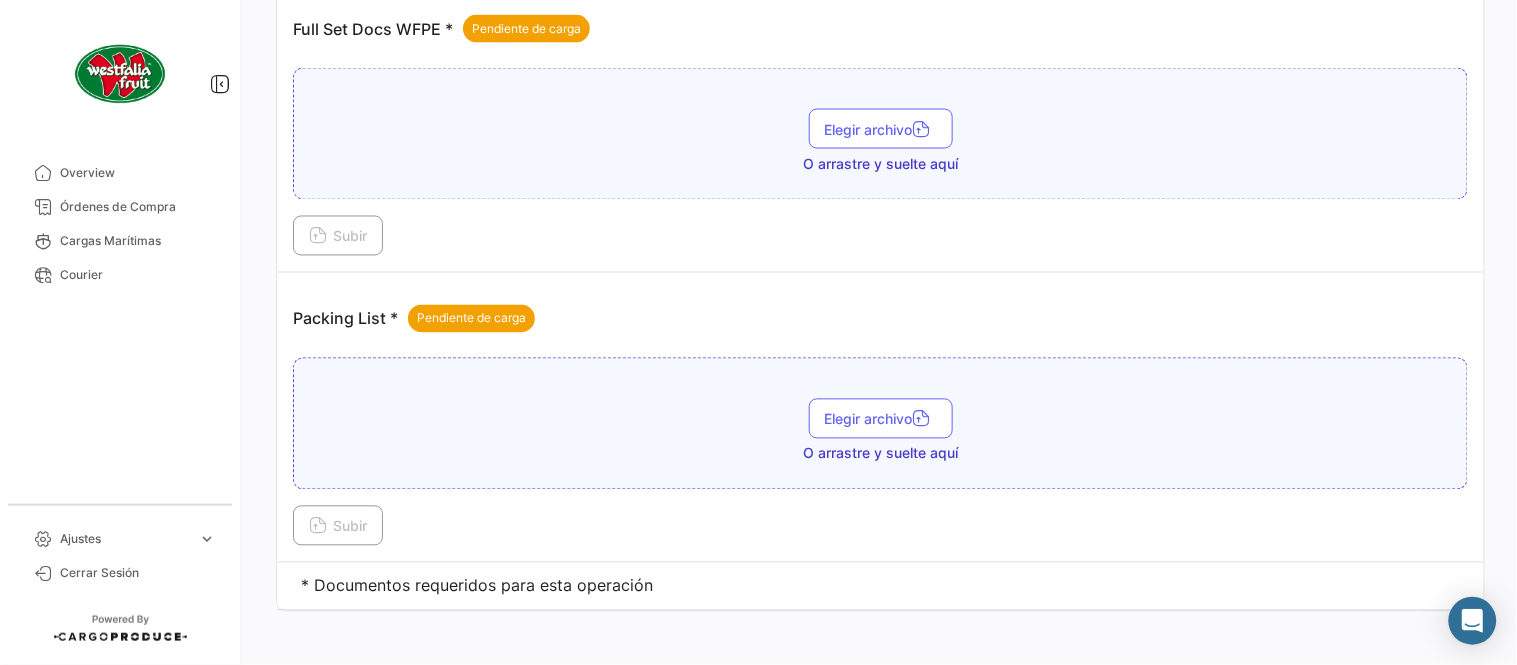 scroll, scrollTop: 806, scrollLeft: 0, axis: vertical 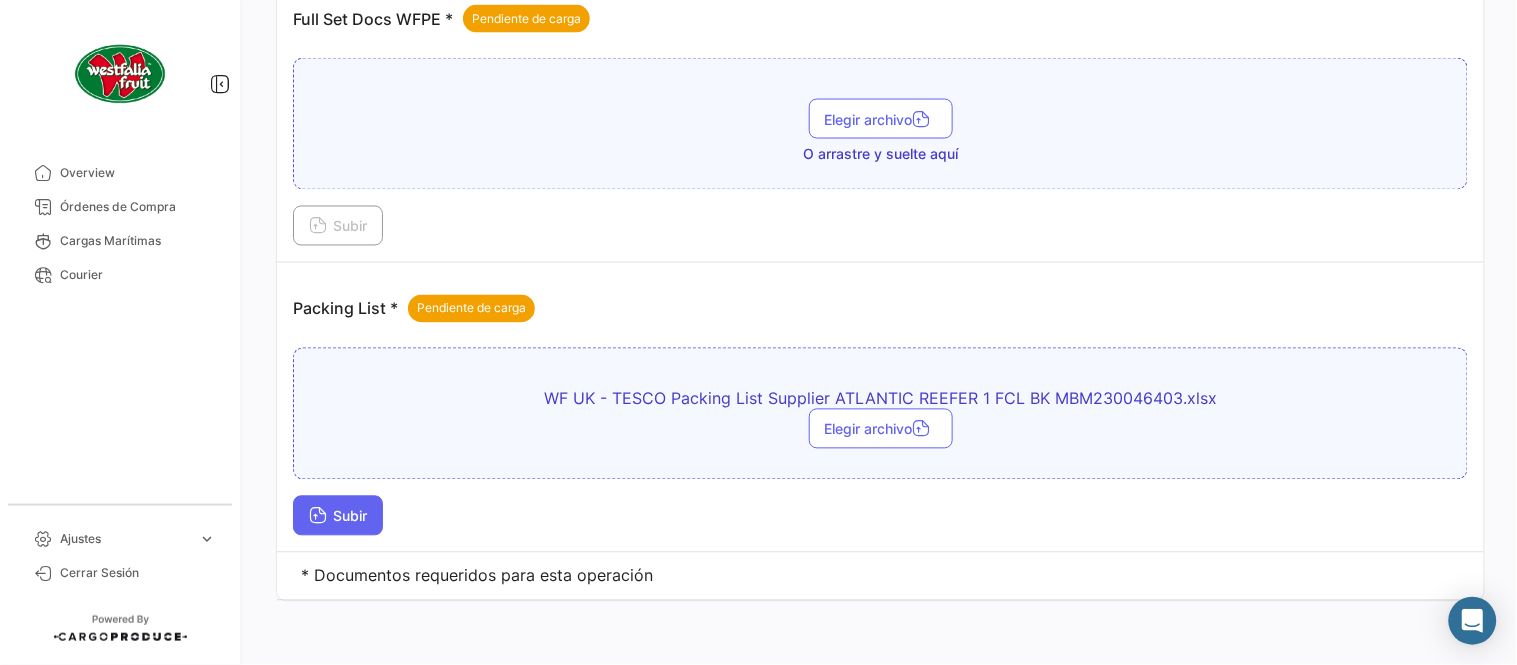 click on "Subir" at bounding box center (338, 516) 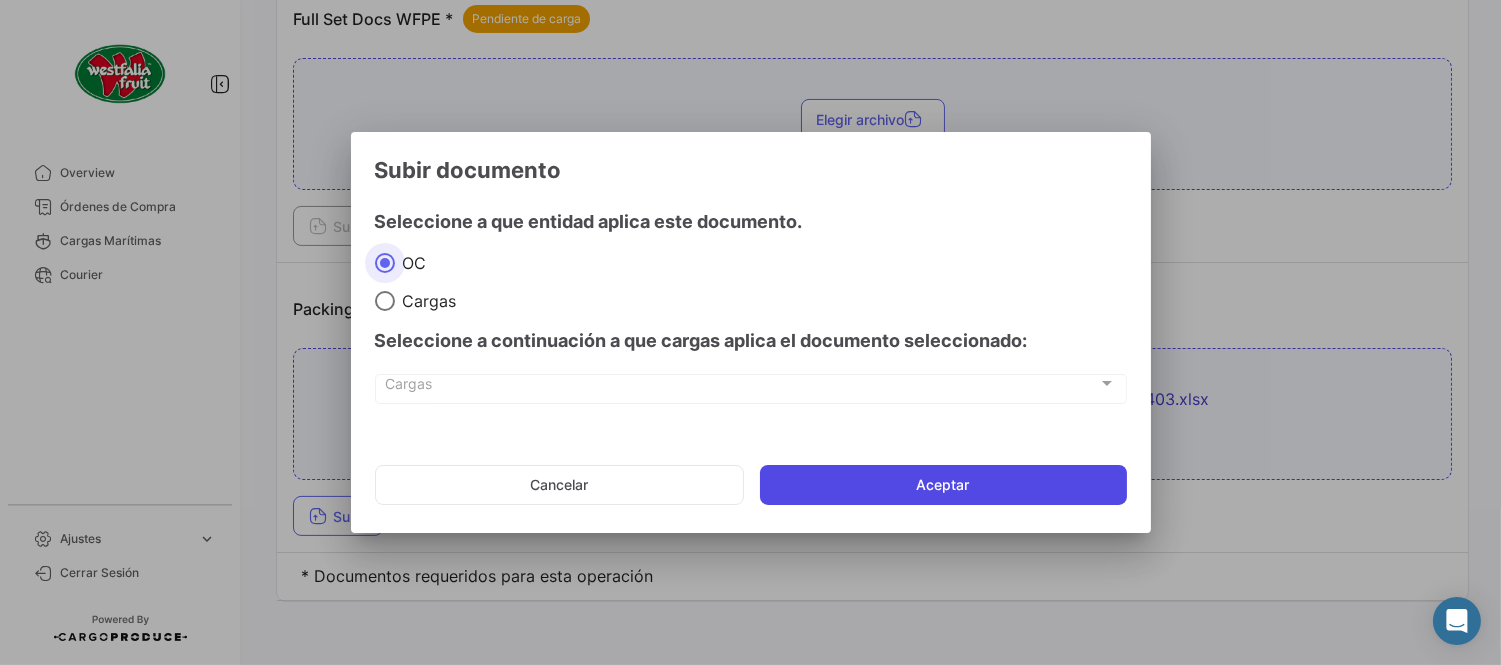 click on "Aceptar" 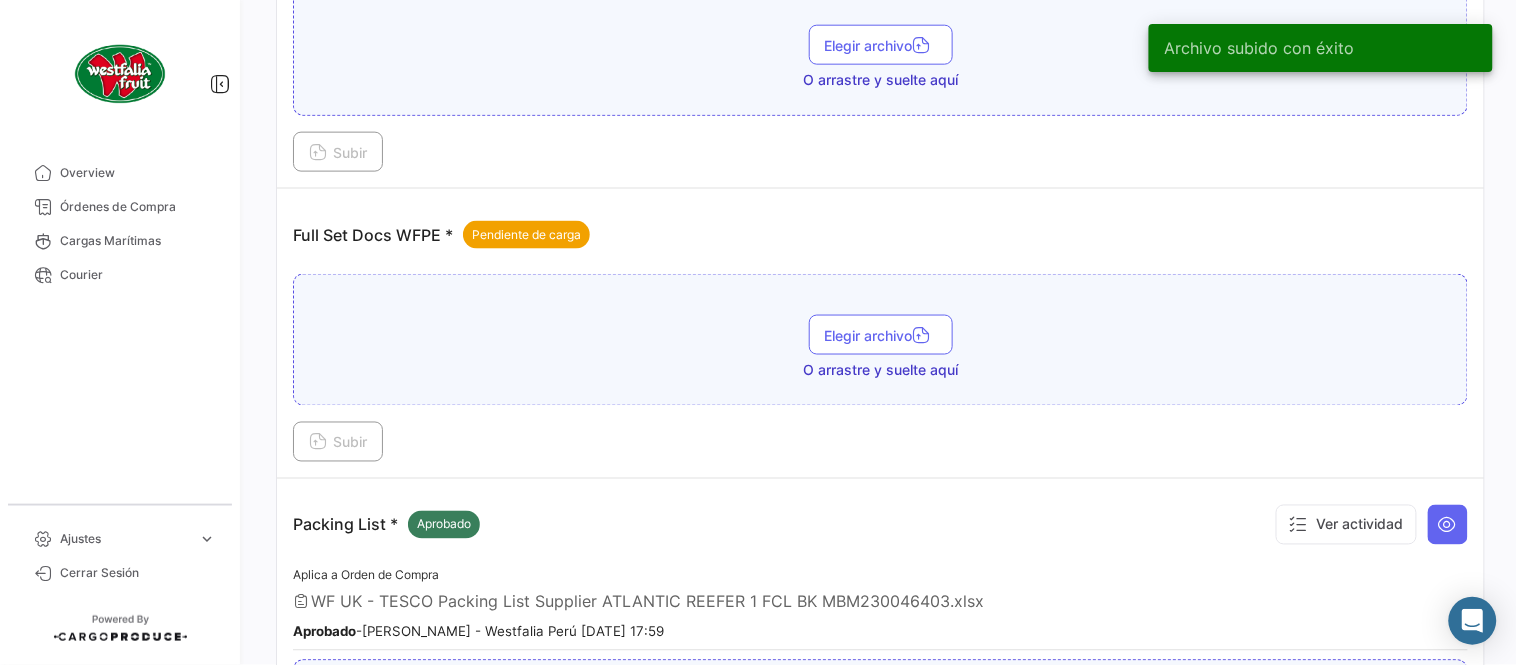 scroll, scrollTop: 584, scrollLeft: 0, axis: vertical 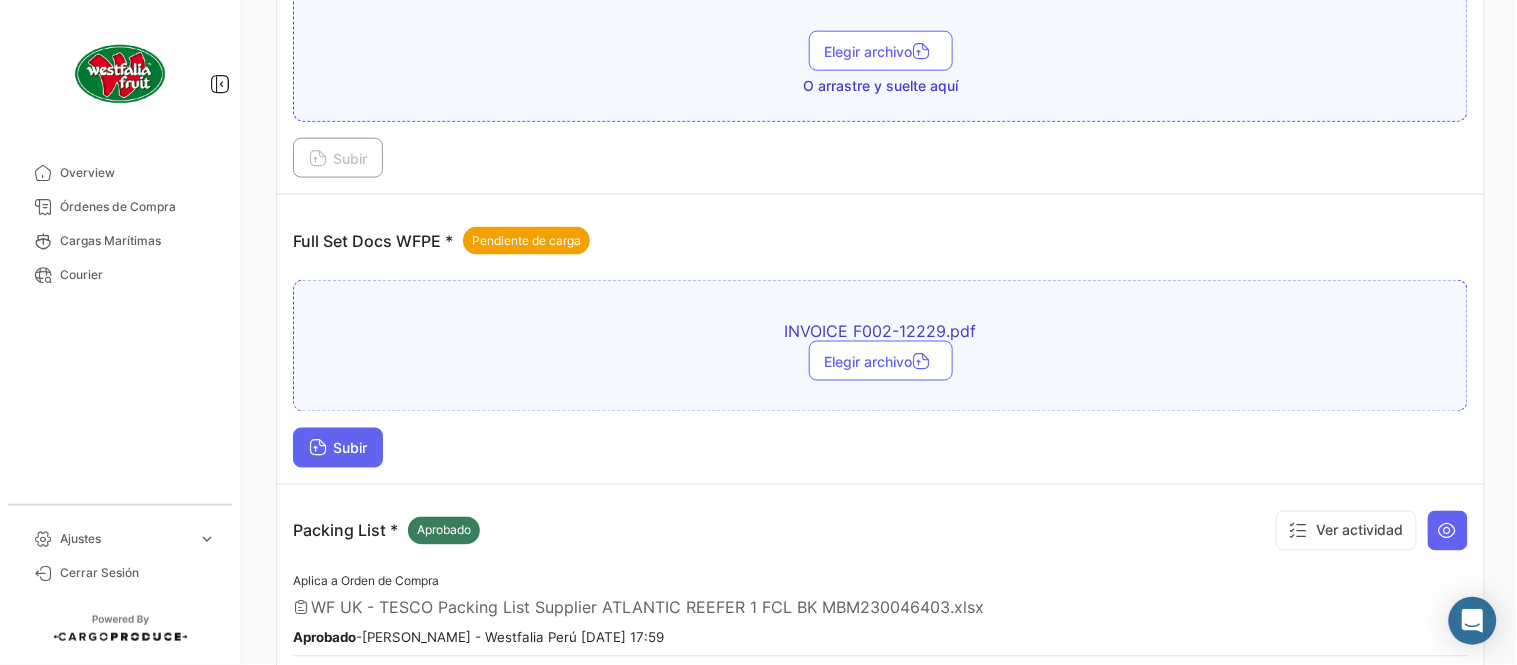 click on "Subir" at bounding box center (338, 448) 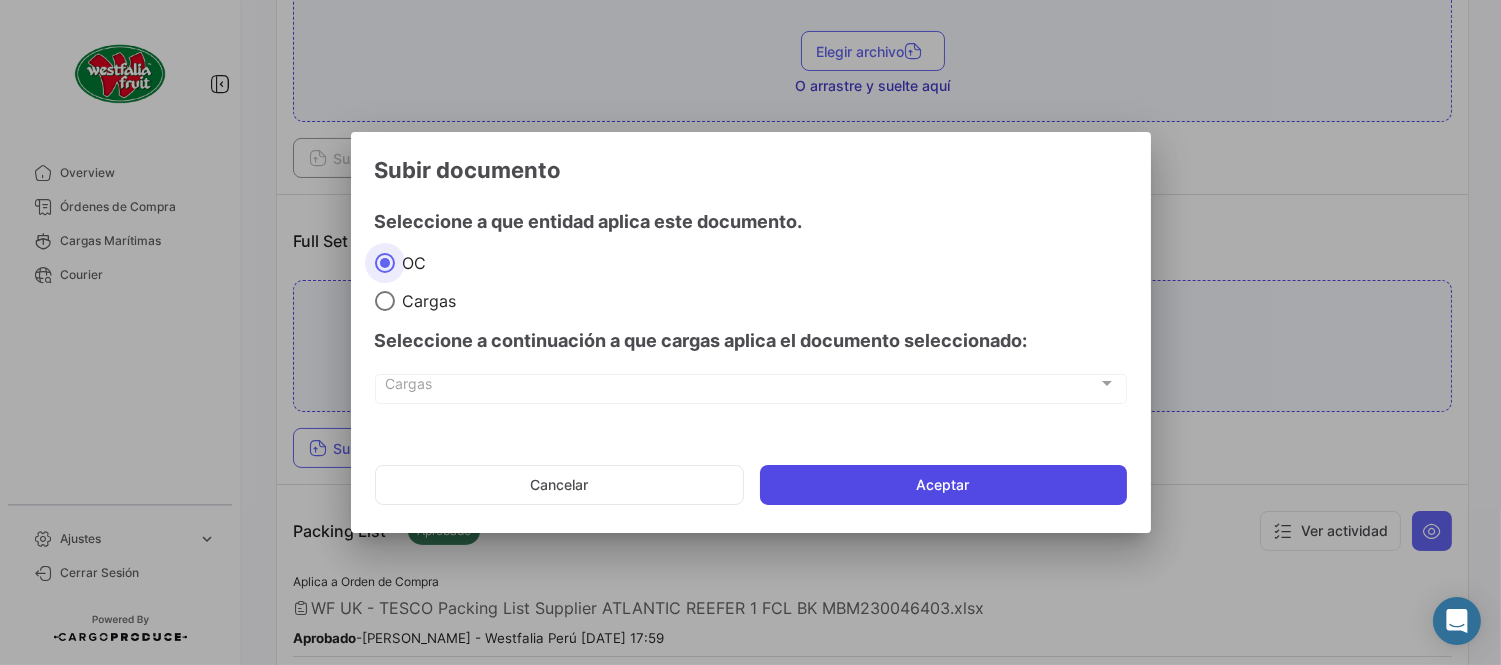 click on "Aceptar" 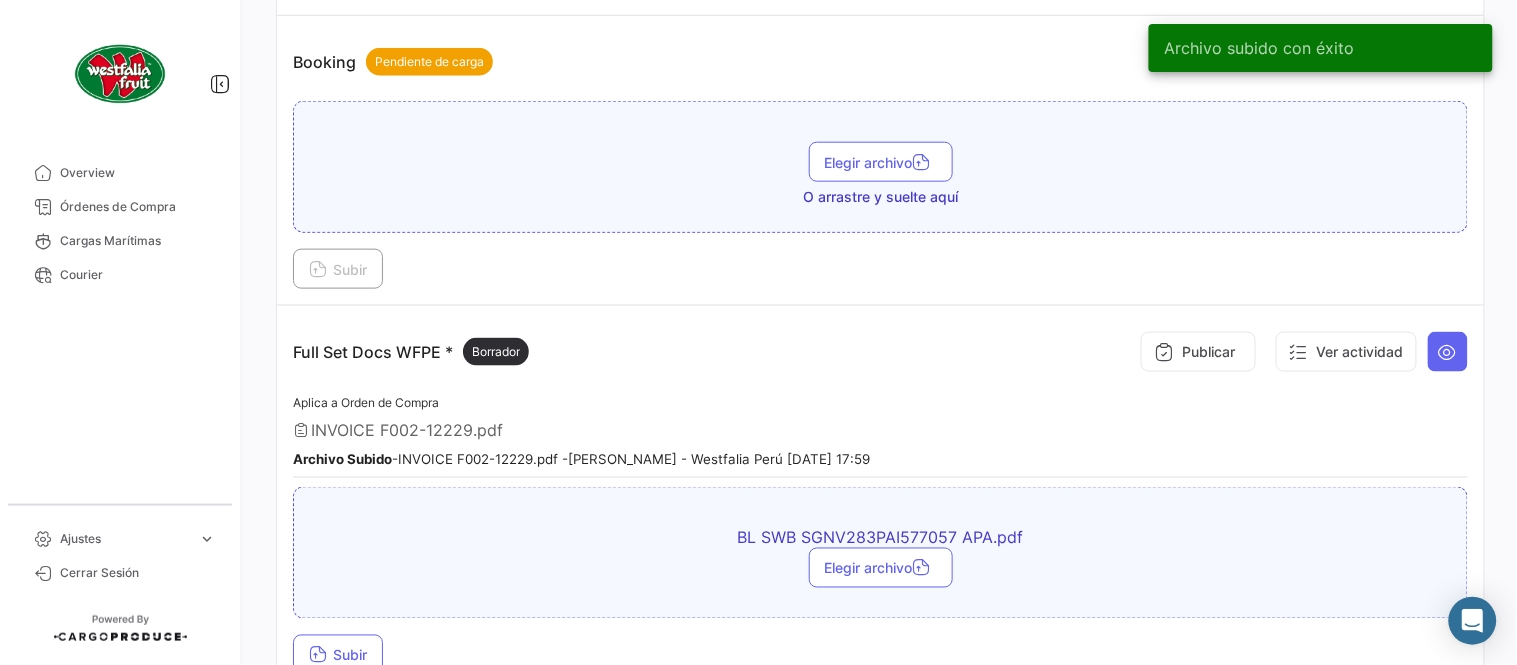 scroll, scrollTop: 584, scrollLeft: 0, axis: vertical 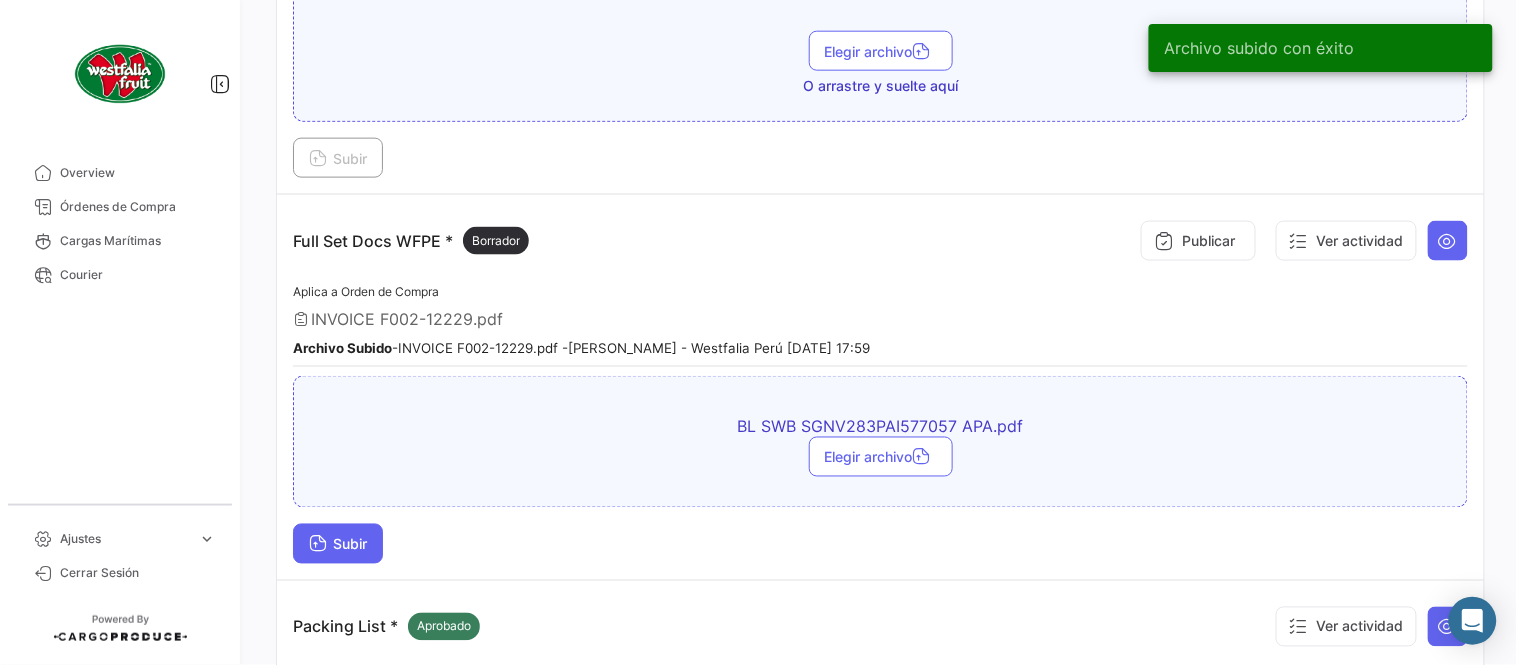 click on "Subir" at bounding box center [338, 544] 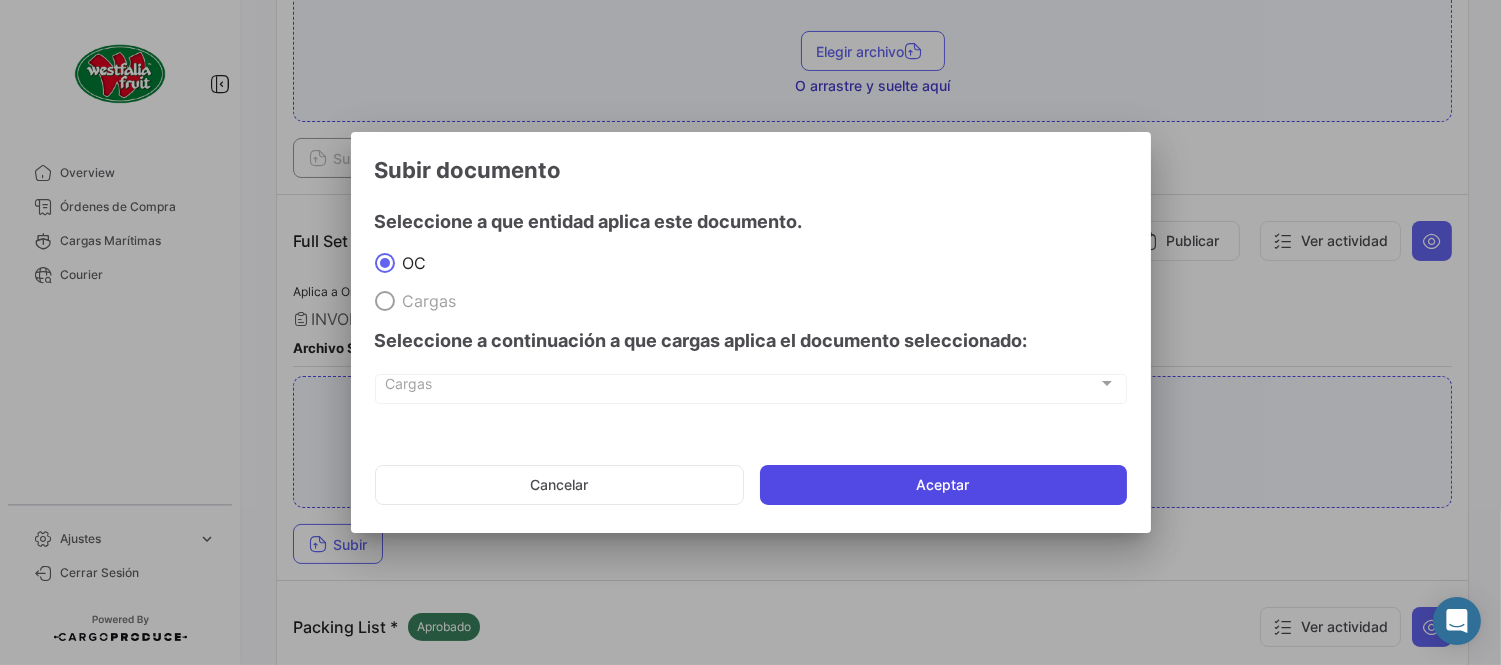 click on "Aceptar" 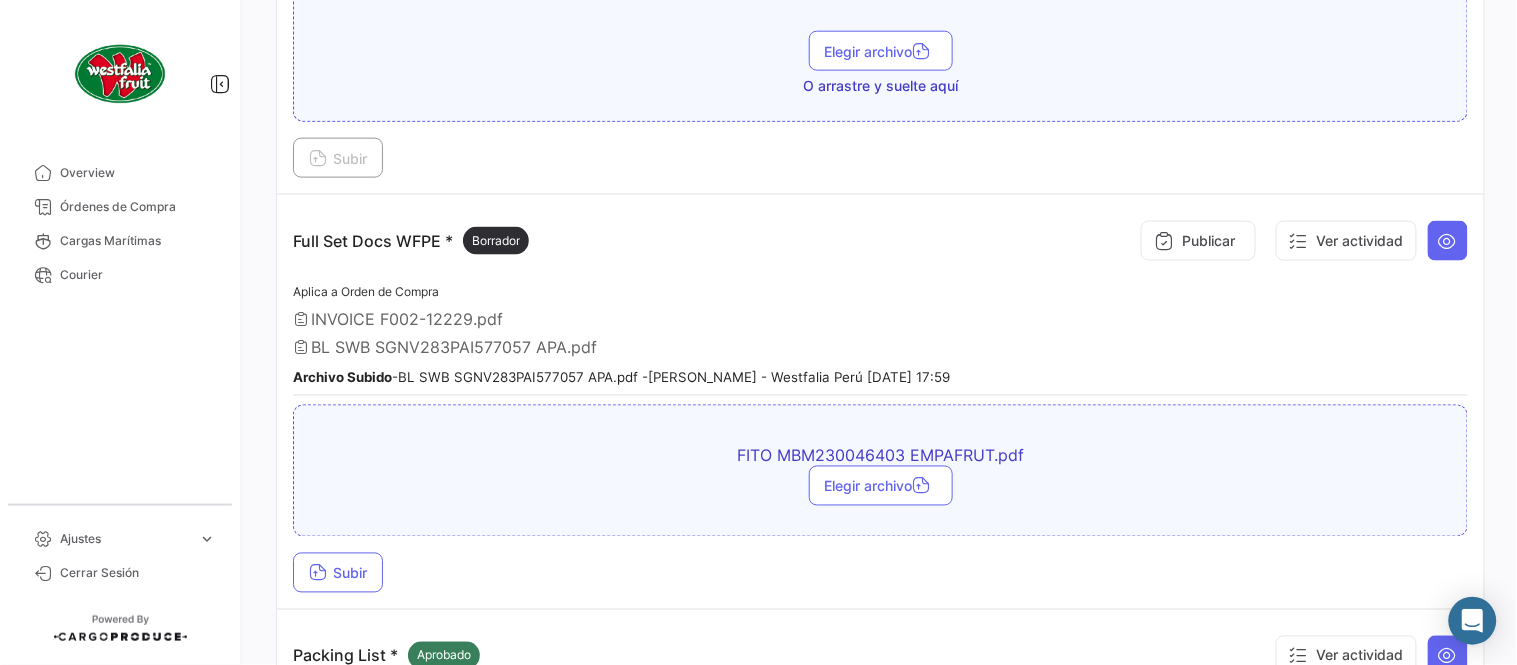 click on "Full Set Docs WFPE *   Borrador   Publicar   Ver actividad   Aplica a Orden de Compra   INVOICE F002-12229.pdf   BL SWB SGNV283PAI577057 APA.pdf  Archivo Subido  -   BL SWB SGNV283PAI577057 APA.pdf -   [PERSON_NAME]  - Westfalia Perú [DATE] 17:59   FITO MBM230046403 EMPAFRUT.pdf   Elegir archivo   Subir" at bounding box center (880, 402) 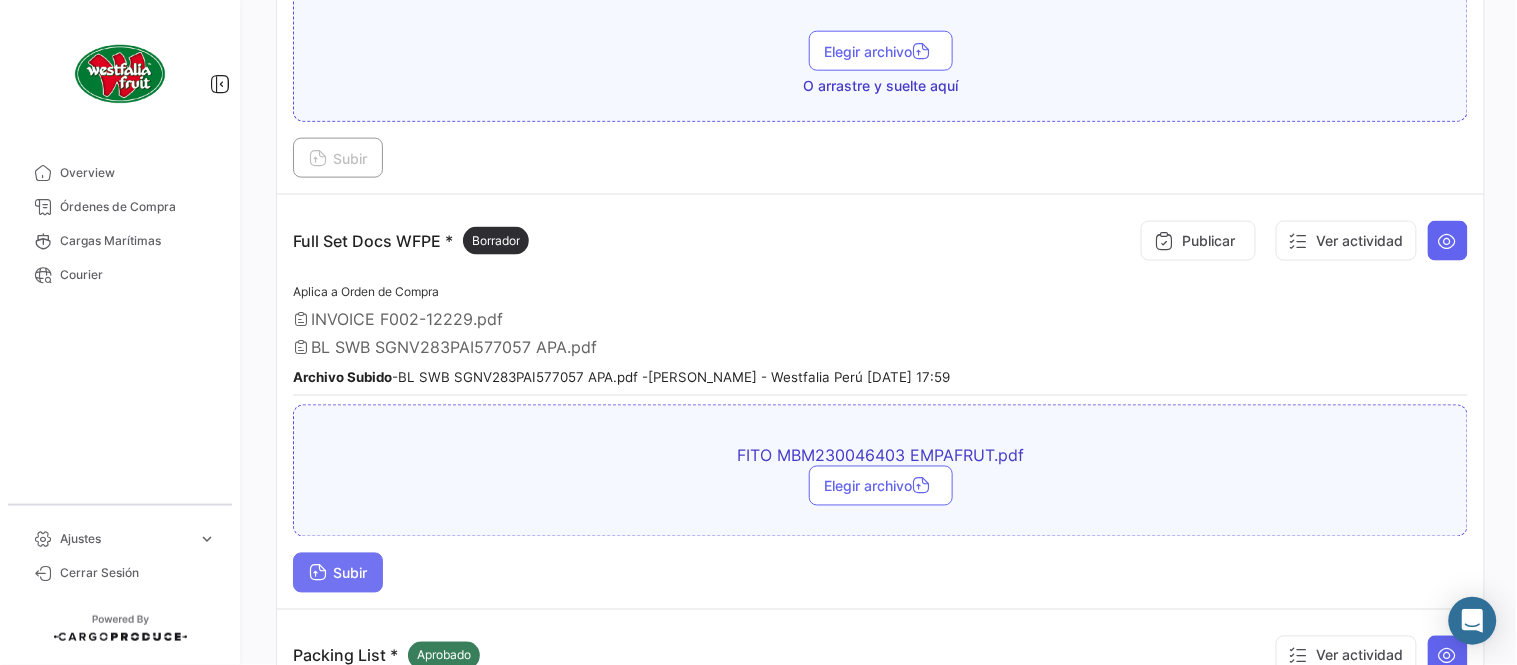 click at bounding box center [318, 575] 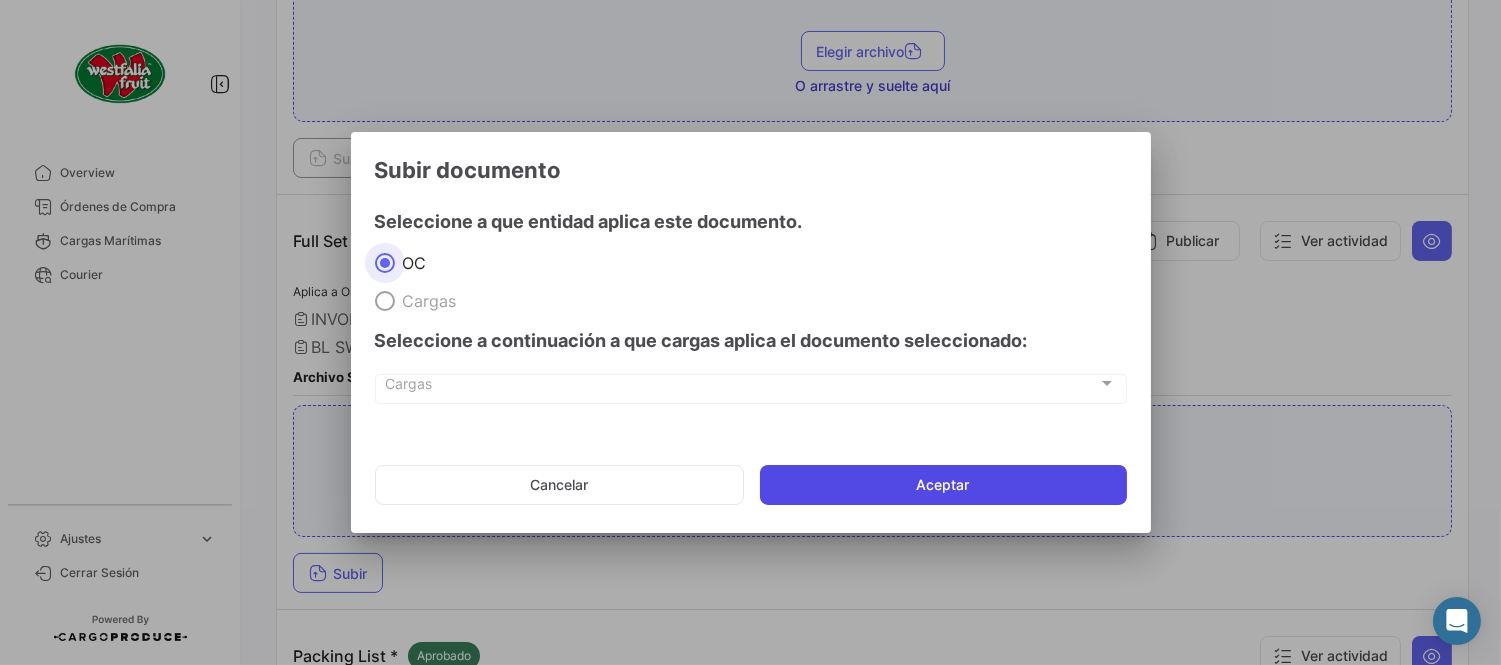 click on "Aceptar" 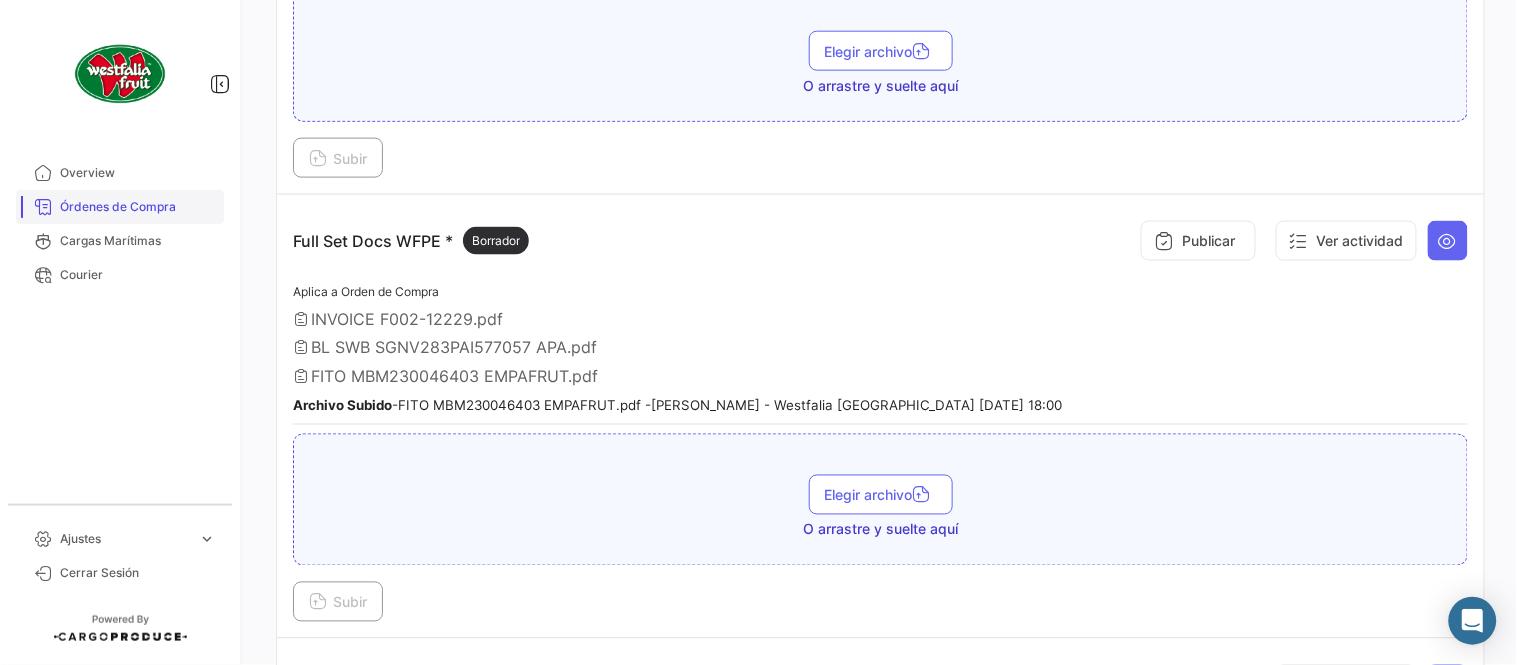 click on "Órdenes de Compra" at bounding box center [138, 207] 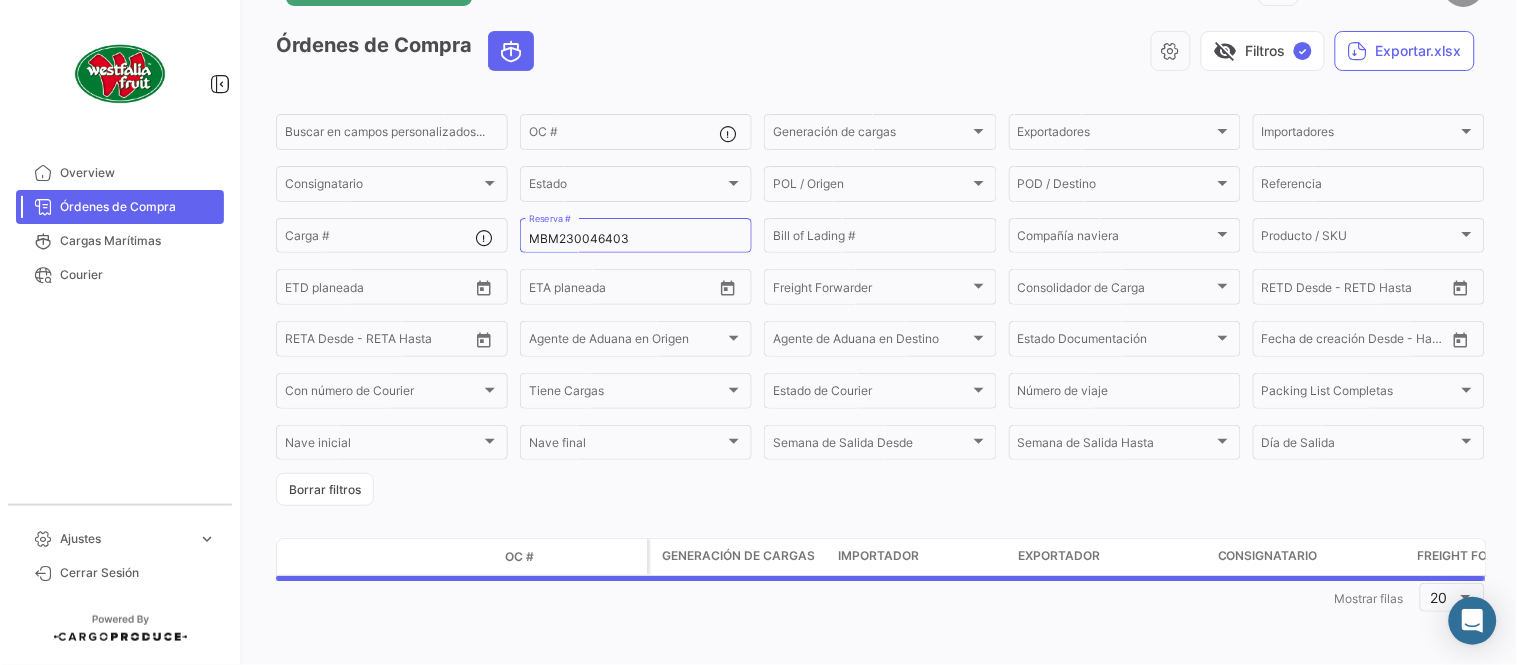 scroll, scrollTop: 0, scrollLeft: 0, axis: both 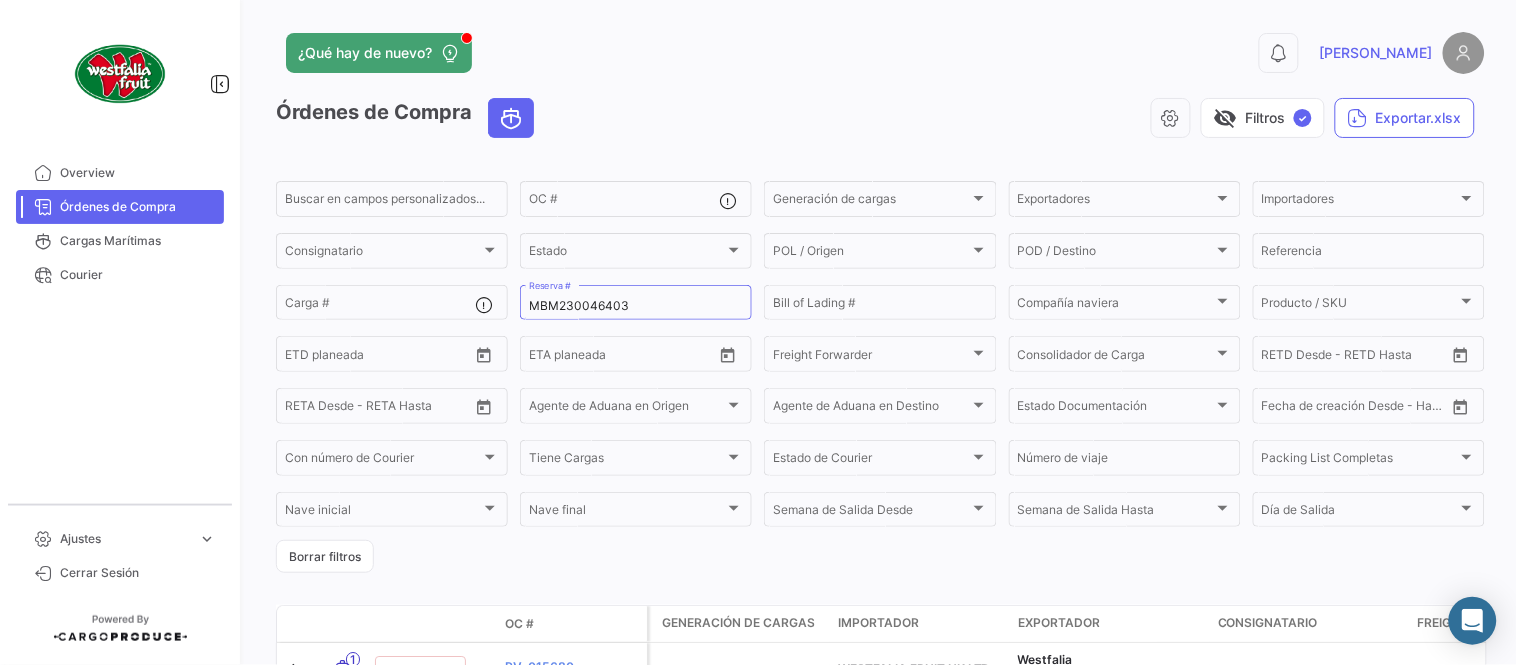 click on "¿Qué hay de nuevo?  0  [PERSON_NAME]" 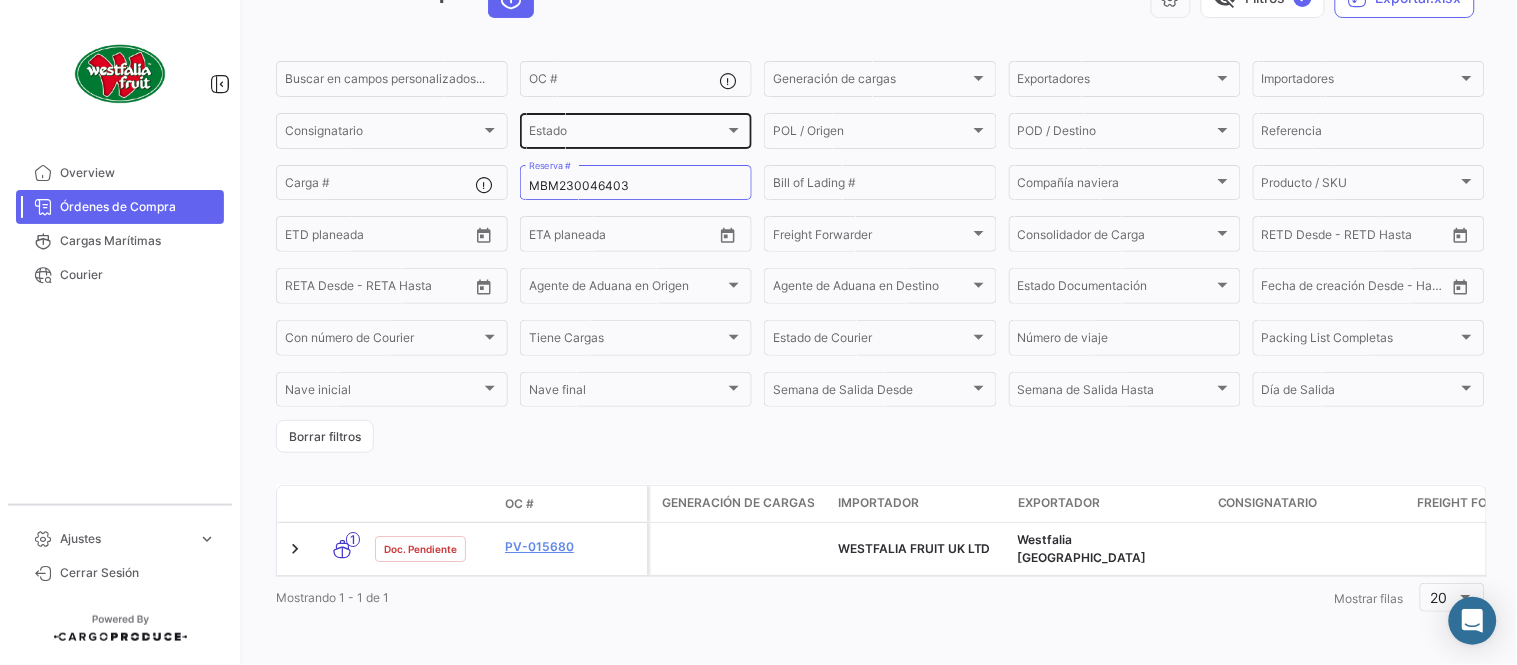 scroll, scrollTop: 17, scrollLeft: 0, axis: vertical 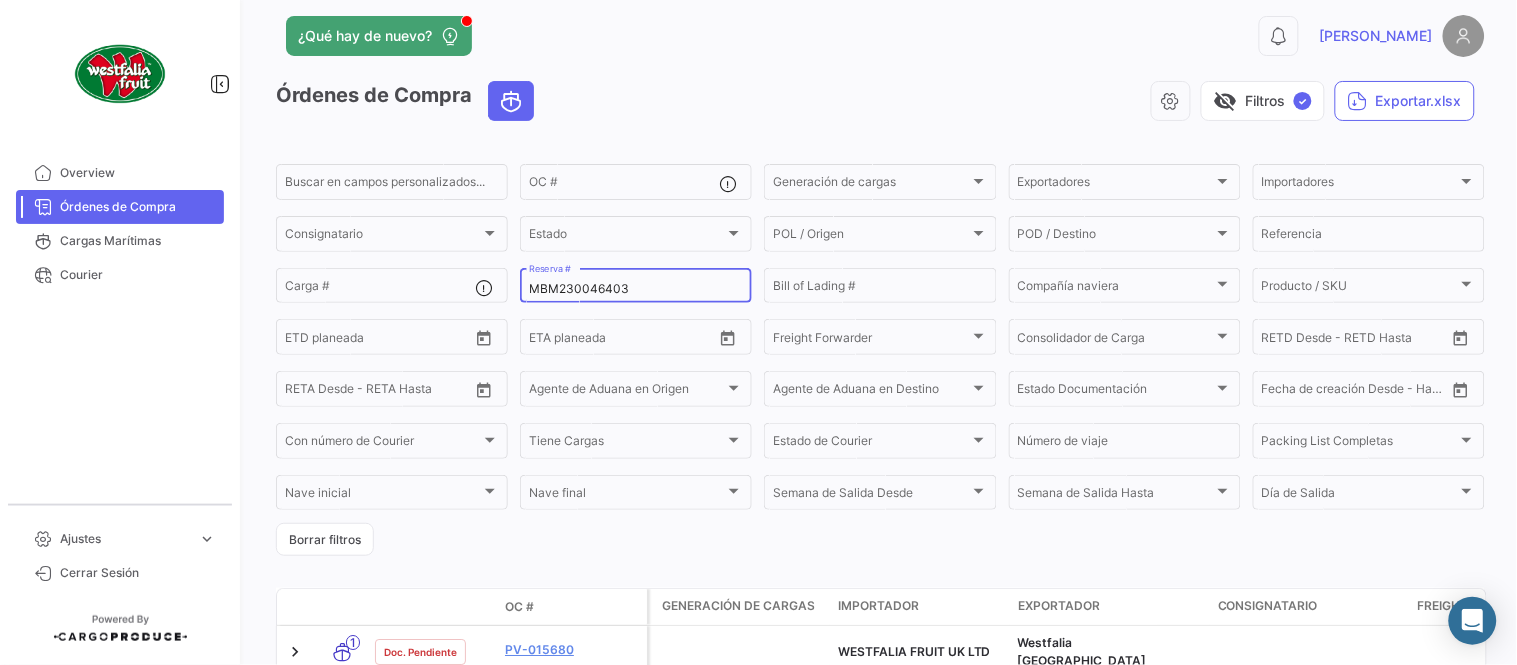 click on "MBM230046403" at bounding box center (636, 289) 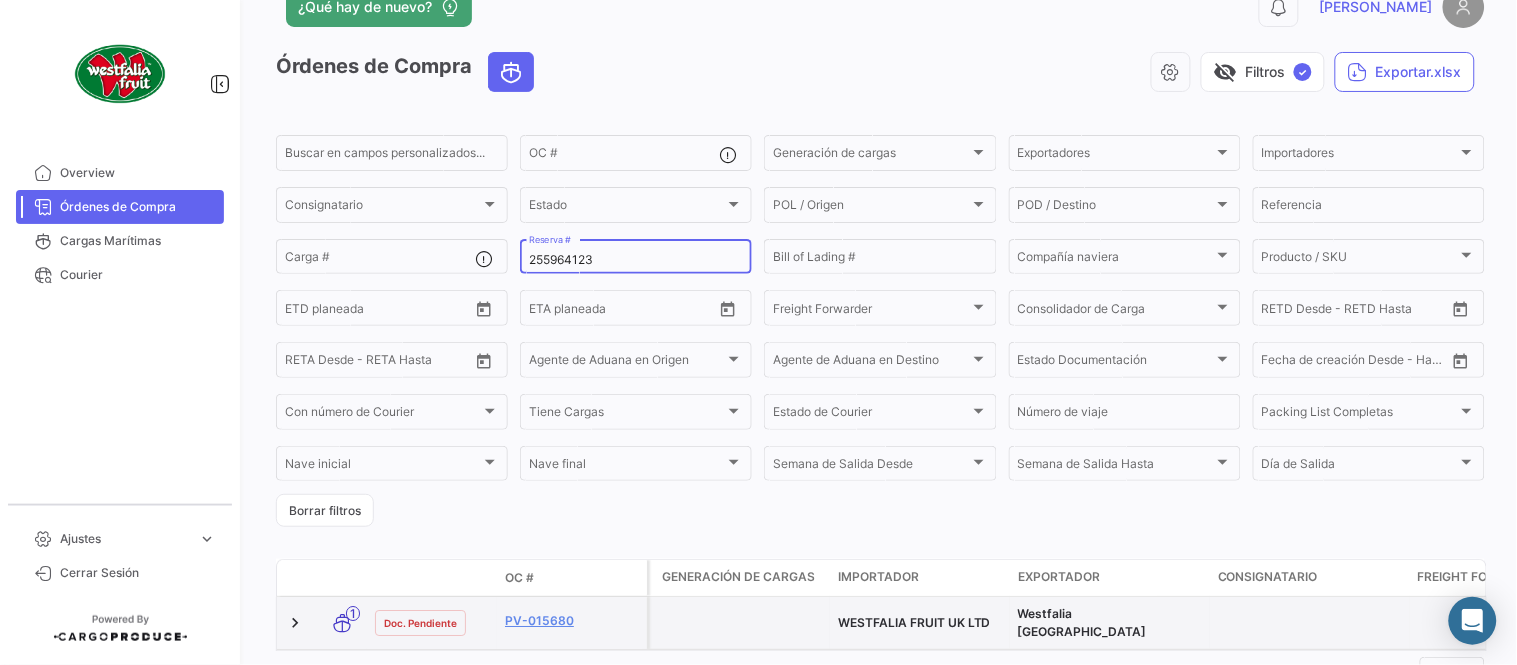 scroll, scrollTop: 128, scrollLeft: 0, axis: vertical 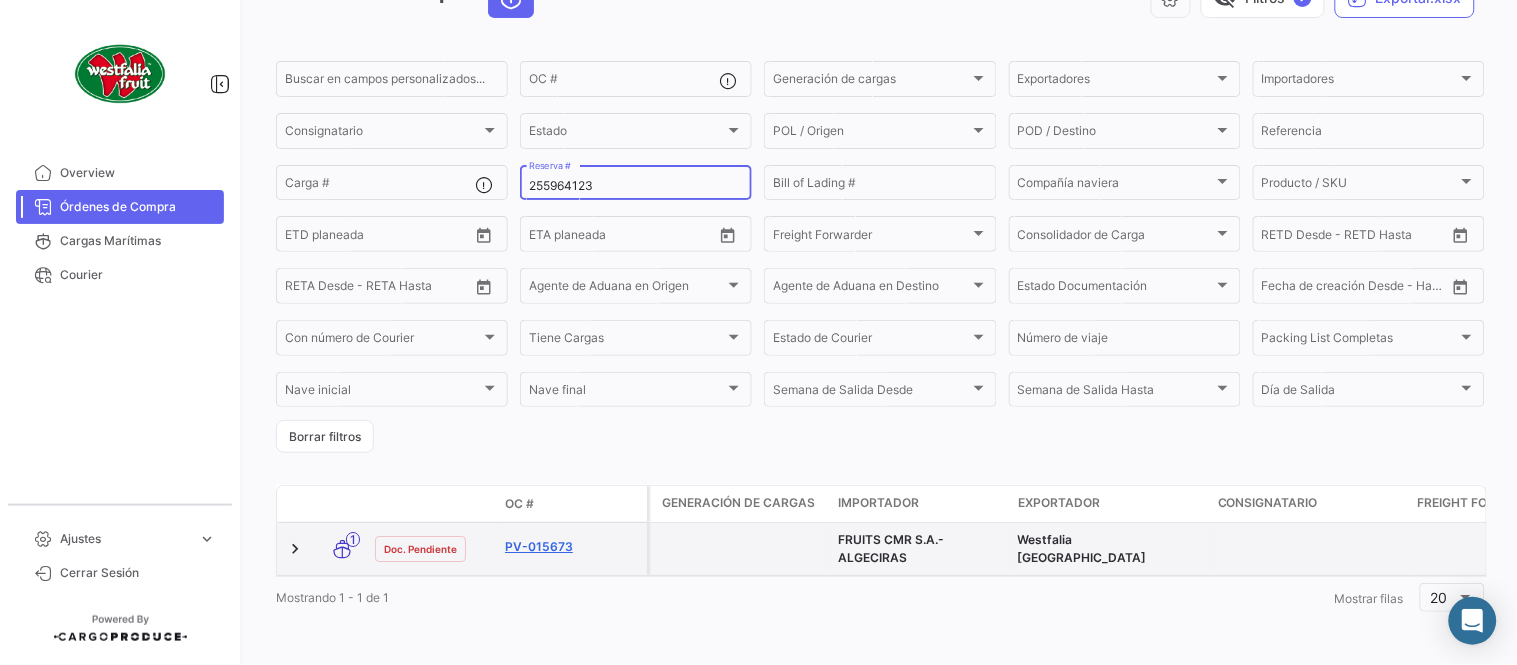 type on "255964123" 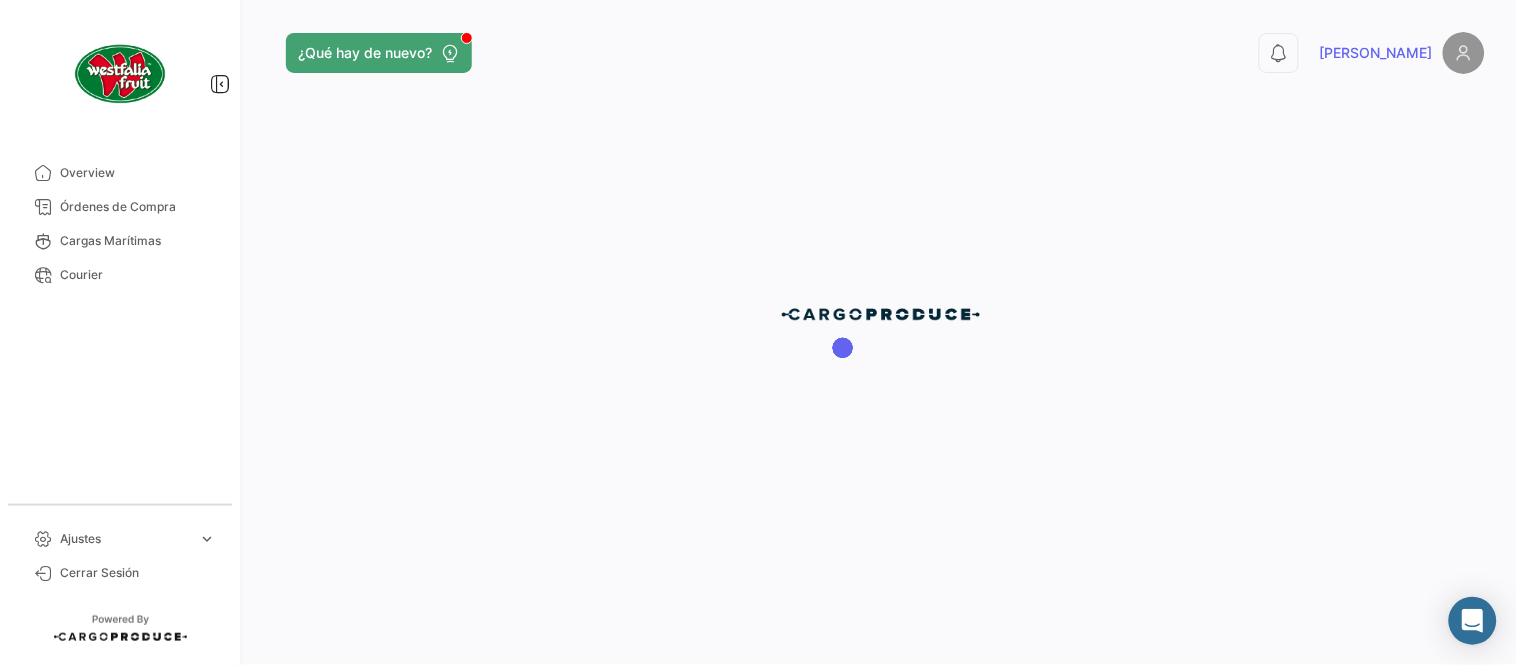 scroll, scrollTop: 0, scrollLeft: 0, axis: both 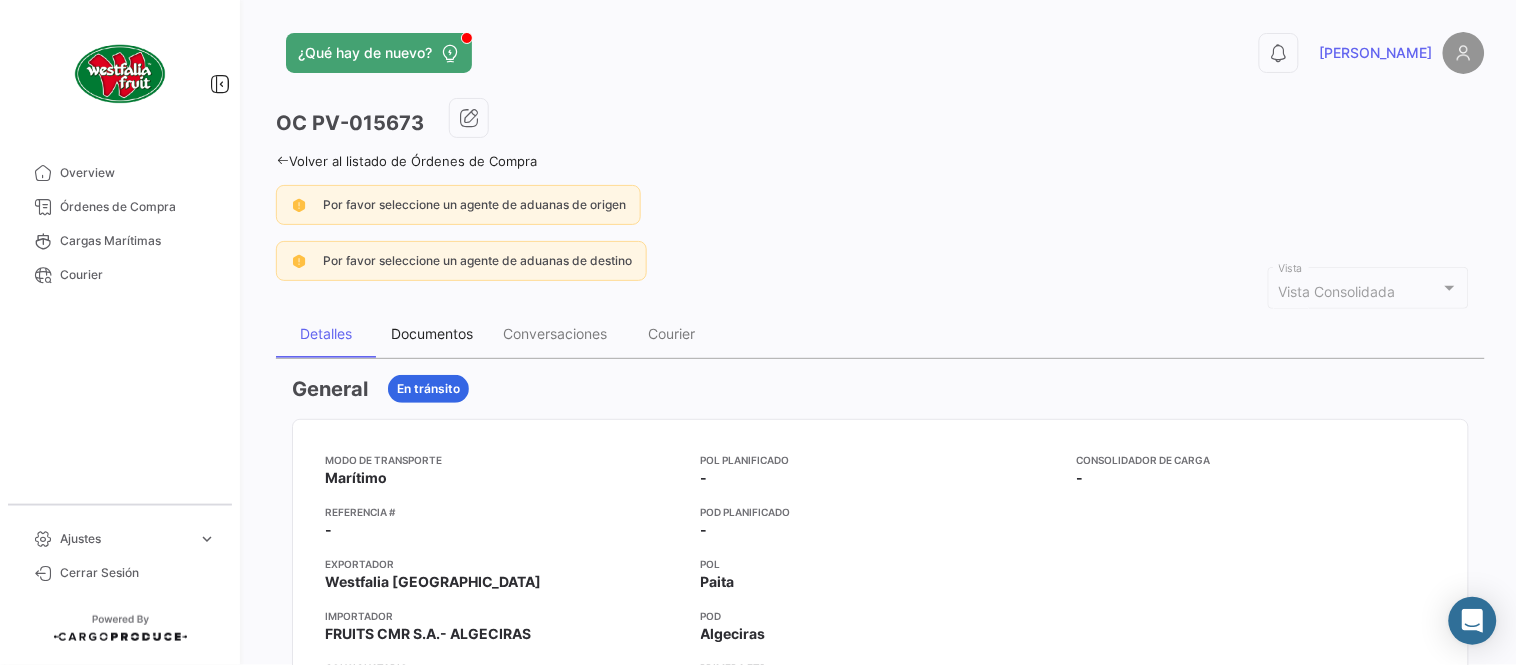 click on "Documentos" at bounding box center [432, 333] 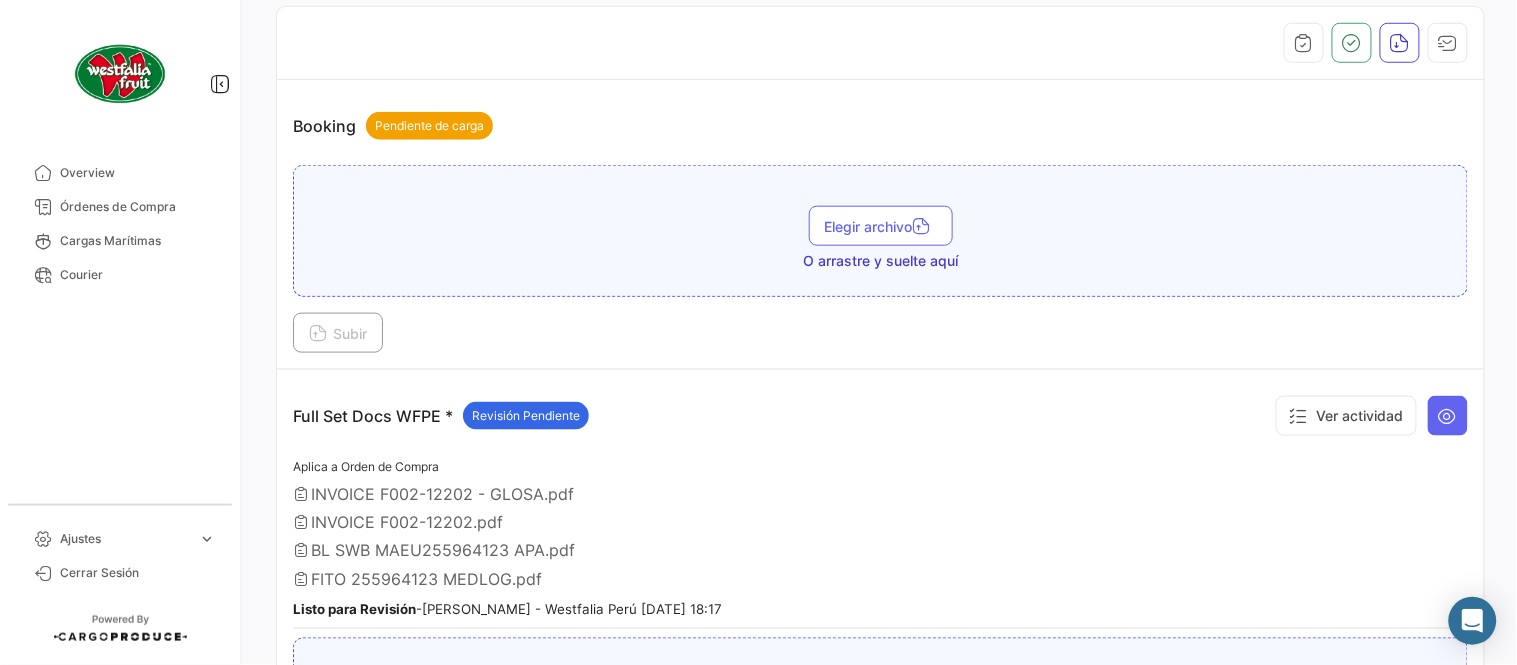 scroll, scrollTop: 554, scrollLeft: 0, axis: vertical 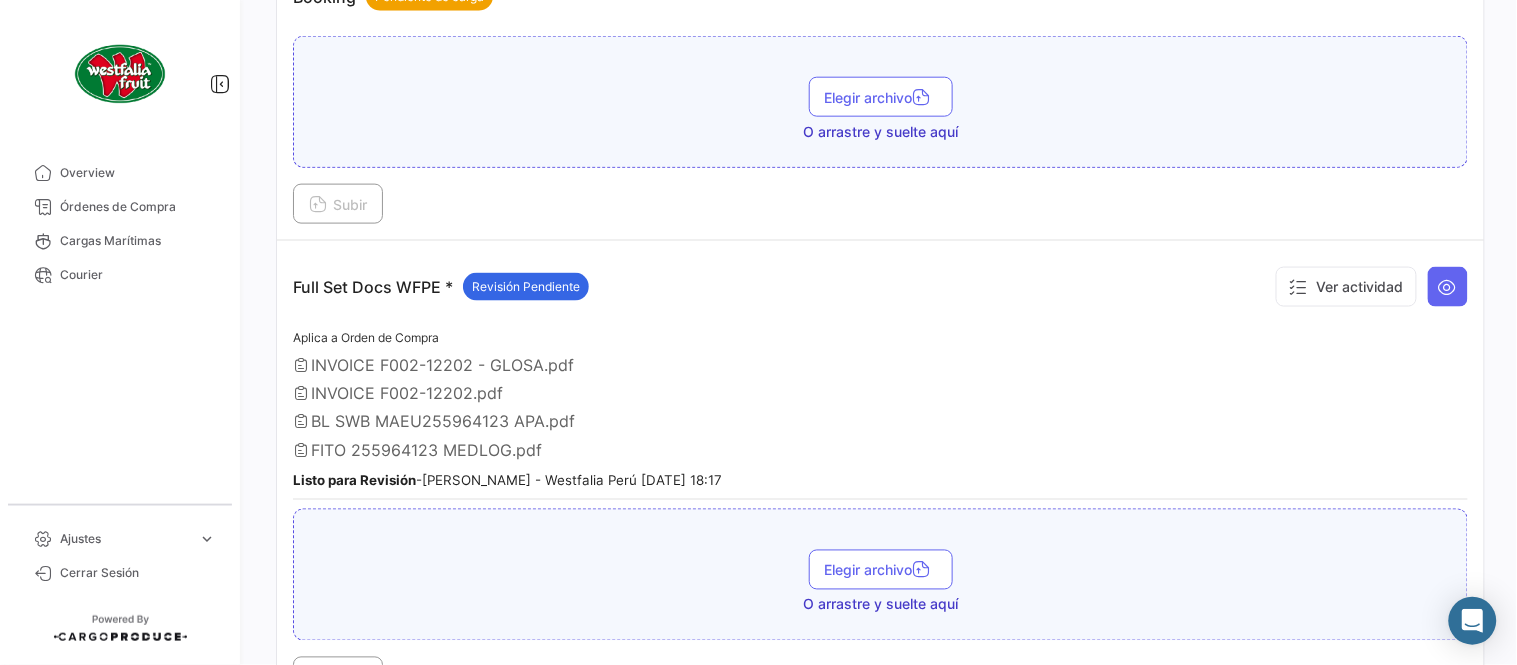click on "Aplica a Orden de Compra   INVOICE F002-12202 - GLOSA.pdf   INVOICE F002-12202.pdf   BL SWB MAEU255964123 APA.pdf   FITO 255964123 MEDLOG.pdf  Listo para Revisión  -   [PERSON_NAME]  - Westfalia Perú [DATE] 18:17" at bounding box center [880, 413] 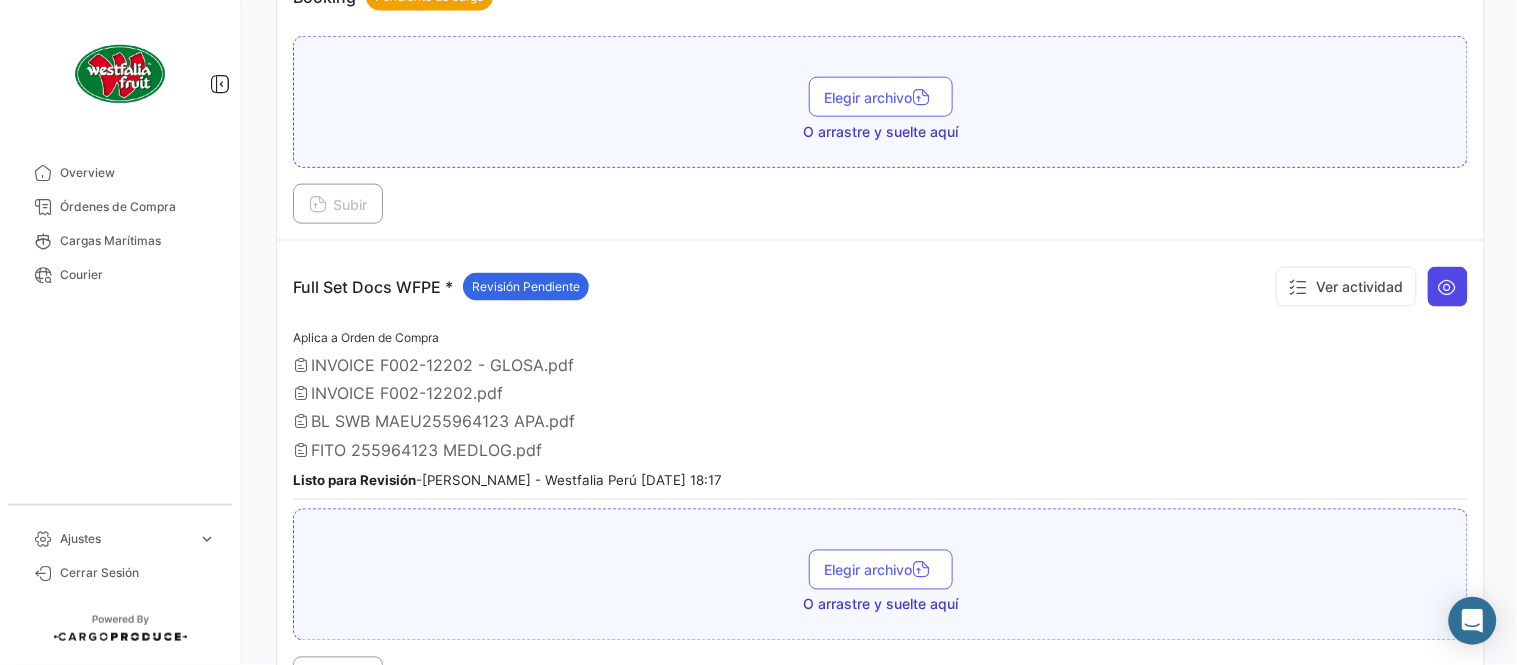click at bounding box center [1448, 287] 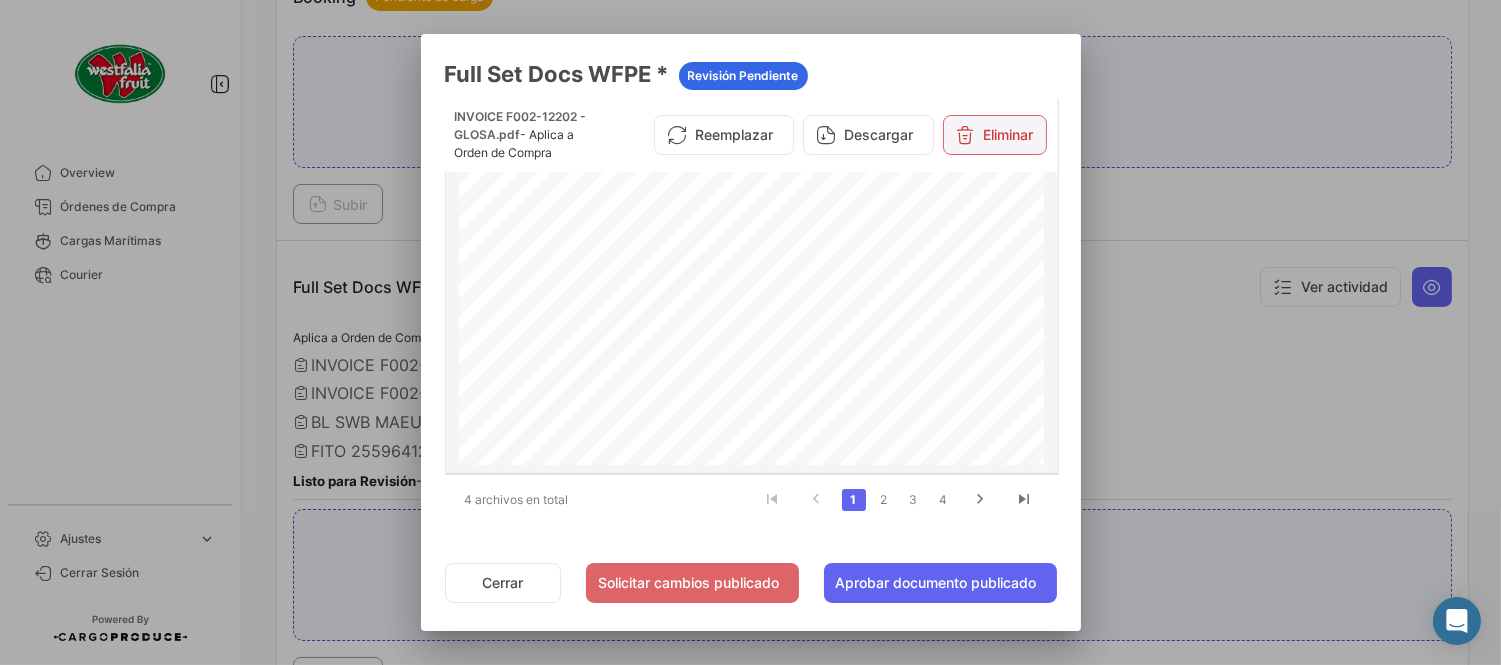 click on "Eliminar" at bounding box center (995, 135) 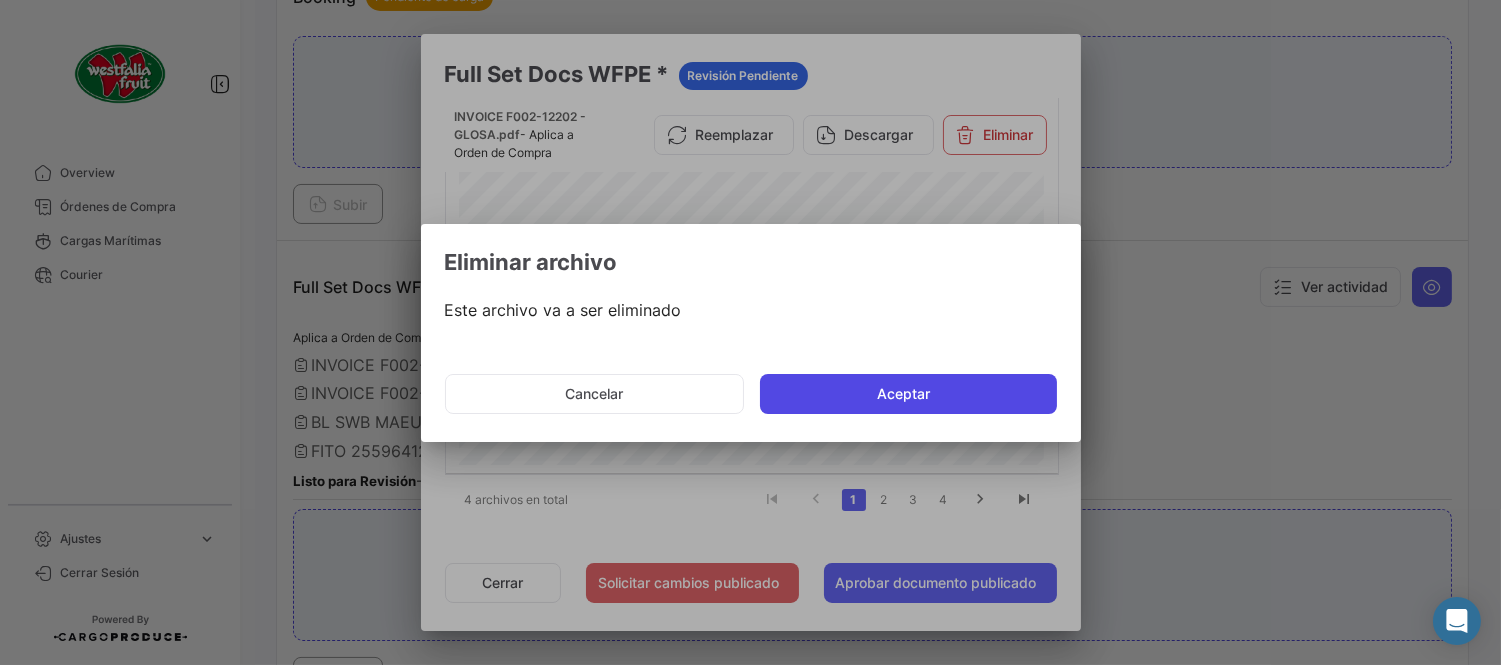 click on "Aceptar" 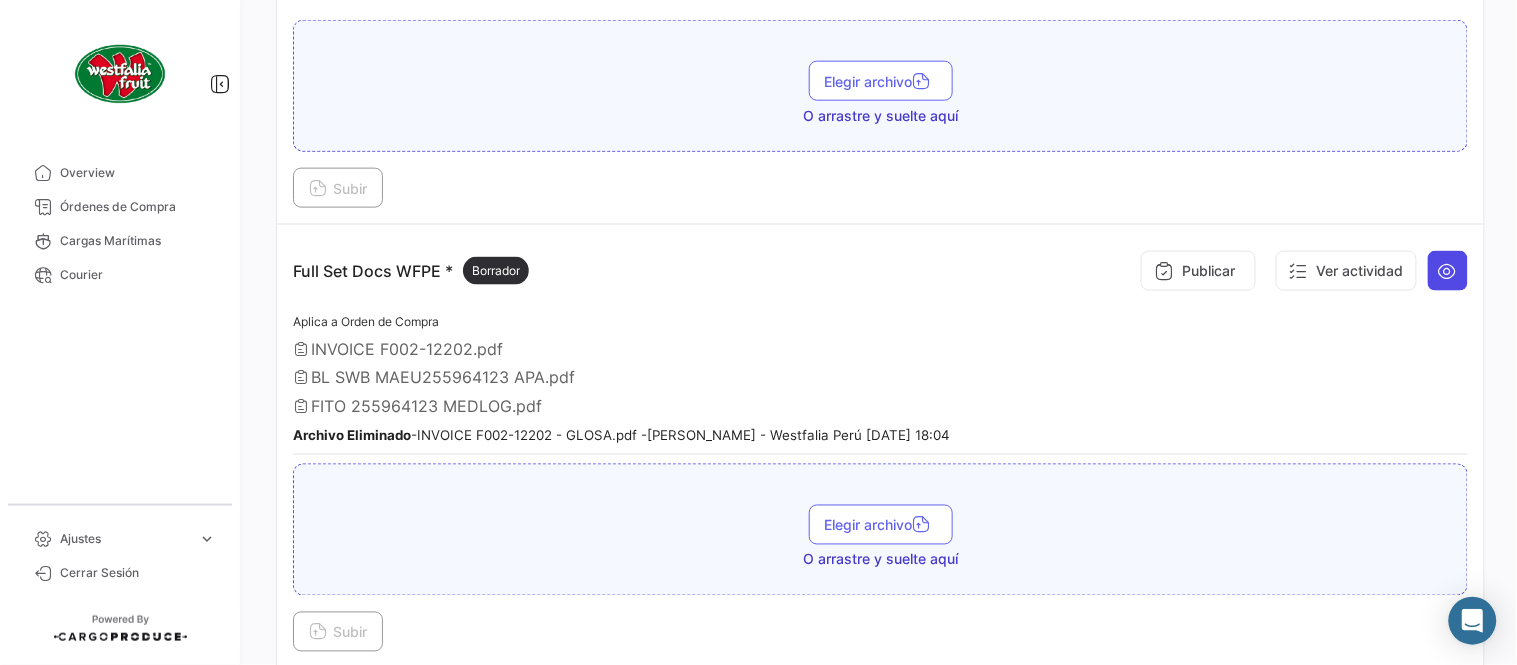 click at bounding box center [1448, 271] 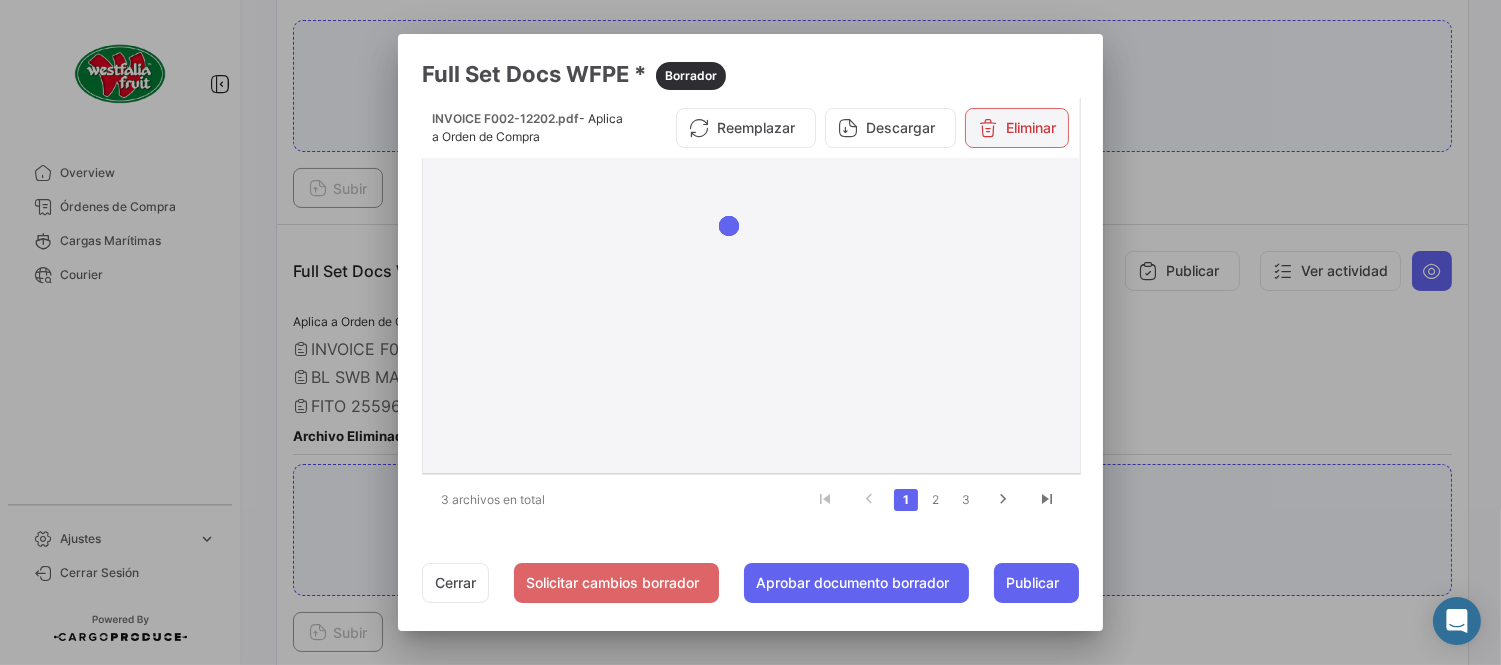 click on "Eliminar" at bounding box center (1017, 128) 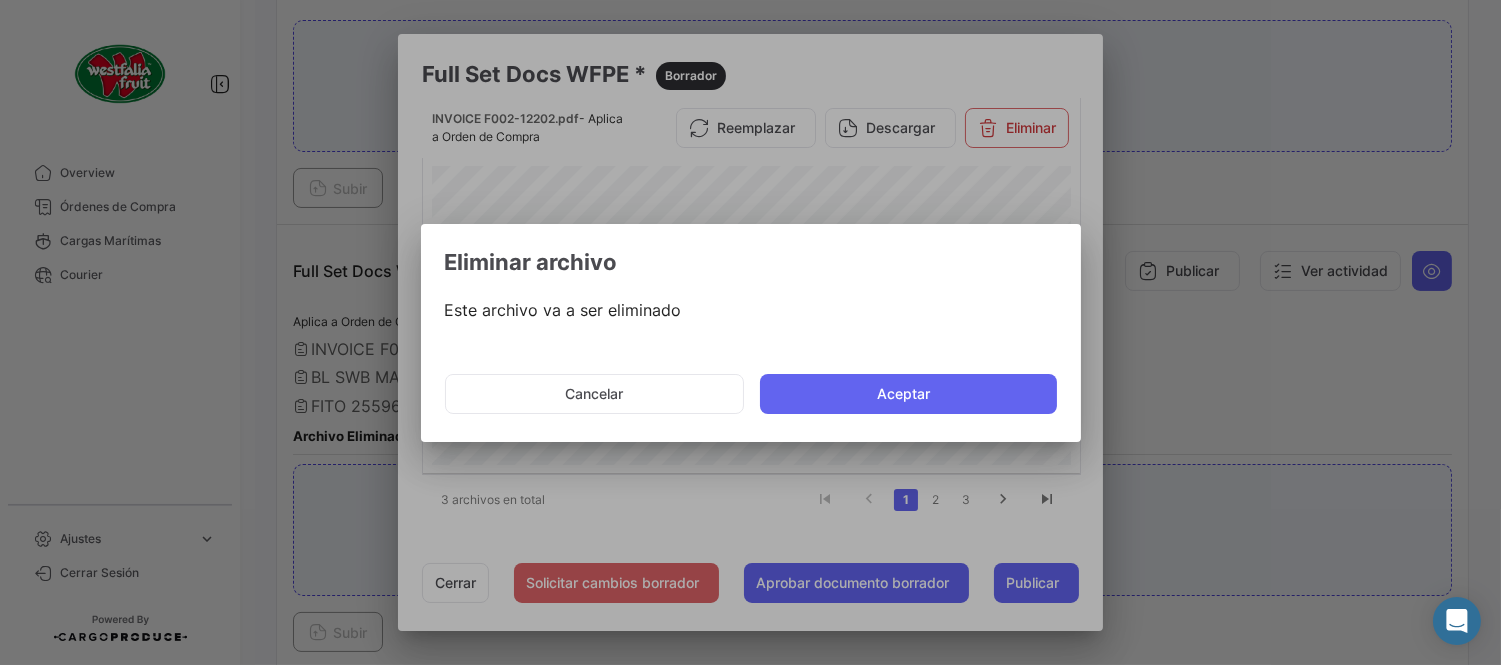 drag, startPoint x: 828, startPoint y: 404, endPoint x: 822, endPoint y: 376, distance: 28.635643 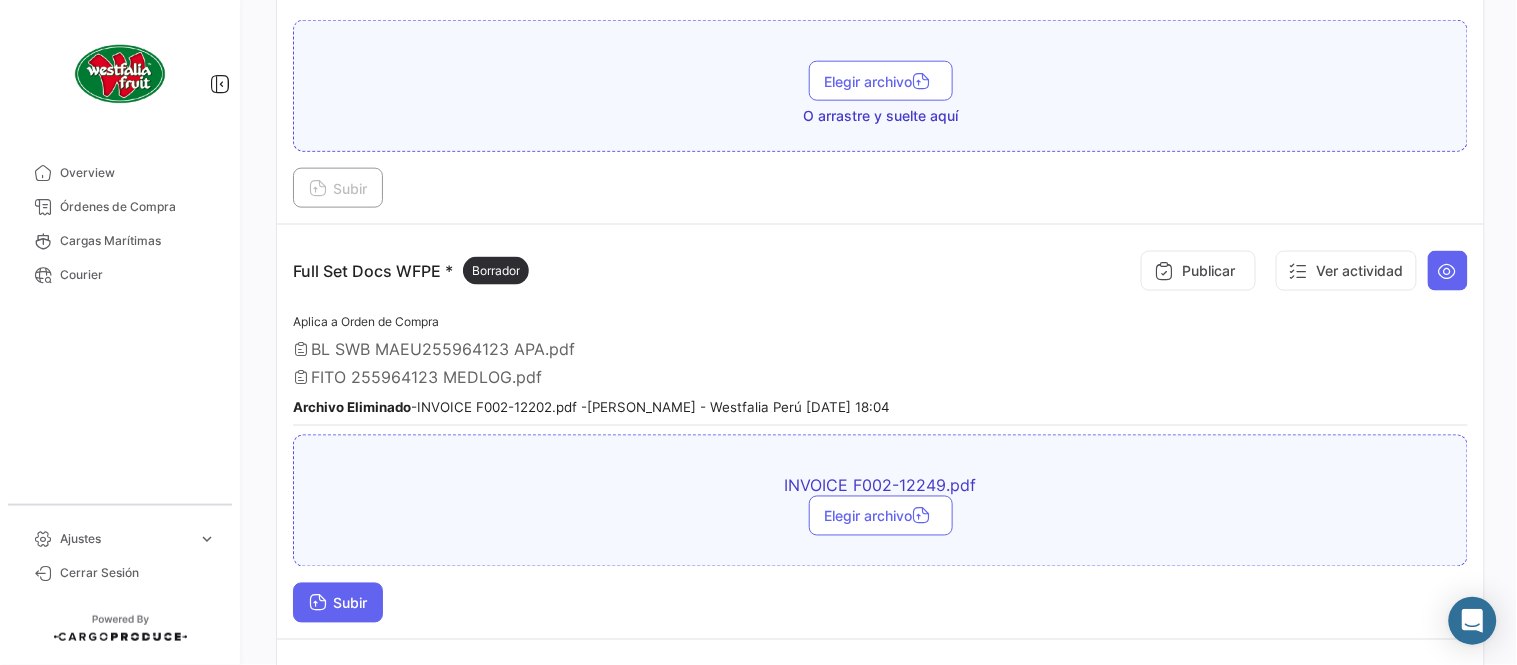 click on "Subir" at bounding box center (338, 603) 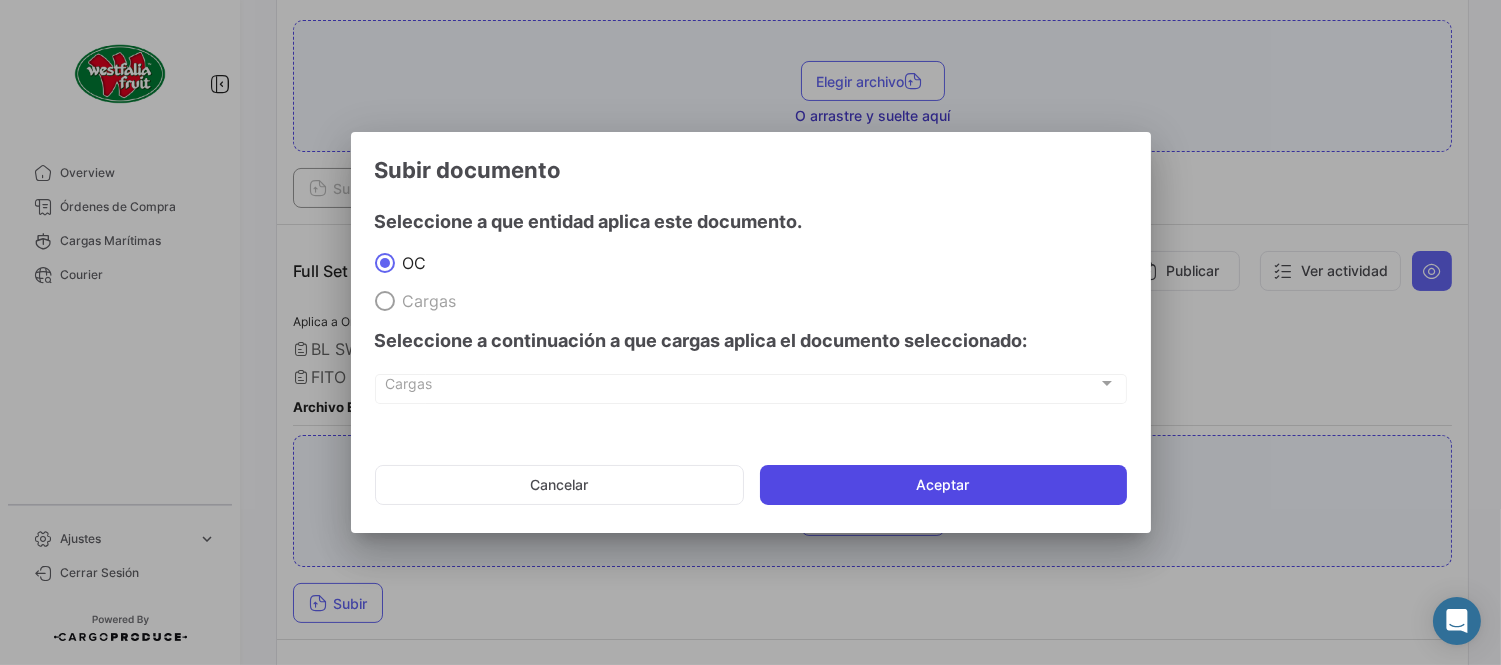 click on "Aceptar" 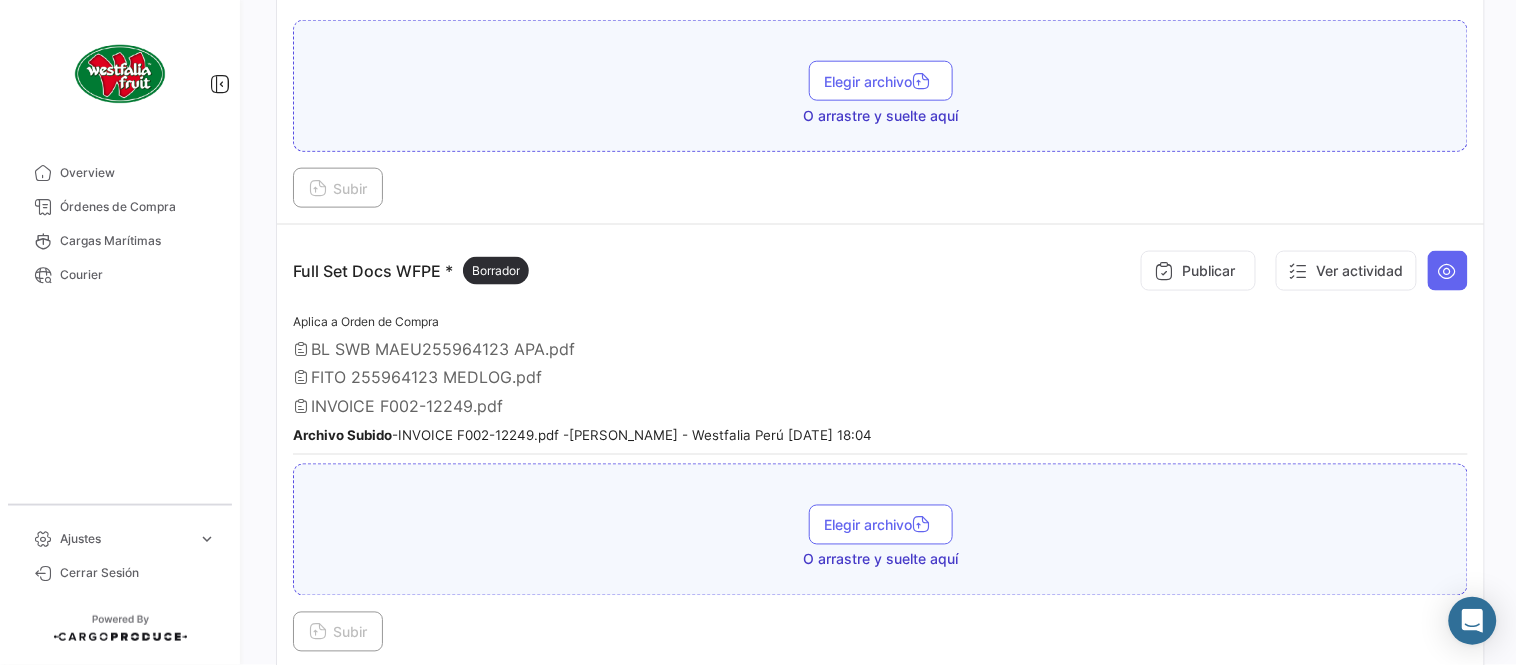 click on "Aplica a Orden de Compra   BL SWB MAEU255964123 APA.pdf   FITO 255964123 MEDLOG.pdf   INVOICE F002-12249.pdf  Archivo Subido  -   INVOICE F002-12249.pdf -   [PERSON_NAME]  - Westfalia Perú [DATE] 18:04" at bounding box center (880, 382) 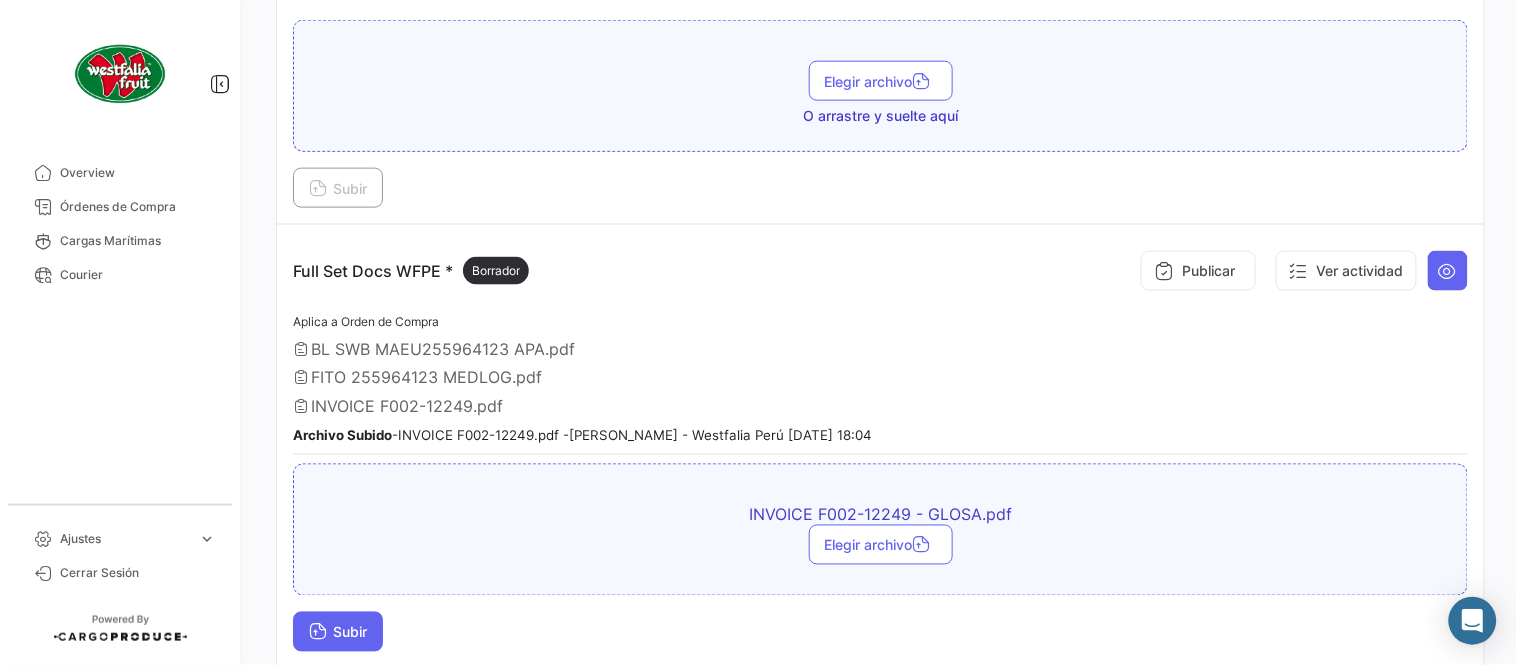 click on "Subir" at bounding box center (338, 632) 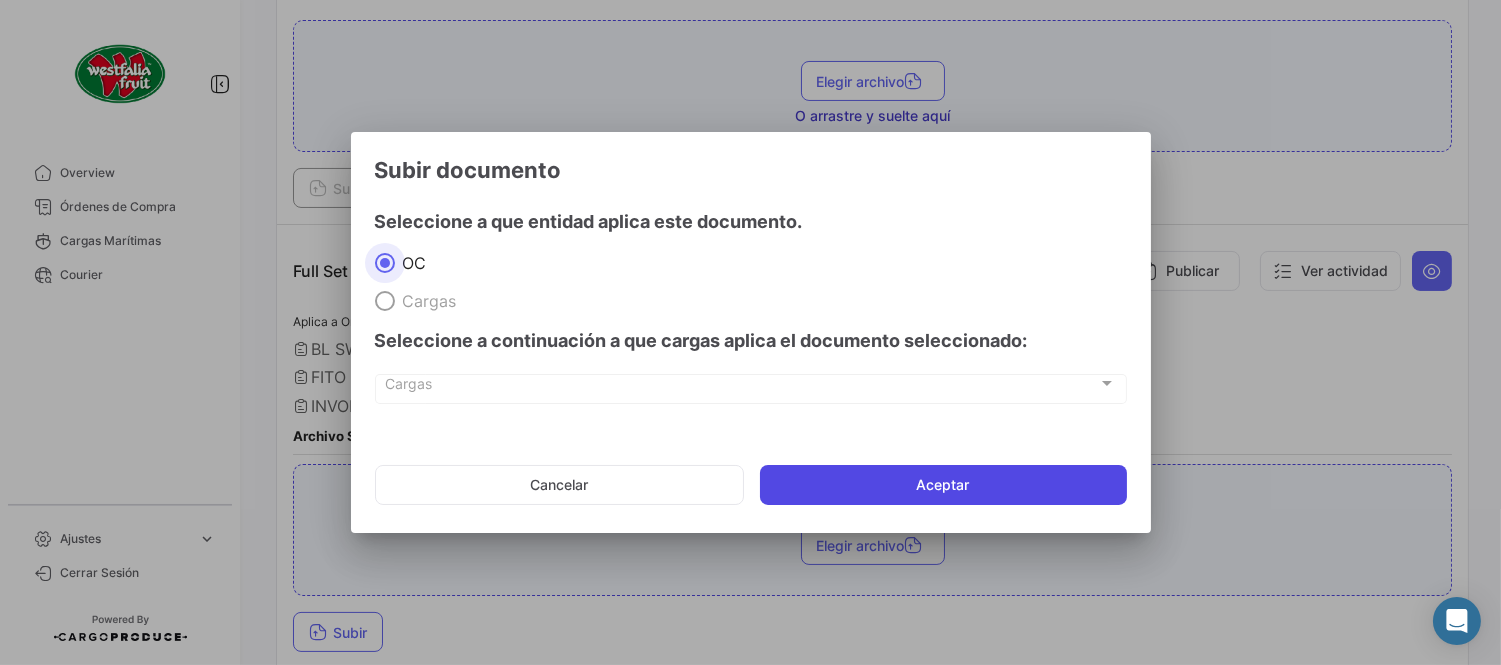 click on "Aceptar" 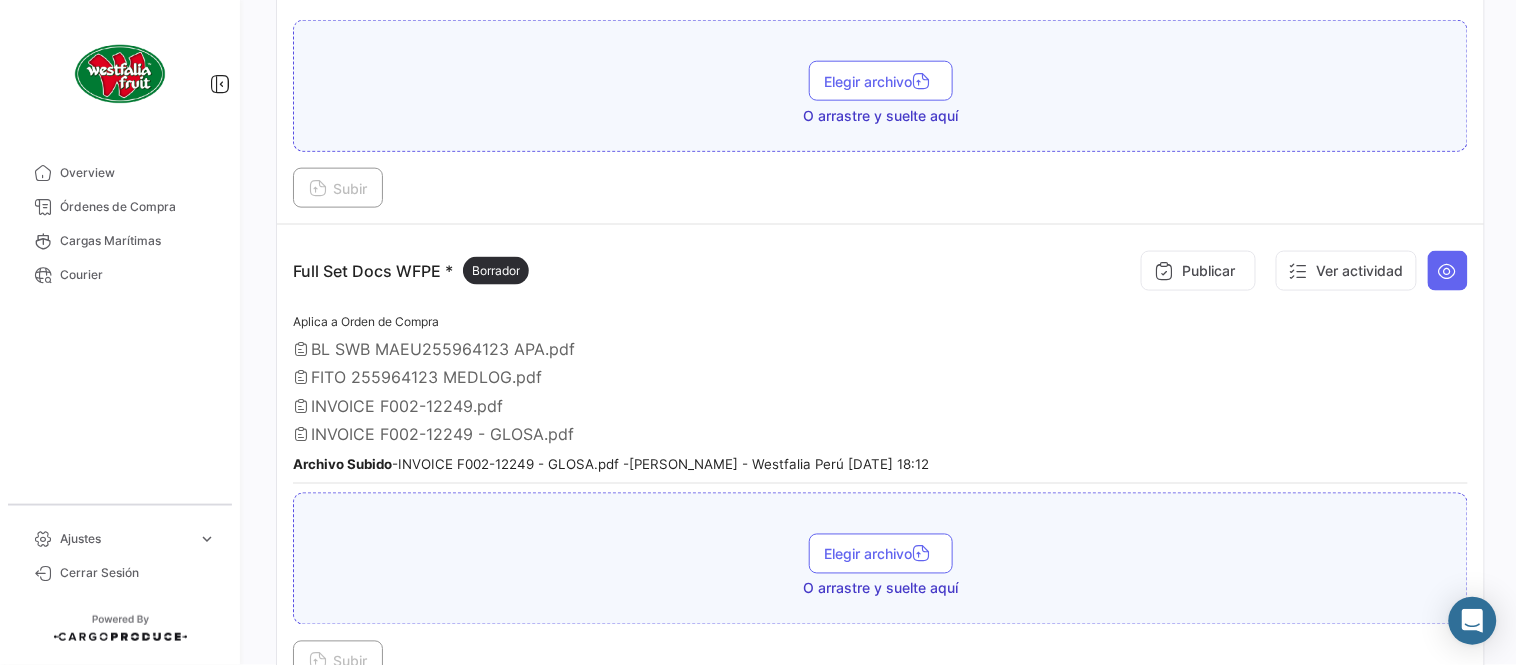 click on "BL SWB MAEU255964123 APA.pdf" at bounding box center (880, 349) 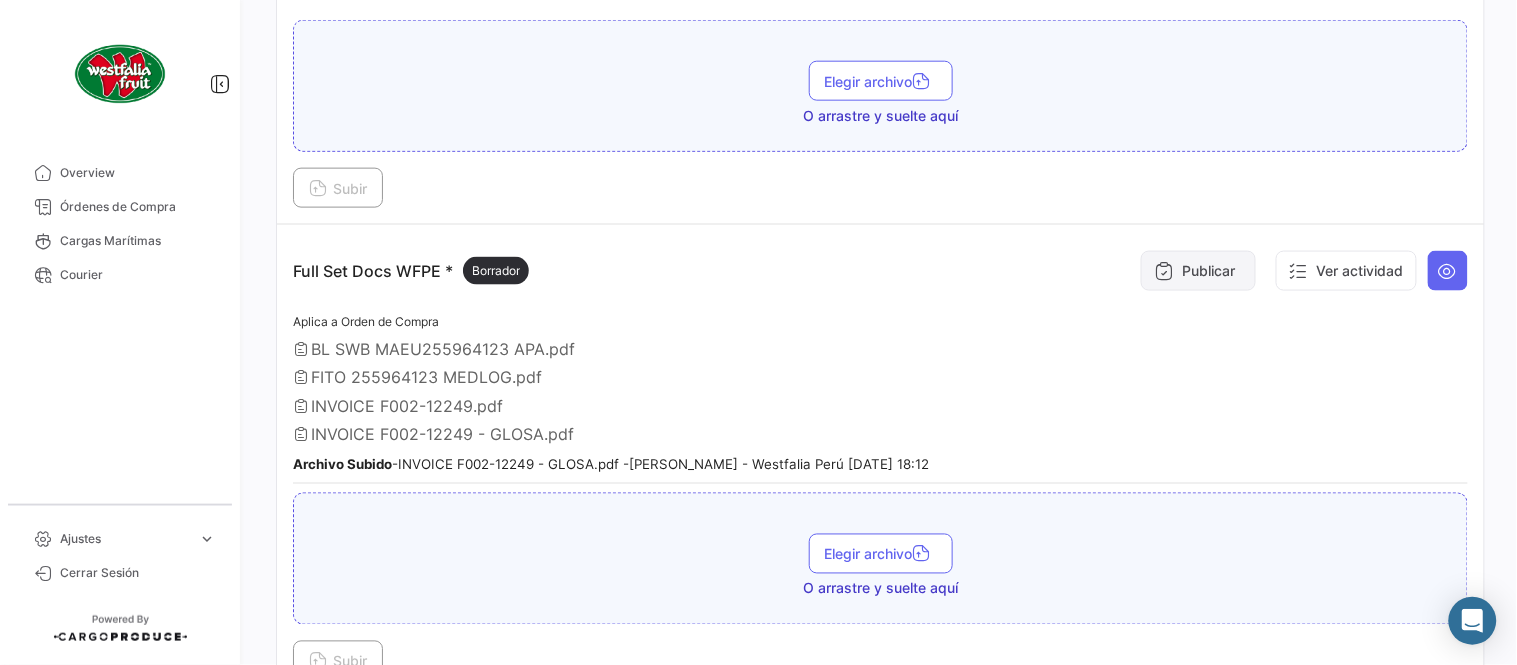 click on "Publicar" at bounding box center [1198, 271] 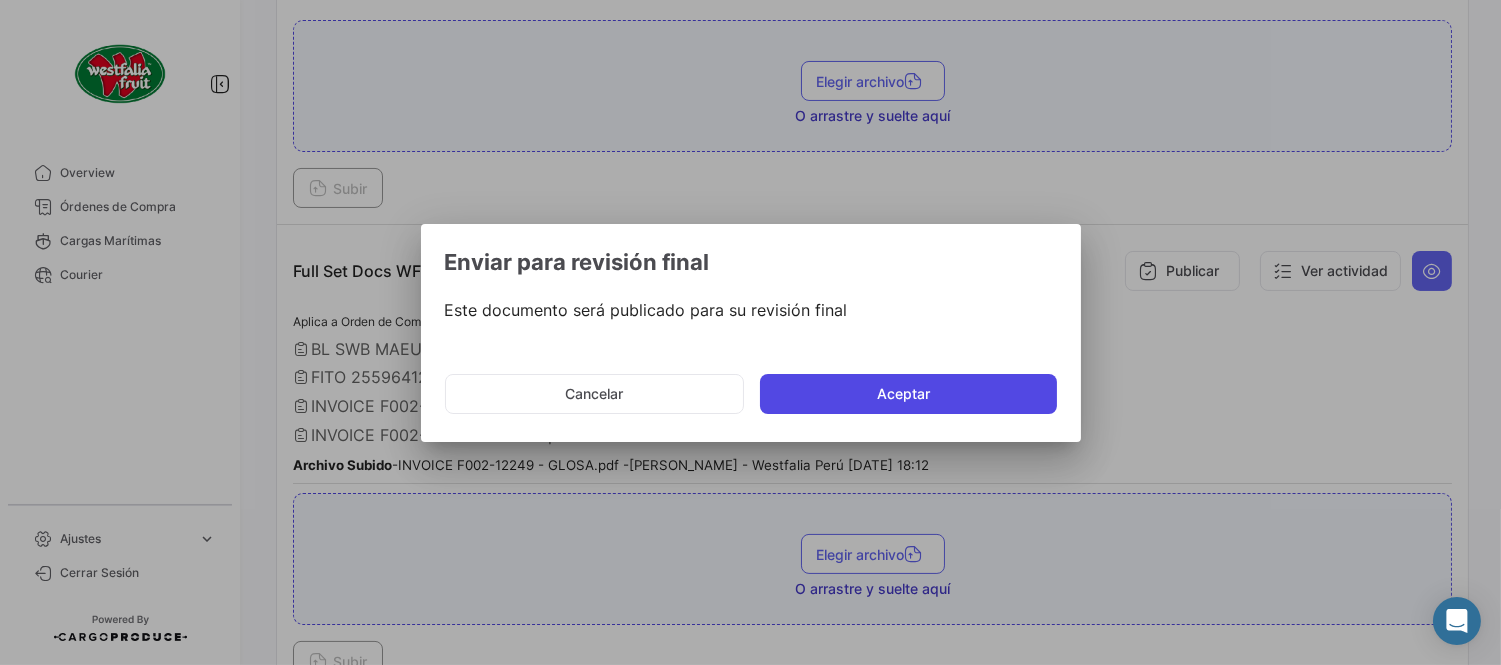 click on "Aceptar" 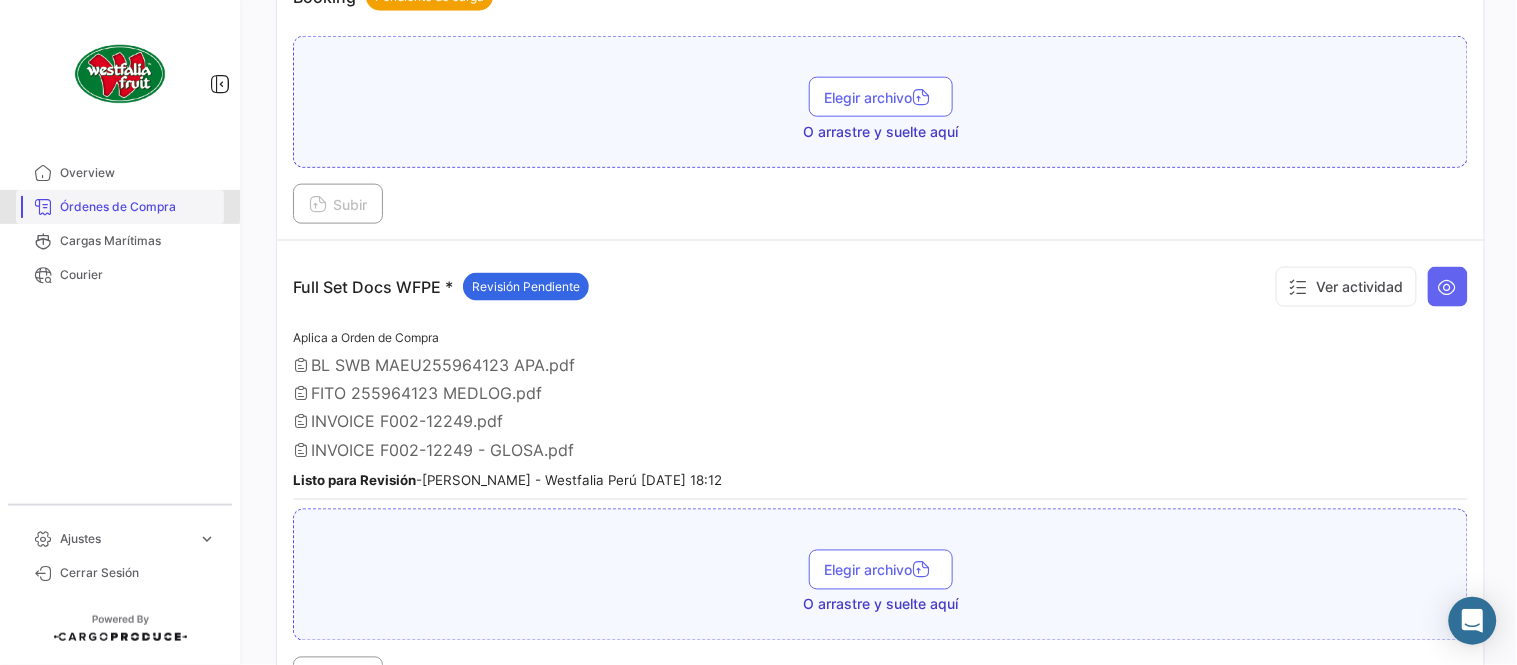click on "Órdenes de Compra" at bounding box center (138, 207) 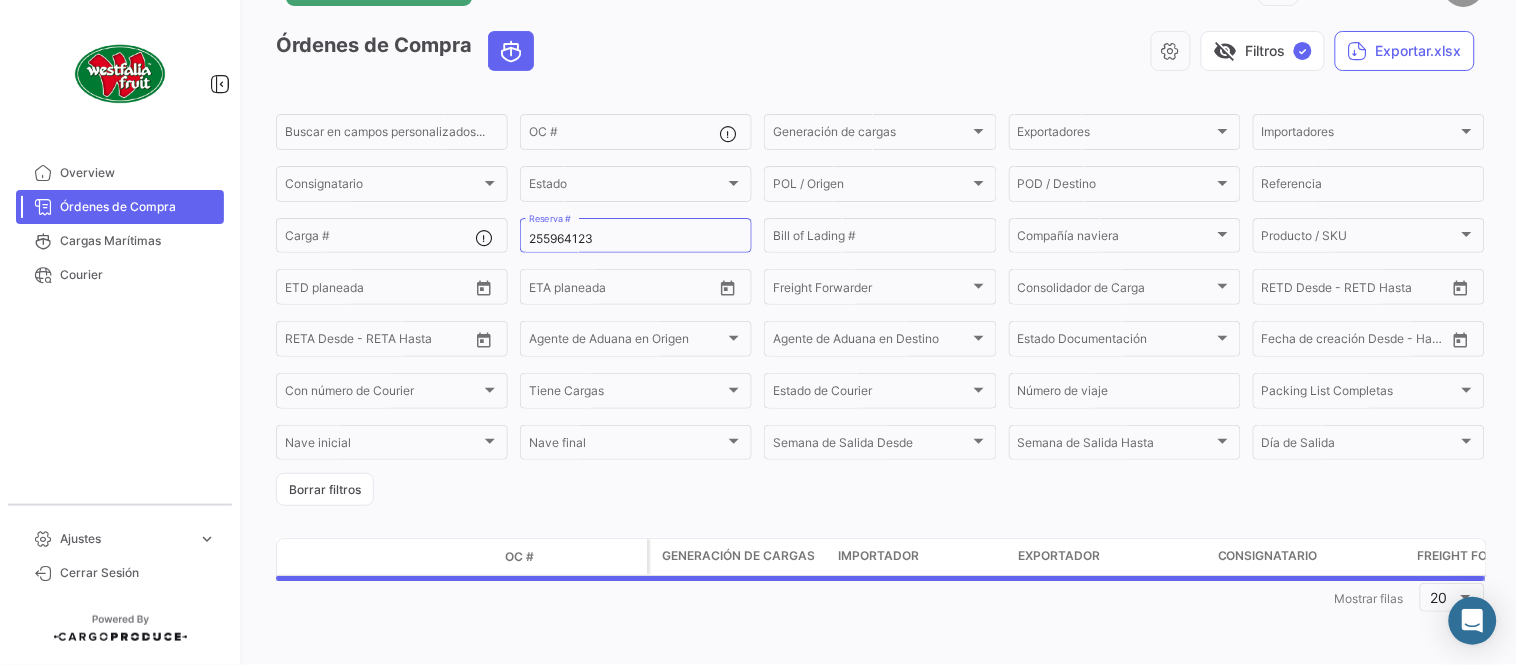 scroll, scrollTop: 0, scrollLeft: 0, axis: both 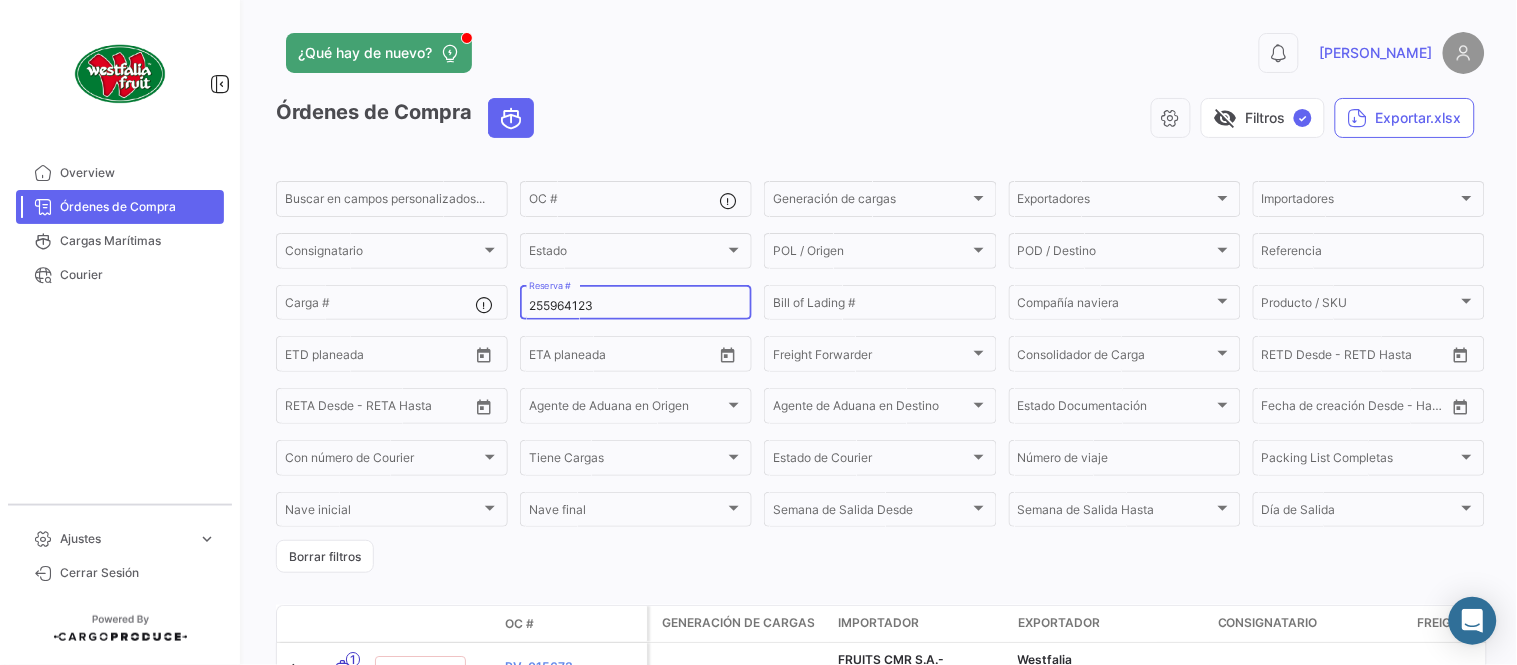 click on "255964123 Reserva #" 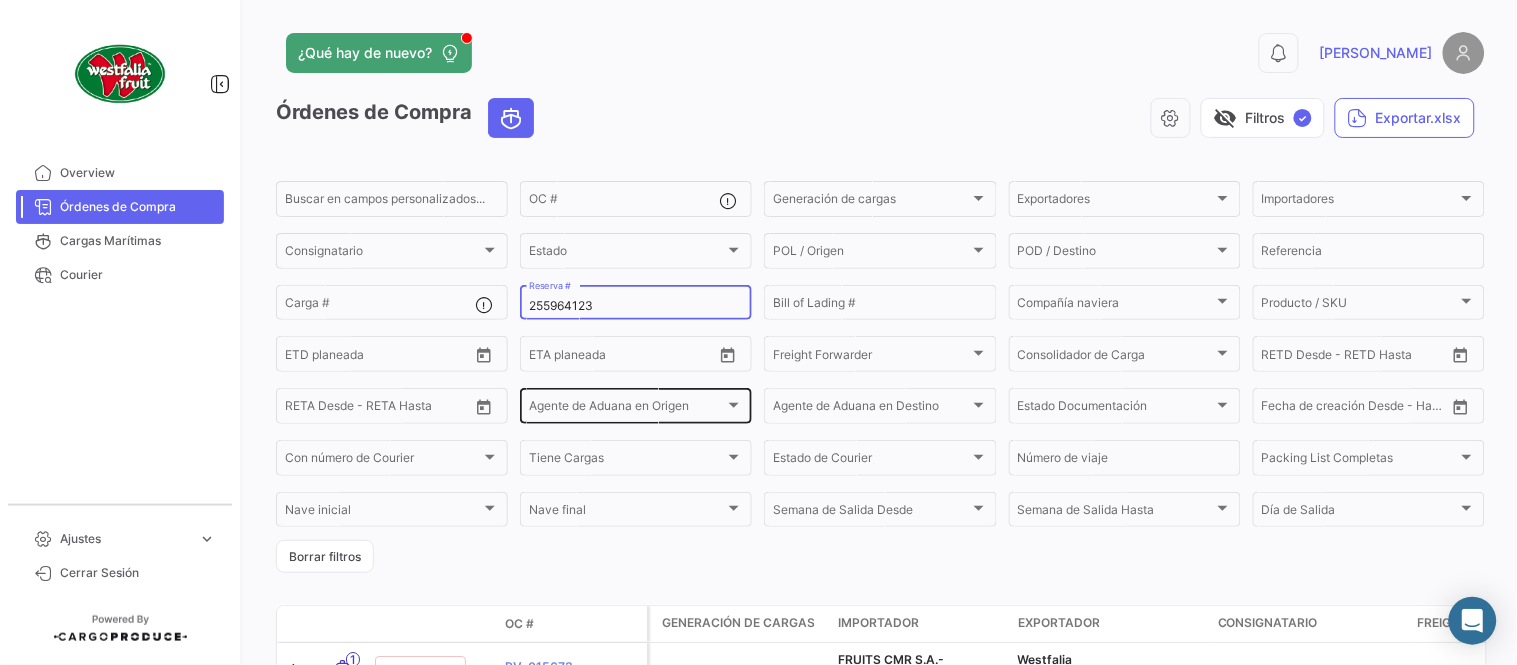 paste on "LMM0532554" 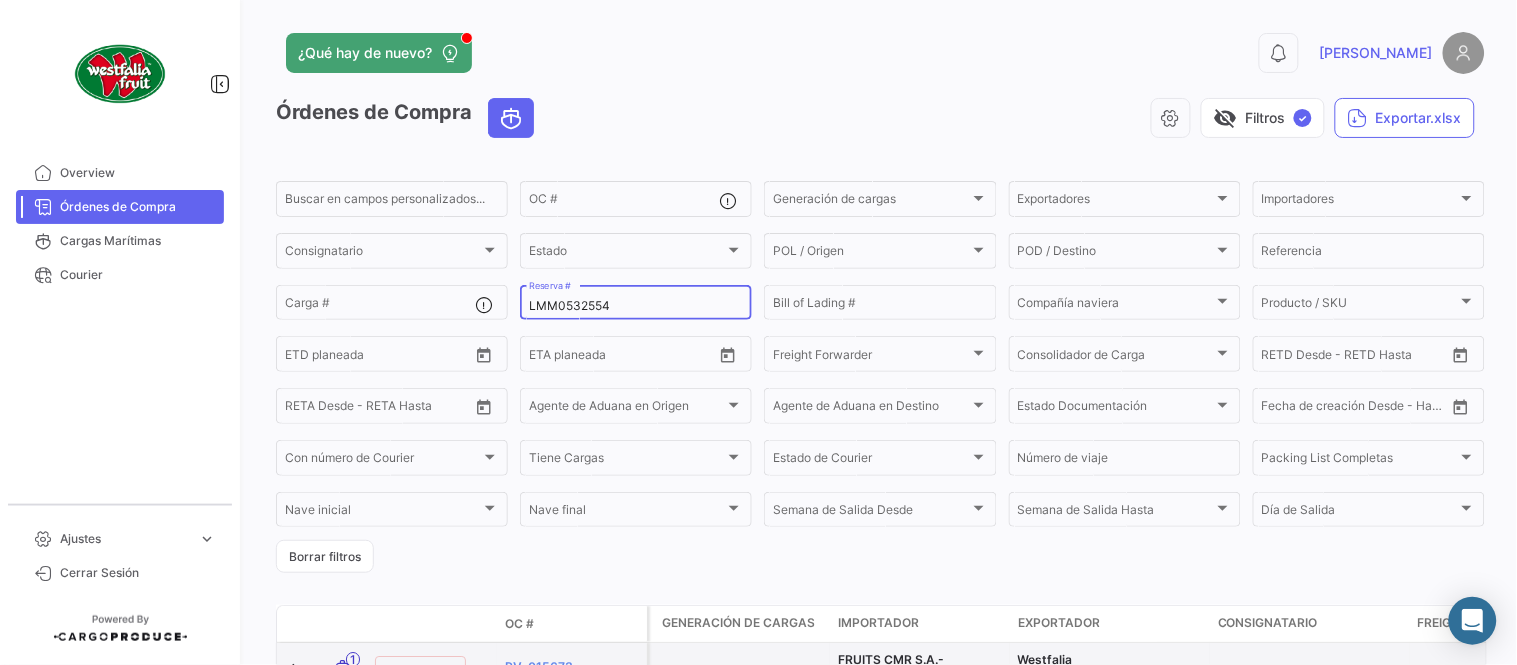 type on "LMM0532554" 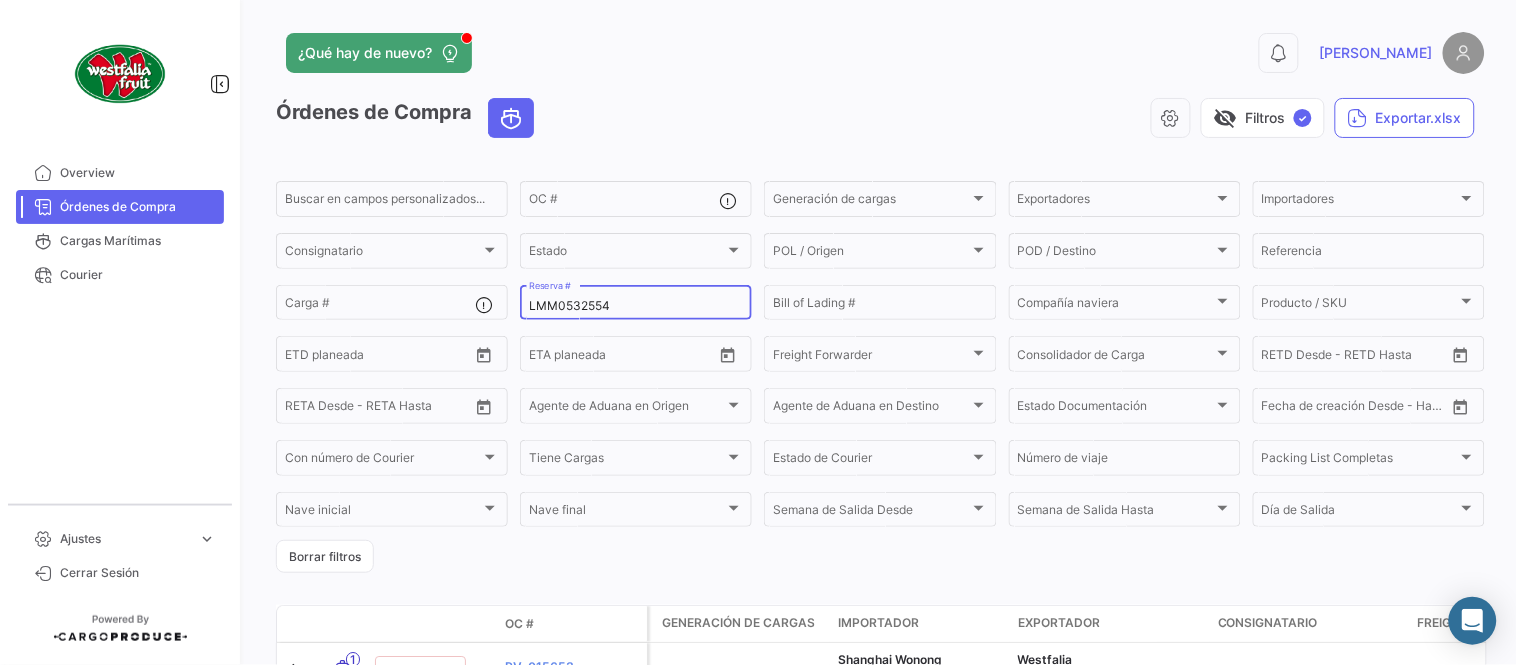 click on "LMM0532554" at bounding box center [636, 306] 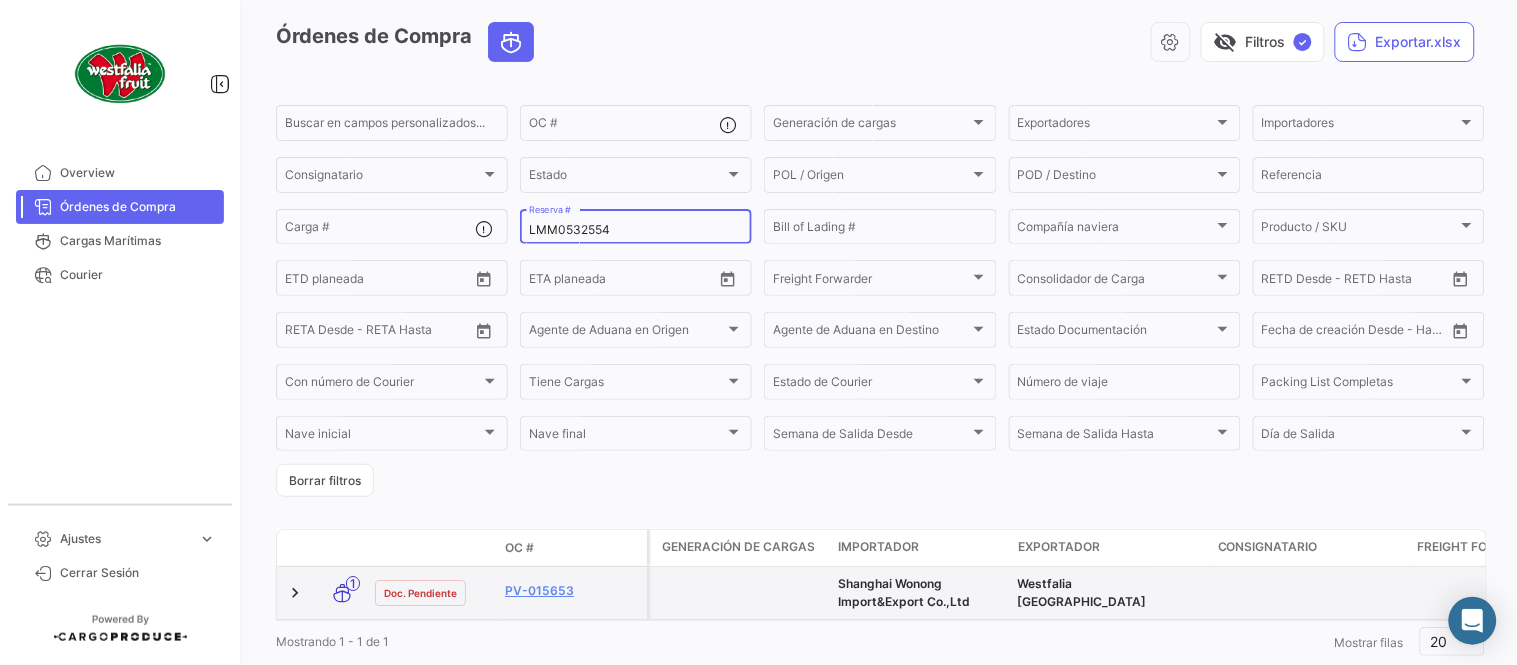 scroll, scrollTop: 136, scrollLeft: 0, axis: vertical 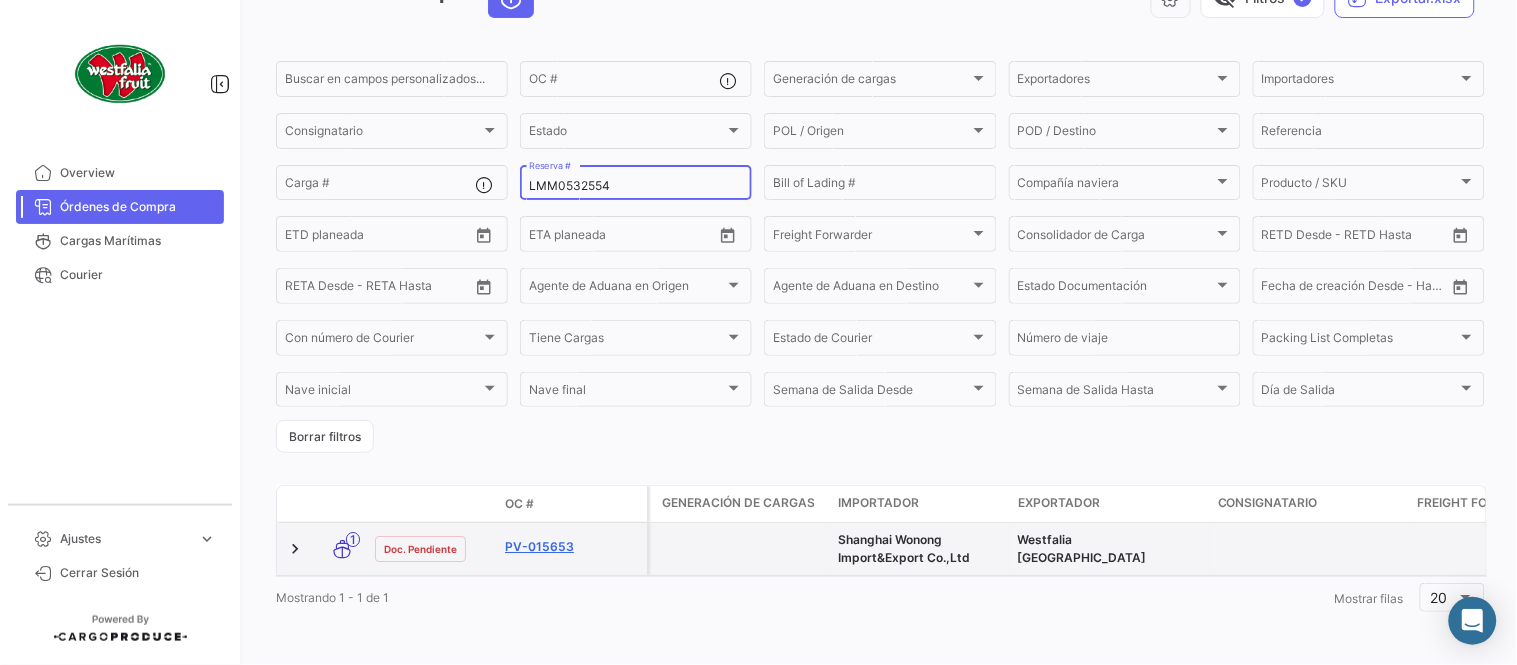 click on "PV-015653" 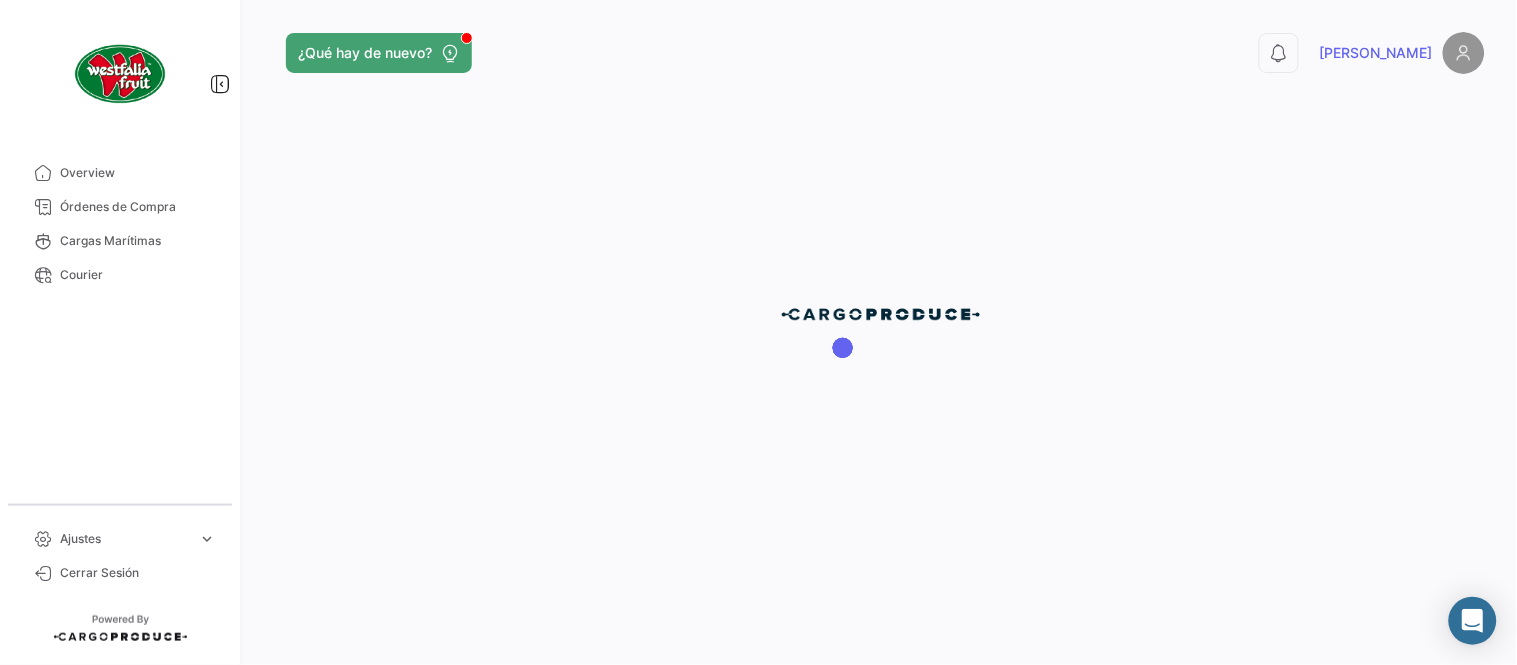 scroll, scrollTop: 0, scrollLeft: 0, axis: both 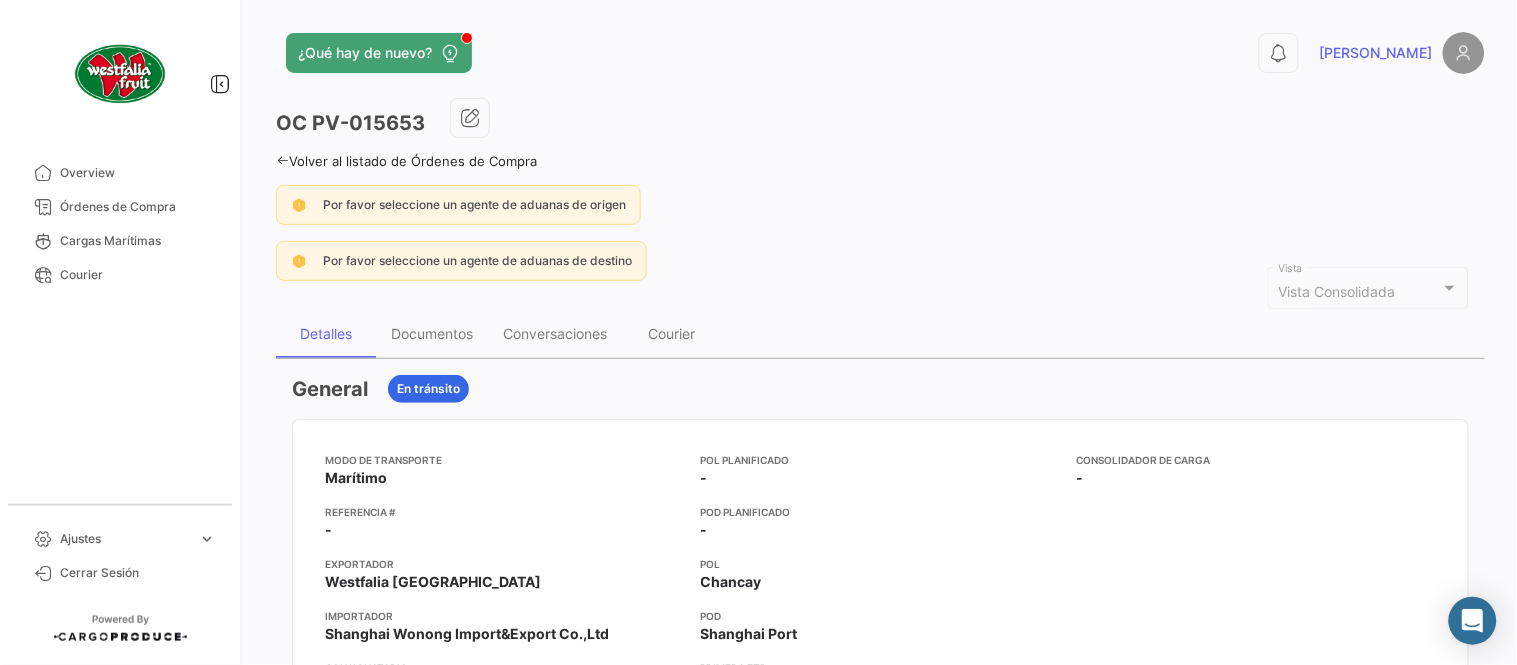 click on "OC
PV-015653" 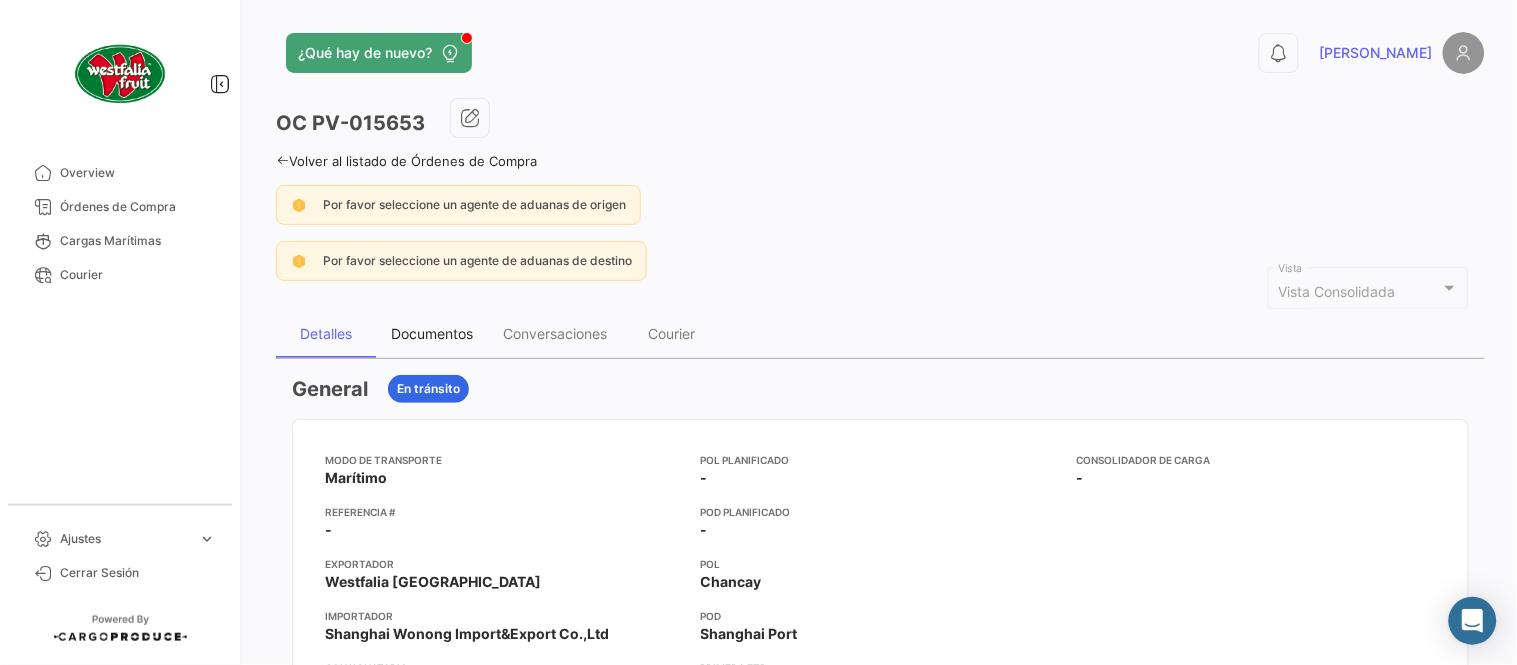 click on "Documentos" at bounding box center [432, 333] 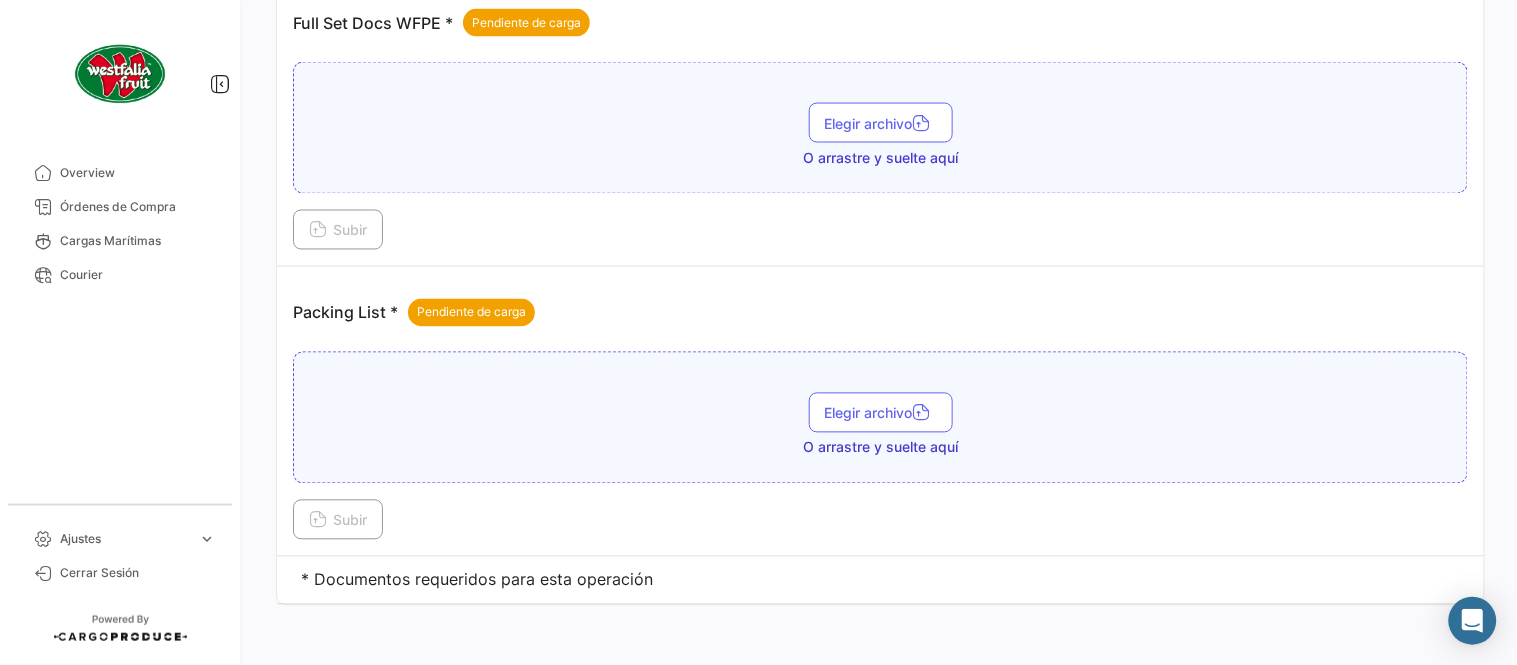 scroll, scrollTop: 806, scrollLeft: 0, axis: vertical 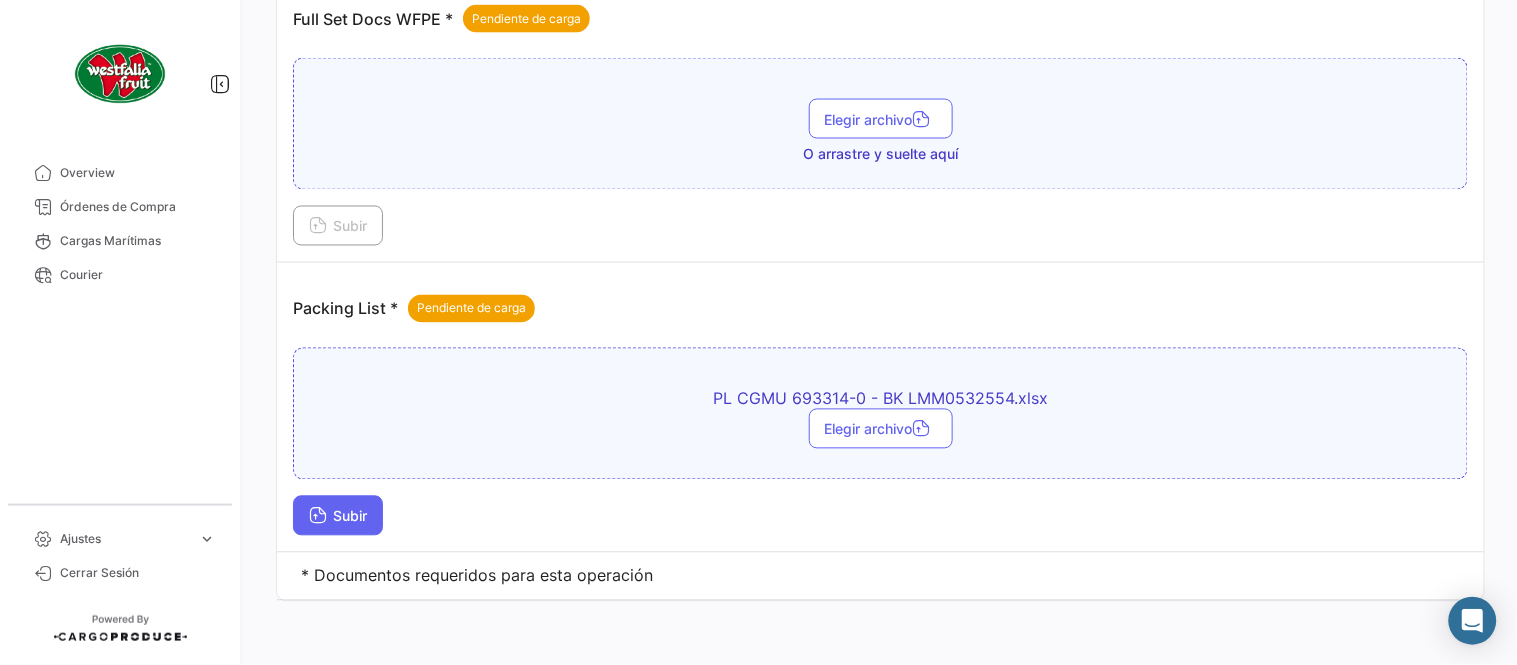 click on "Subir" at bounding box center [338, 516] 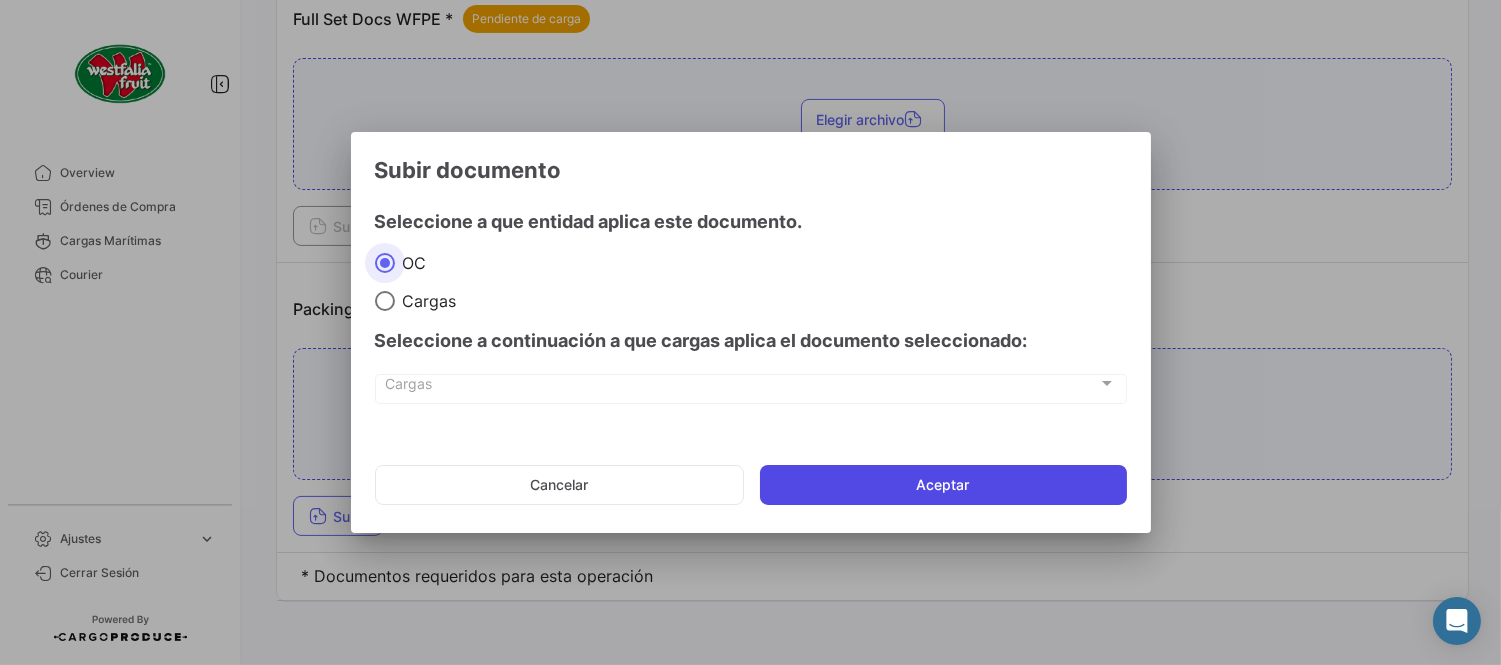 click on "Aceptar" 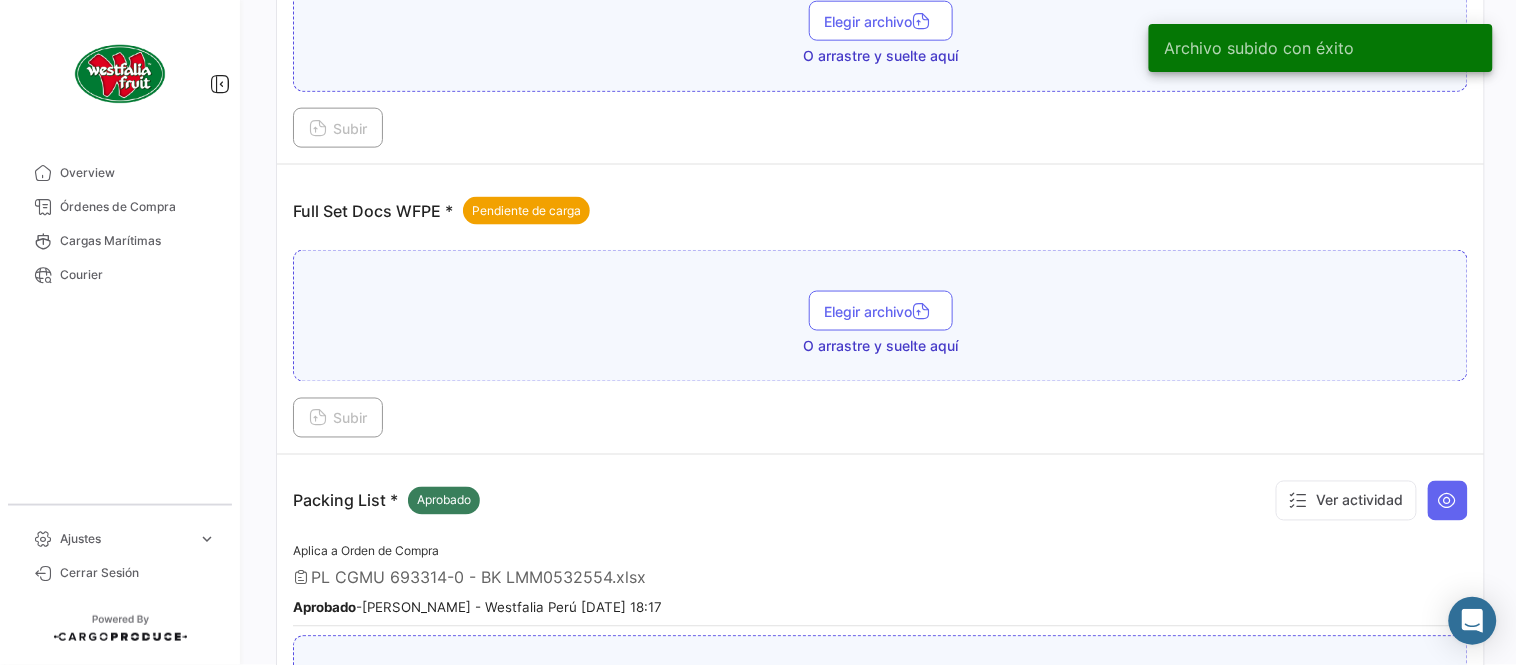 scroll, scrollTop: 584, scrollLeft: 0, axis: vertical 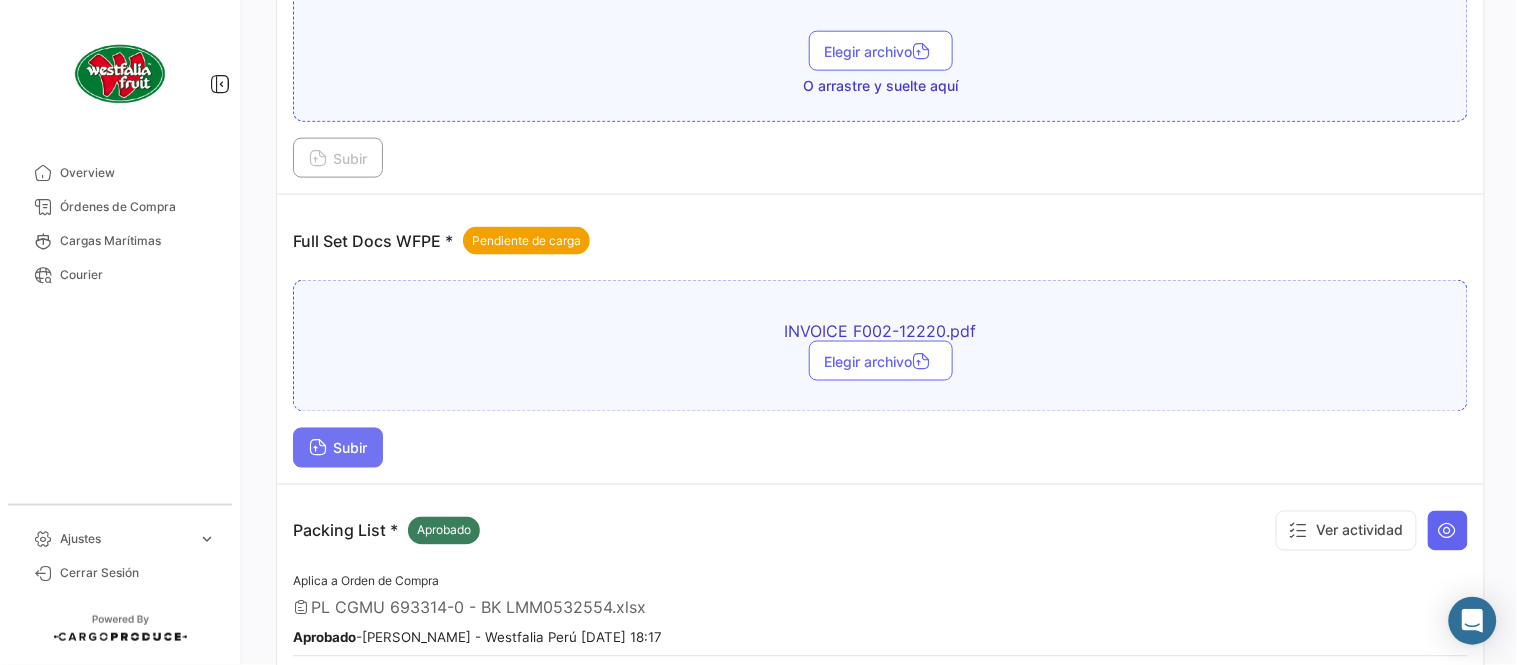 click on "Subir" at bounding box center [338, 448] 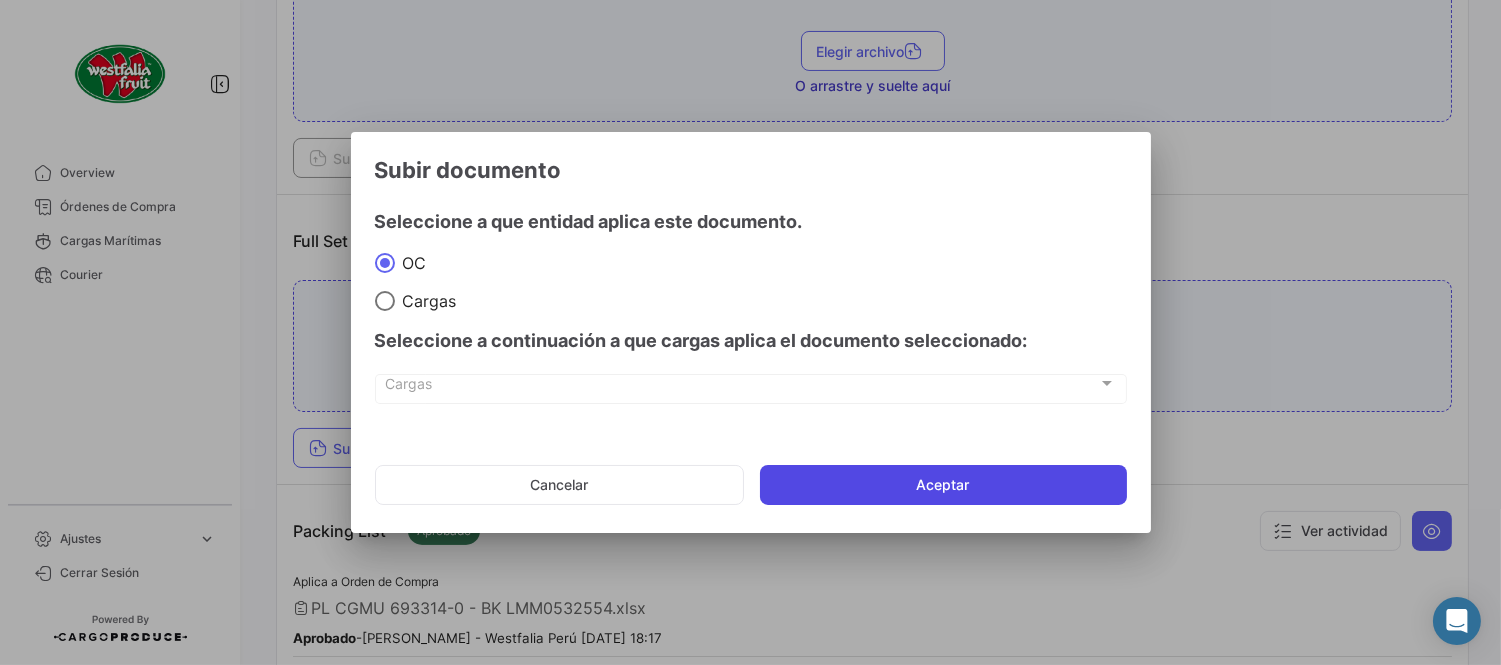 click on "Aceptar" 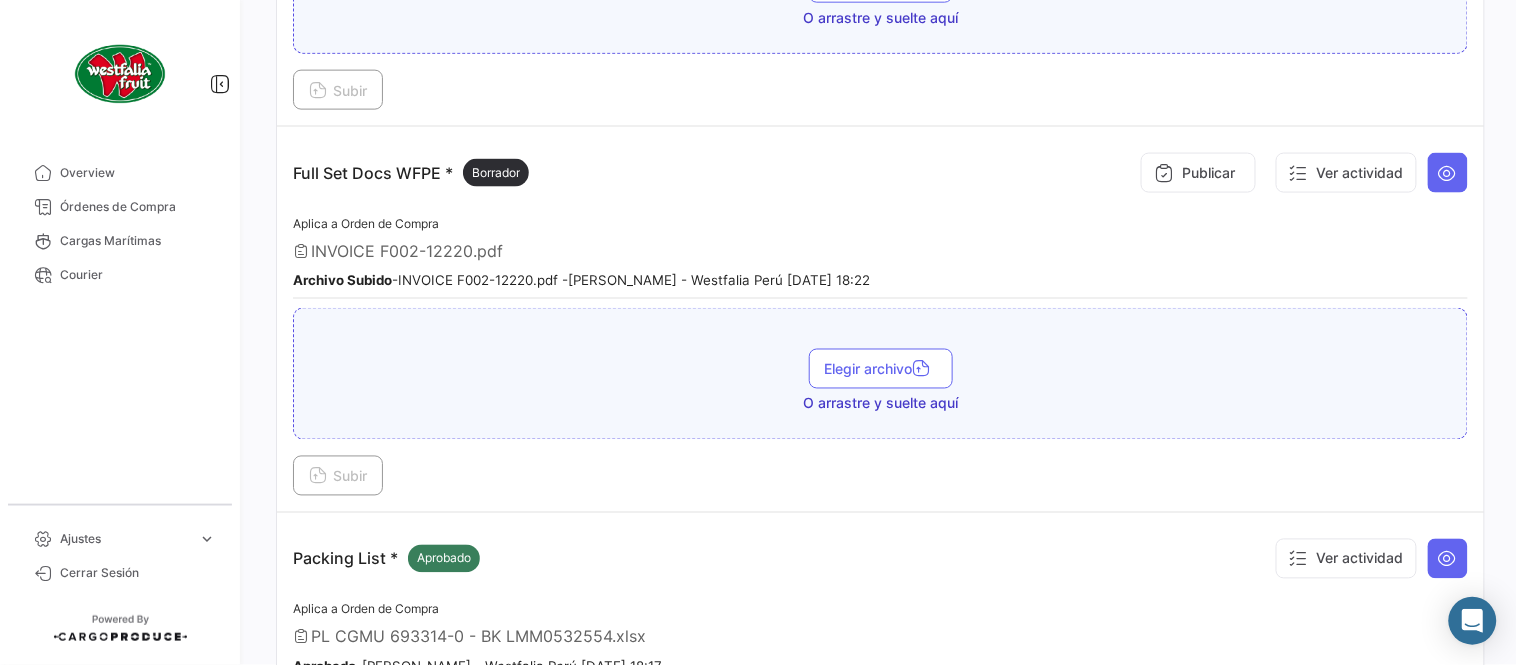 scroll, scrollTop: 584, scrollLeft: 0, axis: vertical 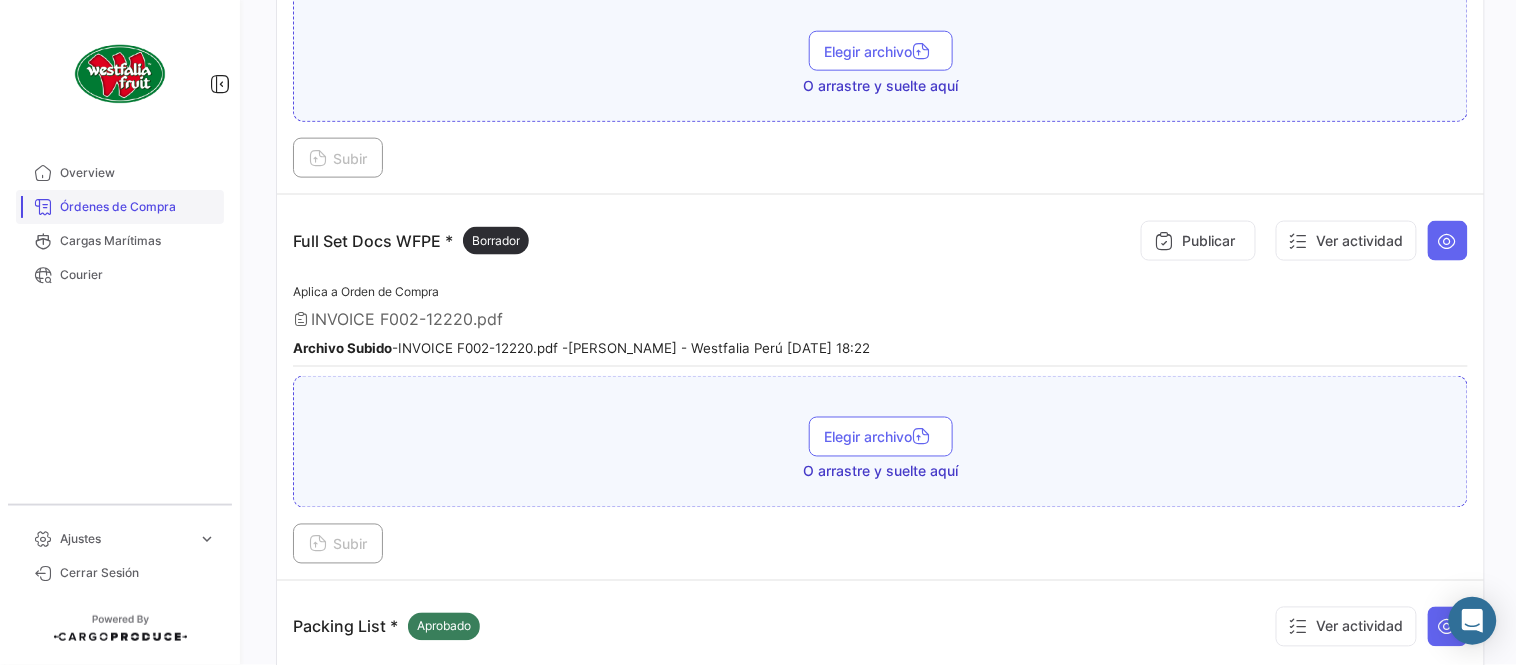 click on "Órdenes de Compra" at bounding box center [138, 207] 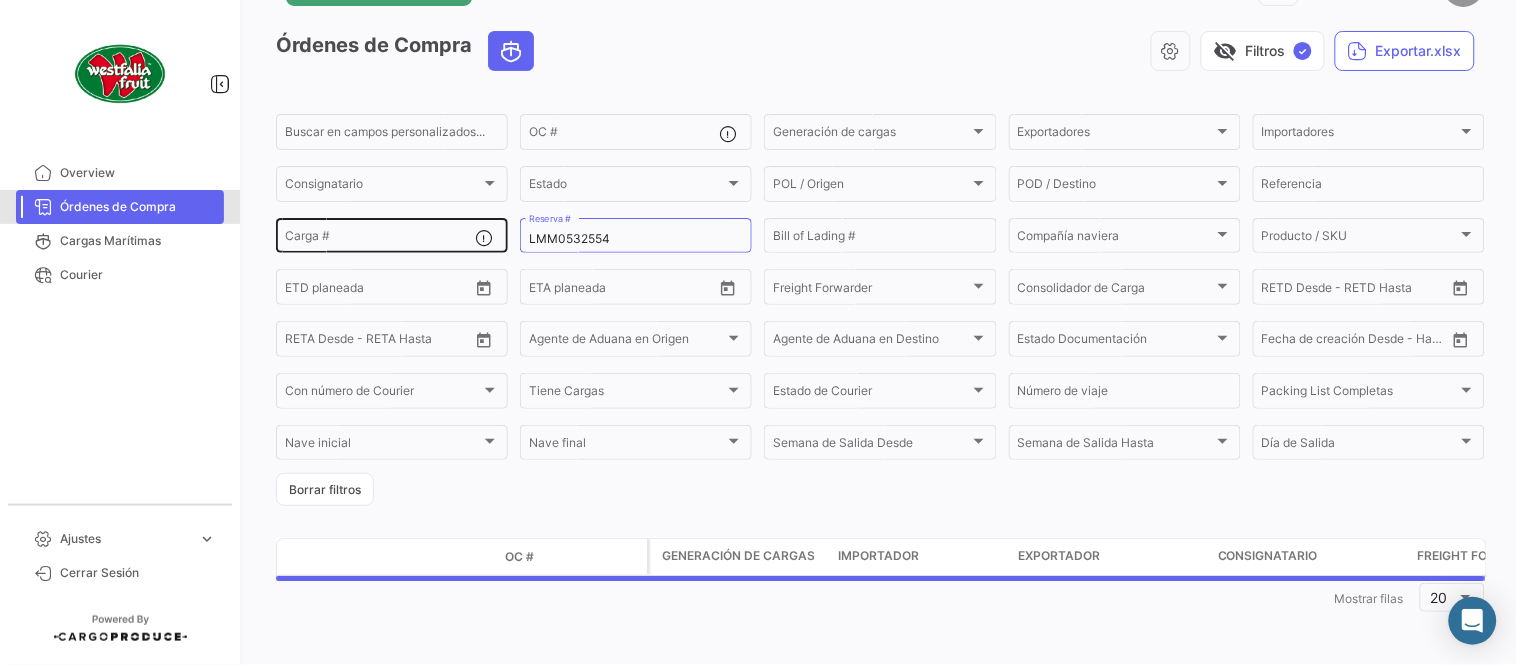 scroll, scrollTop: 0, scrollLeft: 0, axis: both 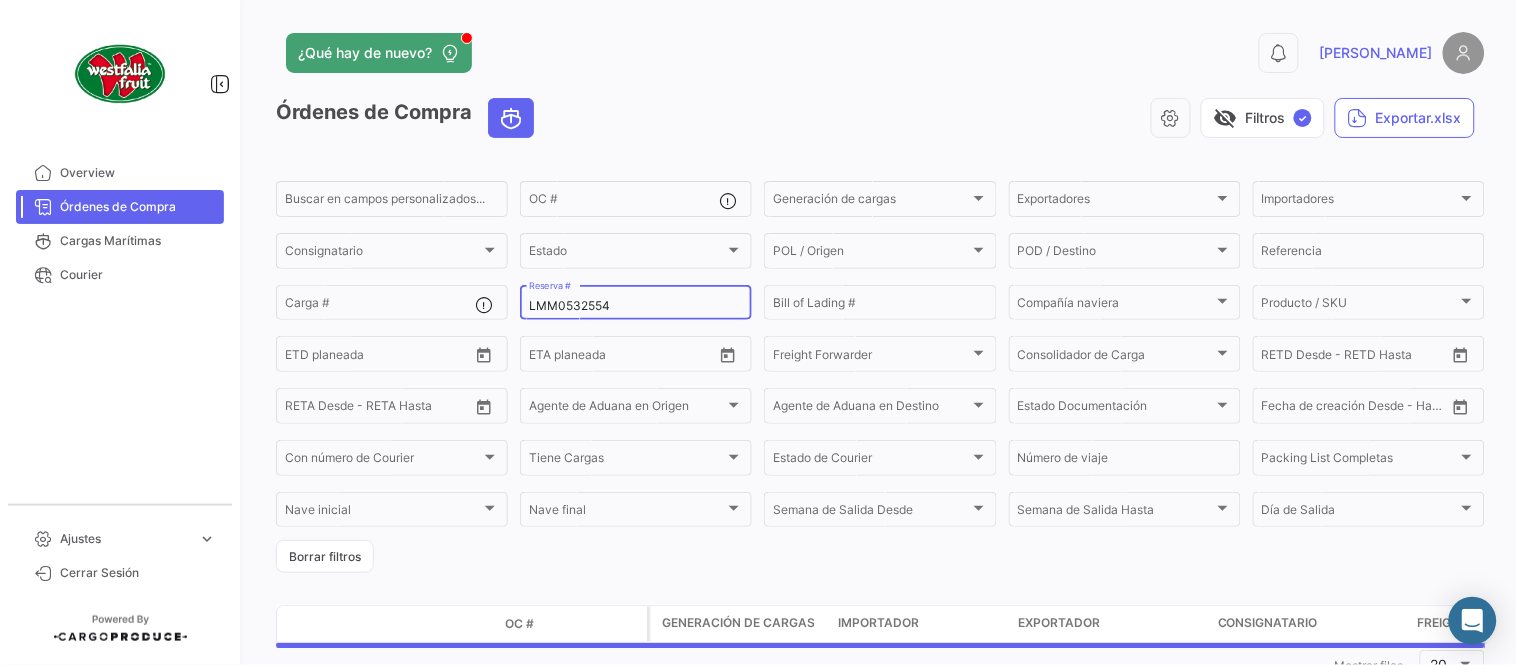click on "LMM0532554 Reserva #" 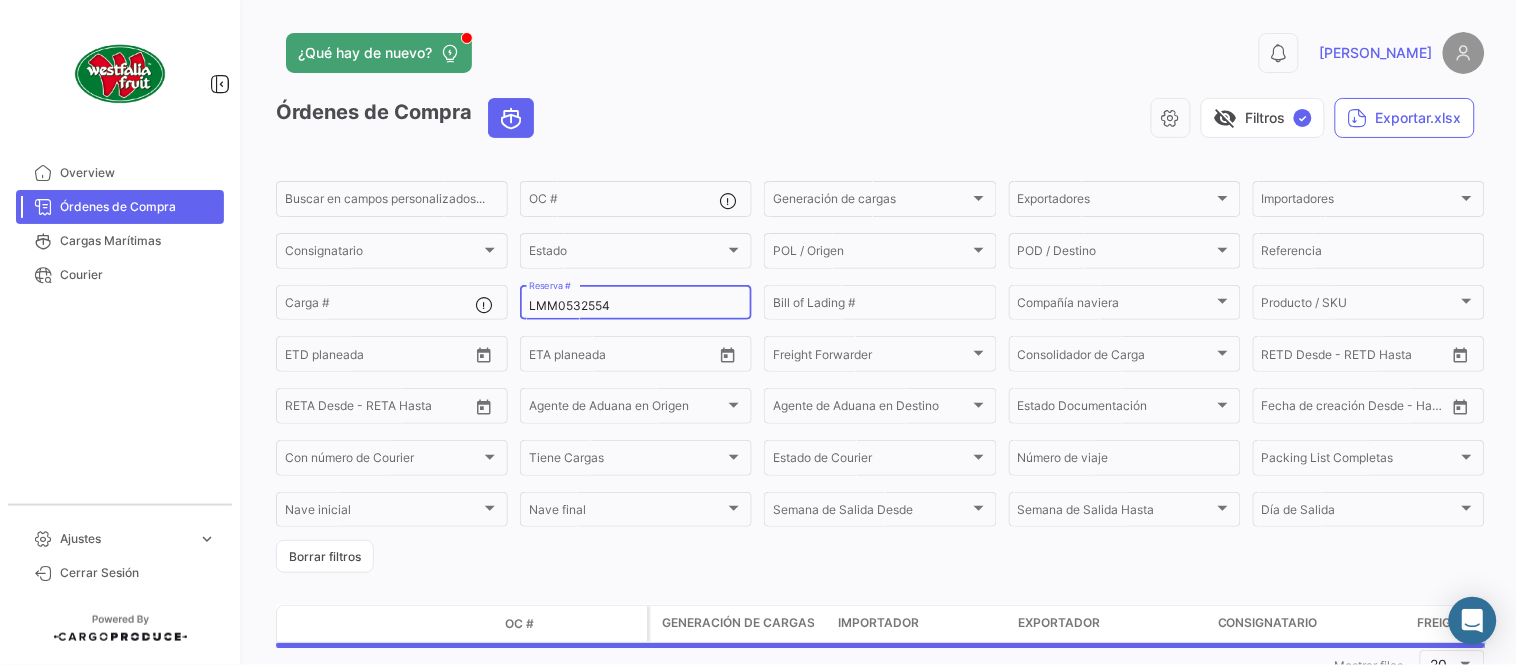 click on "LMM0532554" at bounding box center (636, 306) 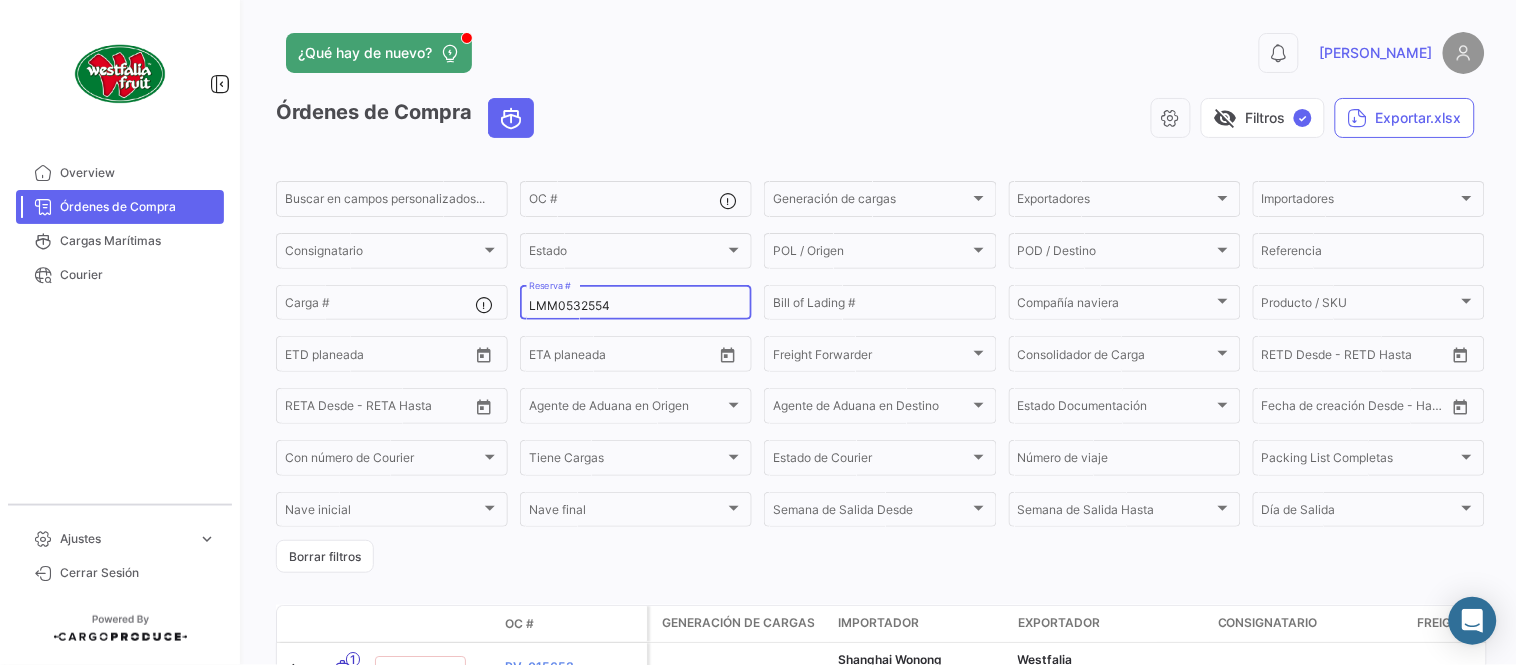 paste on "IMF13714900" 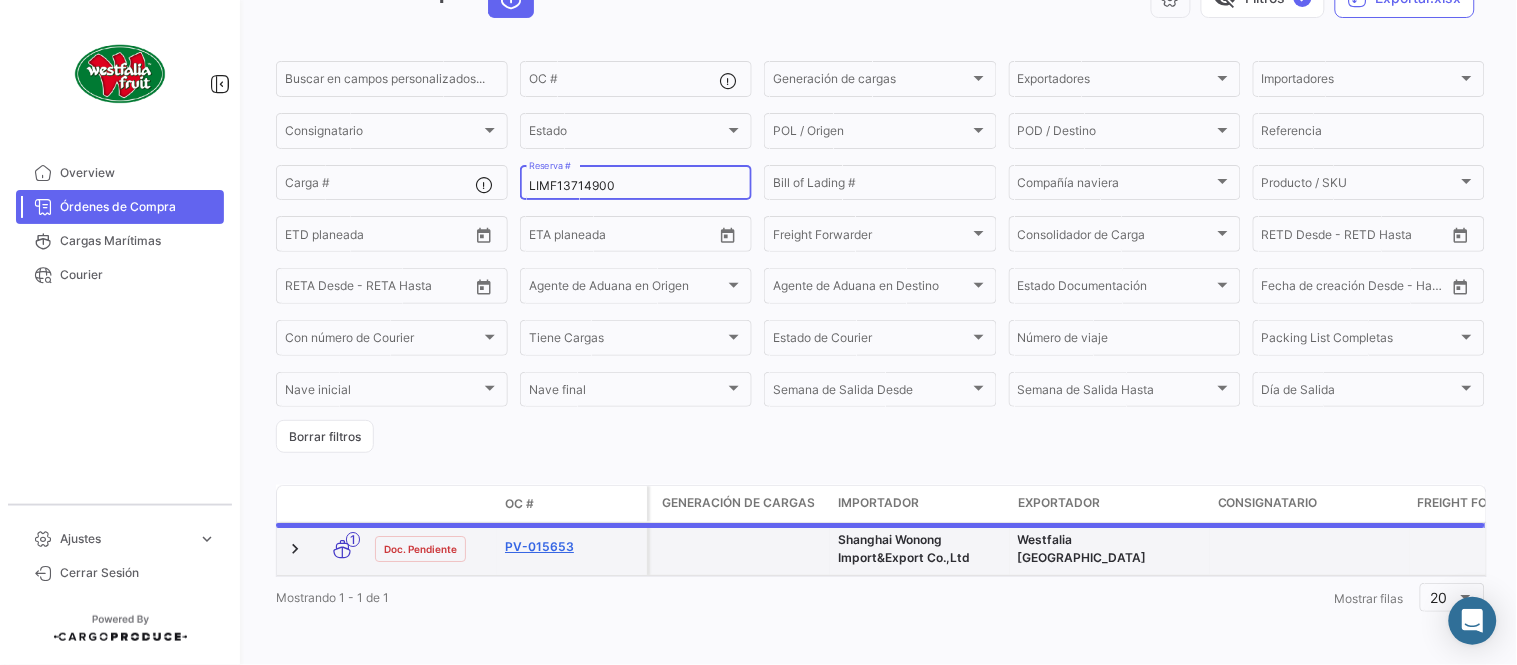 scroll, scrollTop: 128, scrollLeft: 0, axis: vertical 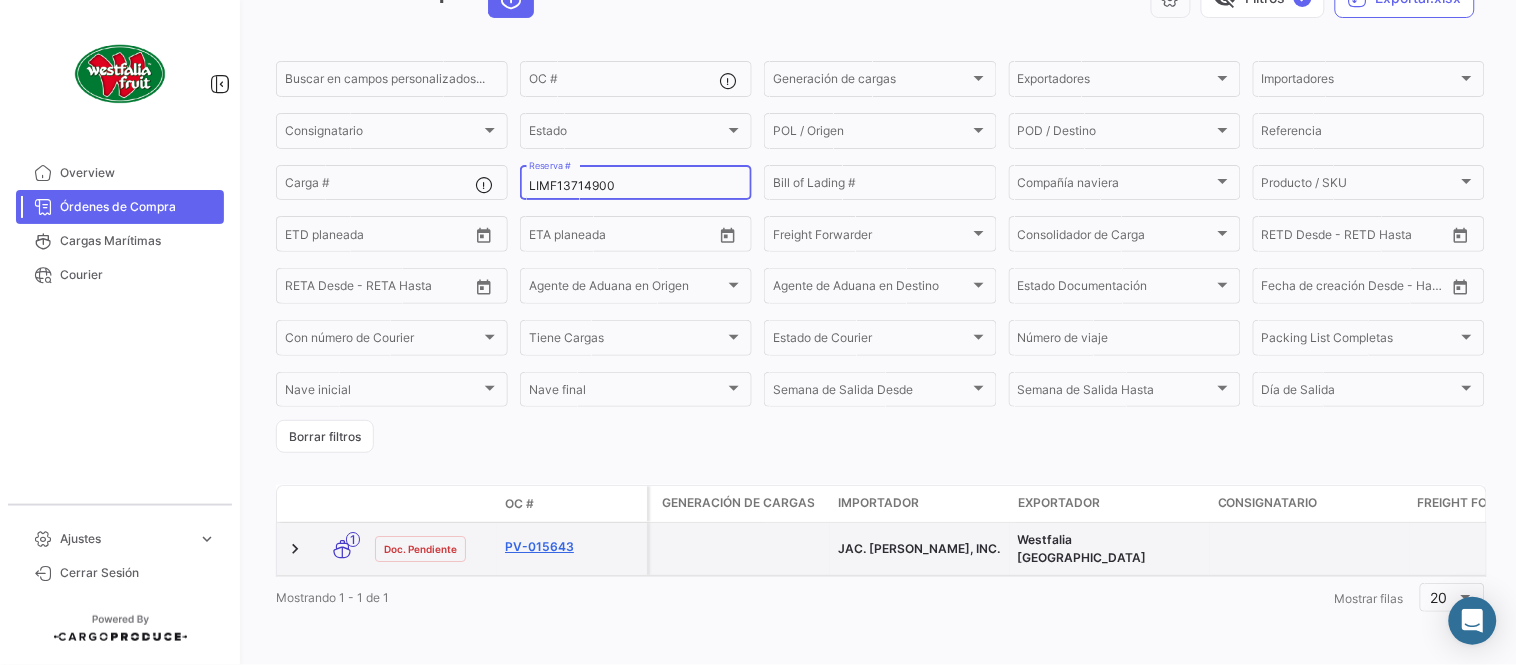 type on "LIMF13714900" 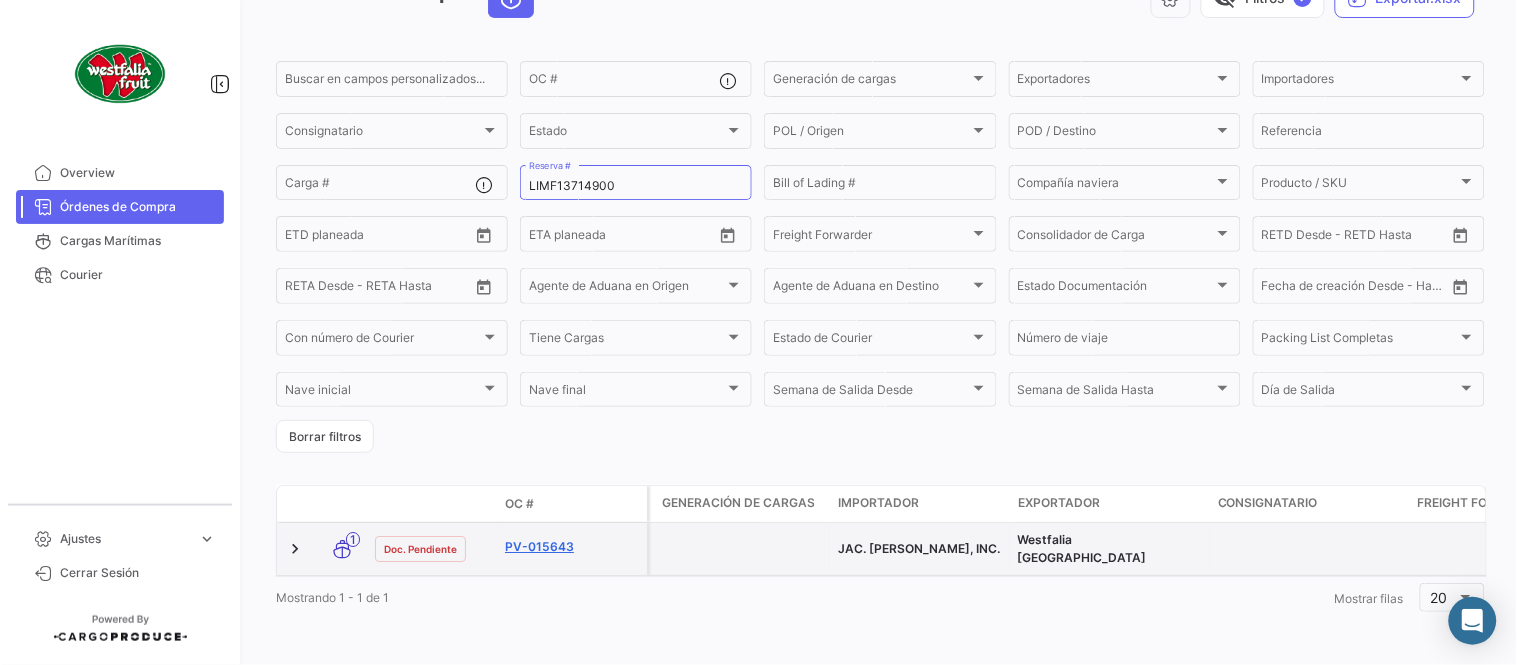 click on "PV-015643" 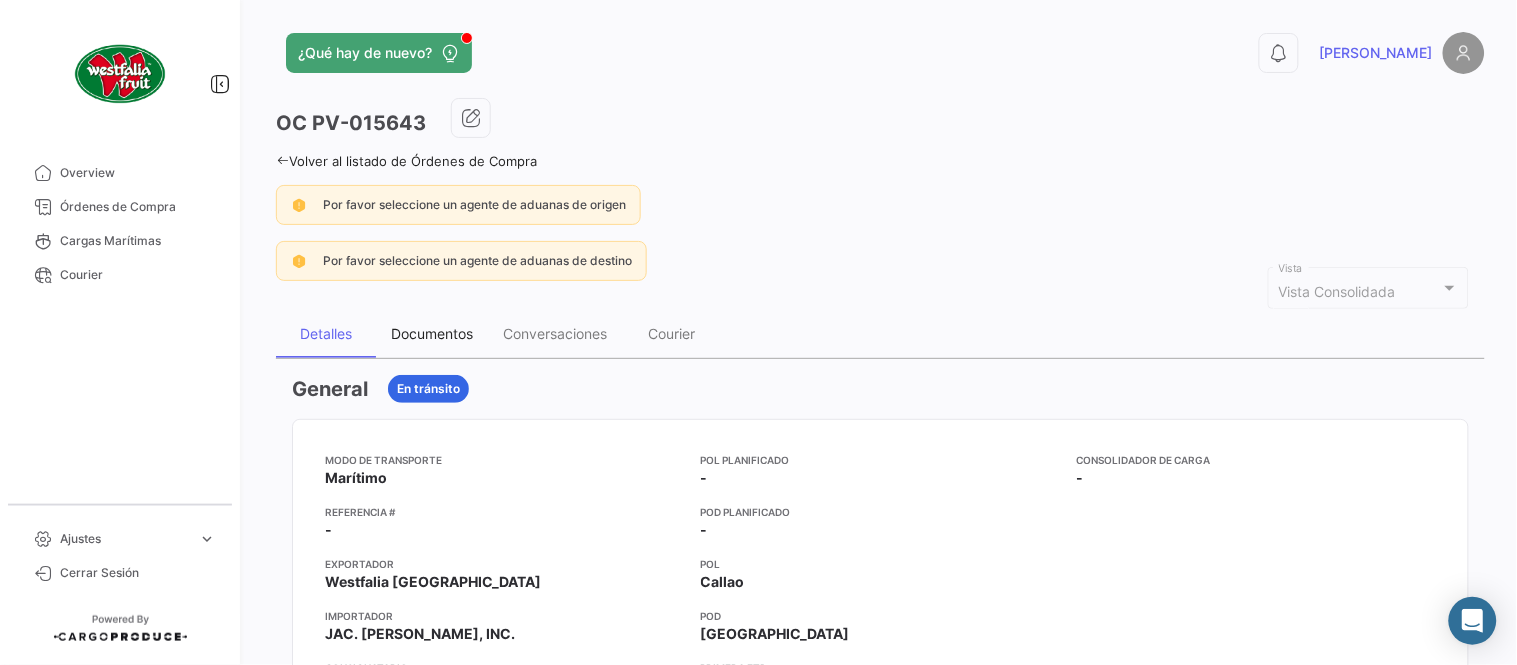click on "Documentos" at bounding box center (432, 334) 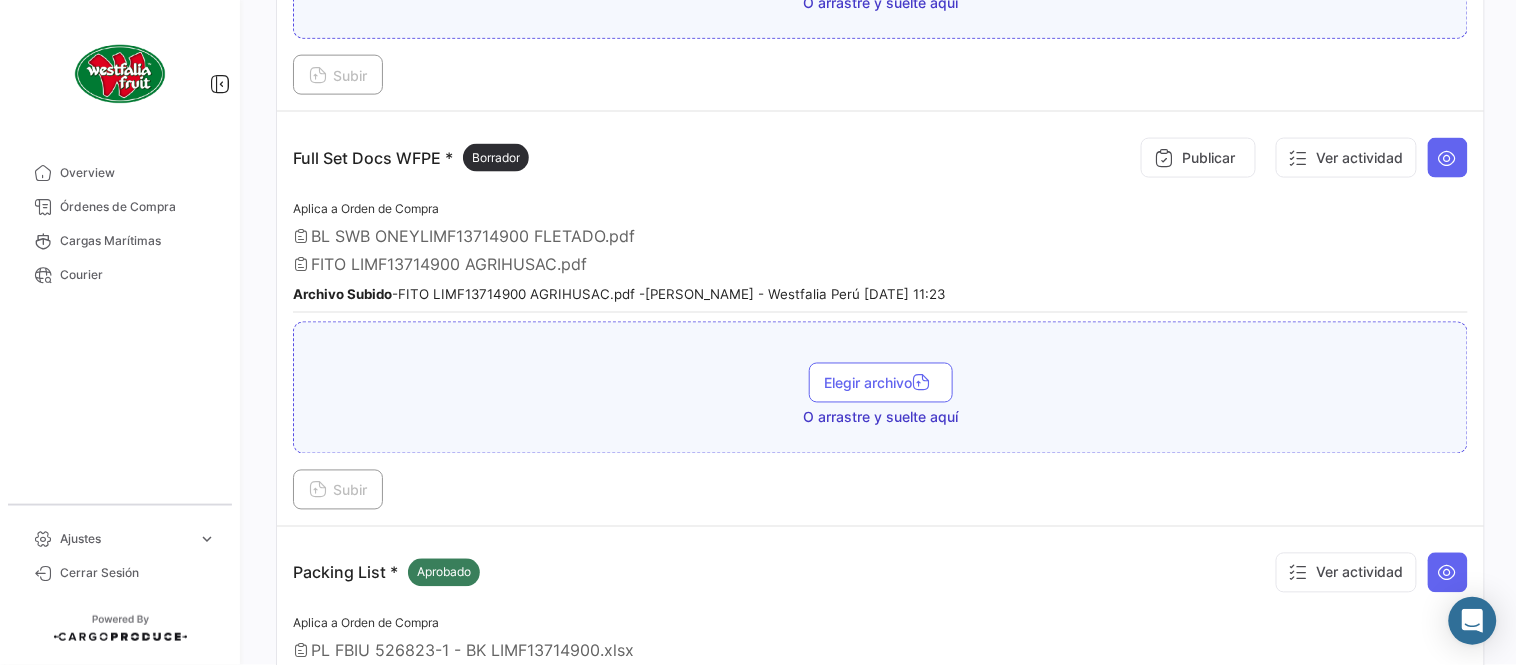 scroll, scrollTop: 666, scrollLeft: 0, axis: vertical 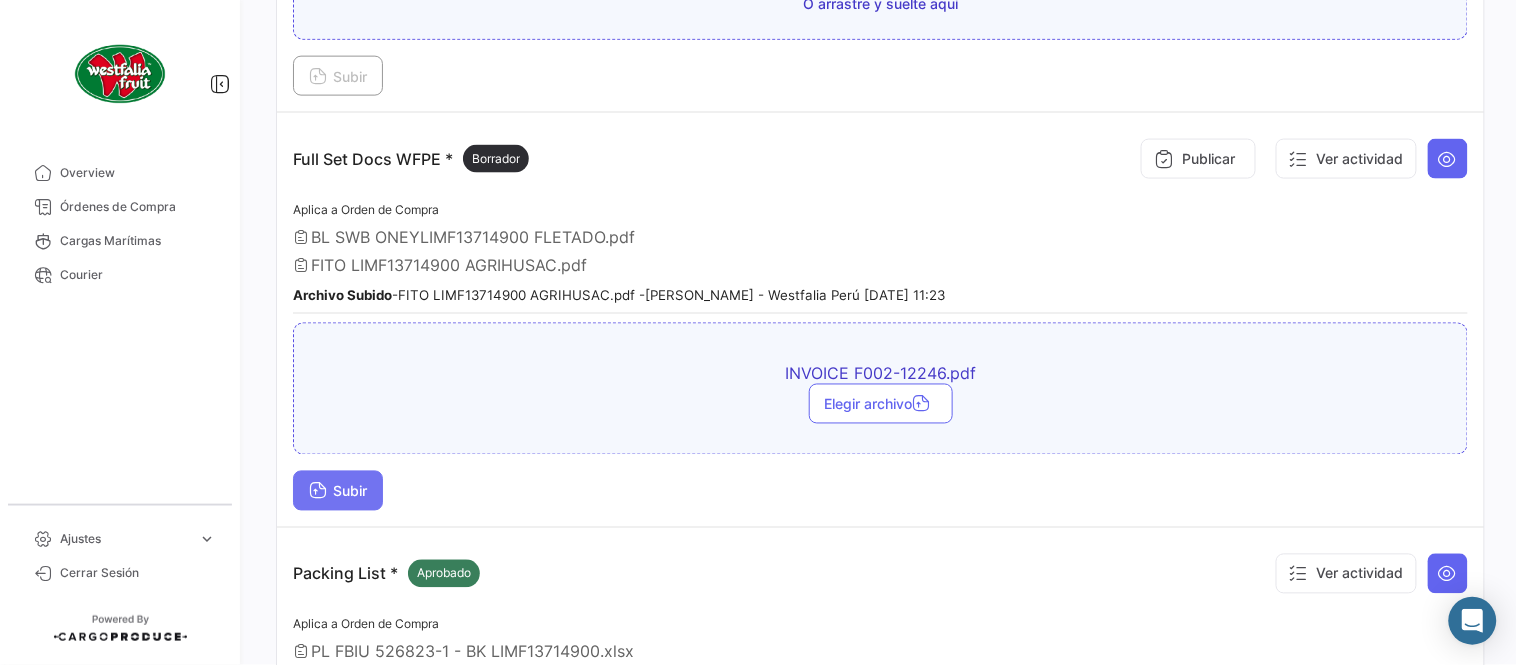 click on "Subir" at bounding box center [338, 491] 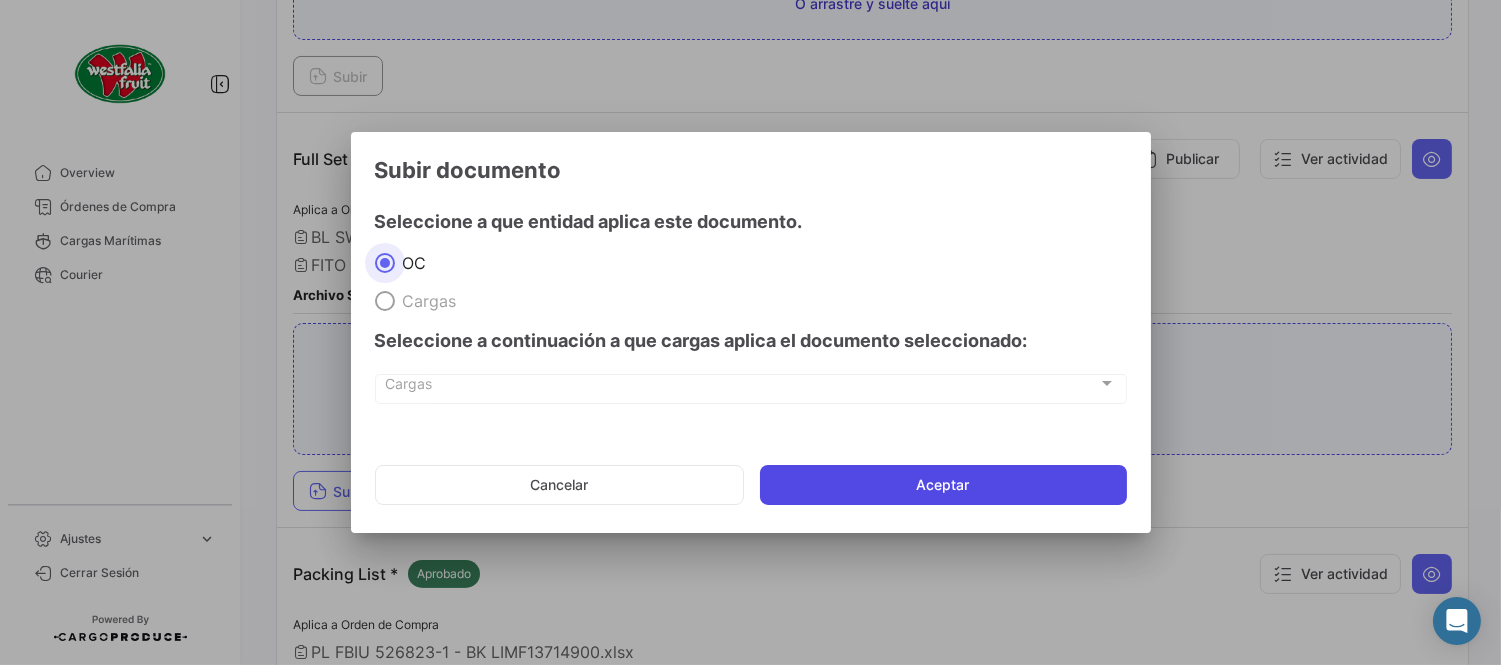 click on "Aceptar" 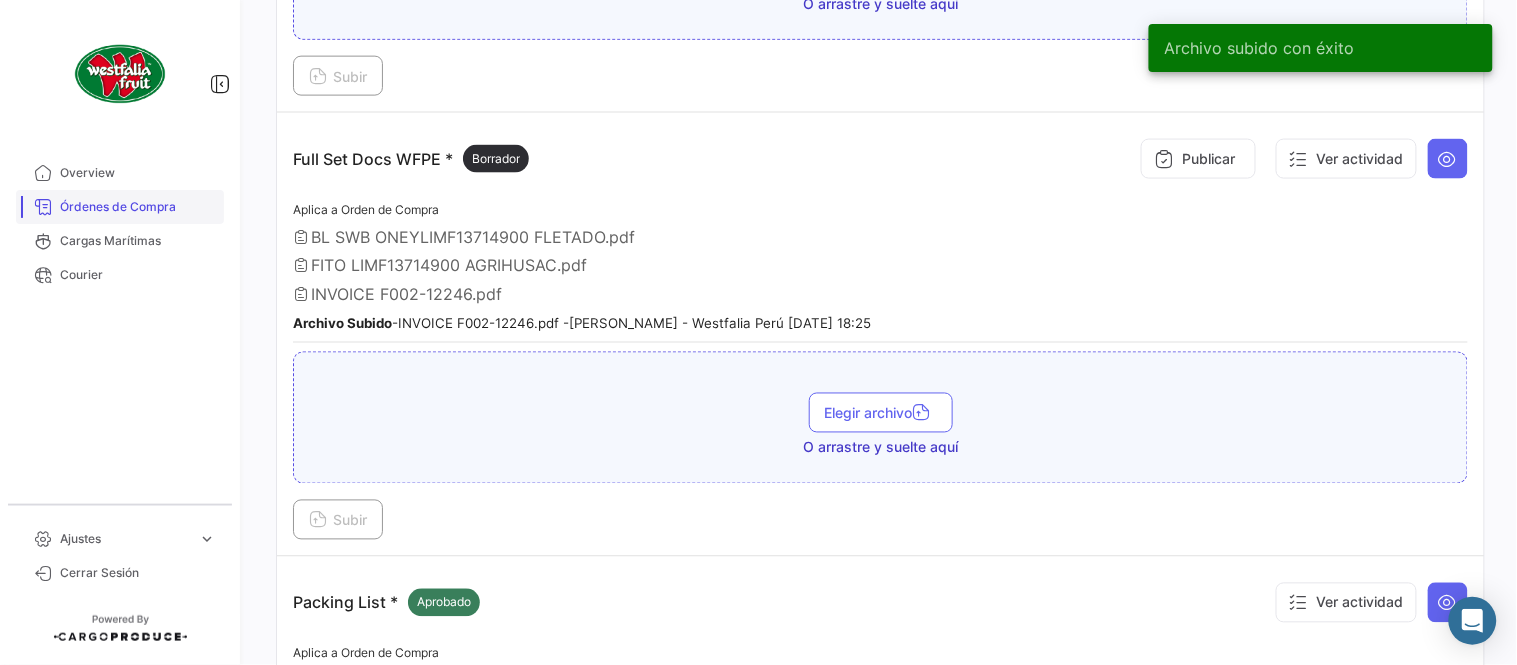 click on "Órdenes de Compra" at bounding box center [138, 207] 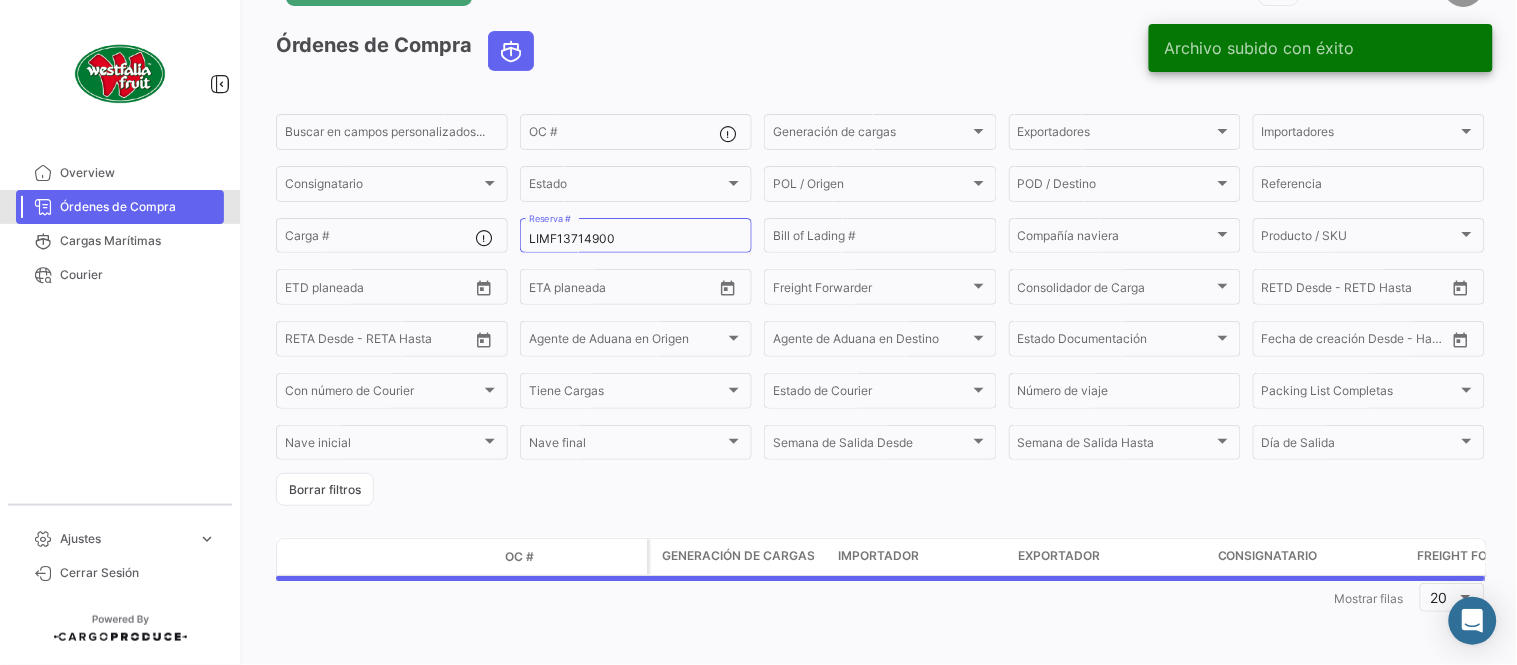 scroll, scrollTop: 0, scrollLeft: 0, axis: both 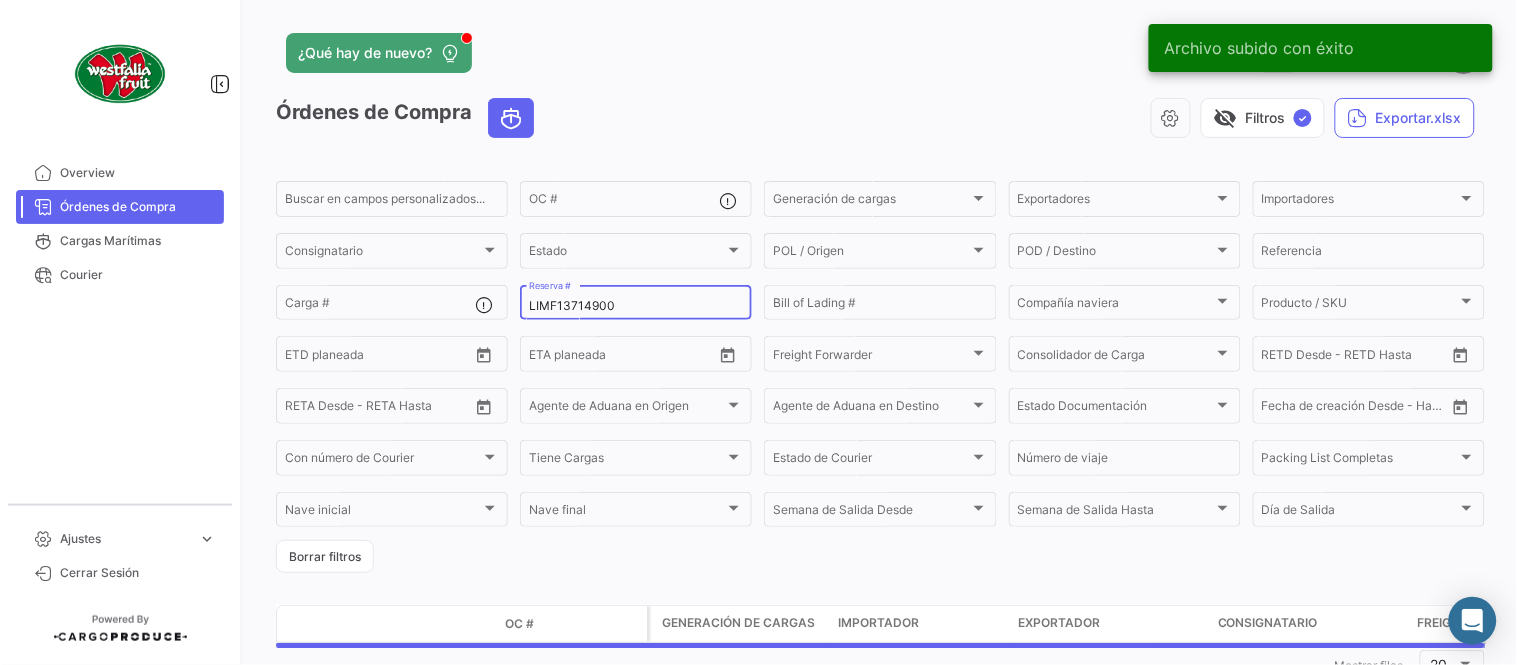 click on "LIMF13714900" at bounding box center [636, 306] 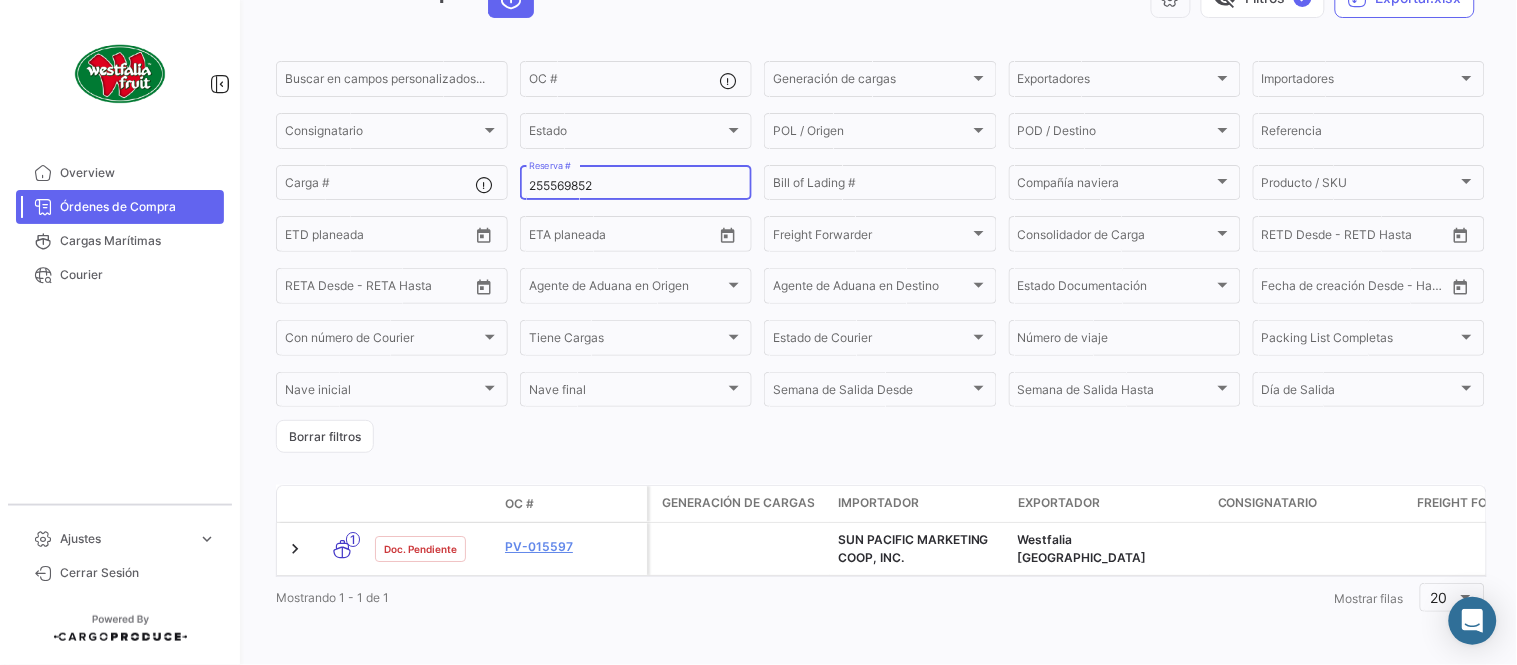 scroll, scrollTop: 136, scrollLeft: 0, axis: vertical 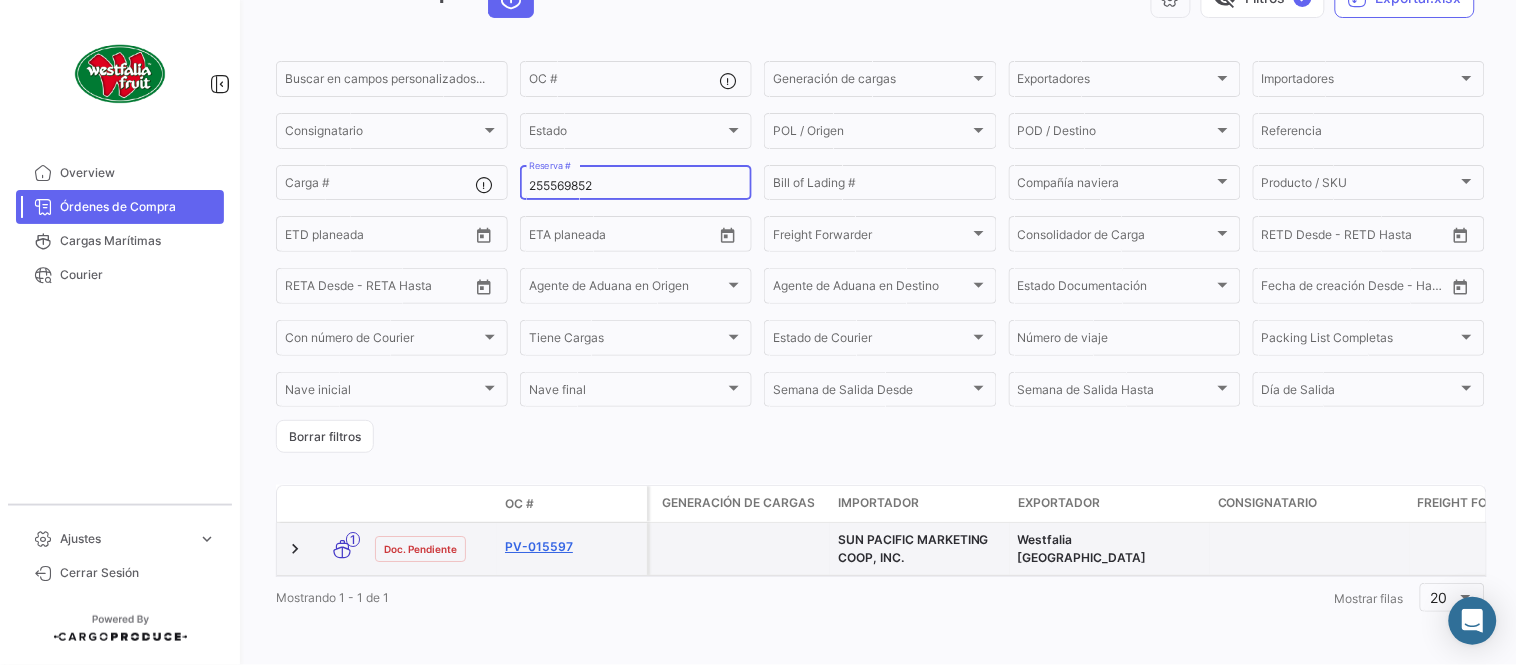 type on "255569852" 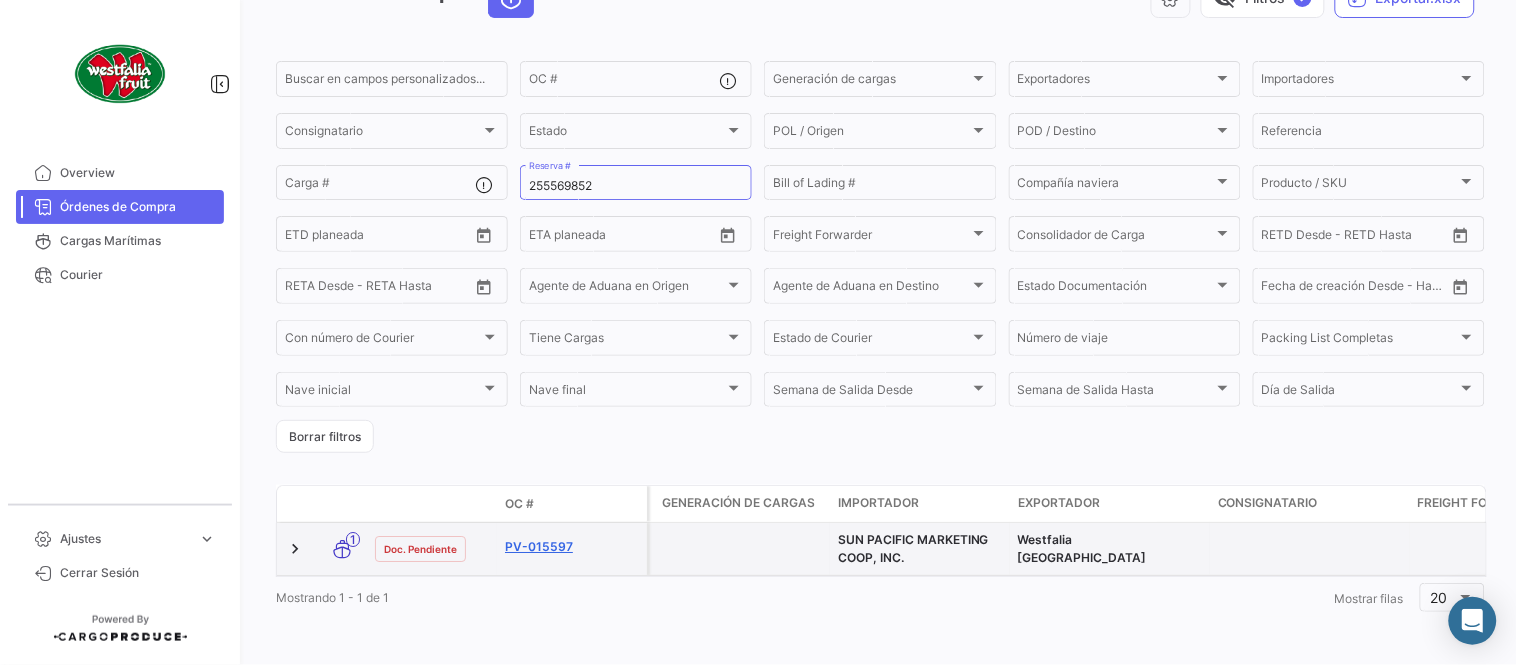 click on "PV-015597" 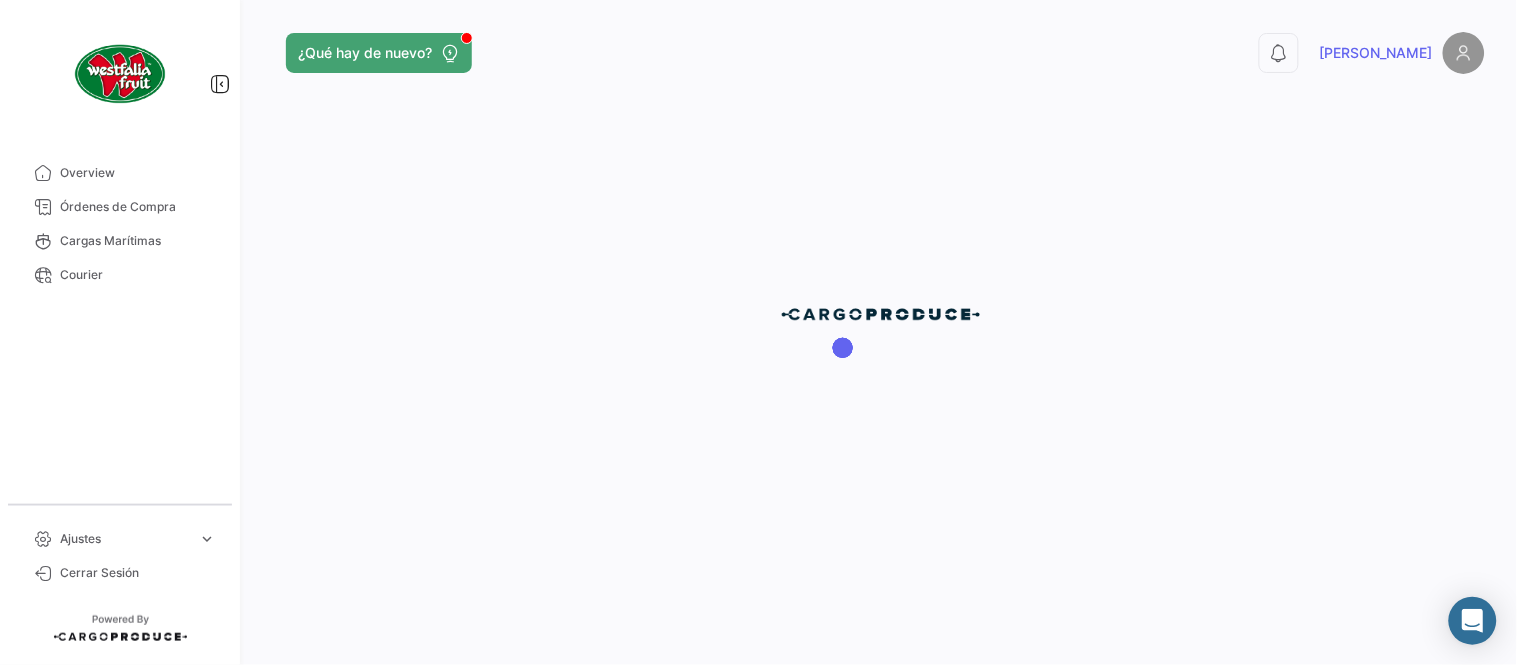 scroll, scrollTop: 0, scrollLeft: 0, axis: both 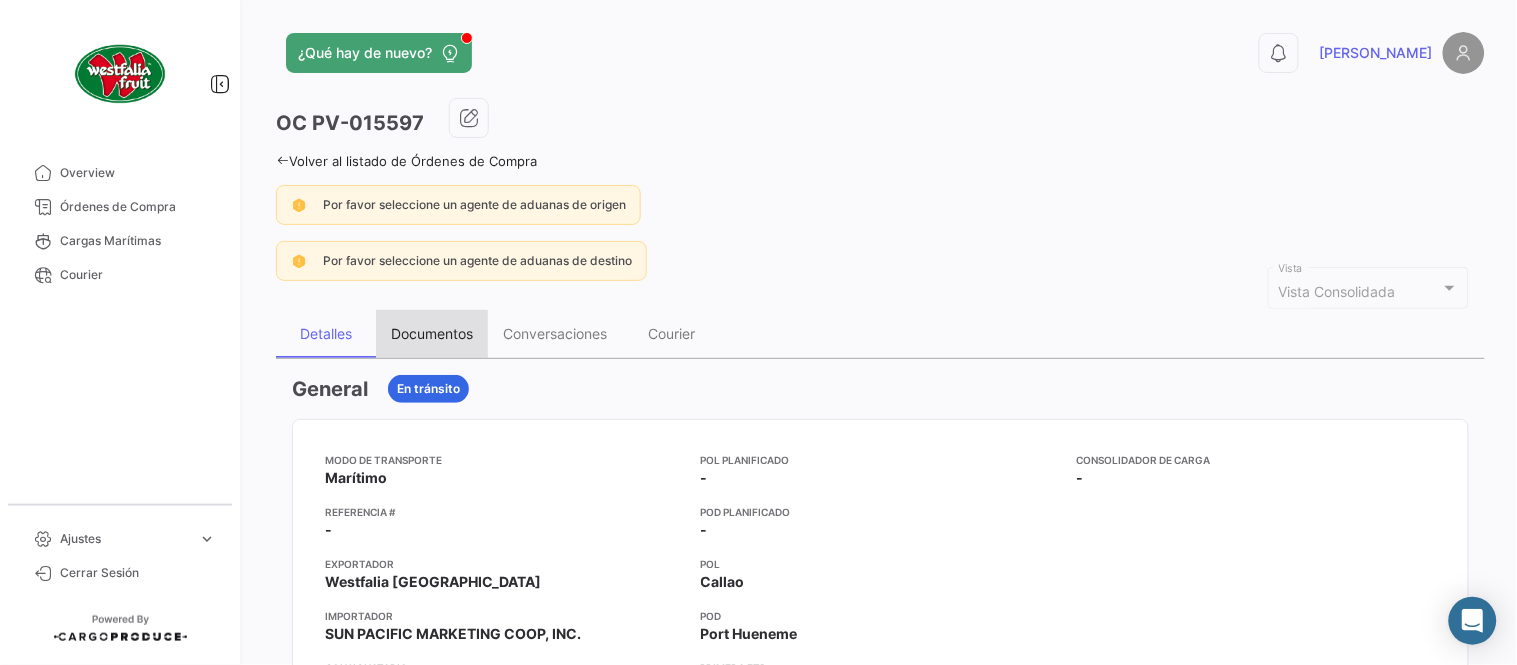 click on "Documentos" at bounding box center (432, 333) 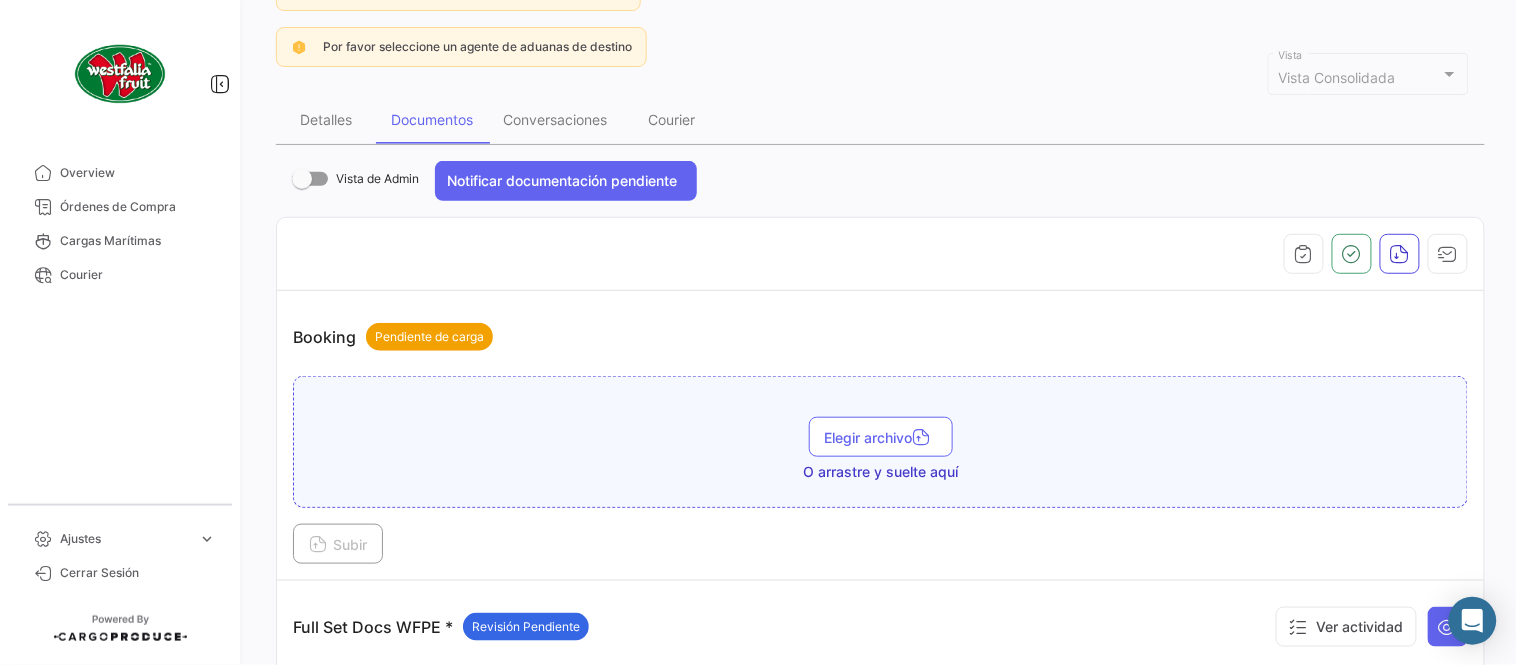 scroll, scrollTop: 555, scrollLeft: 0, axis: vertical 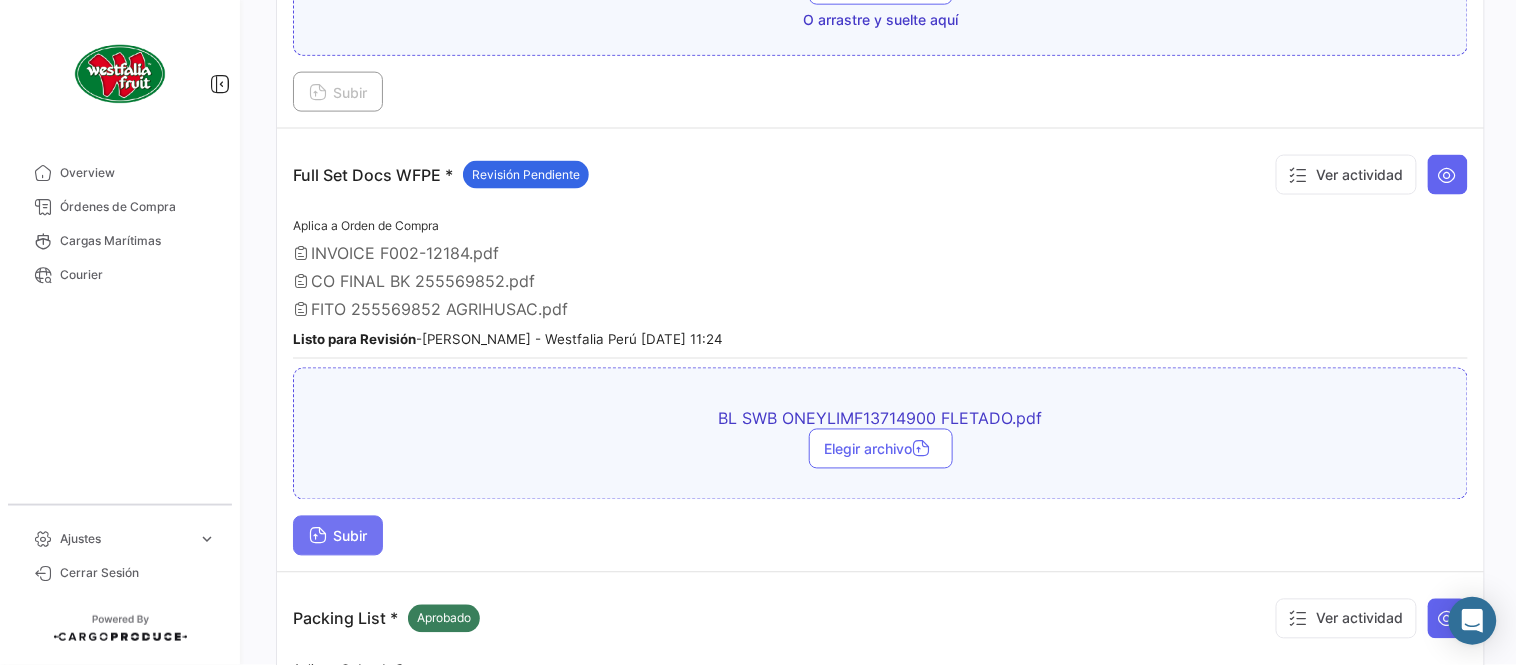 click on "Subir" at bounding box center (338, 536) 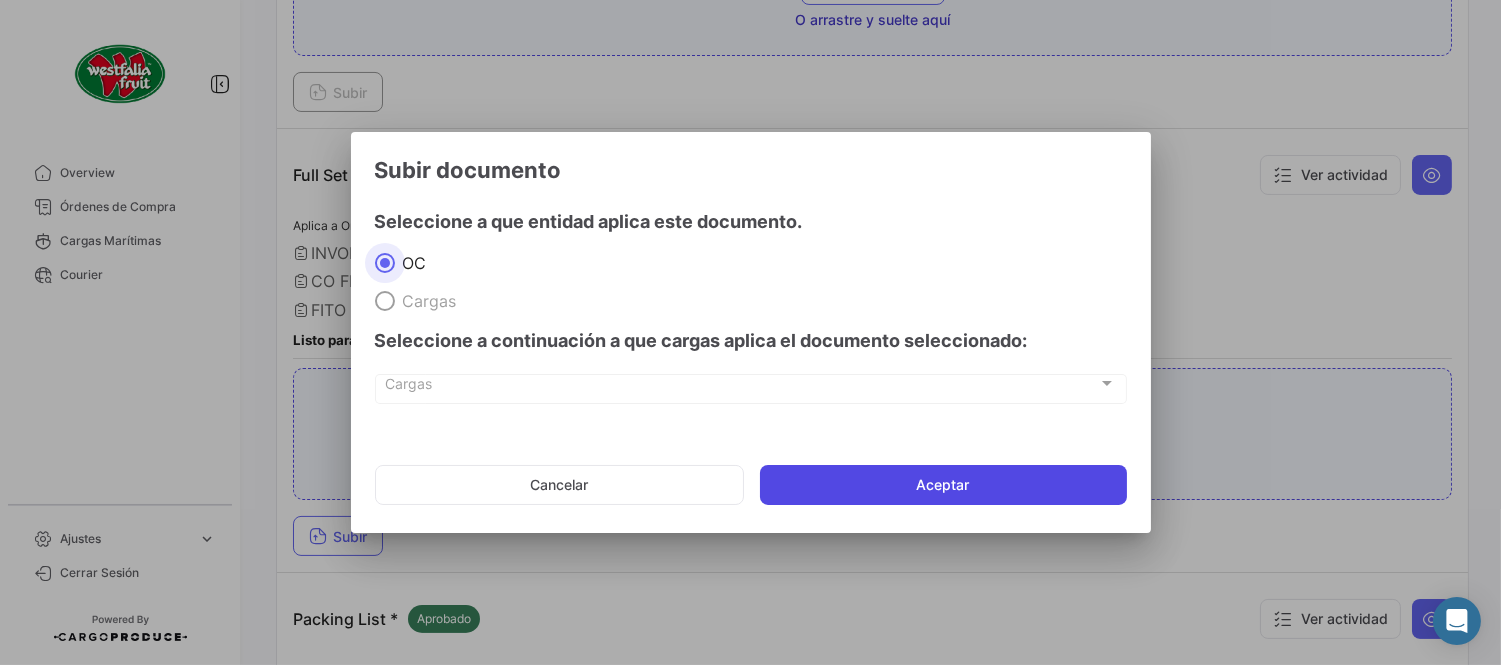 click on "Aceptar" 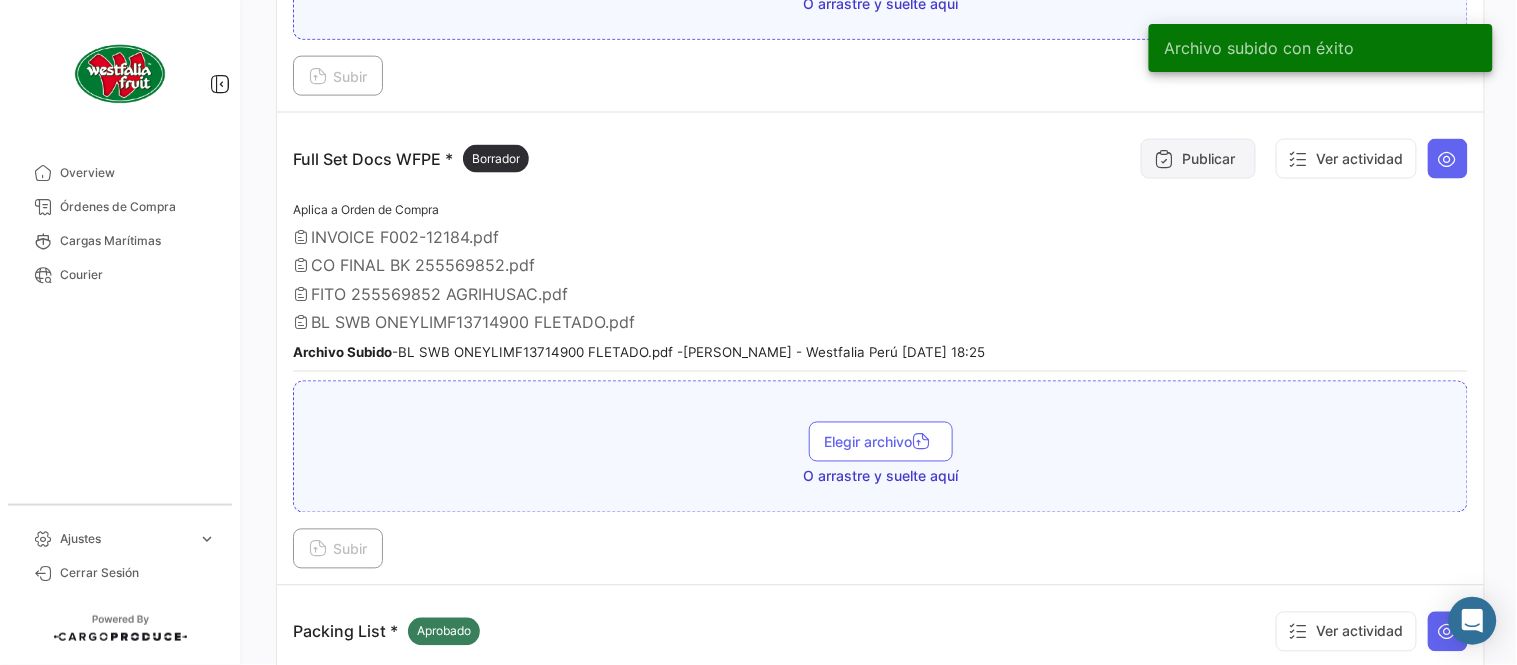 click on "Publicar" at bounding box center [1198, 159] 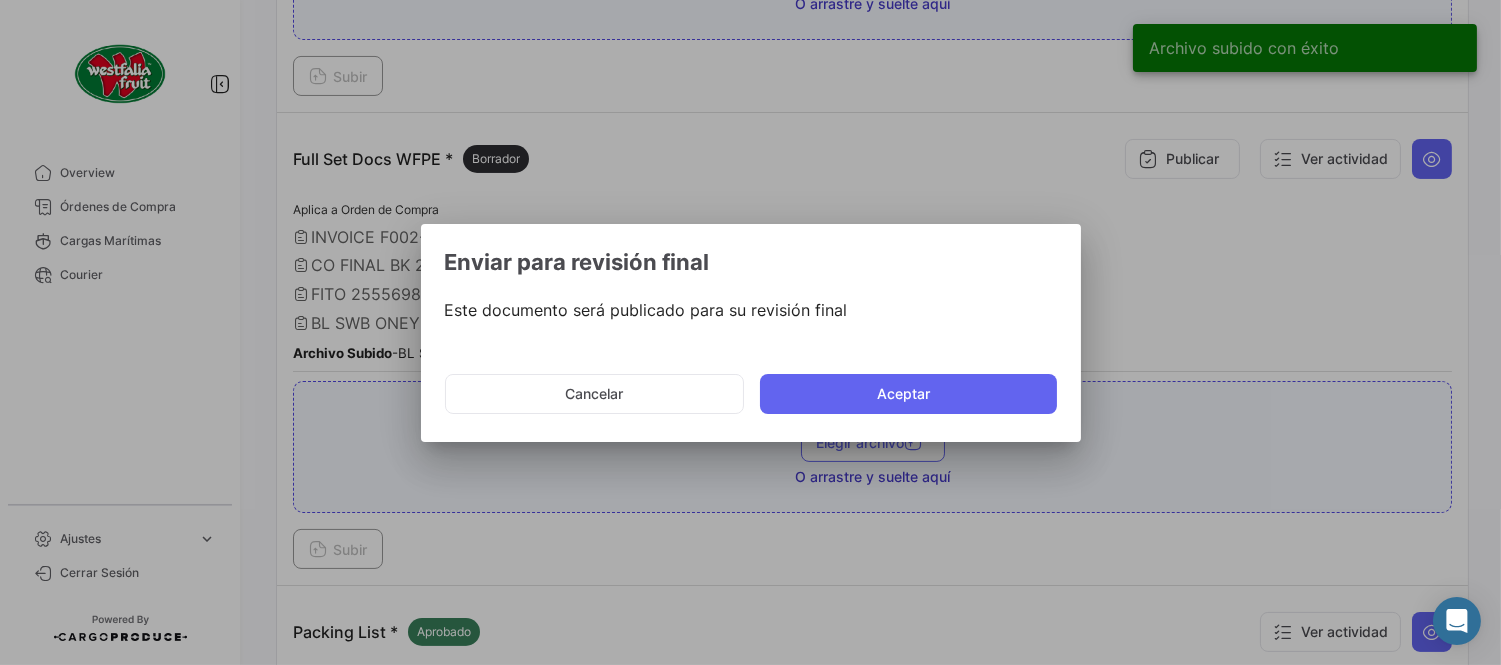 click on "Cancelar   Aceptar" 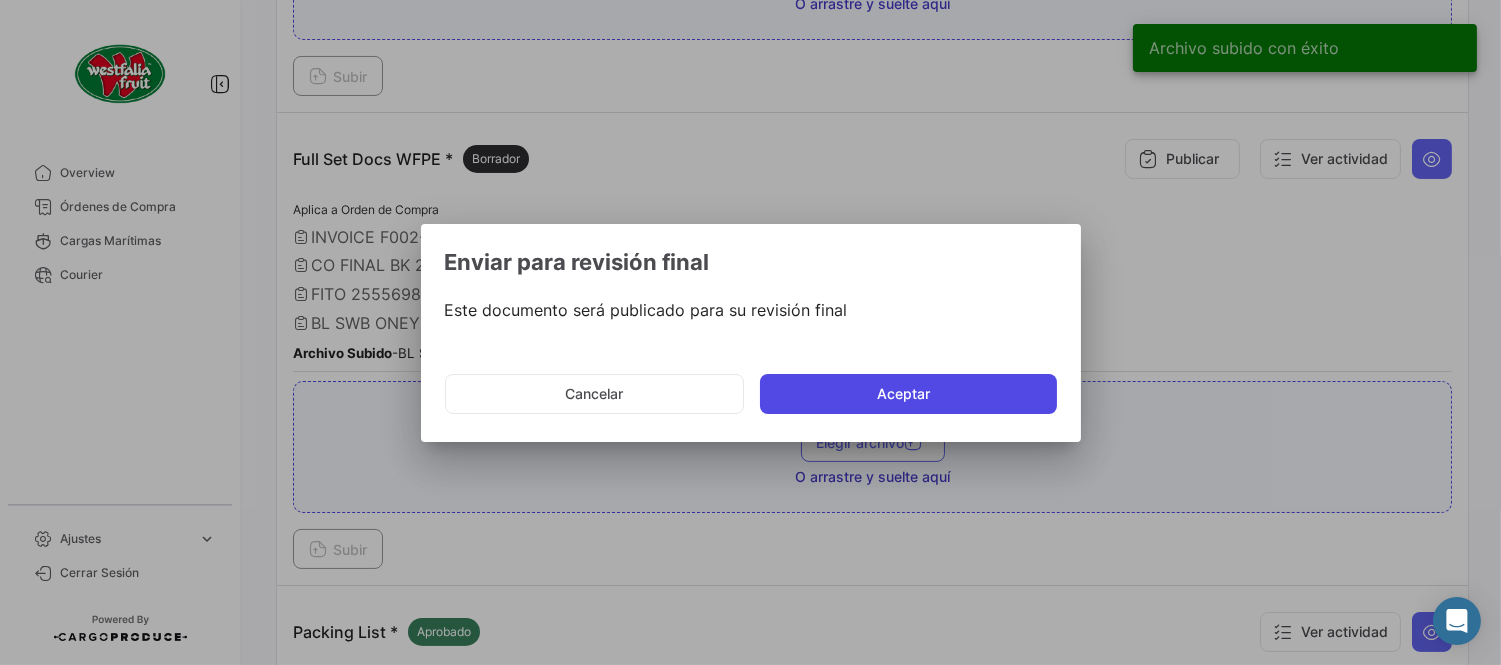 click on "Aceptar" 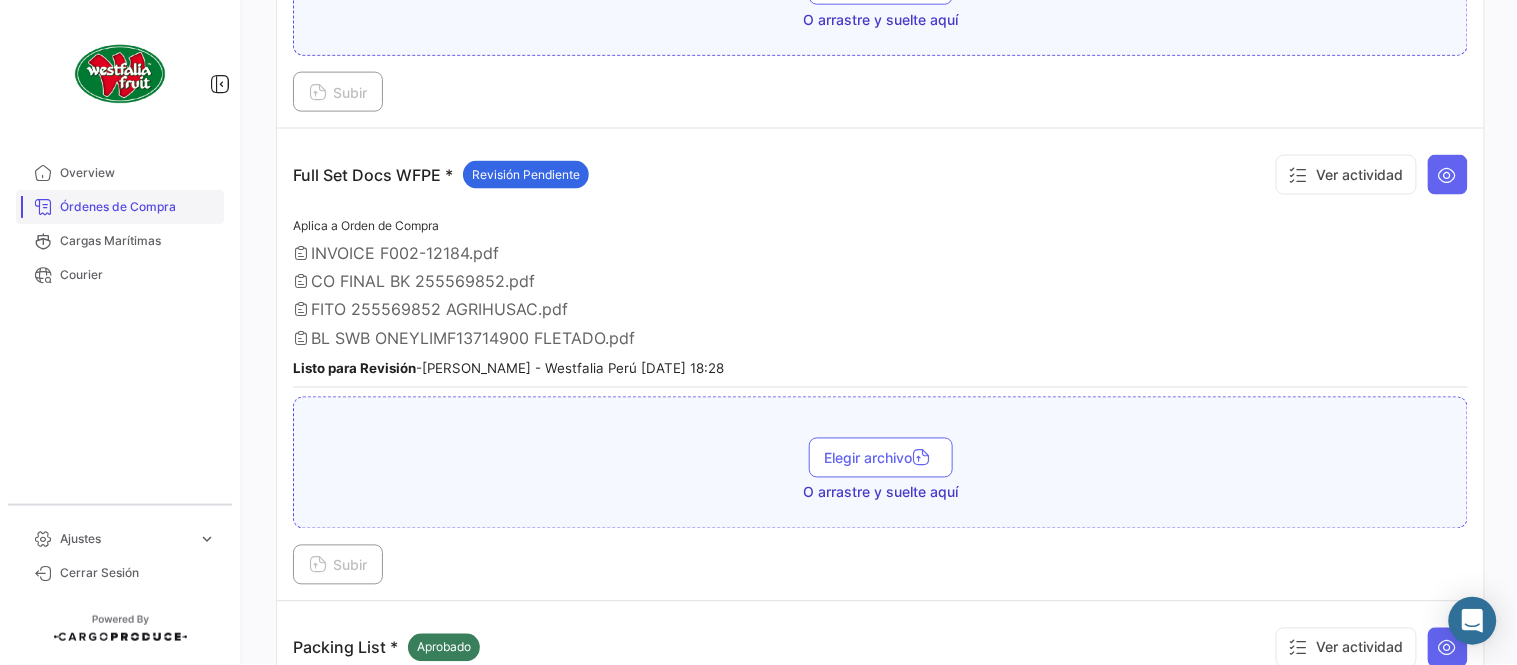 click on "Órdenes de Compra" at bounding box center (138, 207) 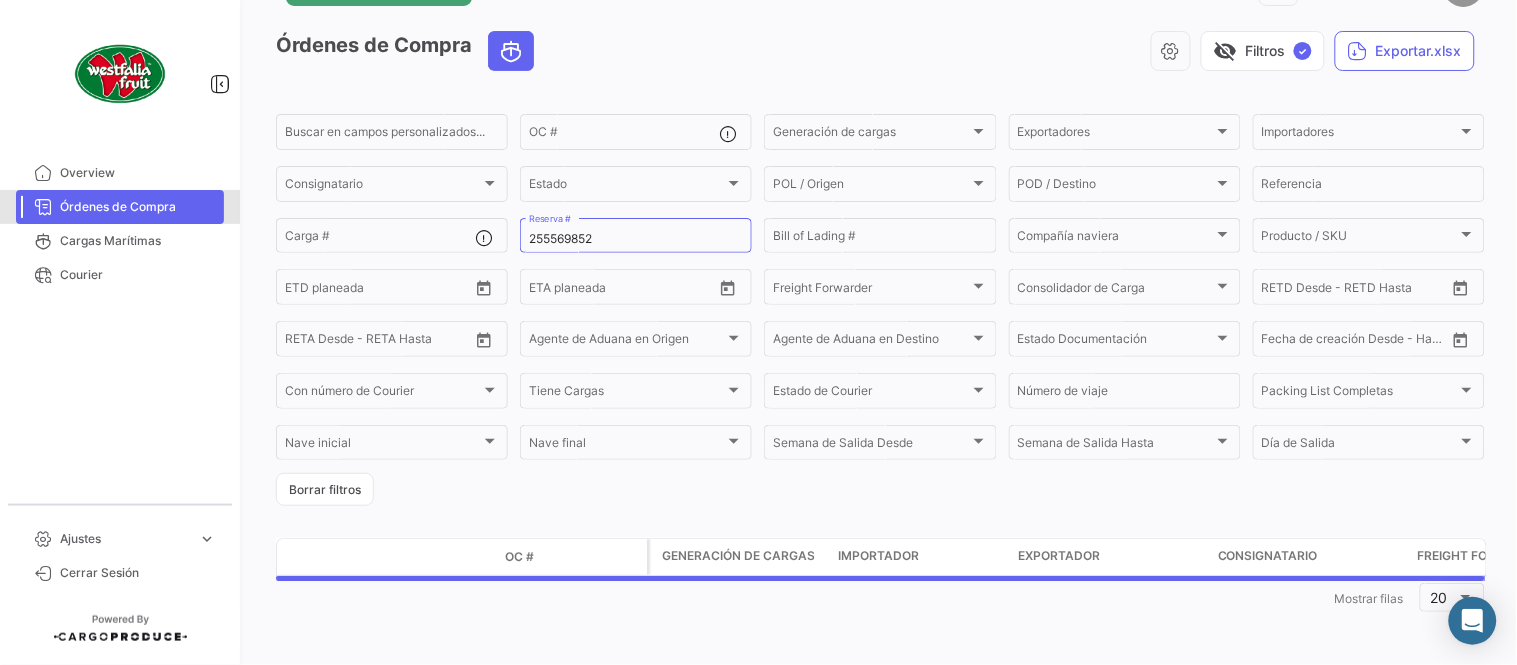 scroll, scrollTop: 0, scrollLeft: 0, axis: both 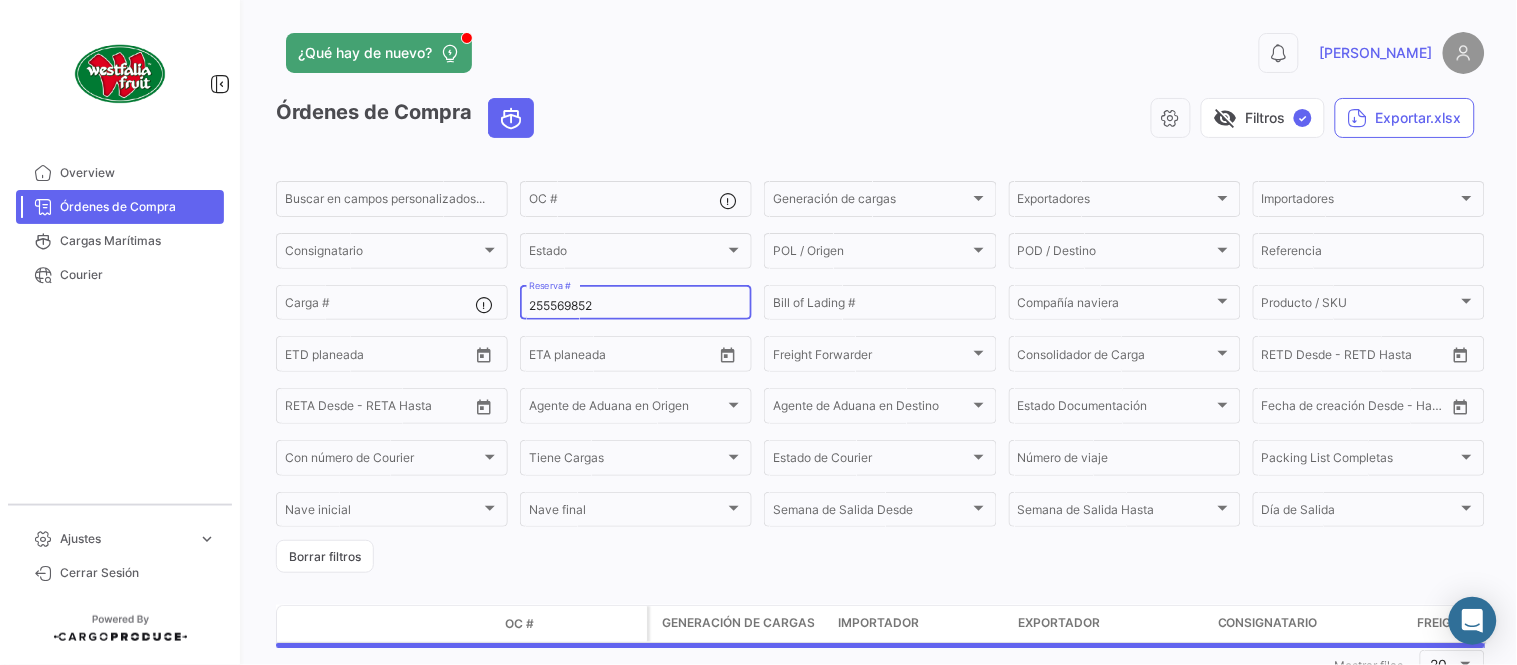 click on "255569852" at bounding box center (636, 306) 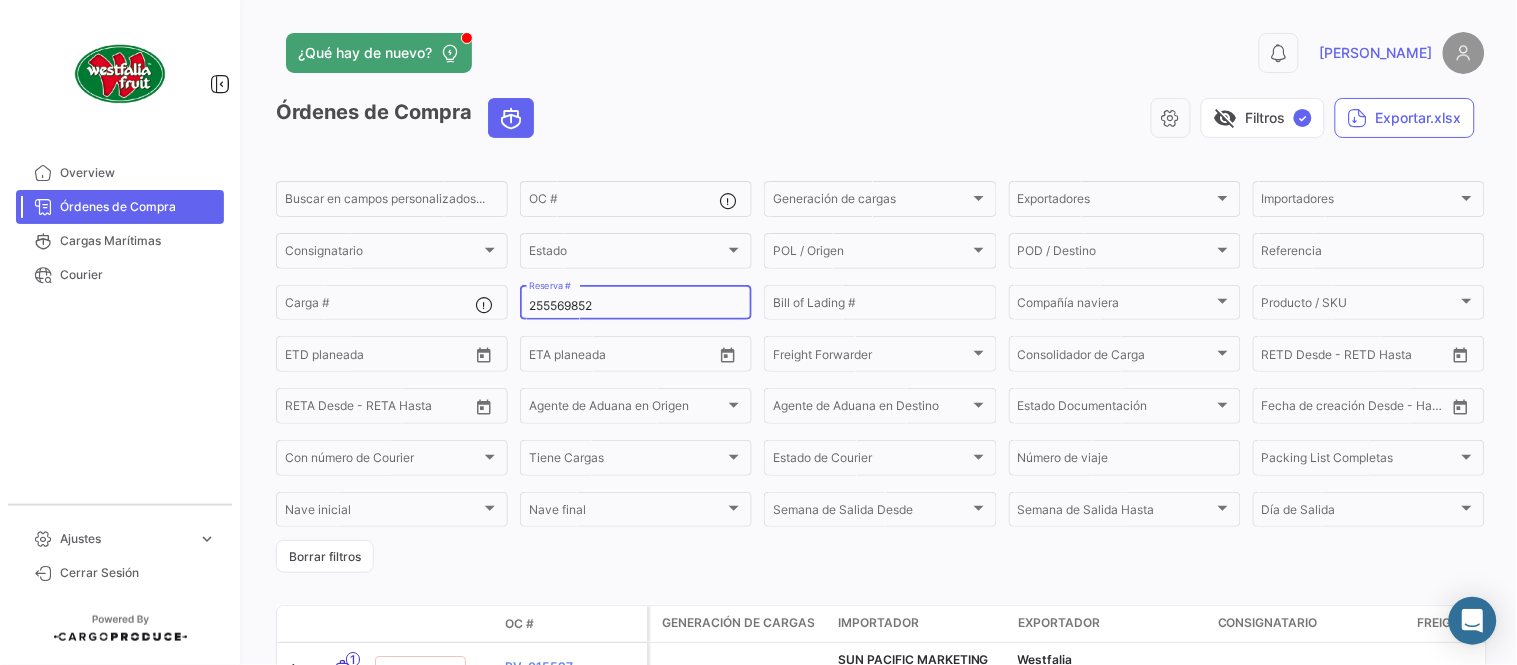 paste on "LMM0532554" 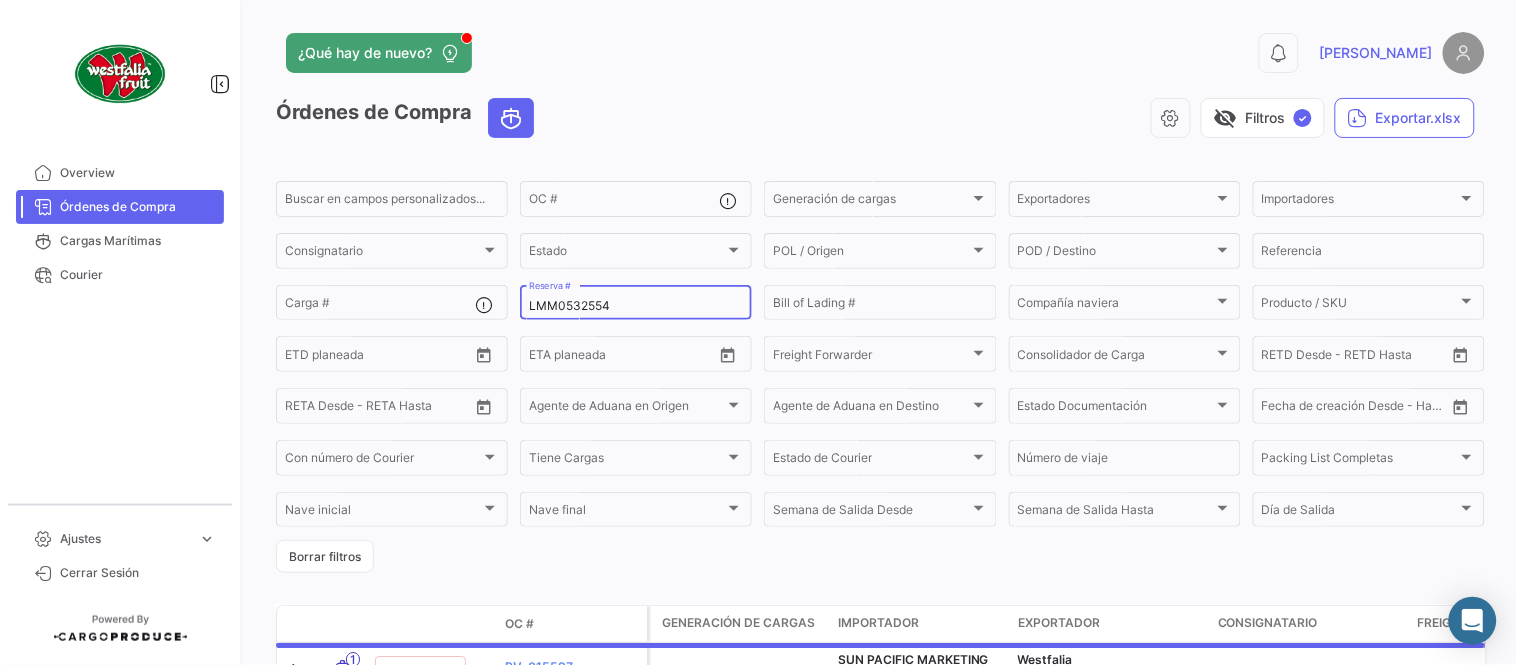 type on "LMM0532554" 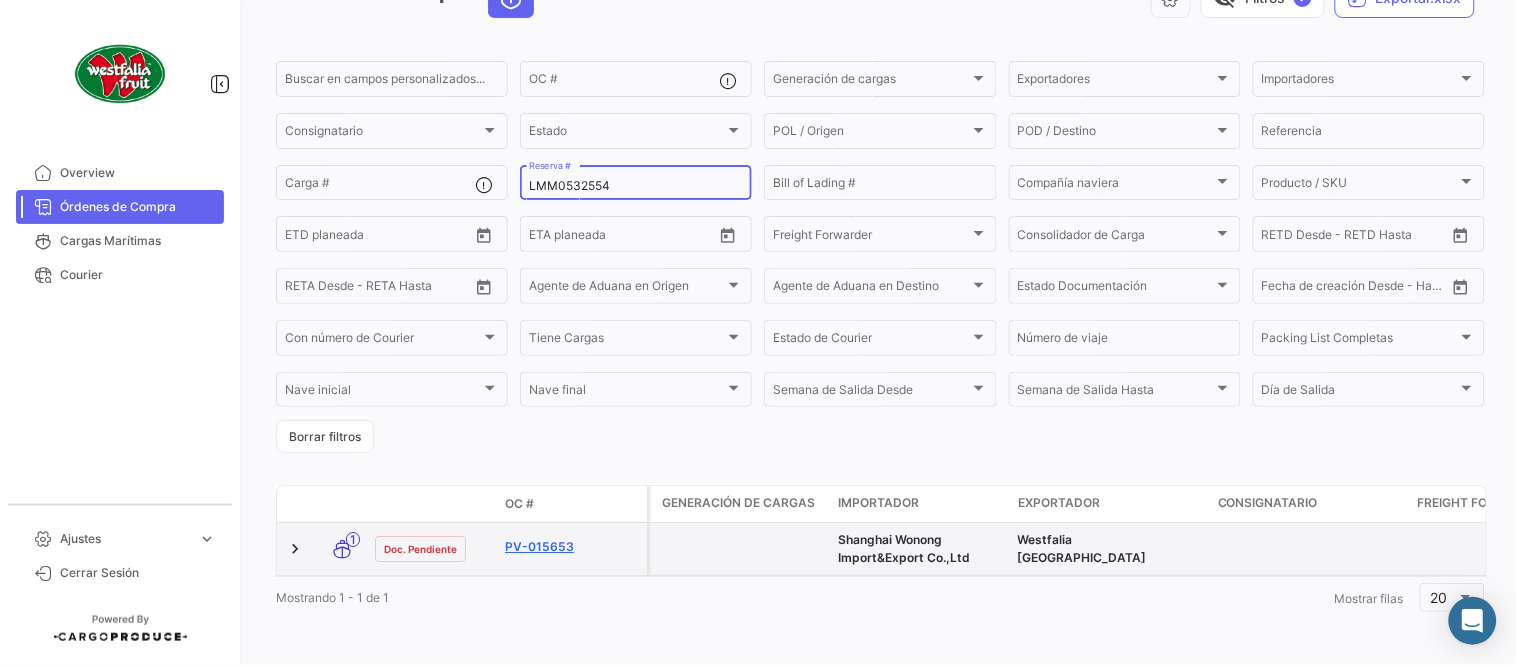 scroll, scrollTop: 136, scrollLeft: 0, axis: vertical 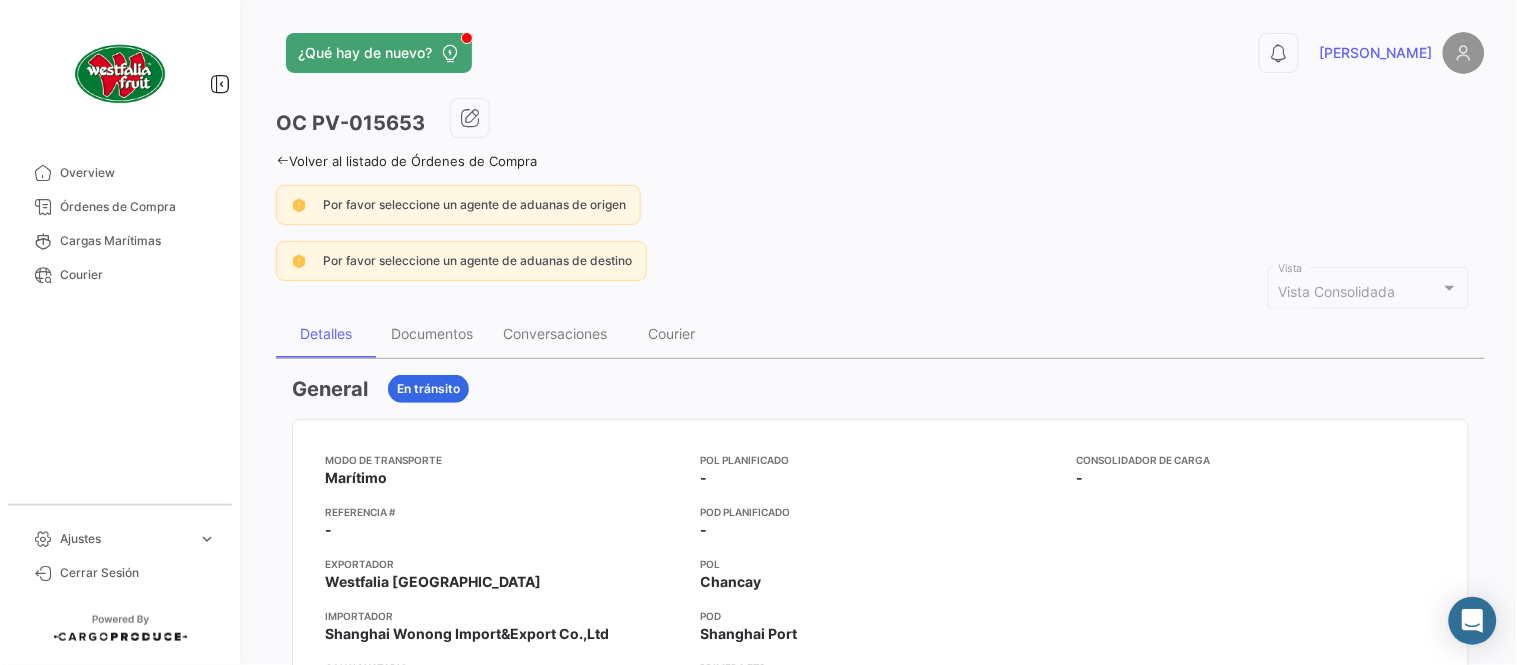 drag, startPoint x: 907, startPoint y: 135, endPoint x: 627, endPoint y: 200, distance: 287.44565 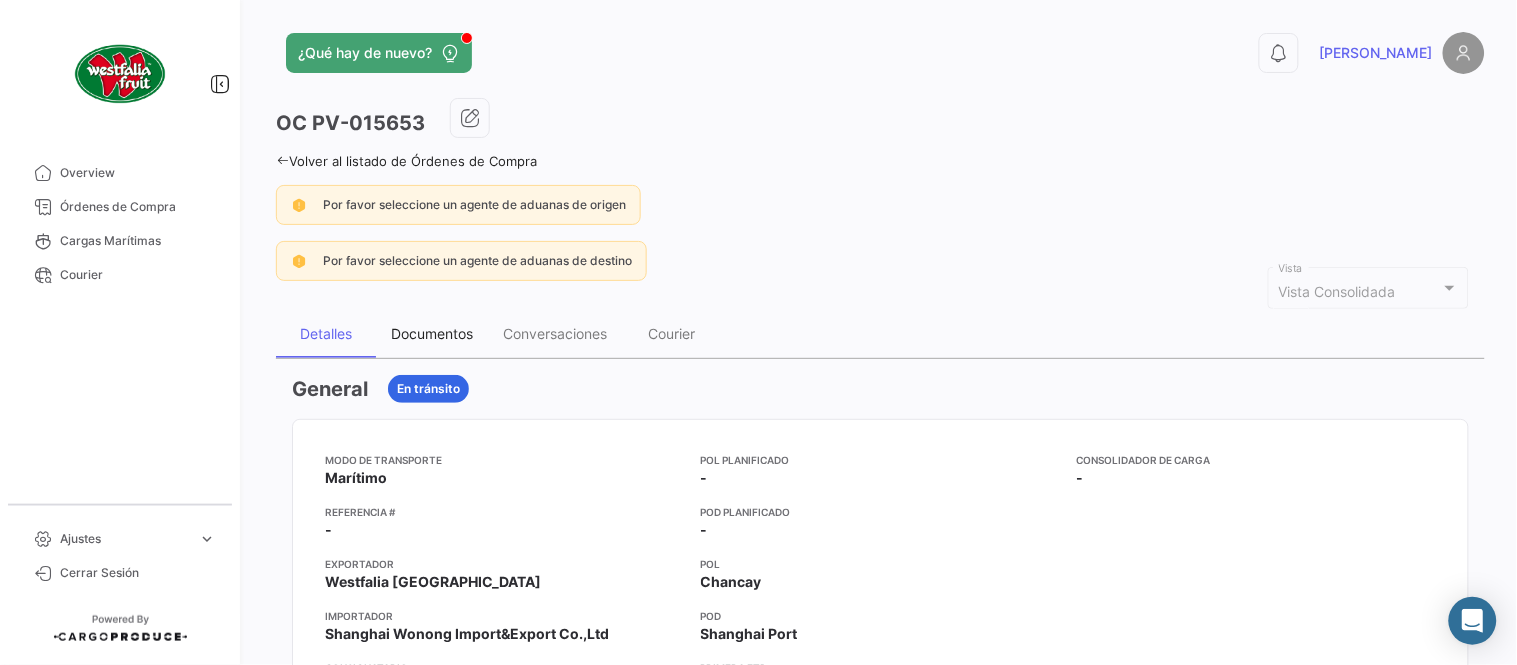 click on "Documentos" at bounding box center [432, 333] 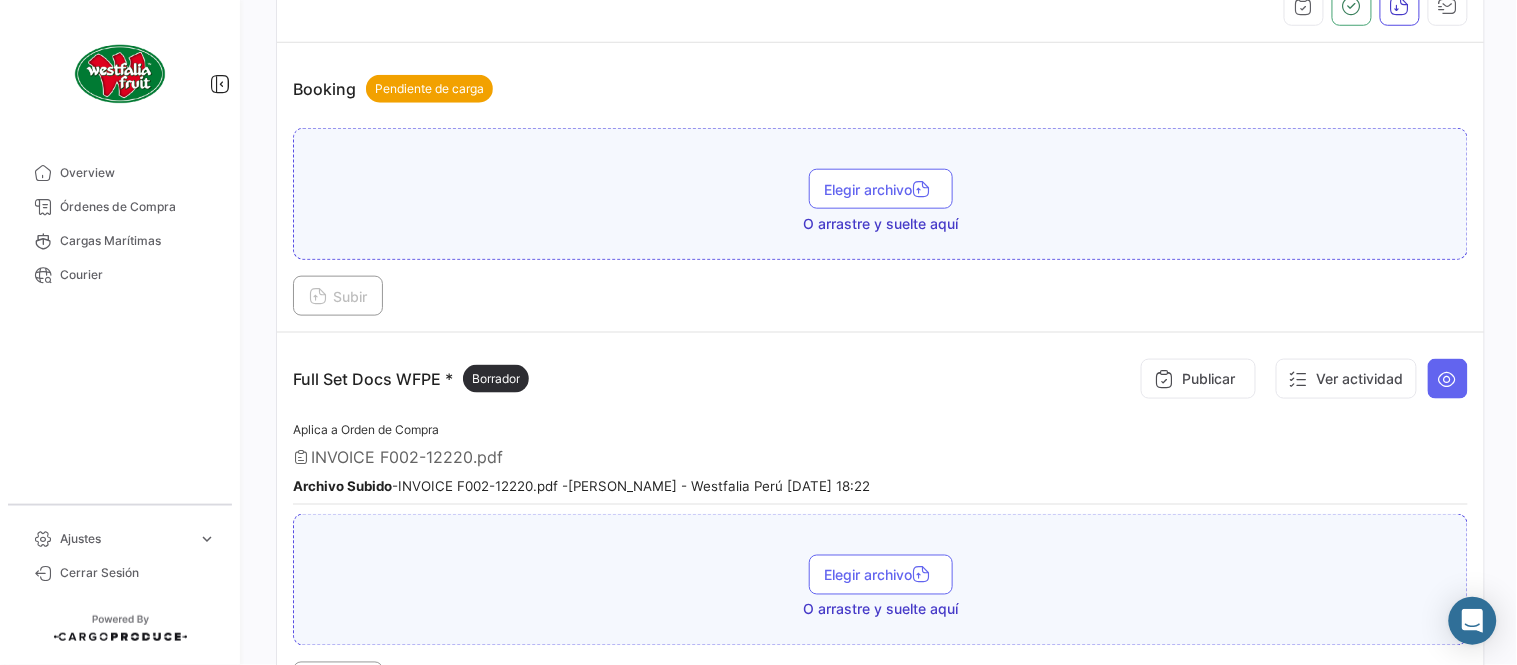 scroll, scrollTop: 554, scrollLeft: 0, axis: vertical 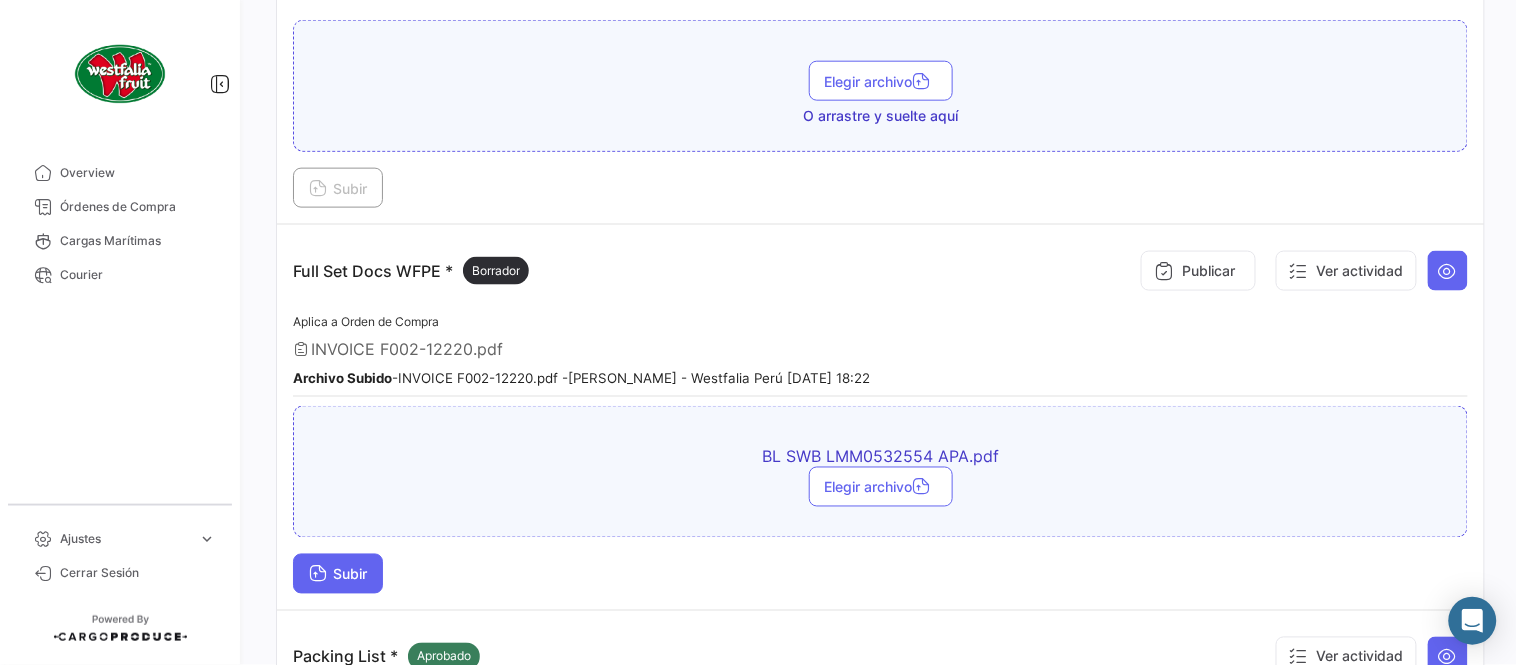 click on "Subir" at bounding box center [338, 574] 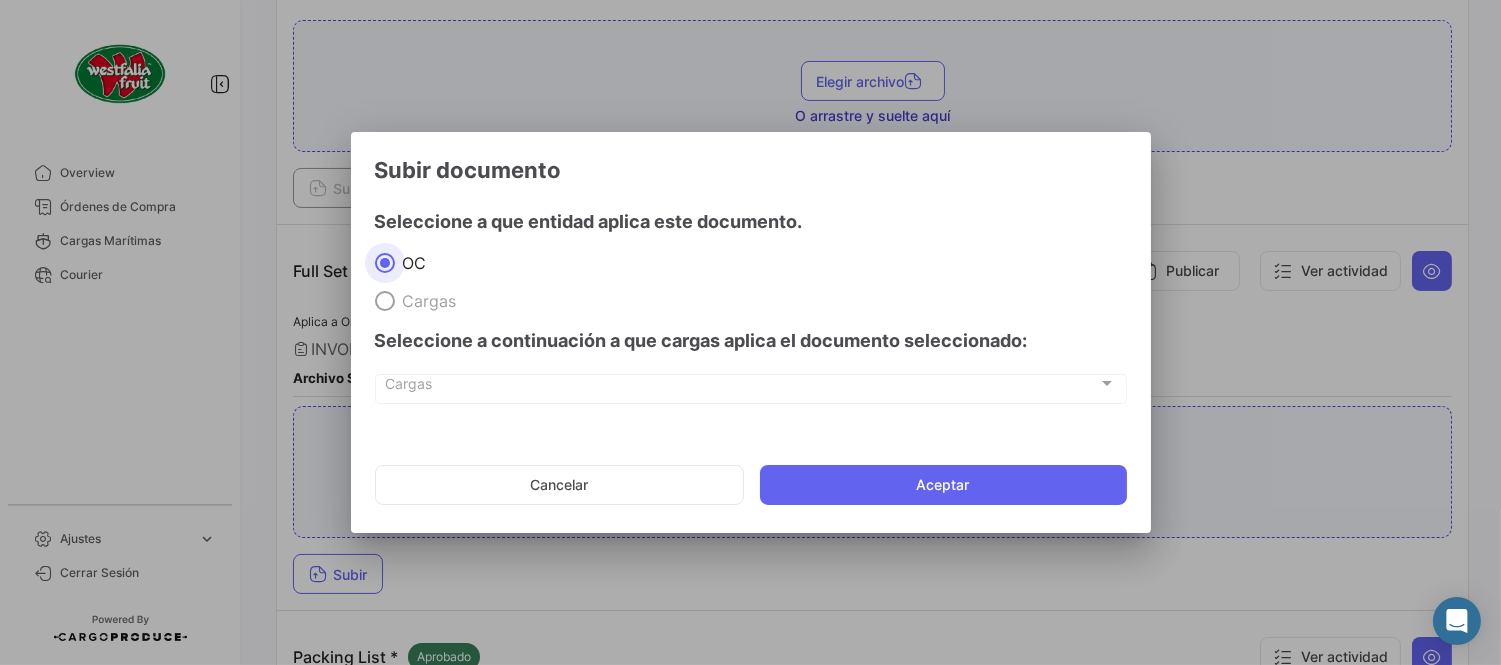 click on "Cancelar   Aceptar" 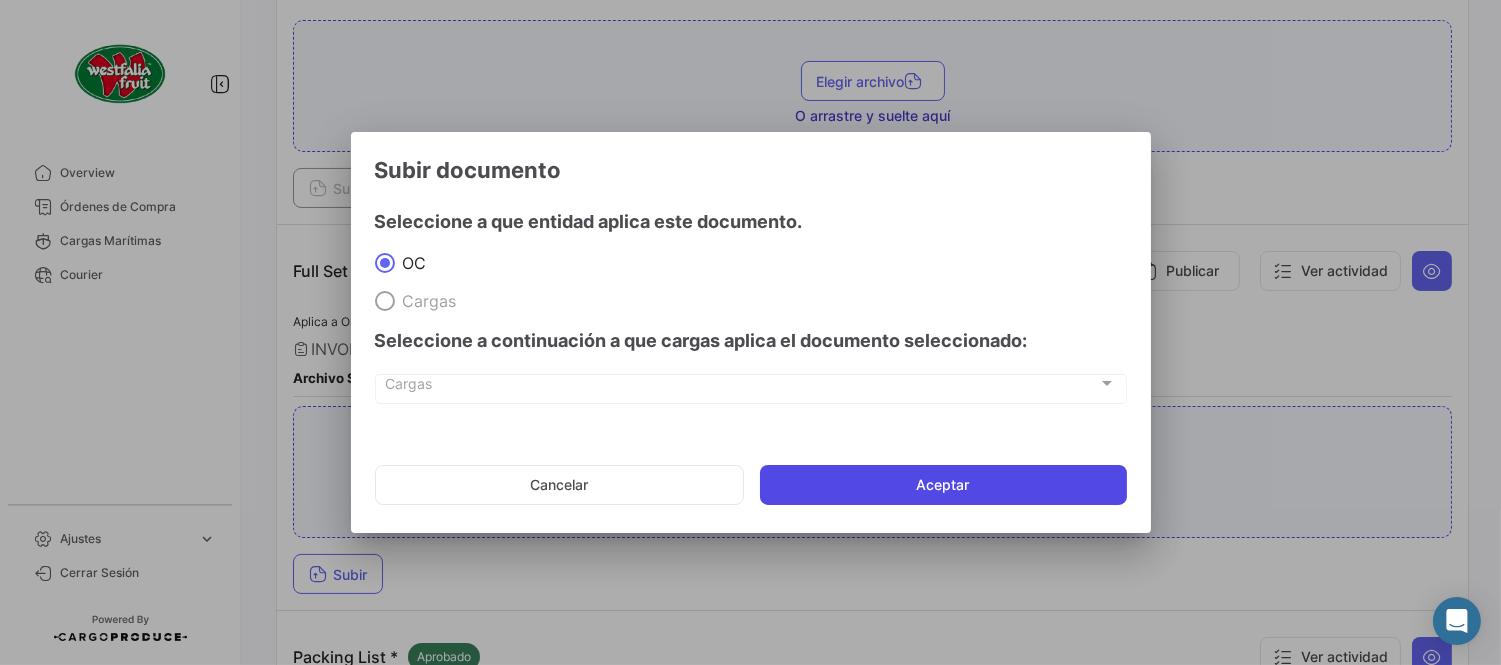 click on "Aceptar" 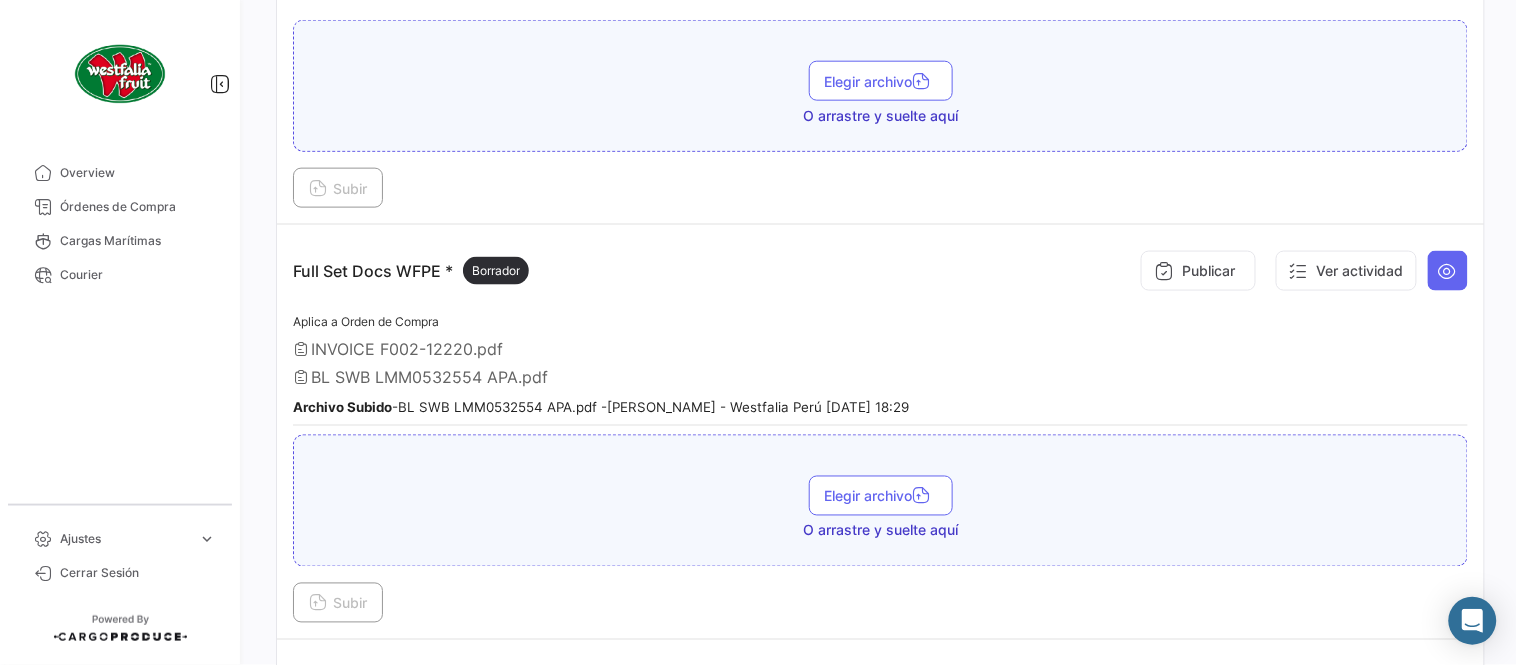 click on "Aplica a Orden de Compra   INVOICE F002-12220.pdf   BL SWB LMM0532554 APA.pdf  Archivo Subido  -   BL SWB LMM0532554 APA.pdf -   [PERSON_NAME]  - [GEOGRAPHIC_DATA] [DATE] 18:29" at bounding box center (880, 368) 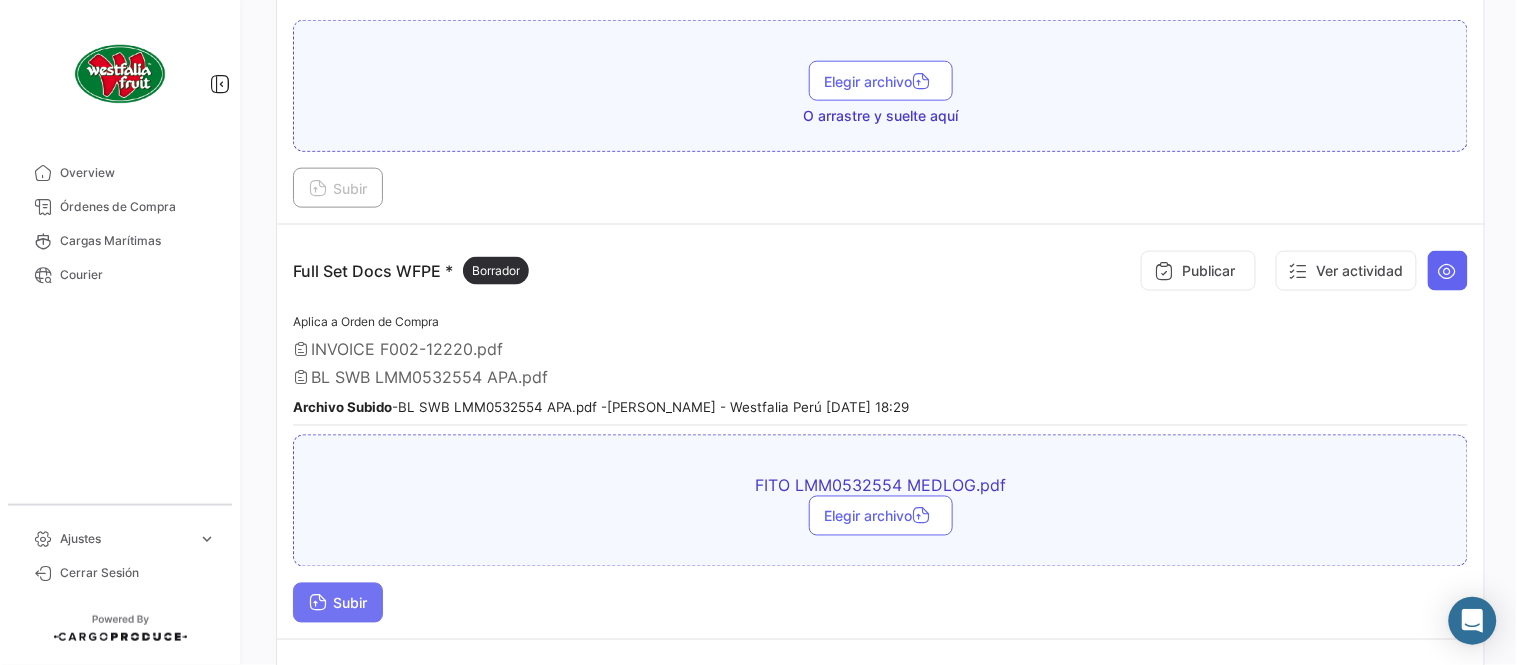 click on "Subir" at bounding box center (338, 603) 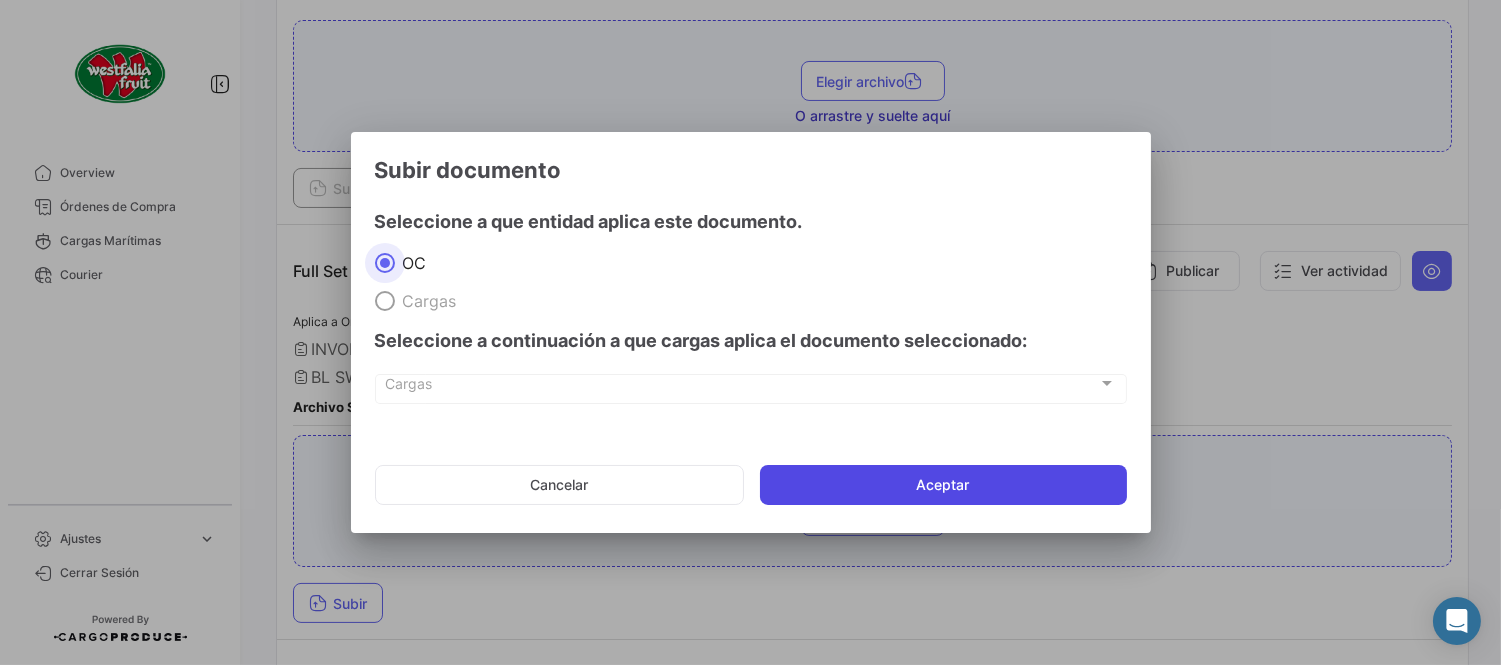 click on "Aceptar" 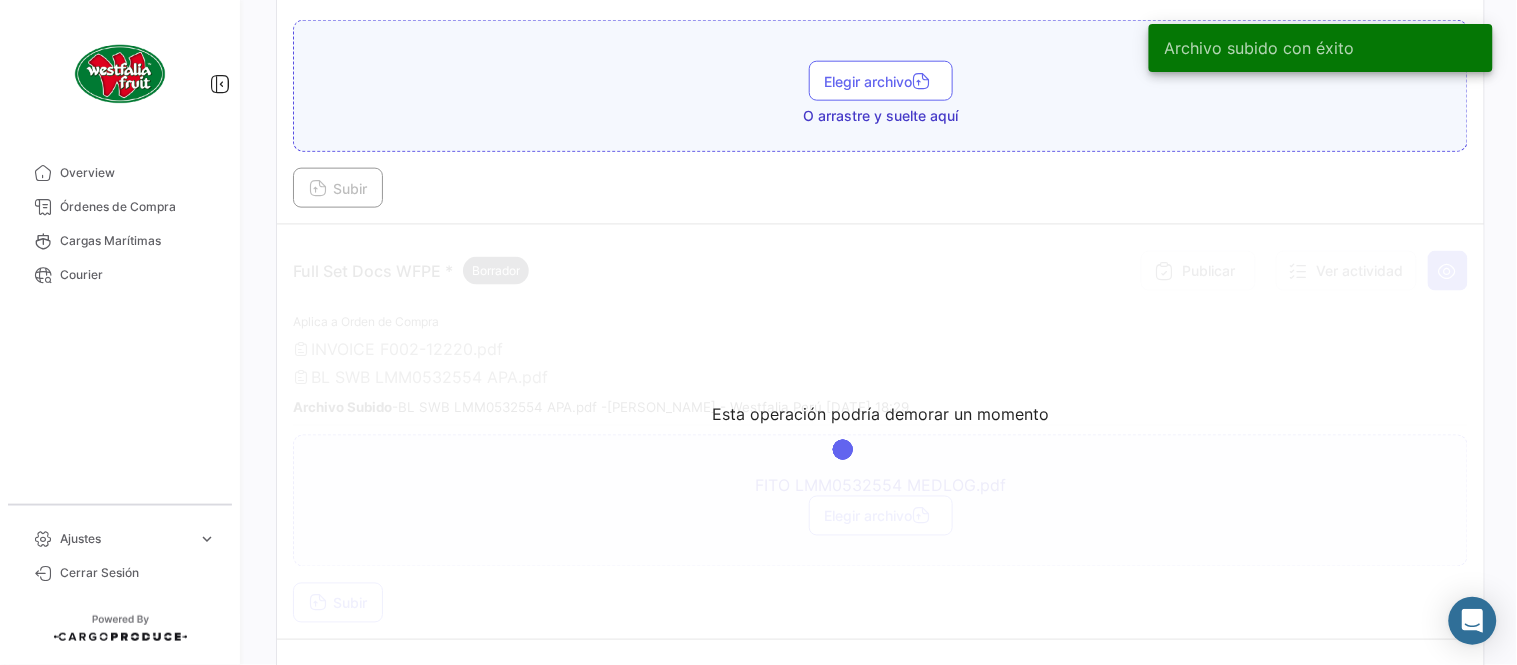 click on "Esta operación podría demorar un momento" at bounding box center [880, 432] 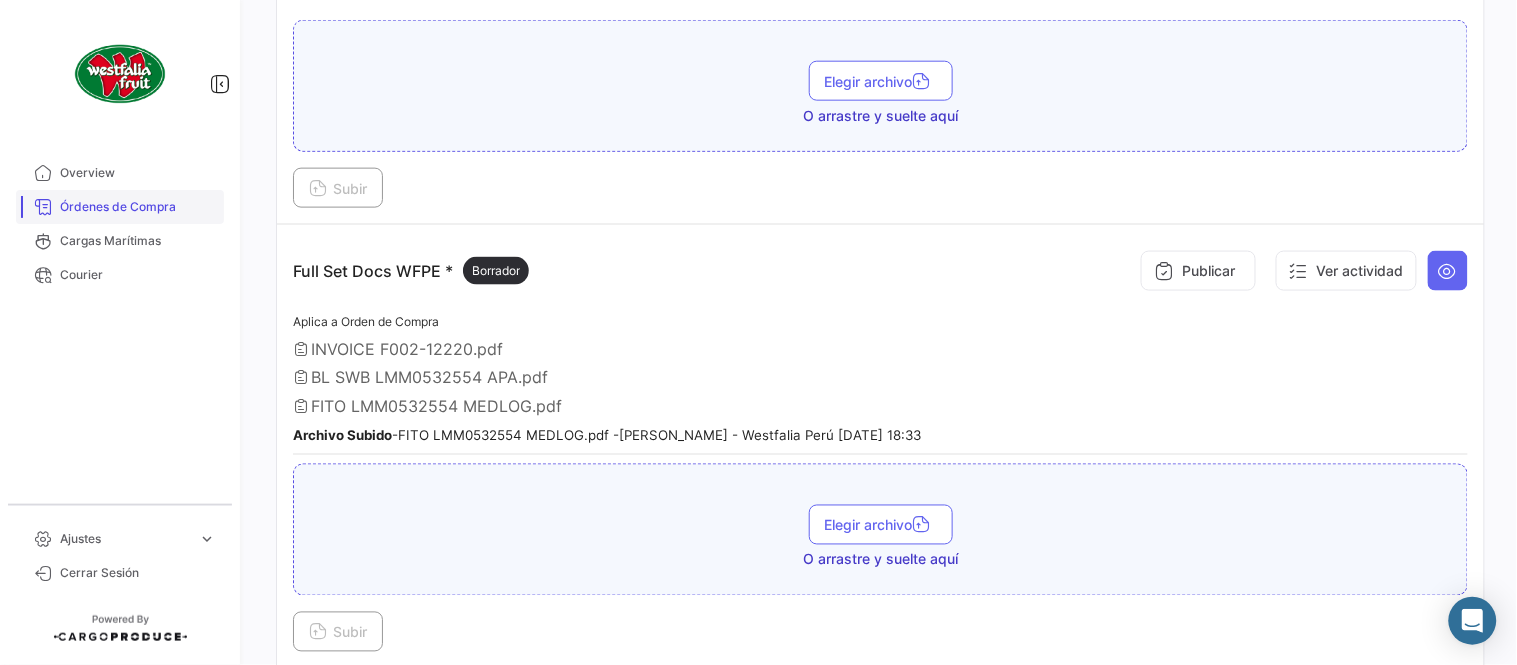 click on "Órdenes de Compra" at bounding box center [138, 207] 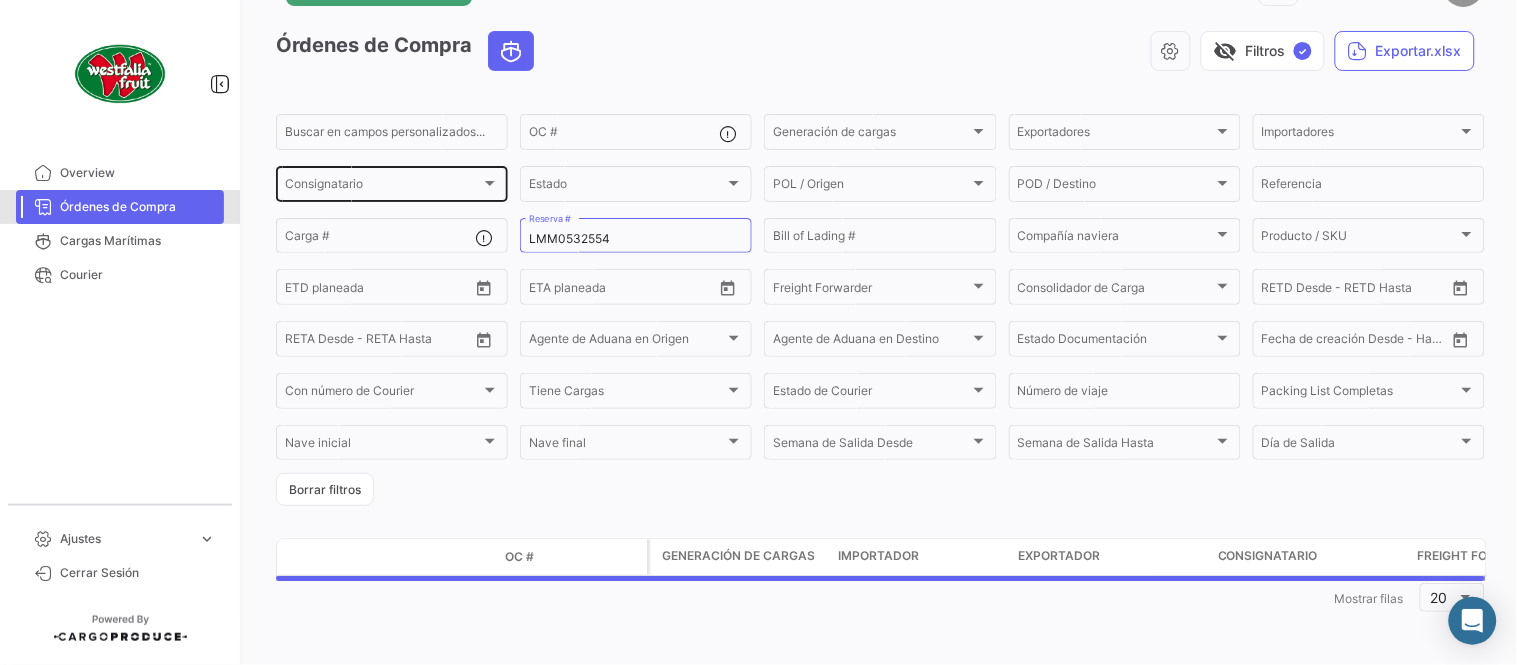 scroll, scrollTop: 0, scrollLeft: 0, axis: both 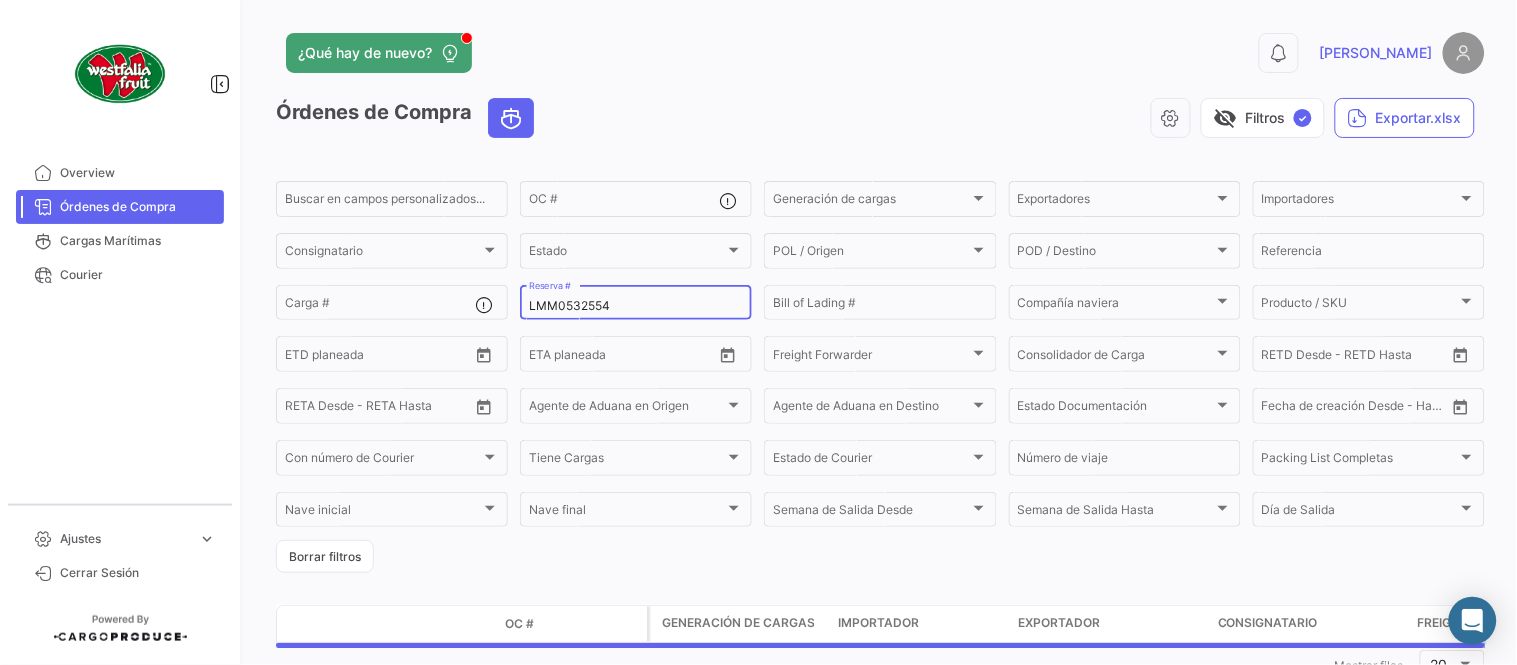 click on "LMM0532554" at bounding box center [636, 306] 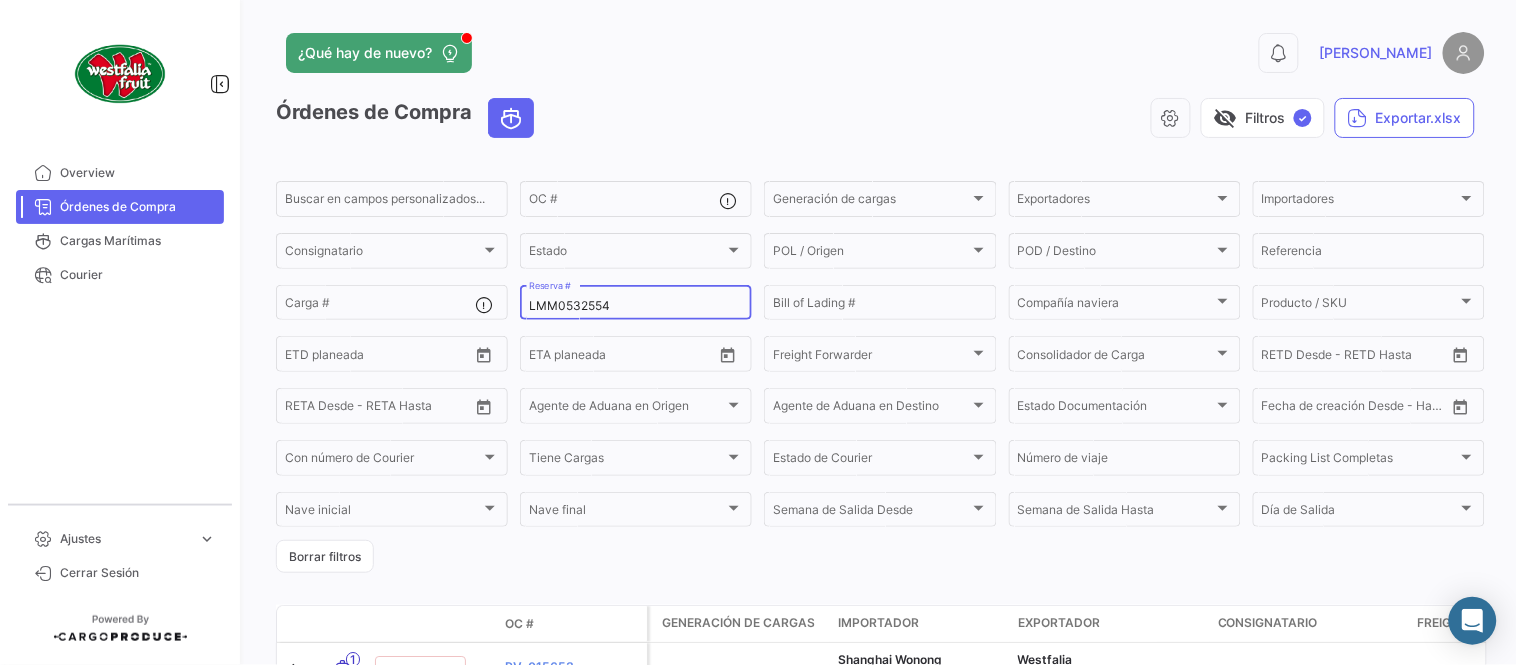 click on "LMM0532554" at bounding box center [636, 306] 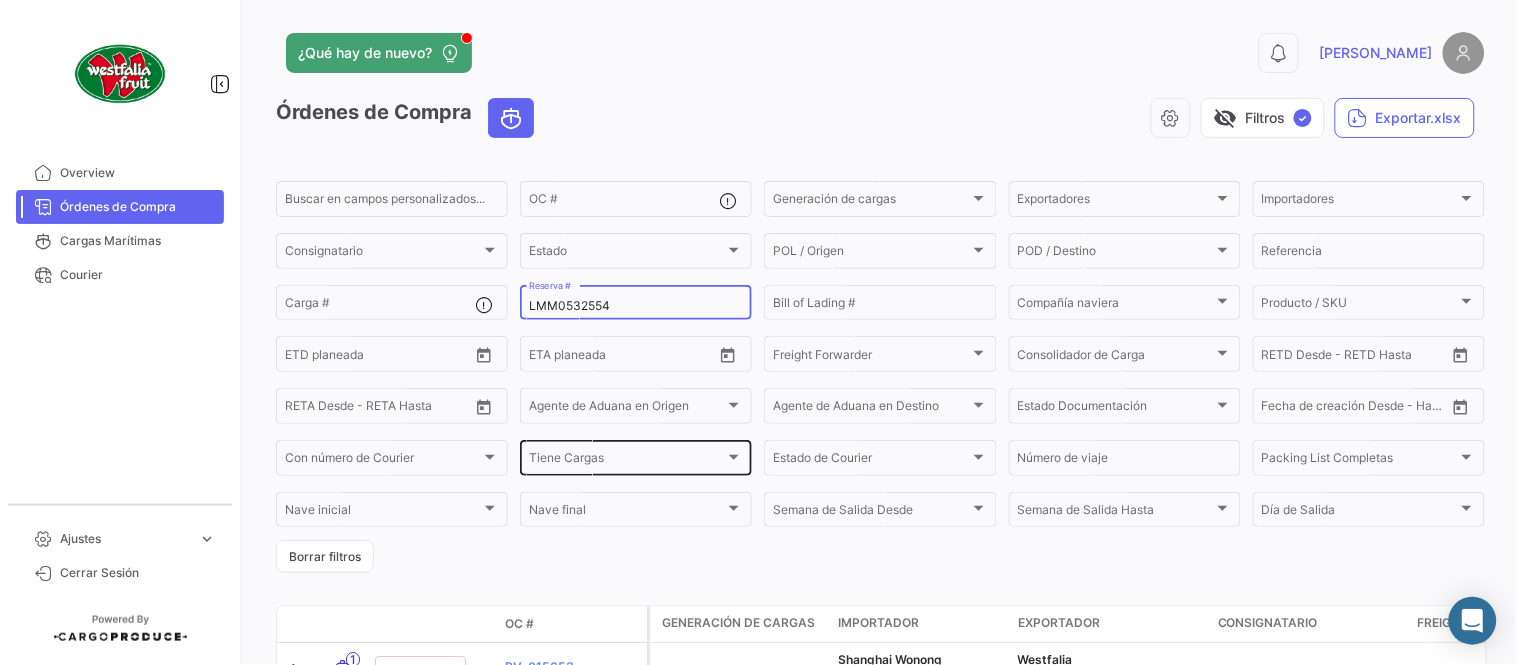 paste on "2" 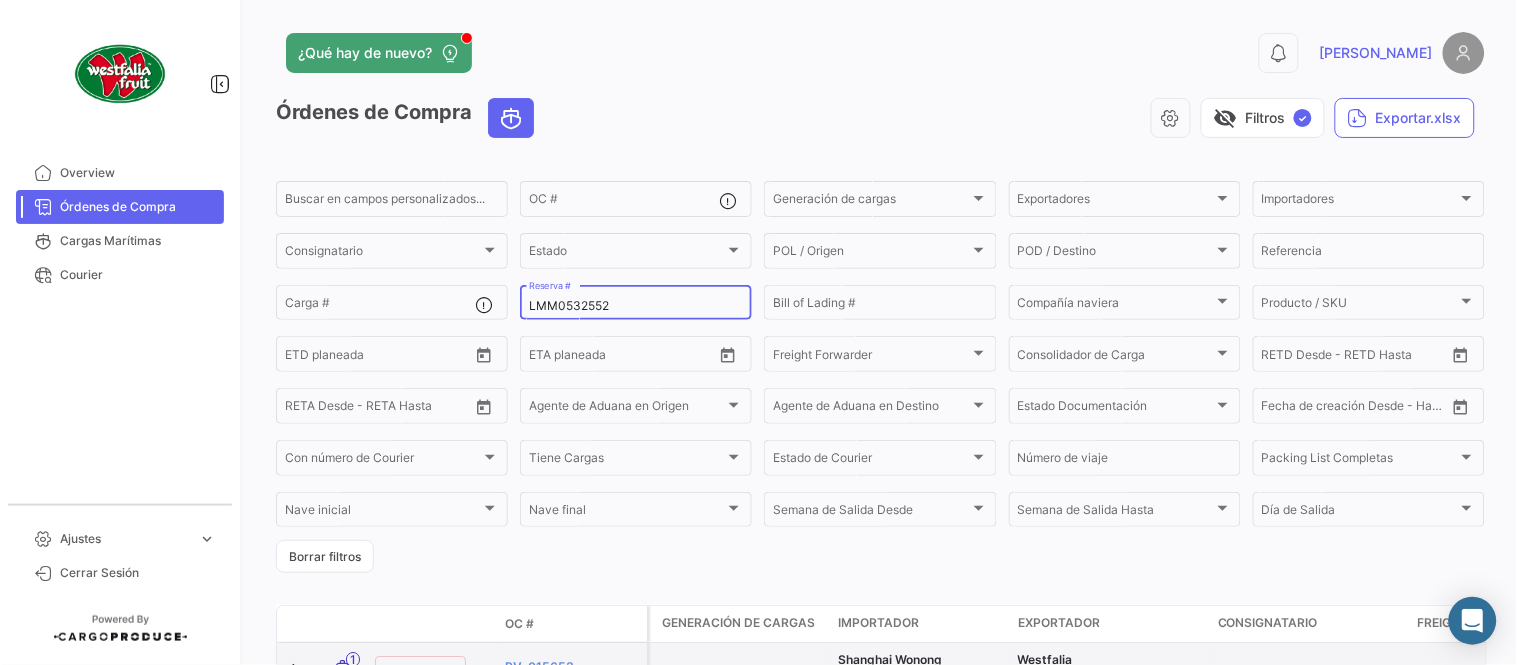 type on "LMM0532552" 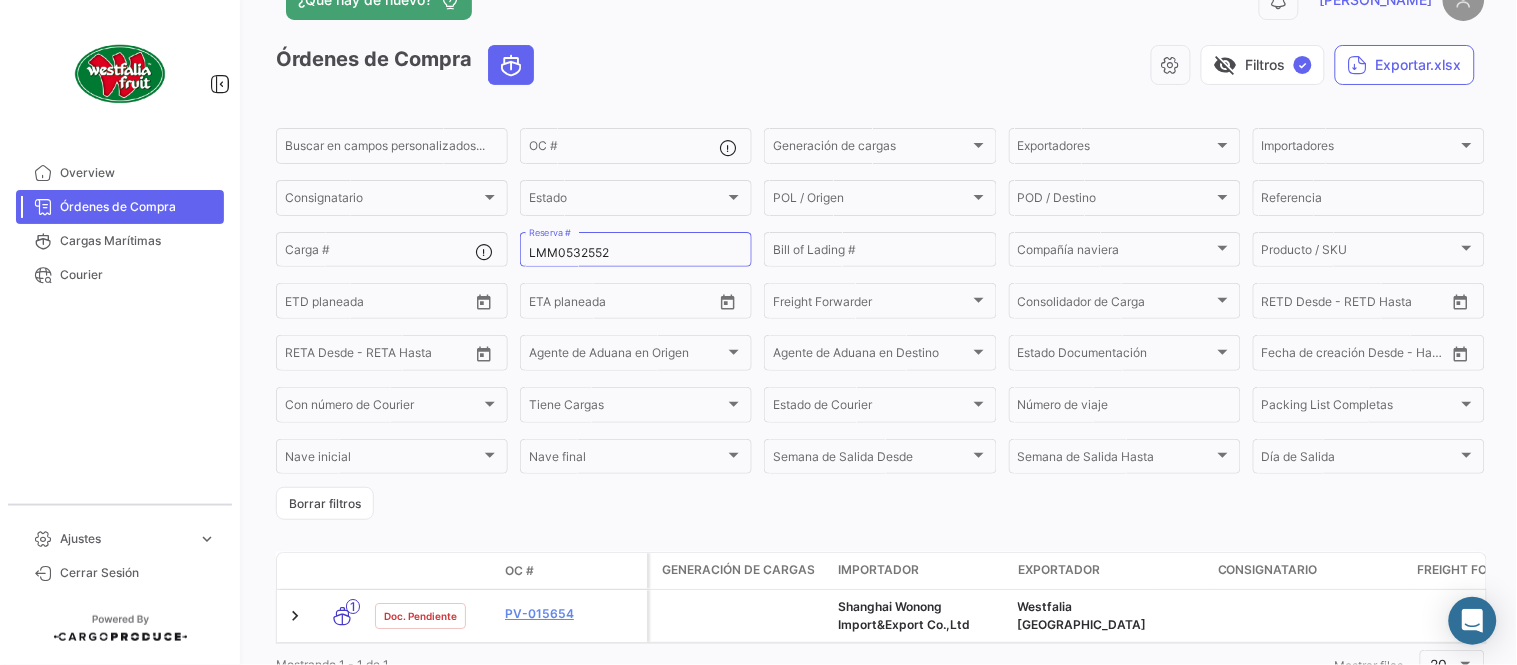 scroll, scrollTop: 136, scrollLeft: 0, axis: vertical 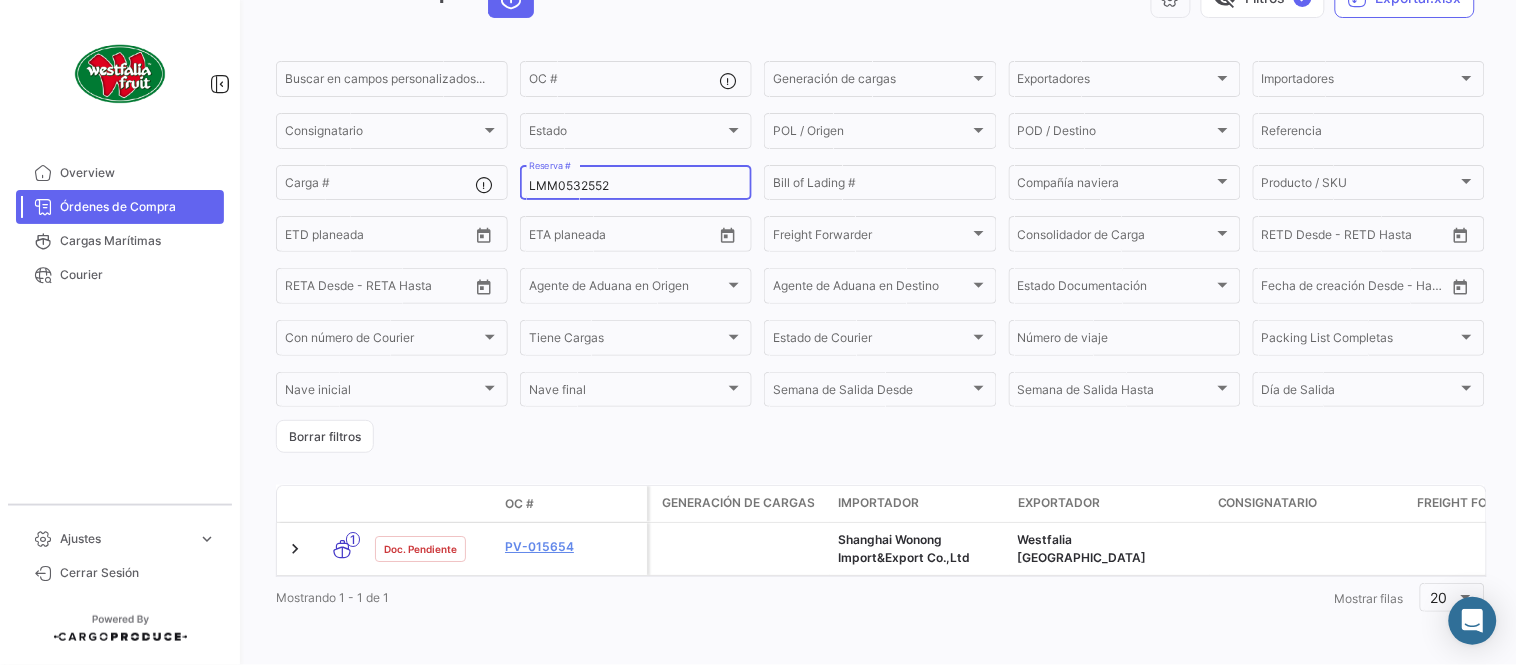 click on "LMM0532552" at bounding box center [636, 186] 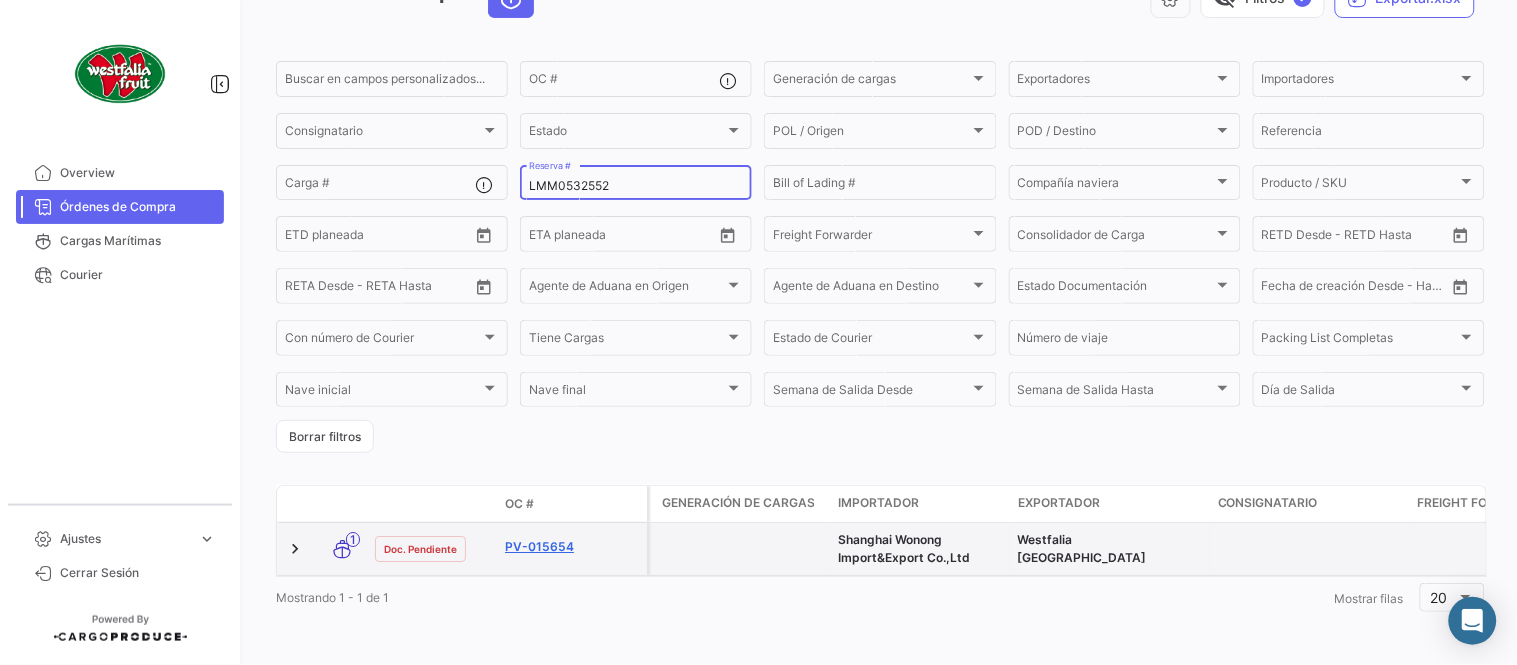 click on "PV-015654" 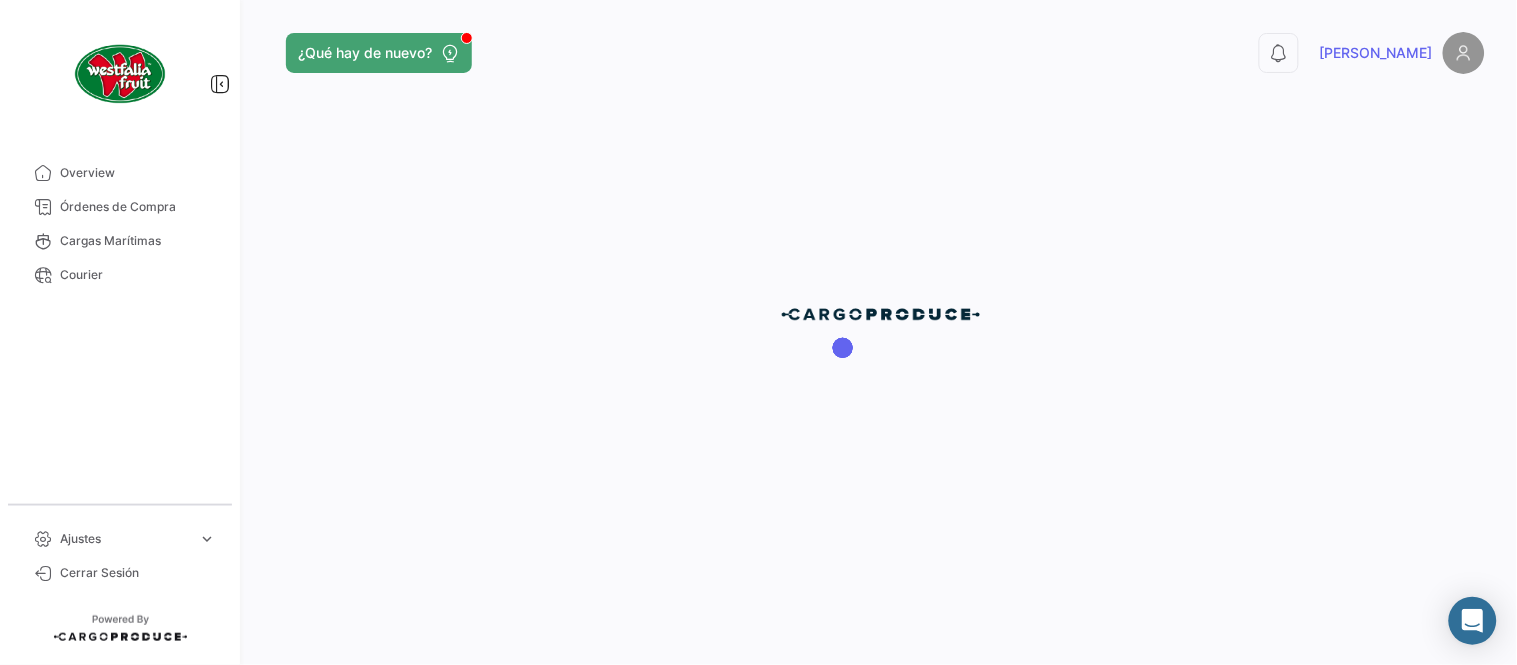 scroll, scrollTop: 0, scrollLeft: 0, axis: both 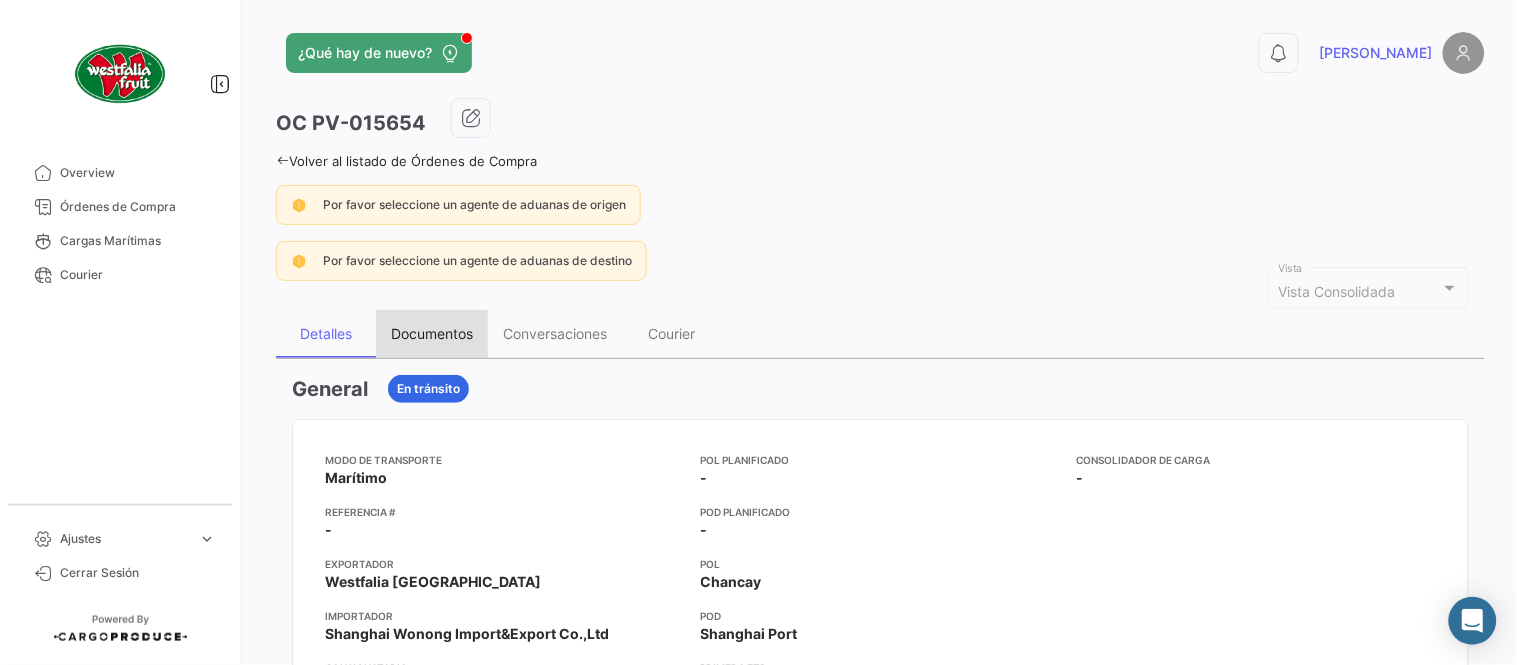click on "Documentos" at bounding box center (432, 333) 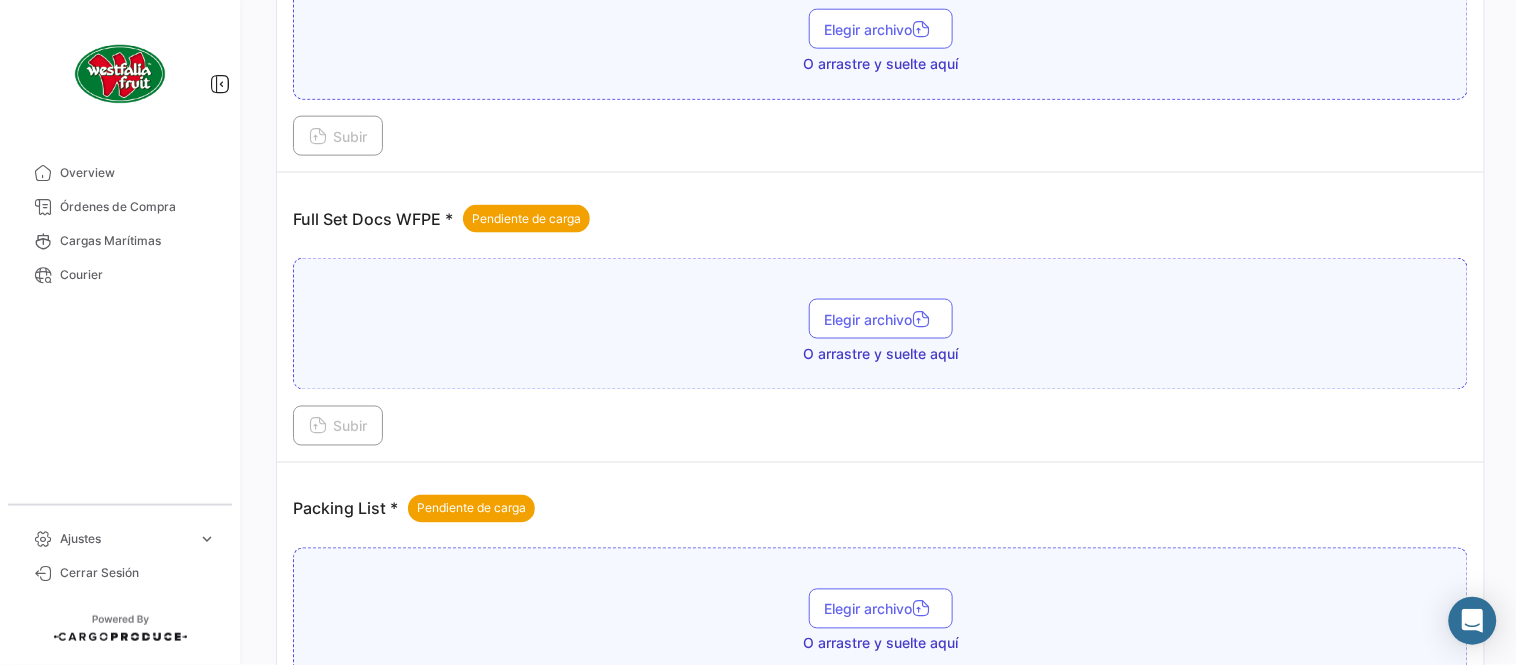 scroll, scrollTop: 806, scrollLeft: 0, axis: vertical 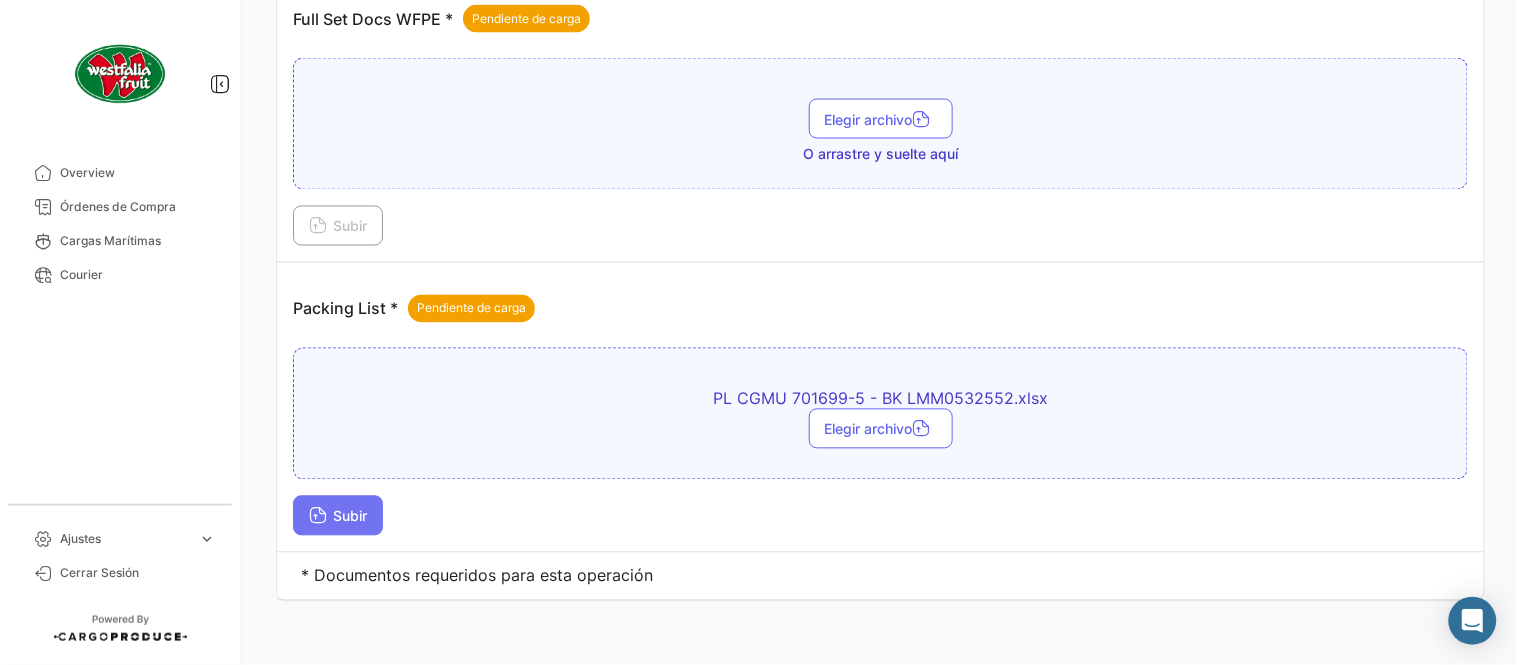 click on "Subir" at bounding box center (338, 516) 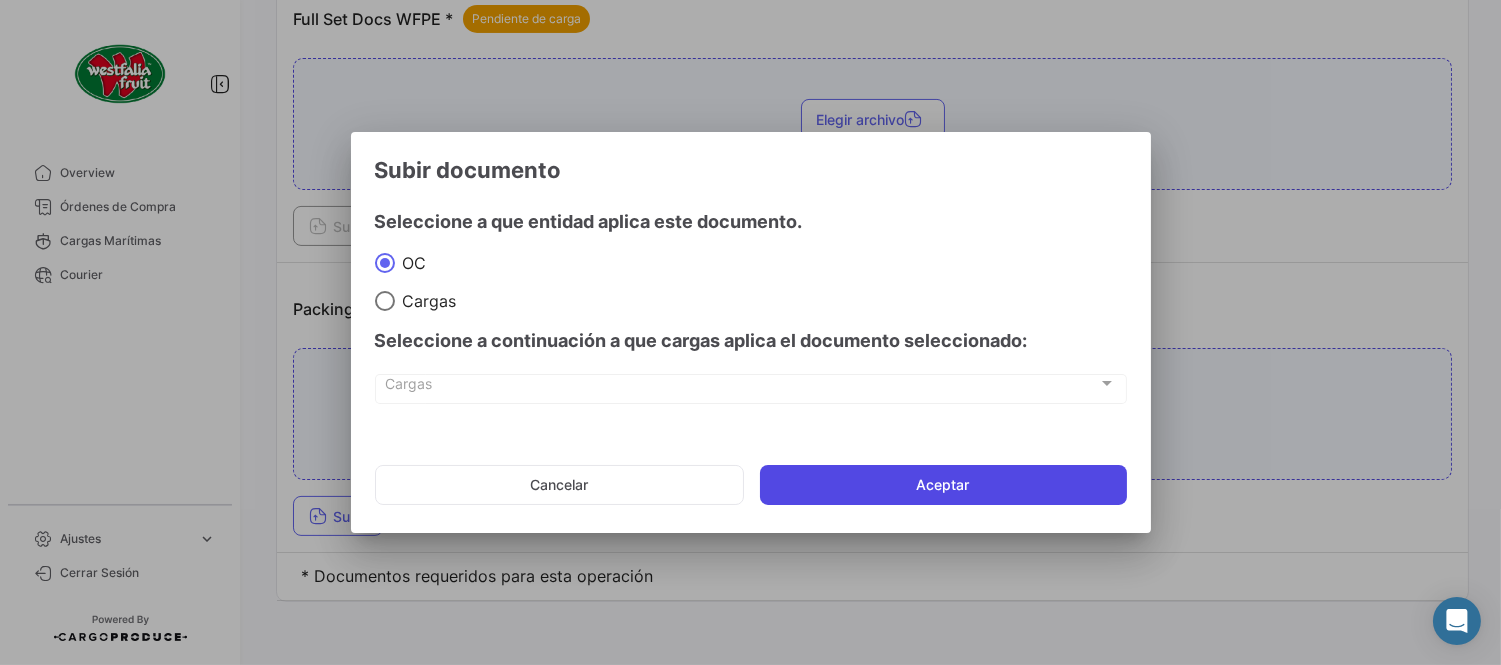 click on "Aceptar" 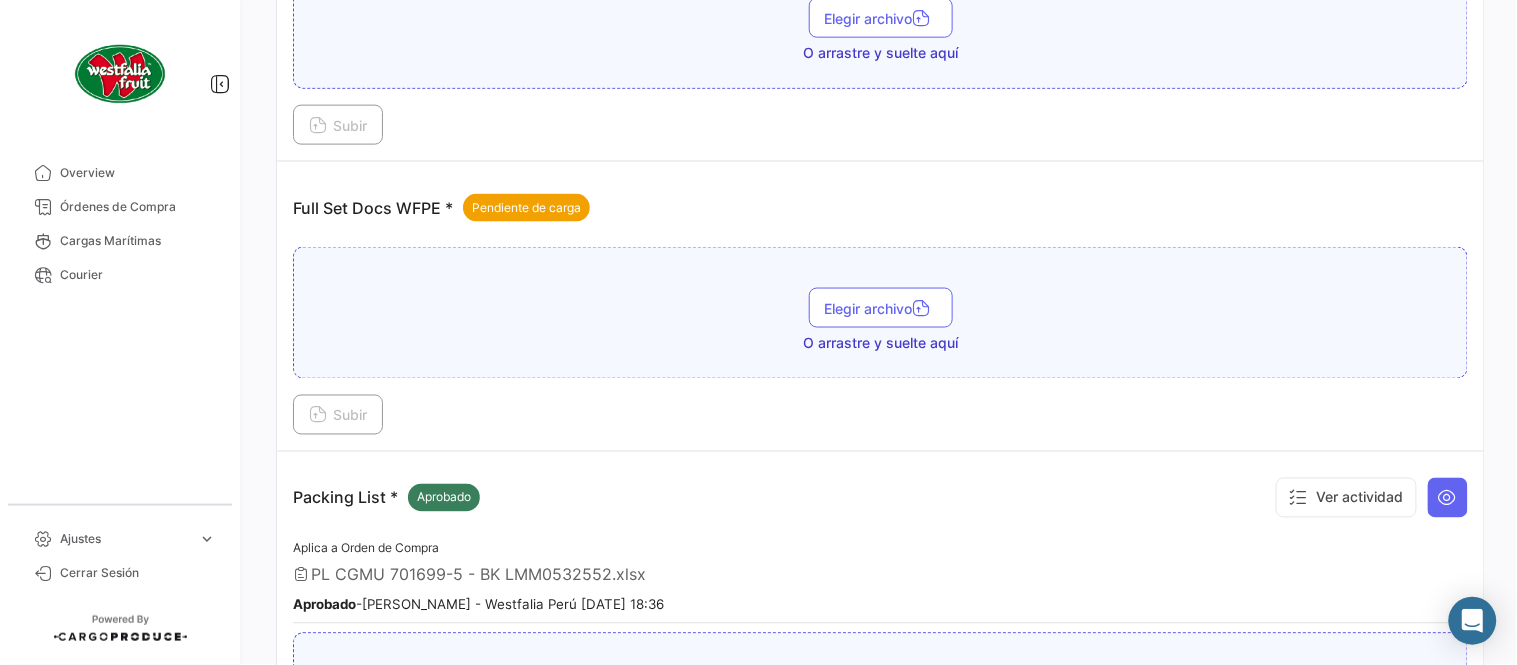 scroll, scrollTop: 584, scrollLeft: 0, axis: vertical 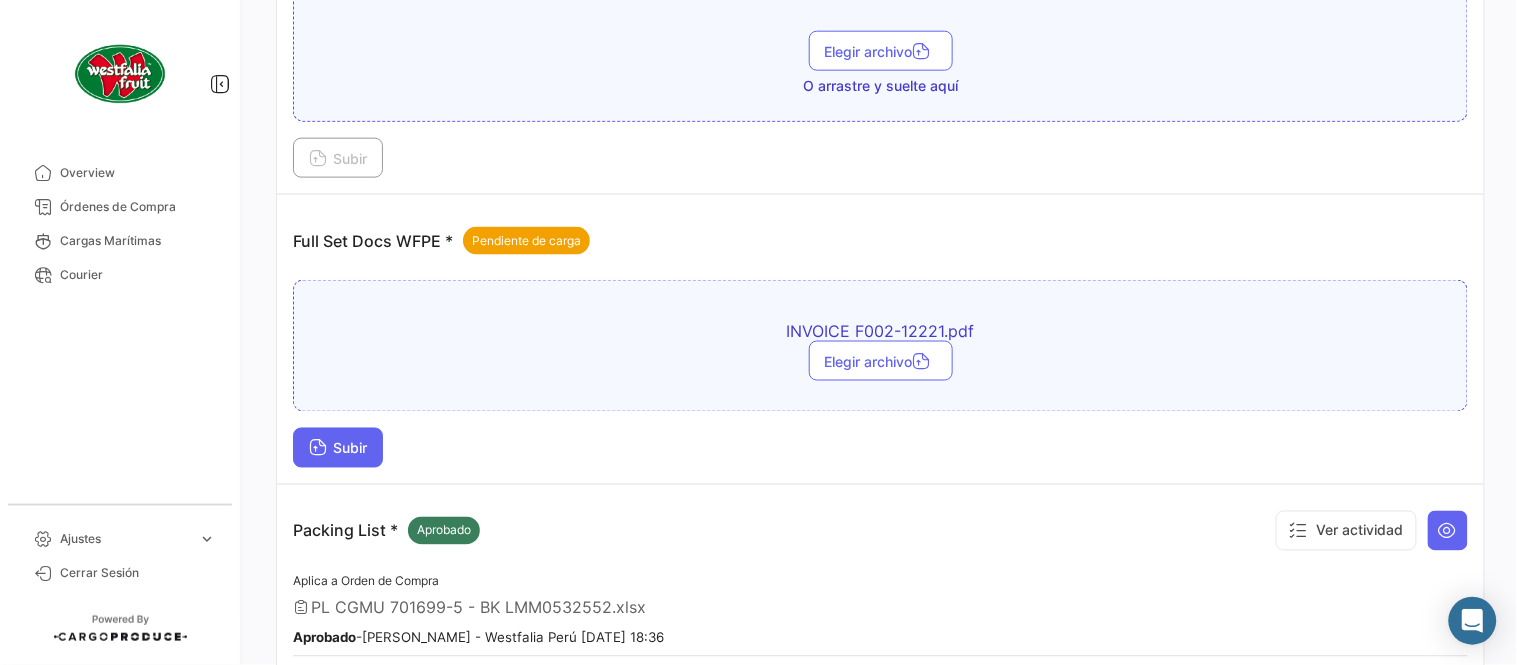 click on "Subir" at bounding box center (338, 448) 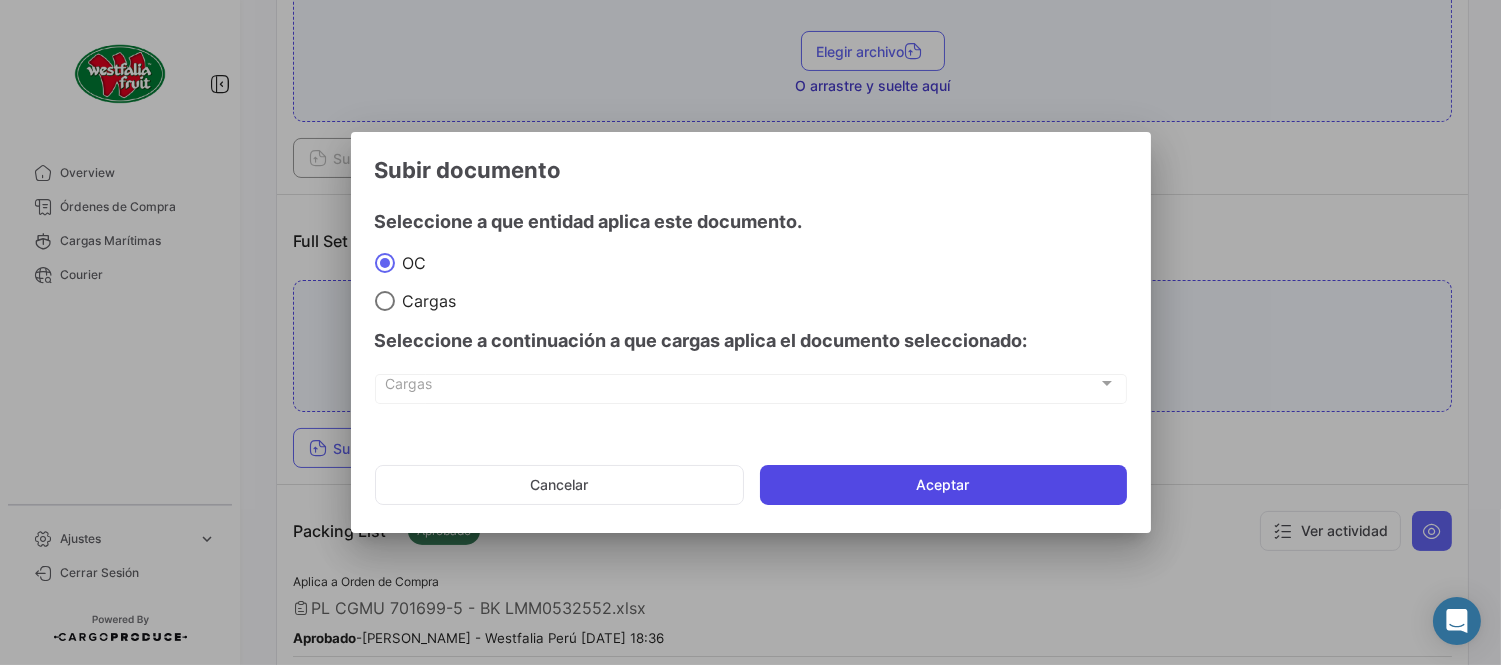 click on "Aceptar" 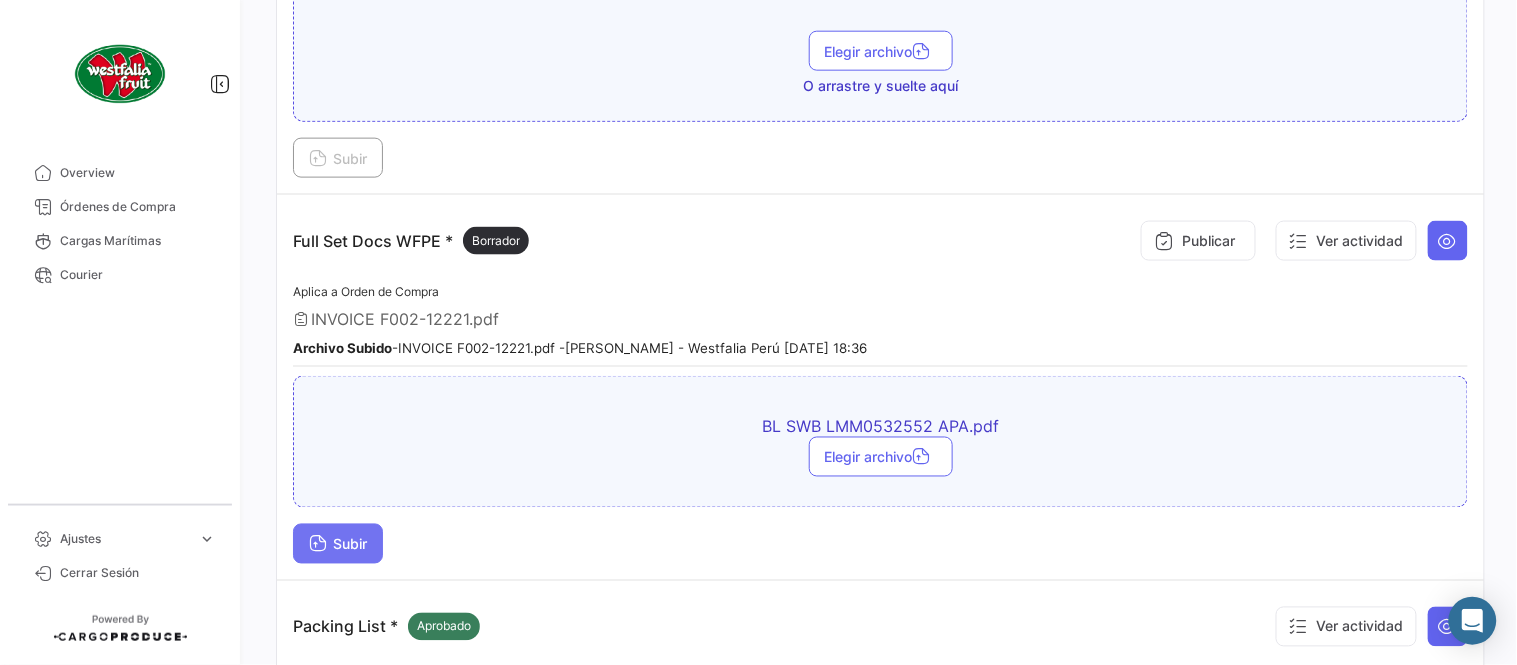 click on "Subir" at bounding box center (338, 544) 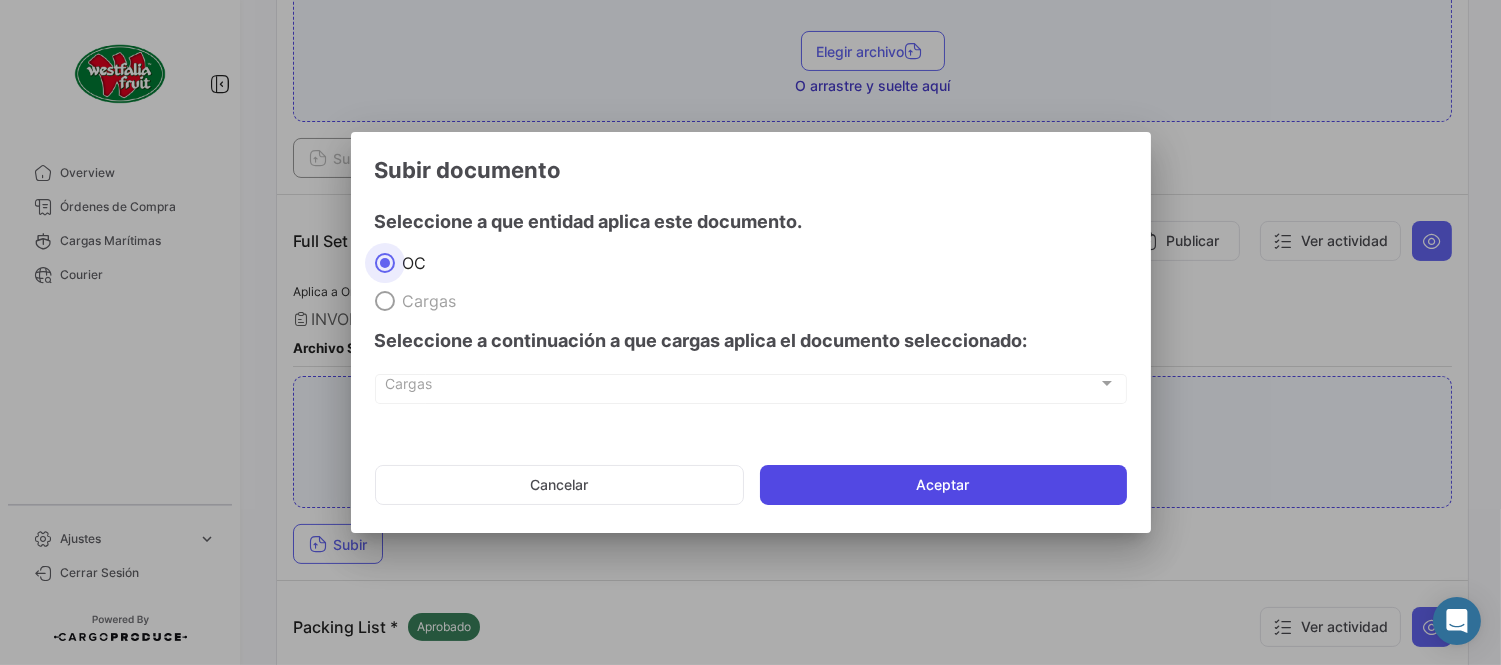 click on "Aceptar" 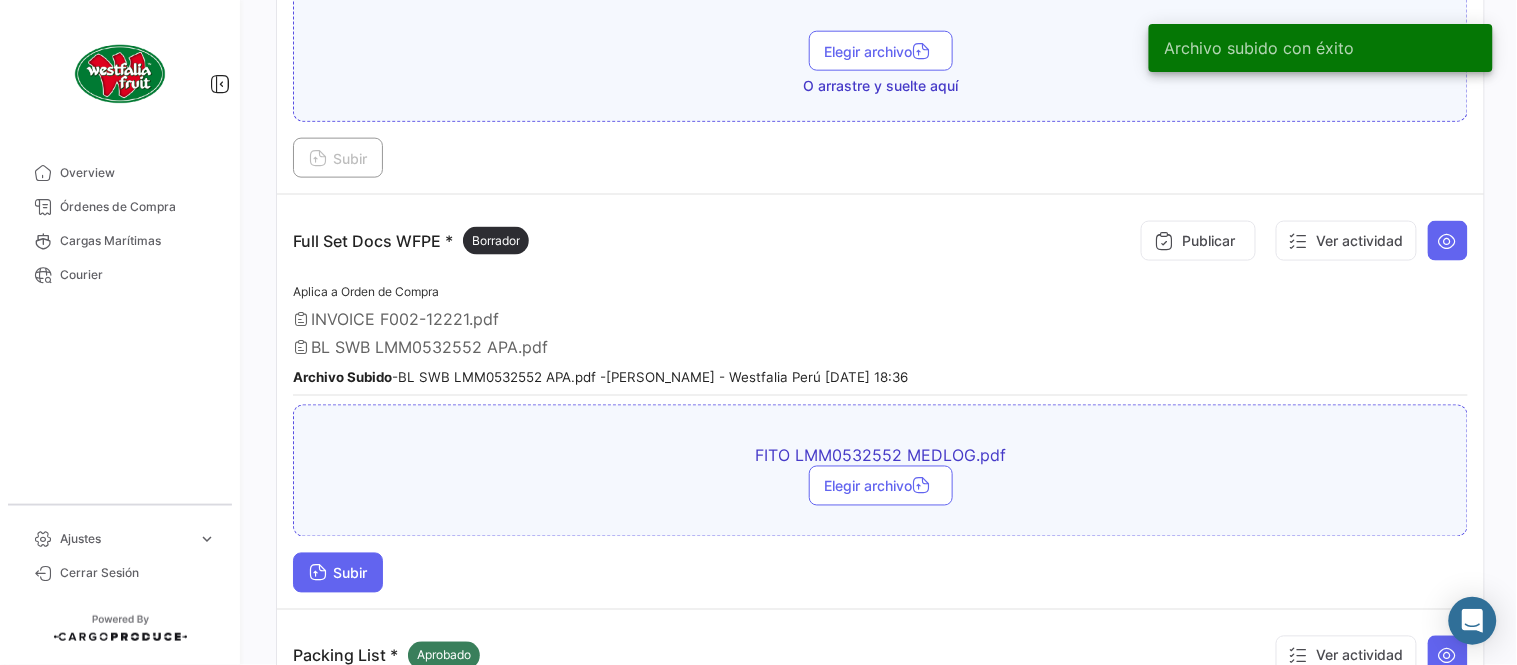 click on "Subir" at bounding box center (338, 573) 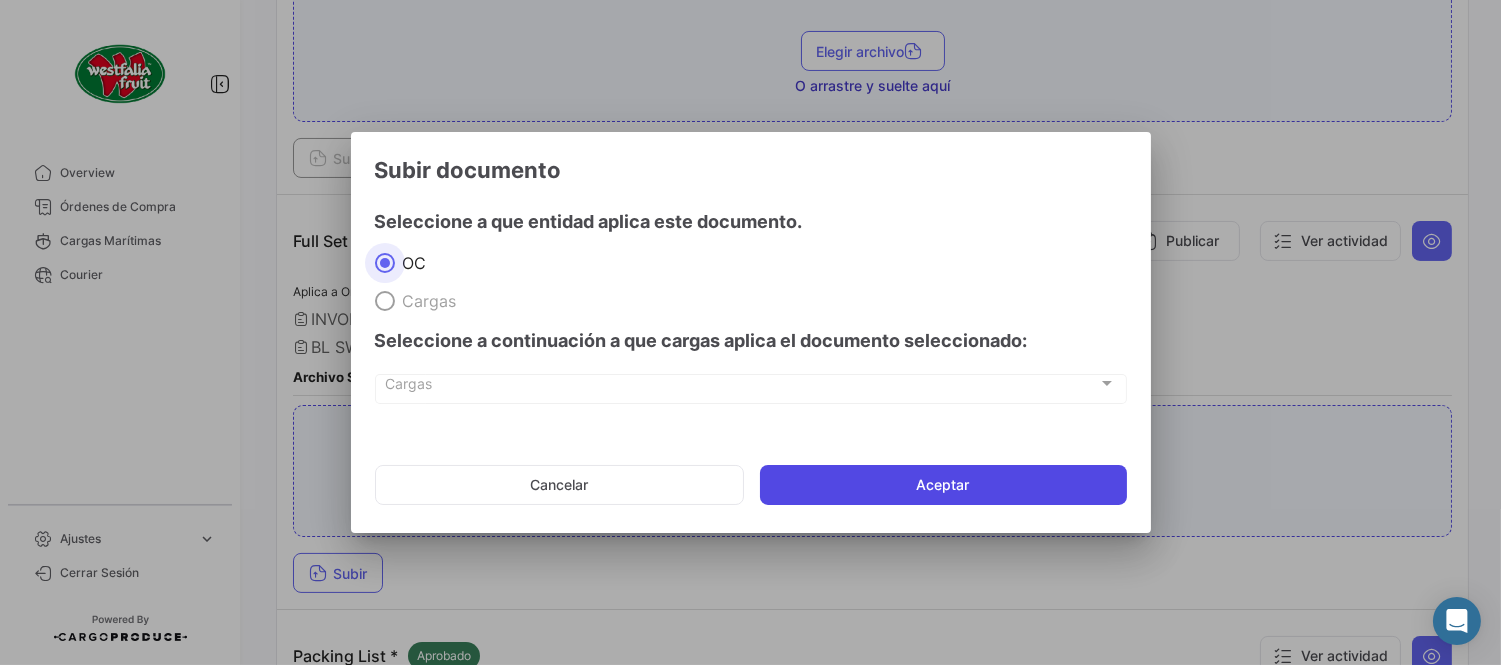 click on "Aceptar" 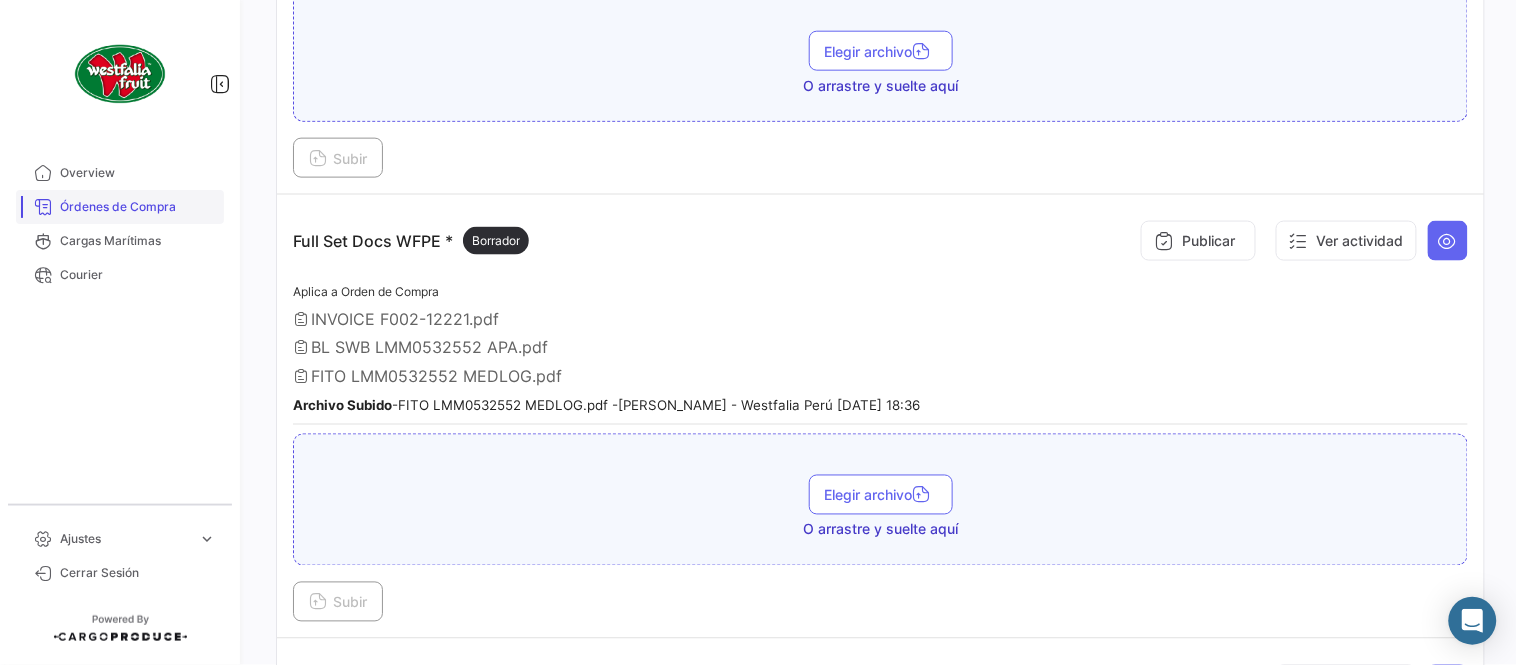 click on "Órdenes de Compra" at bounding box center (138, 207) 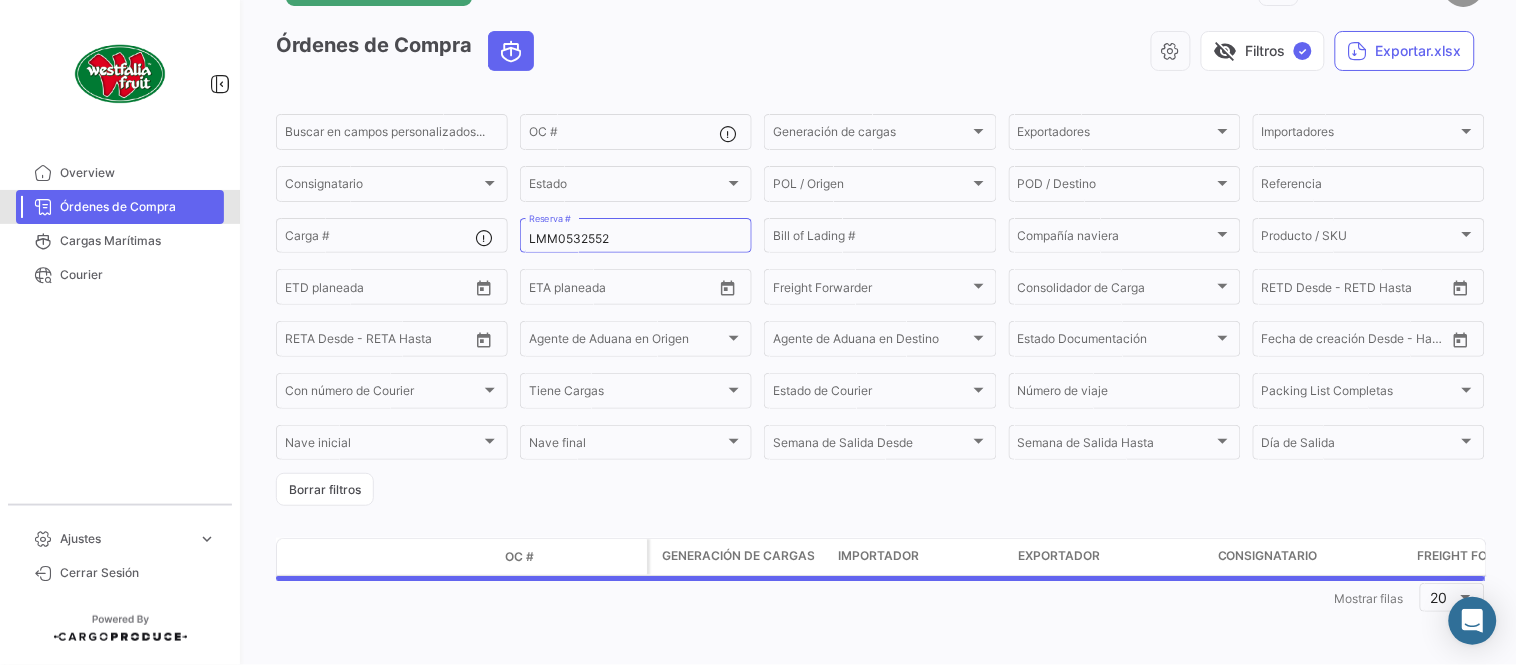 scroll, scrollTop: 0, scrollLeft: 0, axis: both 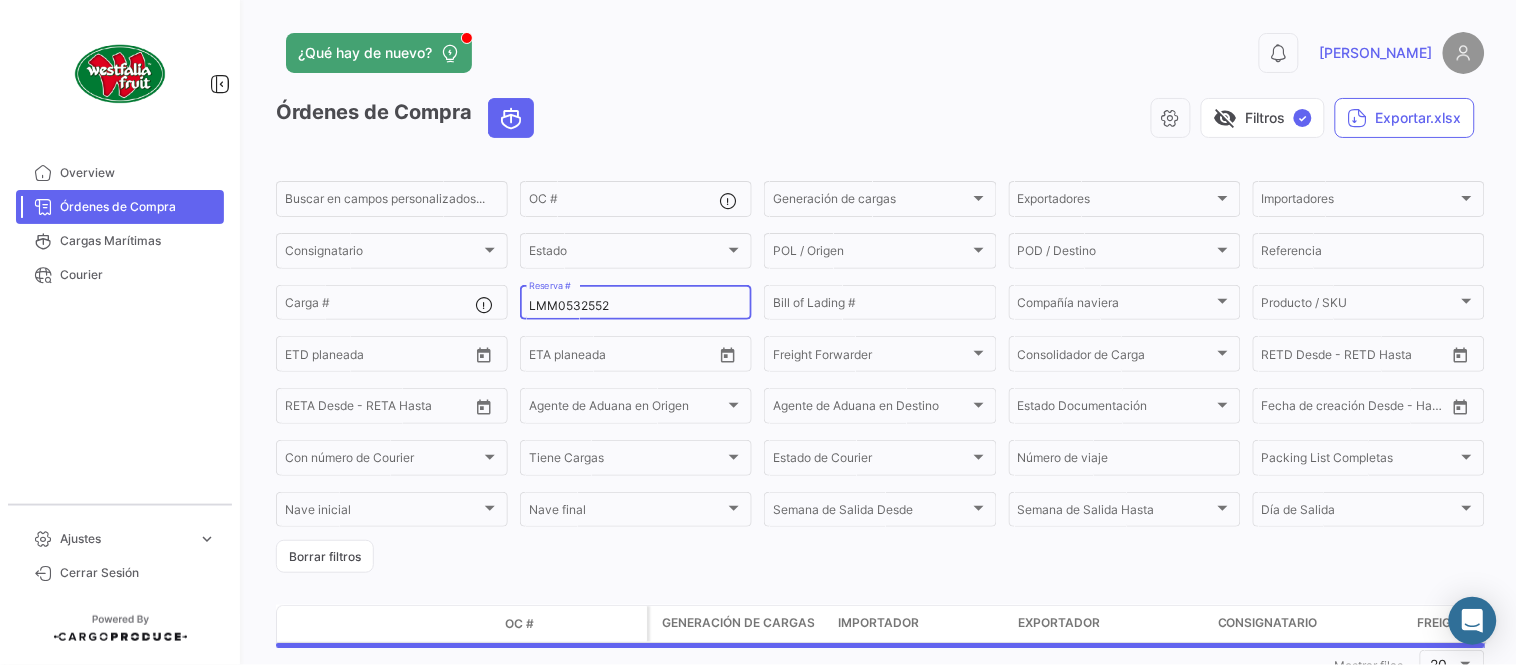 click on "LMM0532552" at bounding box center (636, 306) 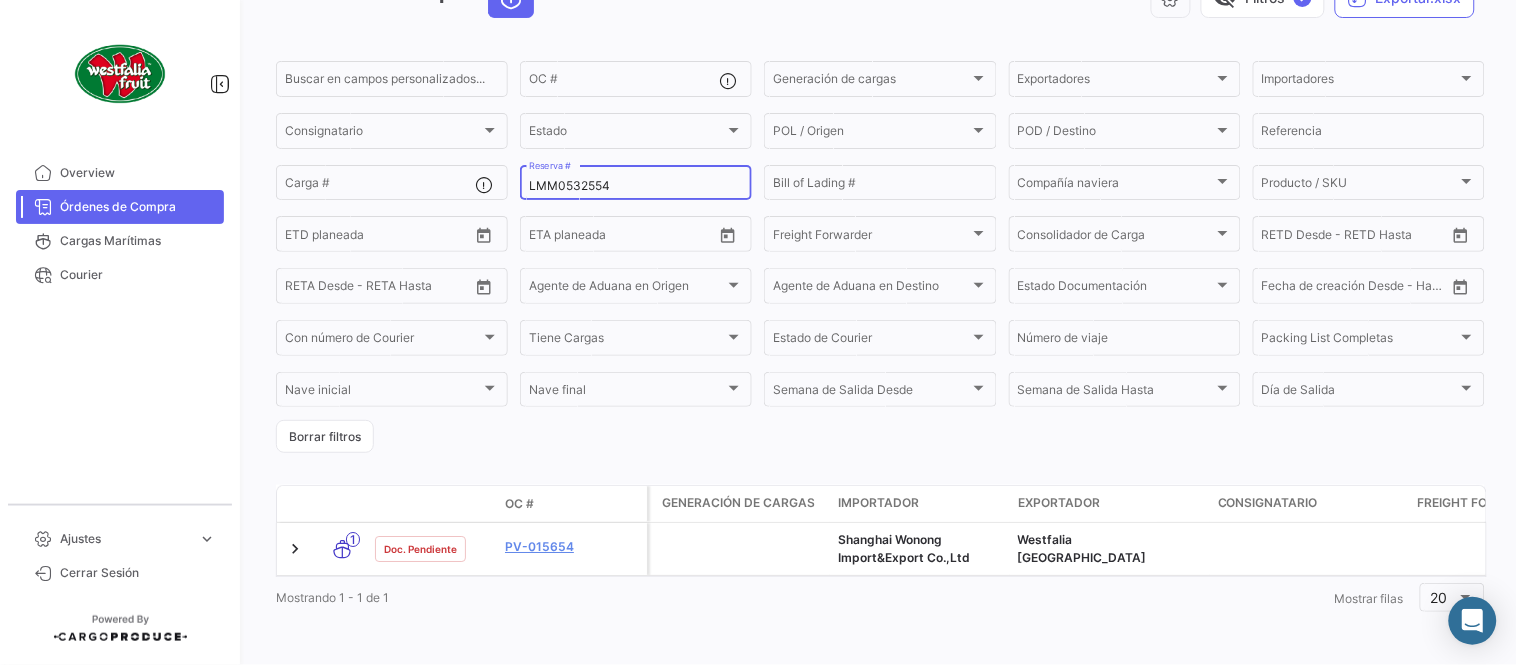 scroll, scrollTop: 136, scrollLeft: 0, axis: vertical 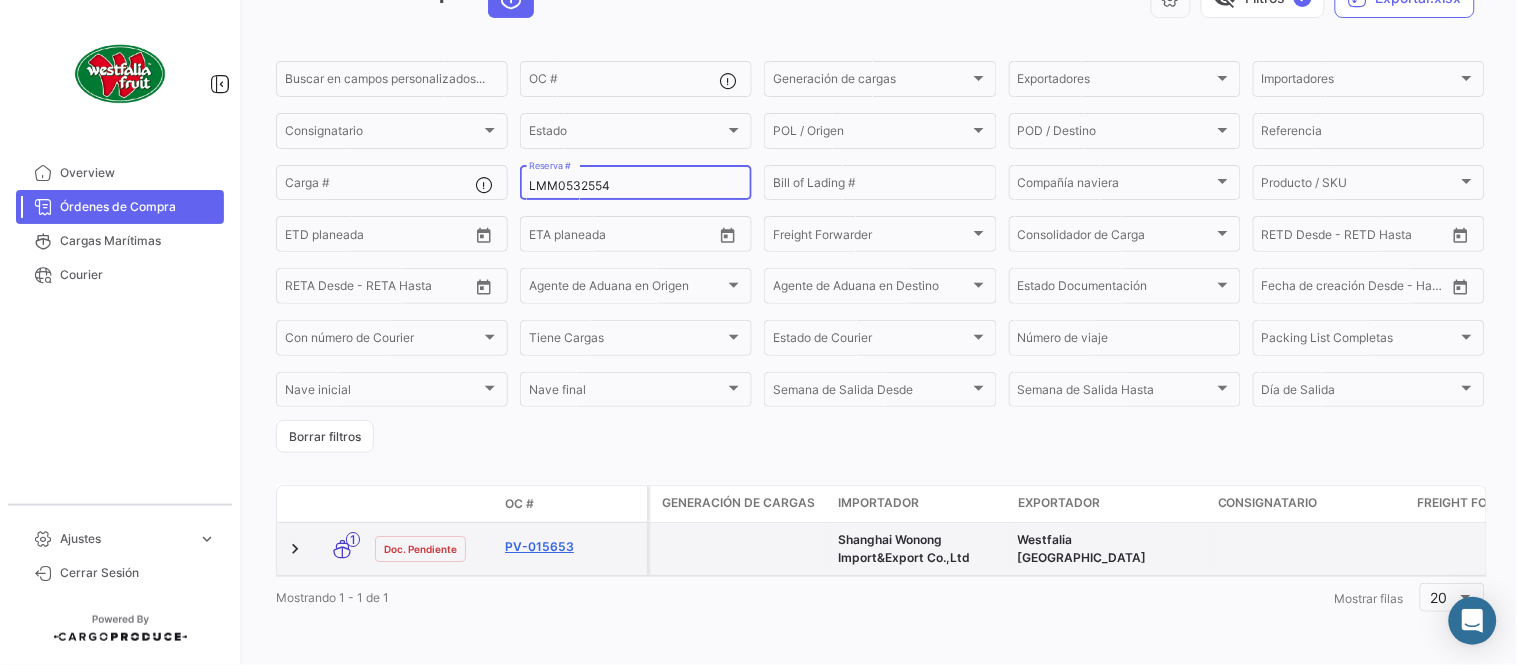 type on "LMM0532554" 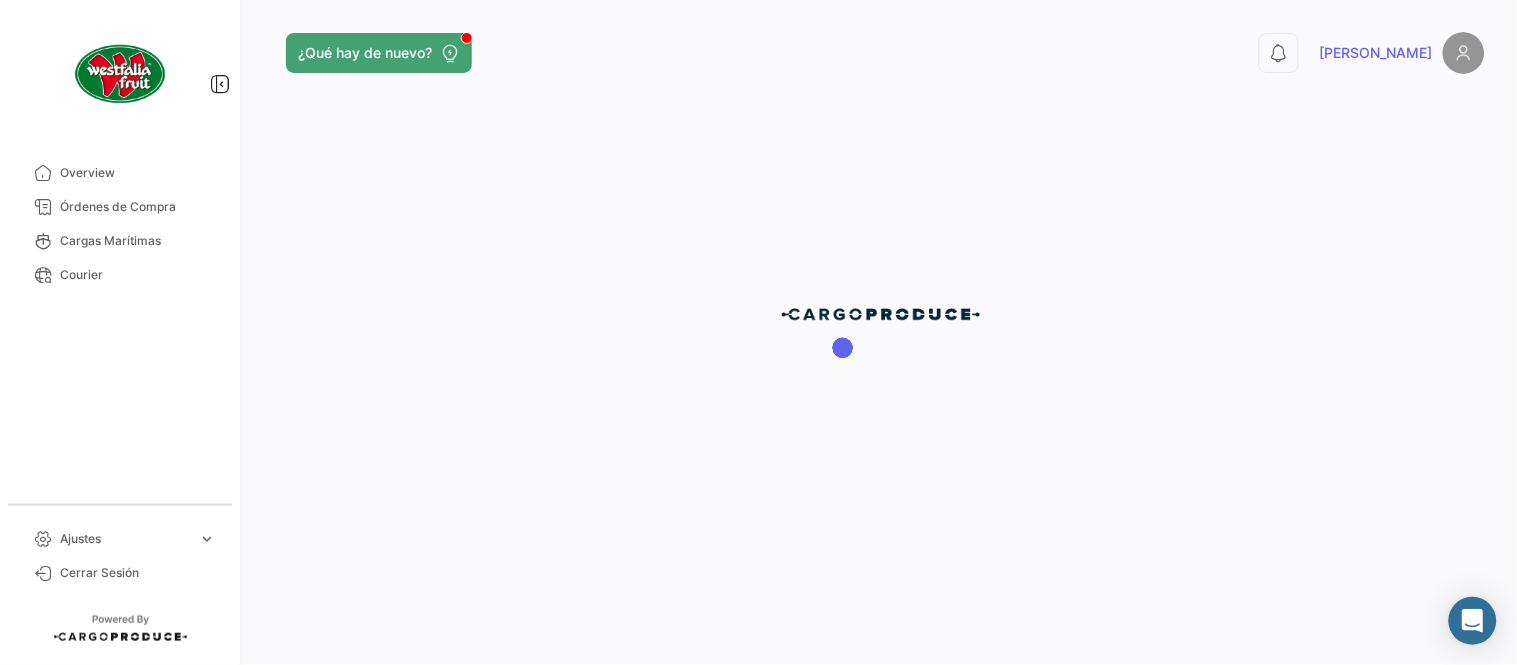 scroll, scrollTop: 0, scrollLeft: 0, axis: both 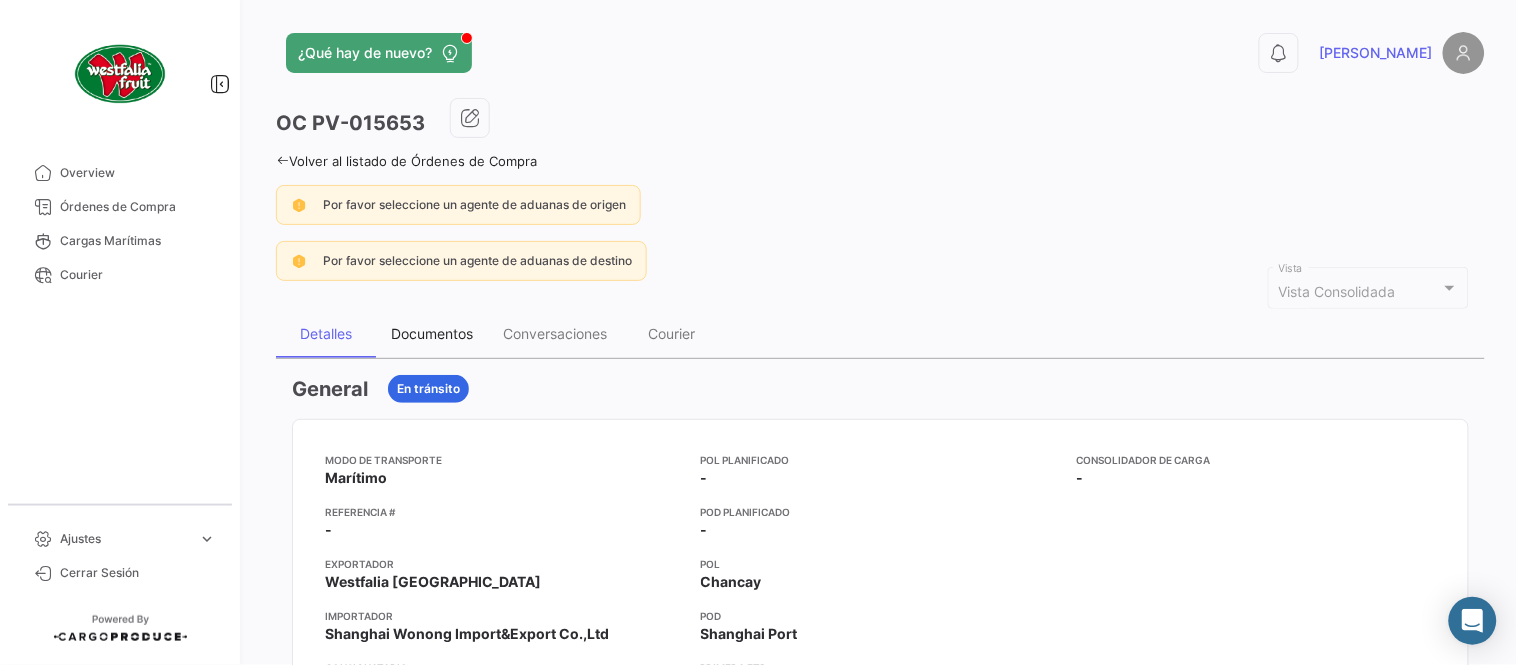 click on "Documentos" at bounding box center (432, 333) 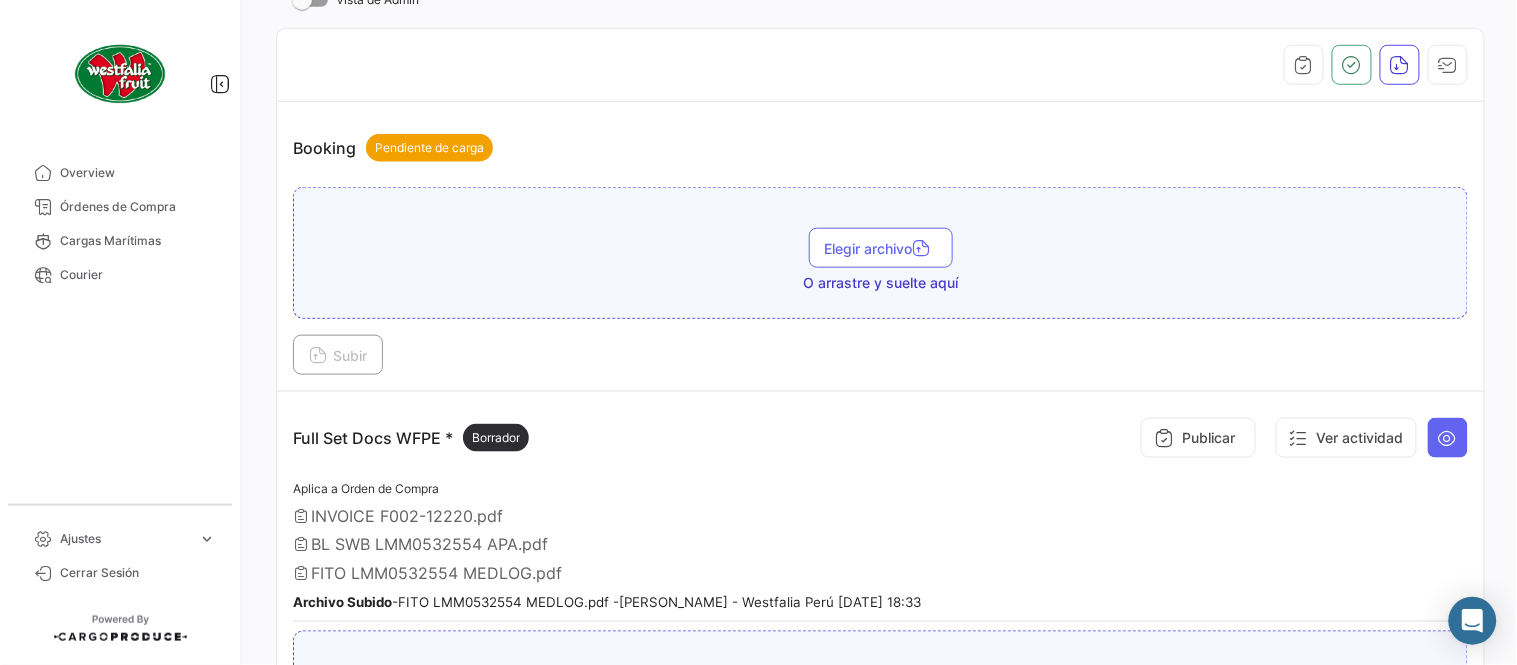 scroll, scrollTop: 554, scrollLeft: 0, axis: vertical 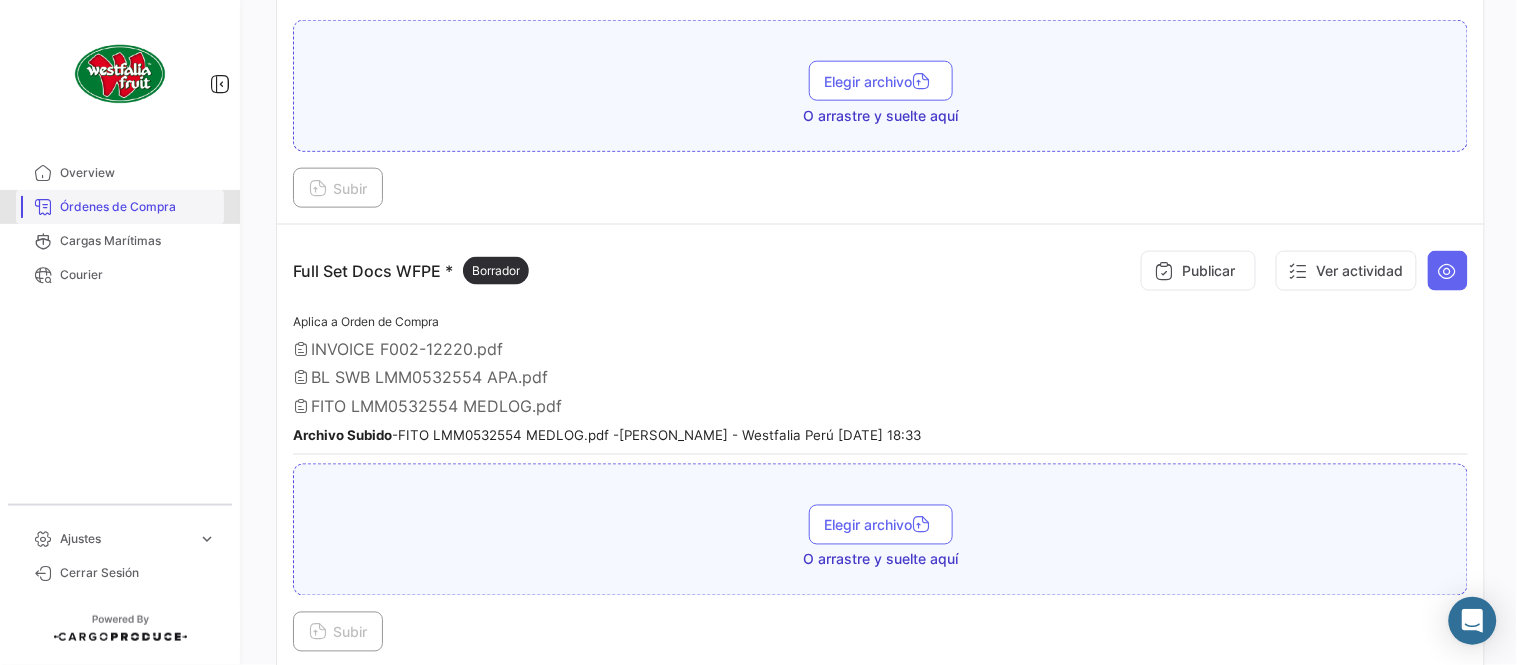 click on "Órdenes de Compra" at bounding box center (120, 207) 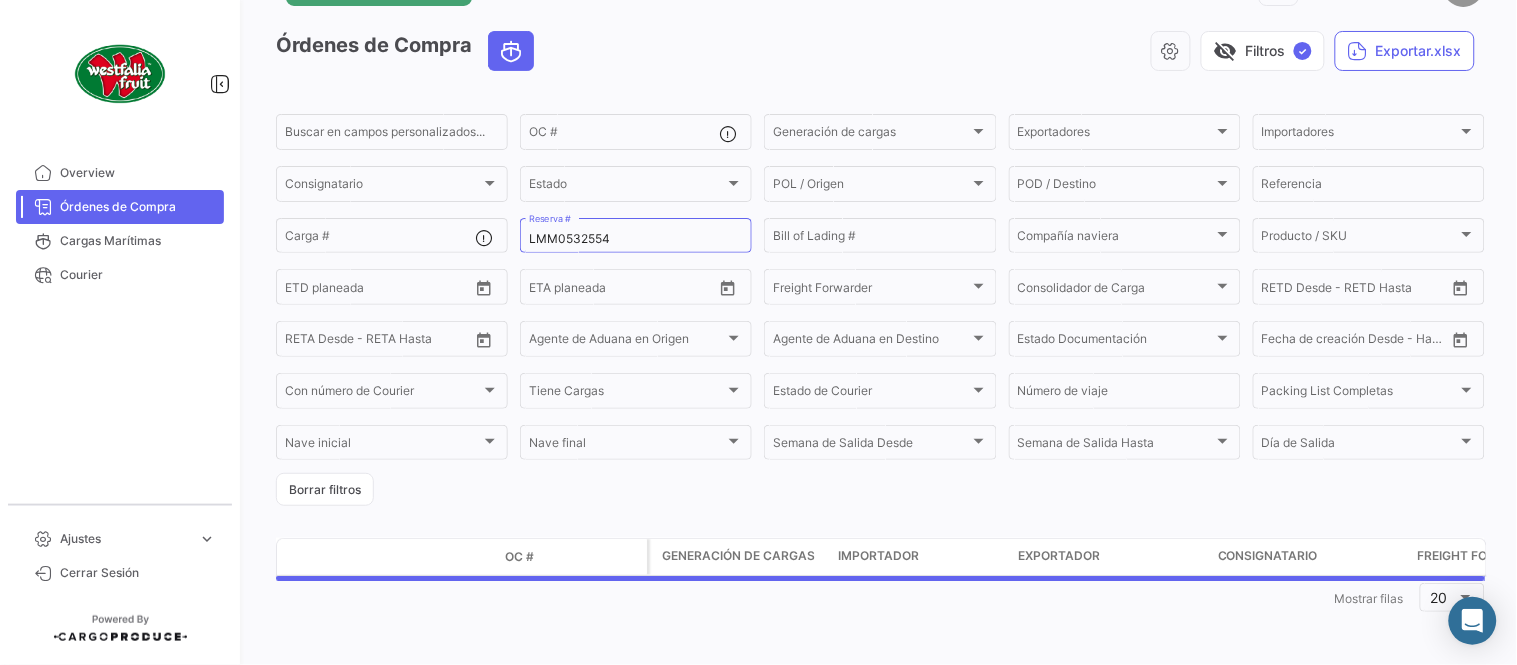 scroll, scrollTop: 0, scrollLeft: 0, axis: both 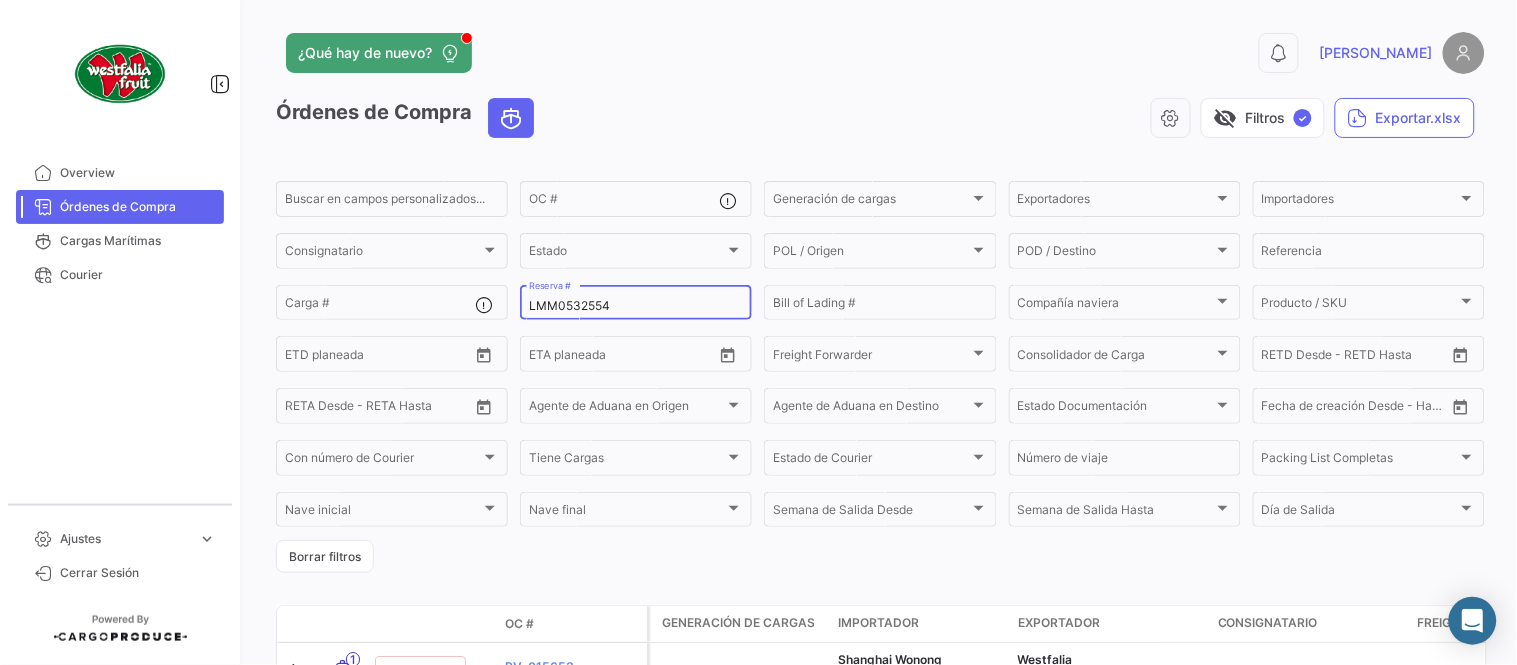 click on "LMM0532554" at bounding box center (636, 306) 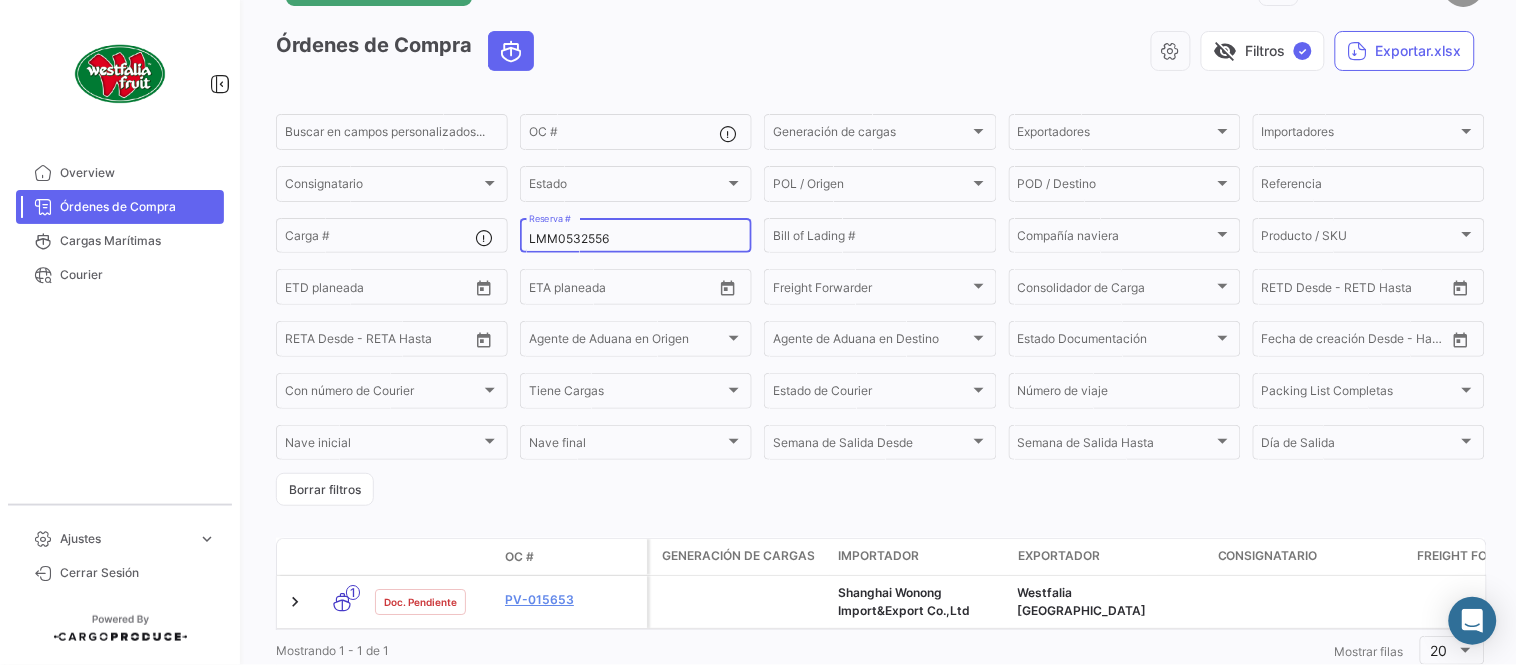 scroll, scrollTop: 136, scrollLeft: 0, axis: vertical 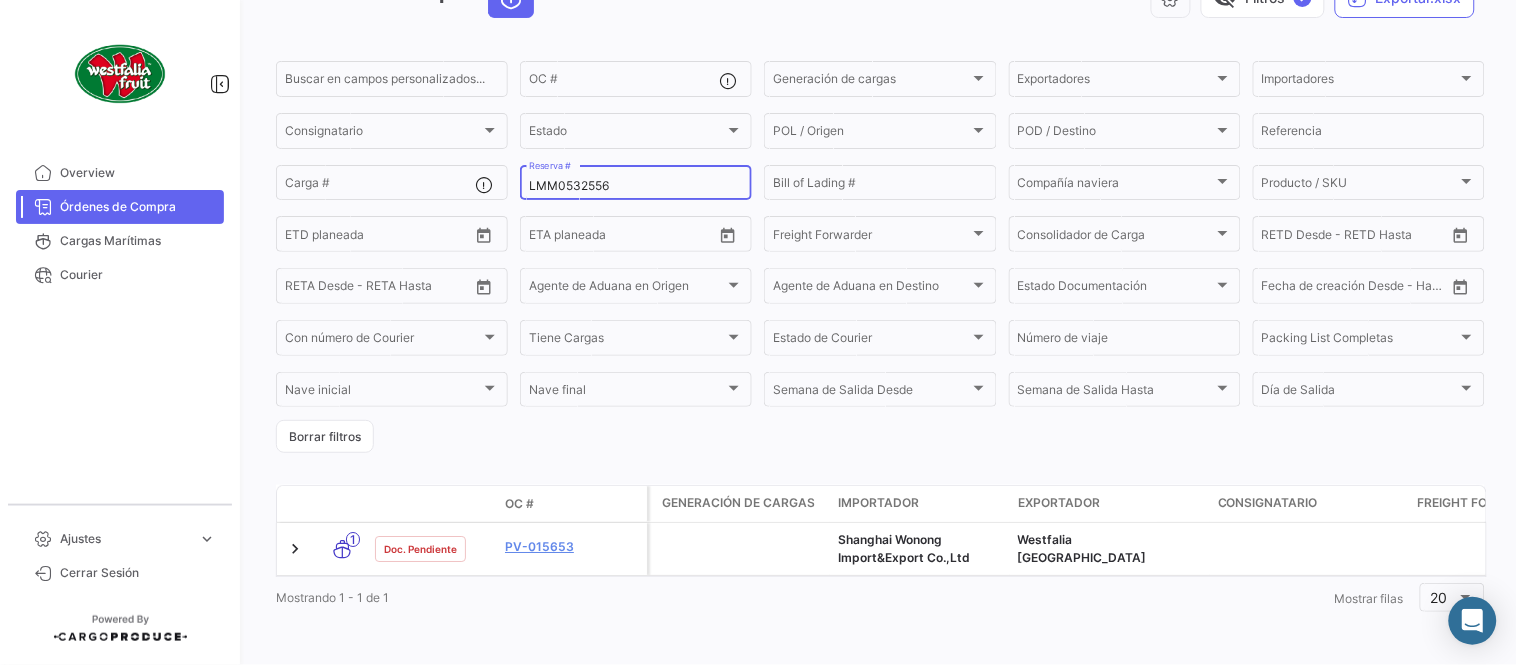 type on "LMM0532556" 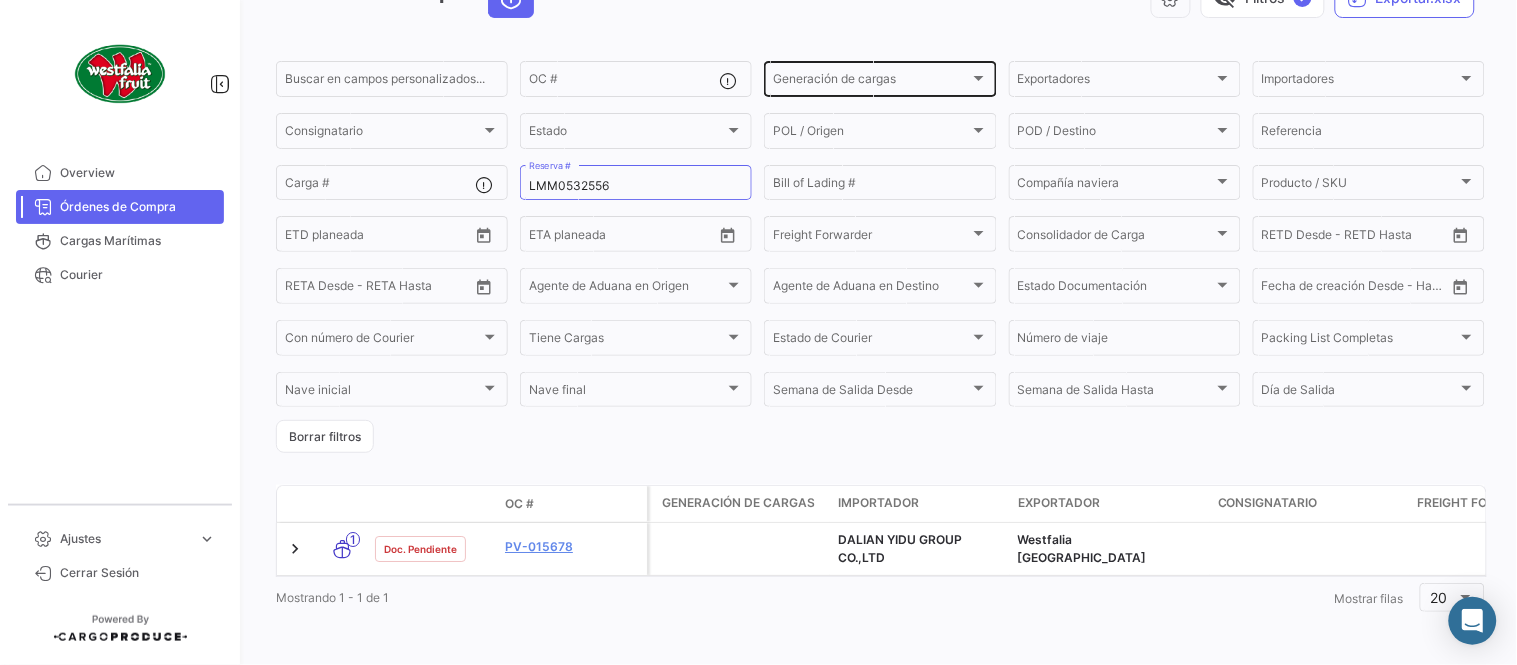 drag, startPoint x: 861, startPoint y: 17, endPoint x: 805, endPoint y: 50, distance: 65 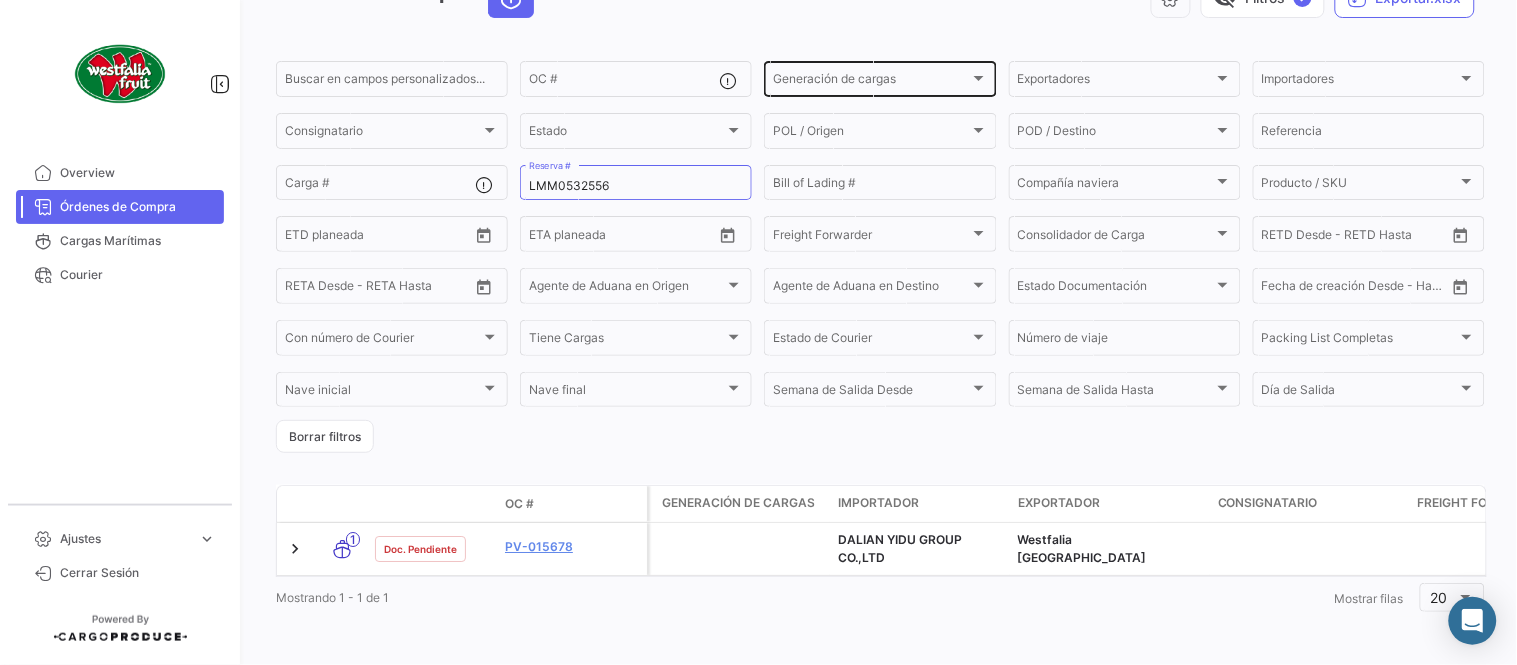 click on "Órdenes de Compra   visibility_off   Filtros  ✓  Exportar.xlsx  Buscar en [PERSON_NAME] personalizados...  OC #  Generación [PERSON_NAME] Generación [PERSON_NAME] Exportadores Exportadores Importadores Importadores Consignatario Consignatario Estado Estado POL / Origen  POL / Origen  POD / Destino POD / Destino  Referencia  Carga # LMM0532556 Reserva # Bill of Lading # Compañía naviera Compañía naviera Producto / SKU Producto / SKU Desde –  ETD planeada  Desde –  ETA planeada  Freight Forwarder Freight Forwarder Consolidador de Carga Consolidador de Carga Desde –  RETD Desde - RETD Hasta  Desde –  [PERSON_NAME] Desde - [PERSON_NAME] Hasta  Agente de Aduana en Origen Agente de Aduana en Origen Agente de Aduana en Destino Agente de Aduana en Destino Estado Documentación Estado Documentación Desde –  Fecha de creación Desde - Hasta  Con número de Courier Con número de Courier Tiene Cargas Tiene Cargas Estado de Courier Estado de Courier Número de viaje Packing List Completas Packing List Completas [PERSON_NAME] inicial" 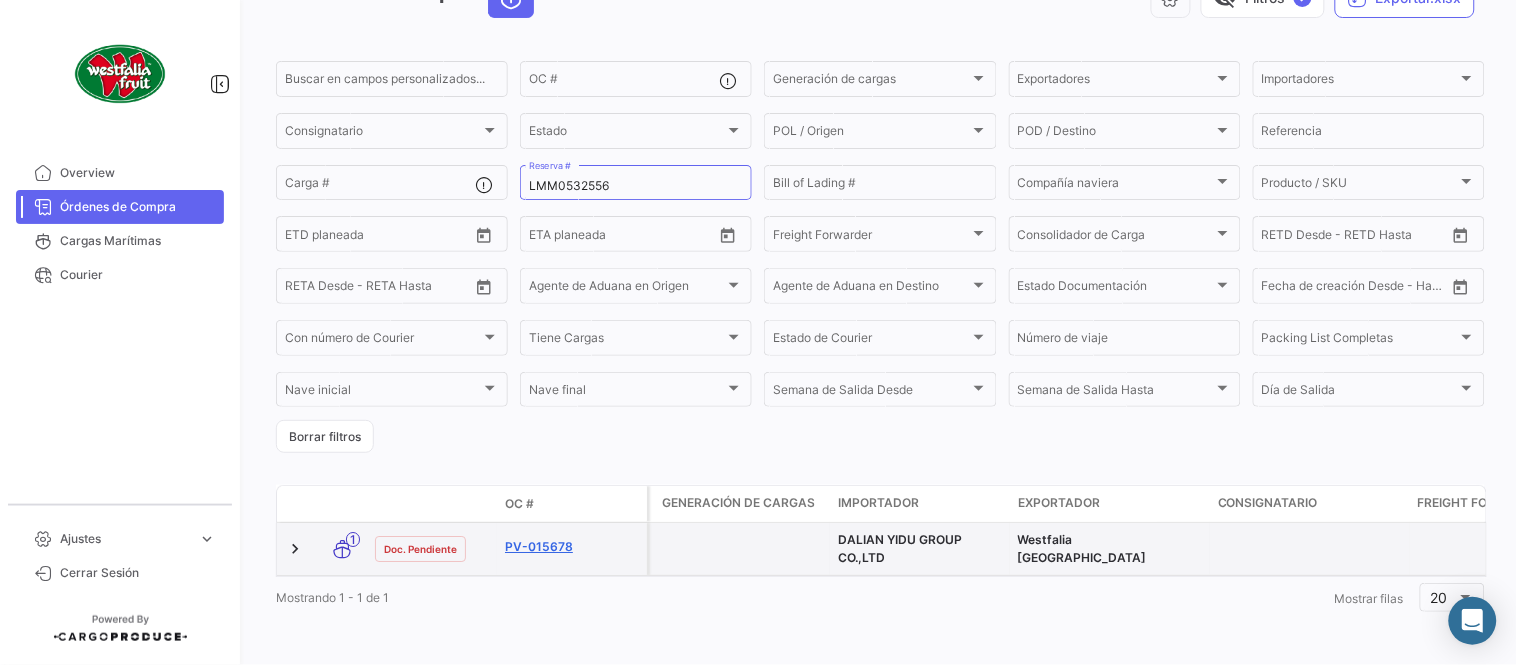 click on "PV-015678" 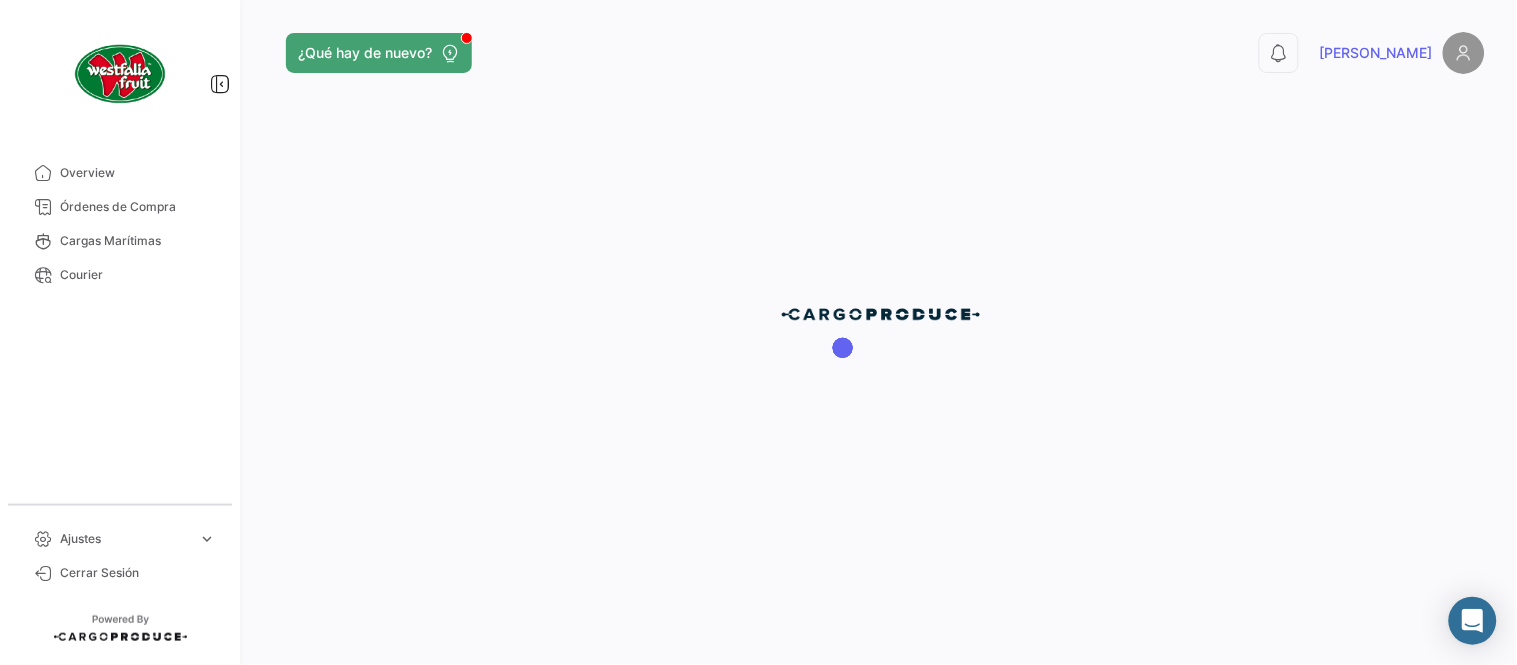 scroll, scrollTop: 0, scrollLeft: 0, axis: both 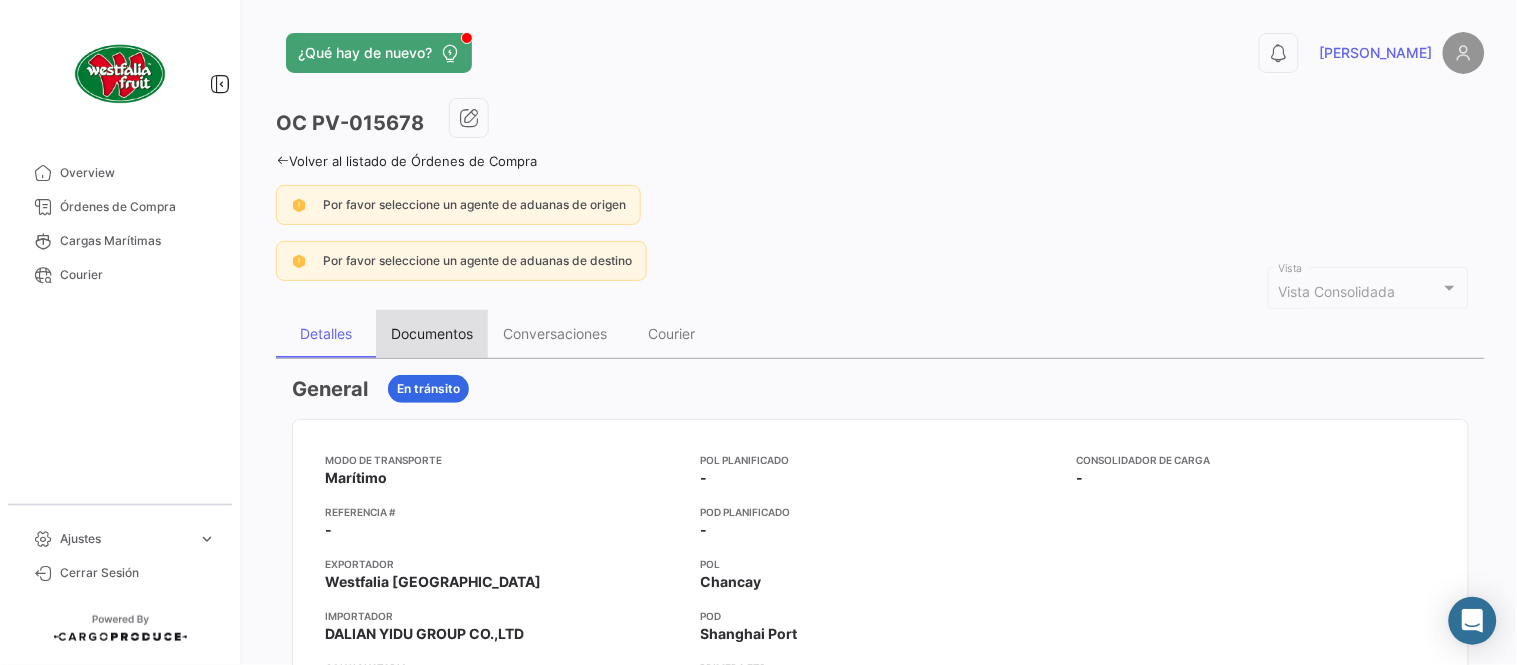 click on "Documentos" at bounding box center [432, 334] 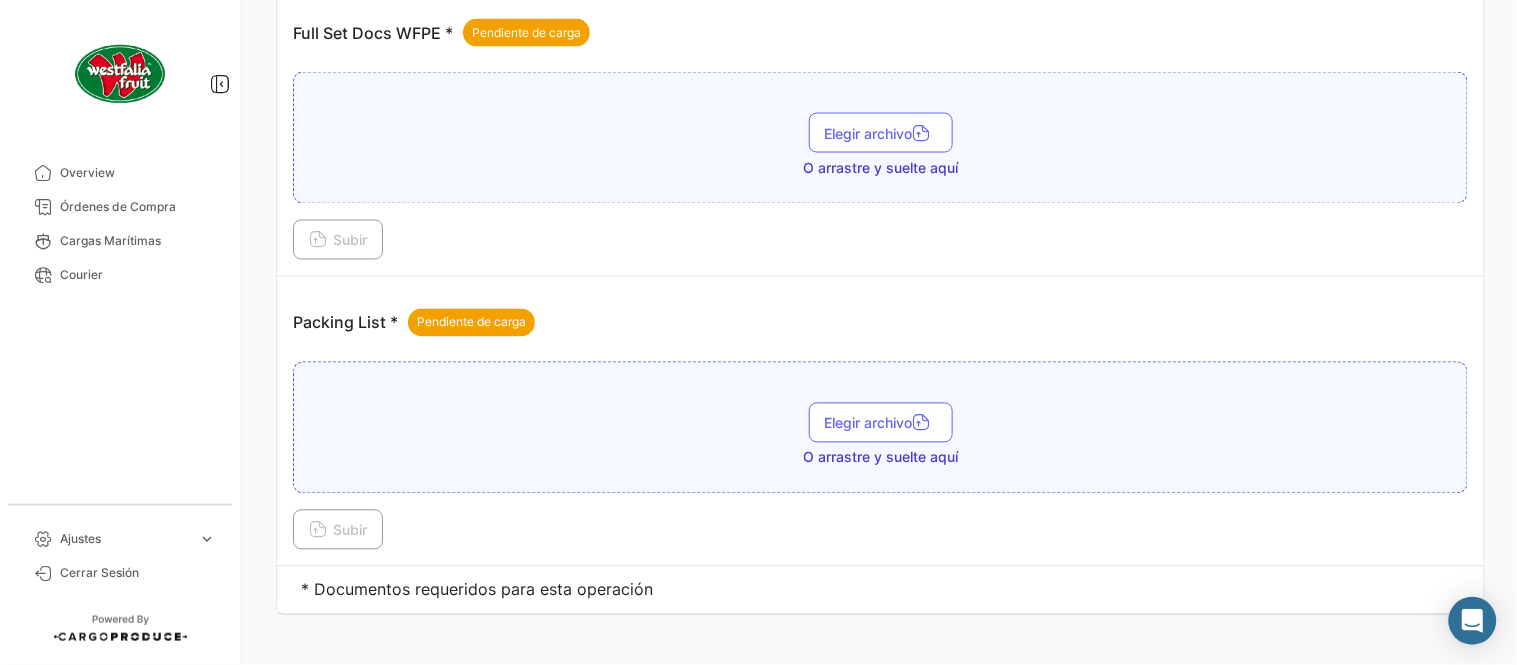 scroll, scrollTop: 806, scrollLeft: 0, axis: vertical 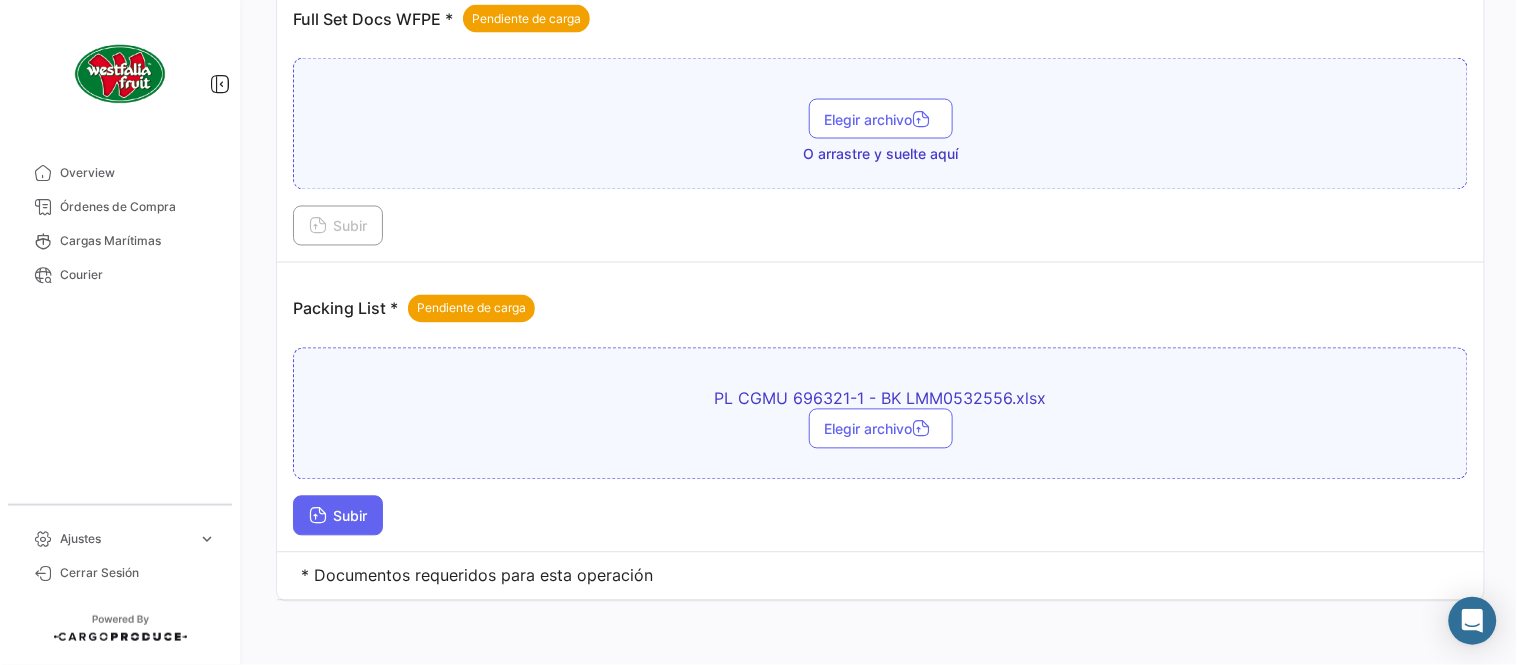 click on "Subir" at bounding box center (338, 516) 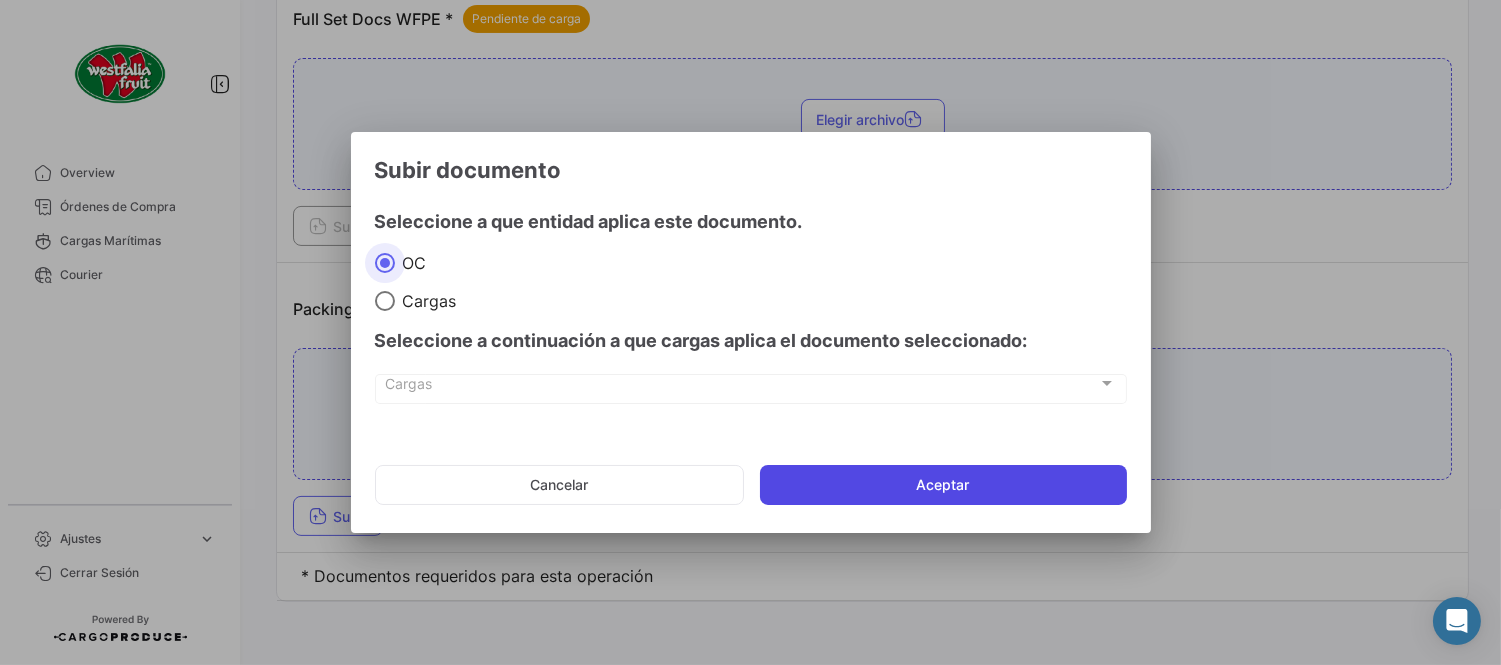 click on "Aceptar" 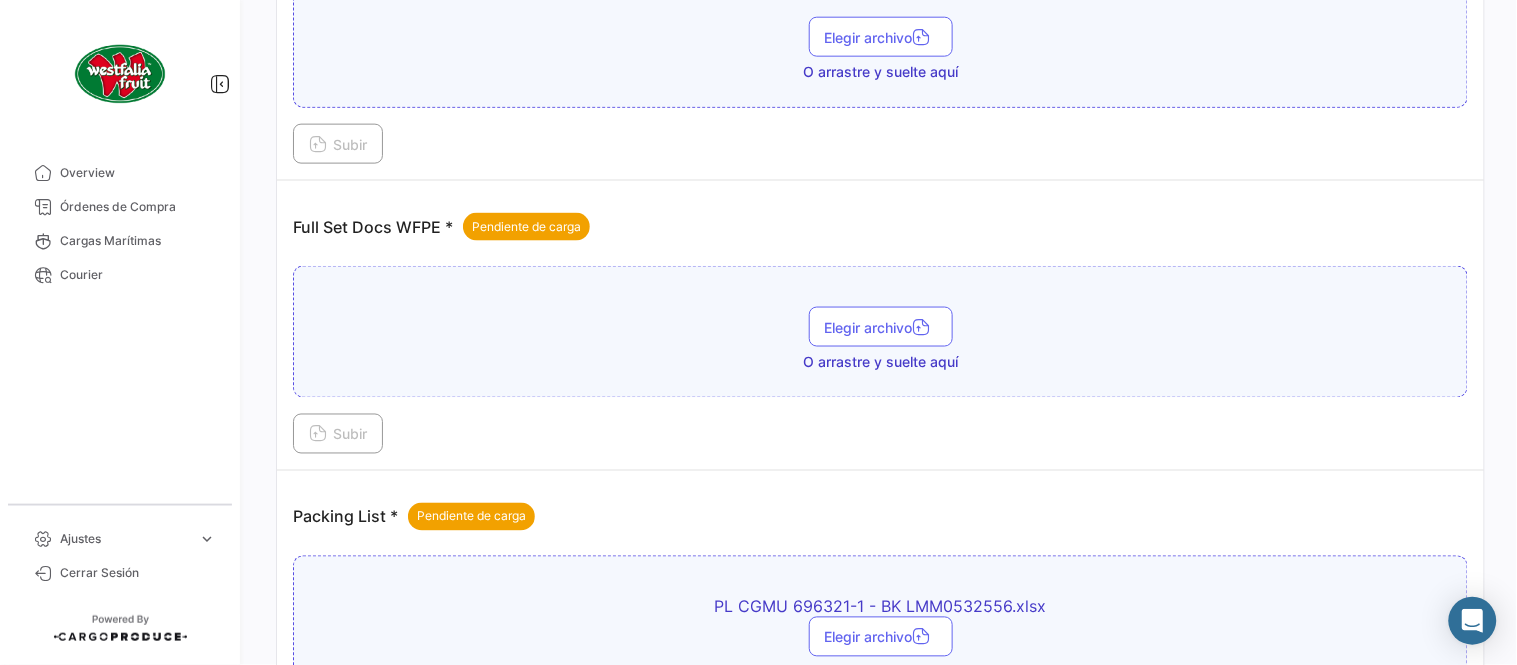 scroll, scrollTop: 584, scrollLeft: 0, axis: vertical 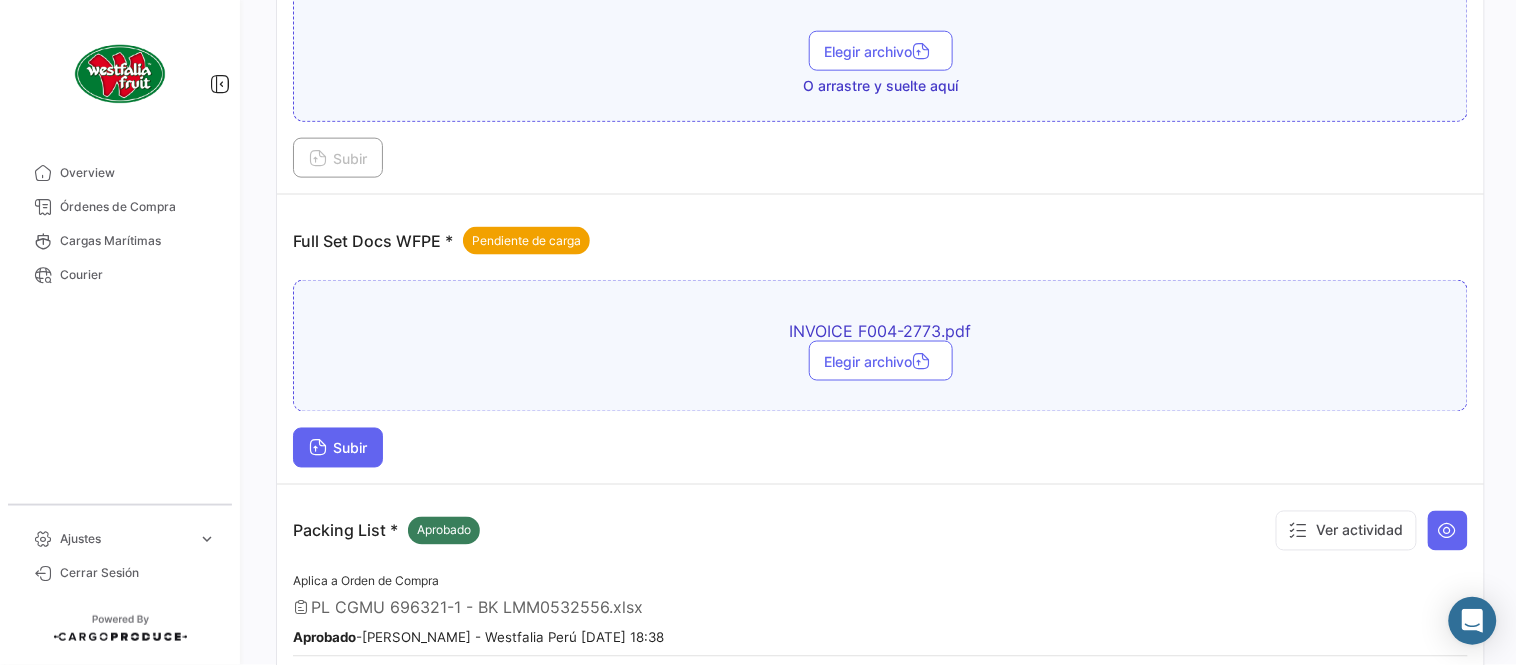 click on "Subir" at bounding box center [338, 448] 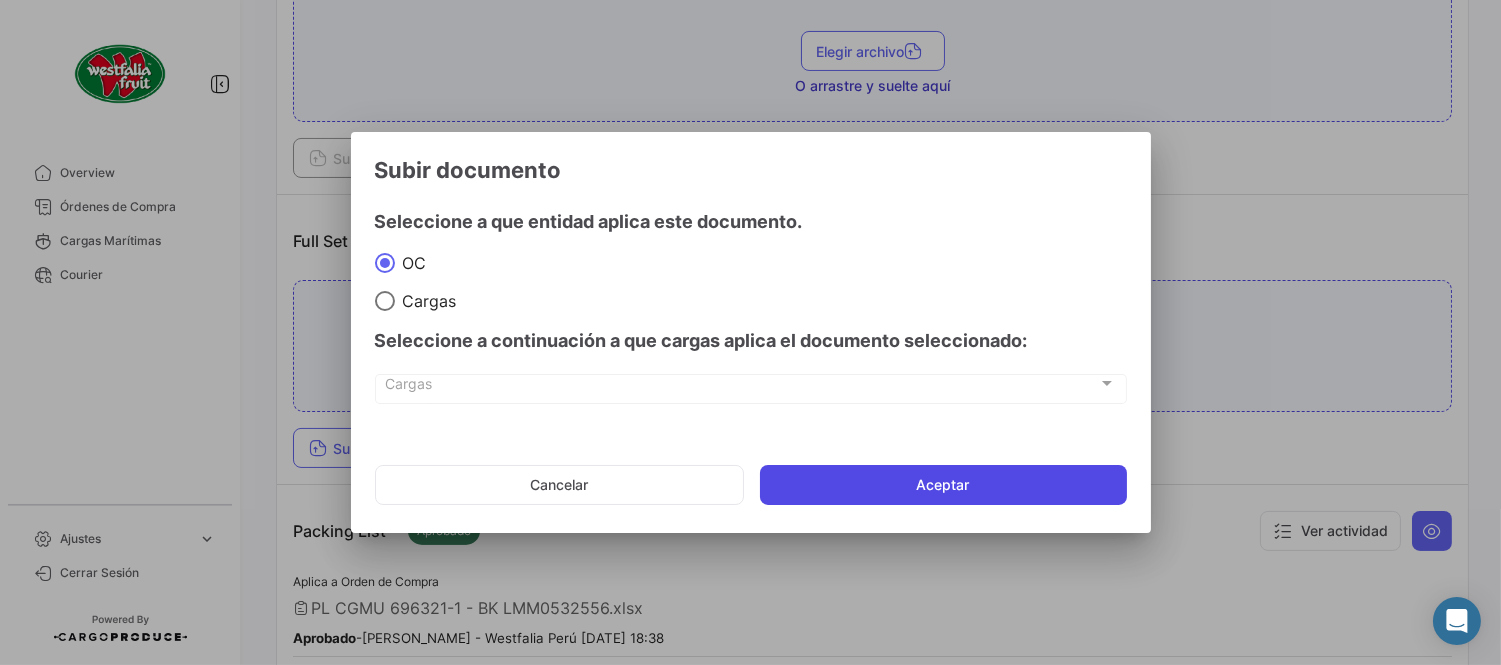 click on "Aceptar" 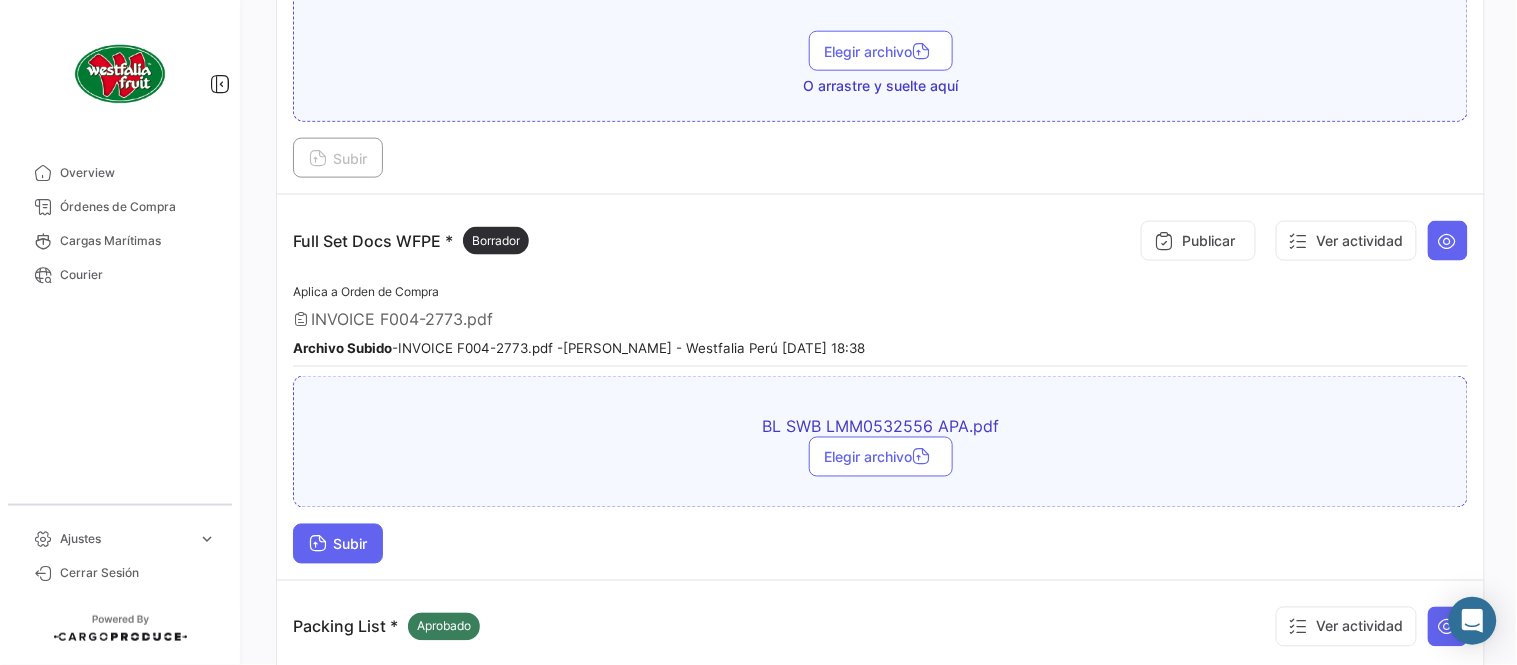 click on "Subir" at bounding box center [338, 544] 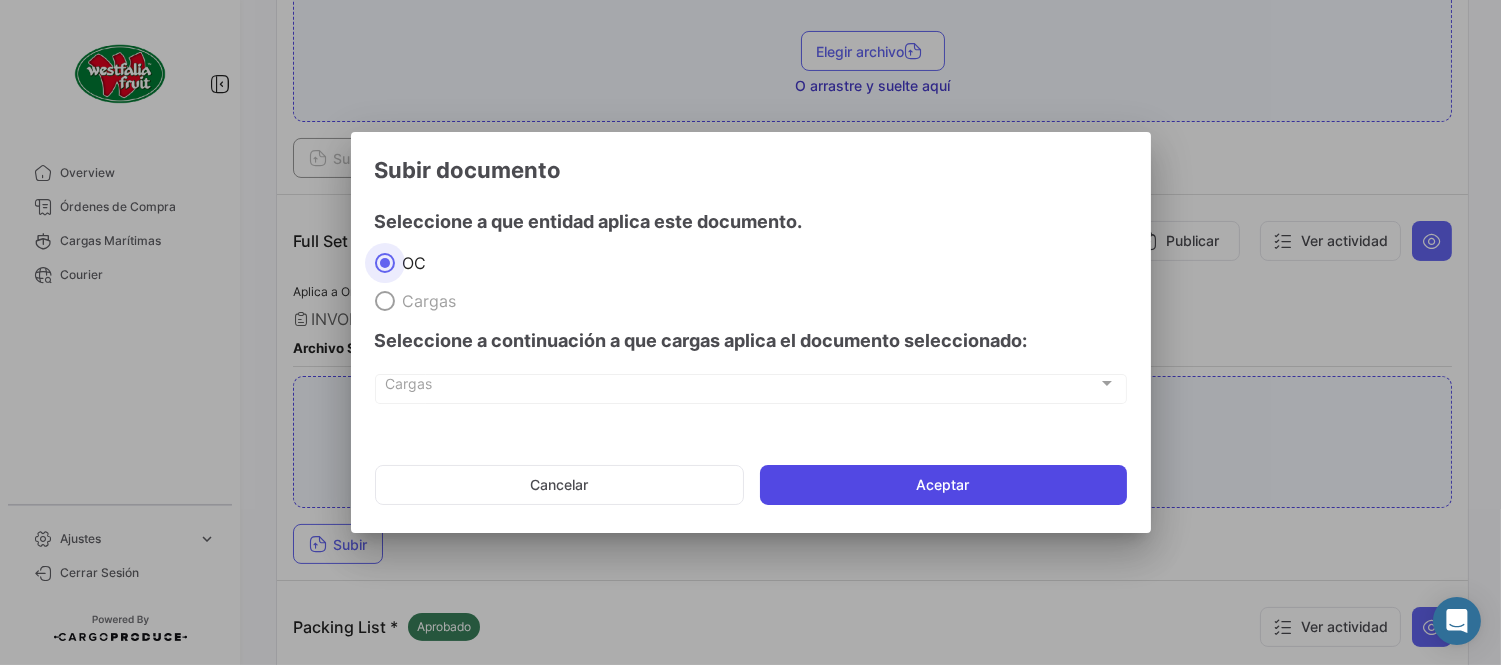 click on "Aceptar" 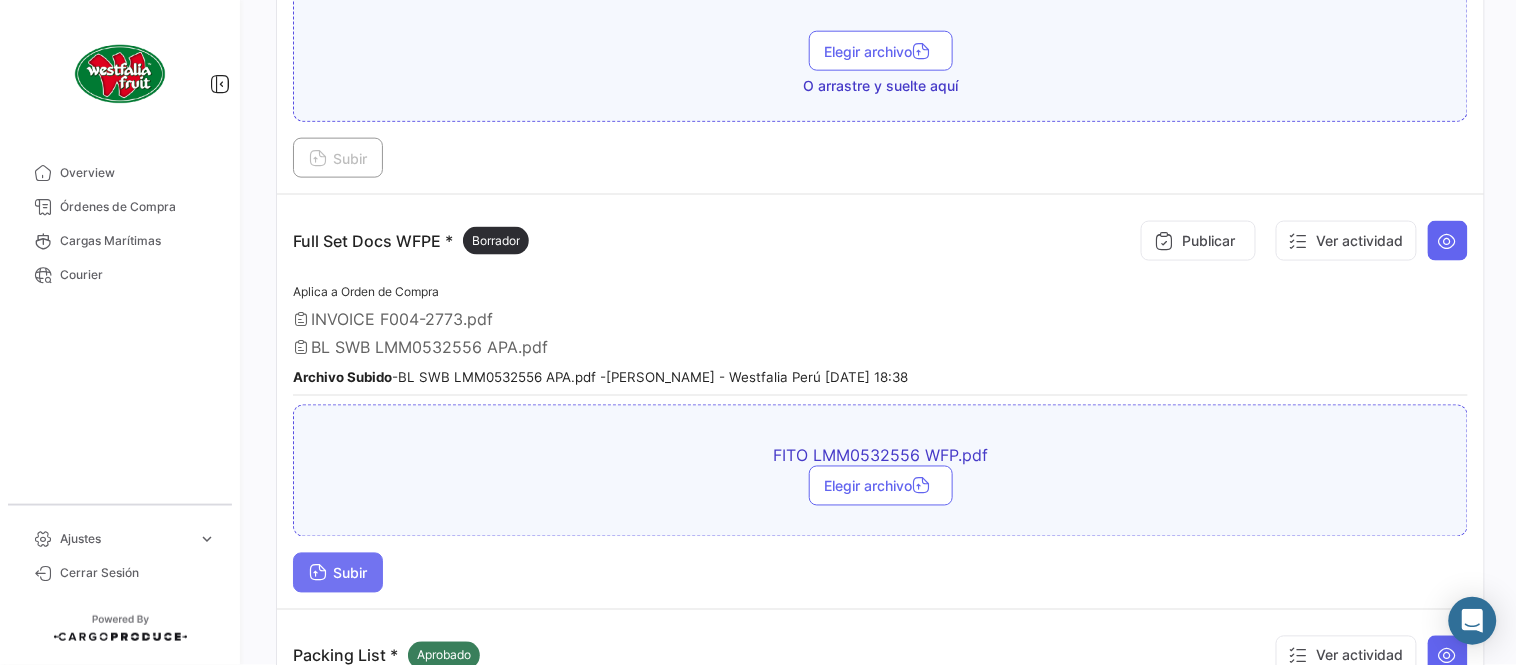 click on "Subir" at bounding box center [338, 573] 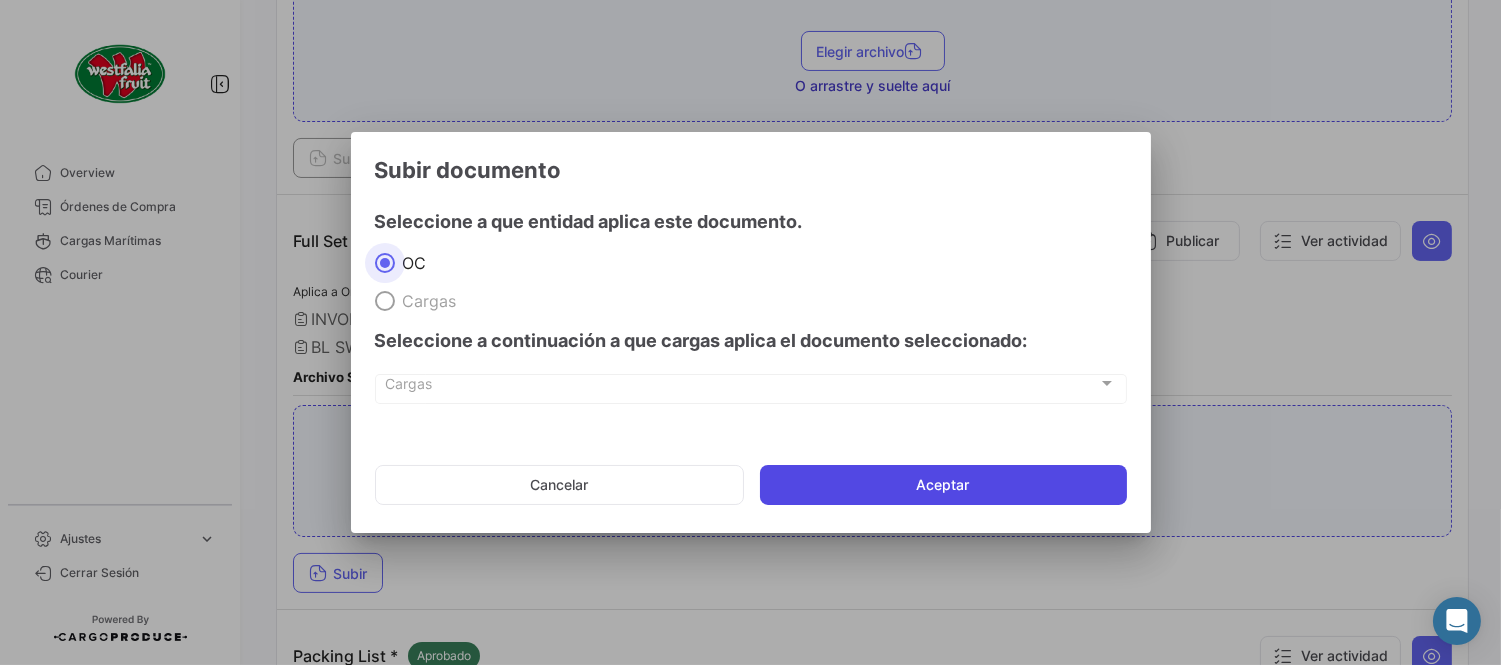 click on "Aceptar" 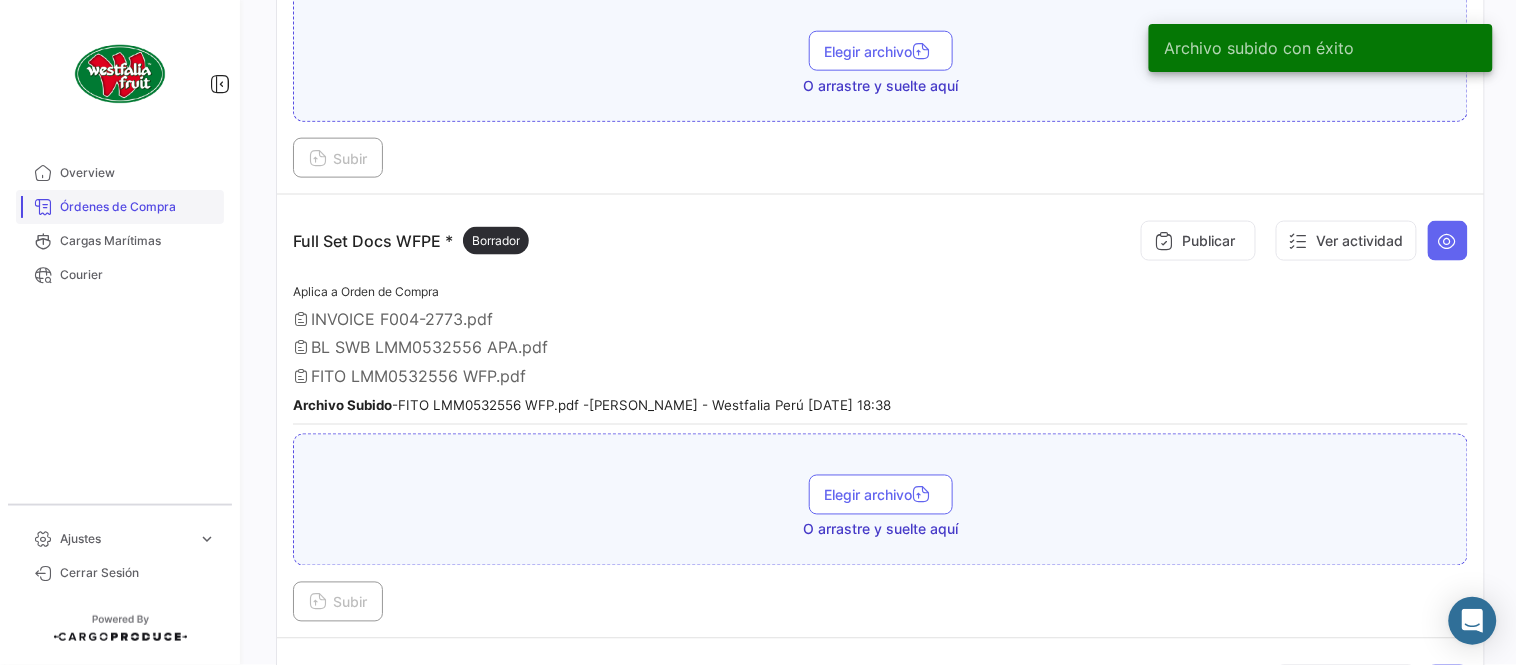 click on "Órdenes de Compra" at bounding box center [138, 207] 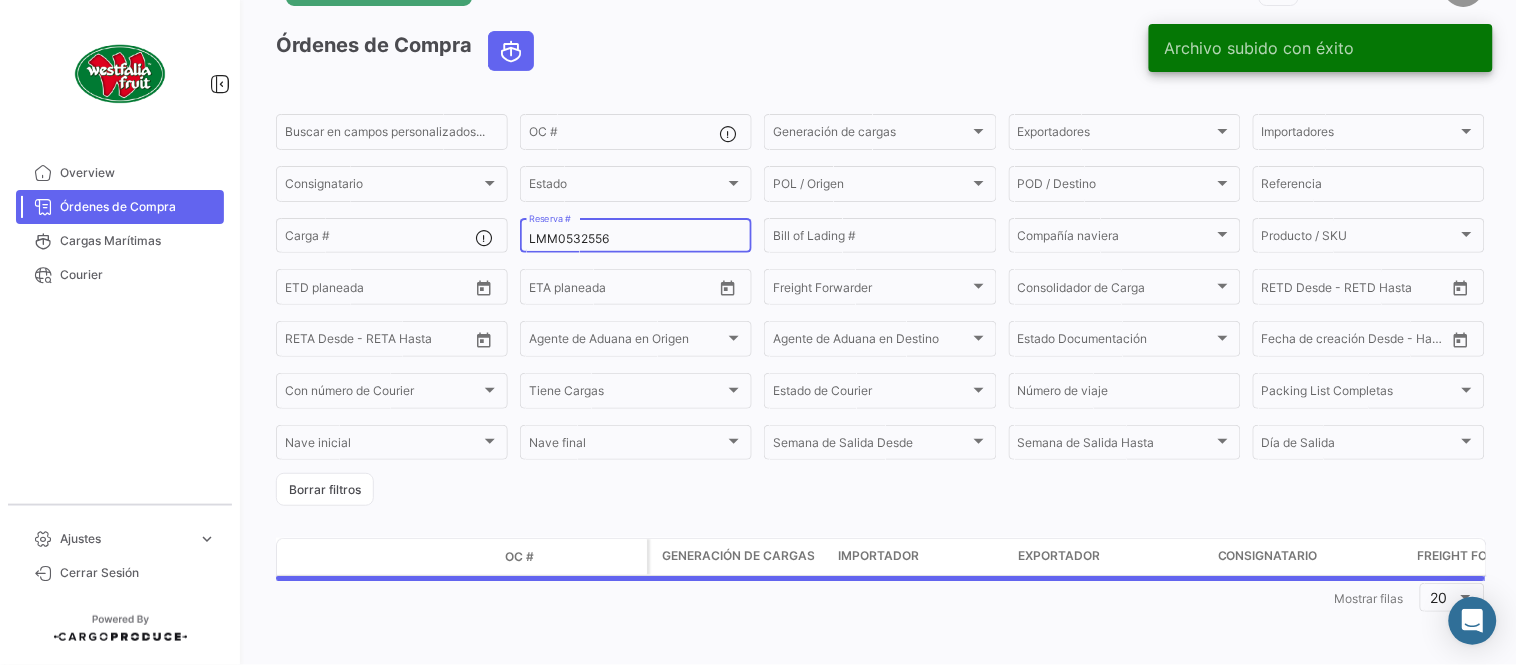 scroll, scrollTop: 0, scrollLeft: 0, axis: both 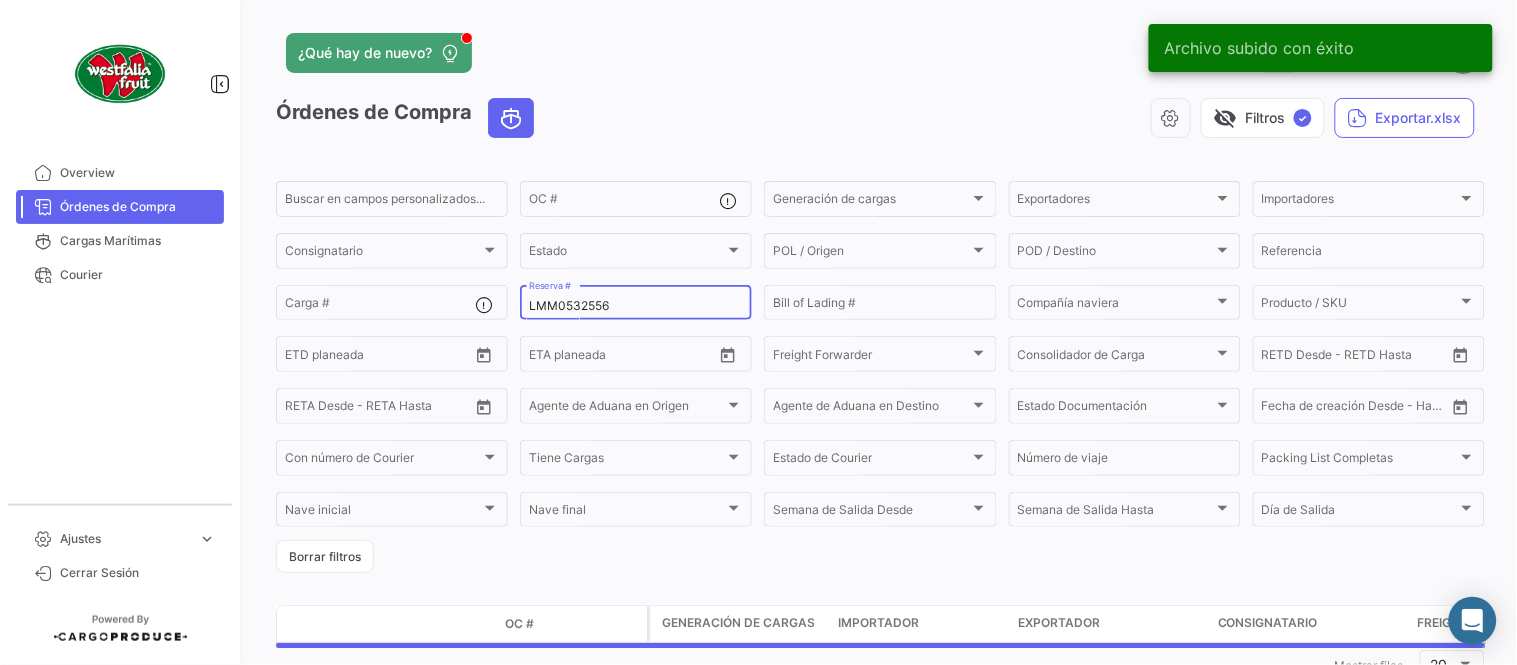 click on "LMM0532556" at bounding box center (636, 306) 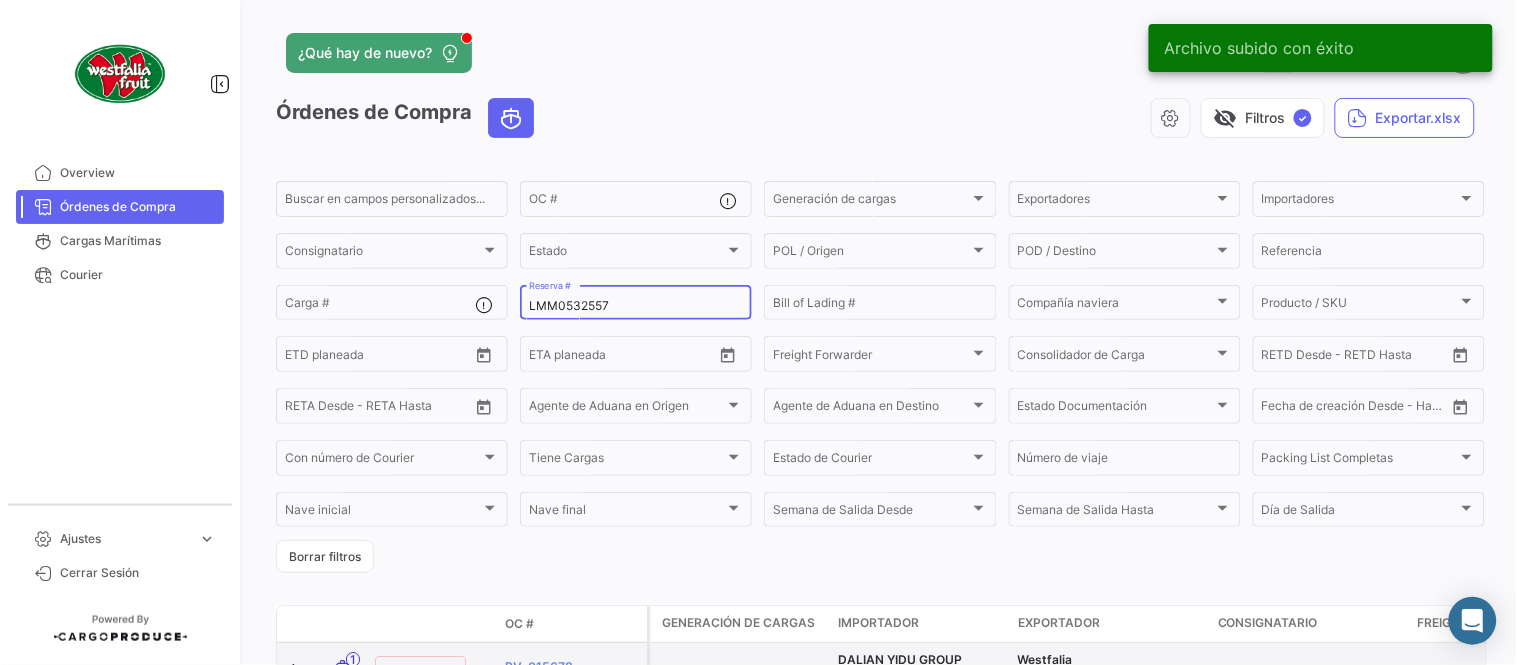 type on "LMM0532557" 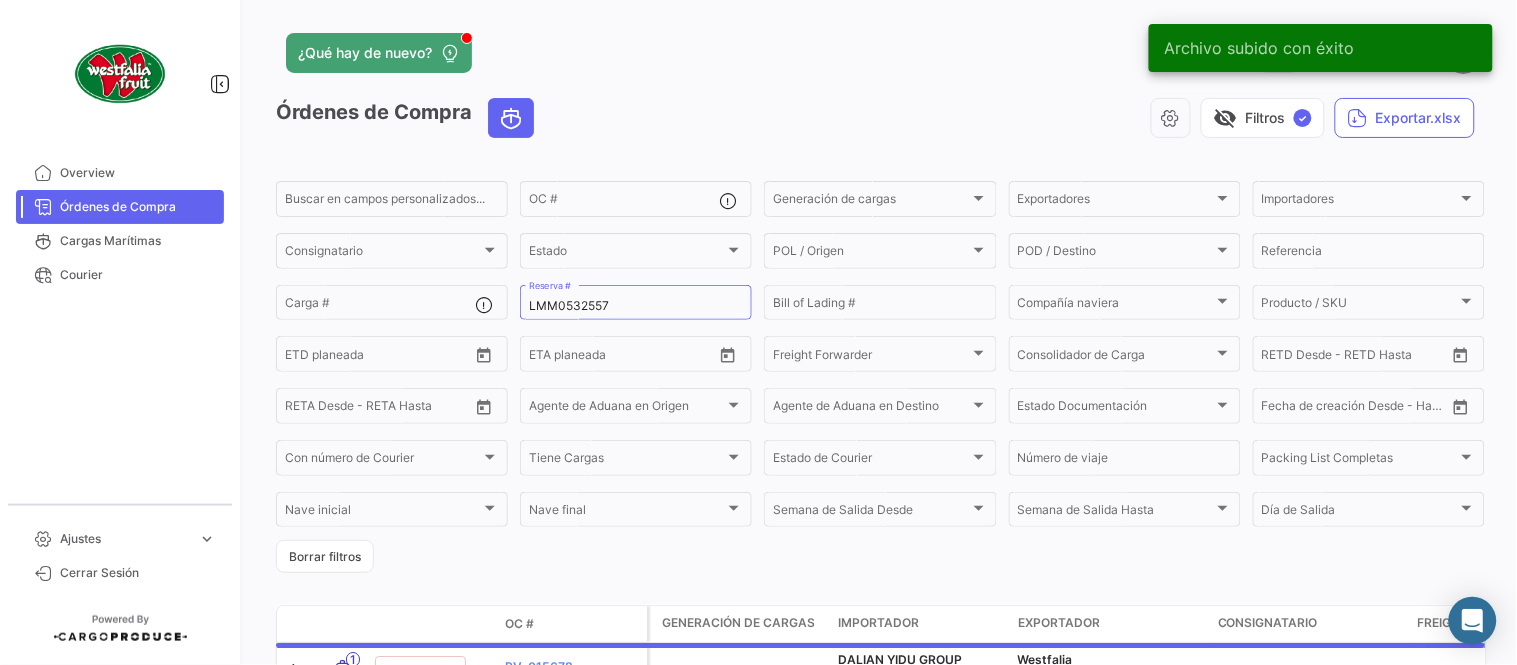 click on "visibility_off   Filtros  ✓  Exportar.xlsx" 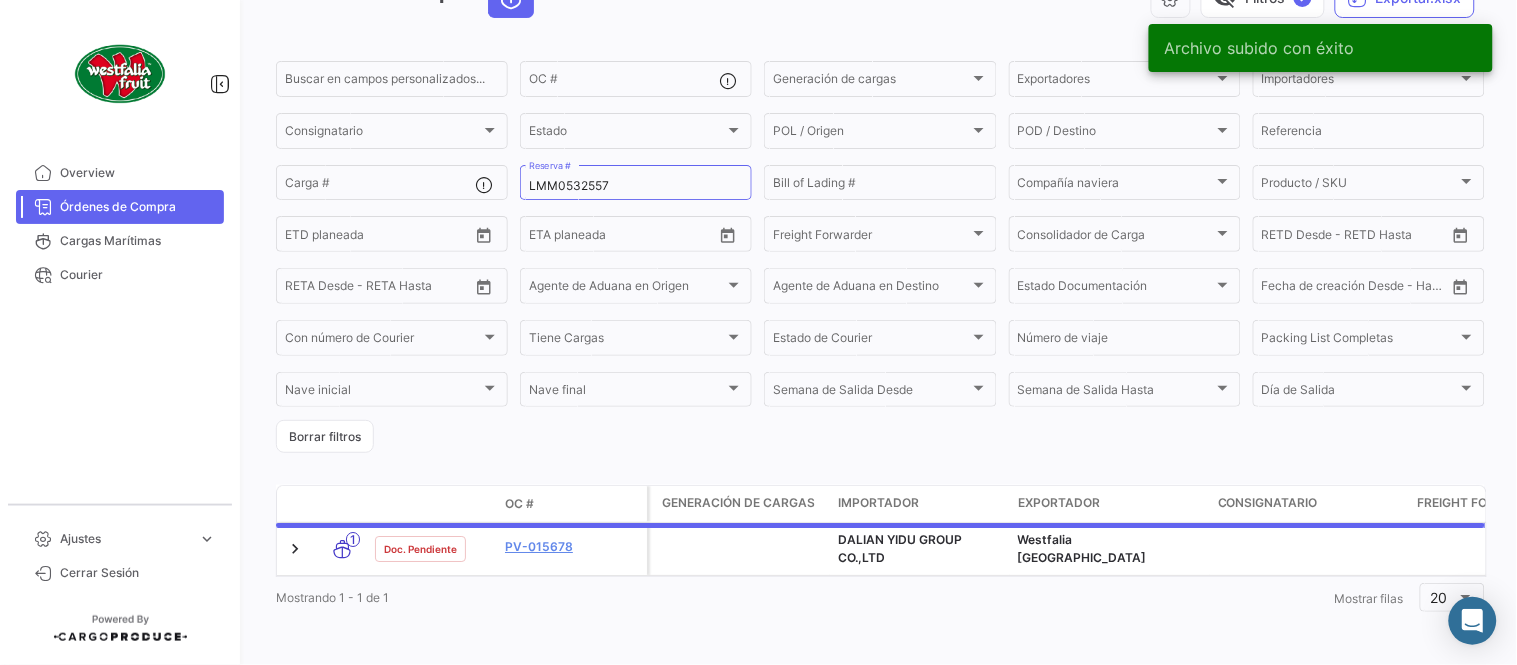 scroll, scrollTop: 136, scrollLeft: 0, axis: vertical 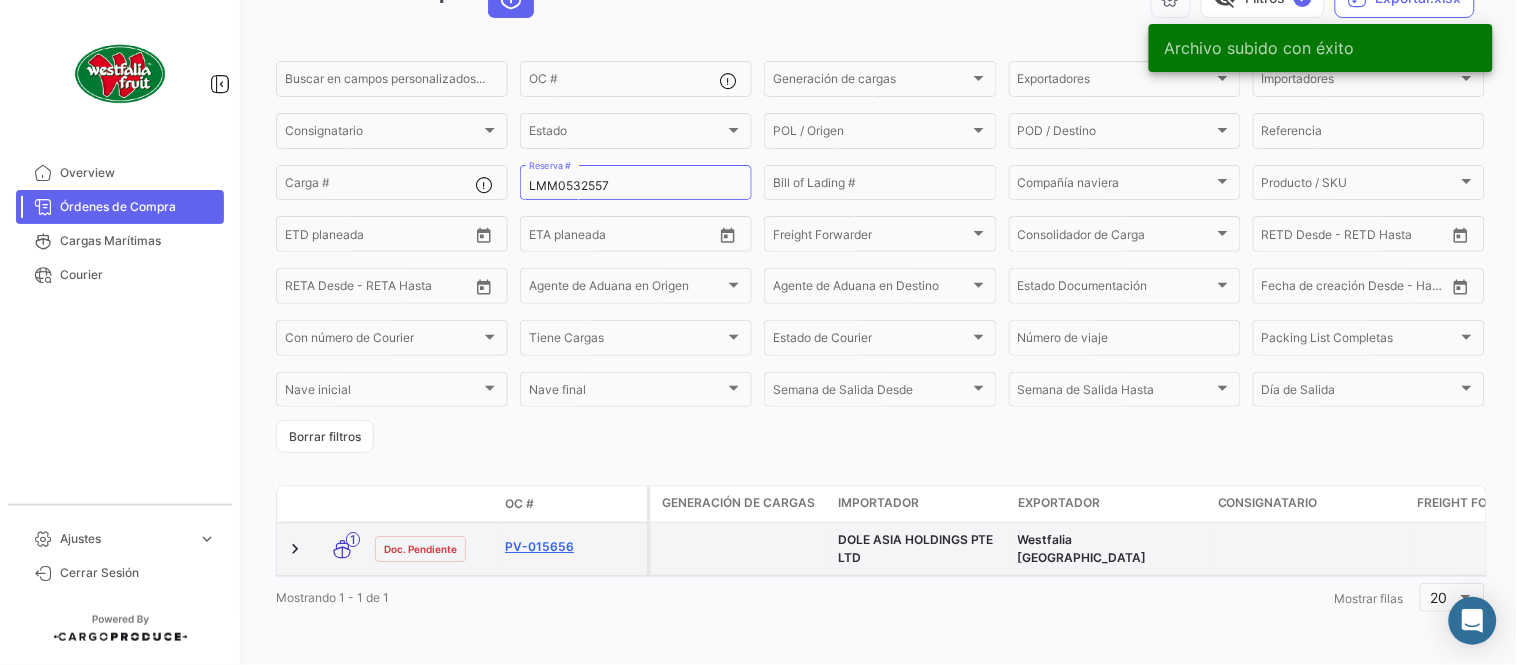 click on "PV-015656" 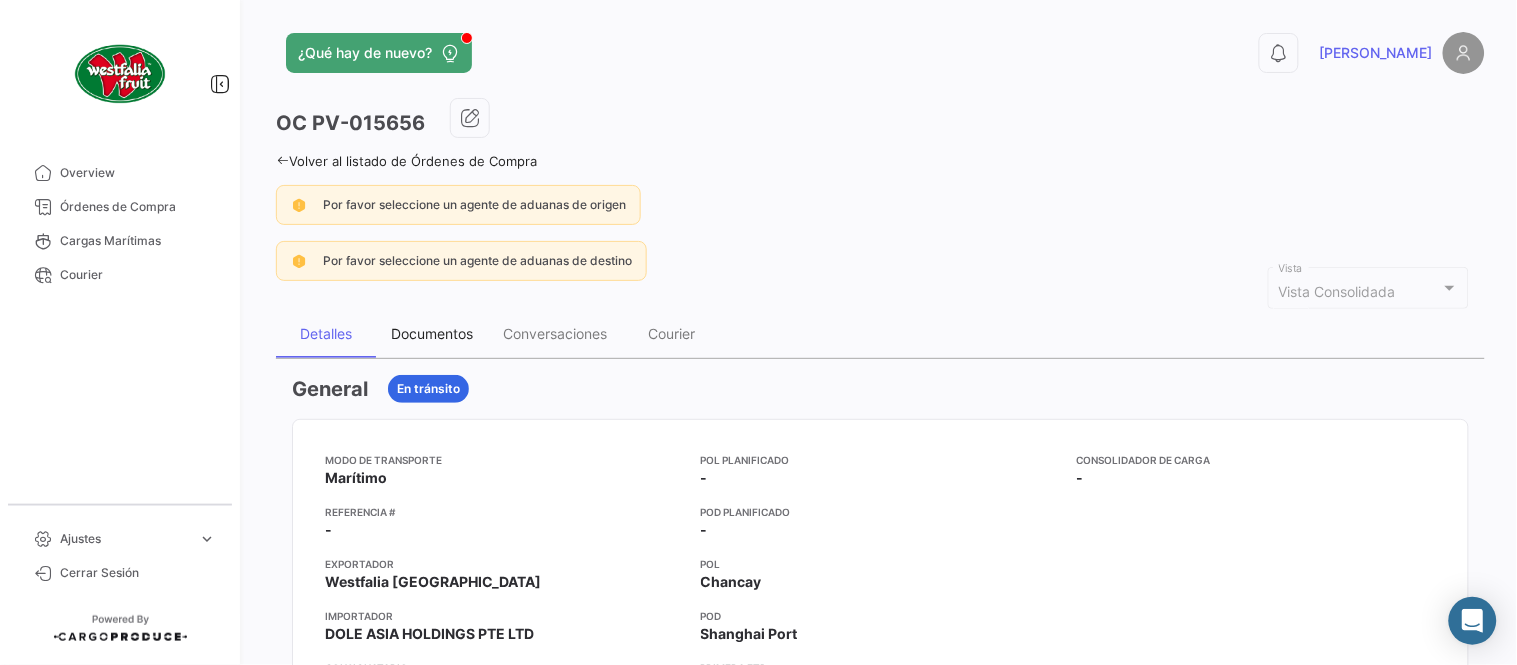 click on "Documentos" at bounding box center (432, 334) 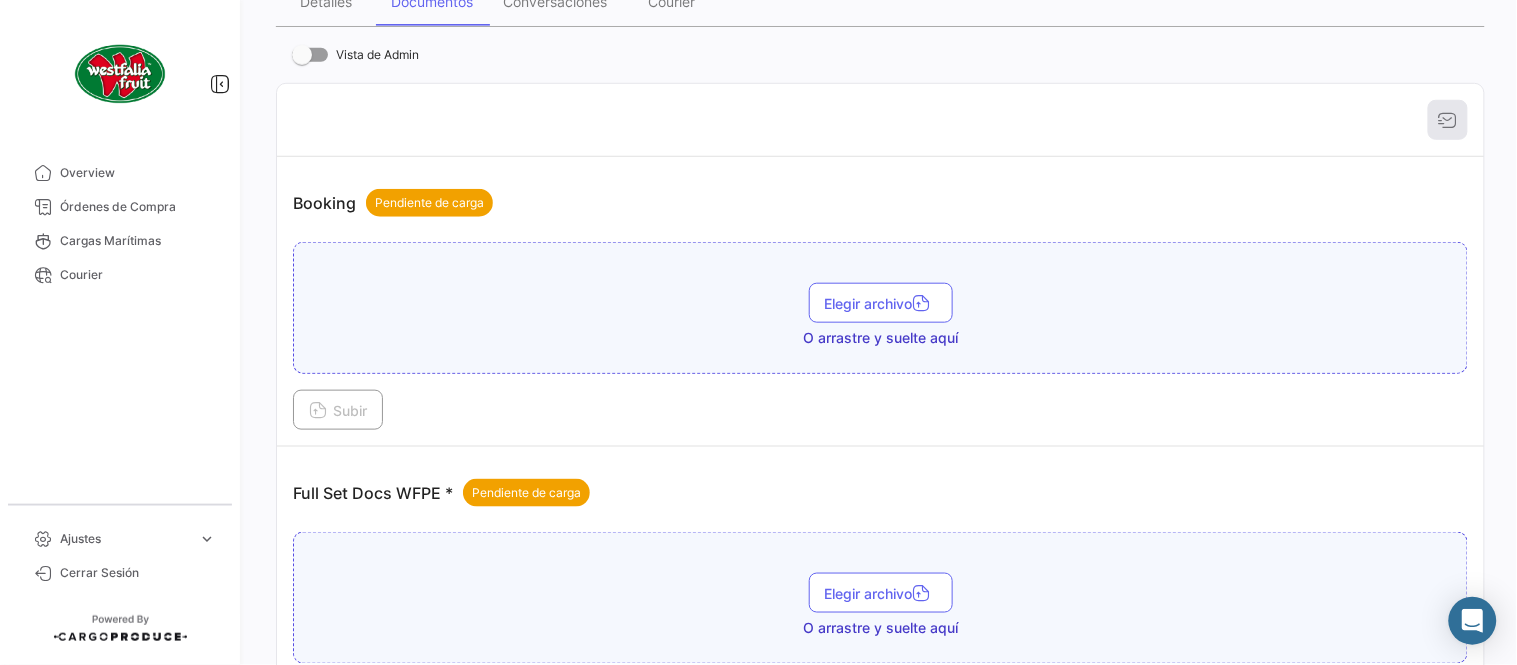 scroll, scrollTop: 806, scrollLeft: 0, axis: vertical 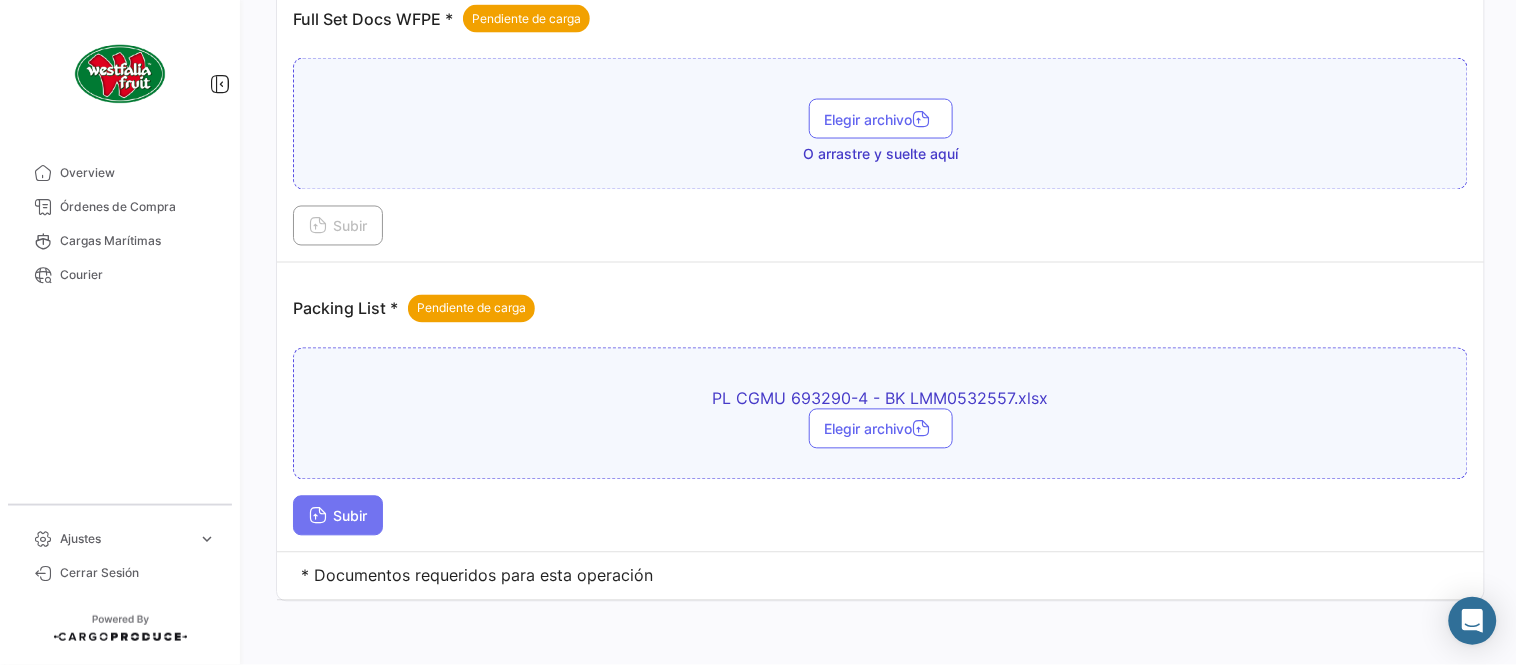 click on "Subir" at bounding box center (338, 516) 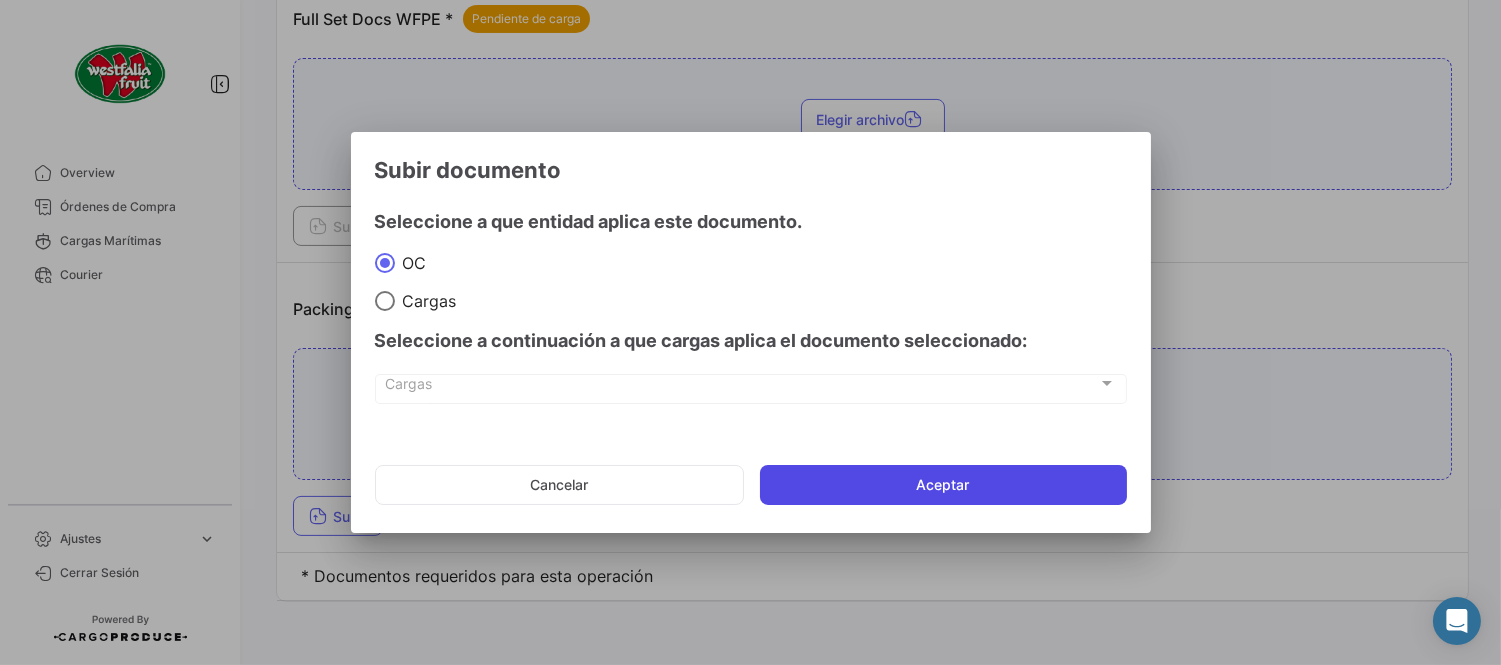 click on "Aceptar" 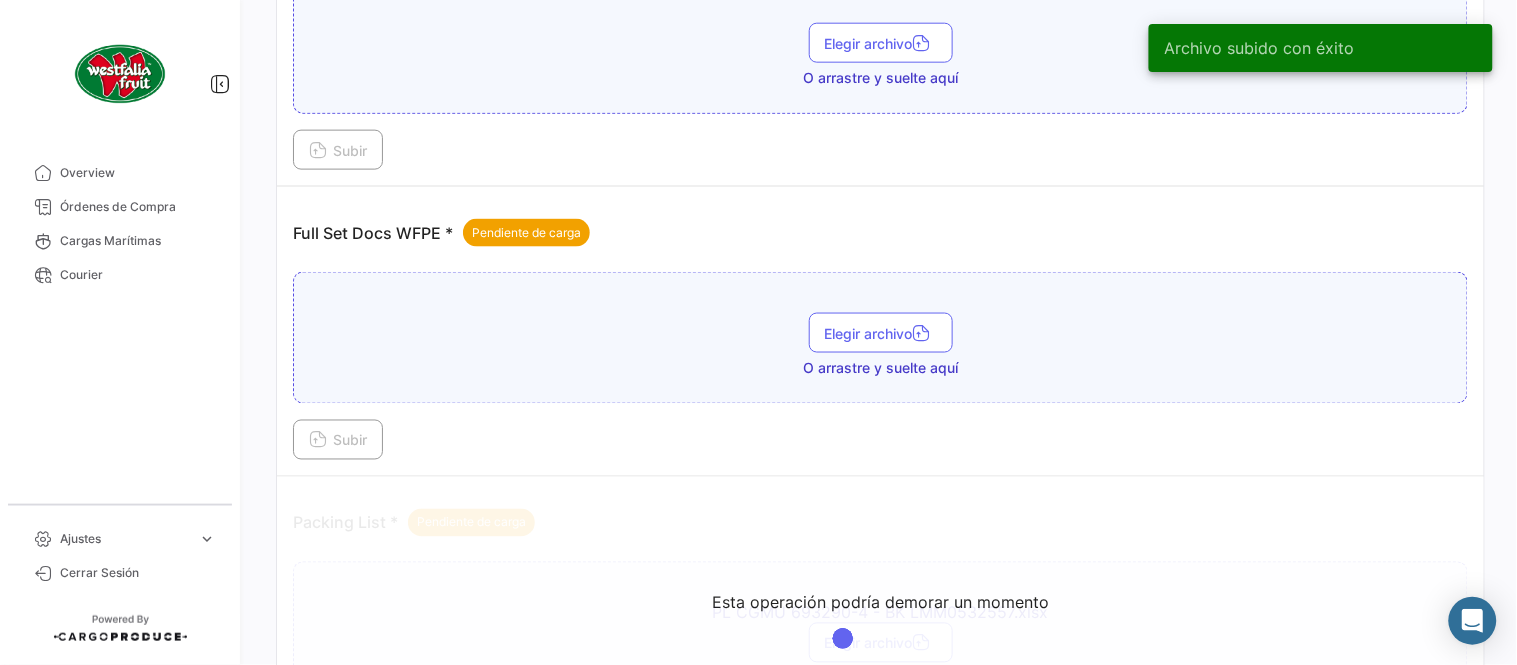 scroll, scrollTop: 584, scrollLeft: 0, axis: vertical 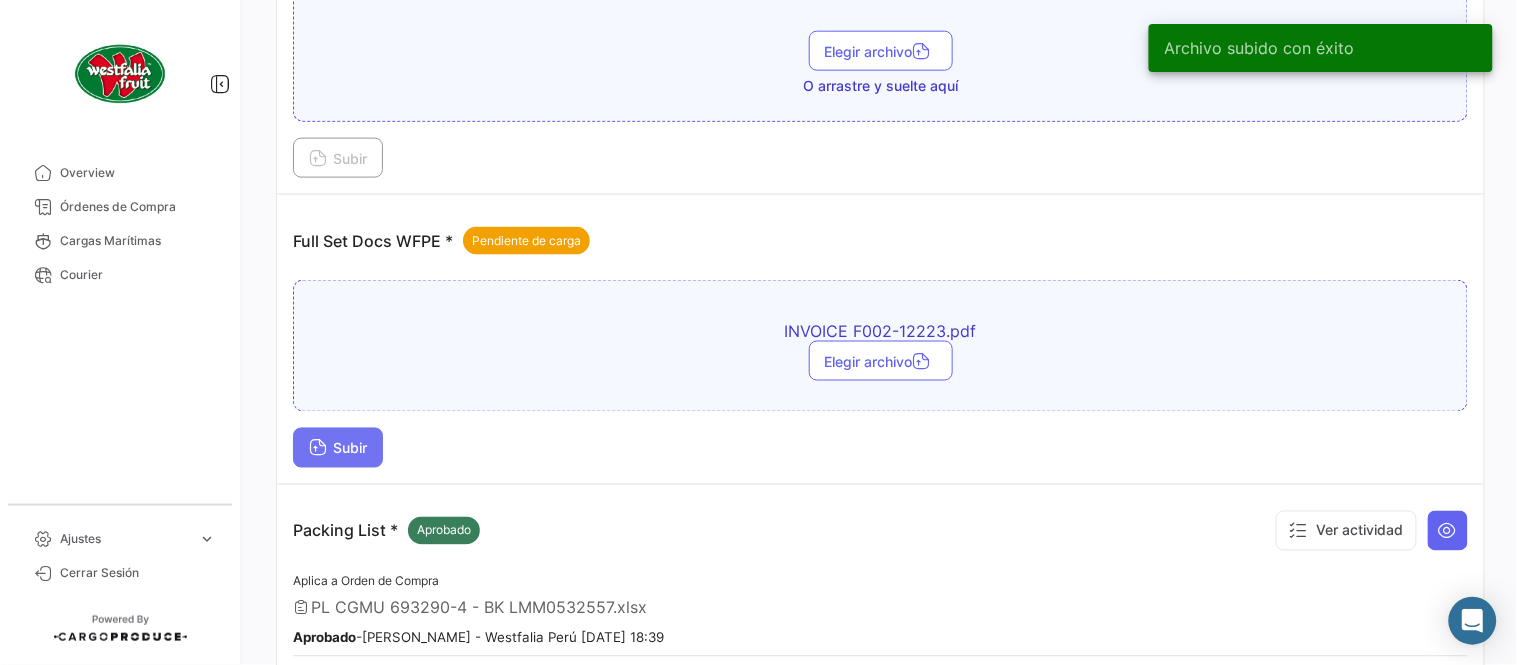 click on "Subir" at bounding box center [338, 448] 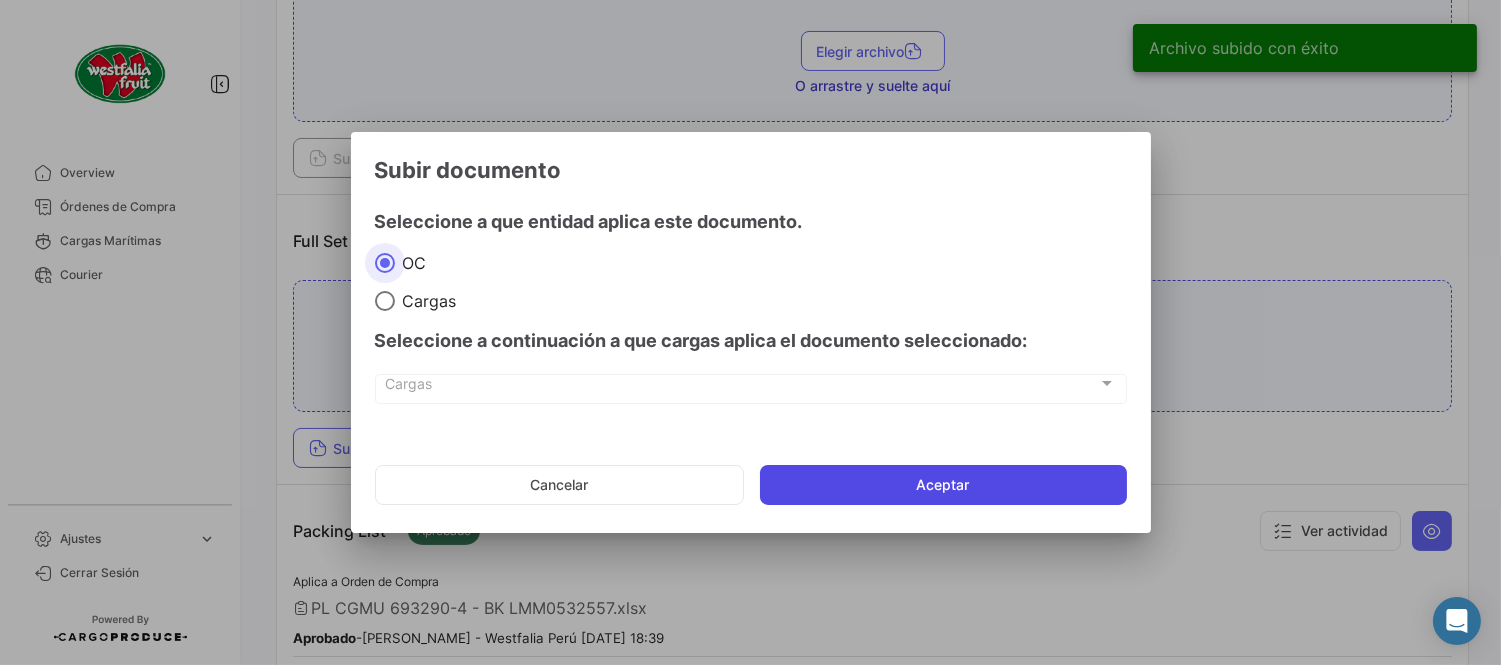 click on "Aceptar" 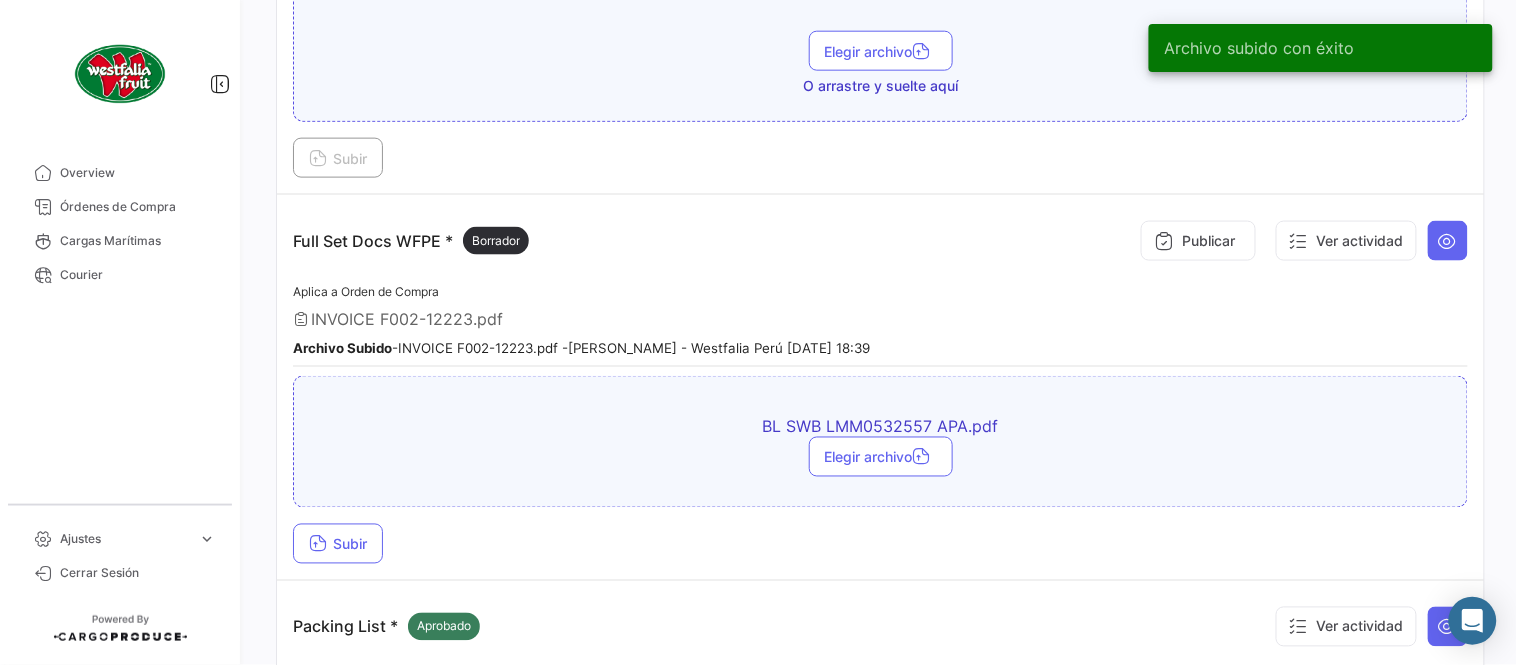 scroll, scrollTop: 695, scrollLeft: 0, axis: vertical 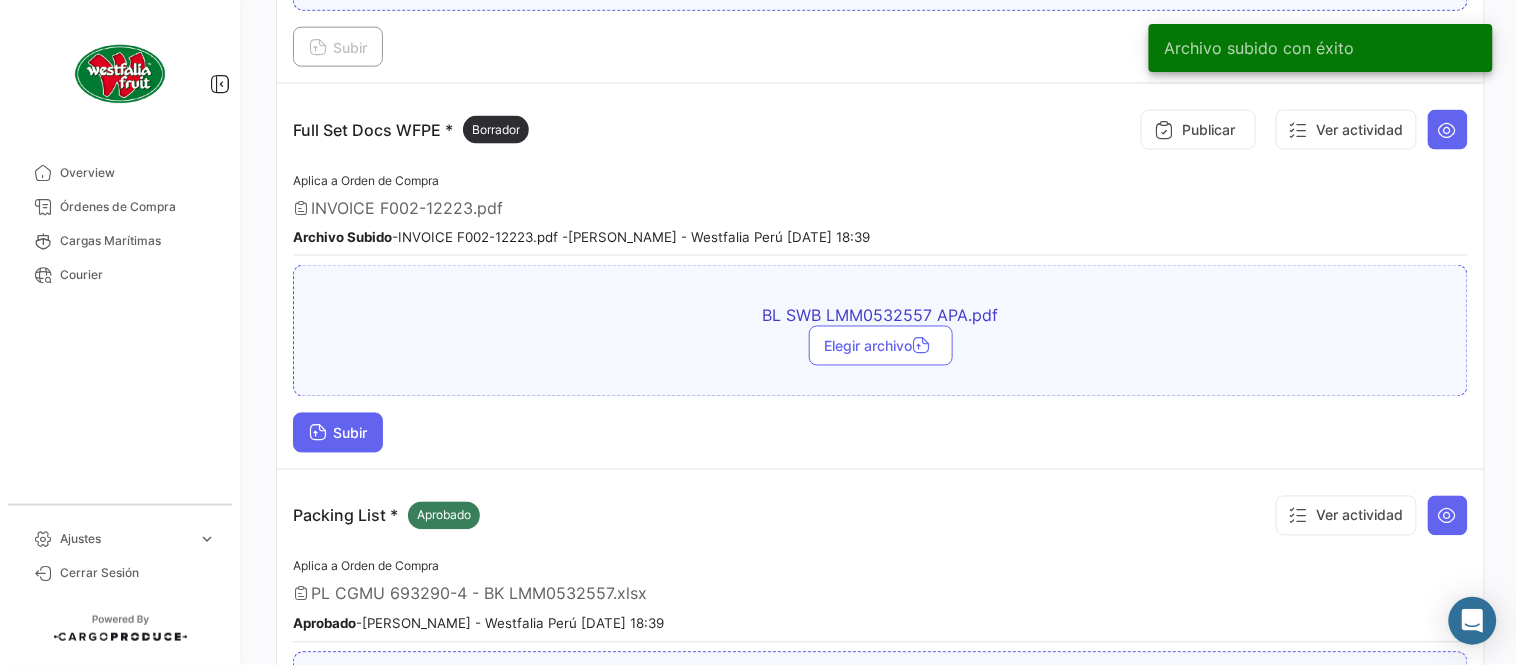 click on "Subir" at bounding box center (338, 433) 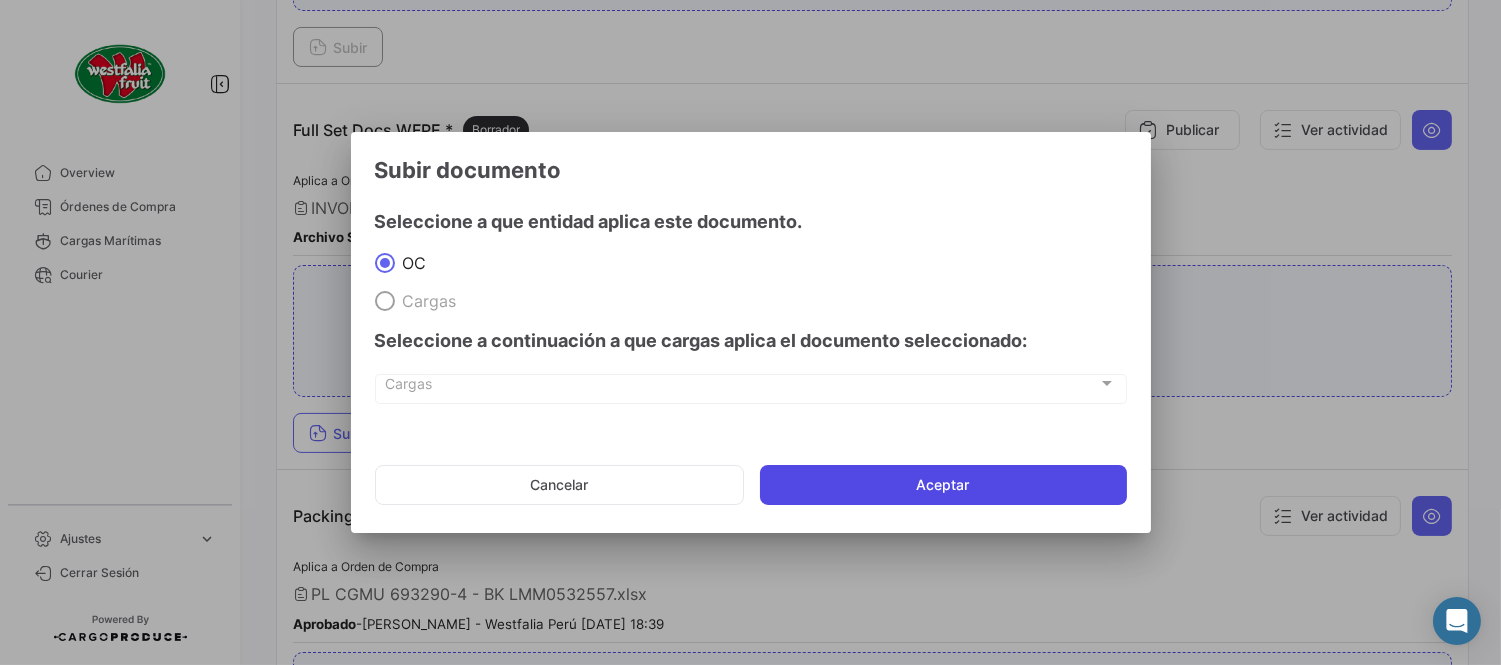 click on "Aceptar" 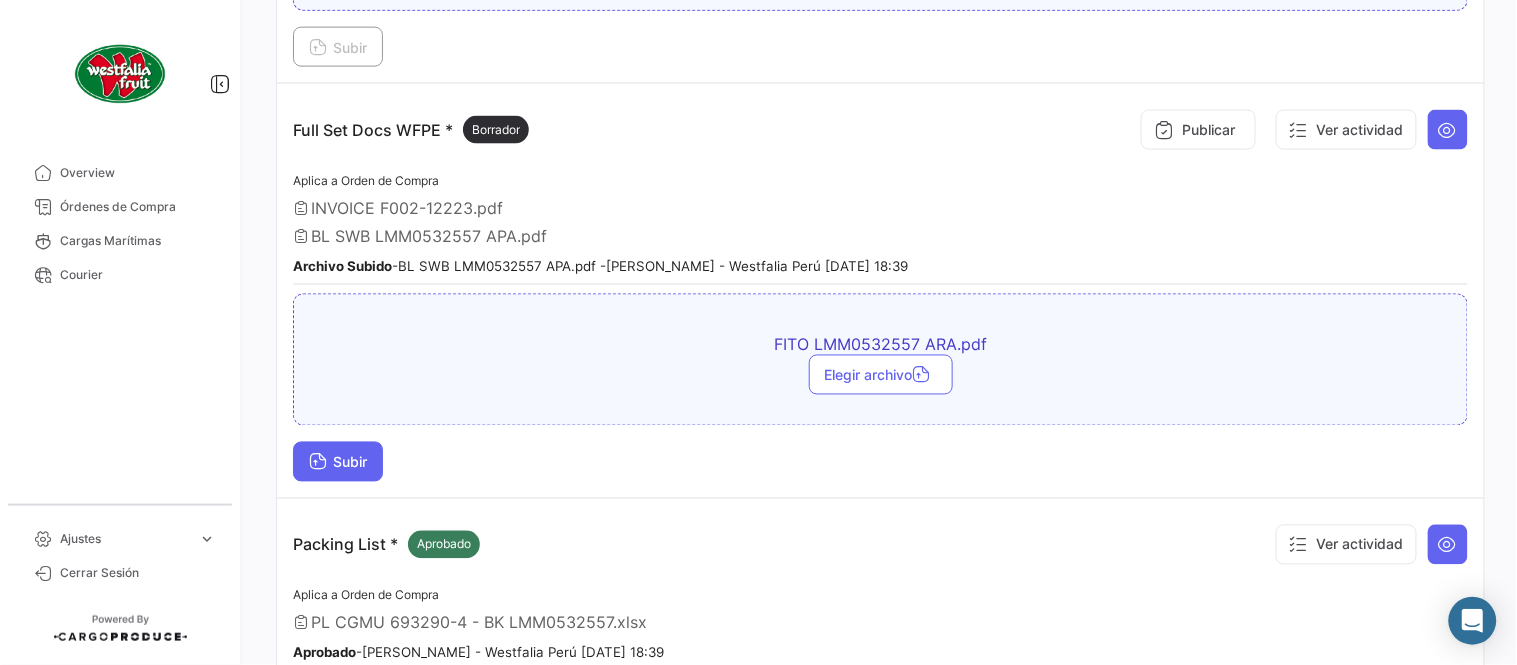 click on "Subir" at bounding box center (338, 462) 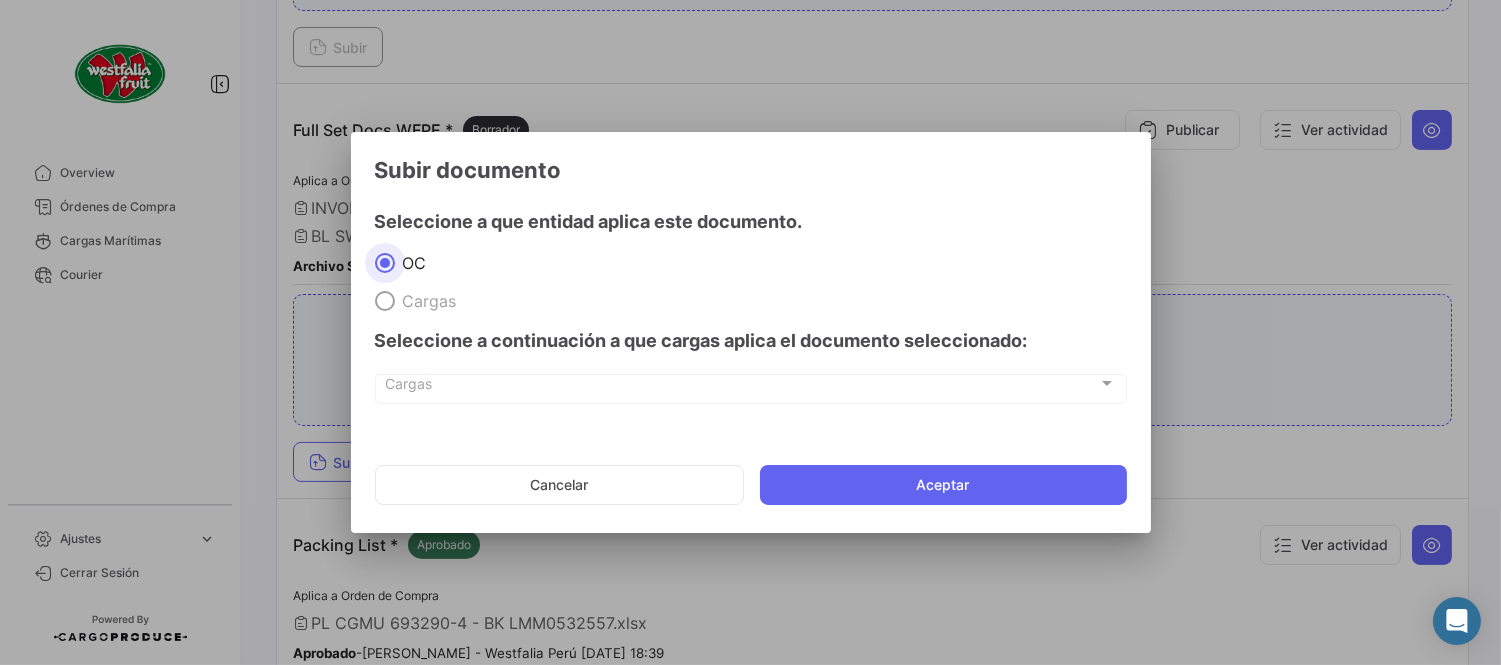 click on "Cancelar   Aceptar" 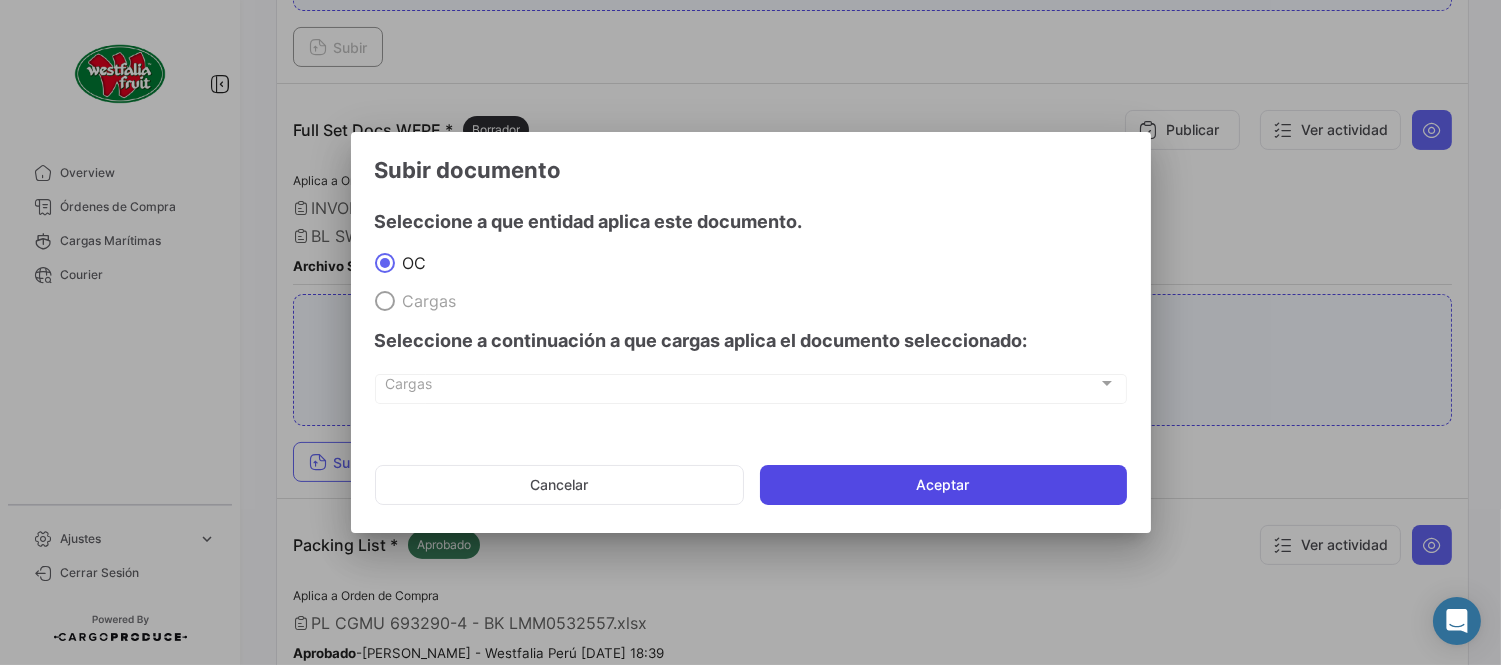 click on "Aceptar" 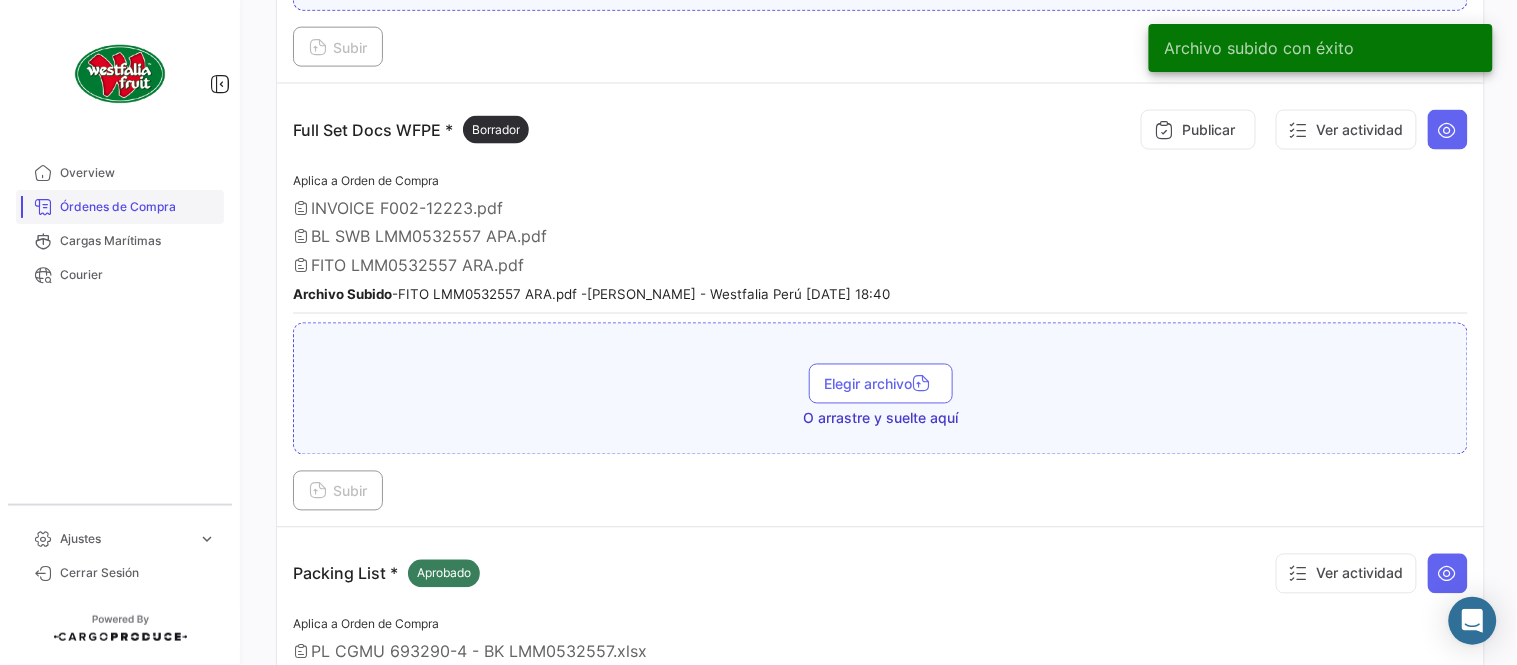 click on "Órdenes de Compra" at bounding box center [138, 207] 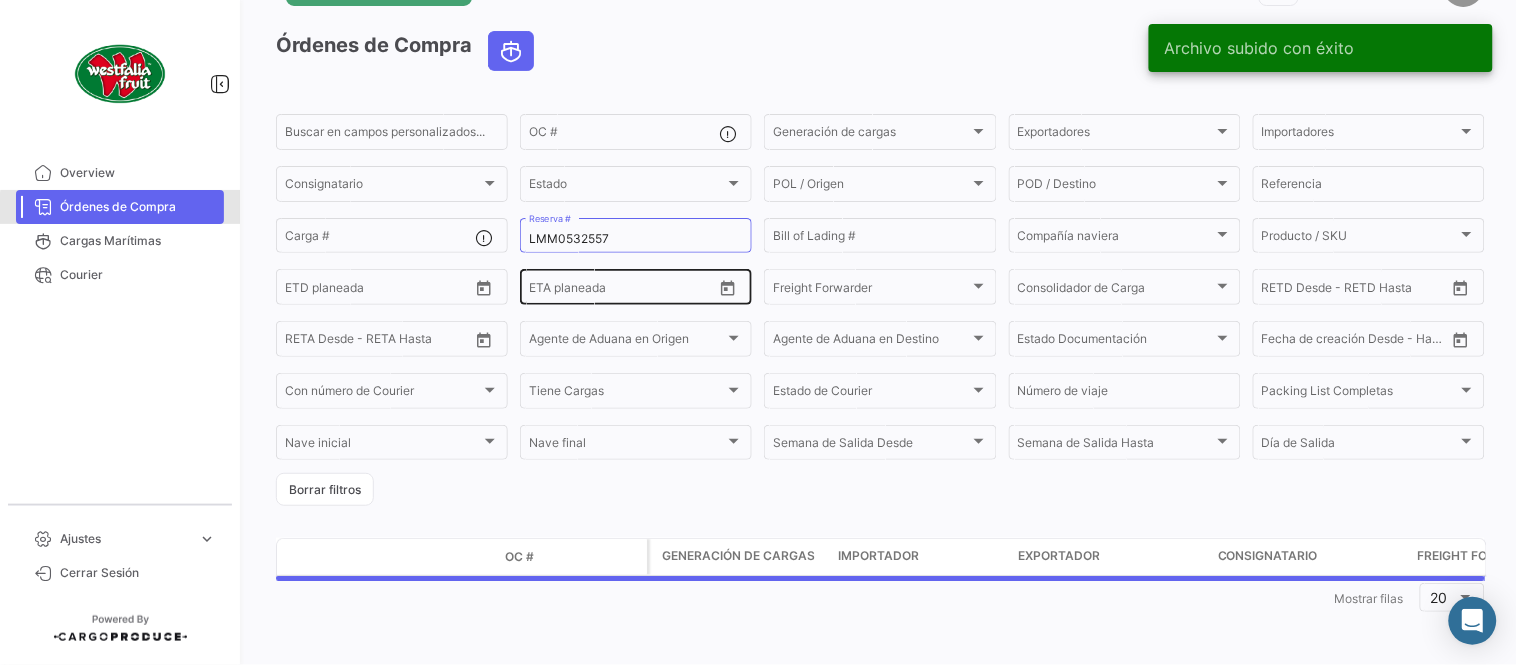 scroll, scrollTop: 0, scrollLeft: 0, axis: both 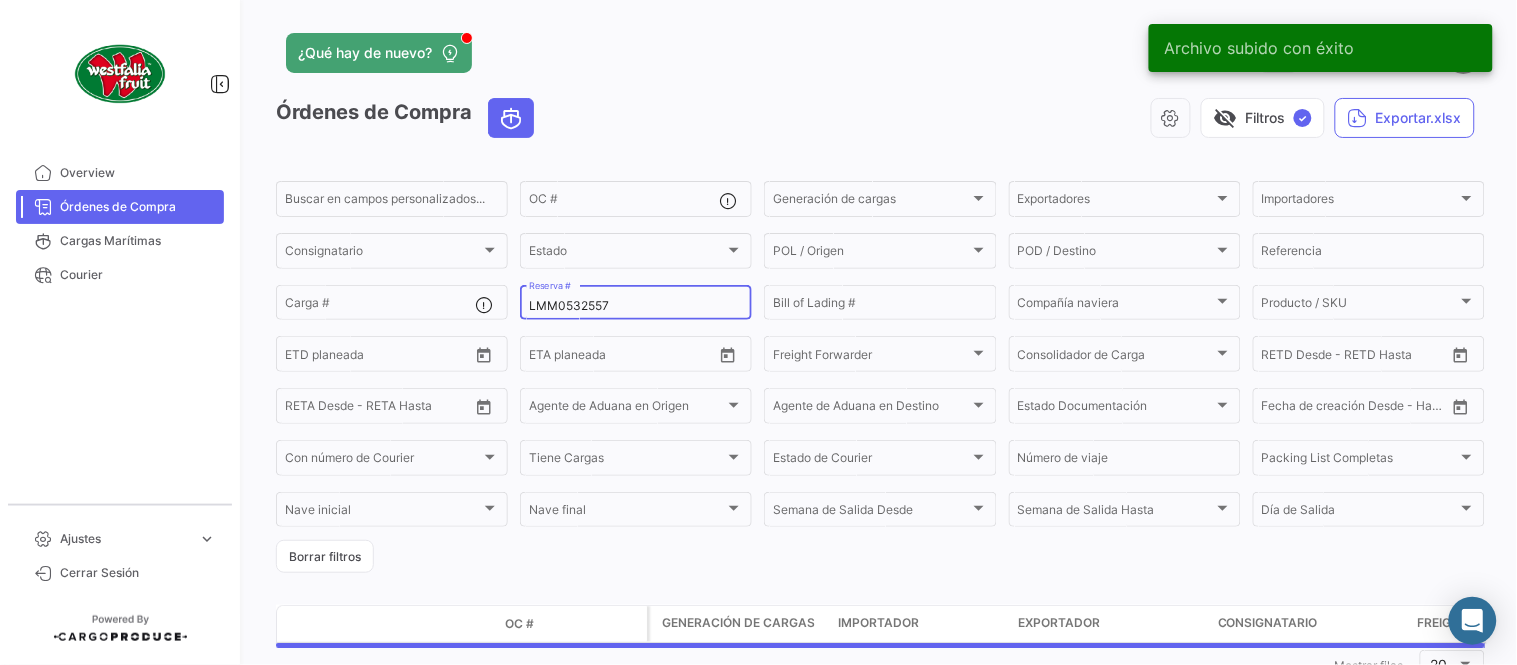 click on "LMM0532557" at bounding box center (636, 306) 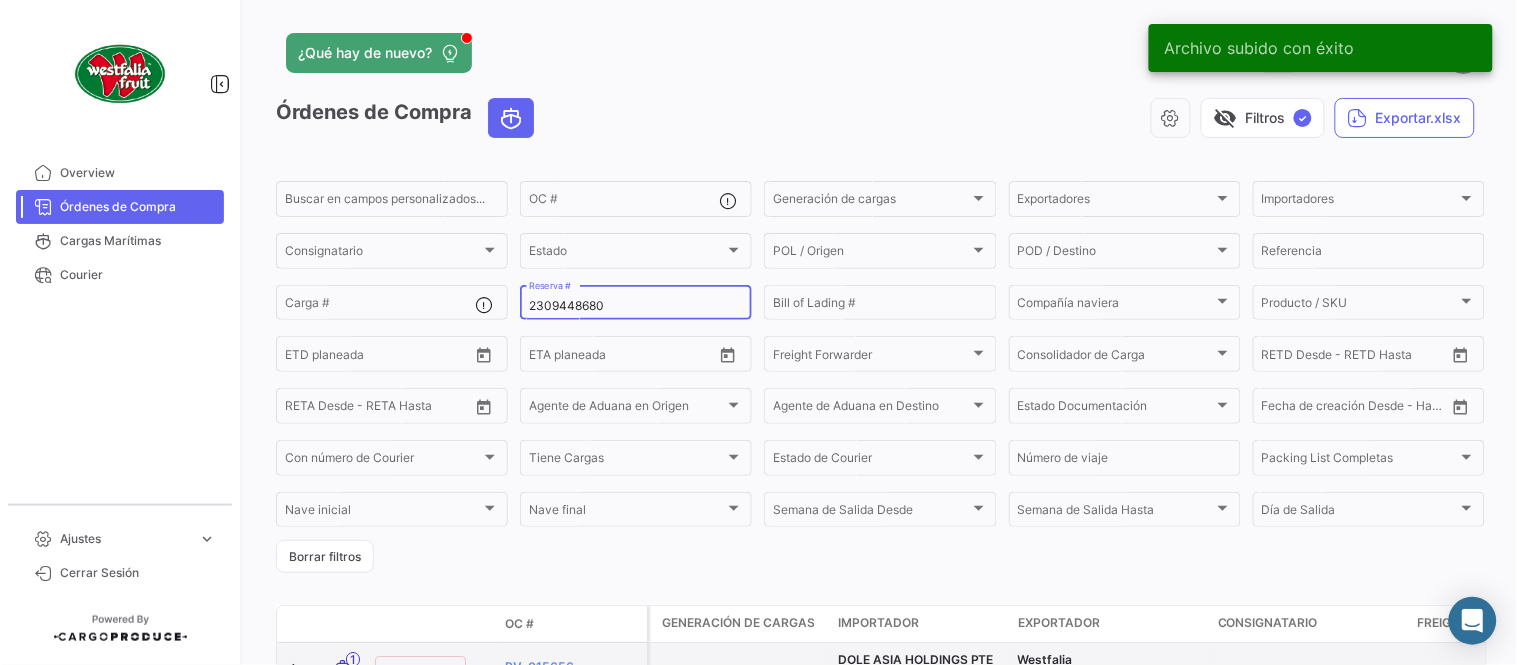 type on "2309448680" 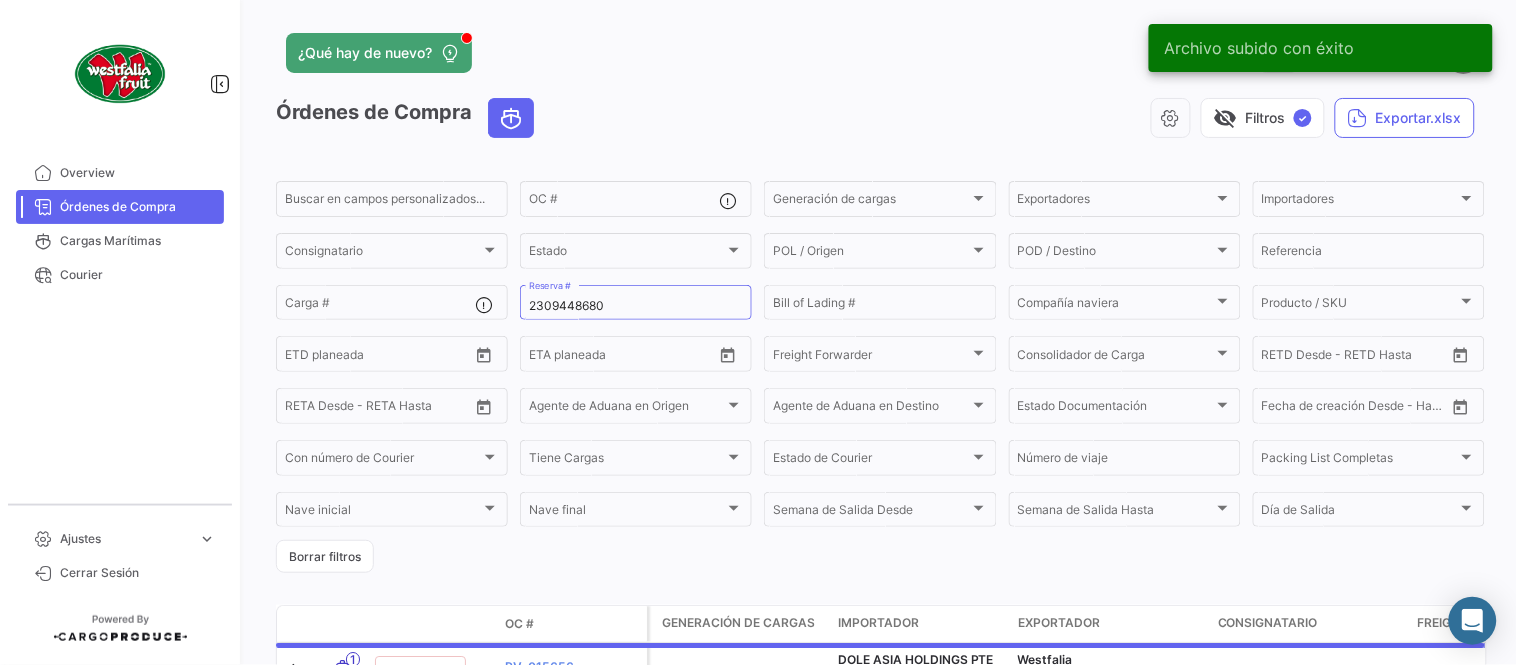 drag, startPoint x: 872, startPoint y: 37, endPoint x: 838, endPoint y: 56, distance: 38.948685 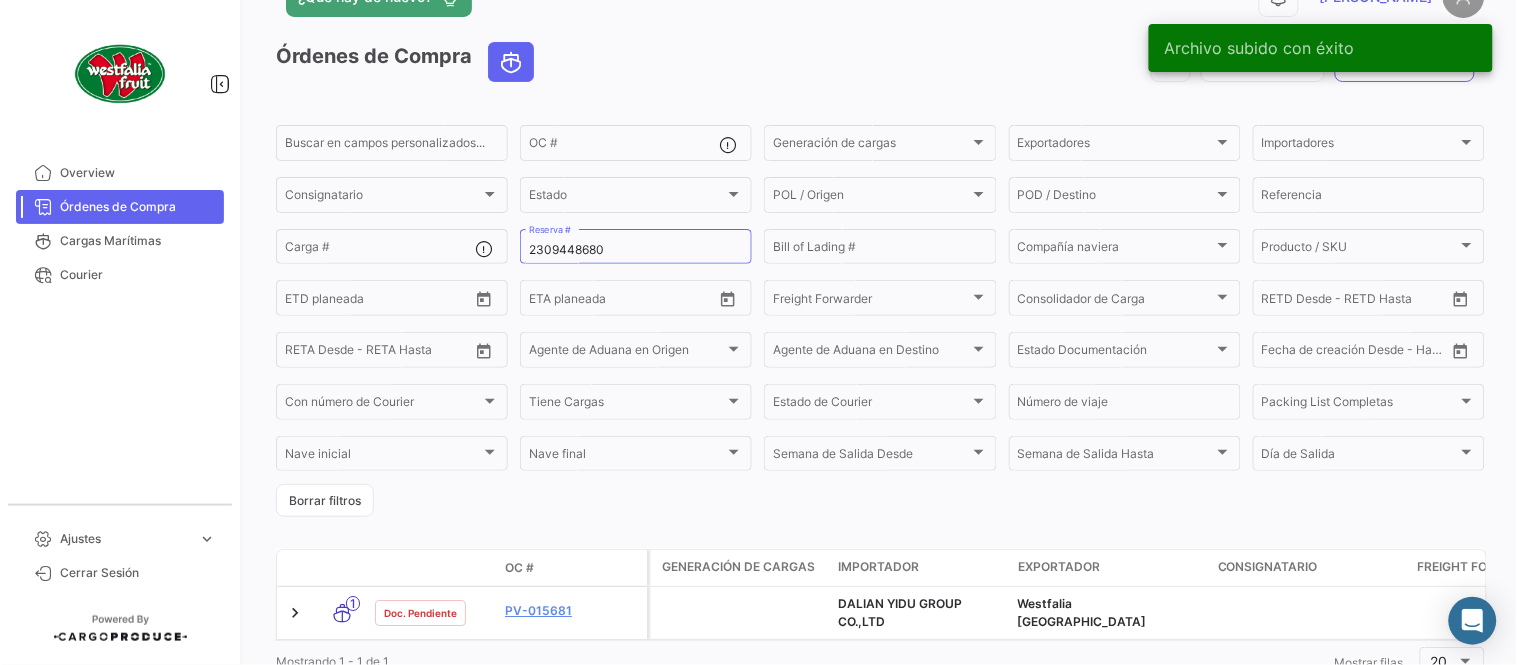 scroll, scrollTop: 111, scrollLeft: 0, axis: vertical 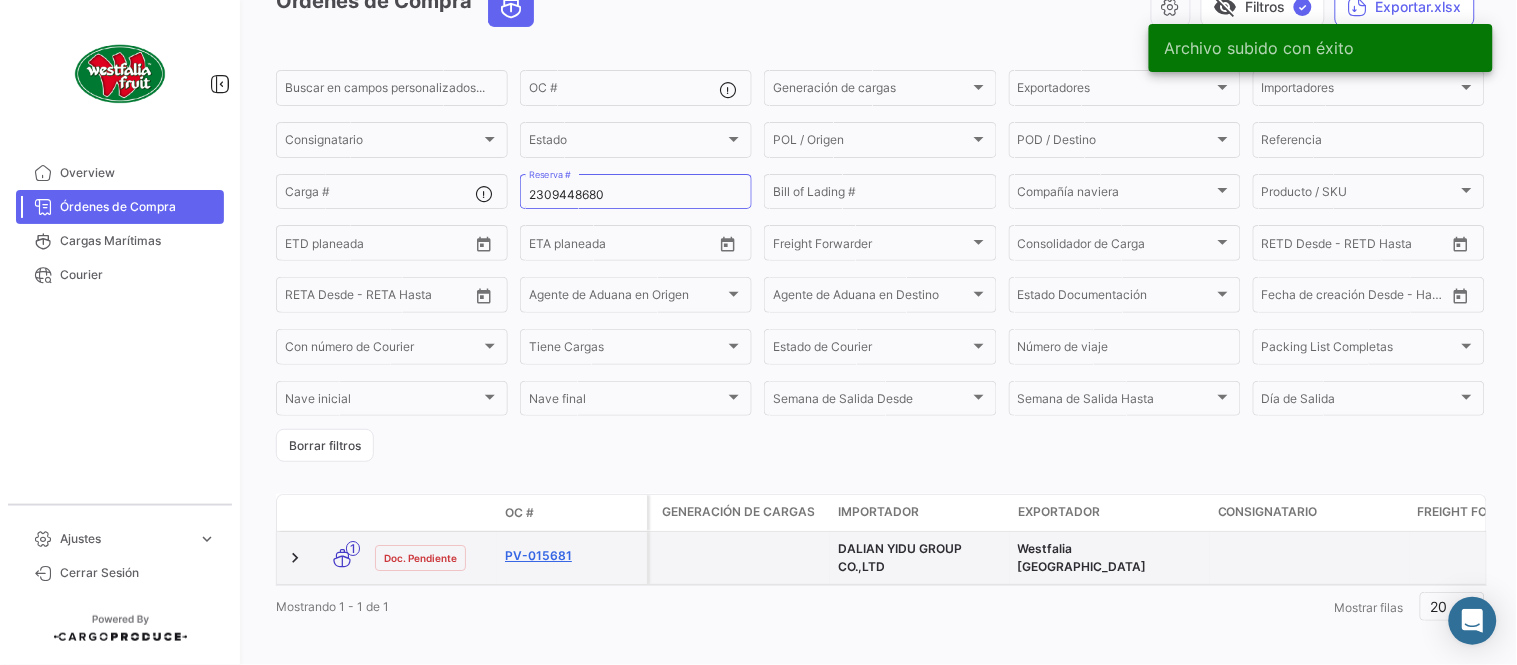 click on "PV-015681" 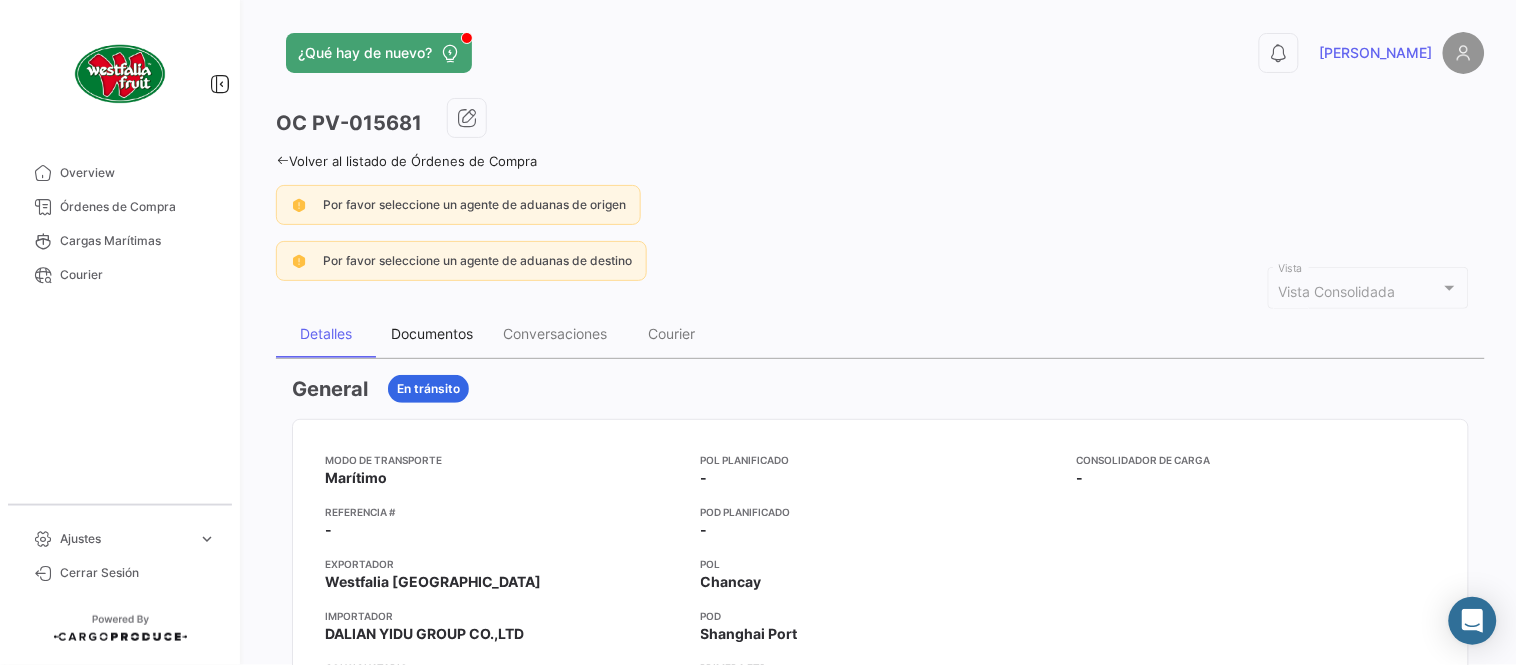 click on "Documentos" at bounding box center [432, 333] 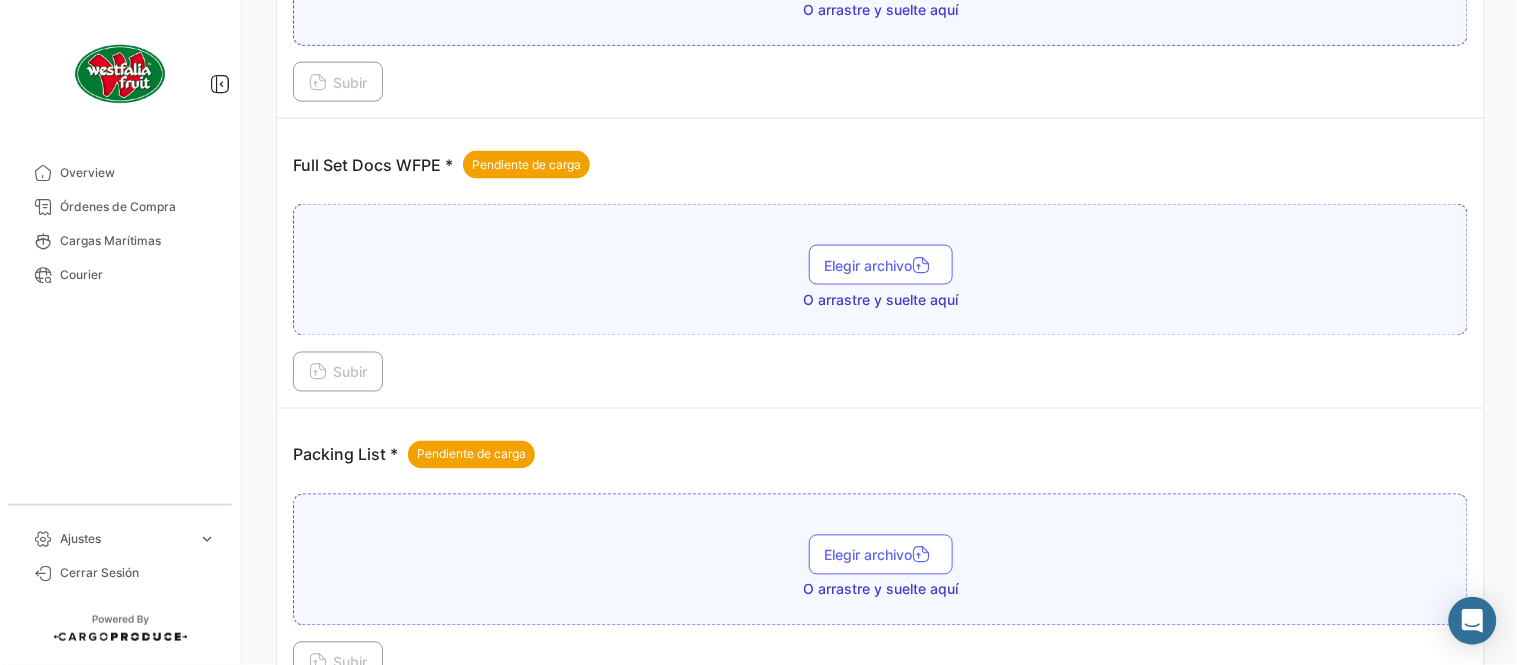 scroll, scrollTop: 666, scrollLeft: 0, axis: vertical 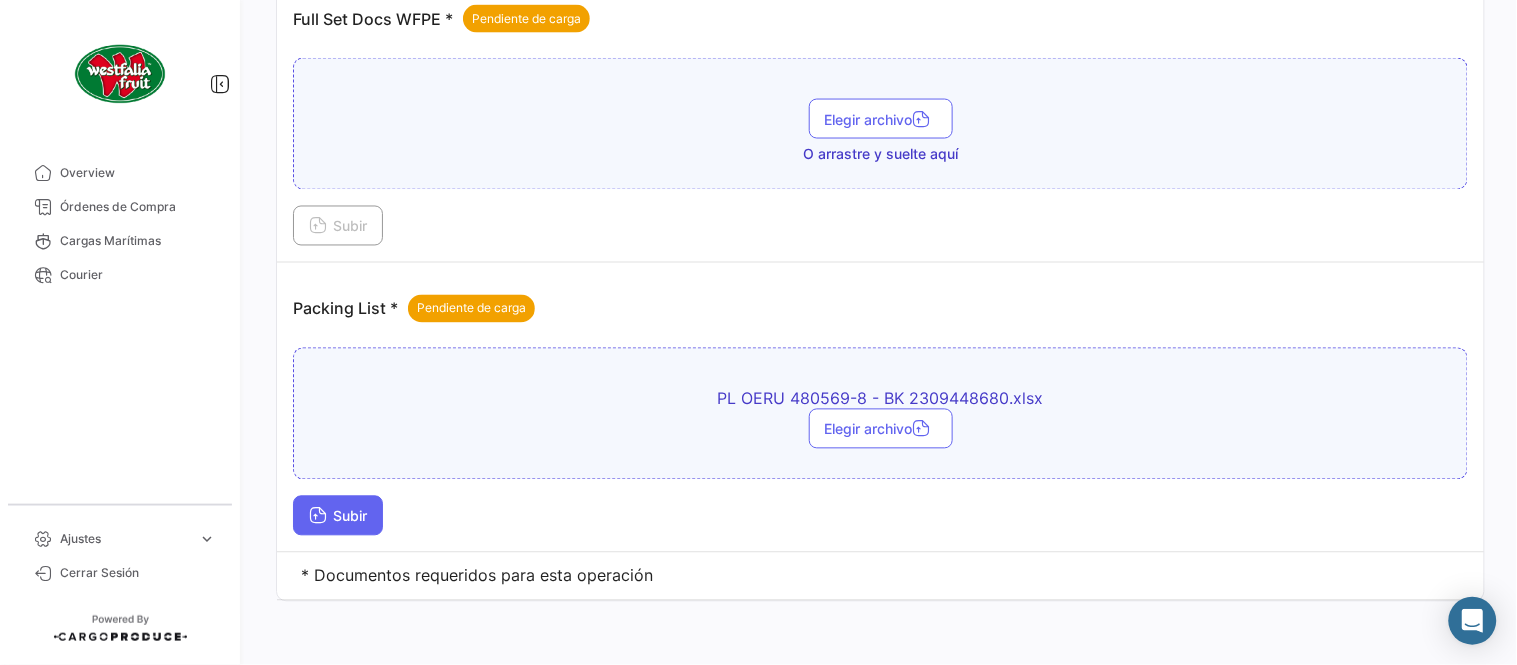 click on "Subir" at bounding box center (338, 516) 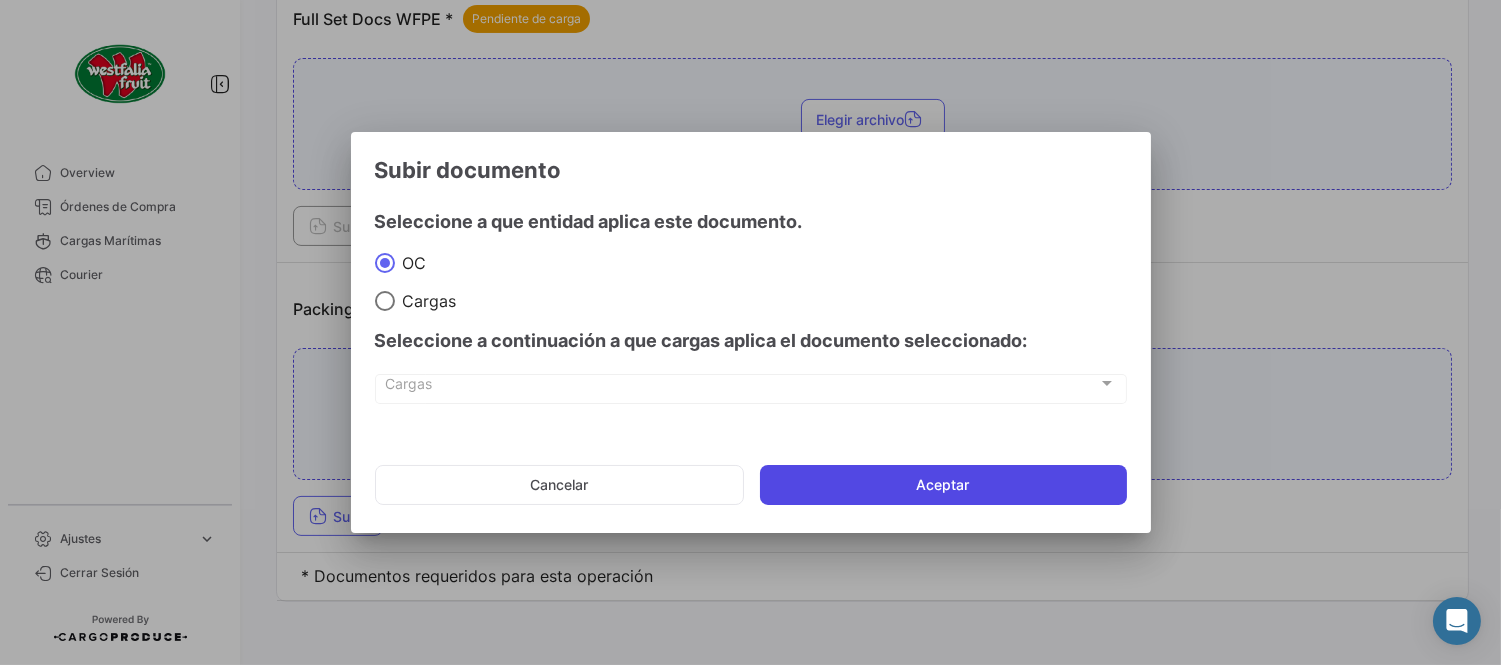 click on "Aceptar" 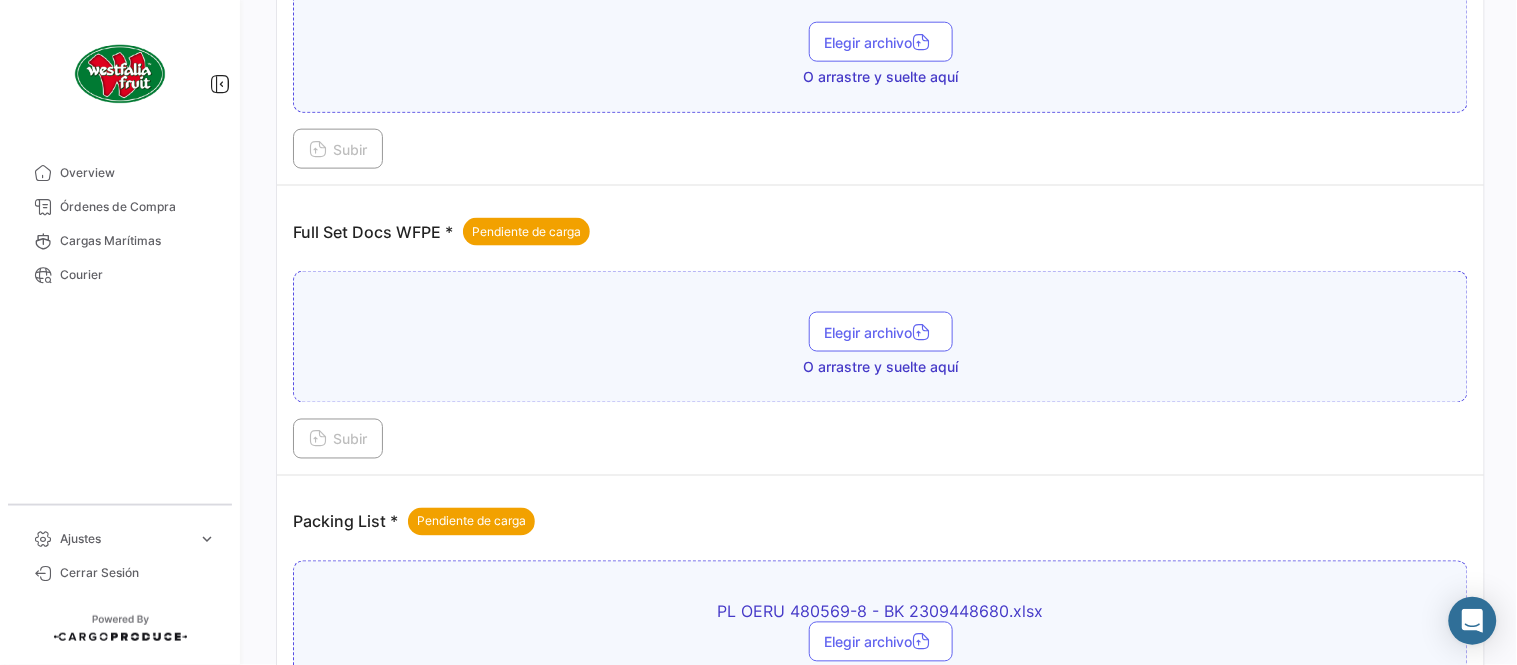 scroll, scrollTop: 584, scrollLeft: 0, axis: vertical 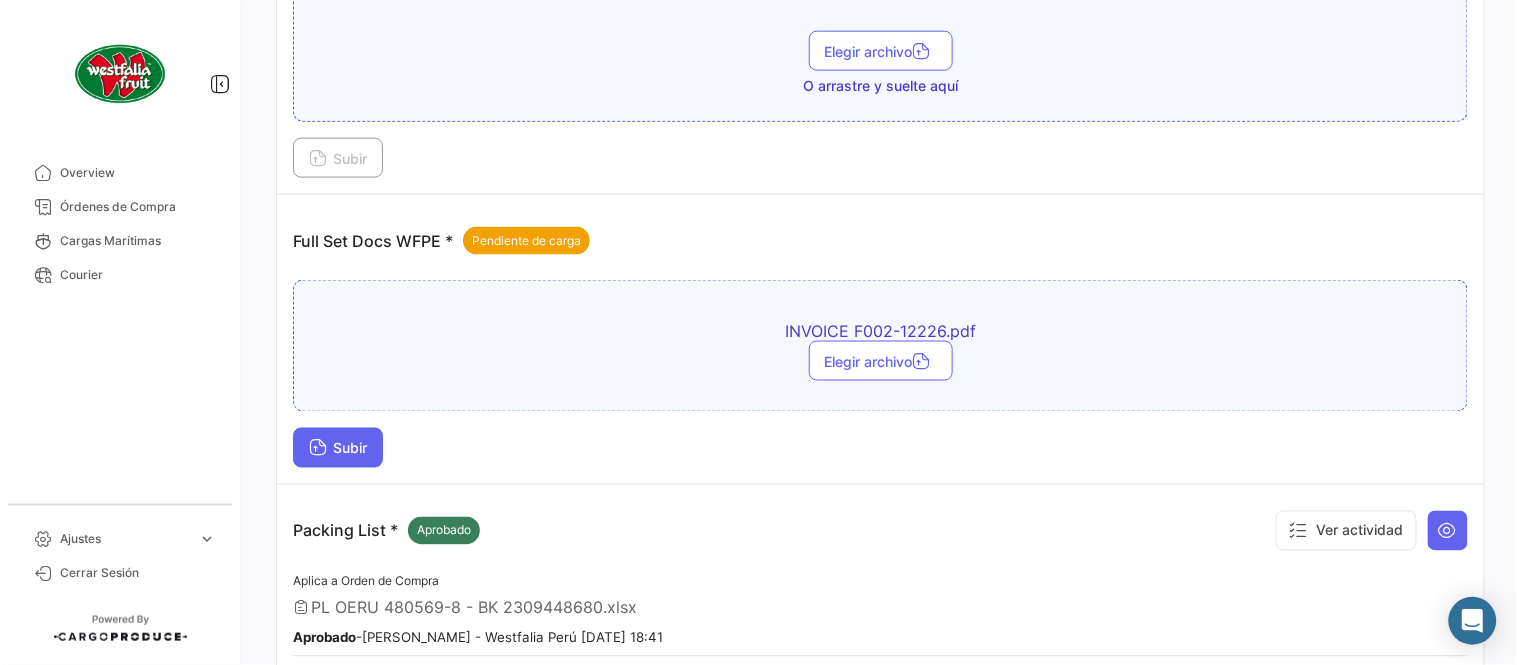 click on "Subir" at bounding box center [338, 448] 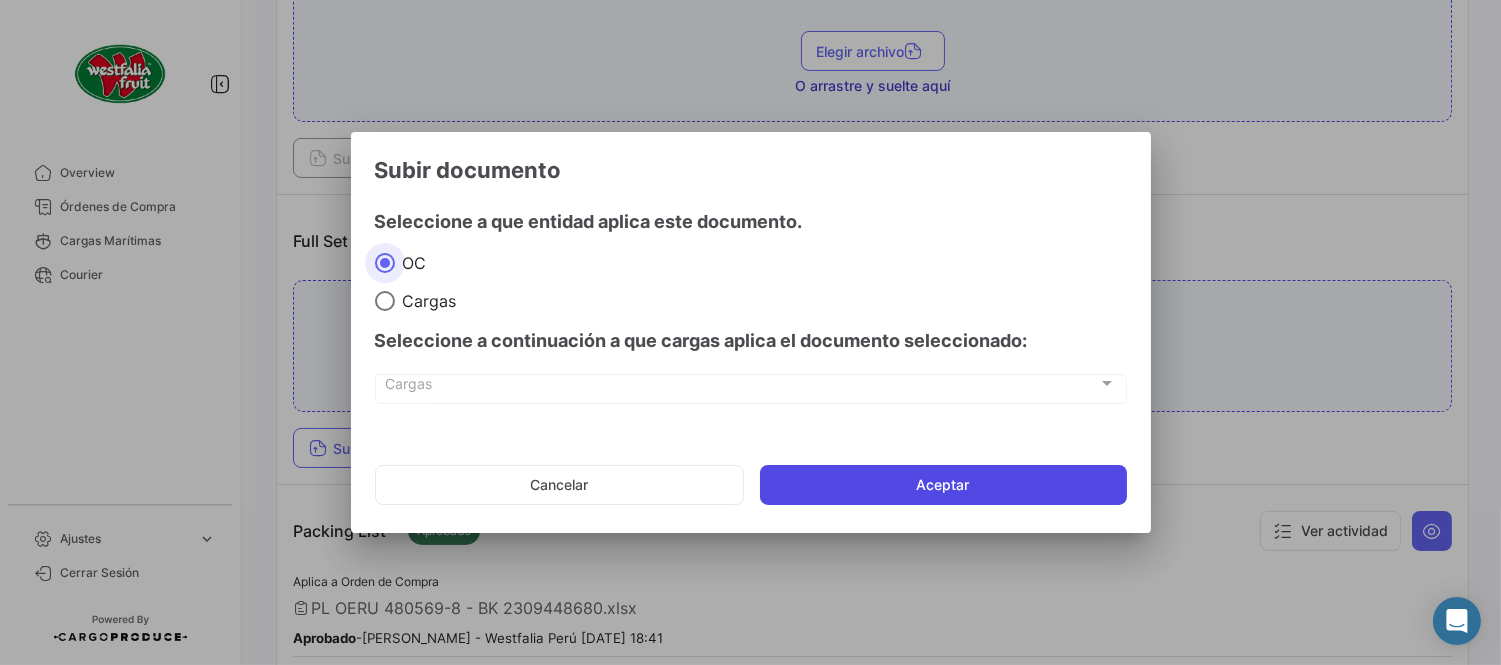 click on "Aceptar" 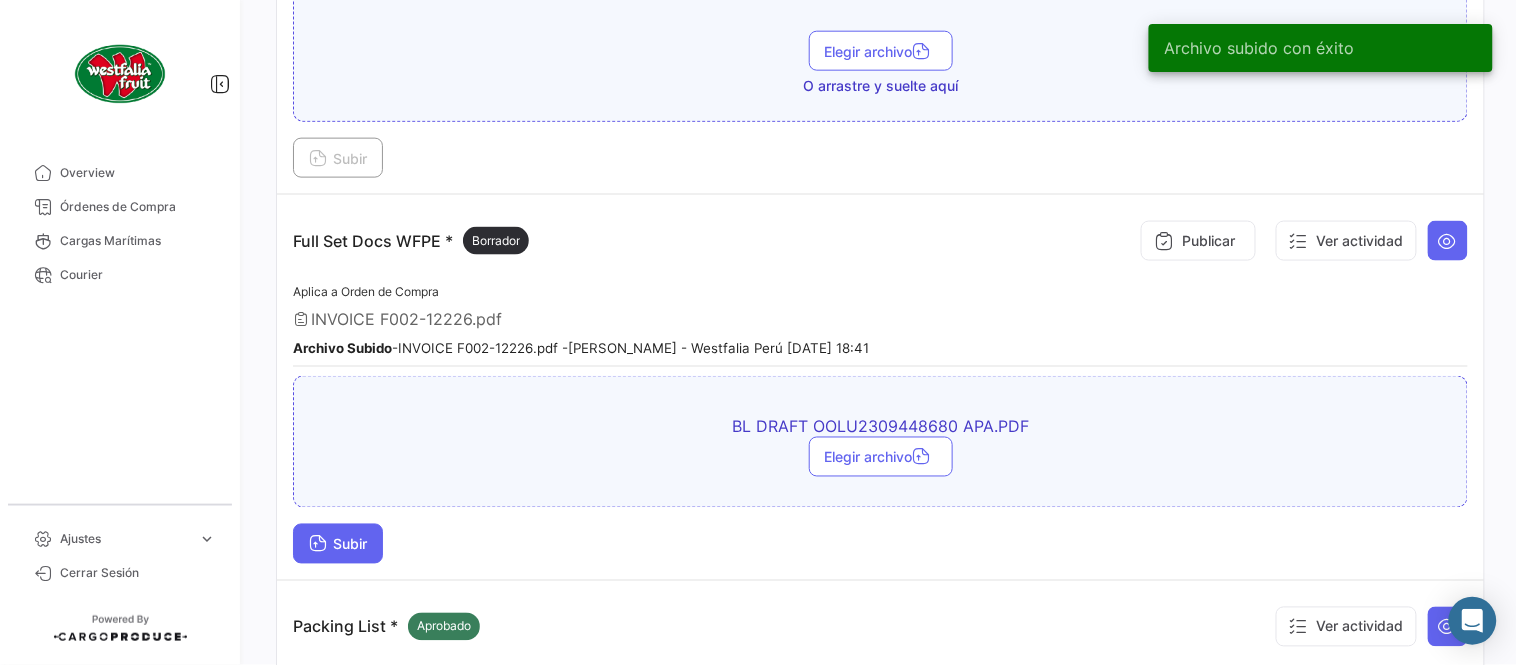 click on "Subir" at bounding box center [338, 544] 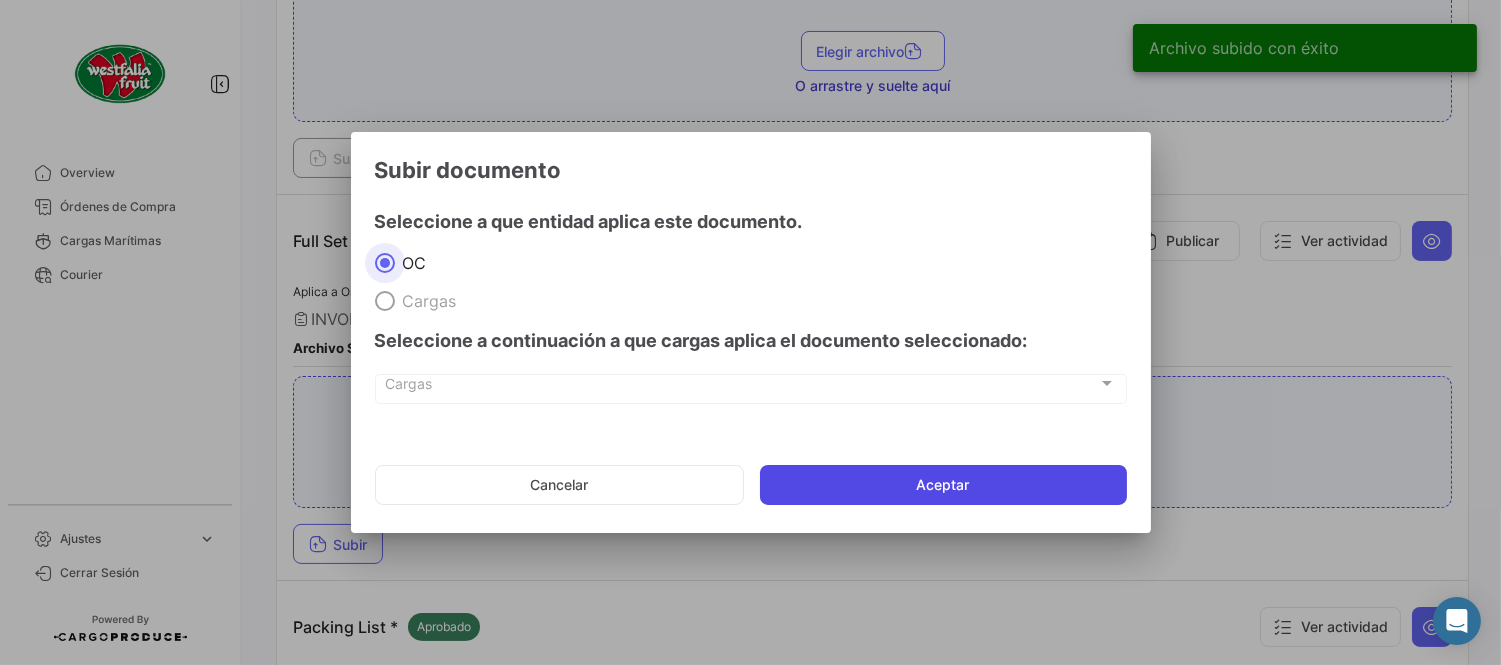 click on "Aceptar" 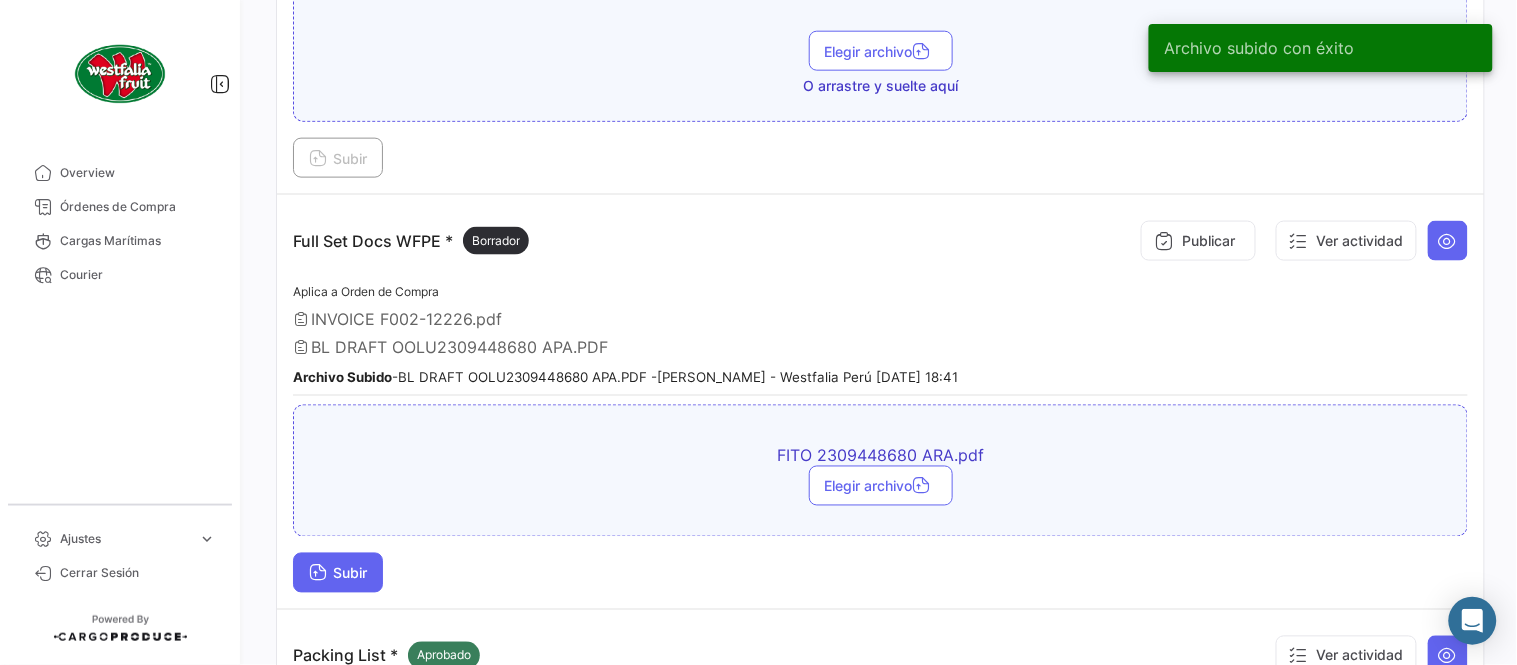 click on "Subir" at bounding box center (338, 573) 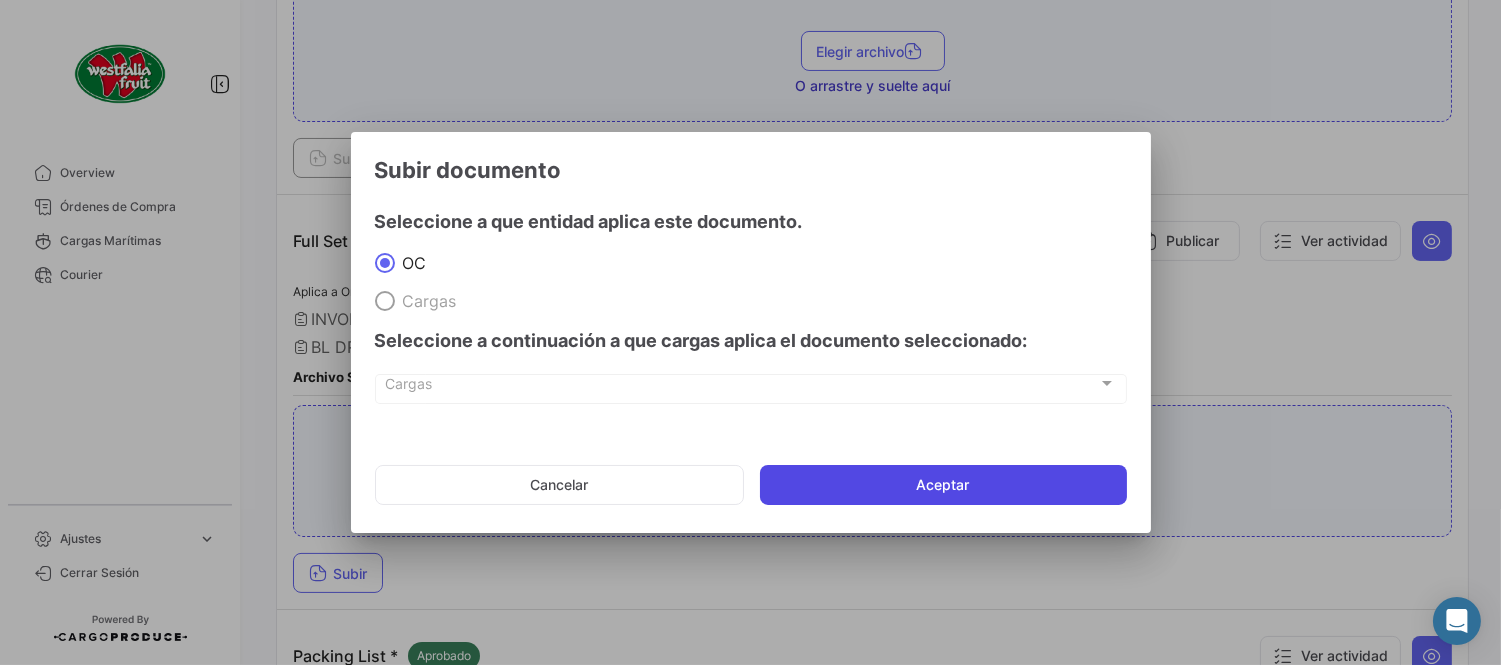 click on "Aceptar" 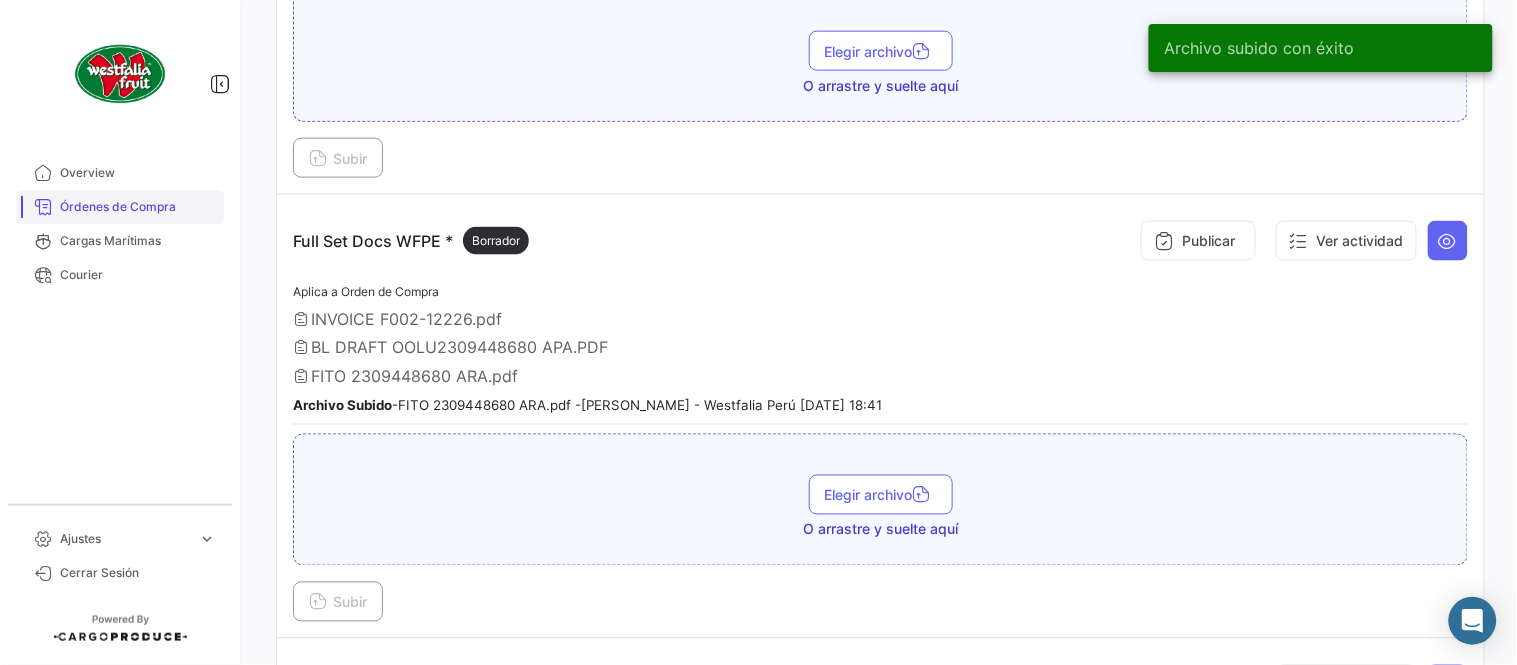 click on "Órdenes de Compra" at bounding box center [138, 207] 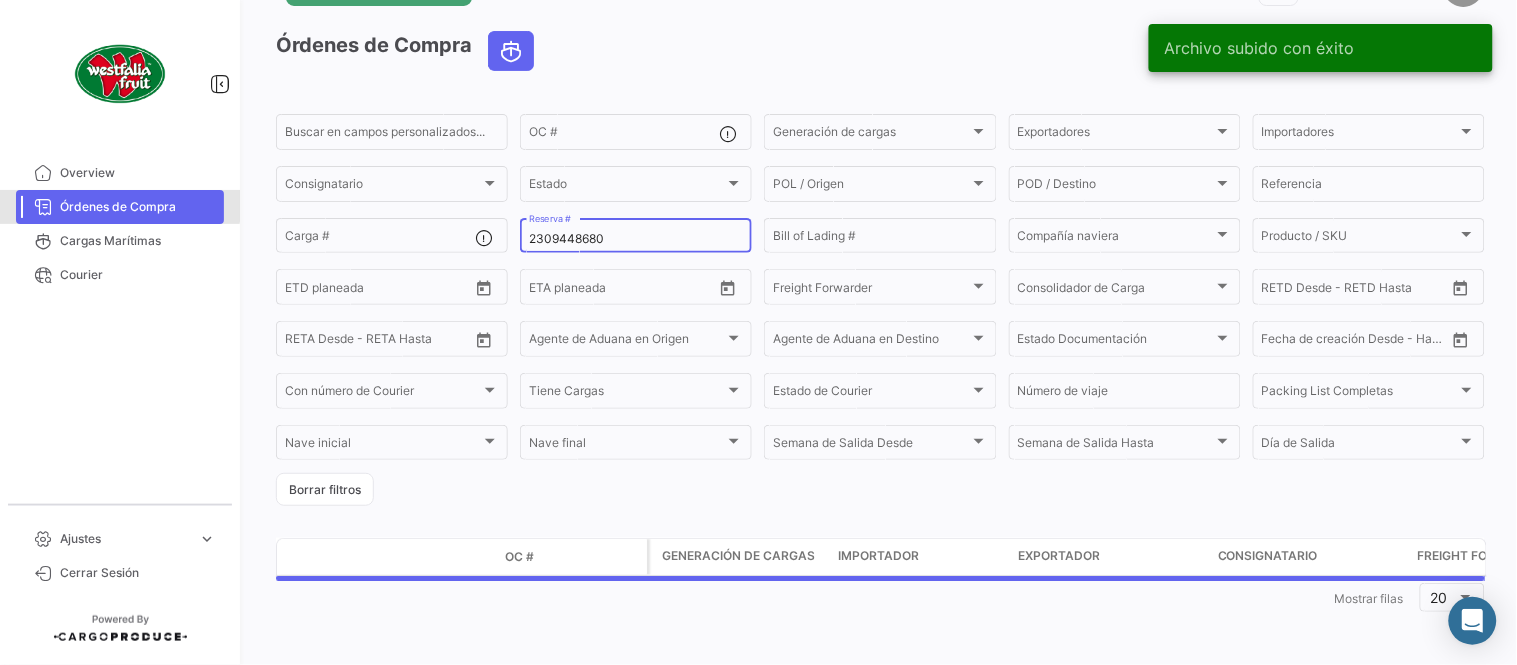 scroll, scrollTop: 0, scrollLeft: 0, axis: both 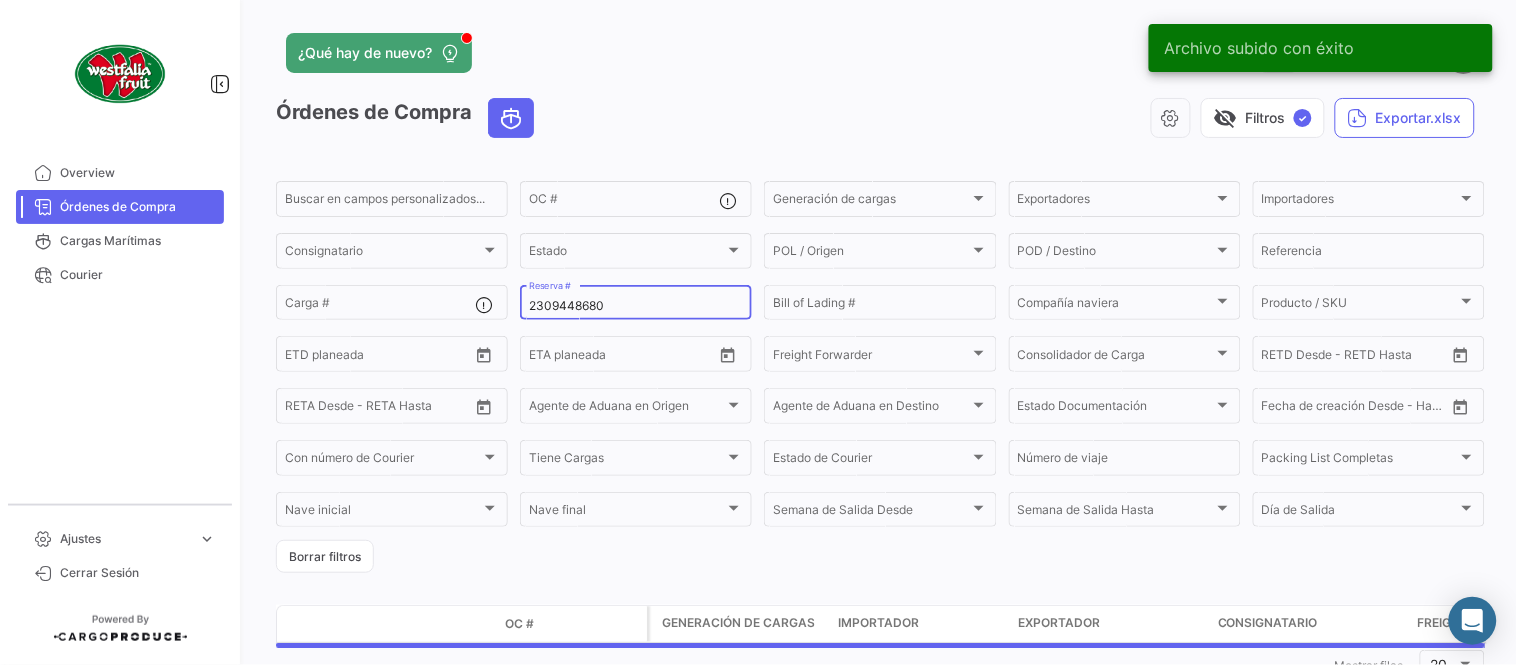 click on "2309448680" at bounding box center [636, 306] 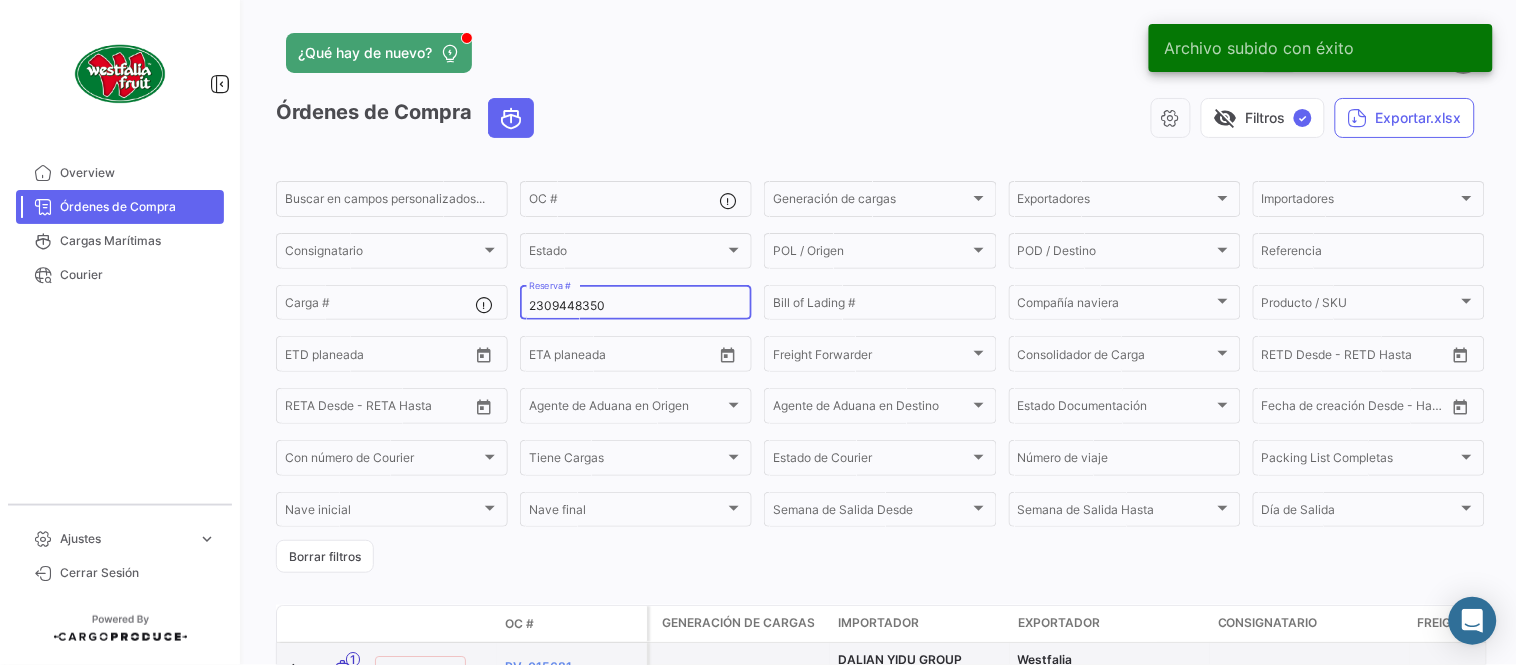 type on "2309448350" 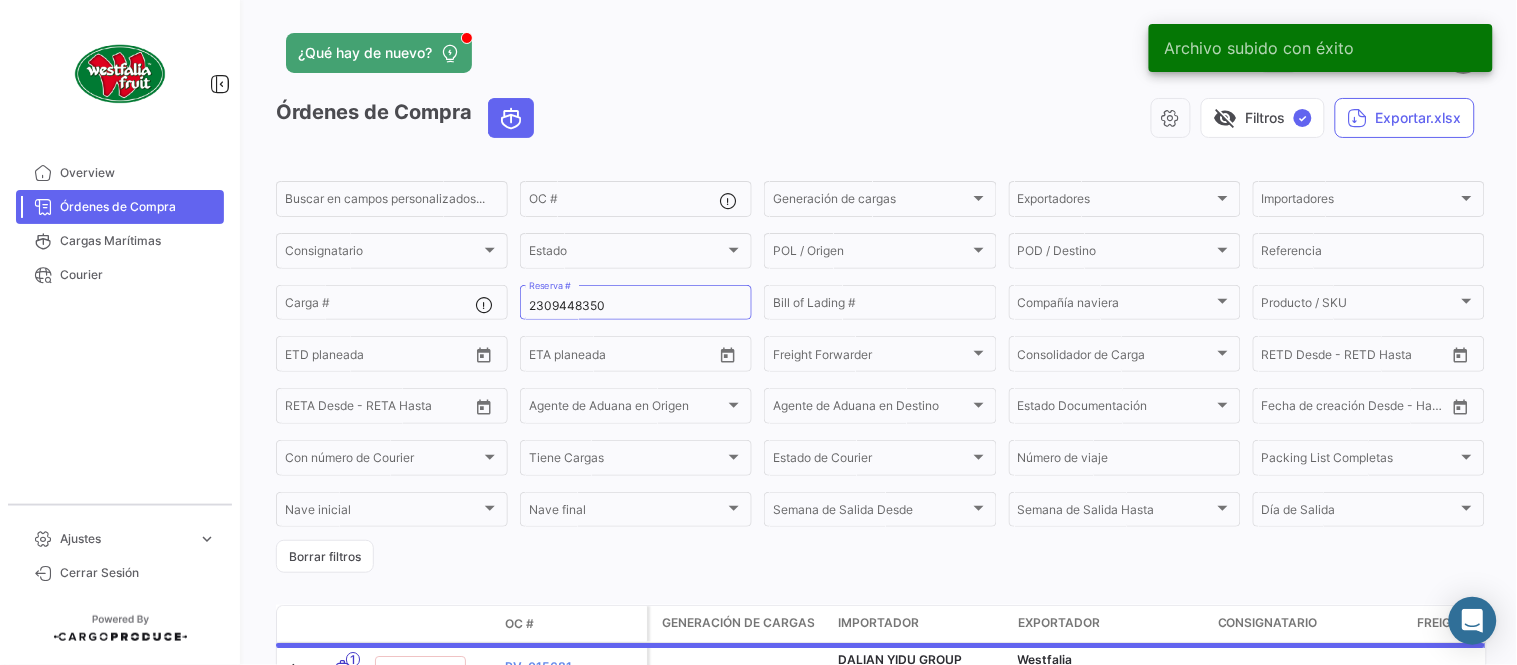click on "¿Qué hay de nuevo?  0  [PERSON_NAME]" 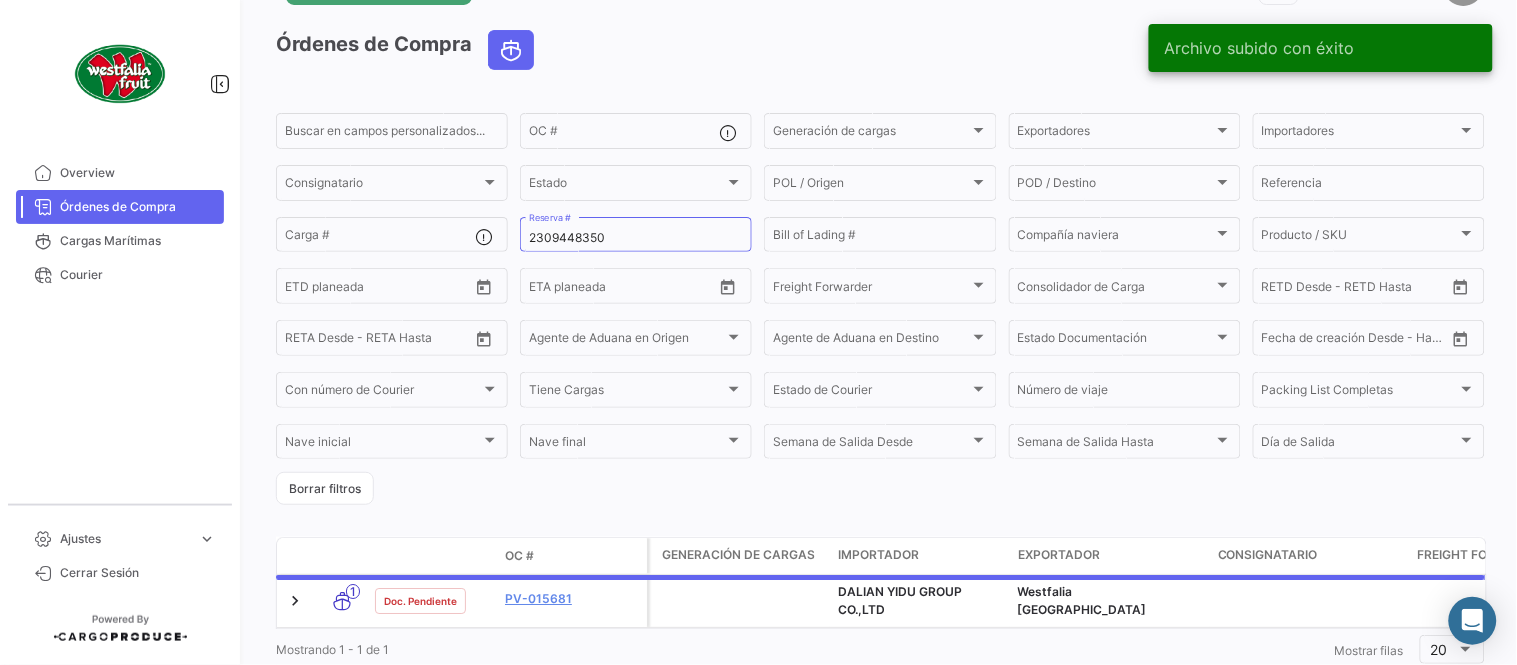 scroll, scrollTop: 116, scrollLeft: 0, axis: vertical 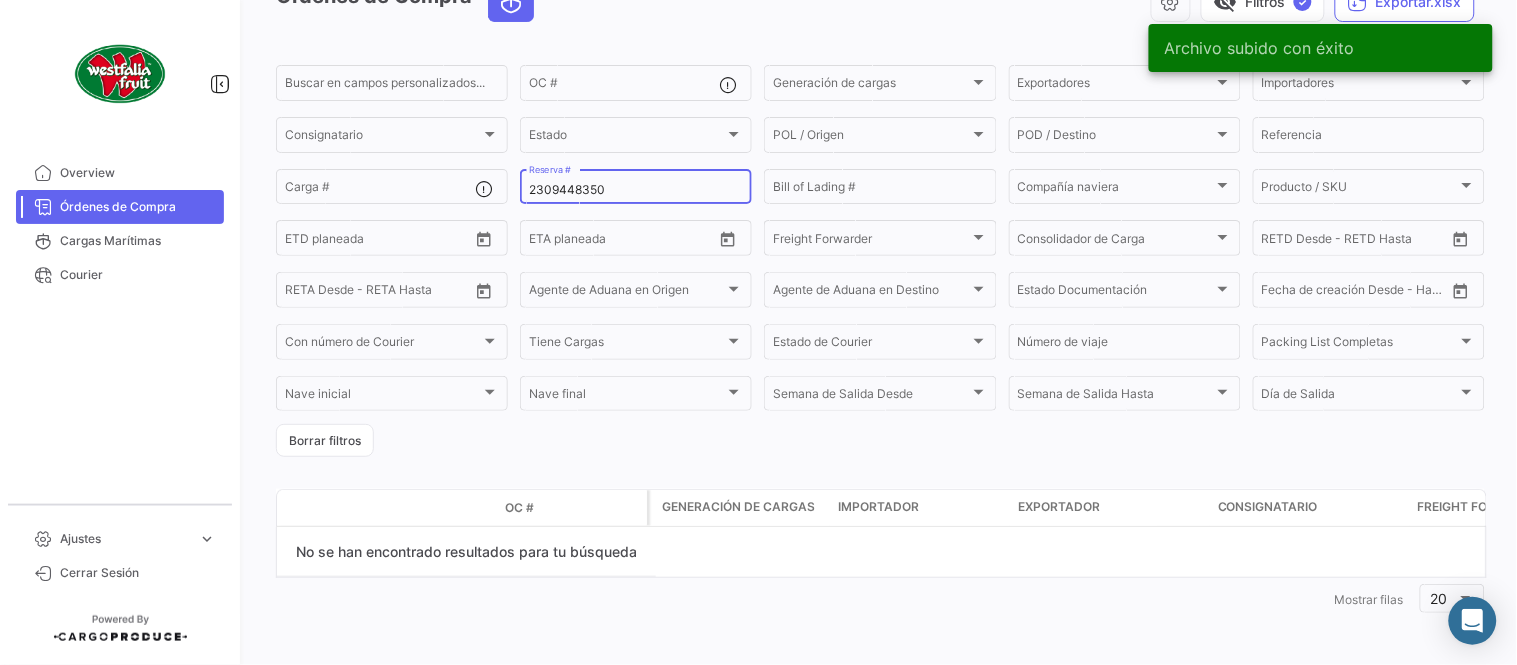 click on "2309448350" at bounding box center [636, 190] 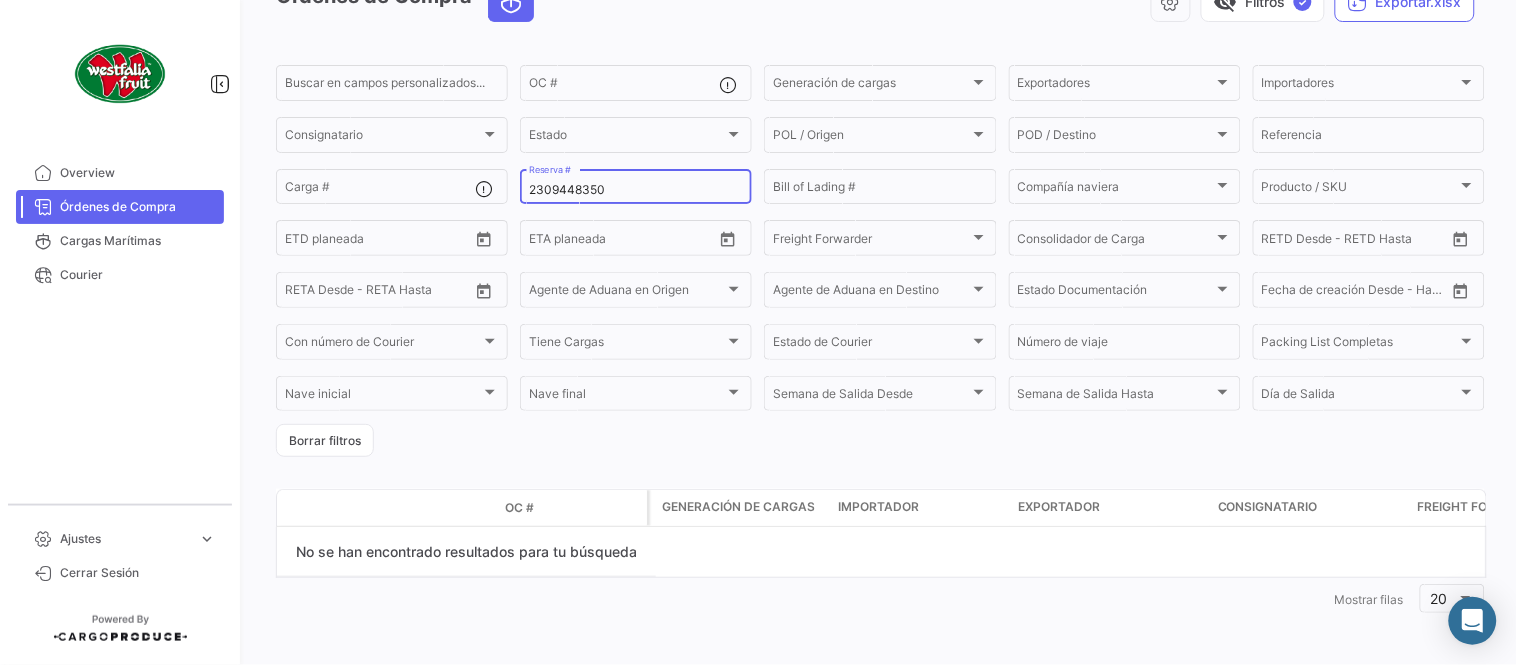 click on "2309448350 Reserva #" 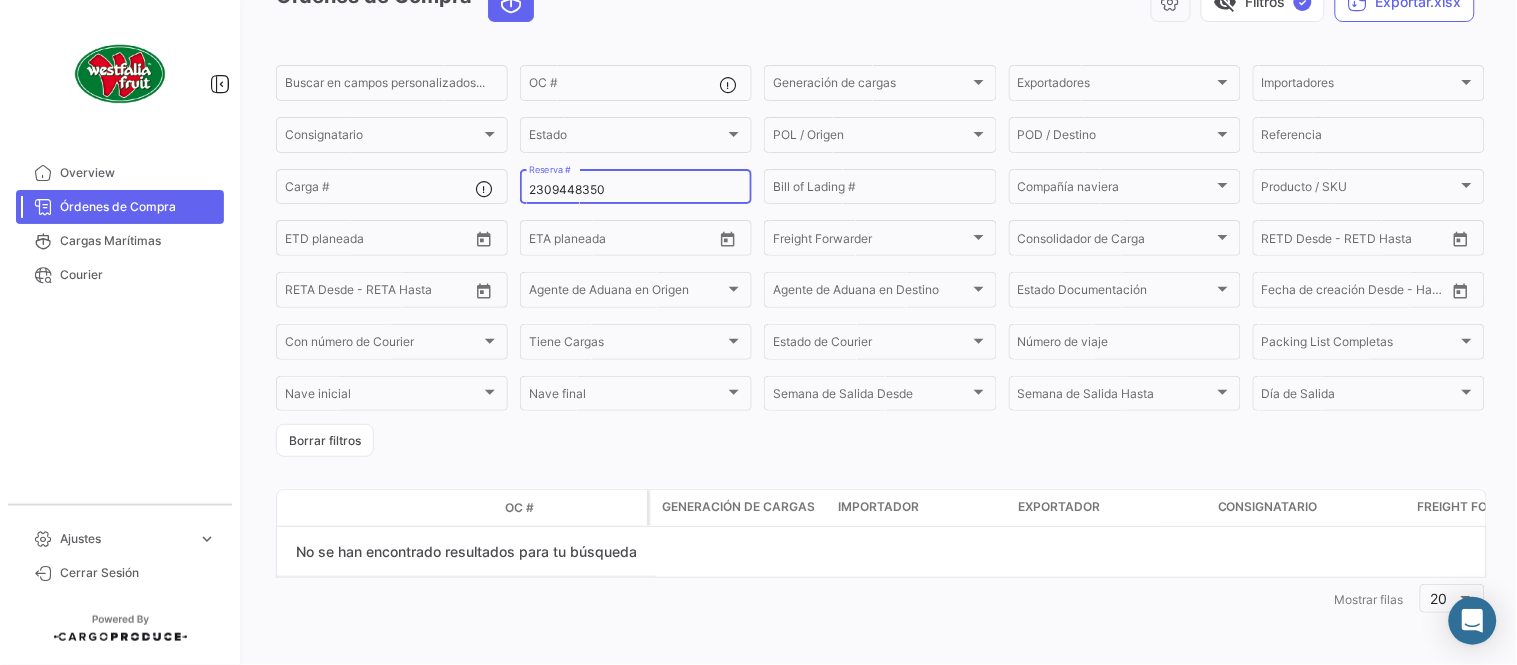 click on "2309448350" at bounding box center [636, 190] 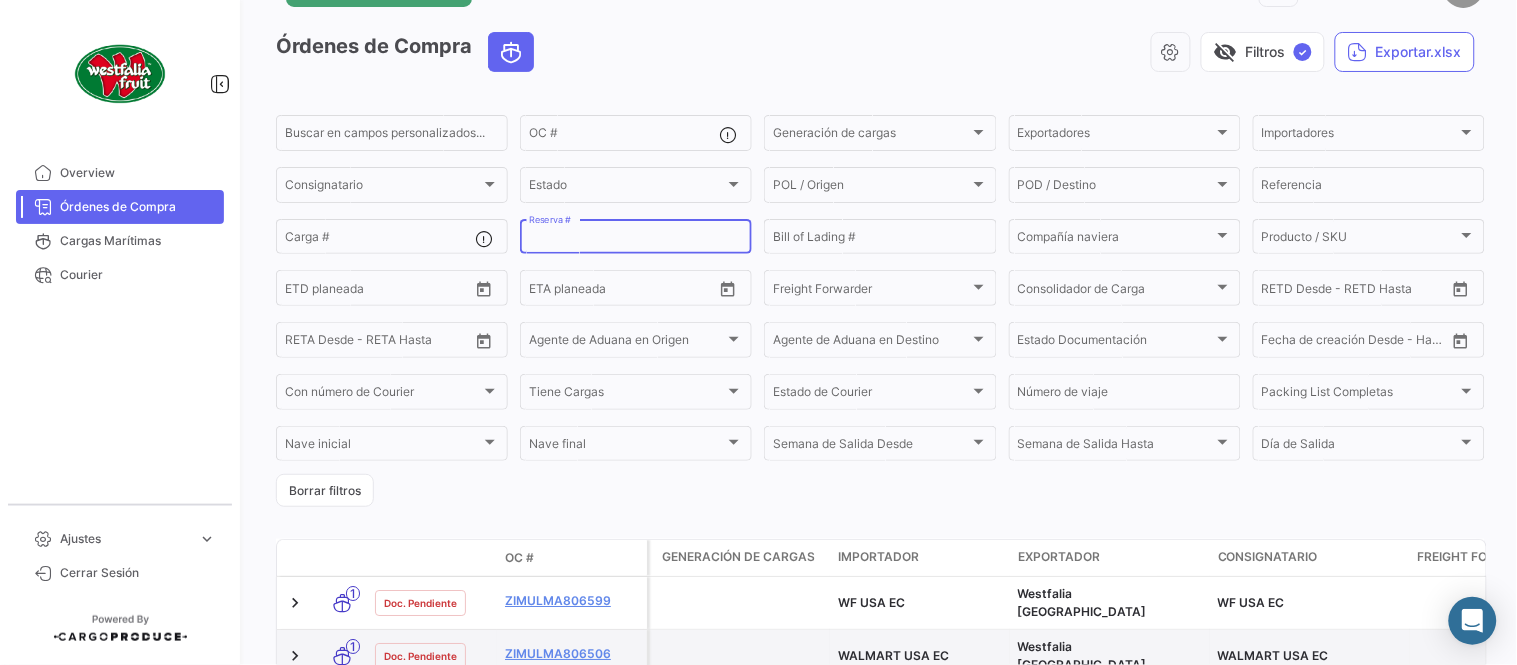 scroll, scrollTop: 116, scrollLeft: 0, axis: vertical 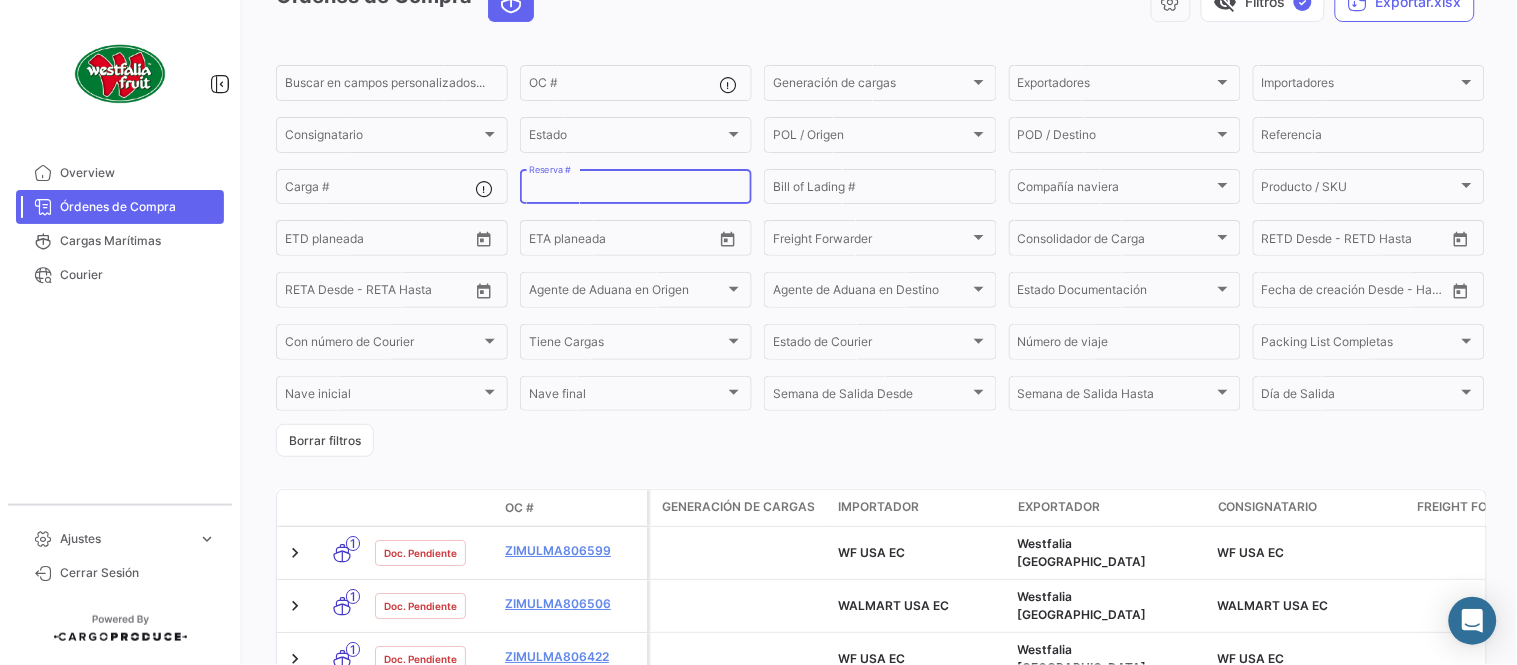 paste on "2309448350" 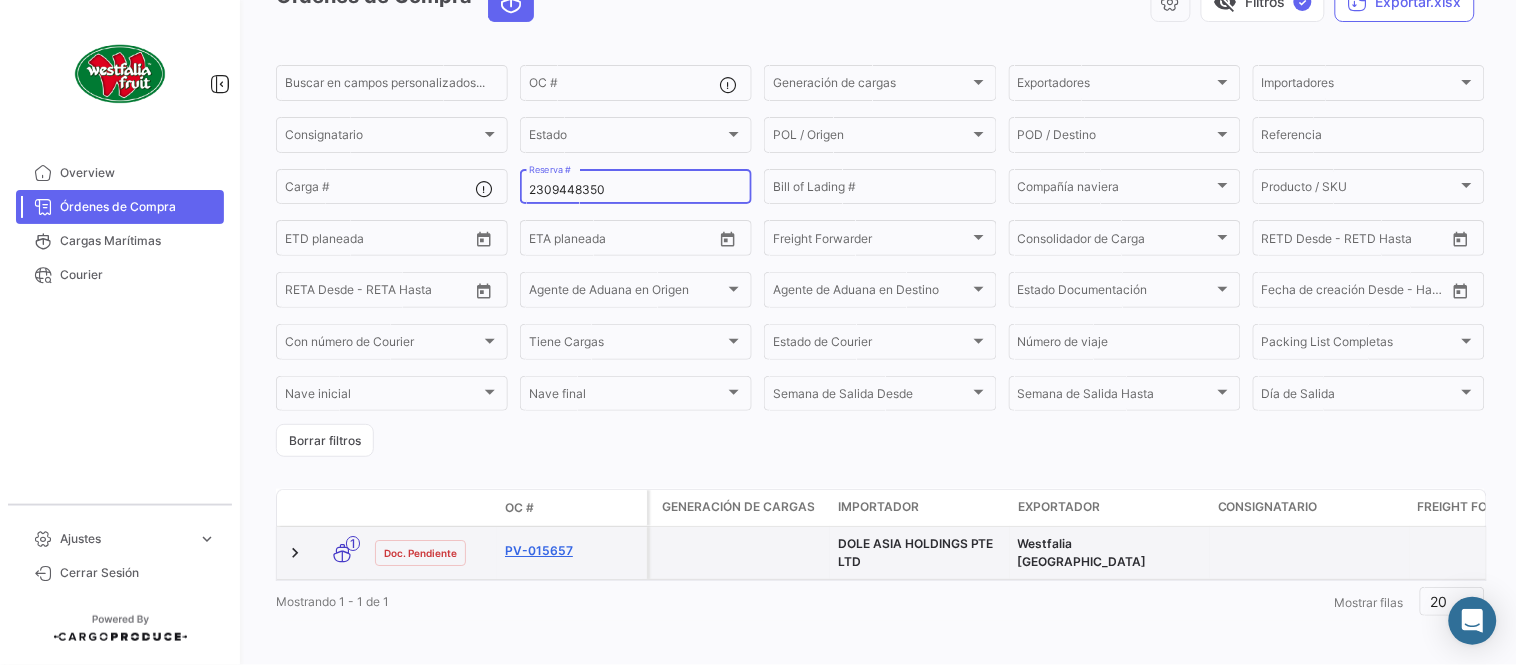 type on "2309448350" 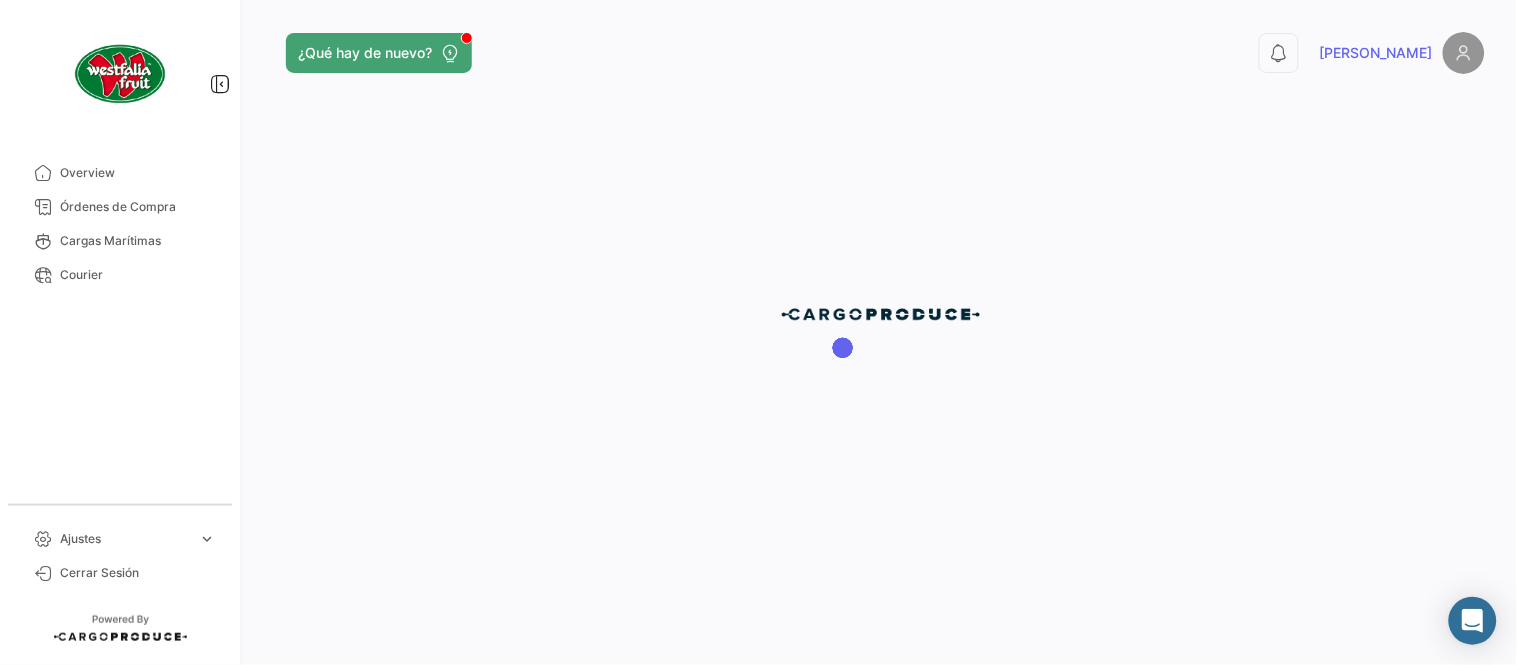 scroll, scrollTop: 0, scrollLeft: 0, axis: both 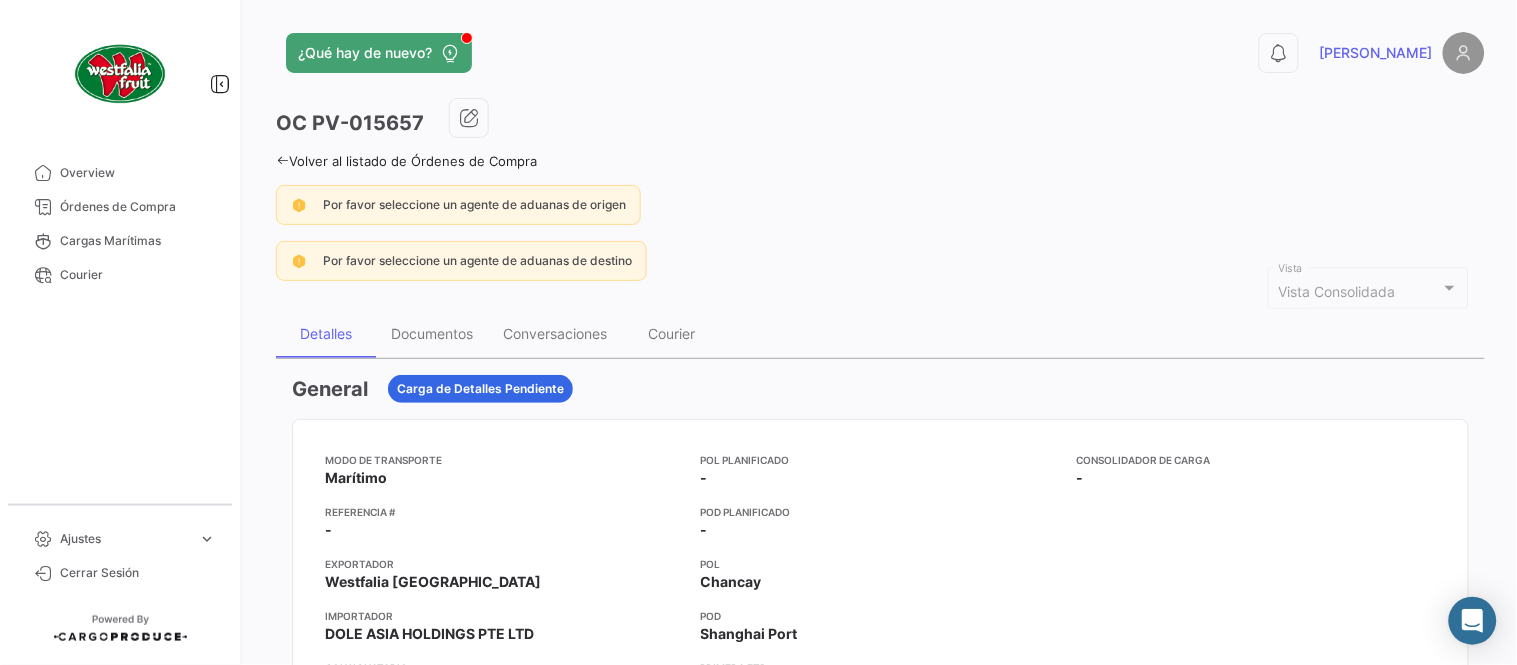 drag, startPoint x: 902, startPoint y: 98, endPoint x: 483, endPoint y: 216, distance: 435.29874 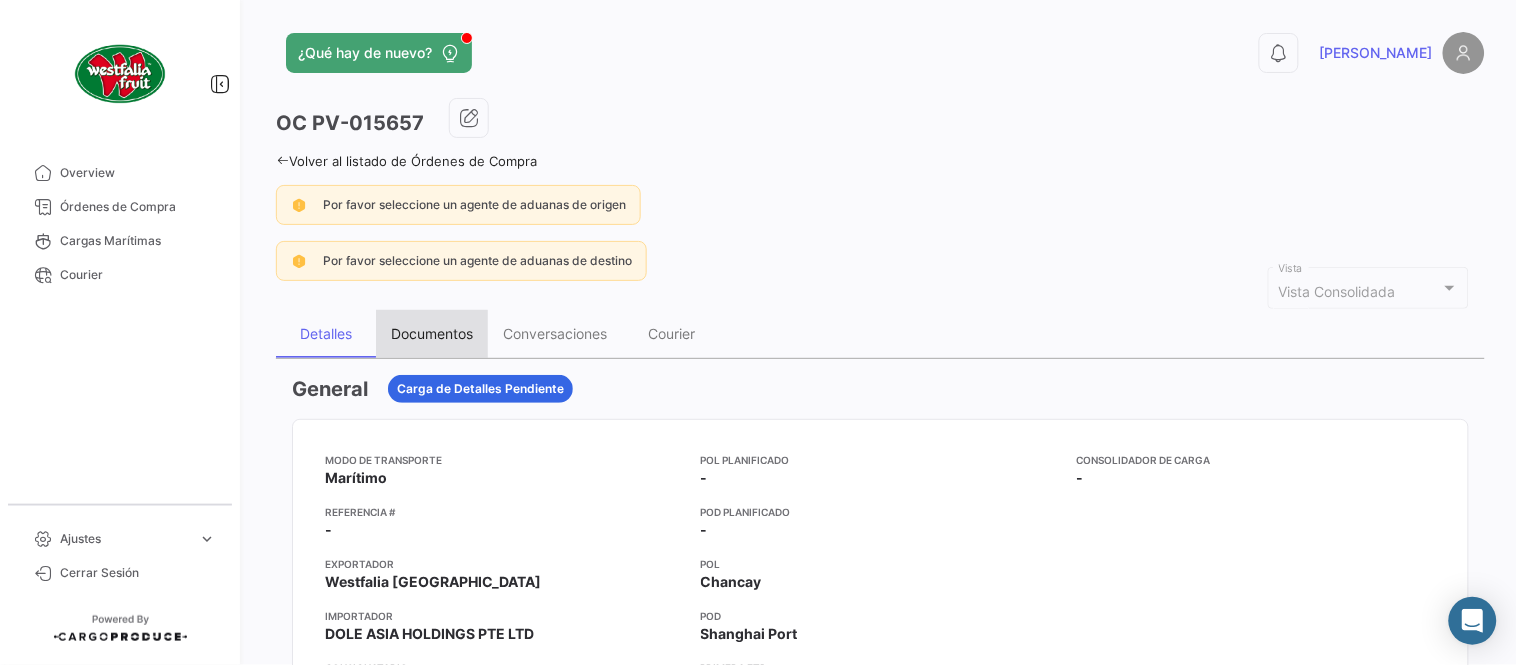 click on "Documentos" at bounding box center [432, 334] 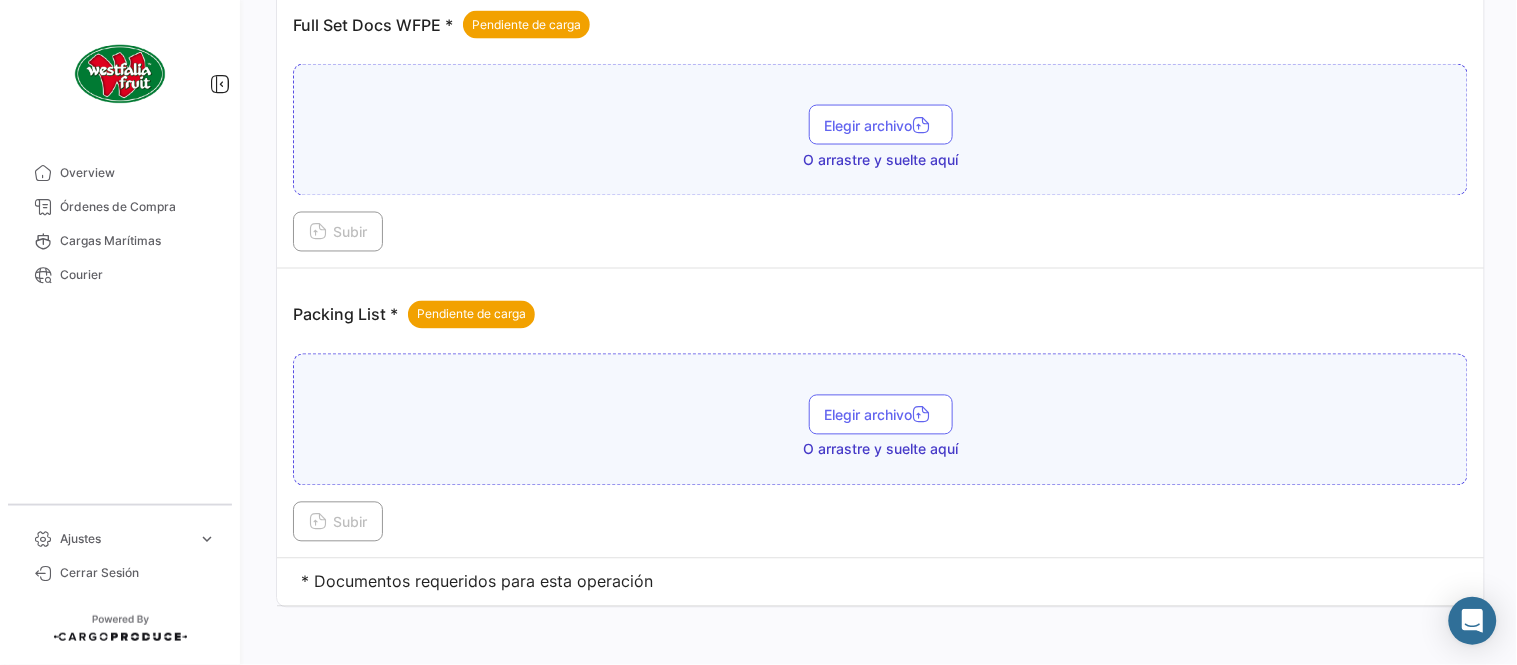 scroll, scrollTop: 806, scrollLeft: 0, axis: vertical 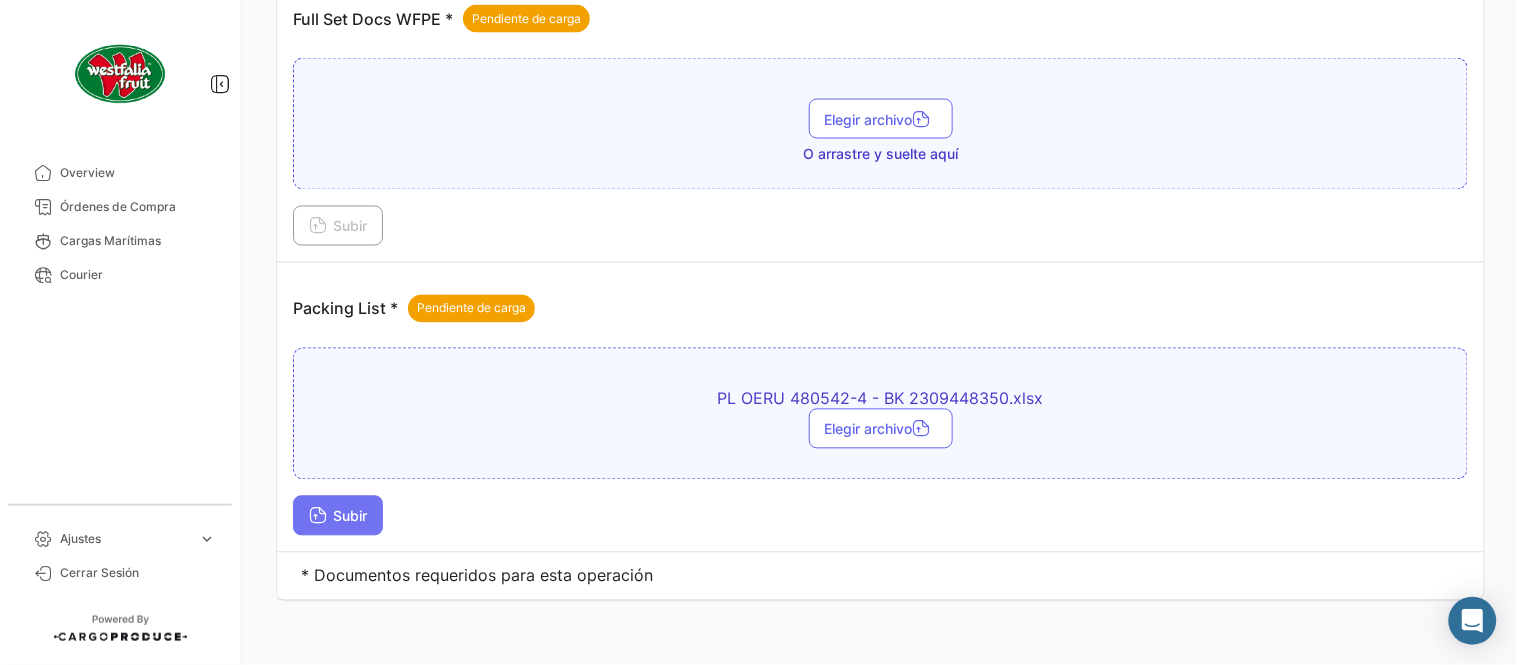 click on "Subir" at bounding box center [338, 516] 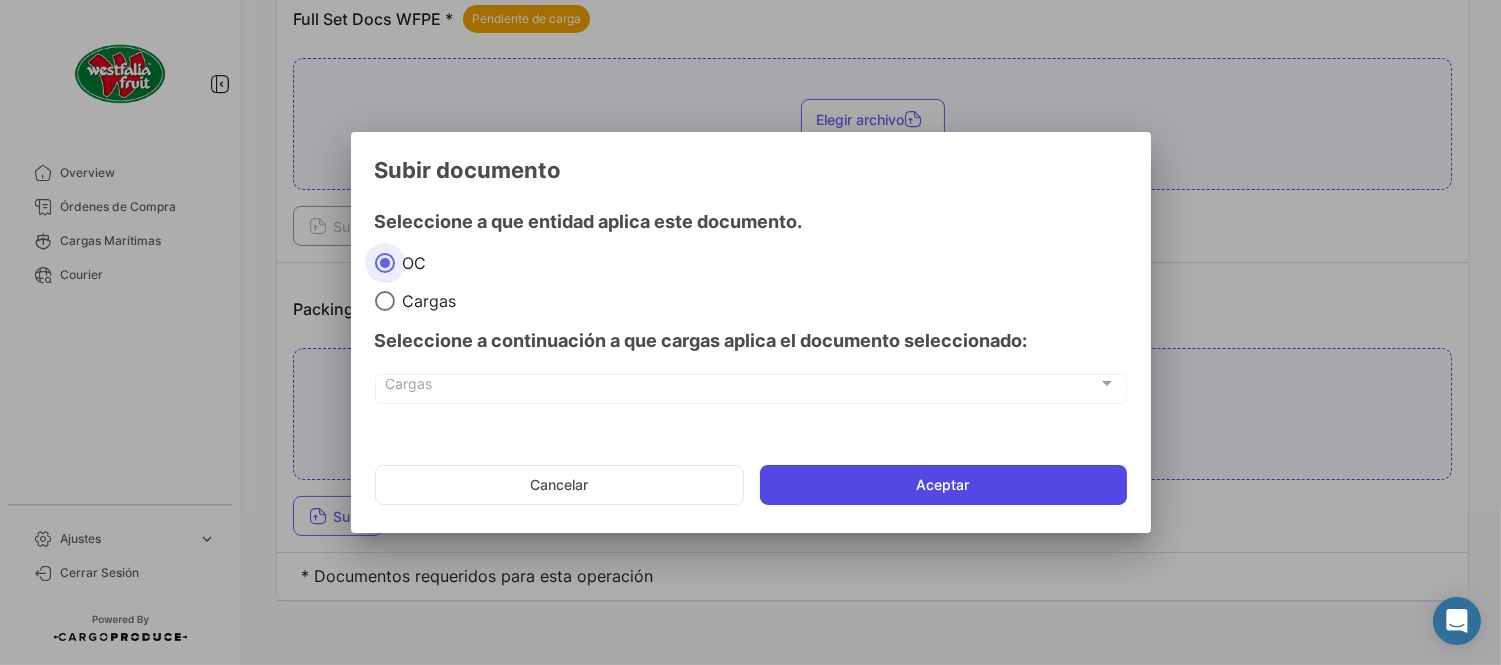 click on "Aceptar" 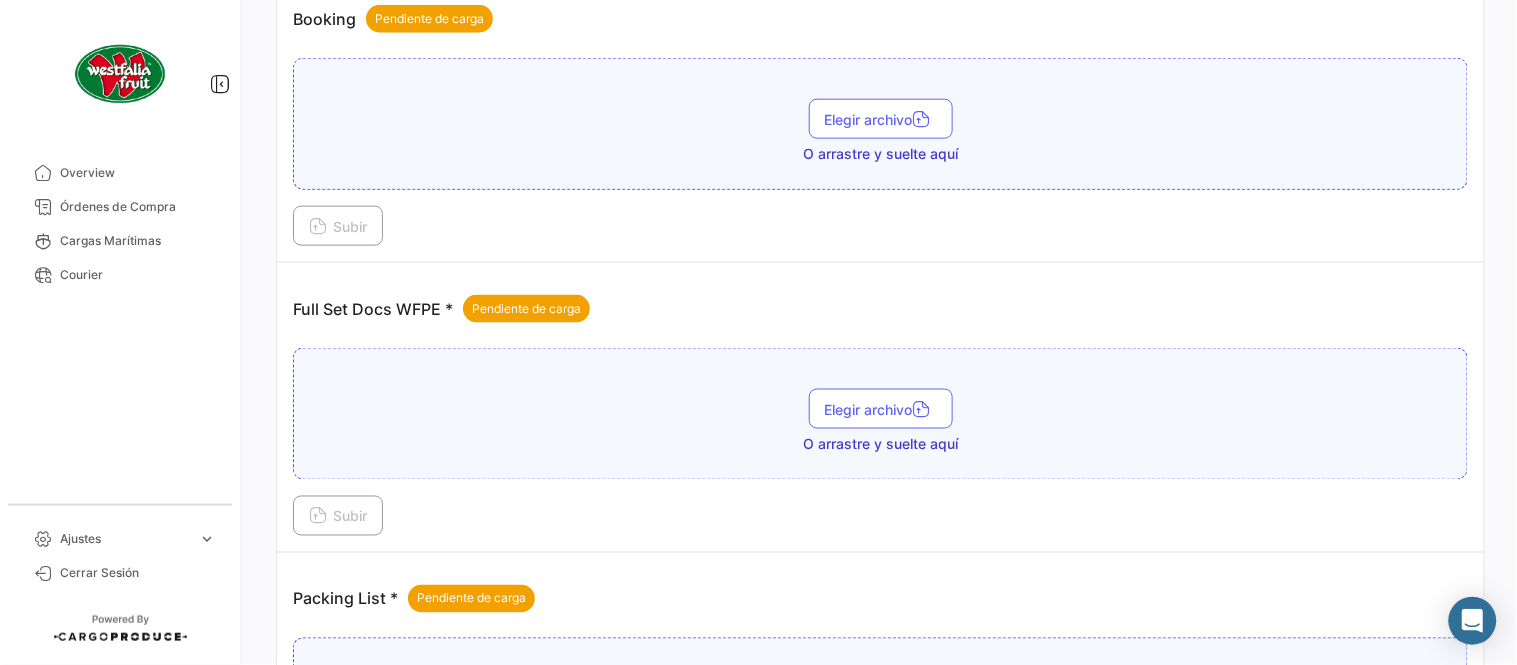 scroll, scrollTop: 473, scrollLeft: 0, axis: vertical 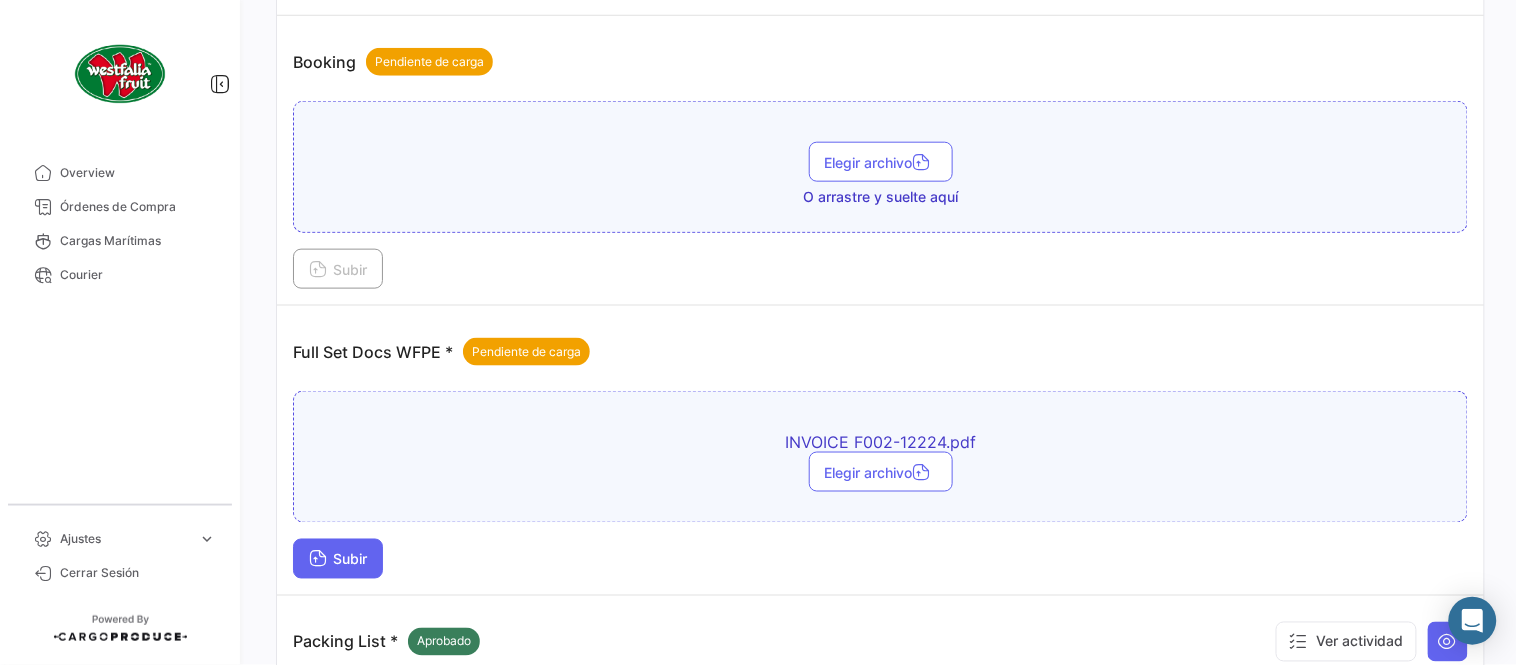 click on "Subir" at bounding box center (338, 559) 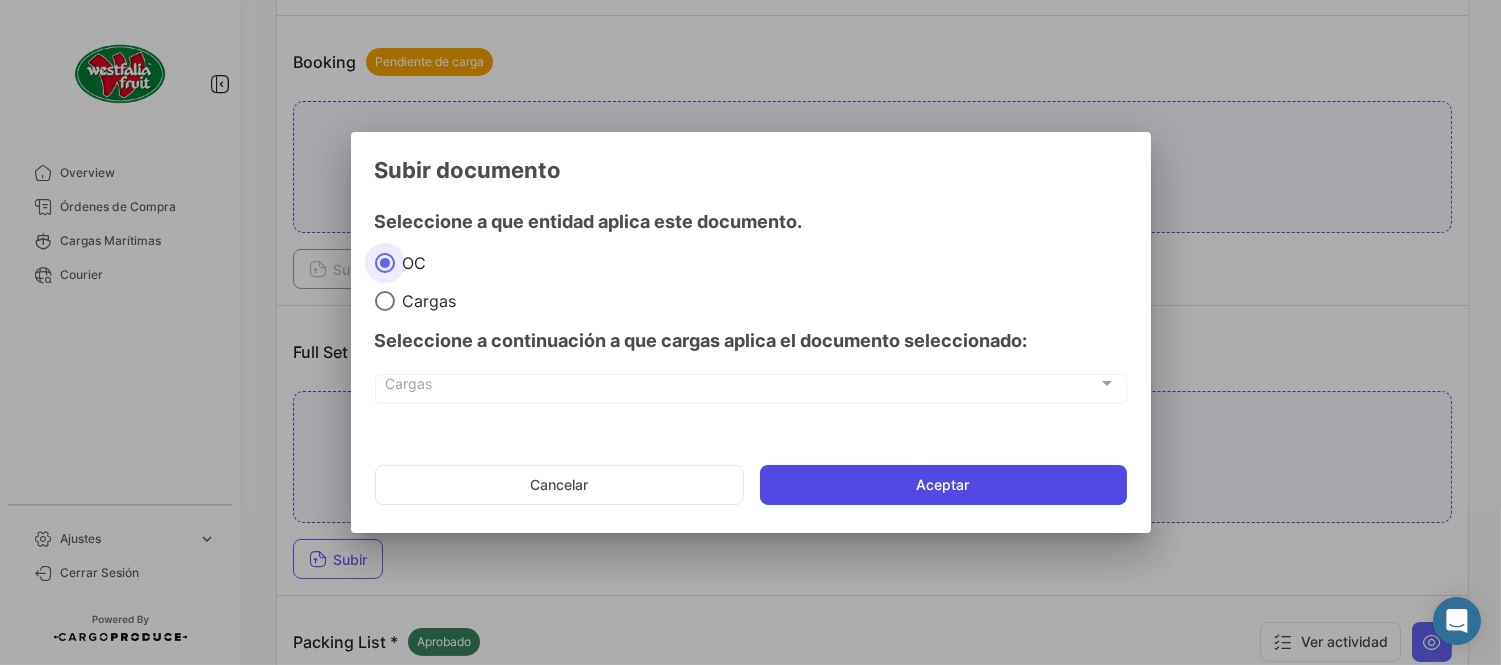 click on "Aceptar" 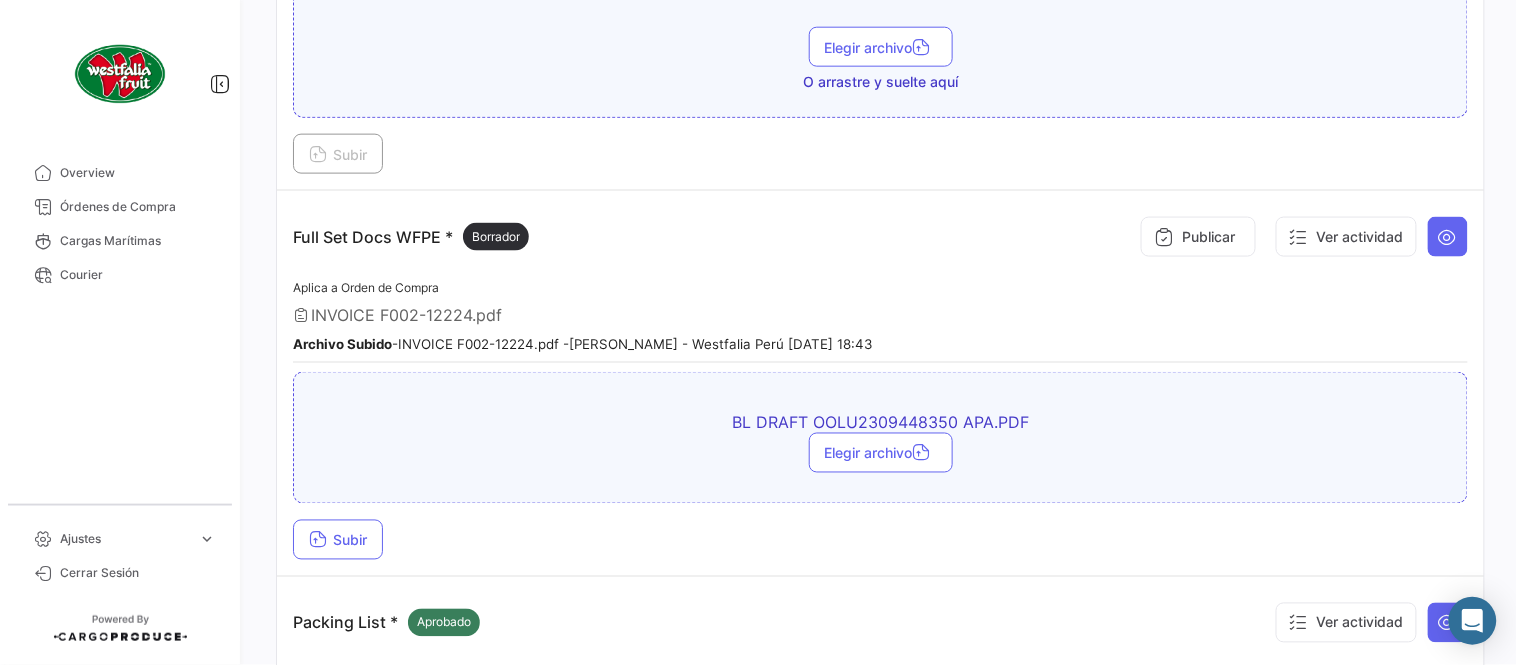 scroll, scrollTop: 695, scrollLeft: 0, axis: vertical 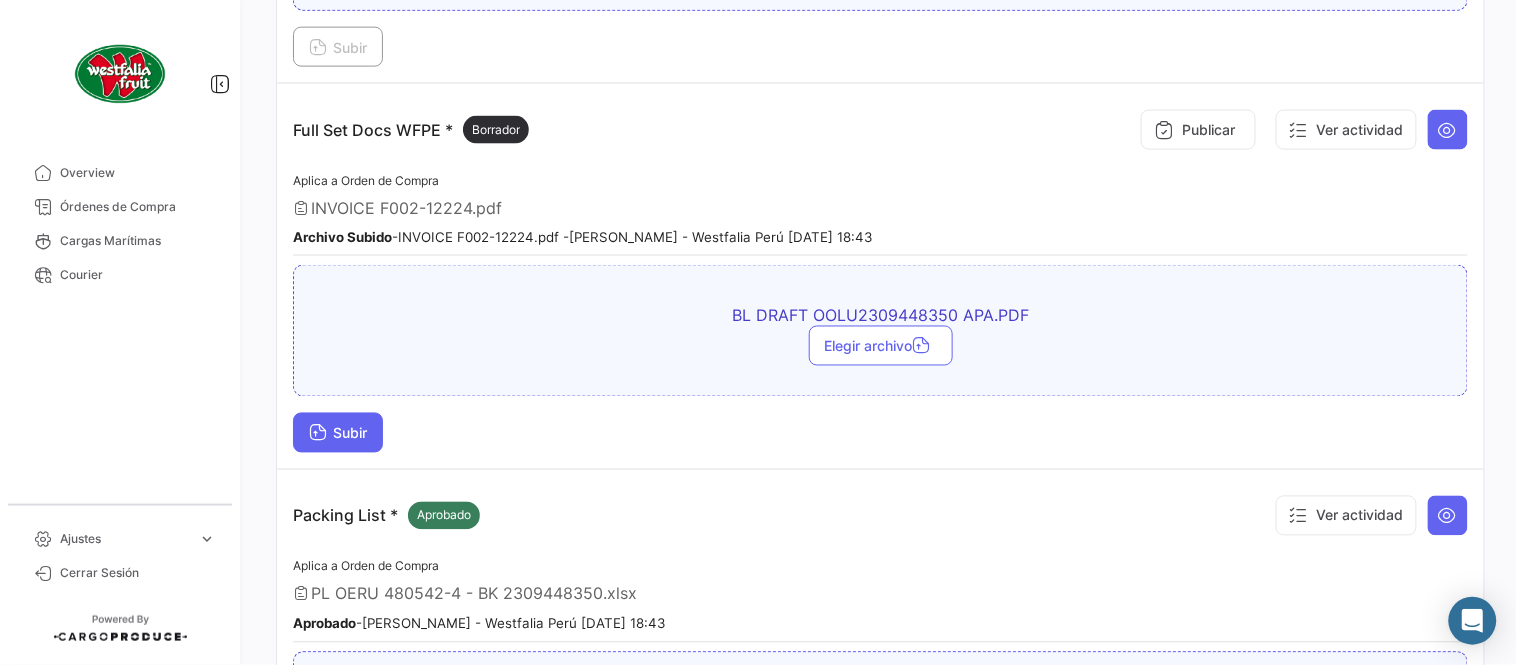 click on "Subir" at bounding box center [338, 433] 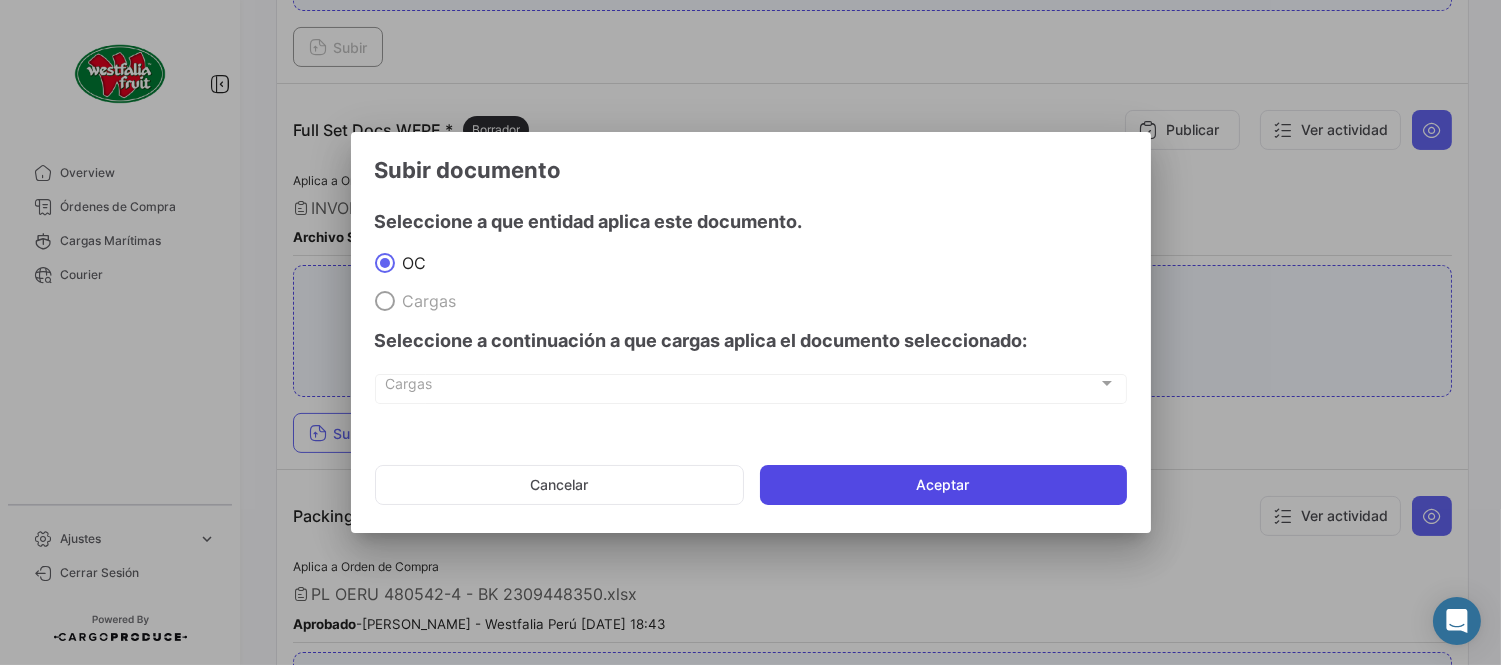 click on "Aceptar" 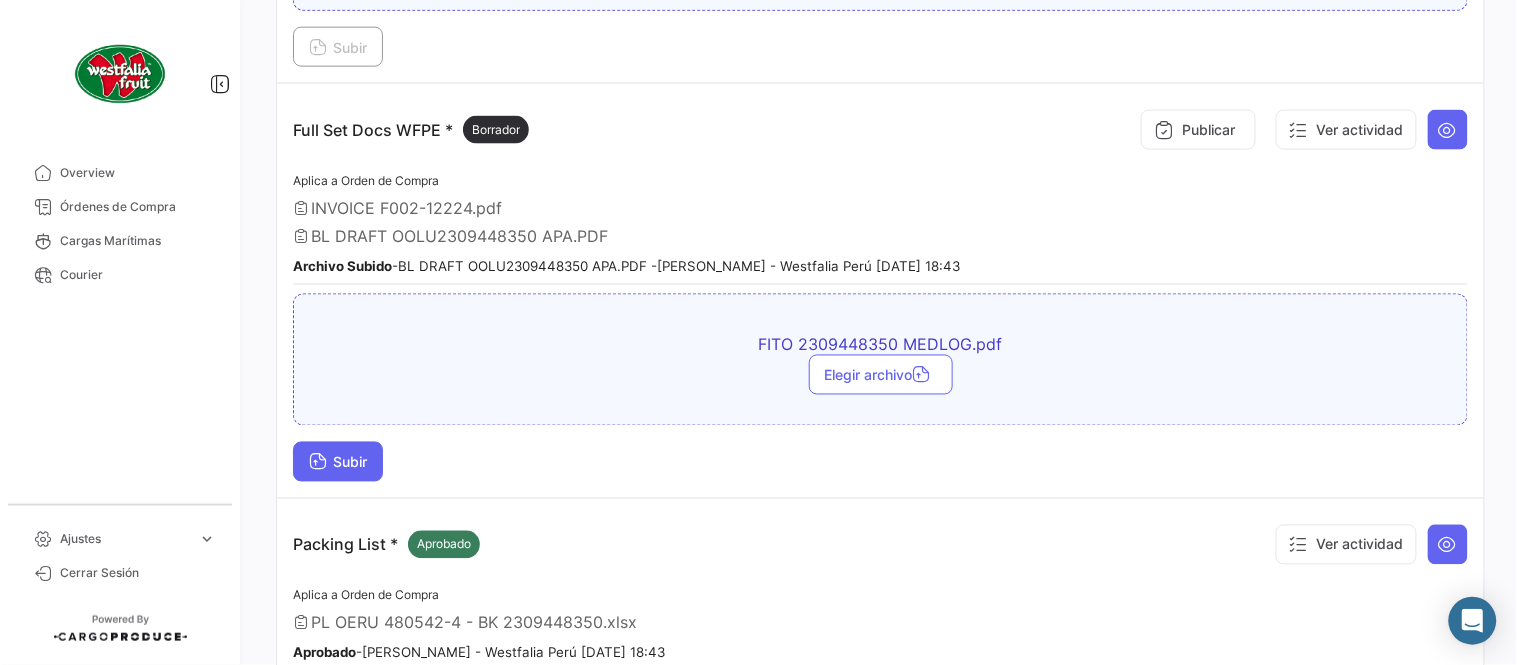 click on "Subir" at bounding box center [338, 462] 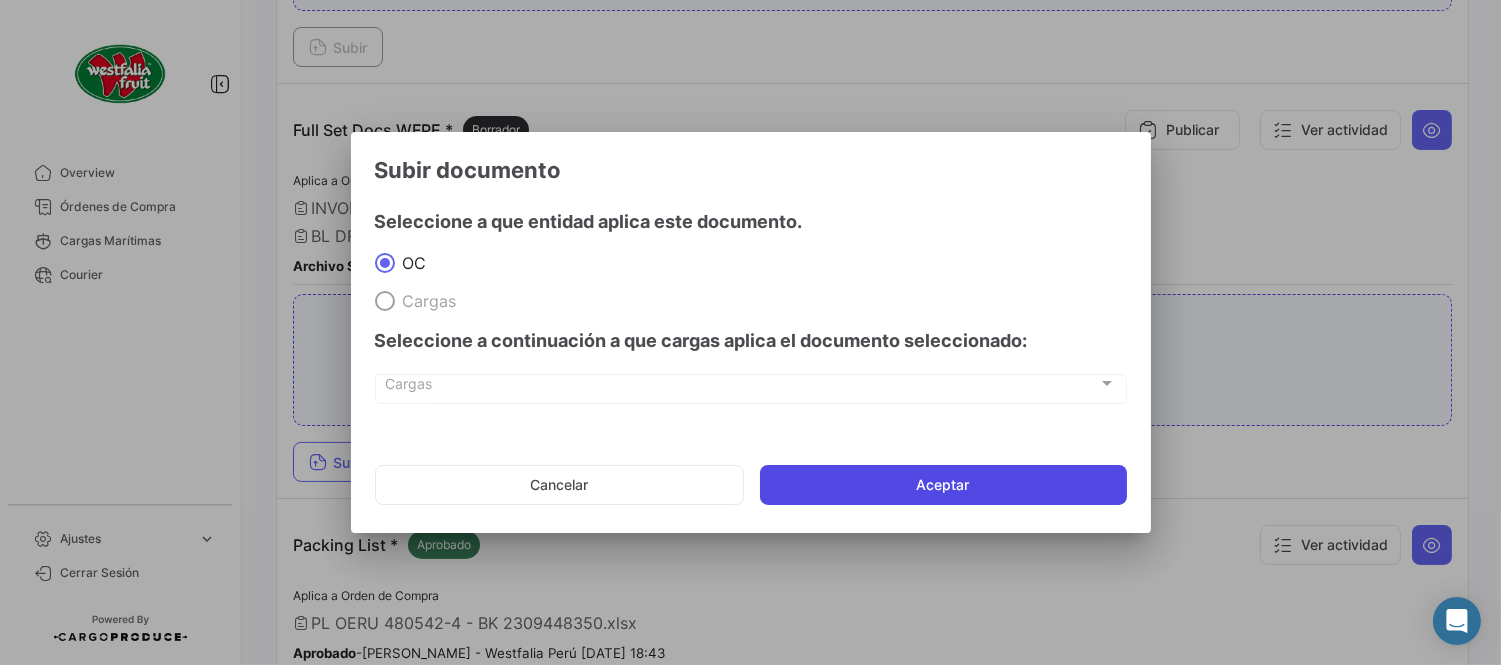 click on "Aceptar" 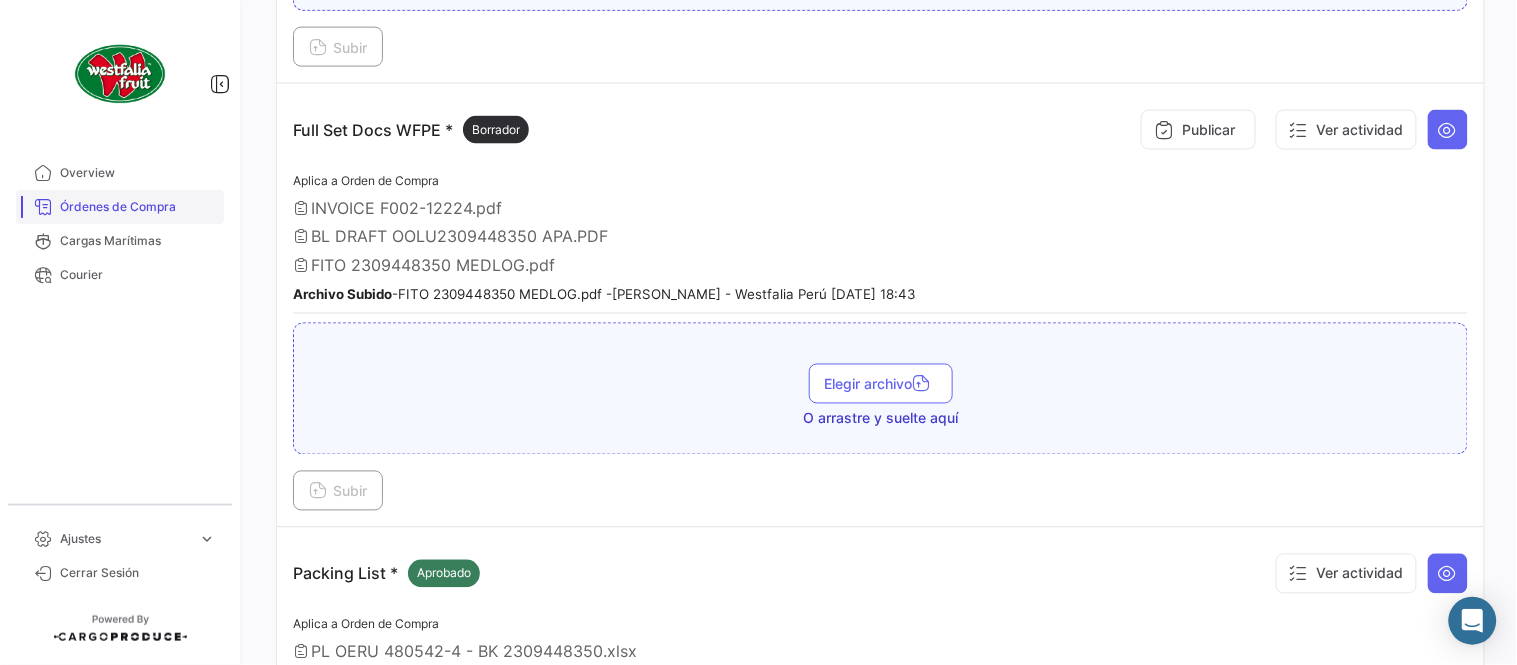 click on "Órdenes de Compra" at bounding box center (138, 207) 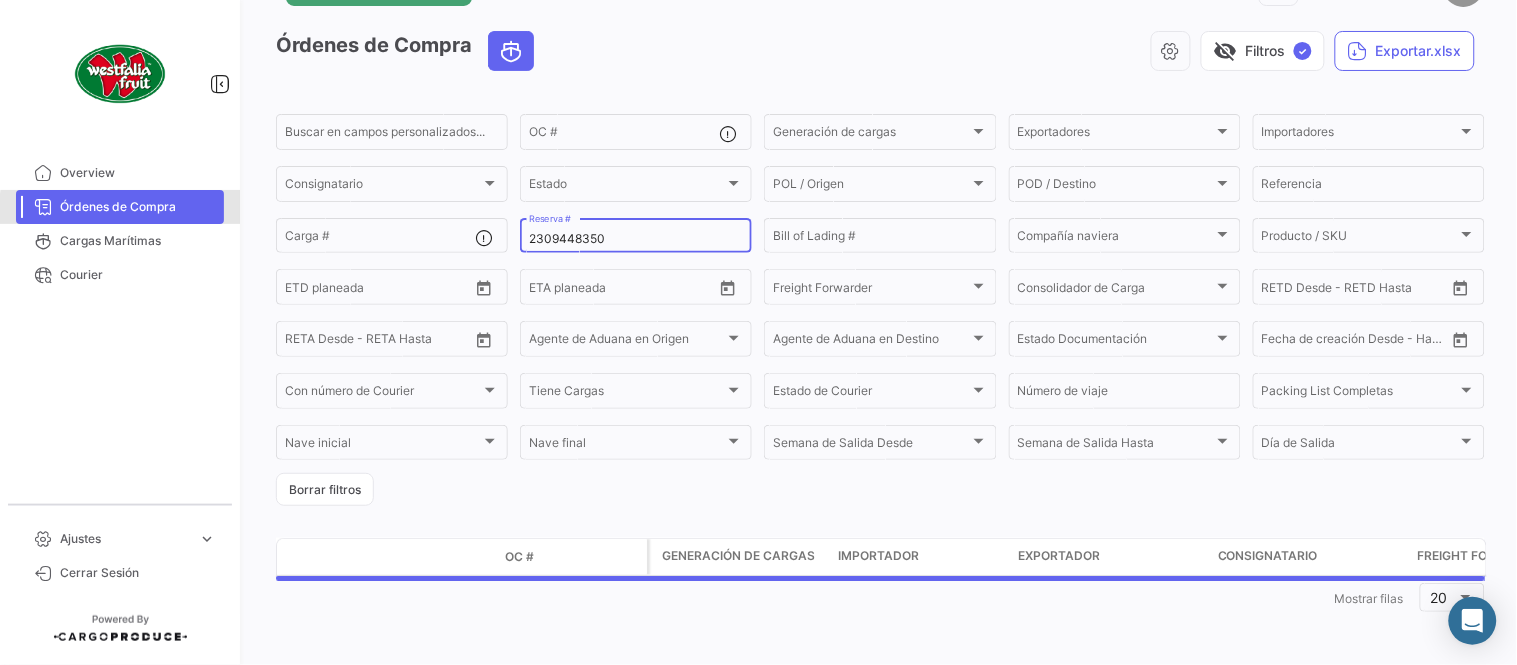 scroll, scrollTop: 0, scrollLeft: 0, axis: both 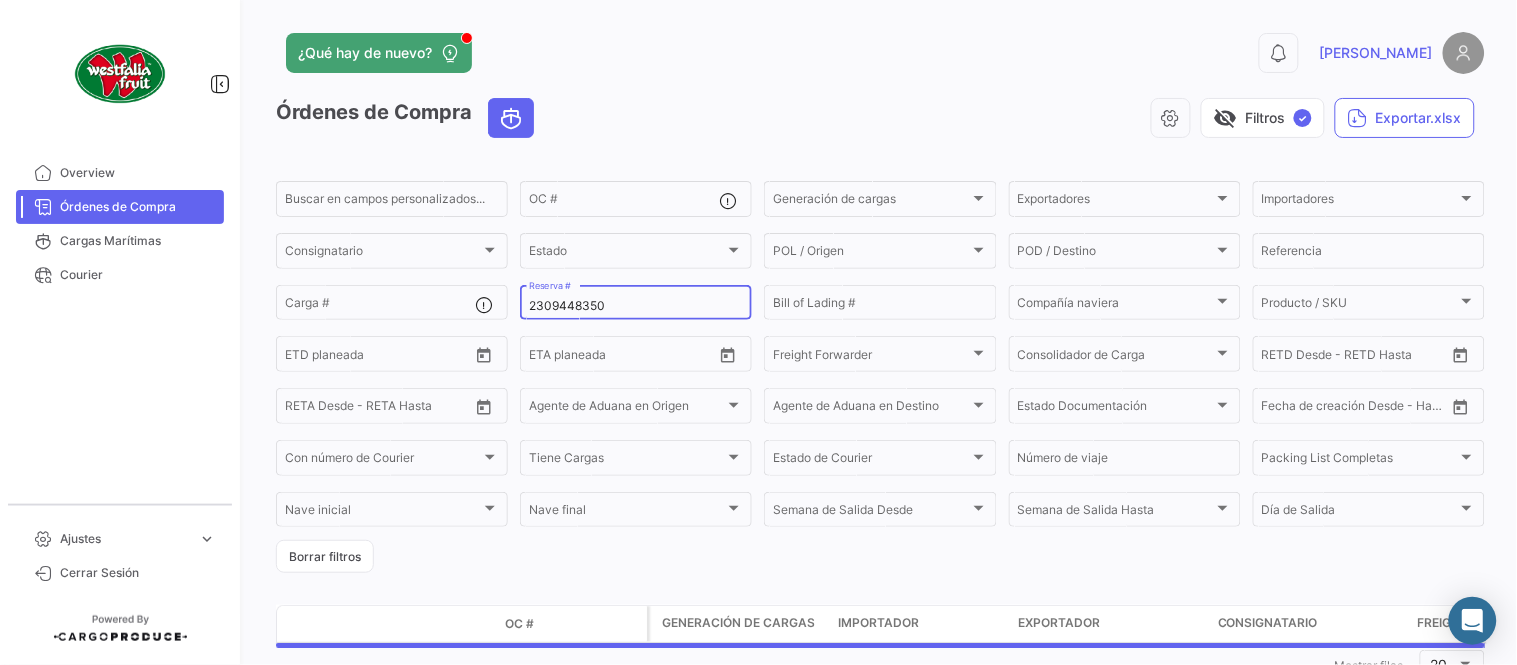 click on "2309448350 Reserva #" 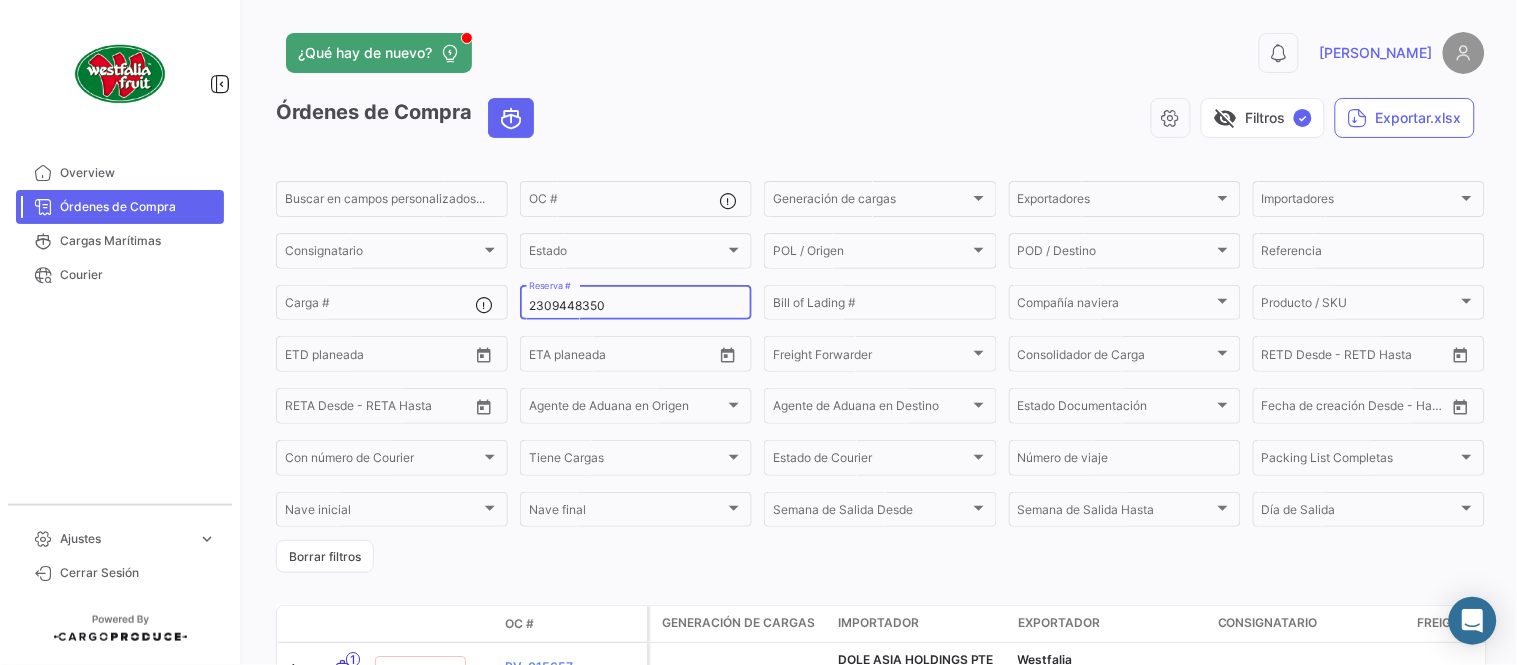 paste on "52" 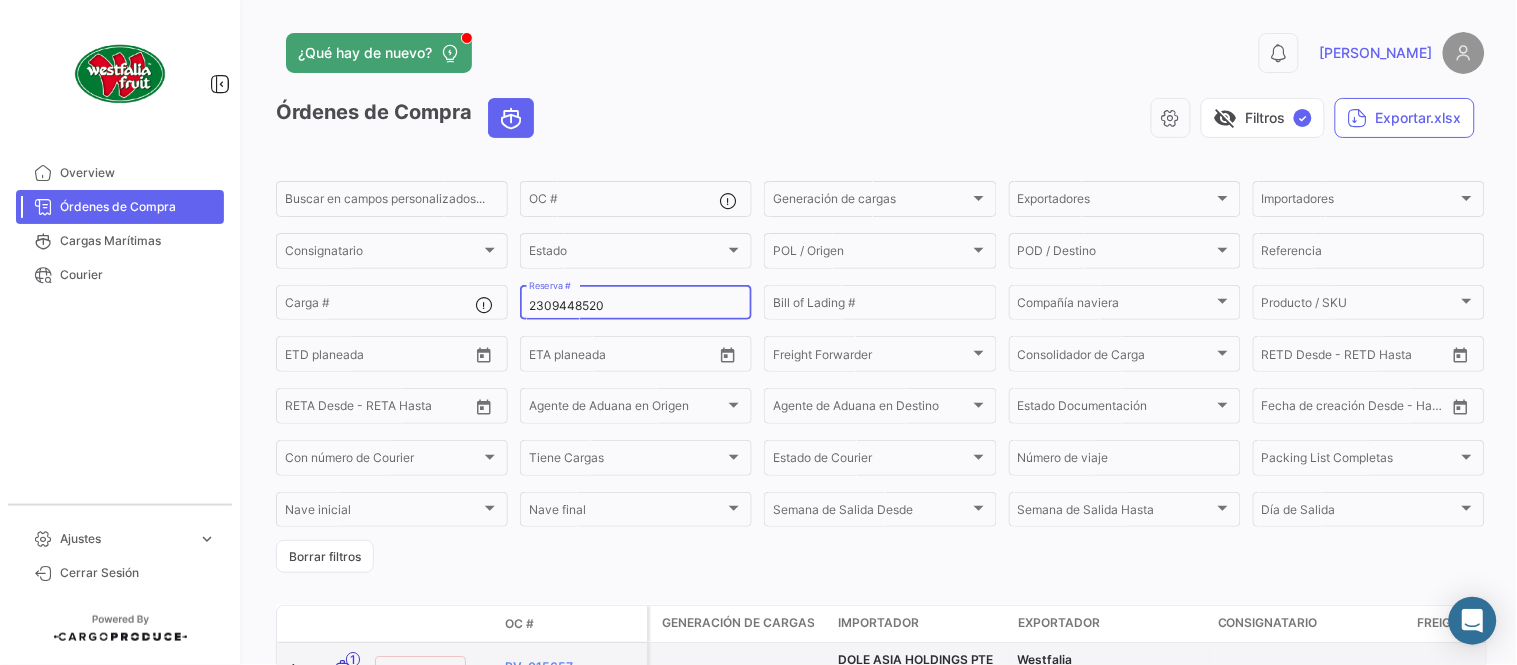 type on "2309448520" 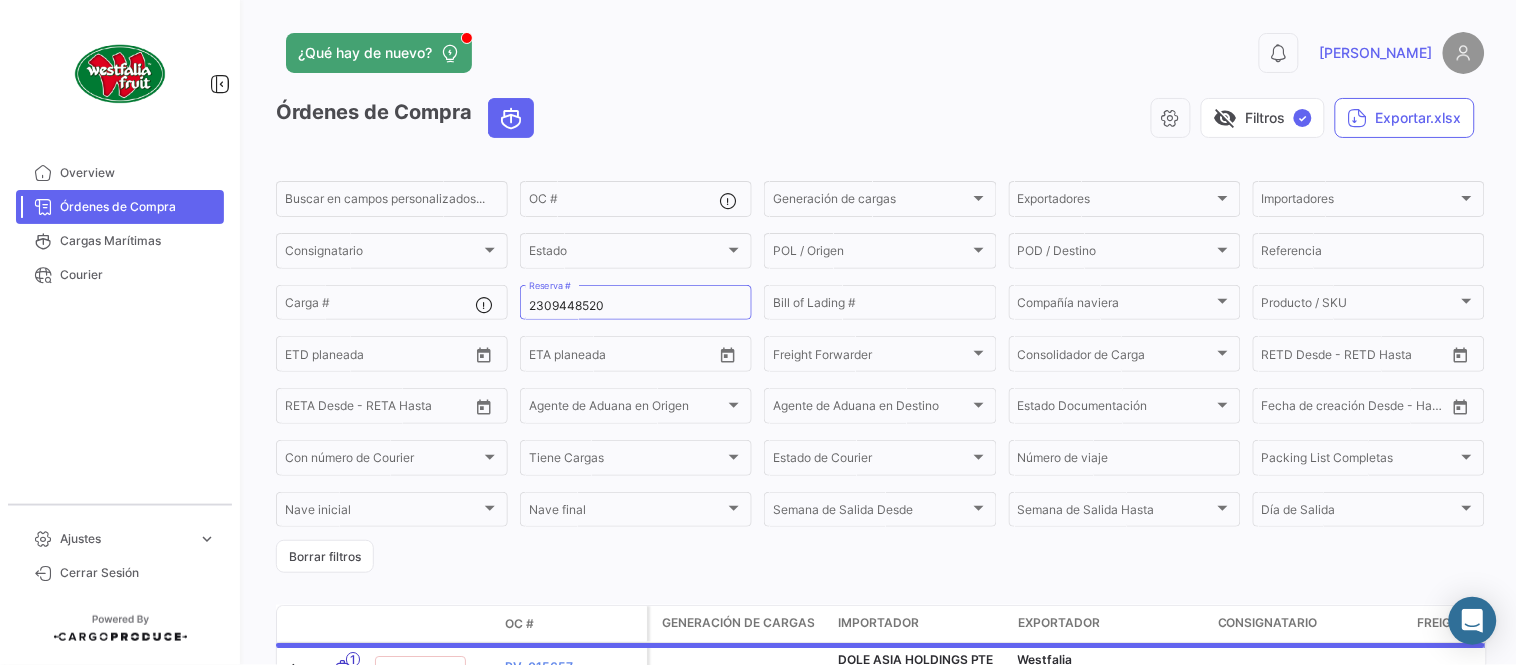 click on "¿Qué hay de nuevo?" 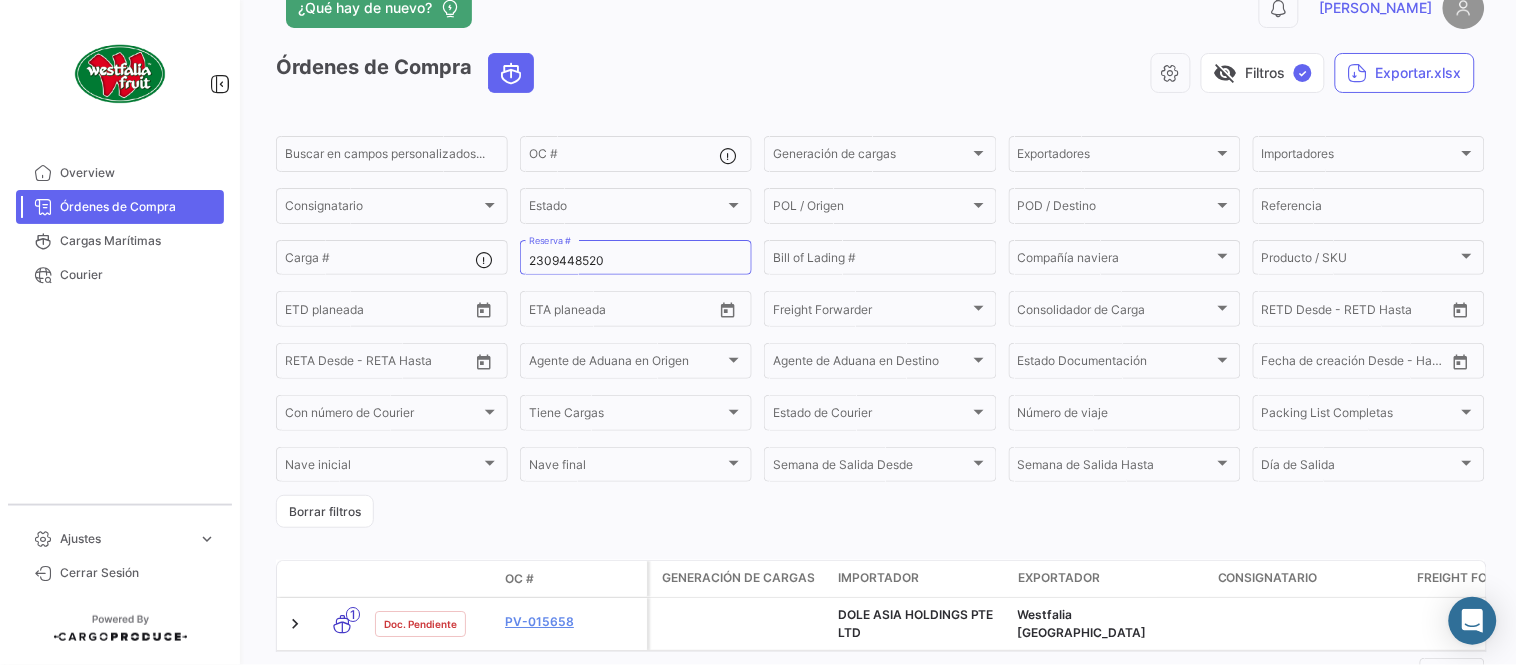 scroll, scrollTop: 111, scrollLeft: 0, axis: vertical 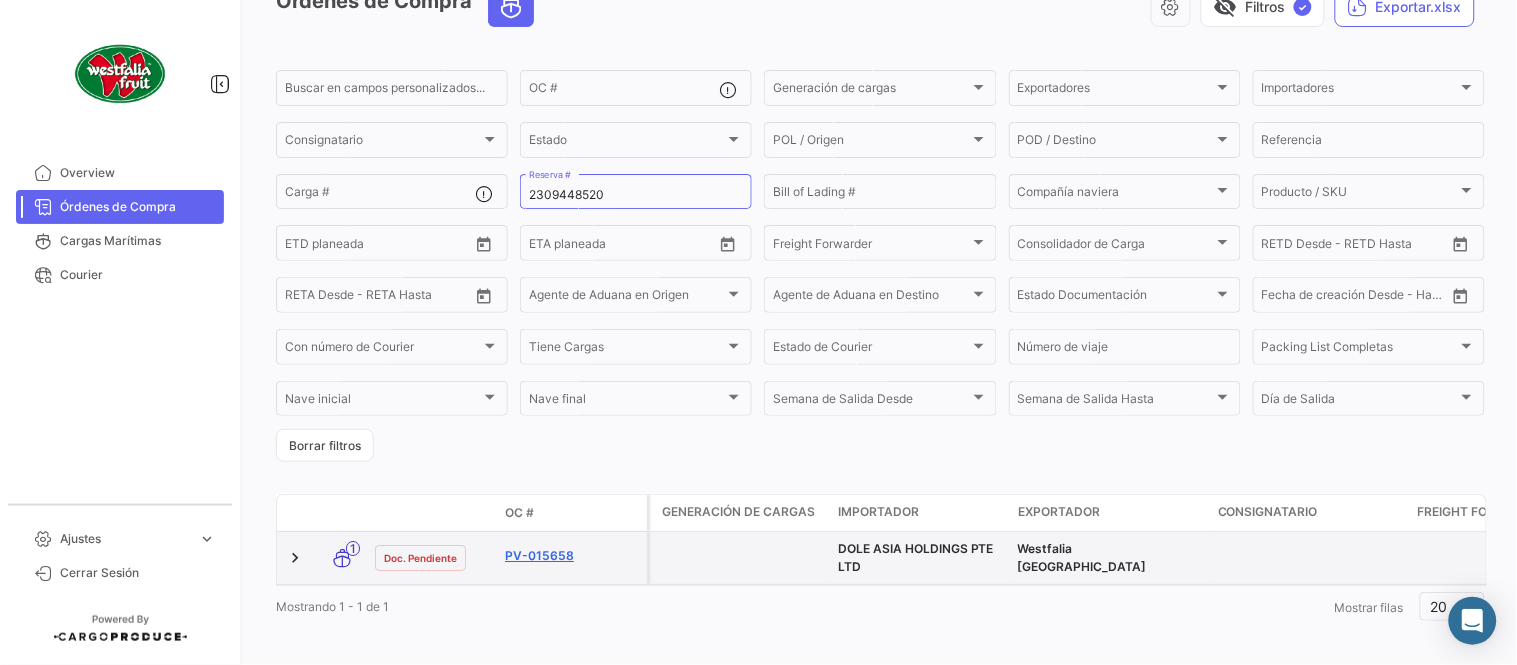 click on "PV-015658" 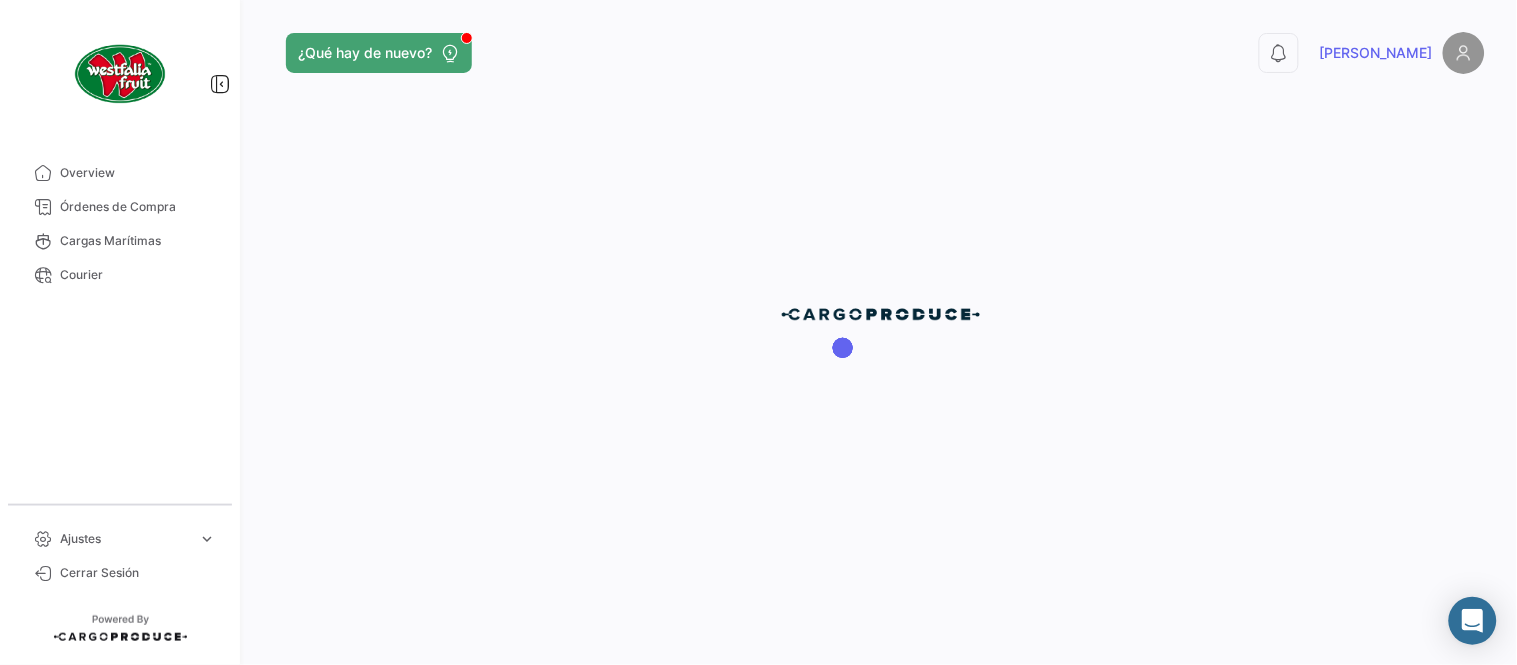 scroll, scrollTop: 0, scrollLeft: 0, axis: both 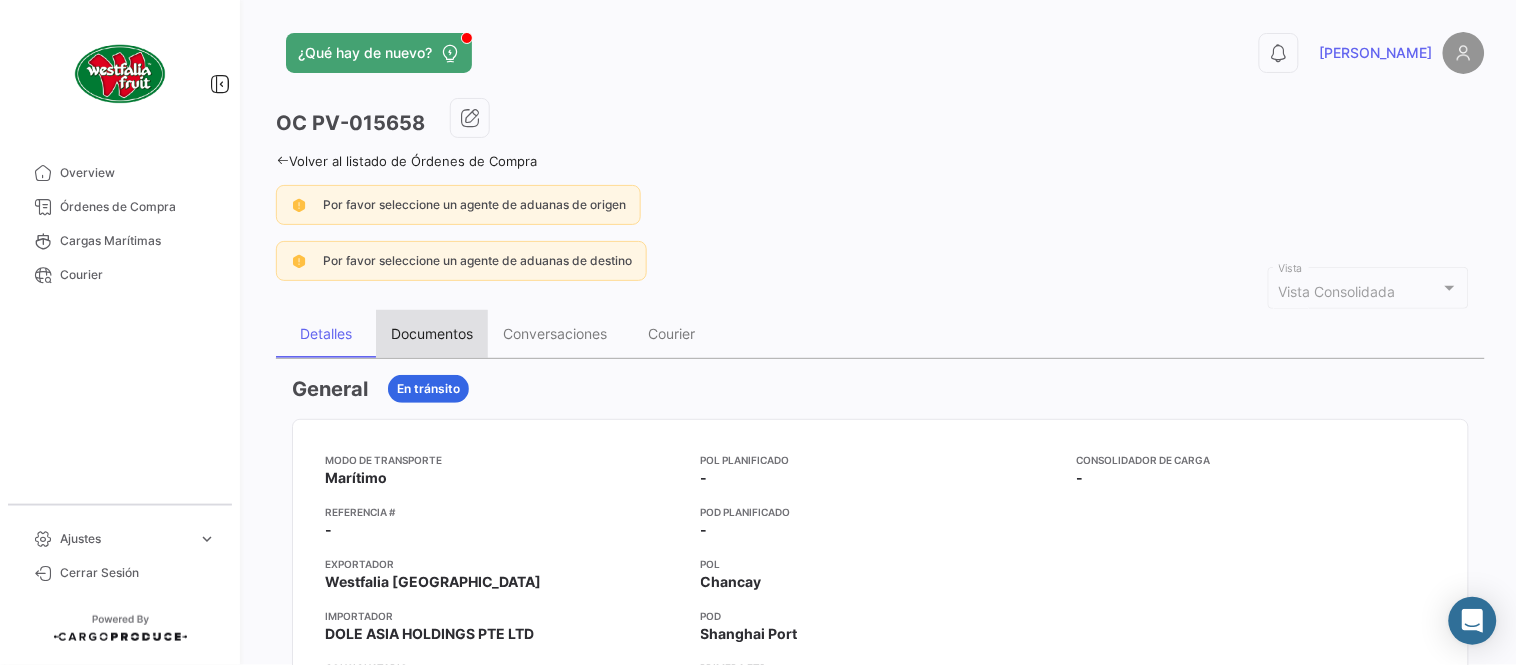 click on "Documentos" at bounding box center [432, 333] 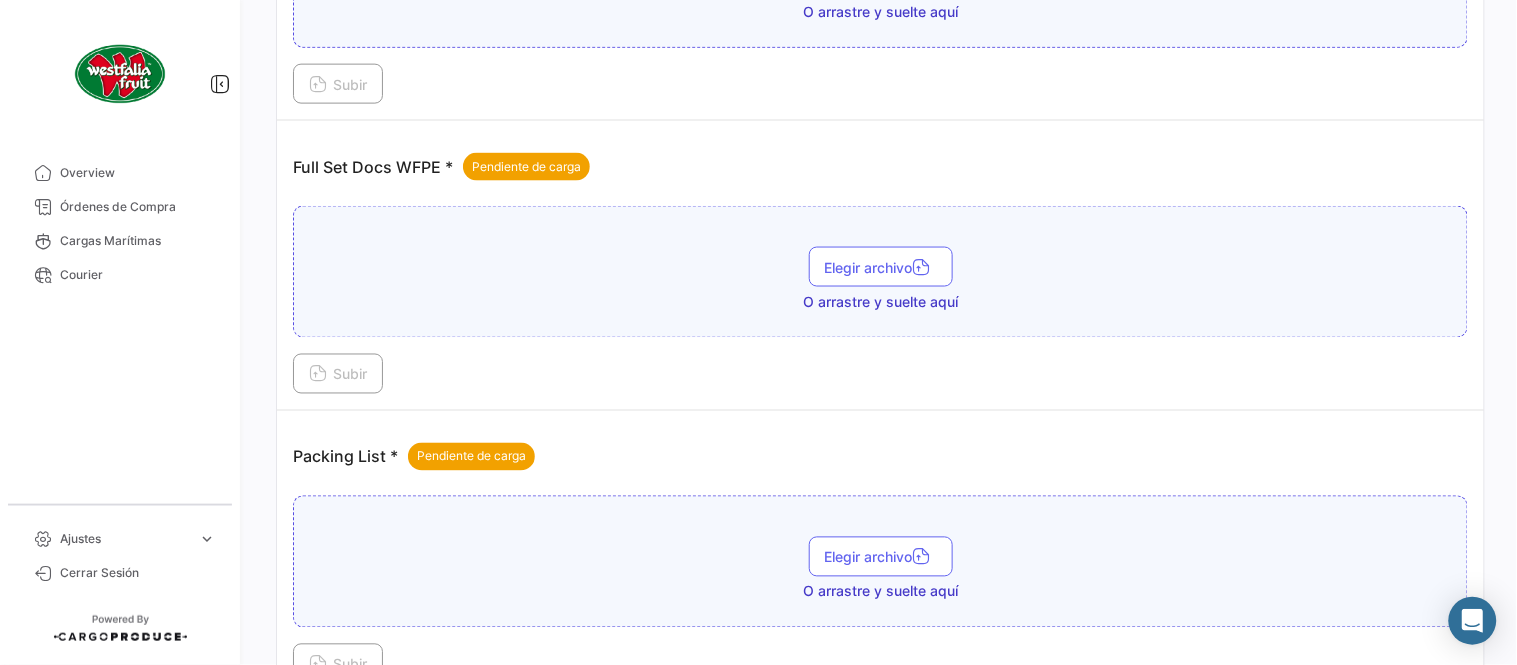 scroll, scrollTop: 806, scrollLeft: 0, axis: vertical 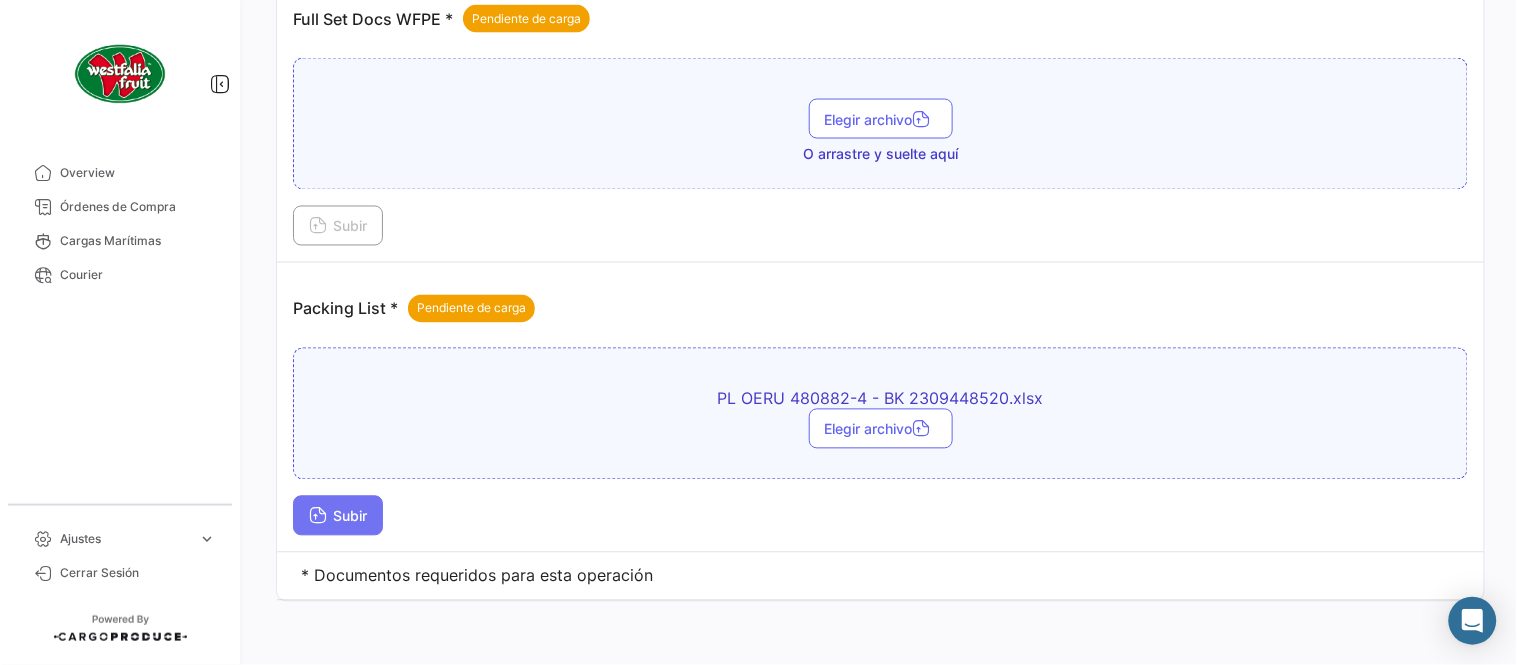 click on "Subir" at bounding box center [338, 516] 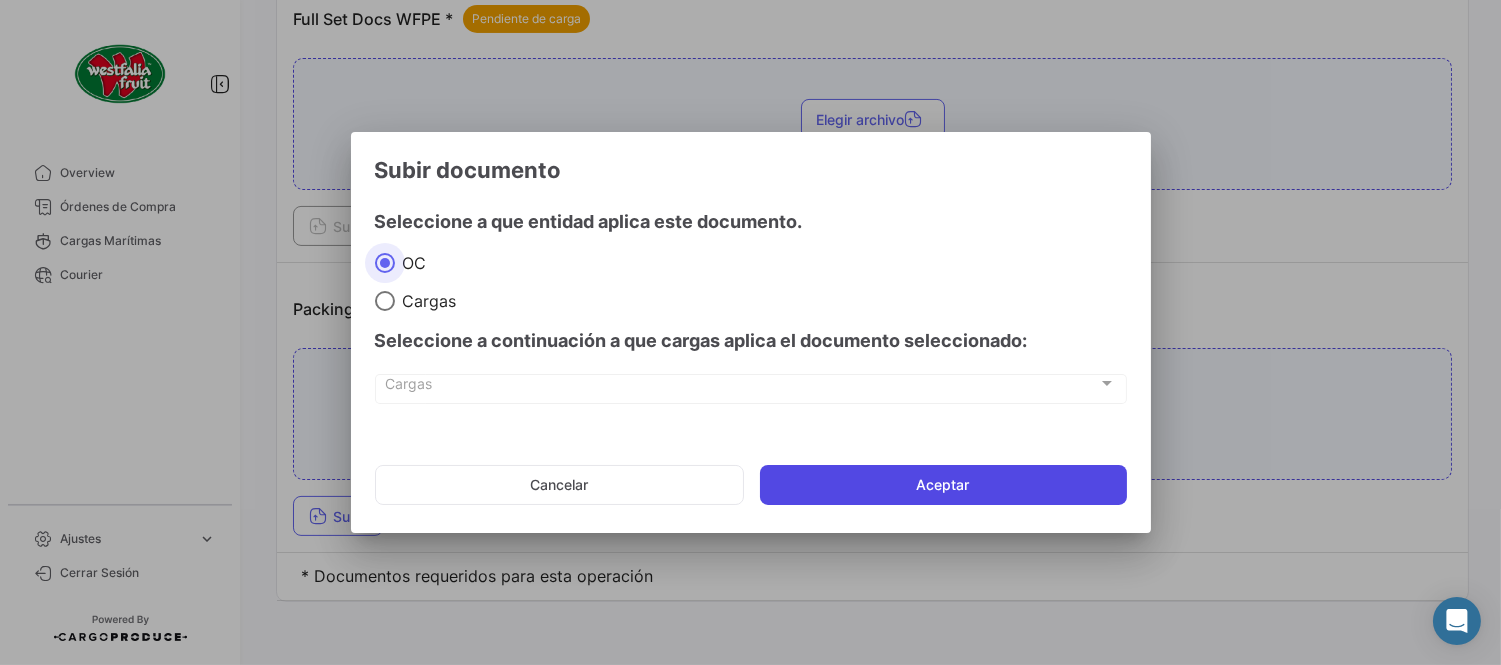click on "Aceptar" 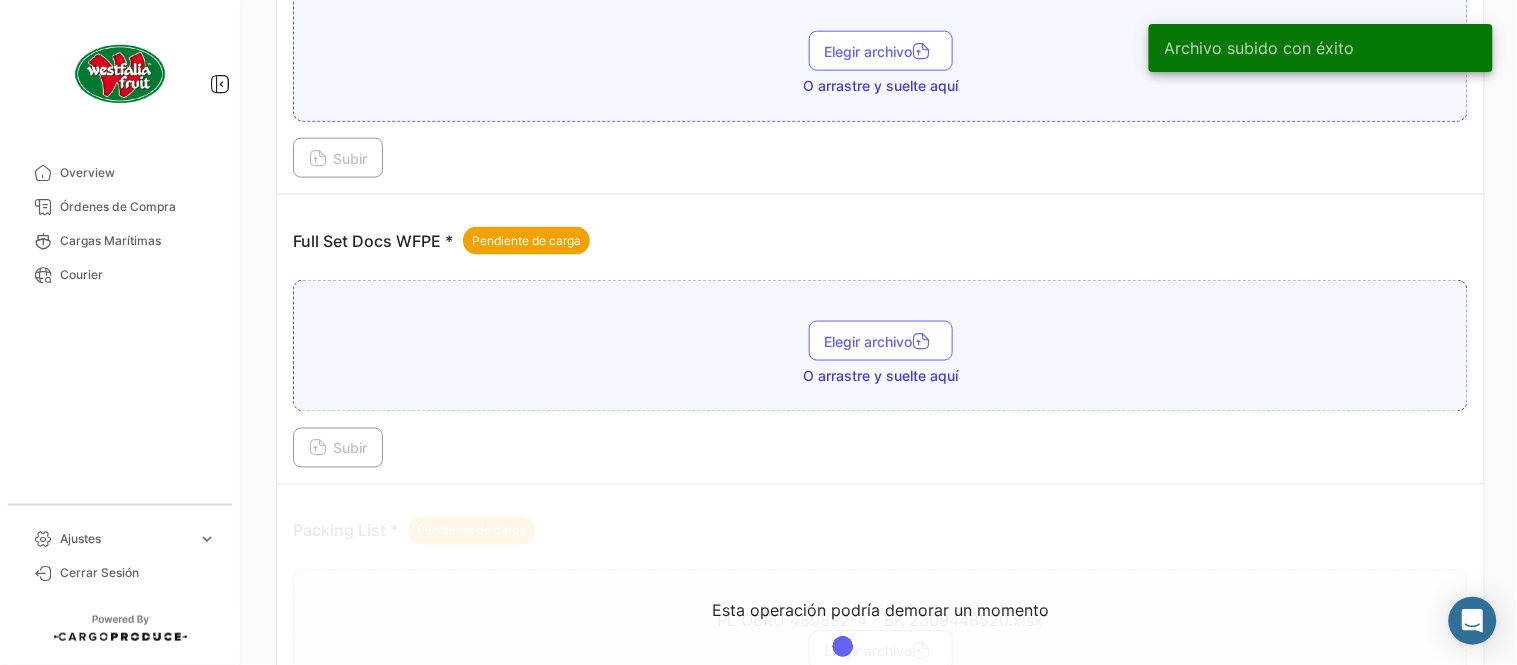 scroll, scrollTop: 473, scrollLeft: 0, axis: vertical 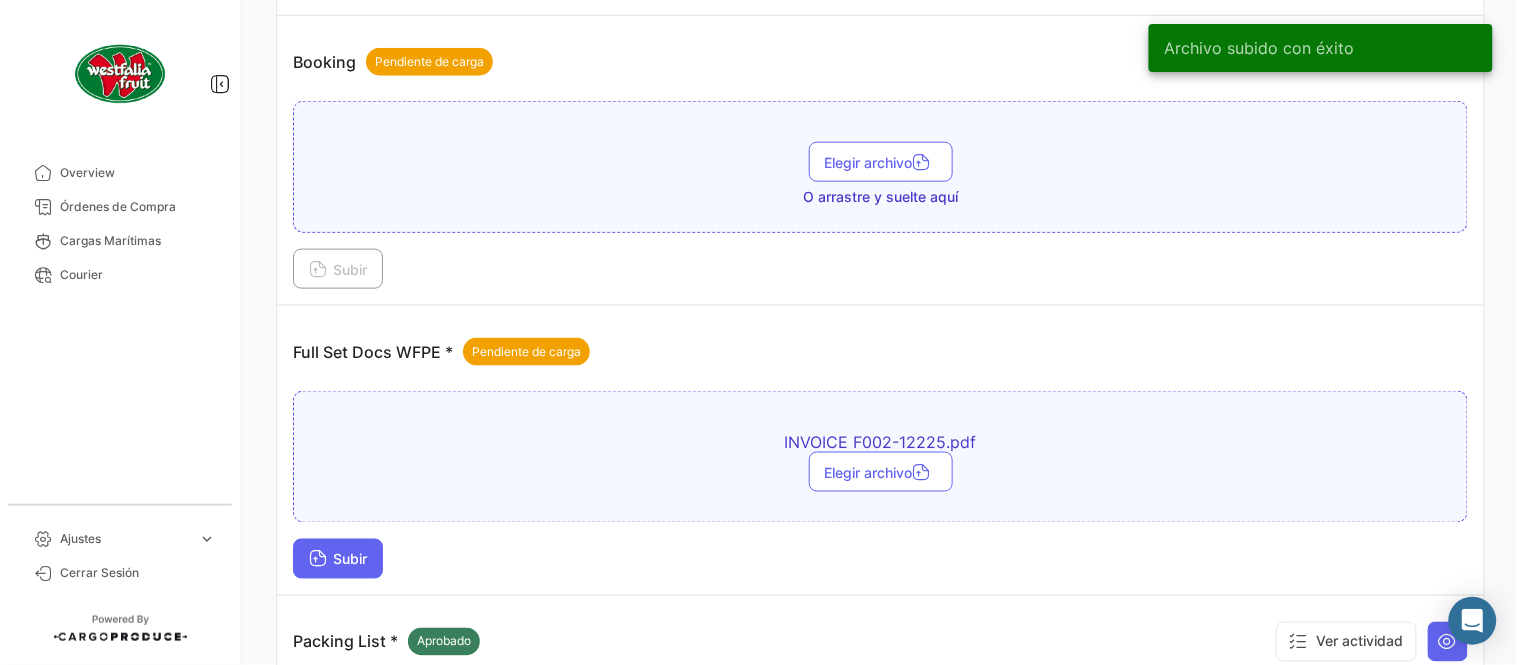 click on "Subir" at bounding box center [338, 559] 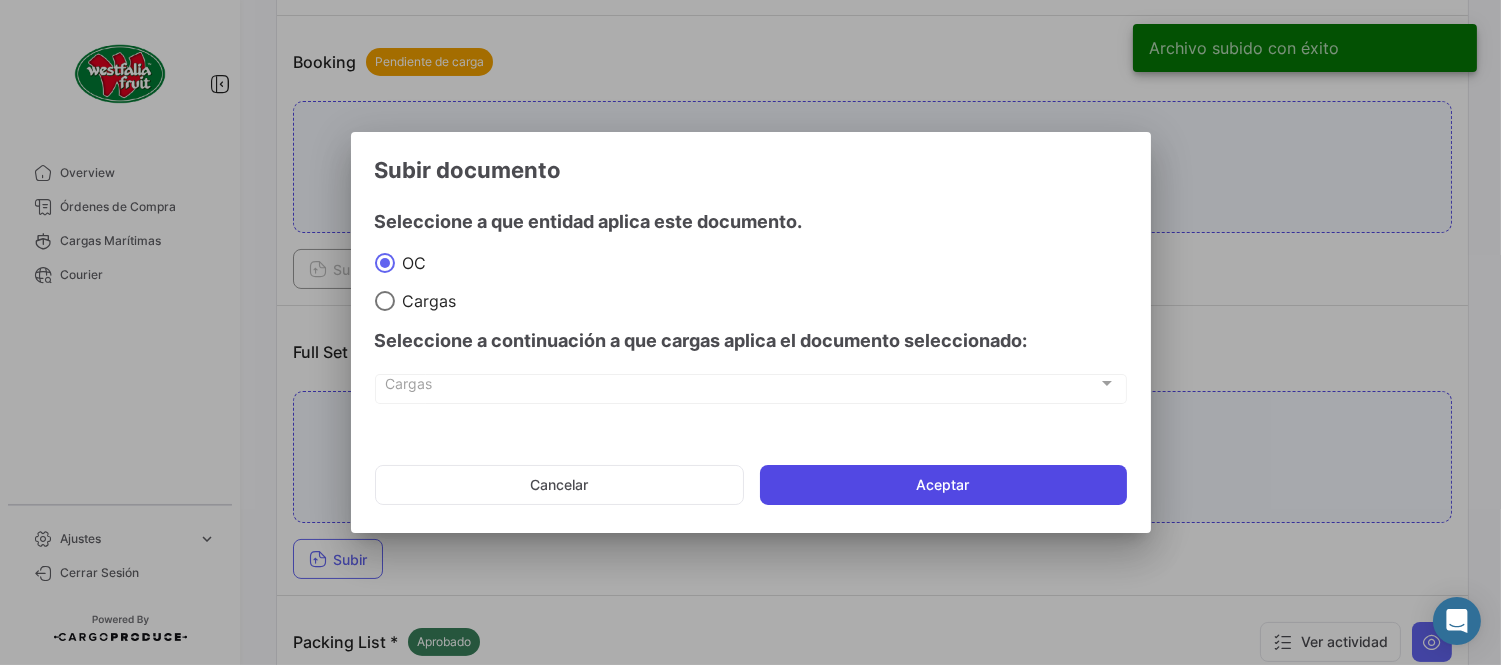 click on "Aceptar" 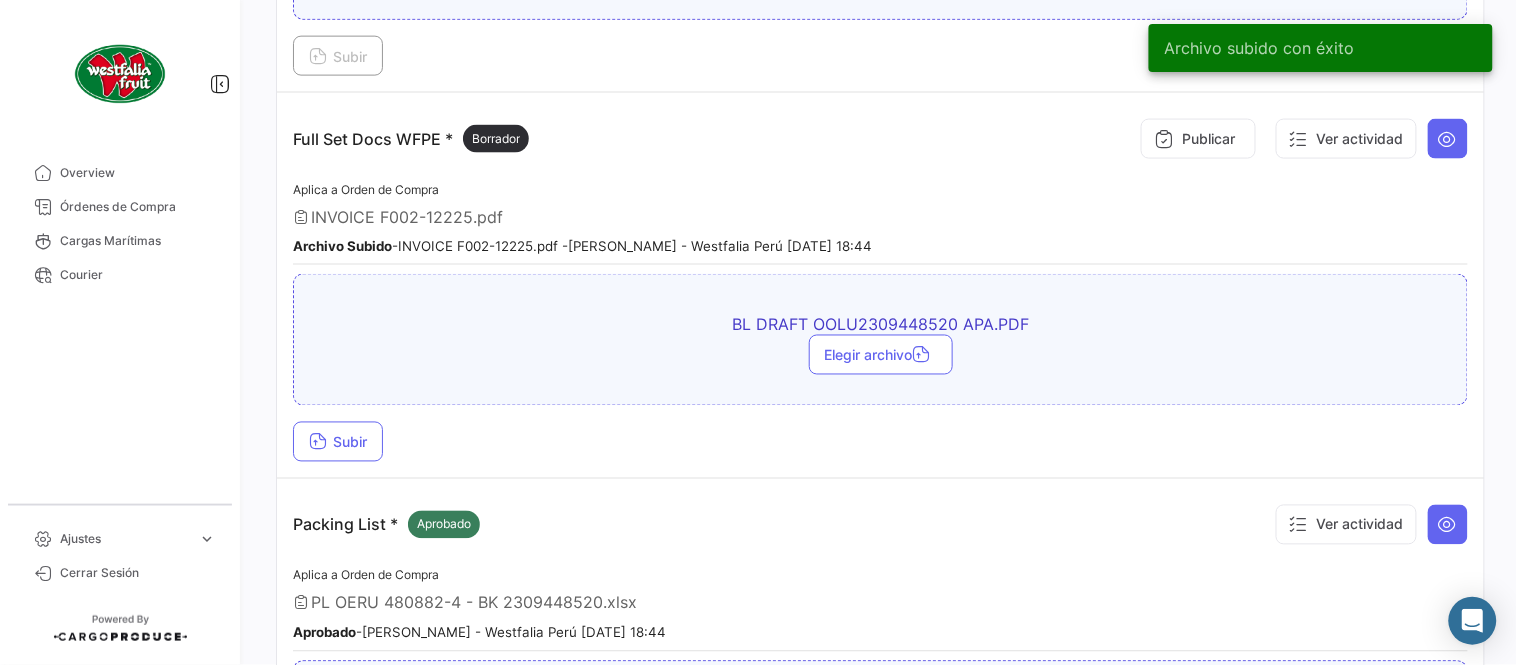 scroll, scrollTop: 695, scrollLeft: 0, axis: vertical 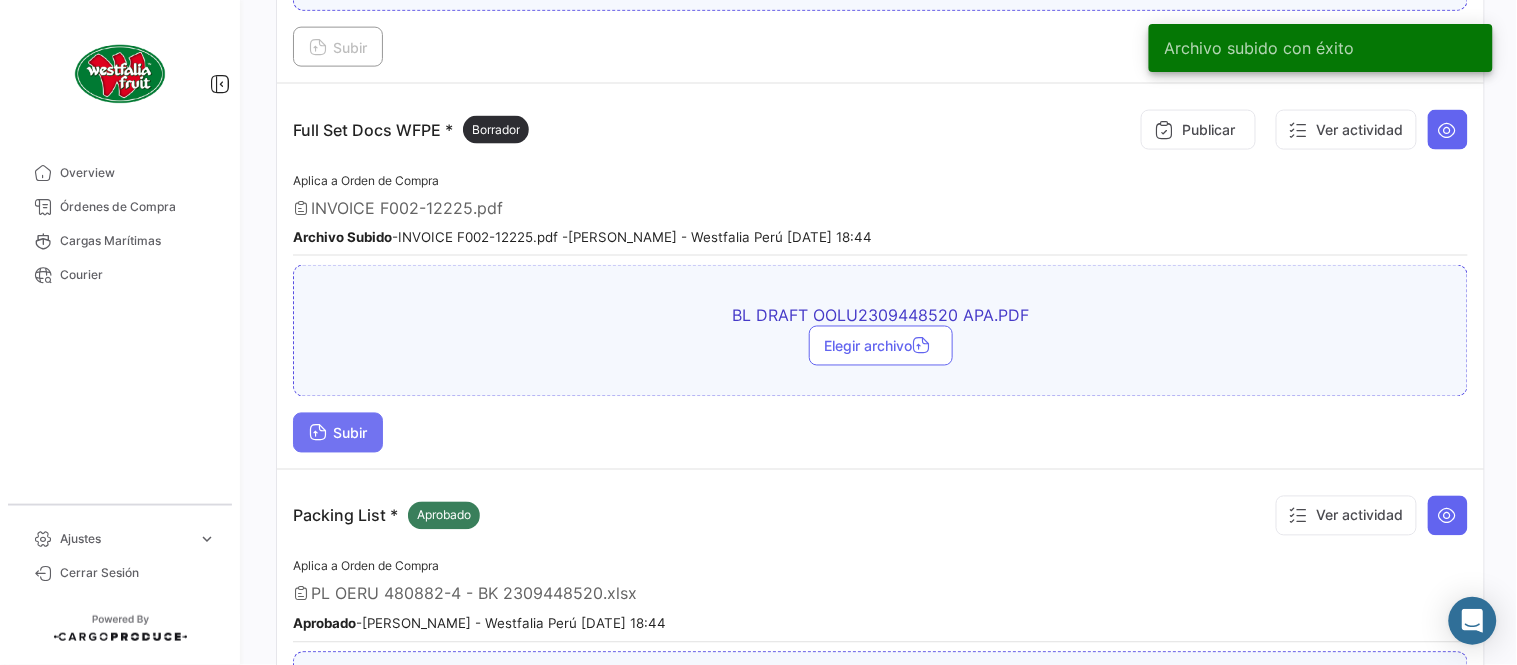 click on "Subir" at bounding box center (338, 433) 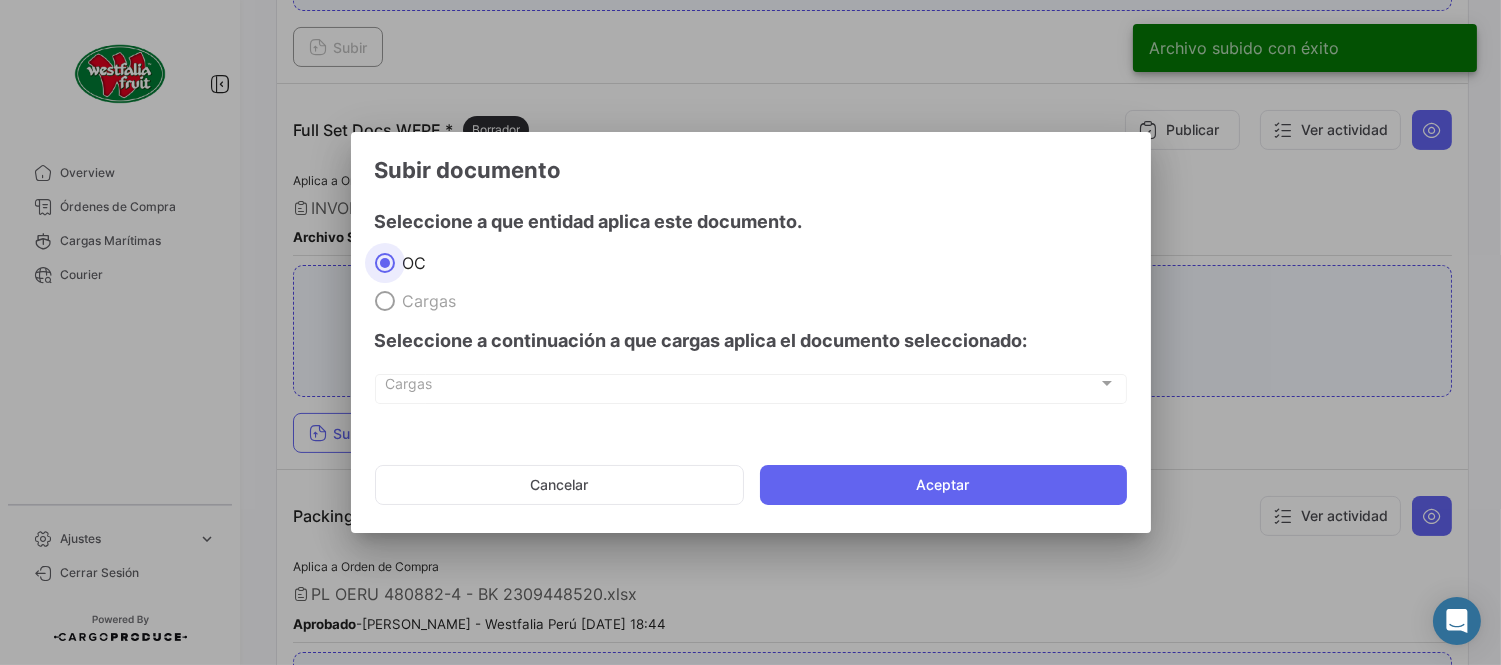 click on "Cancelar   Aceptar" 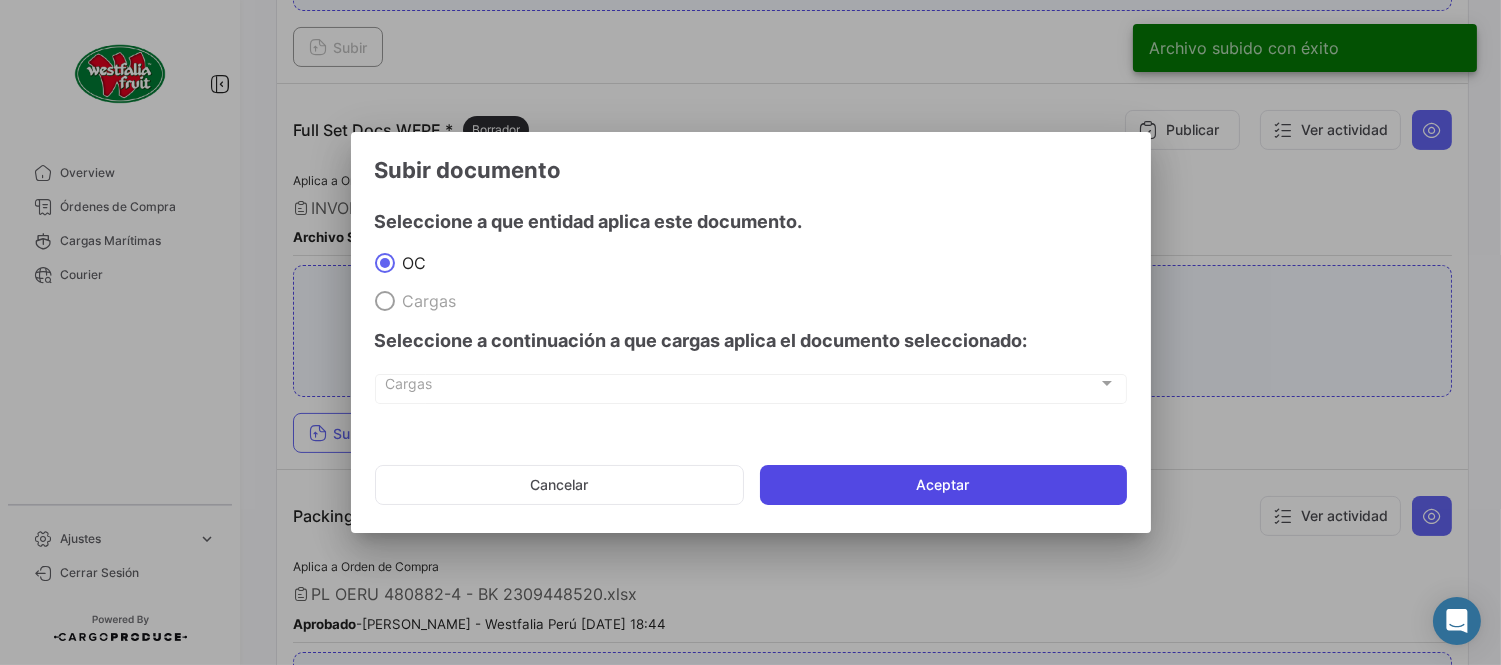 click on "Aceptar" 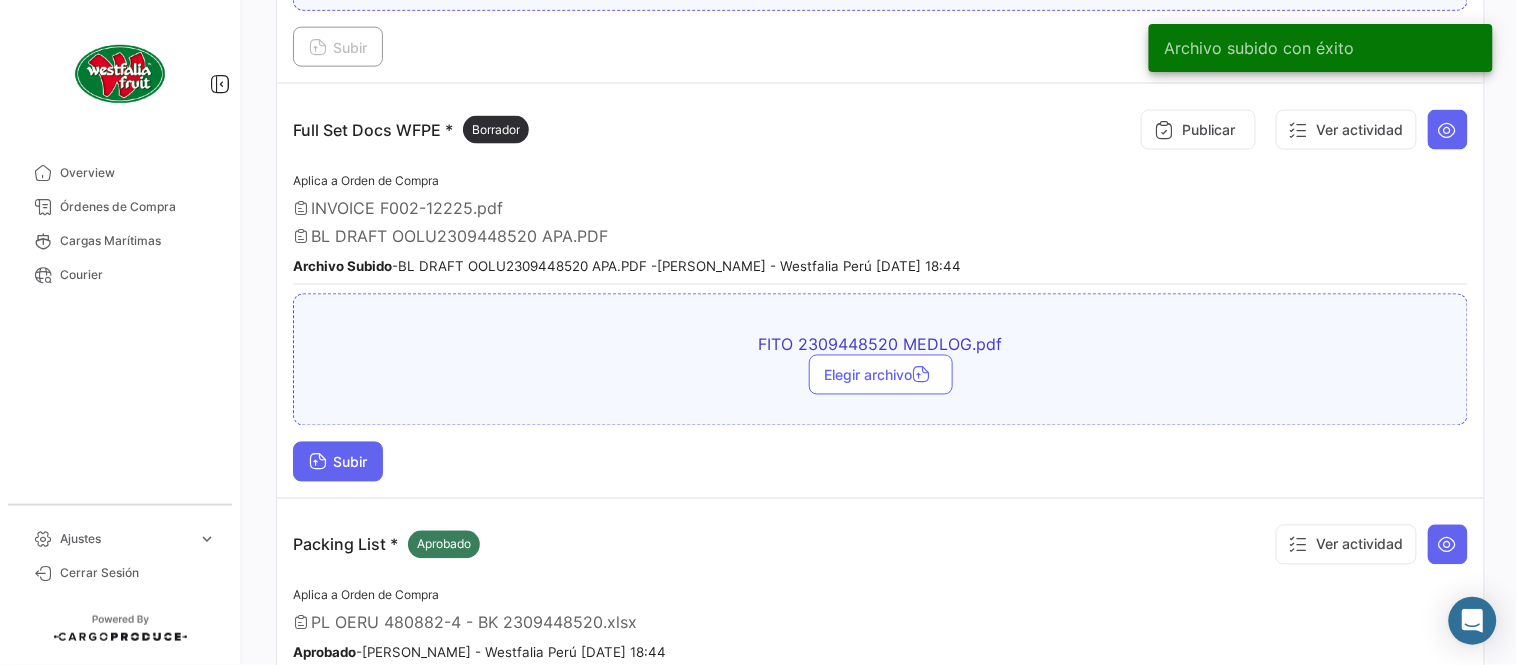 click on "Subir" at bounding box center [338, 462] 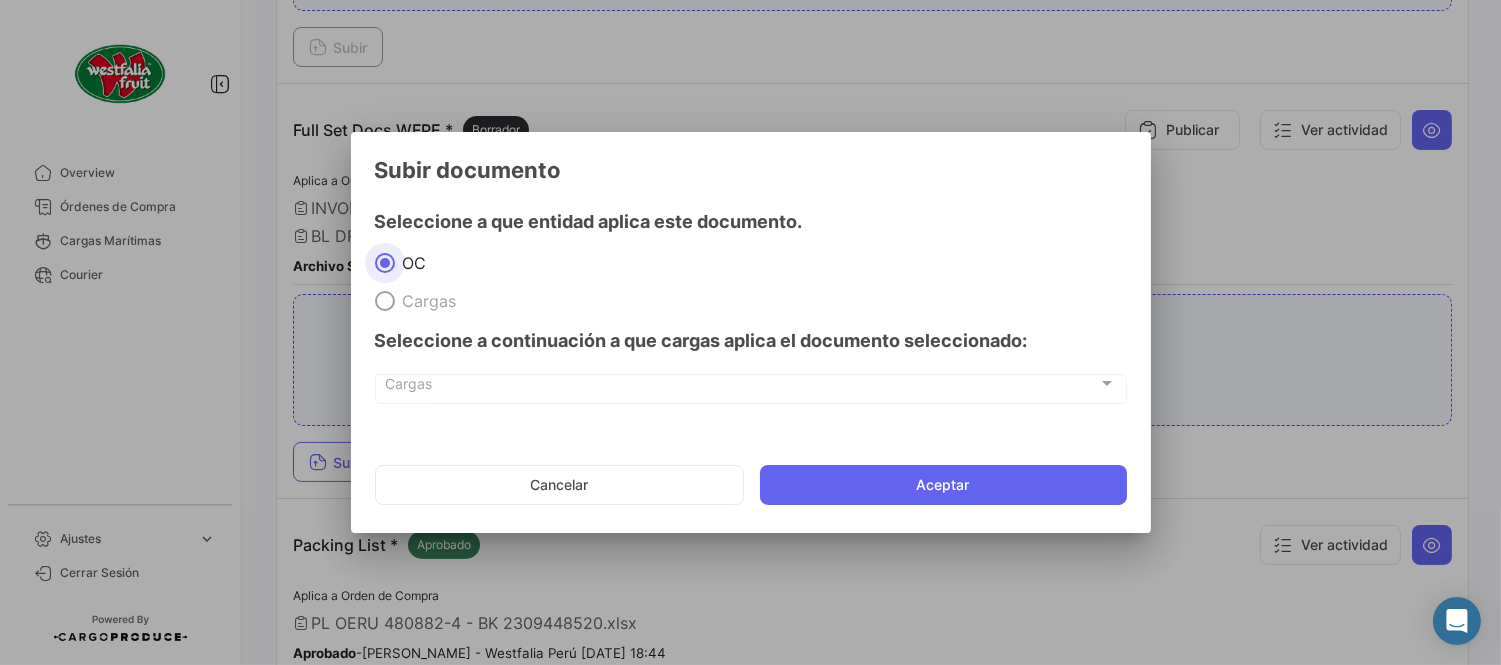 click on "Aceptar" 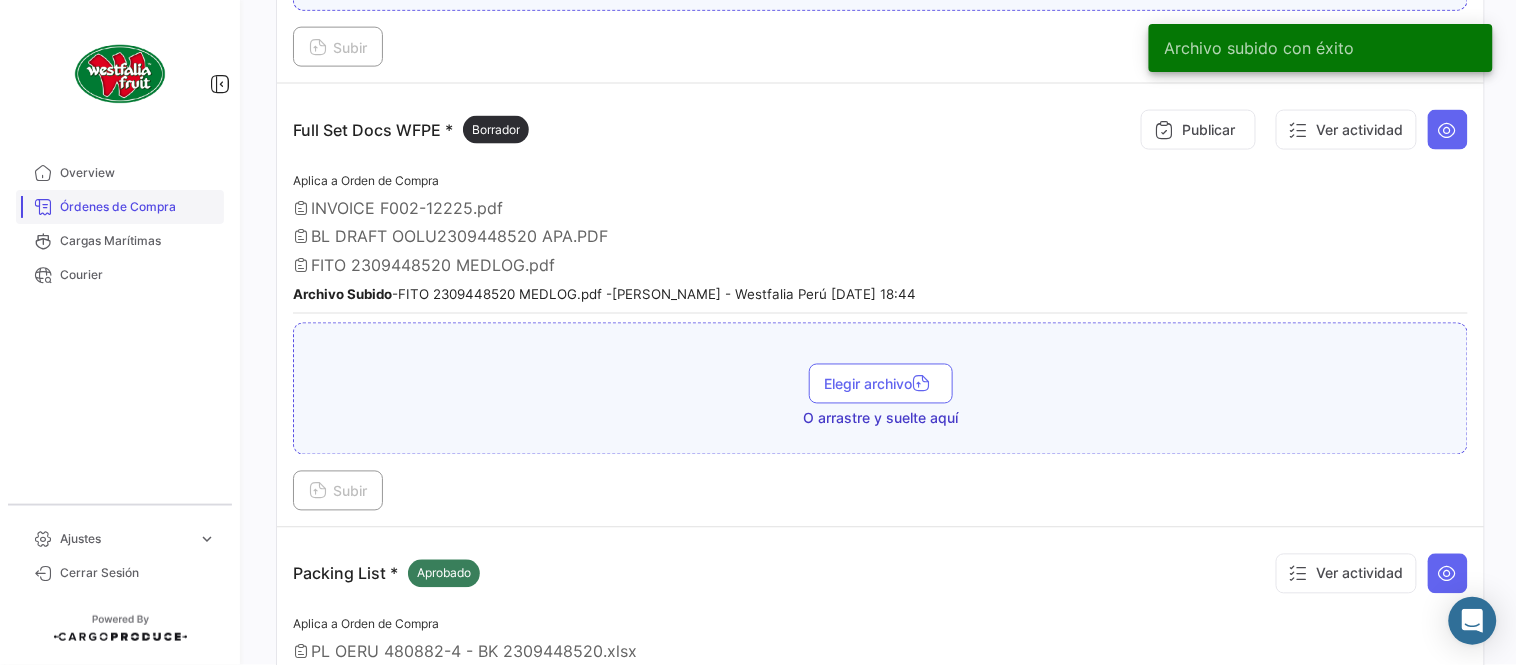 click on "Órdenes de Compra" at bounding box center (138, 207) 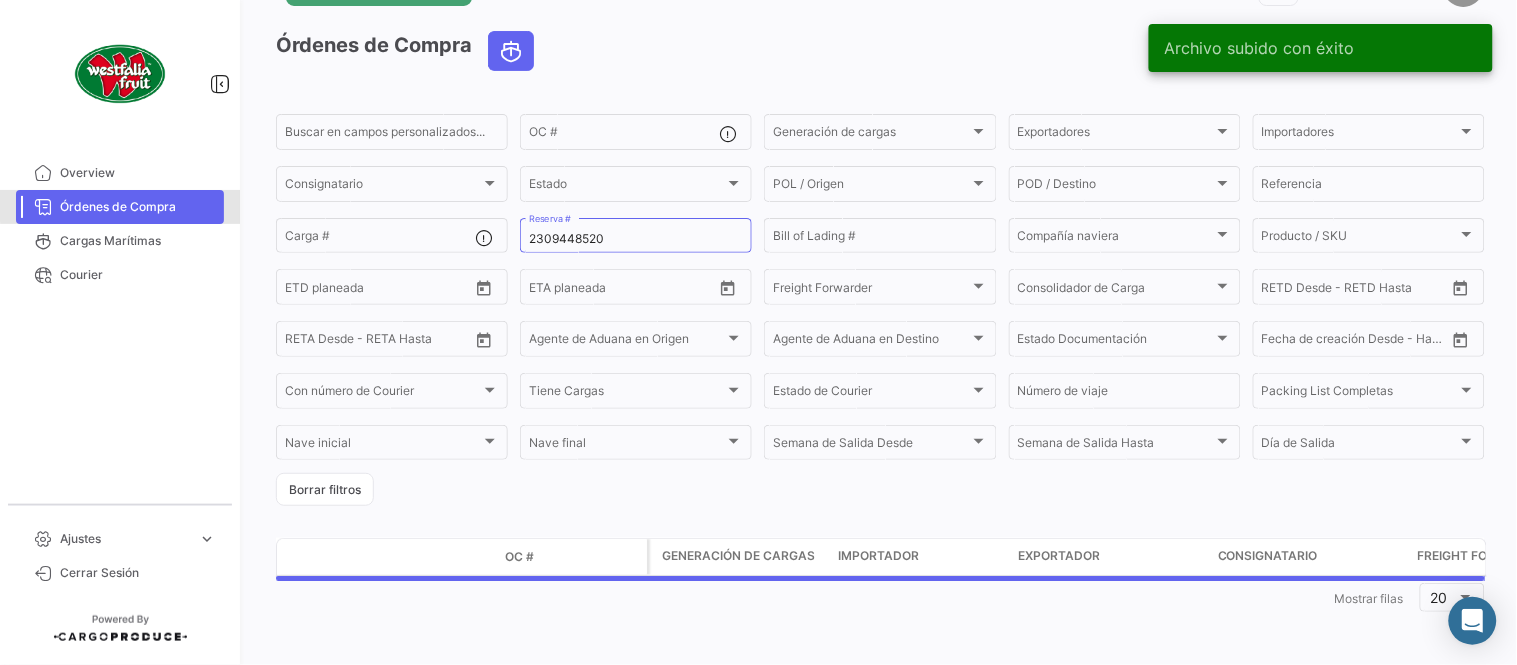 scroll, scrollTop: 0, scrollLeft: 0, axis: both 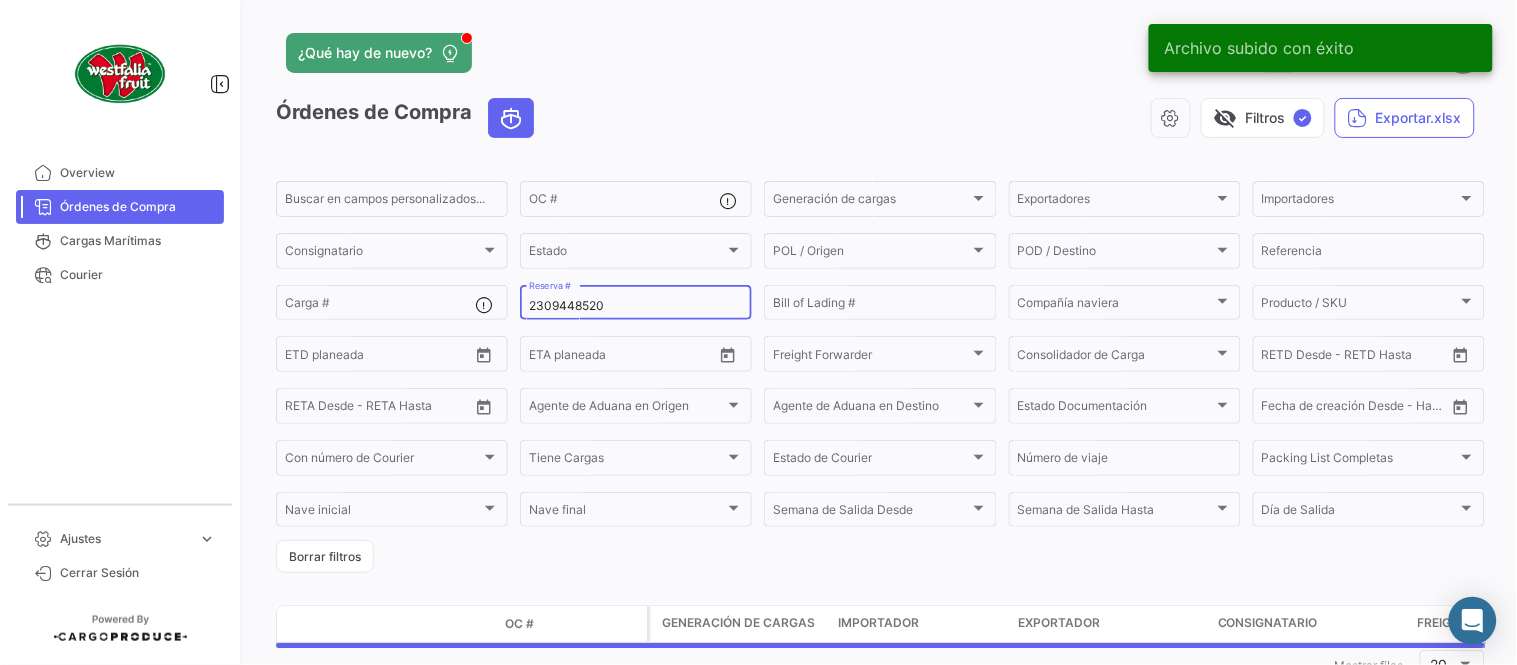 click on "2309448520" at bounding box center (636, 306) 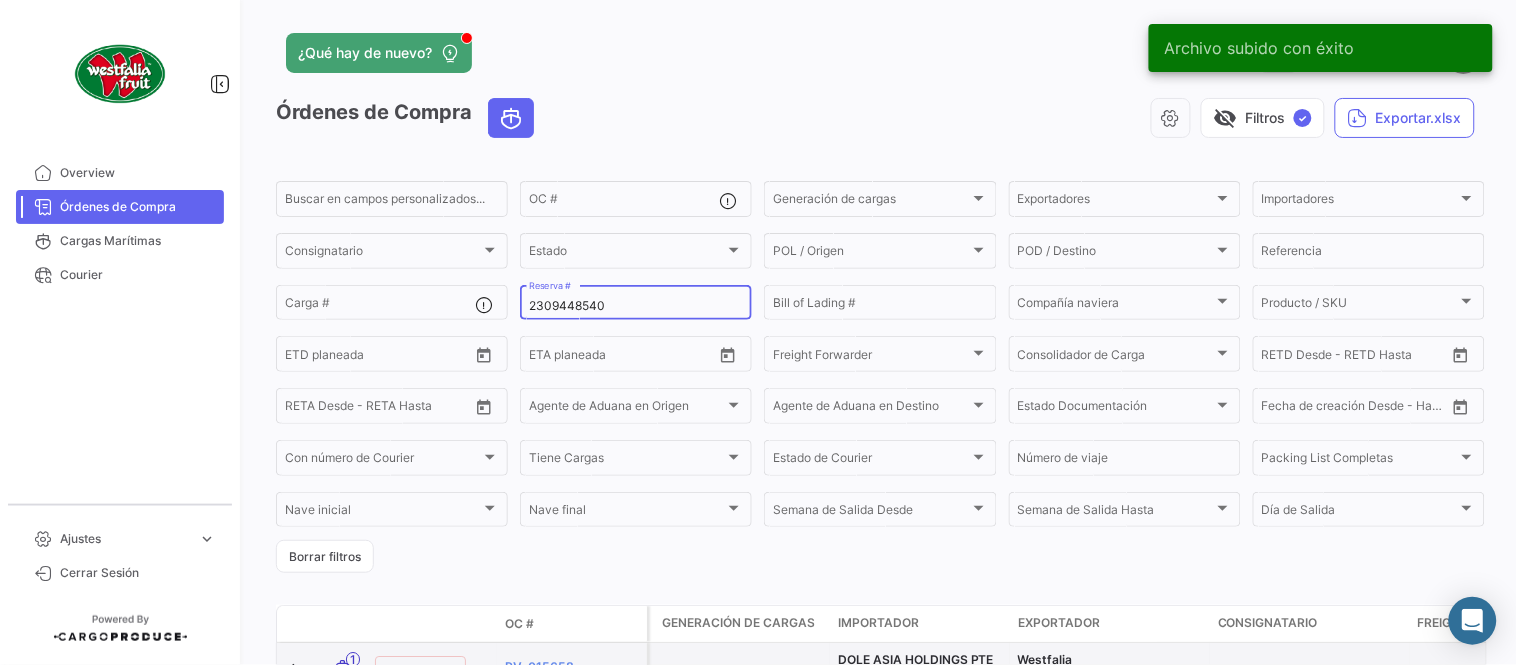 type on "2309448540" 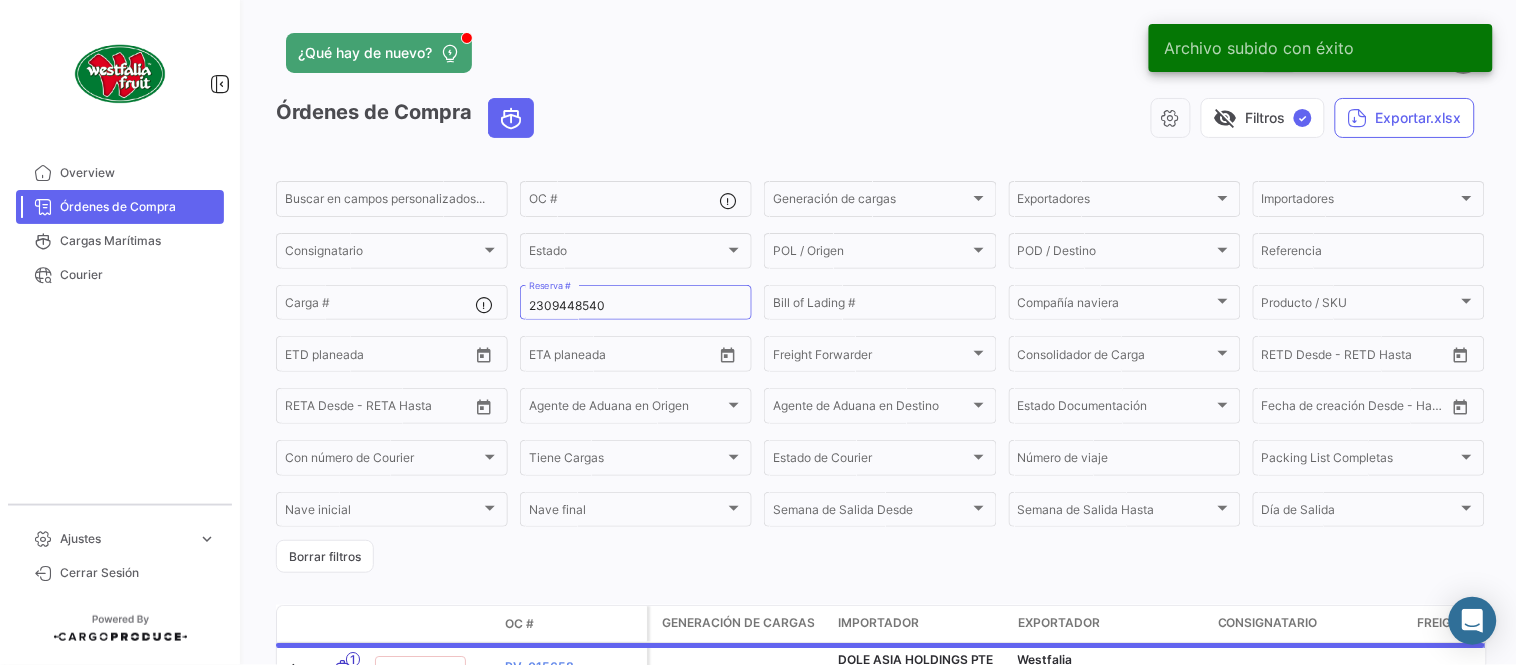 drag, startPoint x: 933, startPoint y: 72, endPoint x: 821, endPoint y: 85, distance: 112.75194 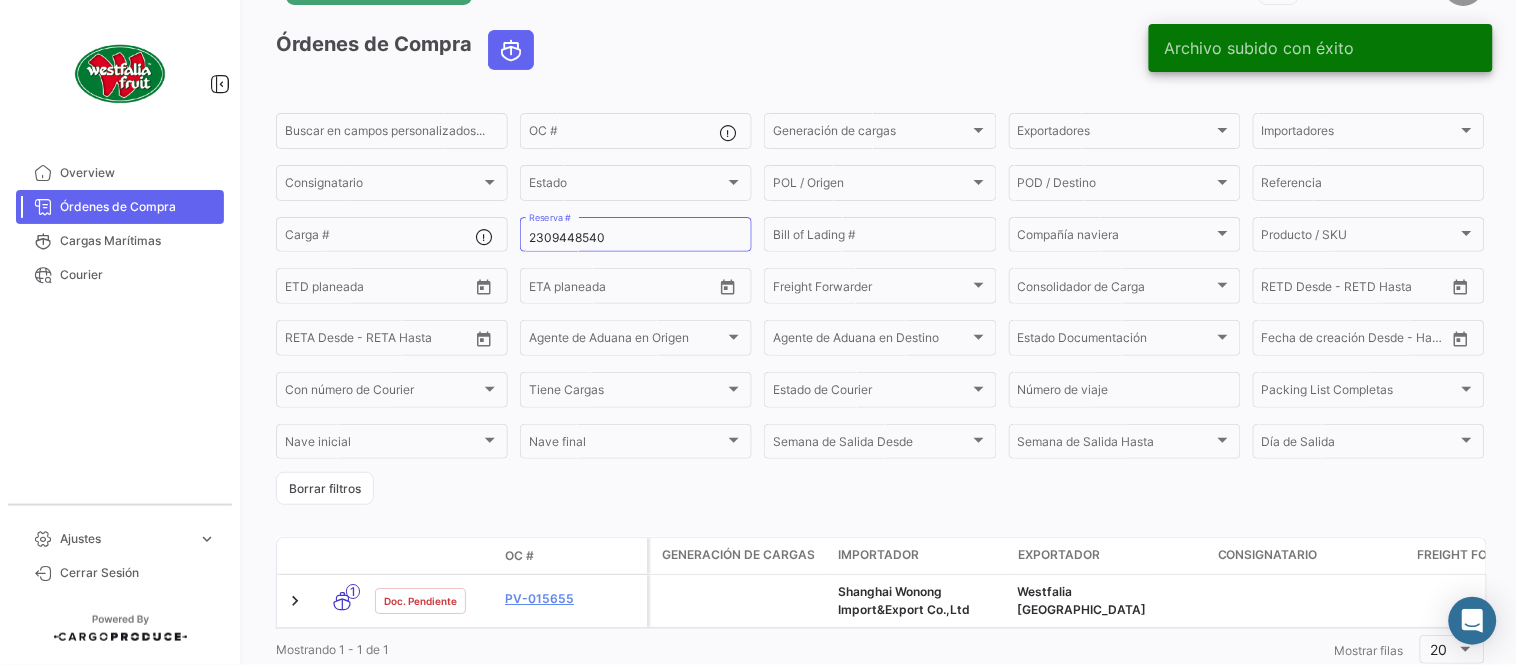 scroll, scrollTop: 136, scrollLeft: 0, axis: vertical 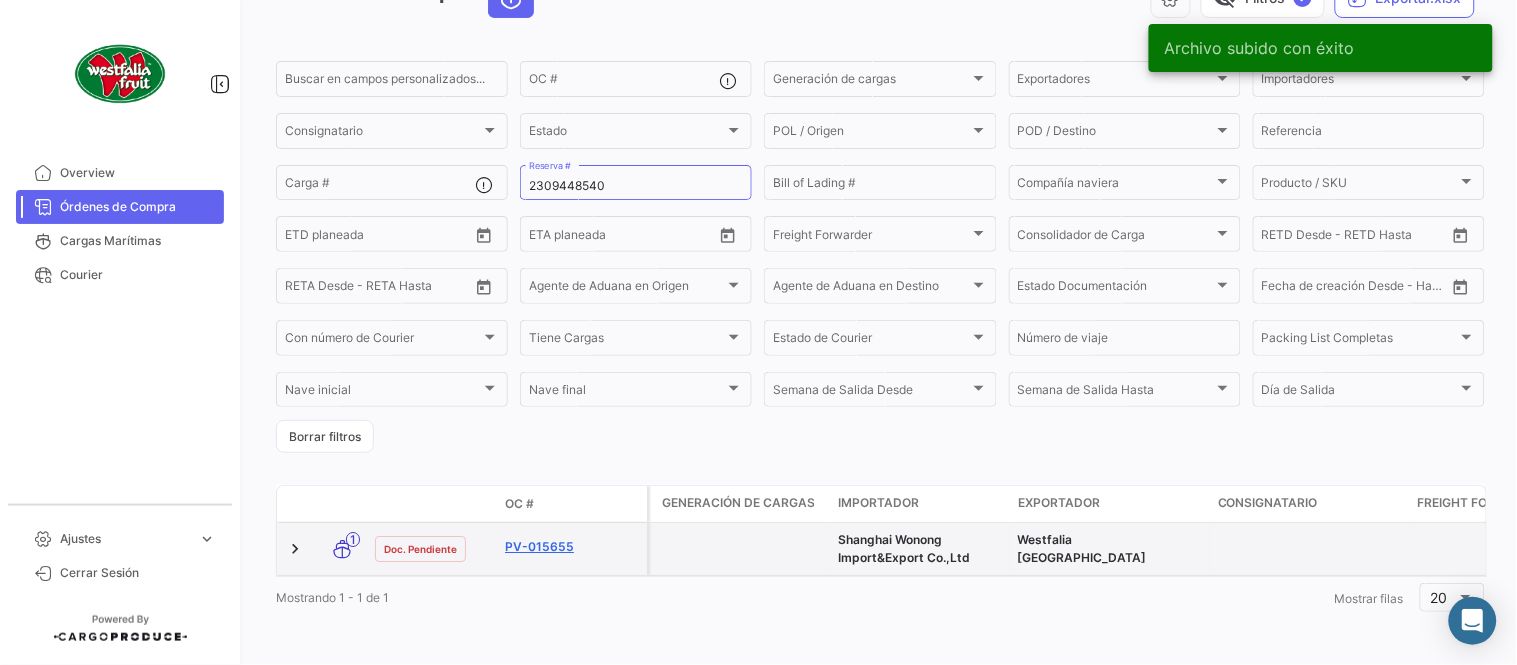 click on "PV-015655" 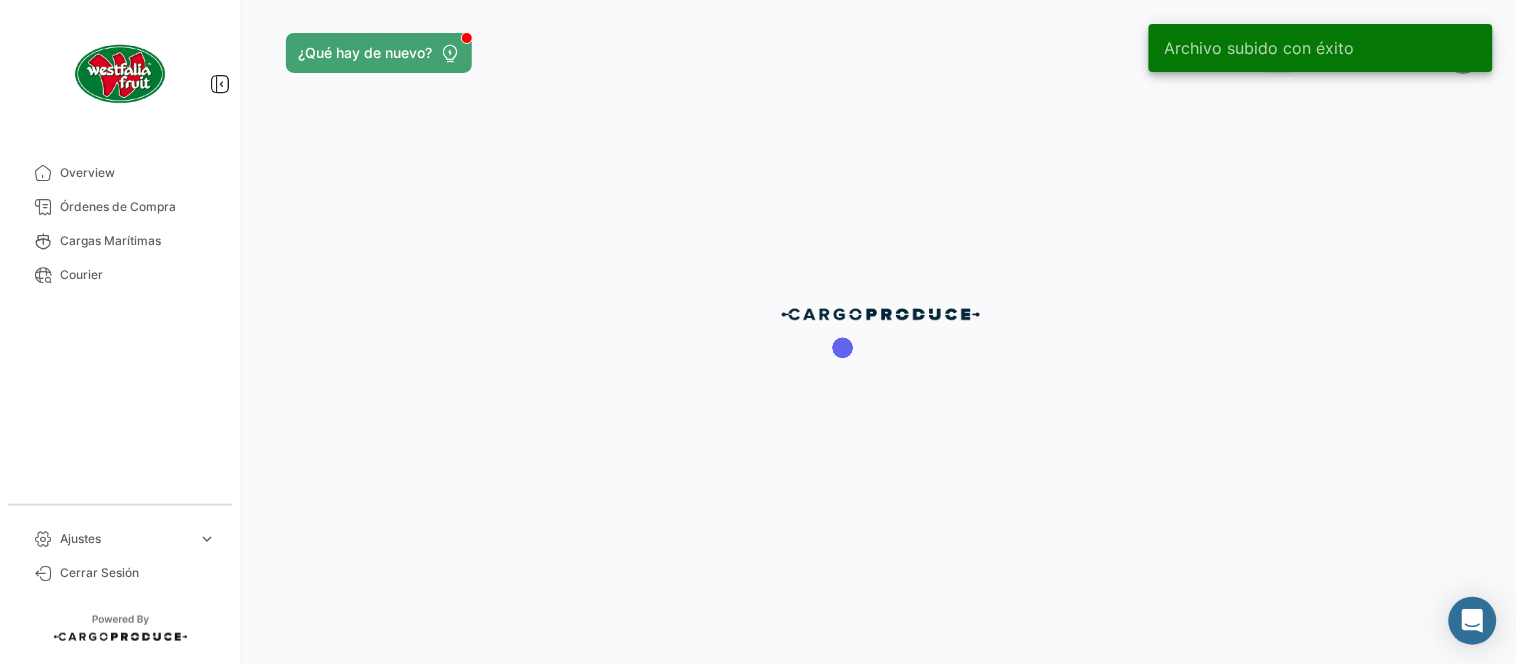 scroll, scrollTop: 0, scrollLeft: 0, axis: both 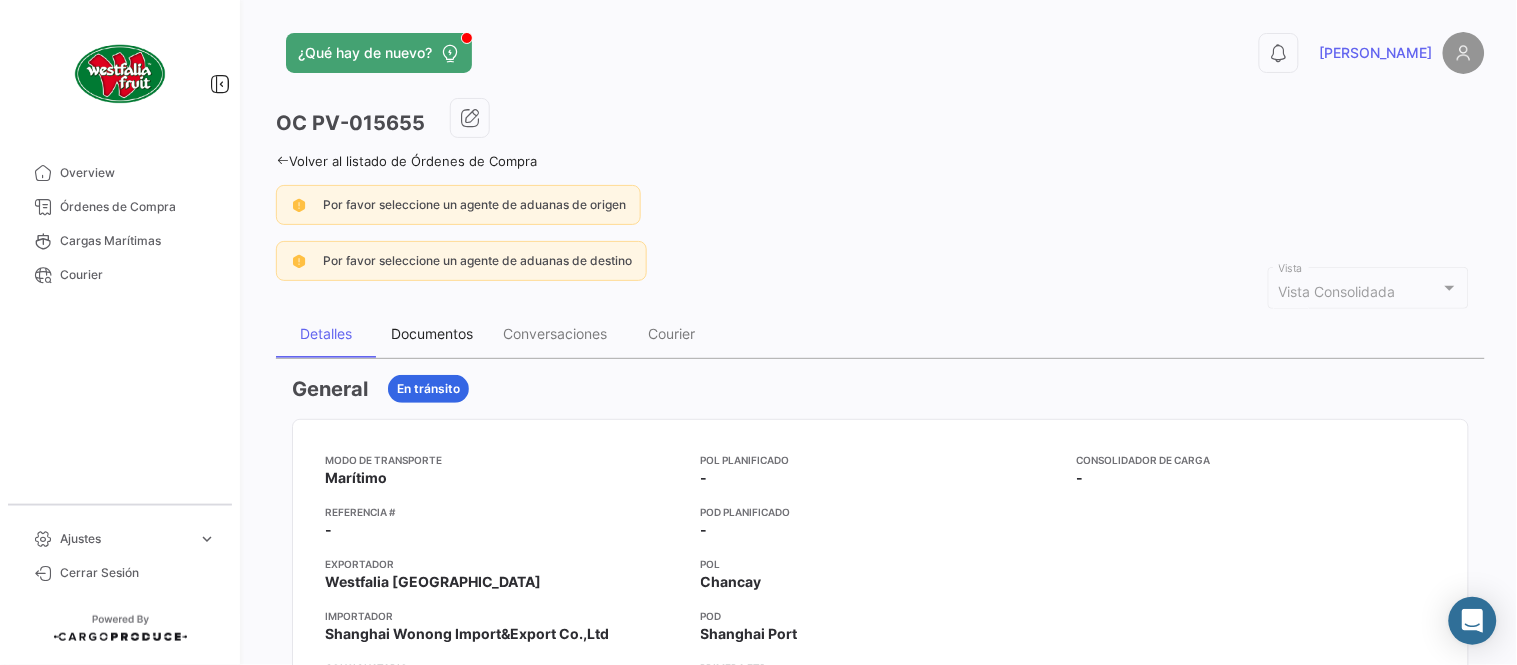 click on "Documentos" at bounding box center [432, 334] 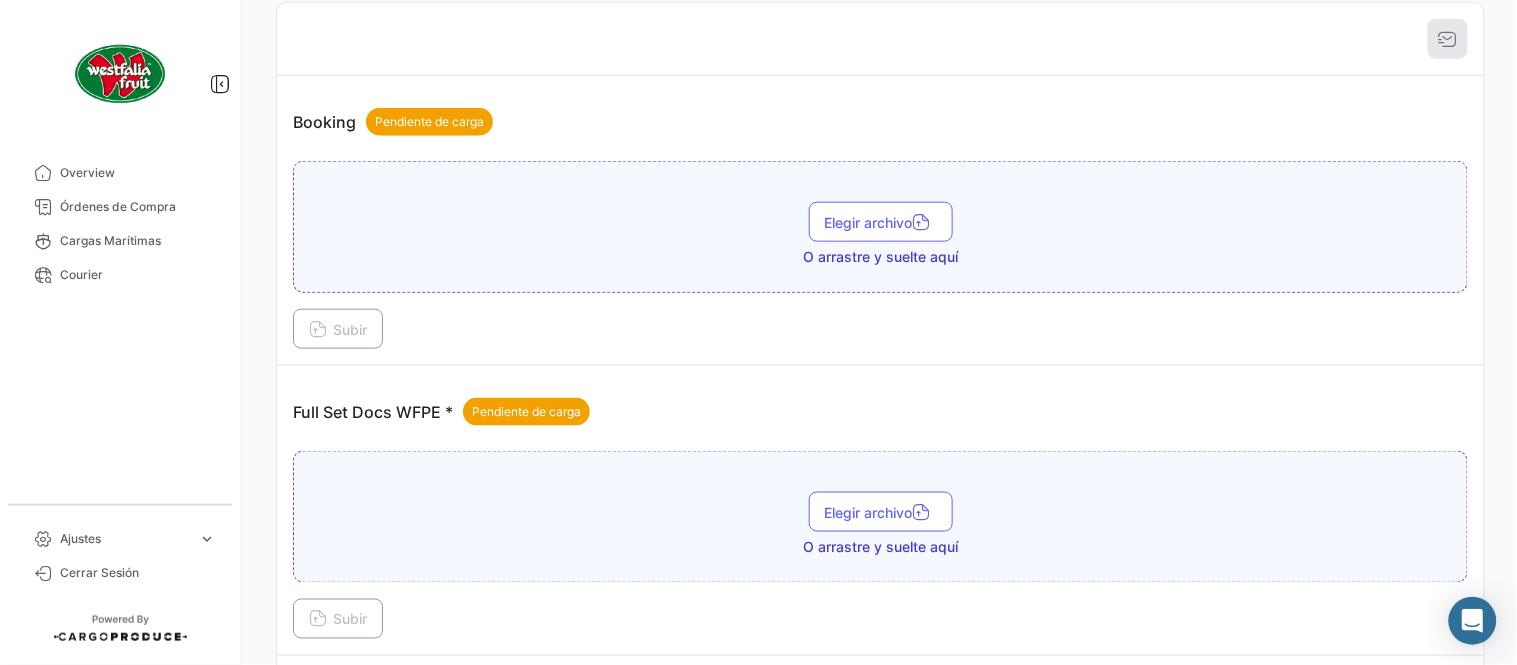 scroll, scrollTop: 806, scrollLeft: 0, axis: vertical 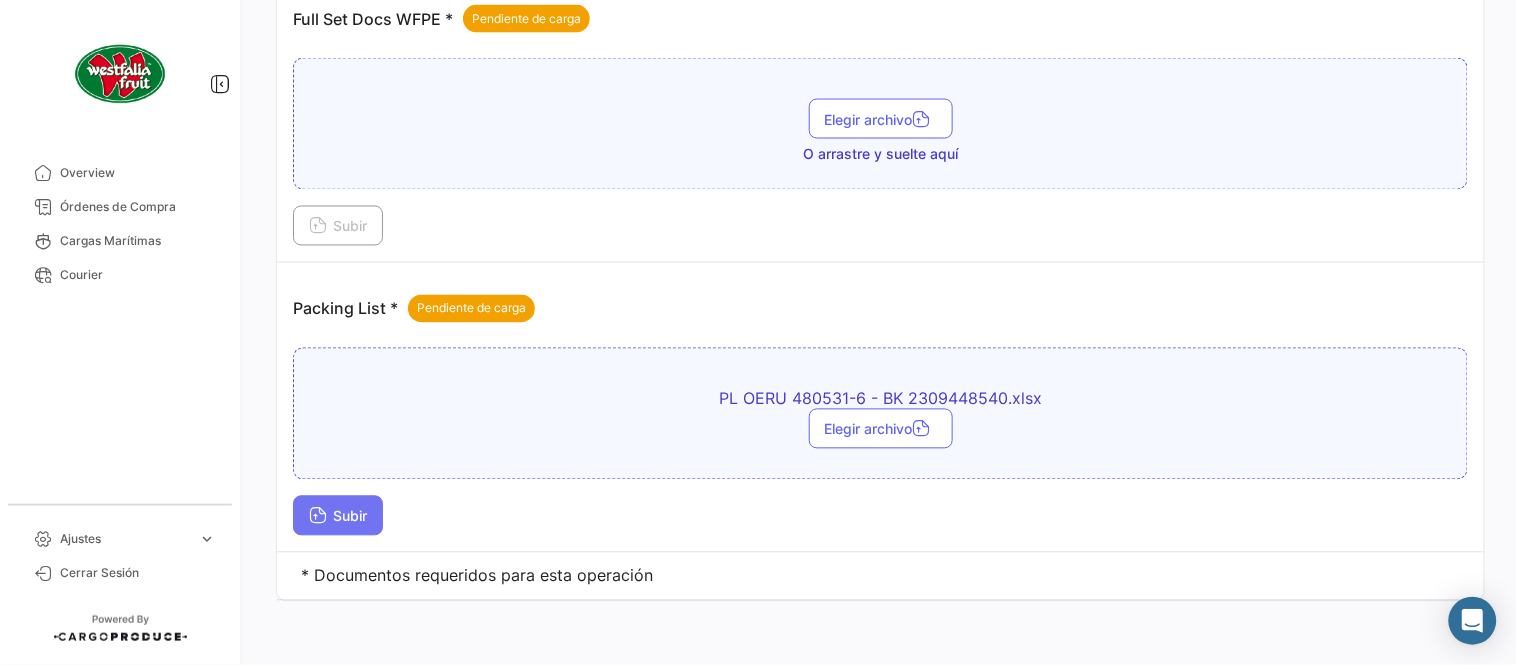 click on "Subir" at bounding box center [338, 516] 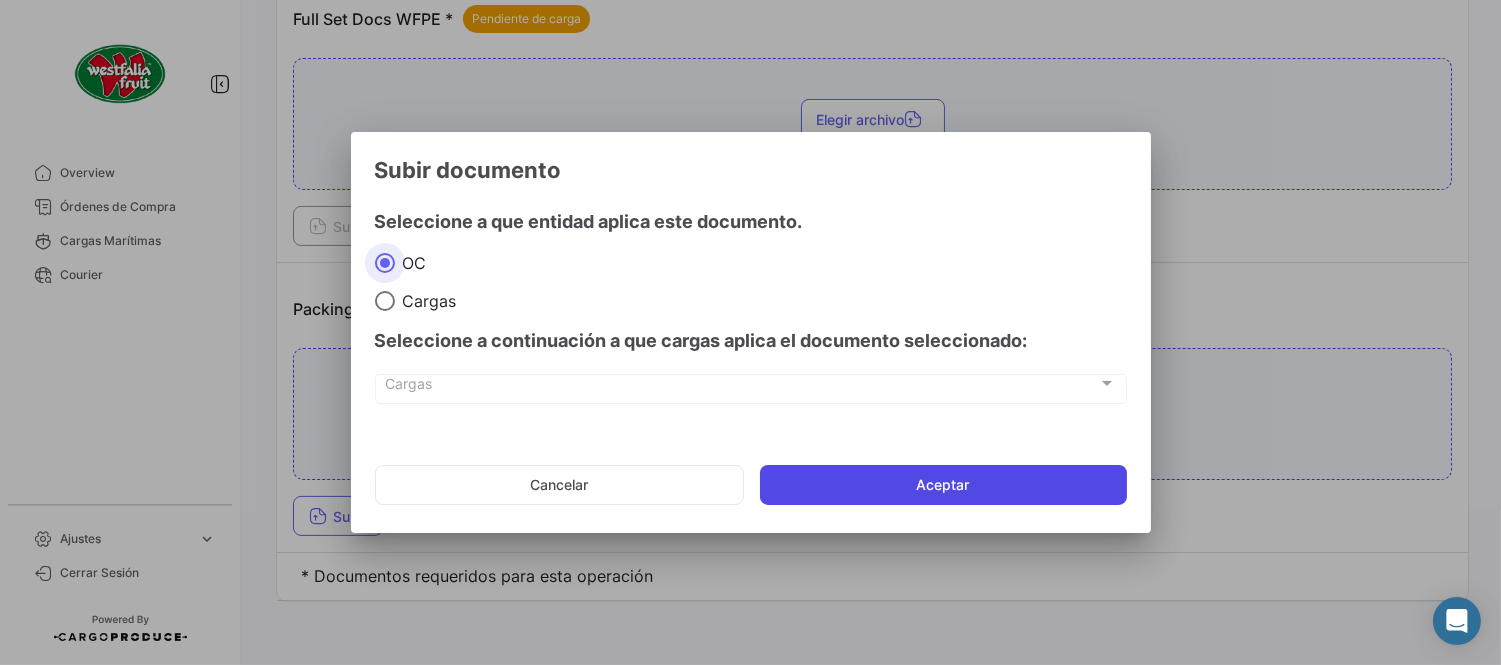 click on "Aceptar" 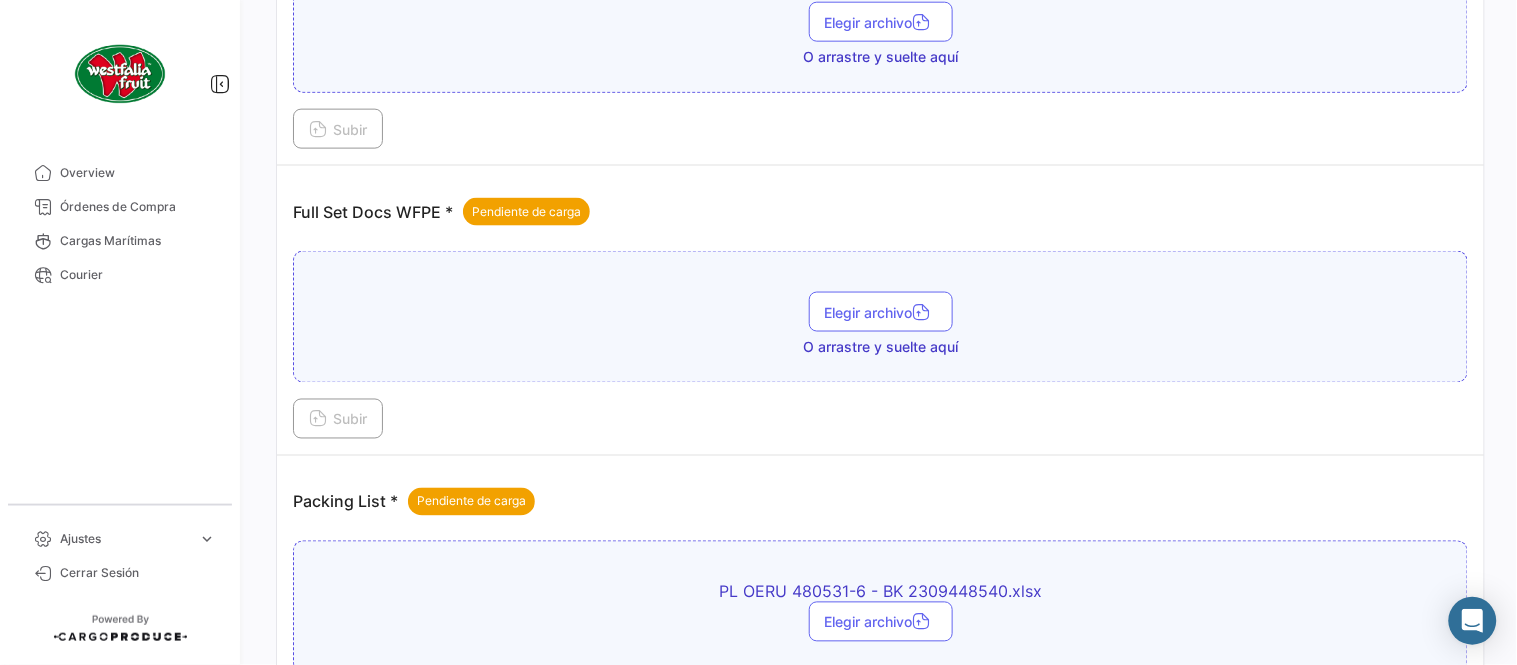 scroll, scrollTop: 584, scrollLeft: 0, axis: vertical 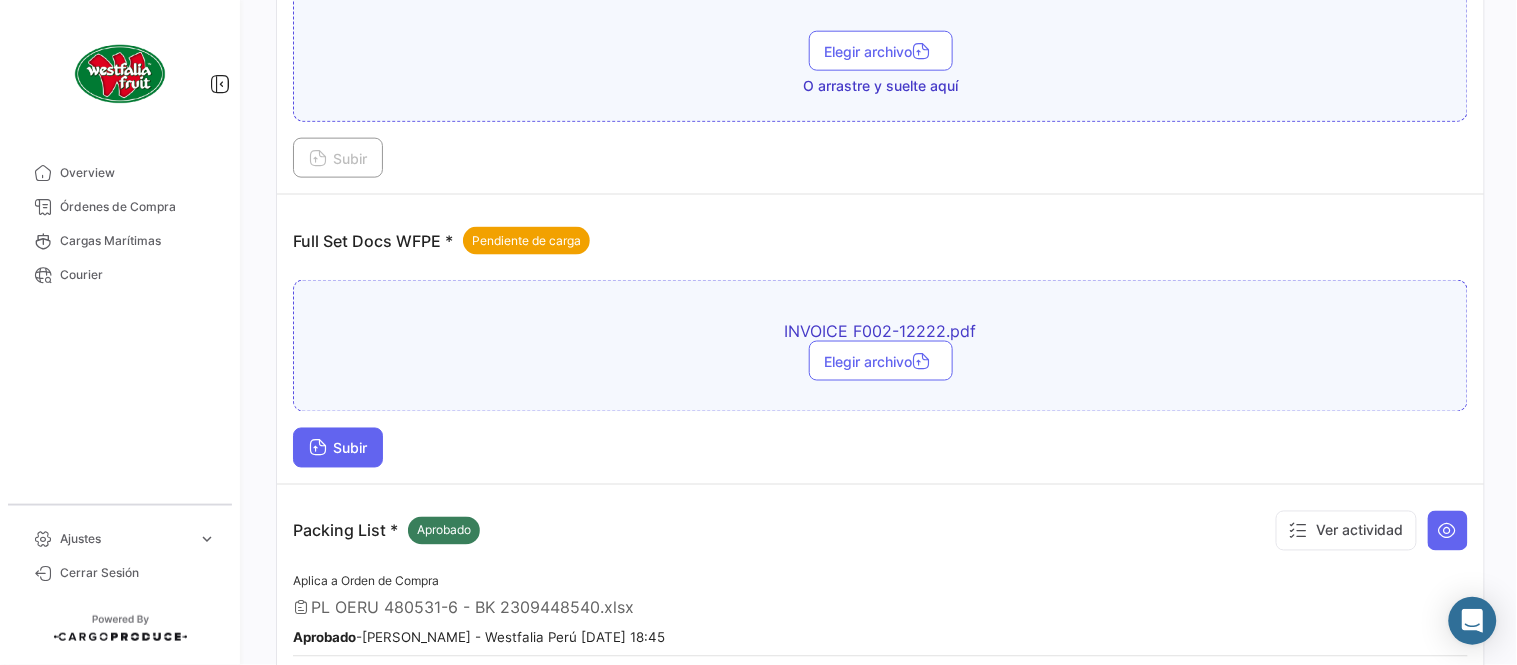 click on "Subir" at bounding box center (338, 448) 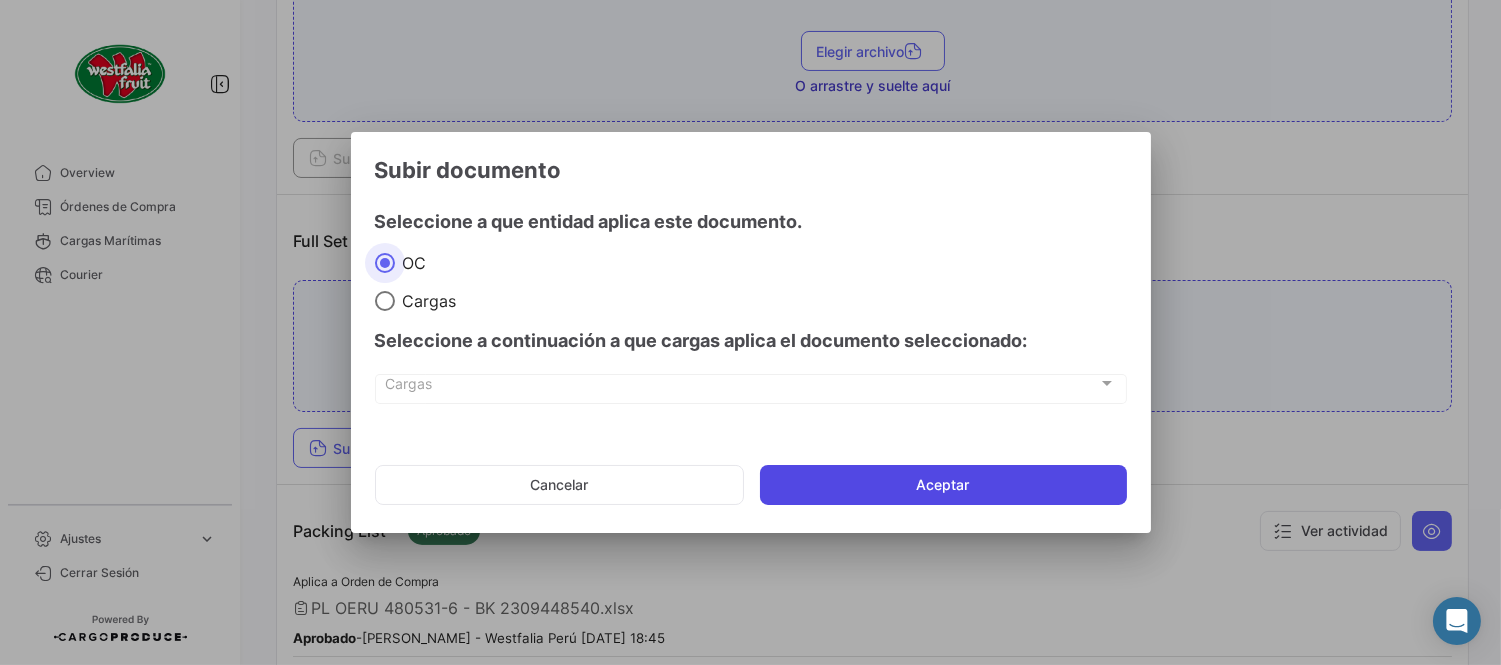 click on "Aceptar" 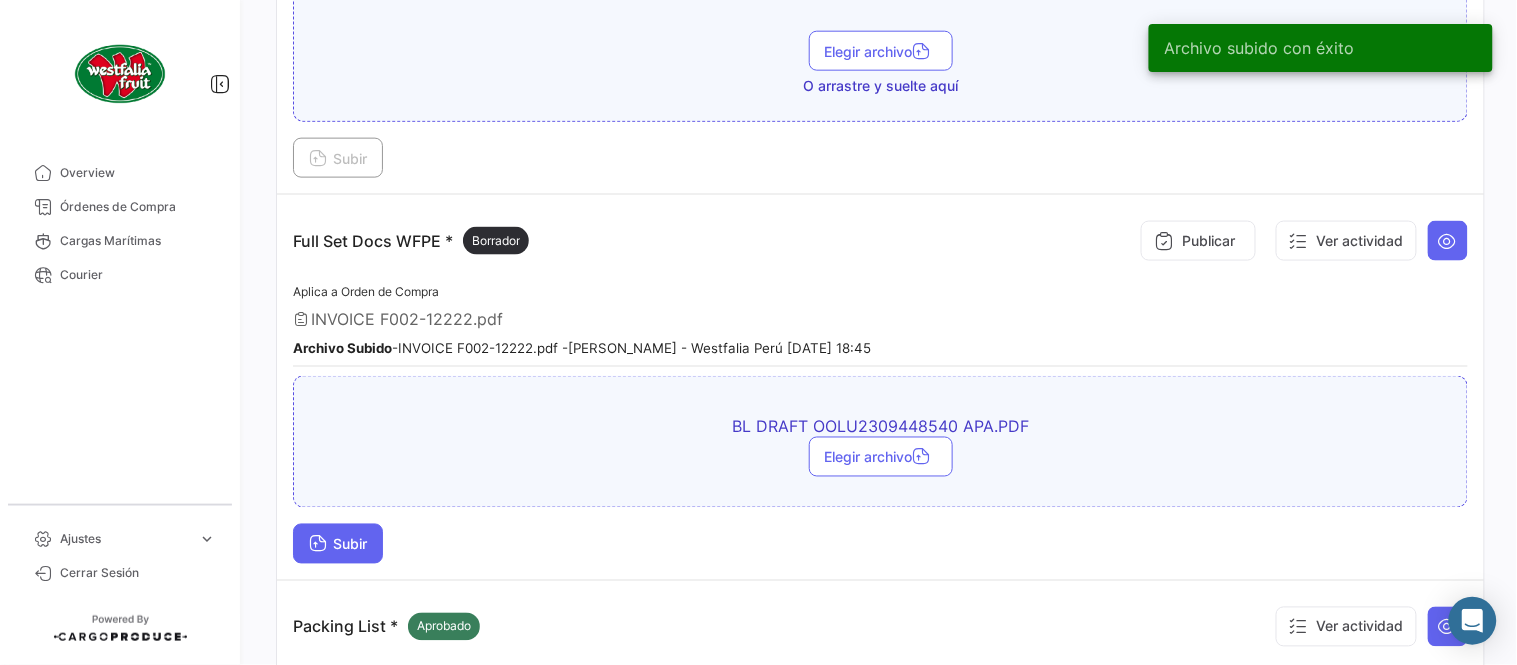 click on "Subir" at bounding box center [338, 544] 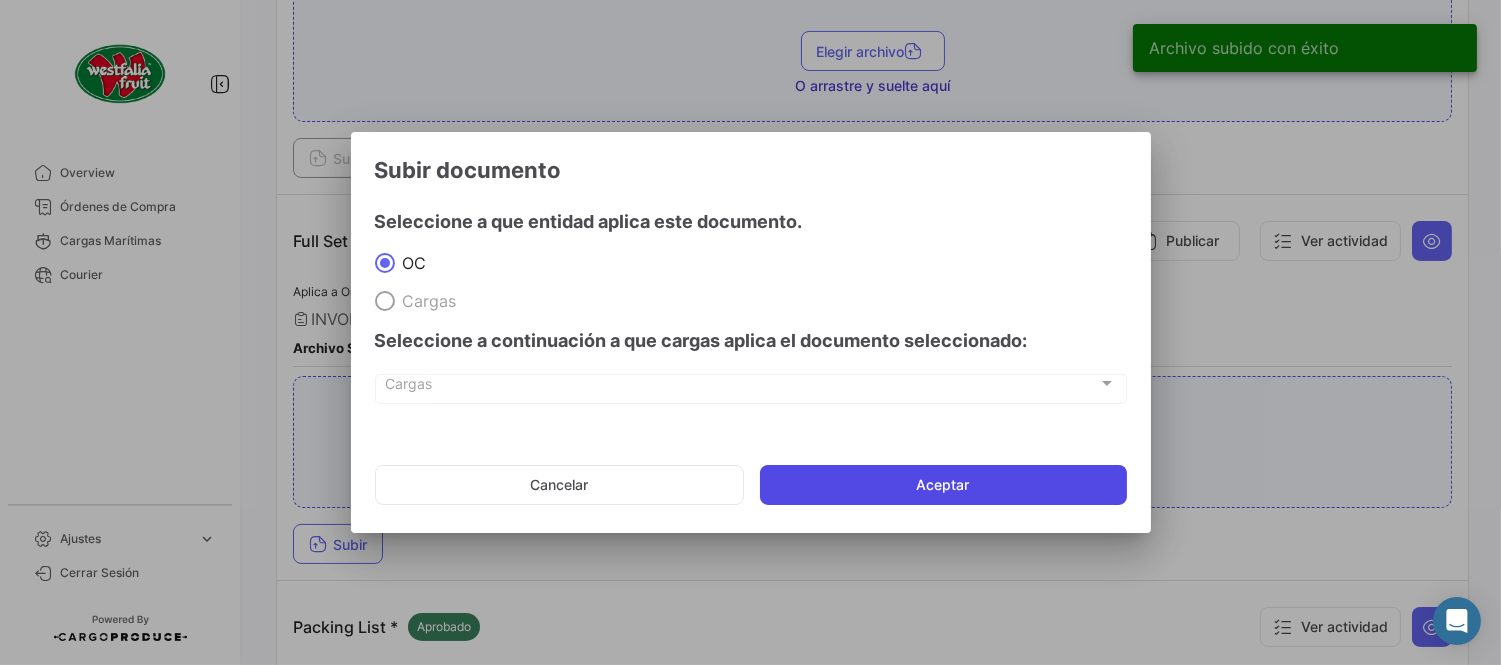 click on "Aceptar" 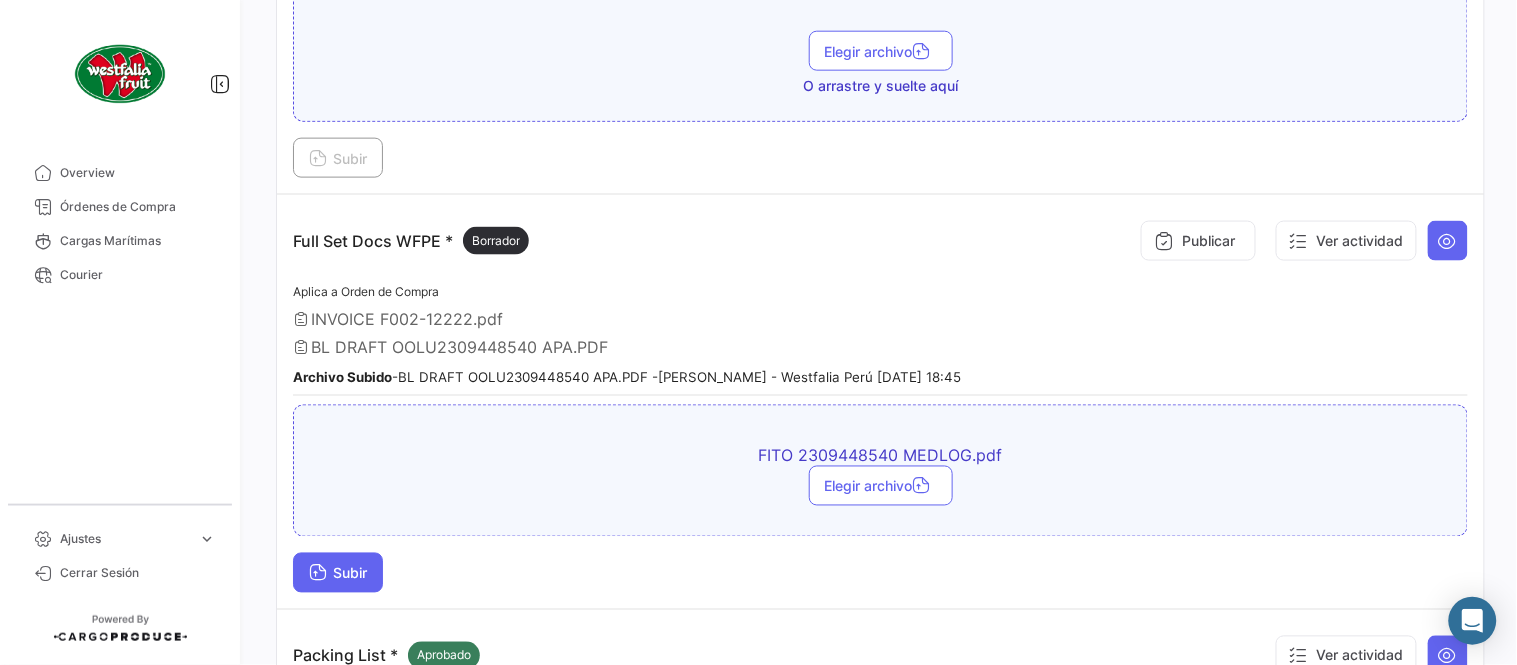 click on "Subir" at bounding box center (338, 573) 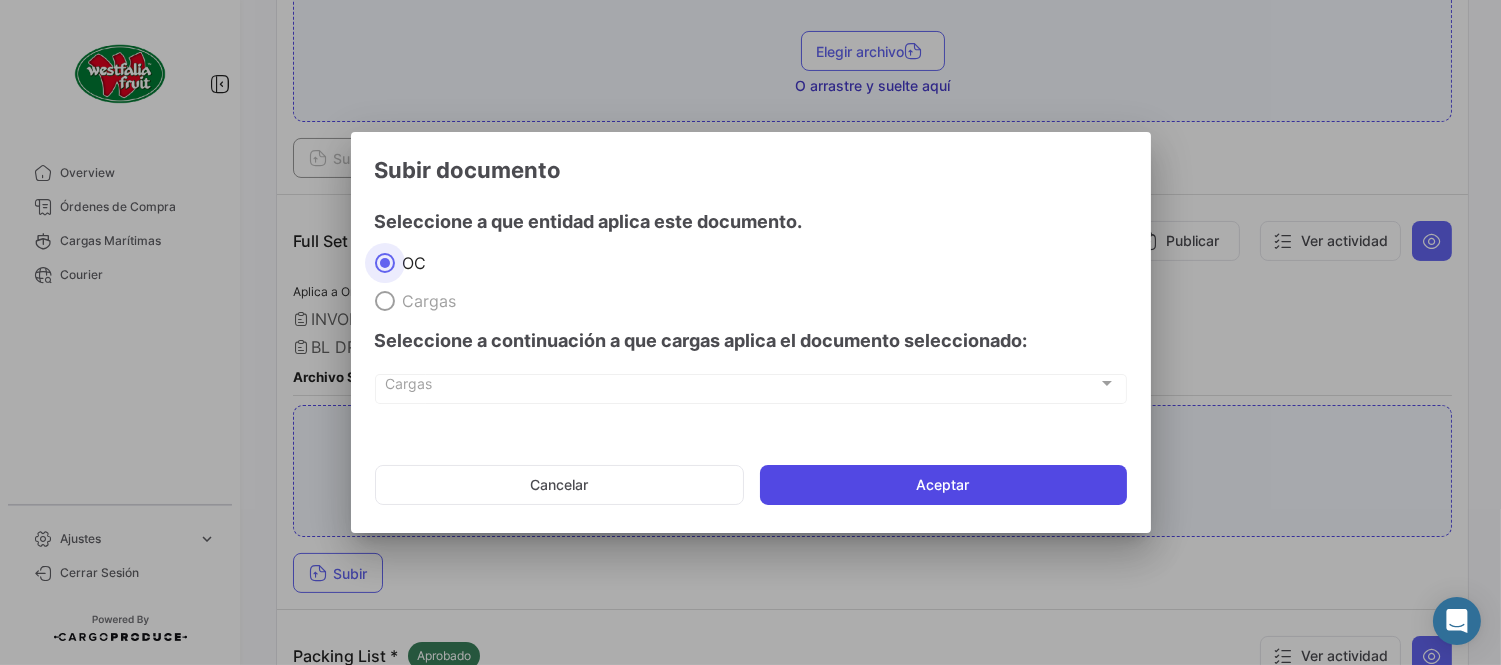 click on "Aceptar" 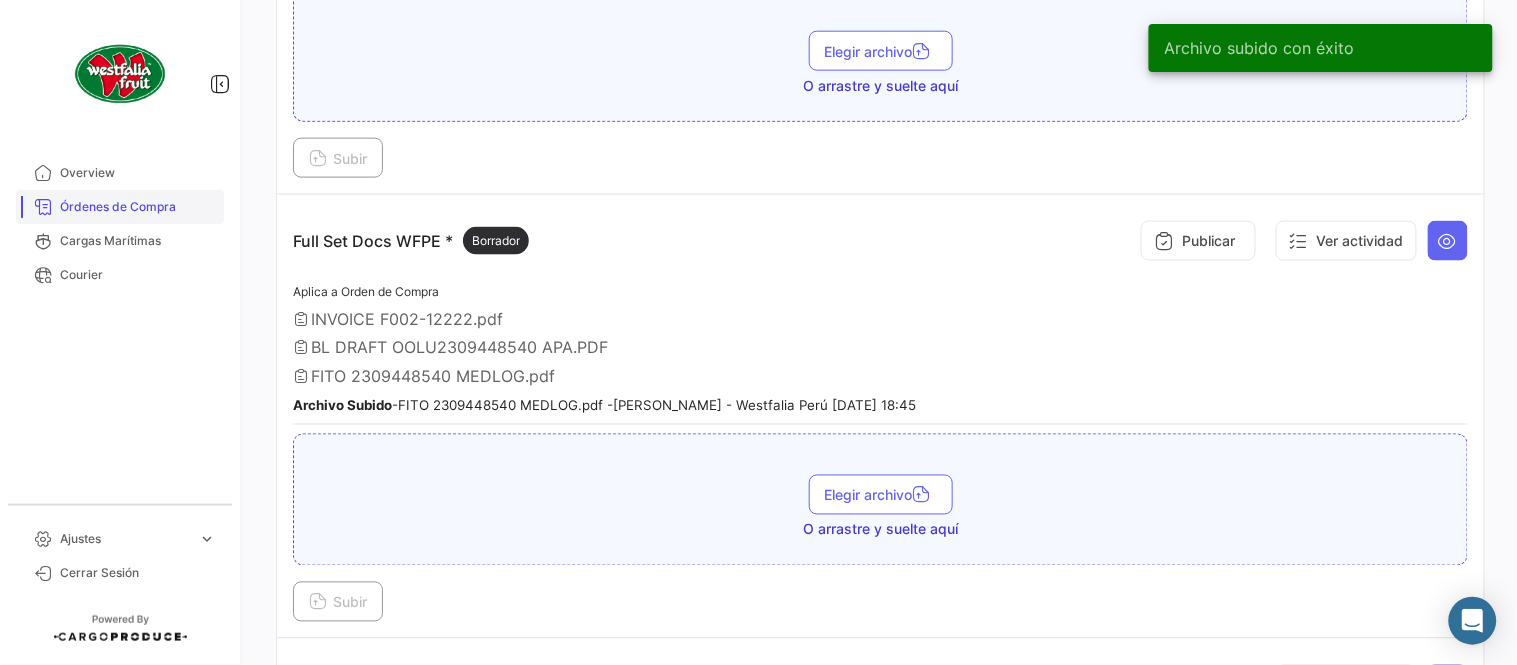 click on "Órdenes de Compra" at bounding box center [138, 207] 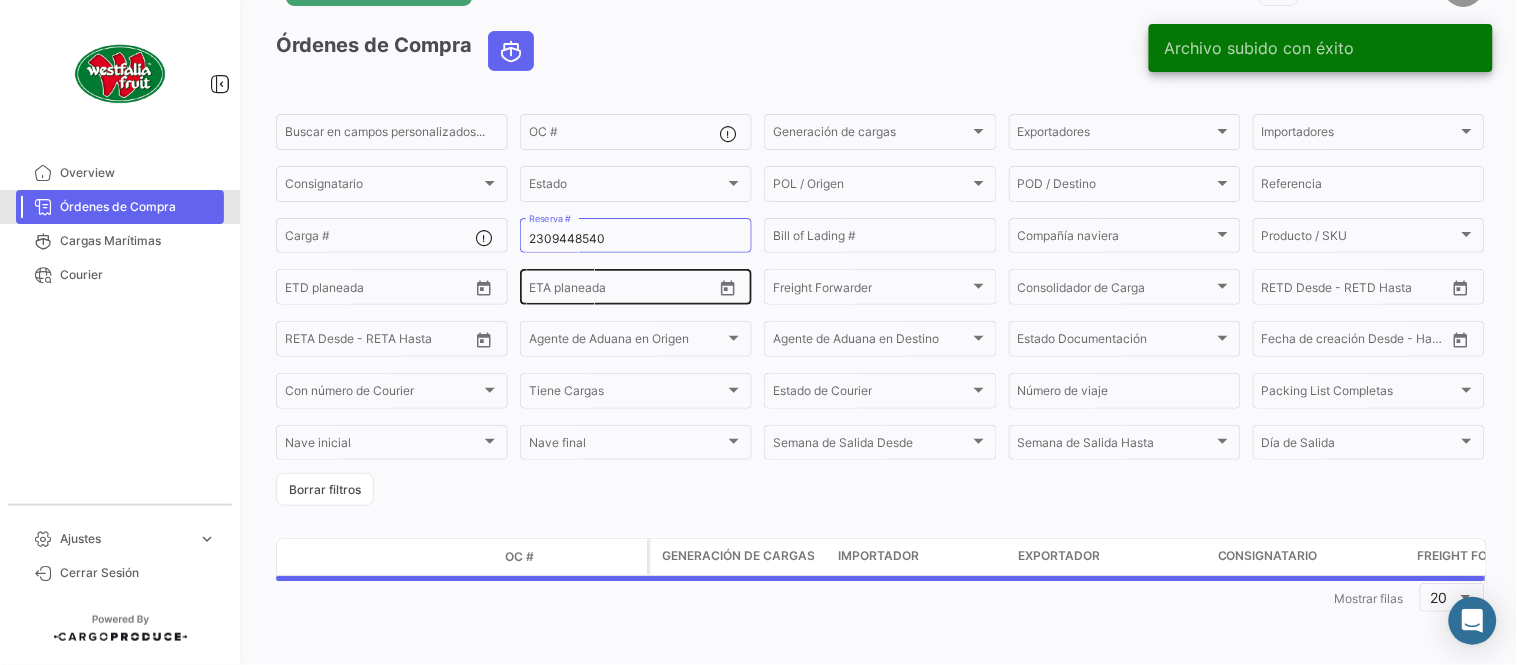 scroll, scrollTop: 0, scrollLeft: 0, axis: both 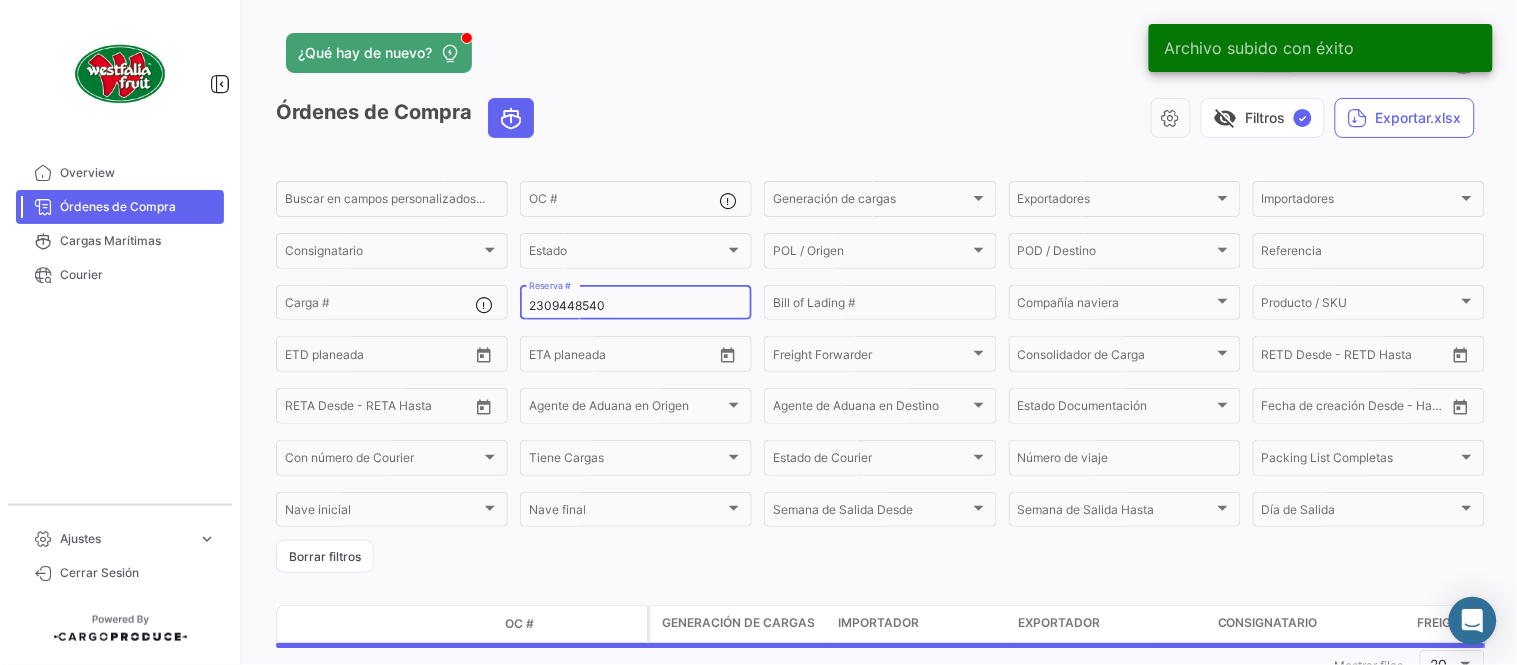 click on "2309448540" at bounding box center (636, 306) 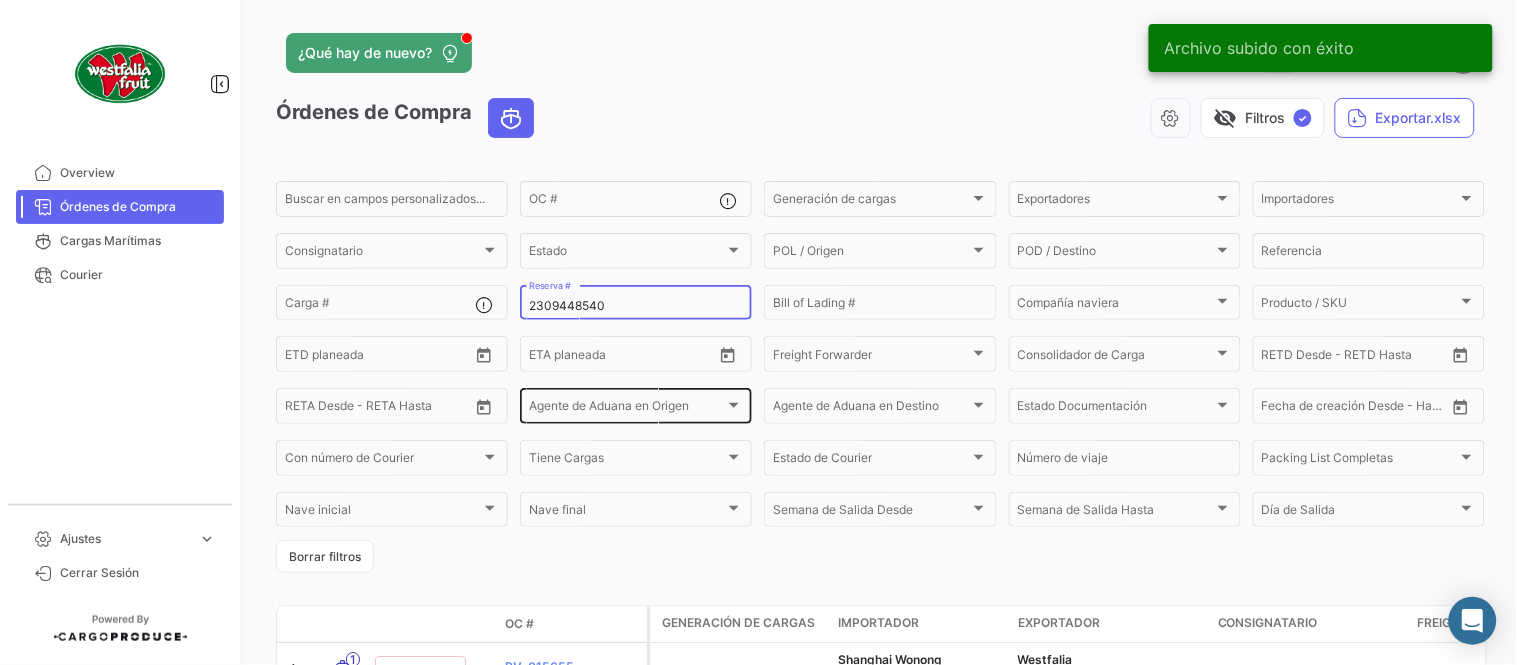 paste on "LMM0532559" 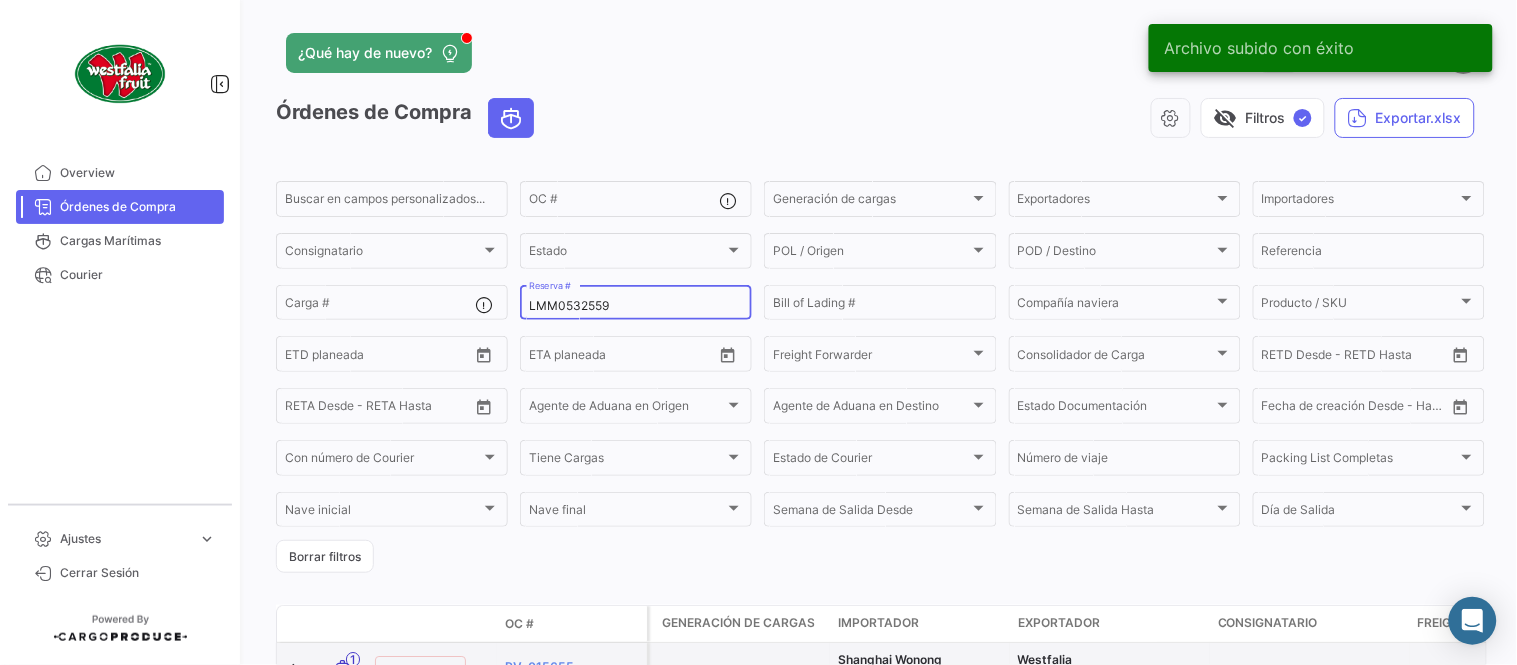 type on "LMM0532559" 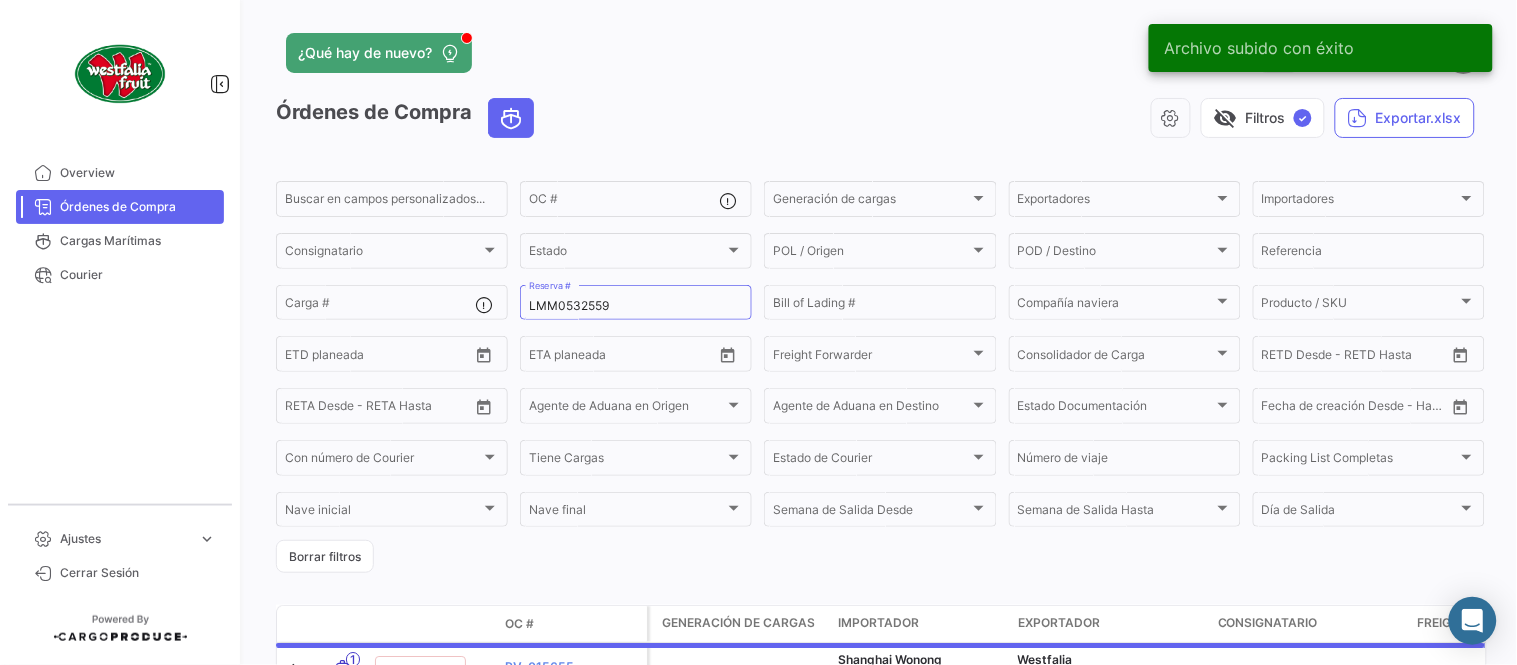 click on "¿Qué hay de nuevo?" 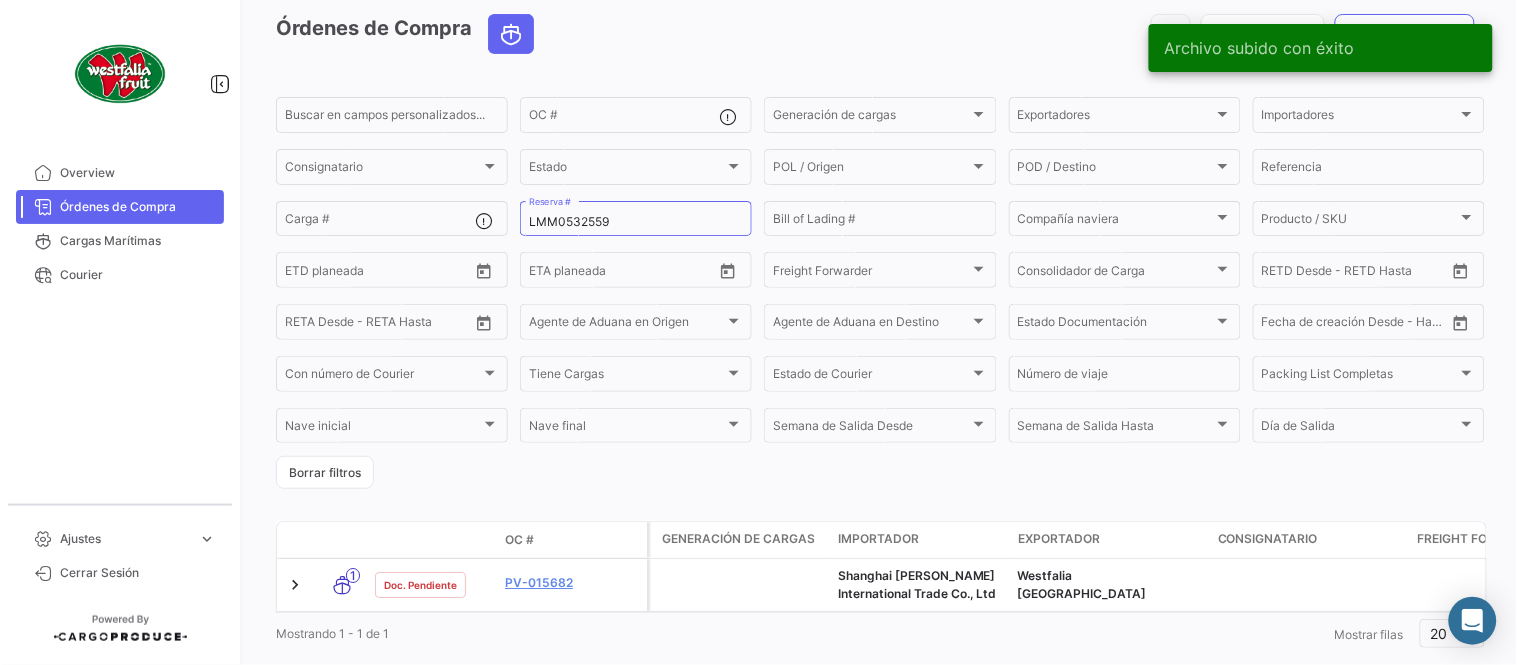 scroll, scrollTop: 136, scrollLeft: 0, axis: vertical 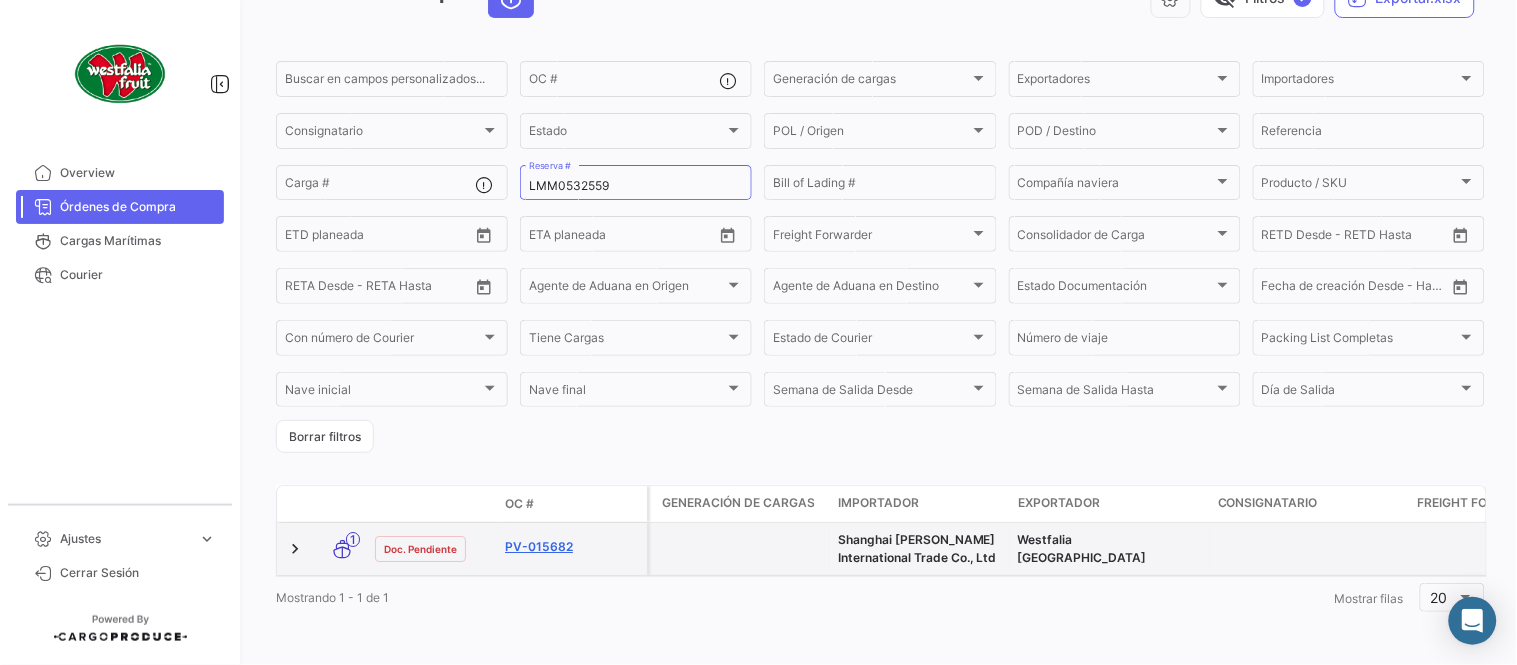 click on "PV-015682" 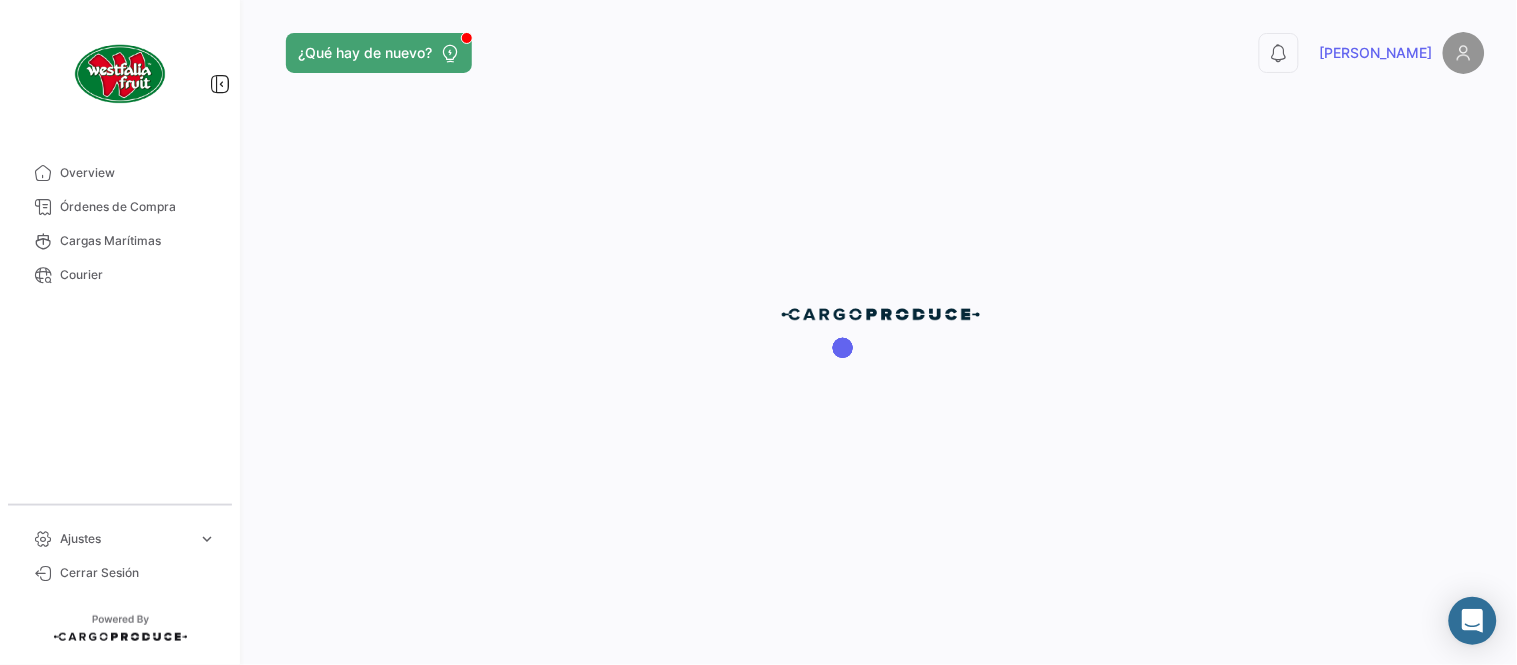 scroll, scrollTop: 0, scrollLeft: 0, axis: both 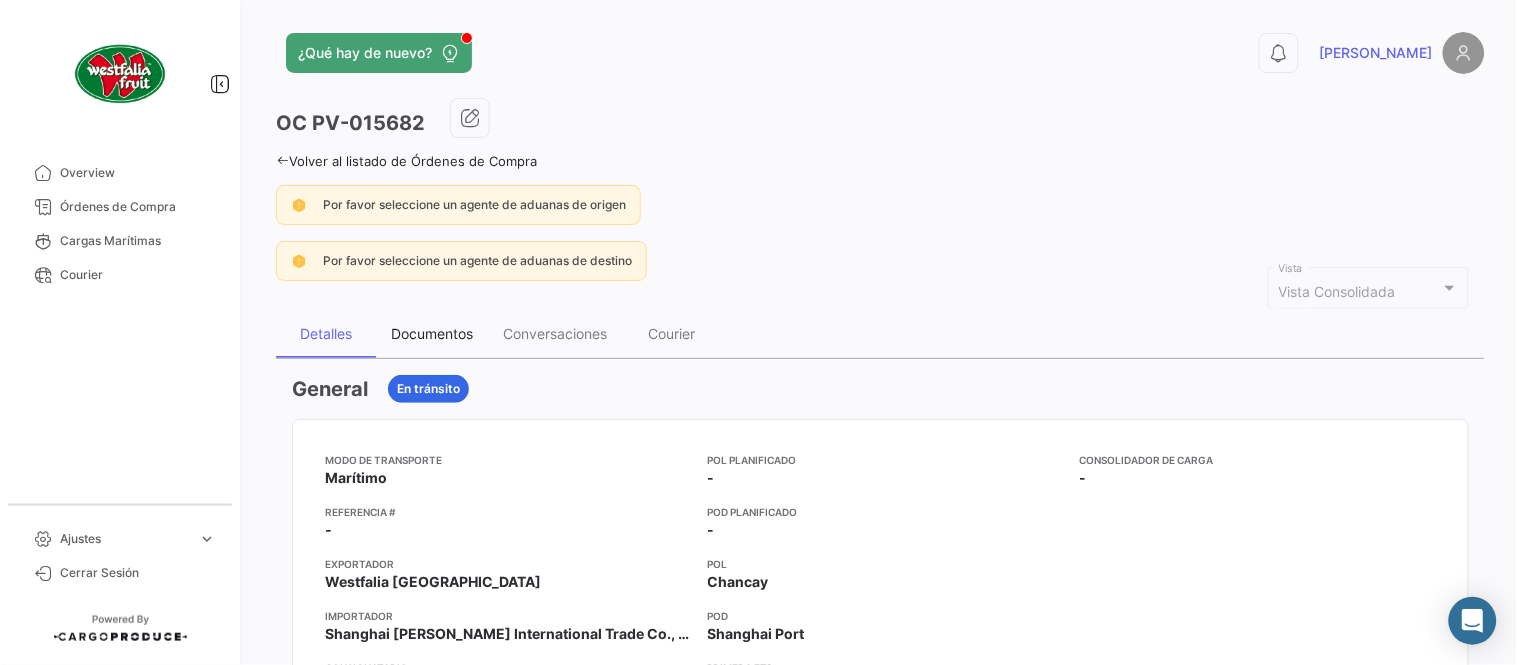 click on "Documentos" at bounding box center [432, 333] 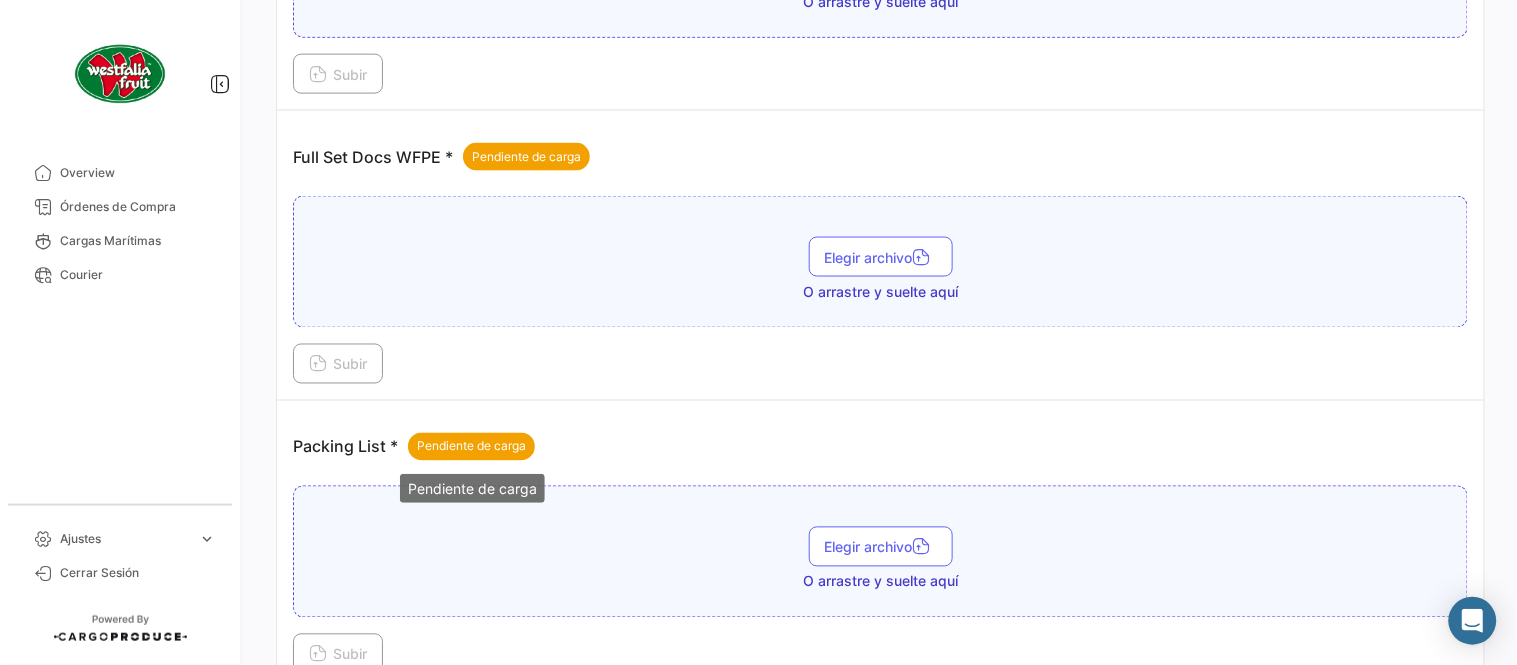 scroll, scrollTop: 806, scrollLeft: 0, axis: vertical 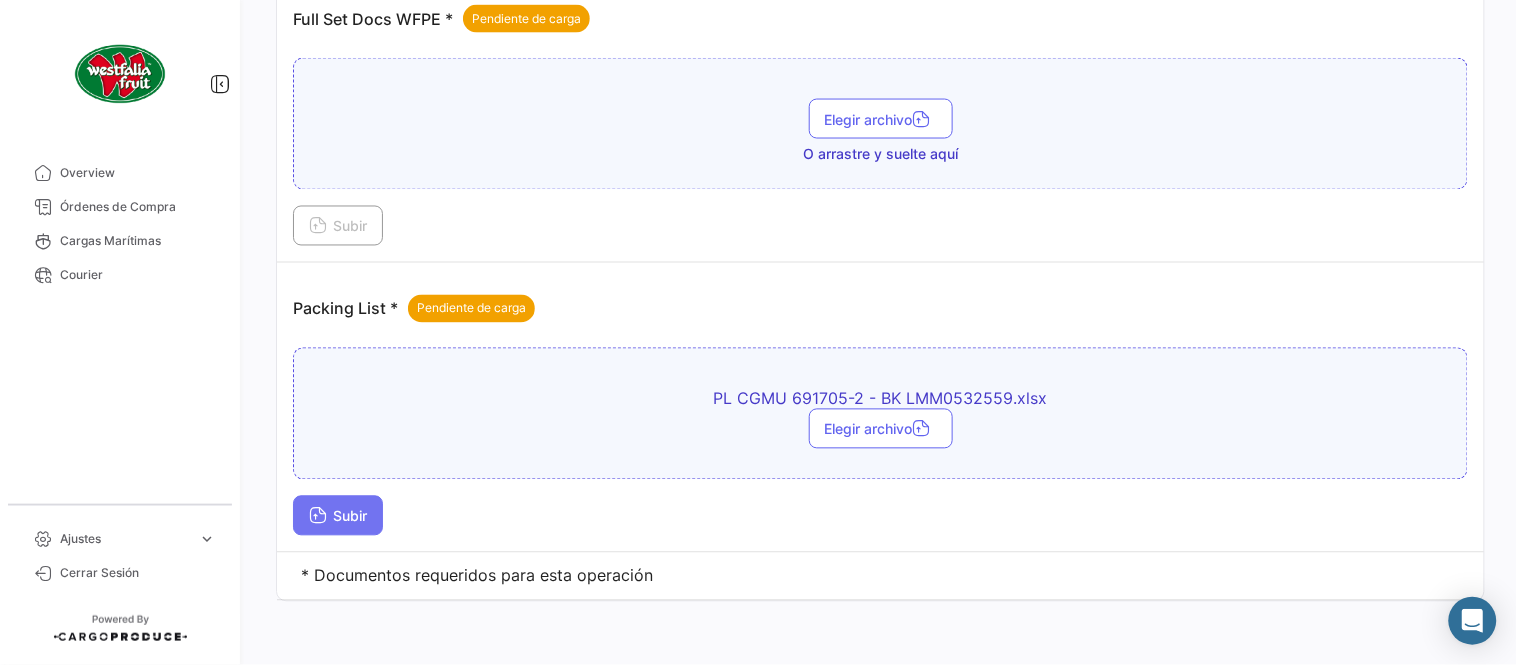 click on "Subir" at bounding box center [338, 516] 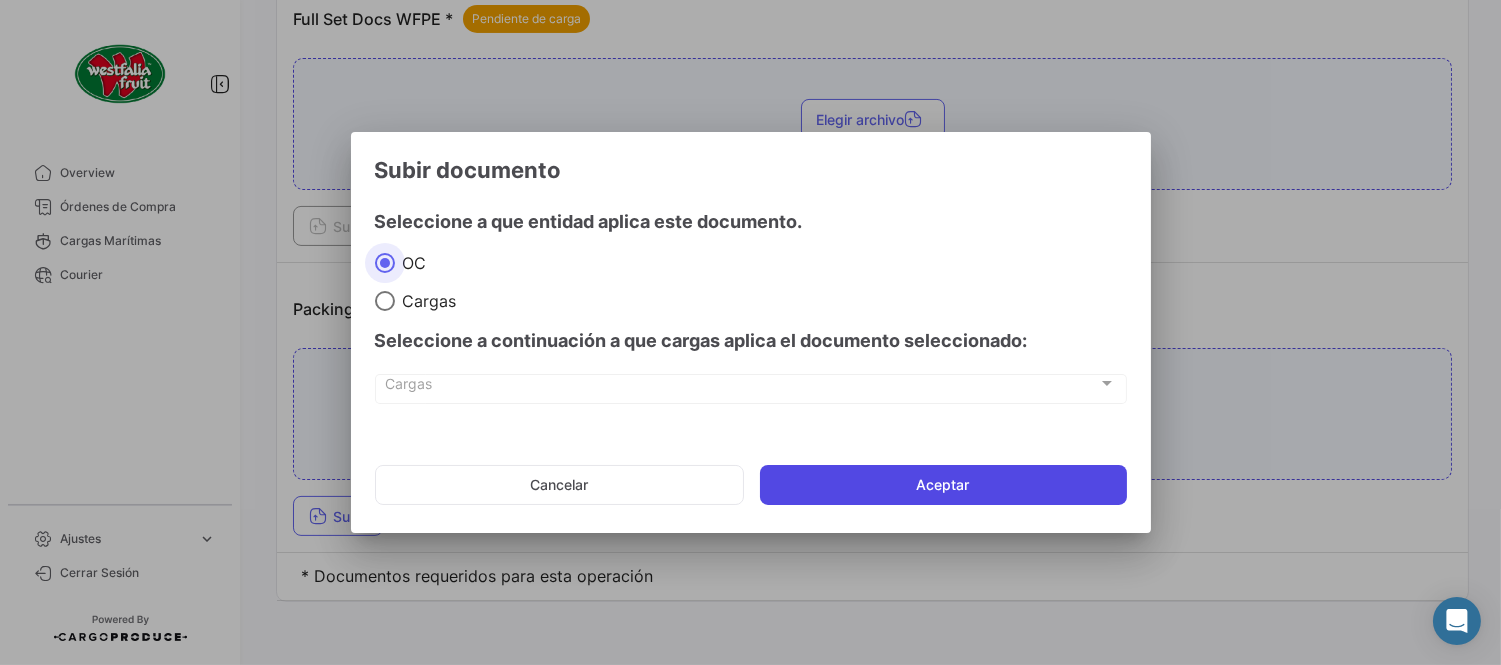 click on "Aceptar" 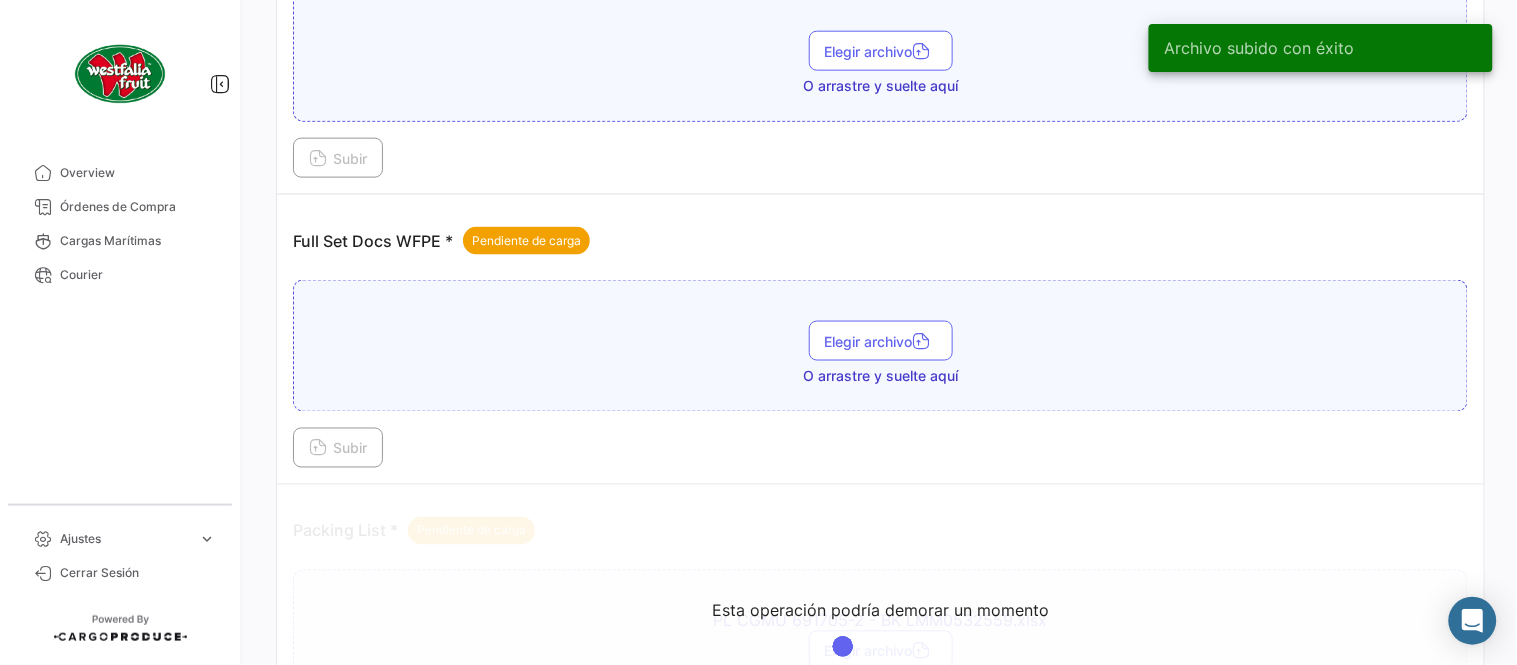 scroll, scrollTop: 473, scrollLeft: 0, axis: vertical 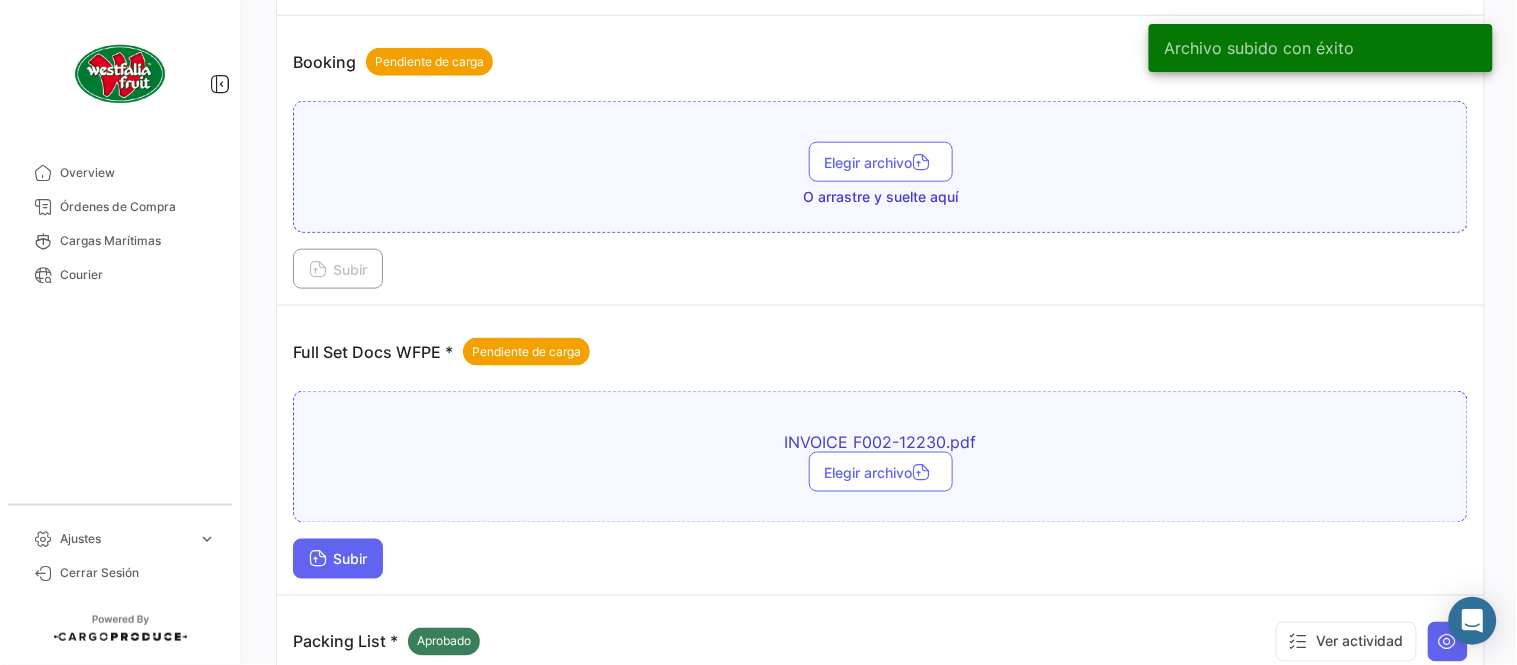 click on "Subir" at bounding box center (338, 559) 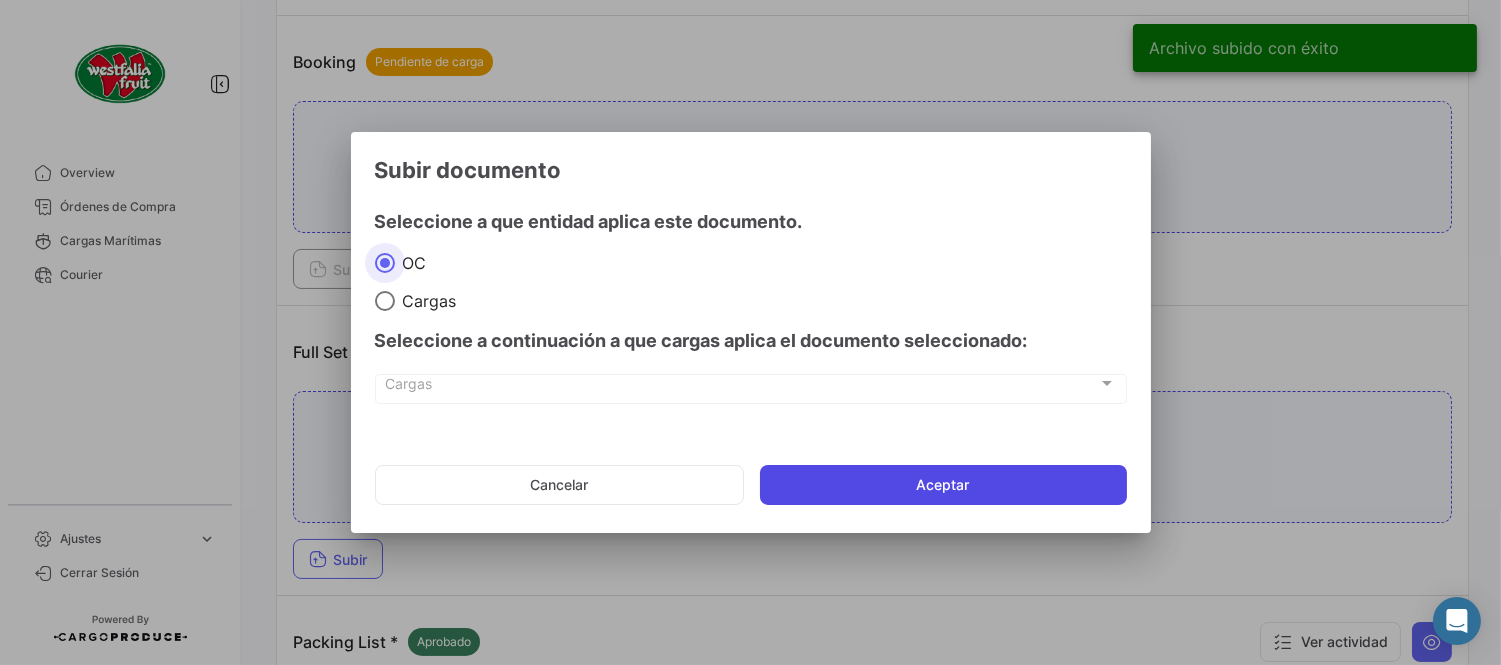 click on "Aceptar" 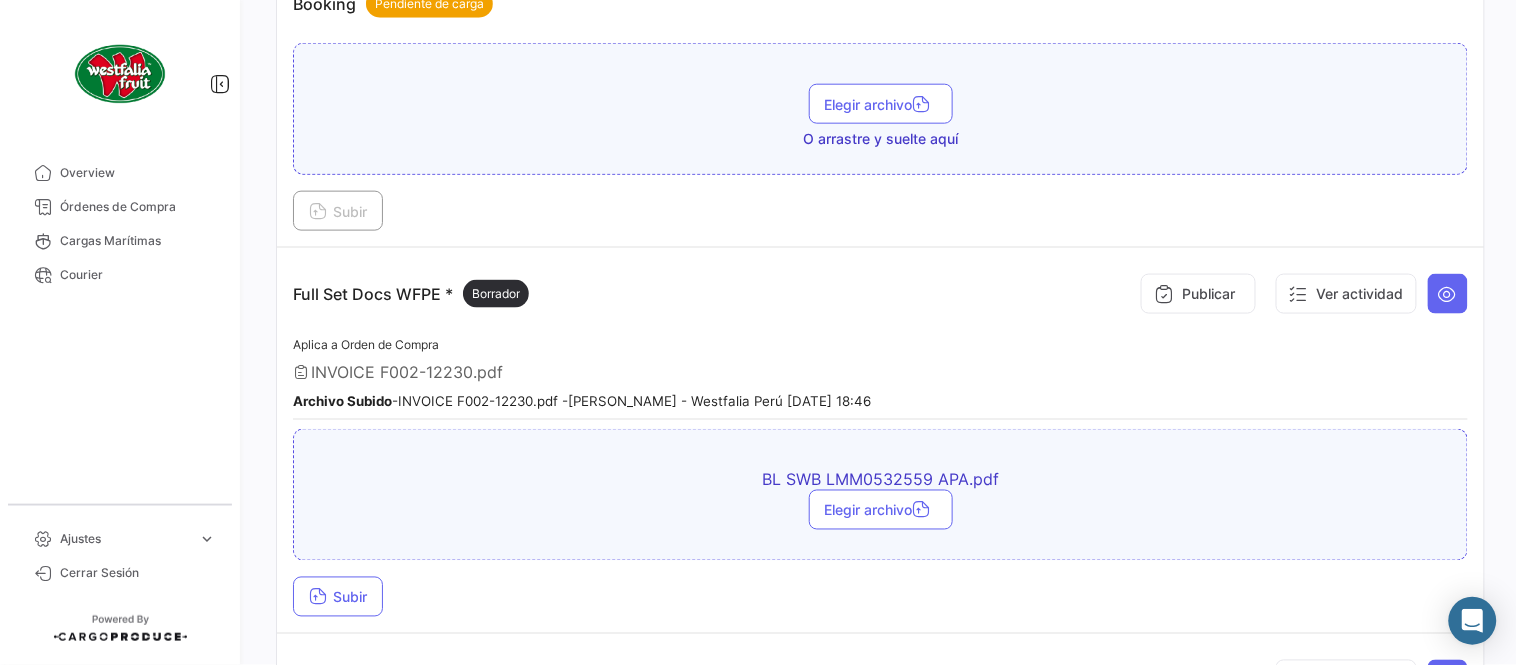 scroll, scrollTop: 584, scrollLeft: 0, axis: vertical 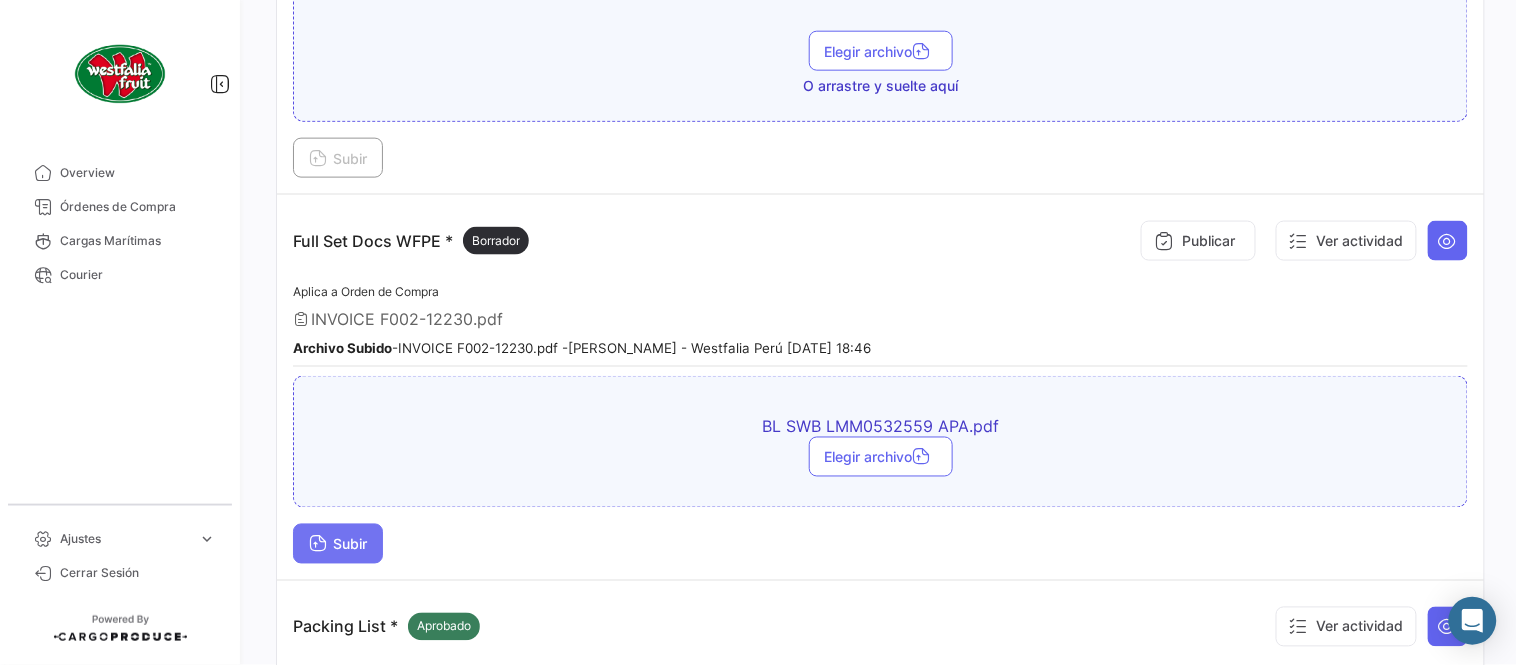 click on "Subir" at bounding box center [338, 544] 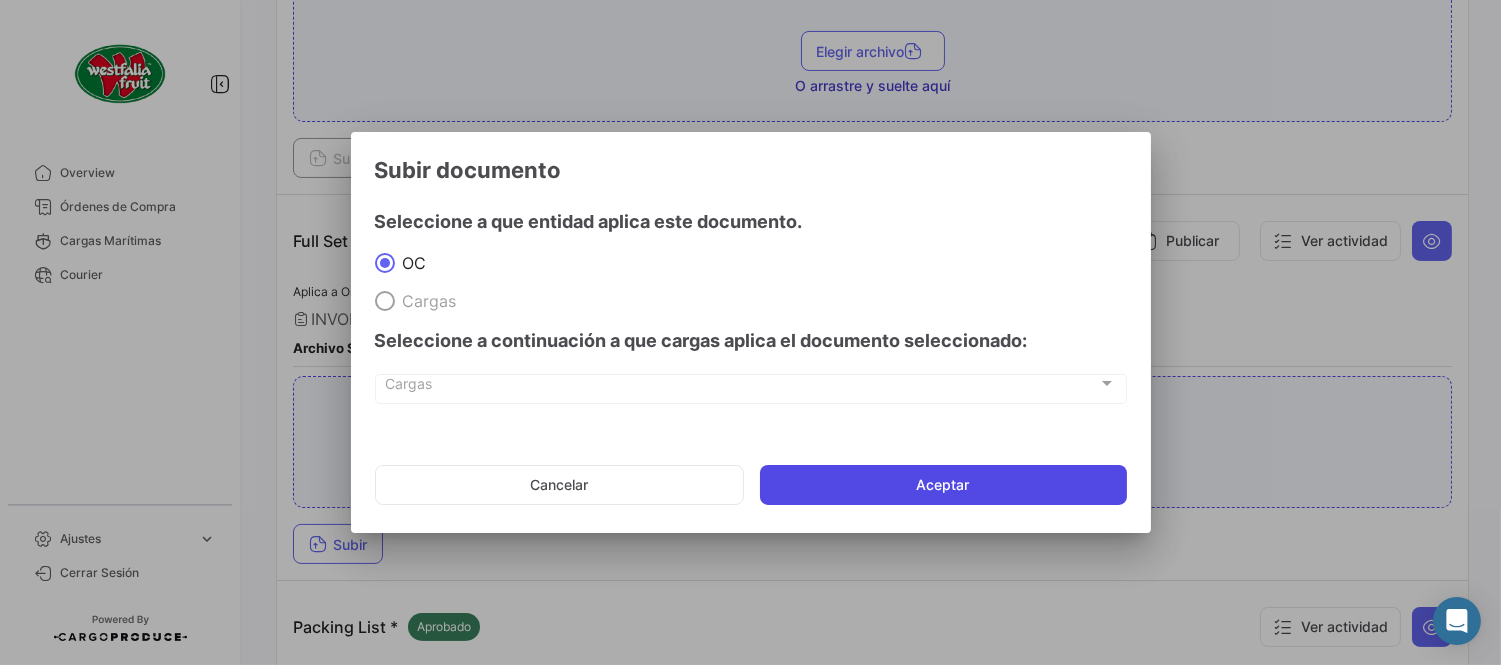 click on "Aceptar" 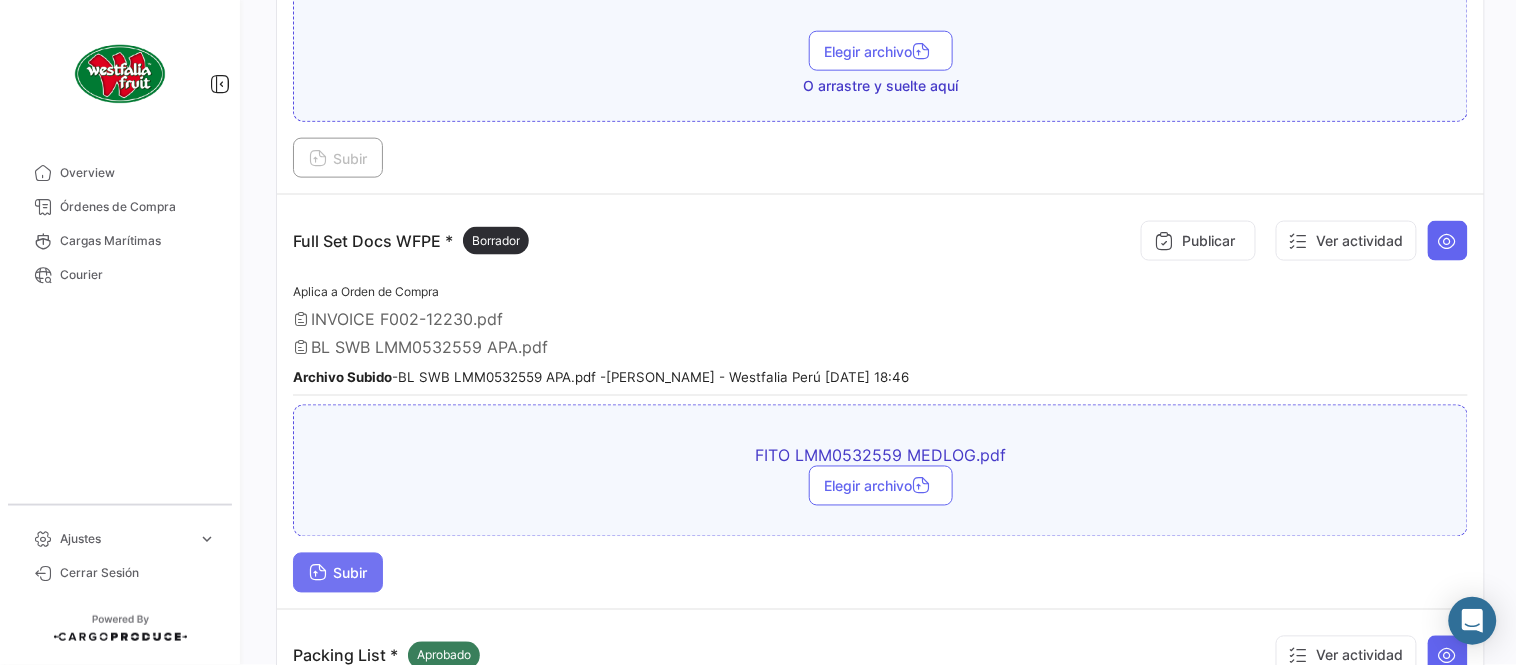 click on "Subir" at bounding box center [338, 573] 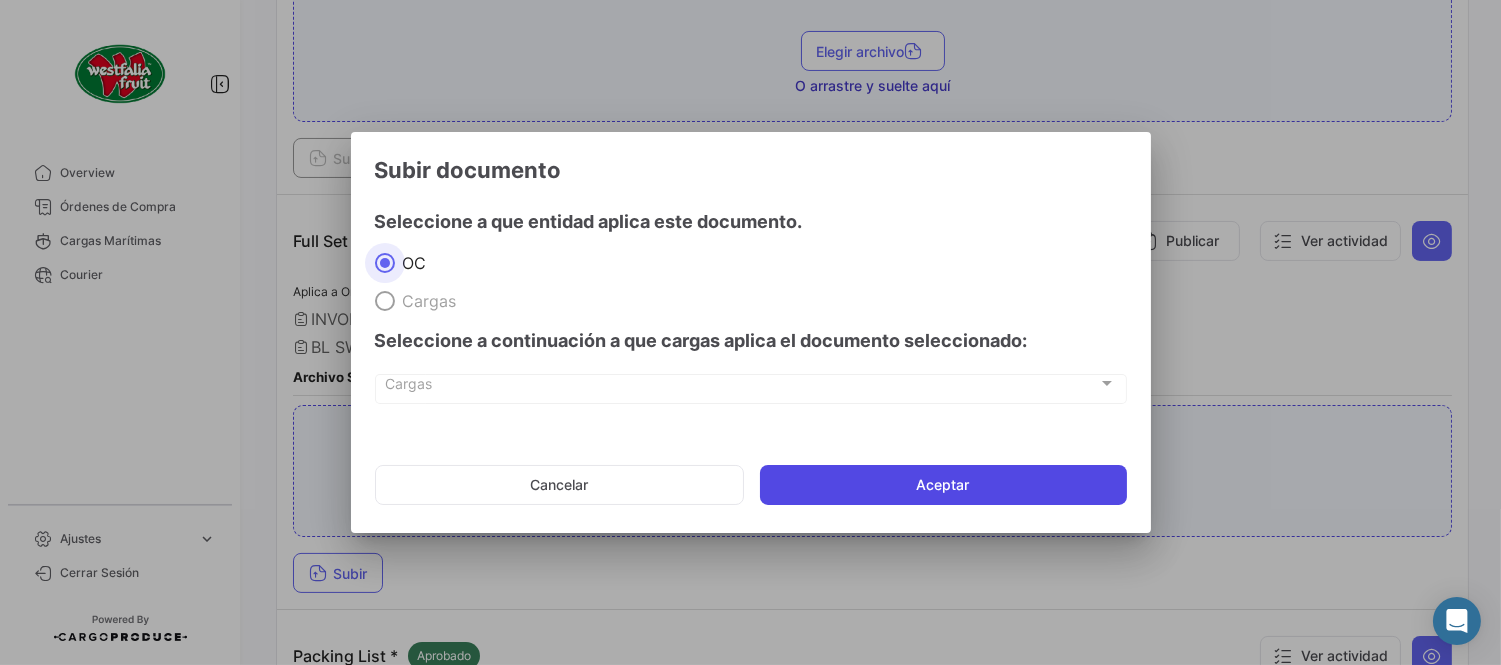 click on "Aceptar" 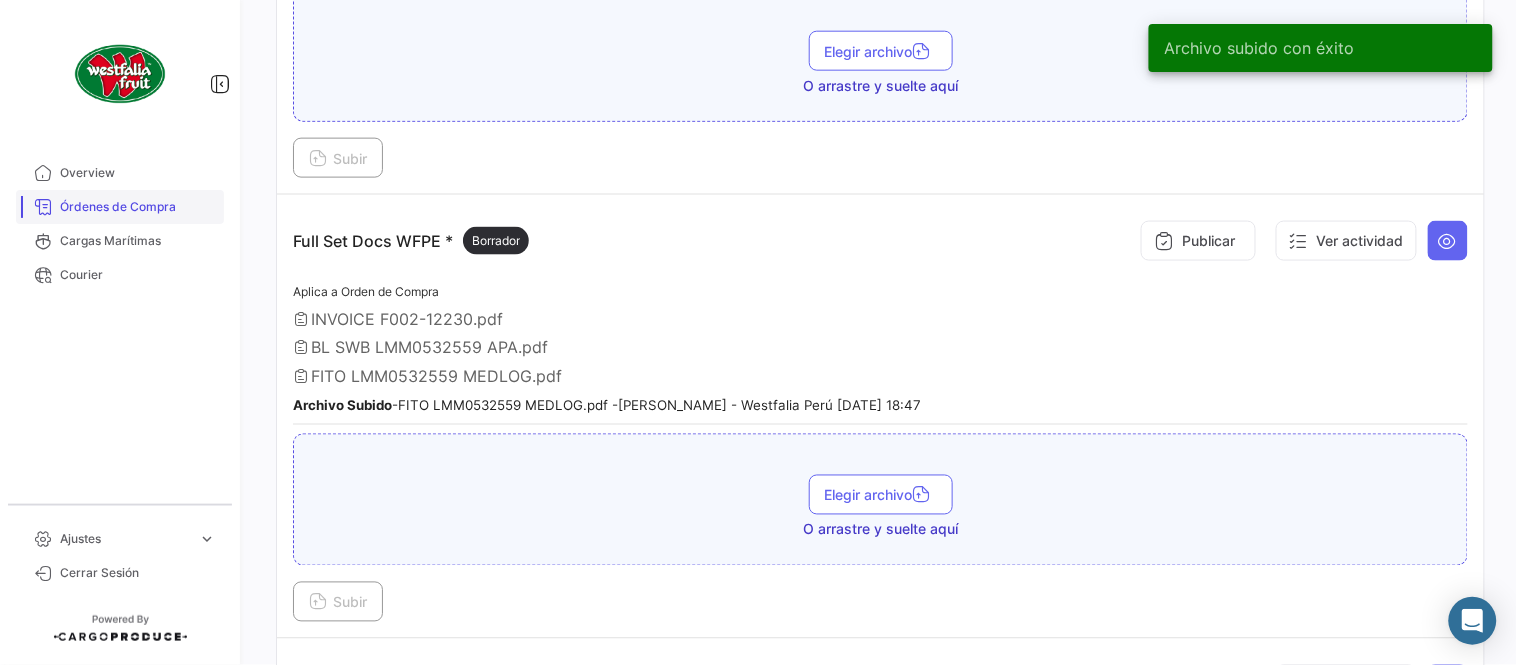 click on "Órdenes de Compra" at bounding box center (138, 207) 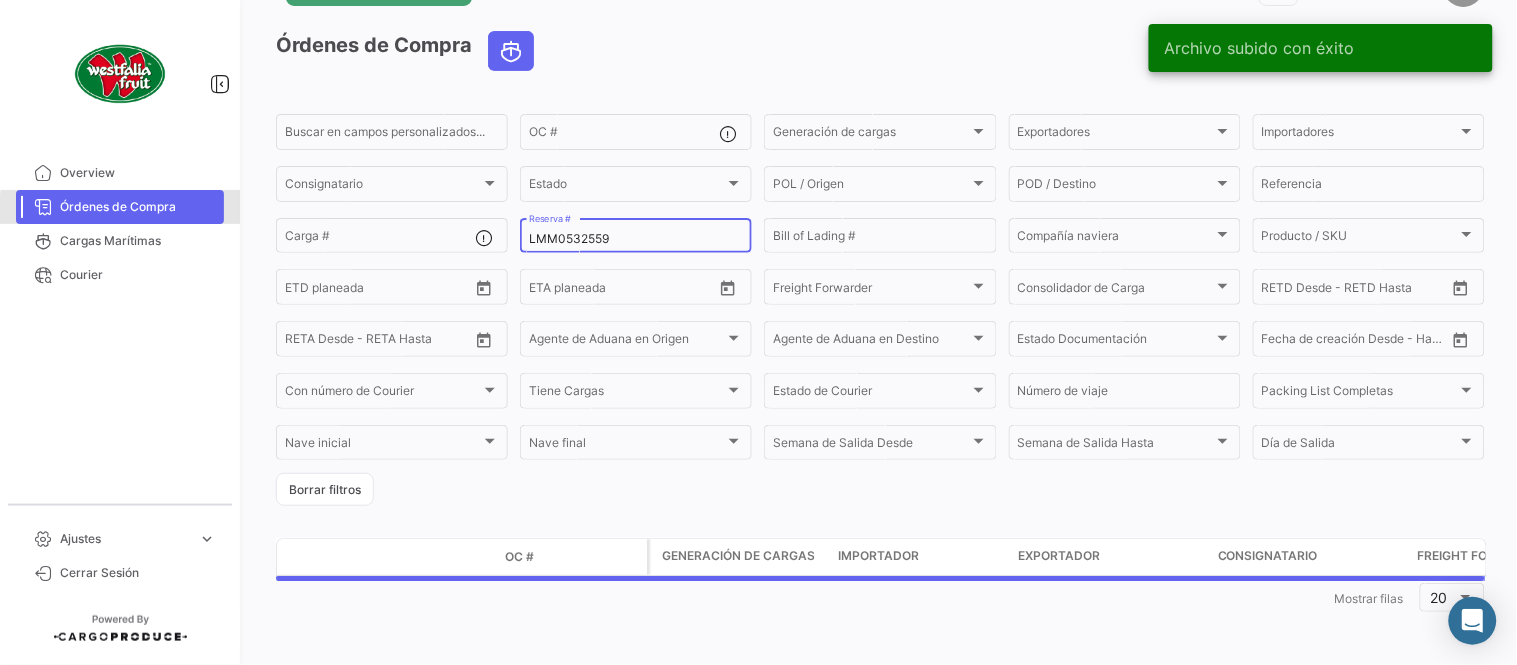 scroll, scrollTop: 0, scrollLeft: 0, axis: both 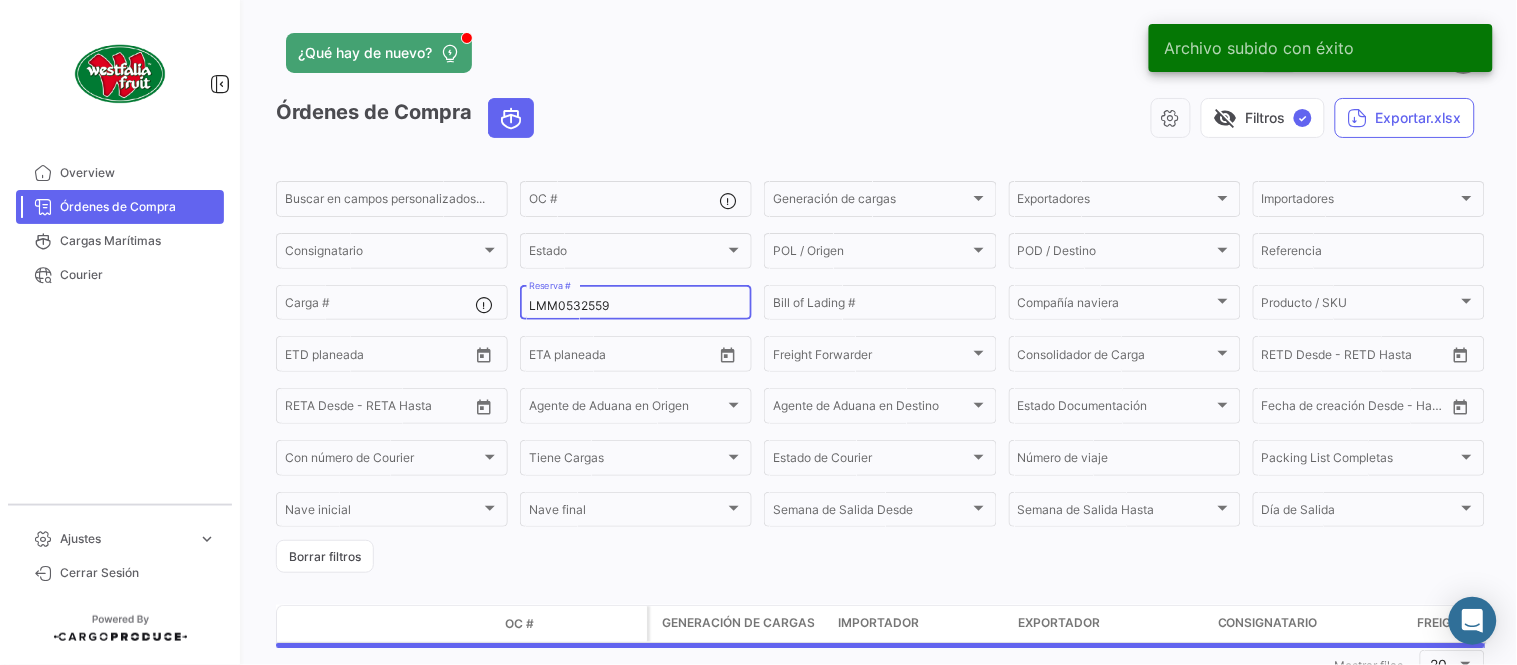 click on "LMM0532559" at bounding box center (636, 306) 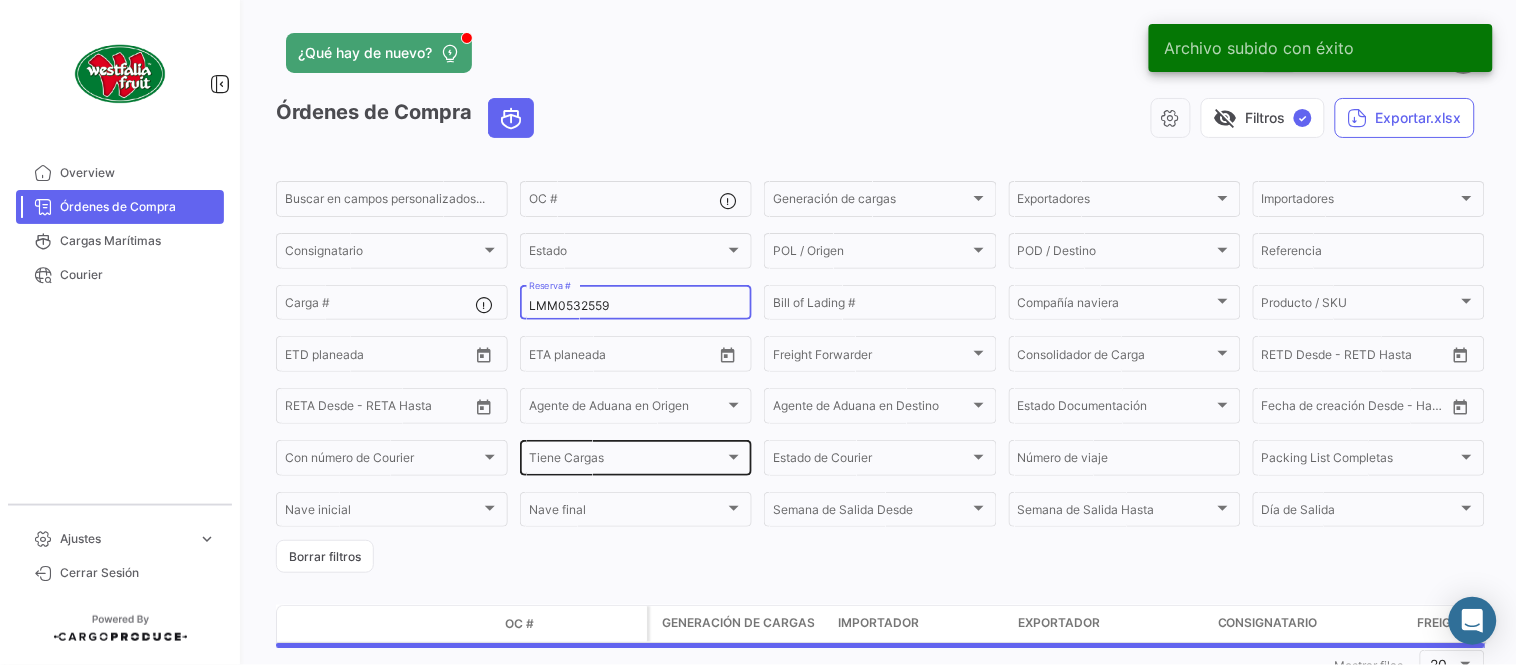 paste on "EBKG13380731" 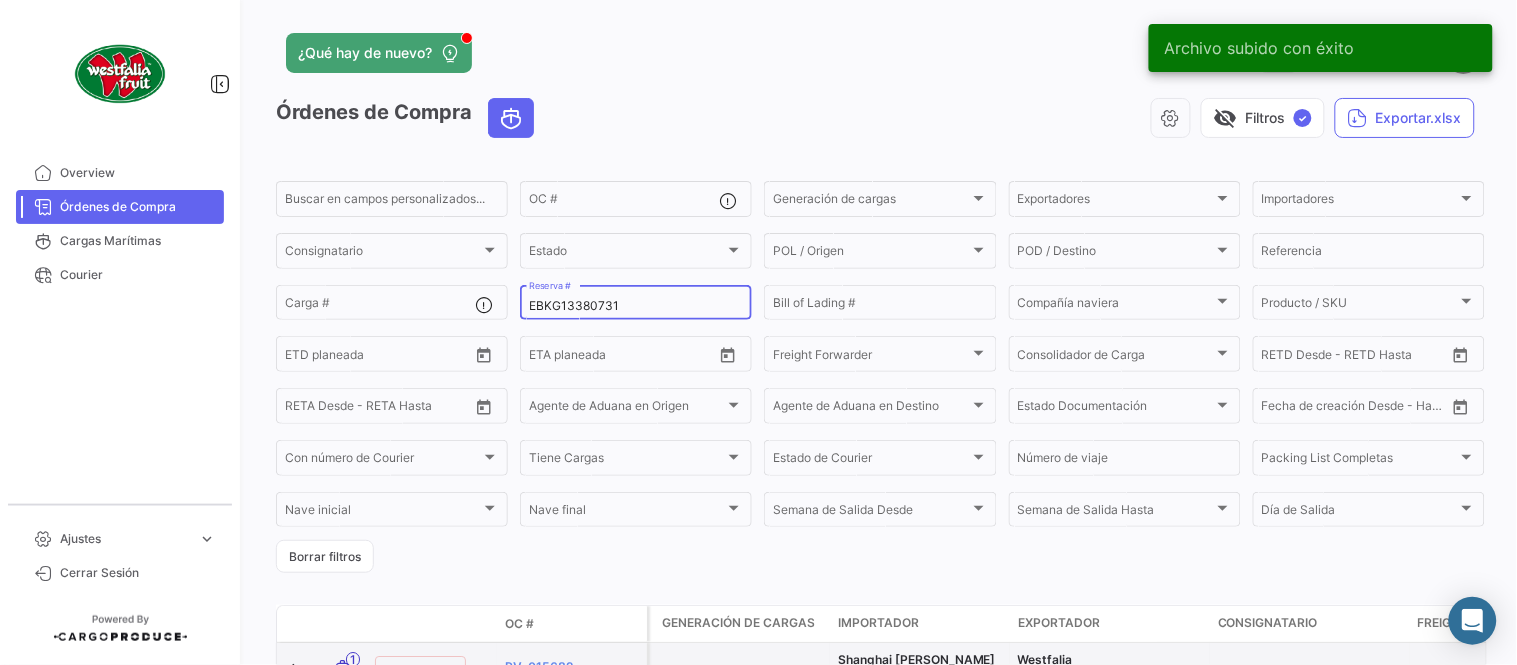type on "EBKG13380731" 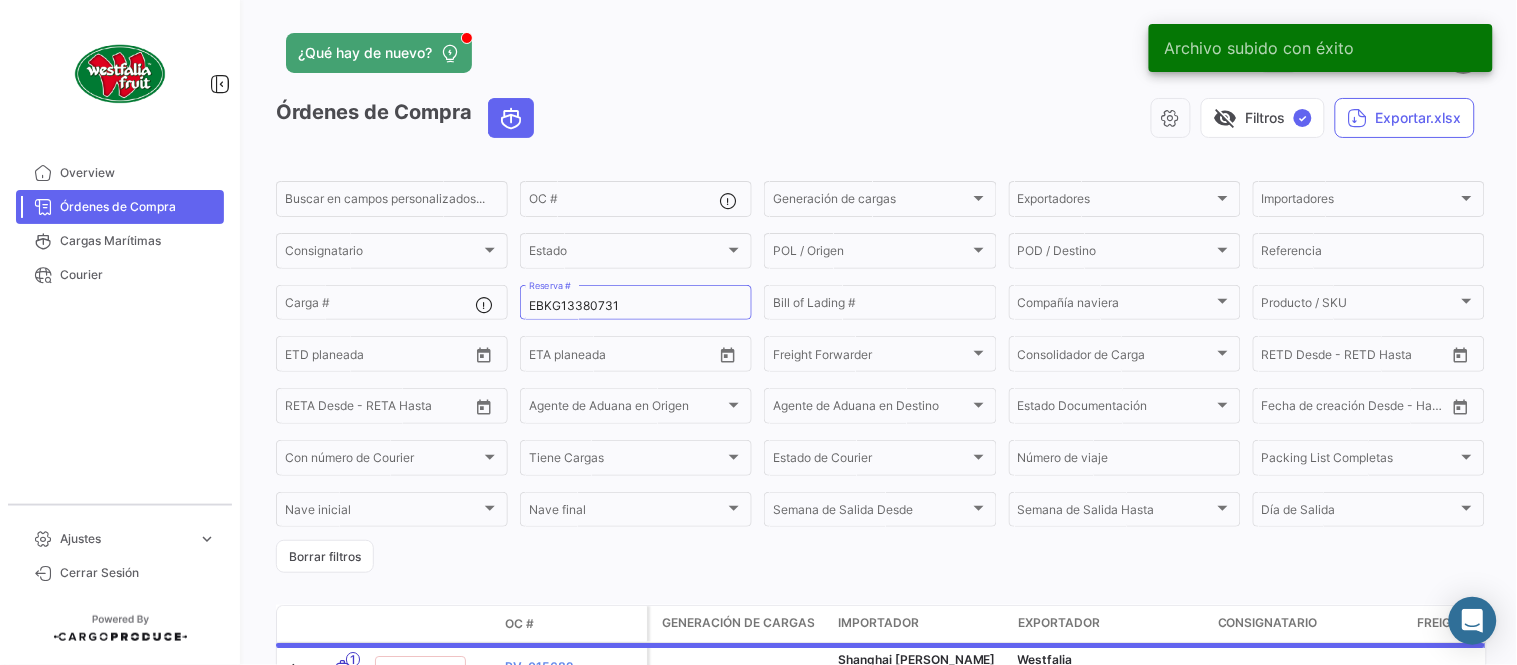 drag, startPoint x: 923, startPoint y: 77, endPoint x: 878, endPoint y: 68, distance: 45.891174 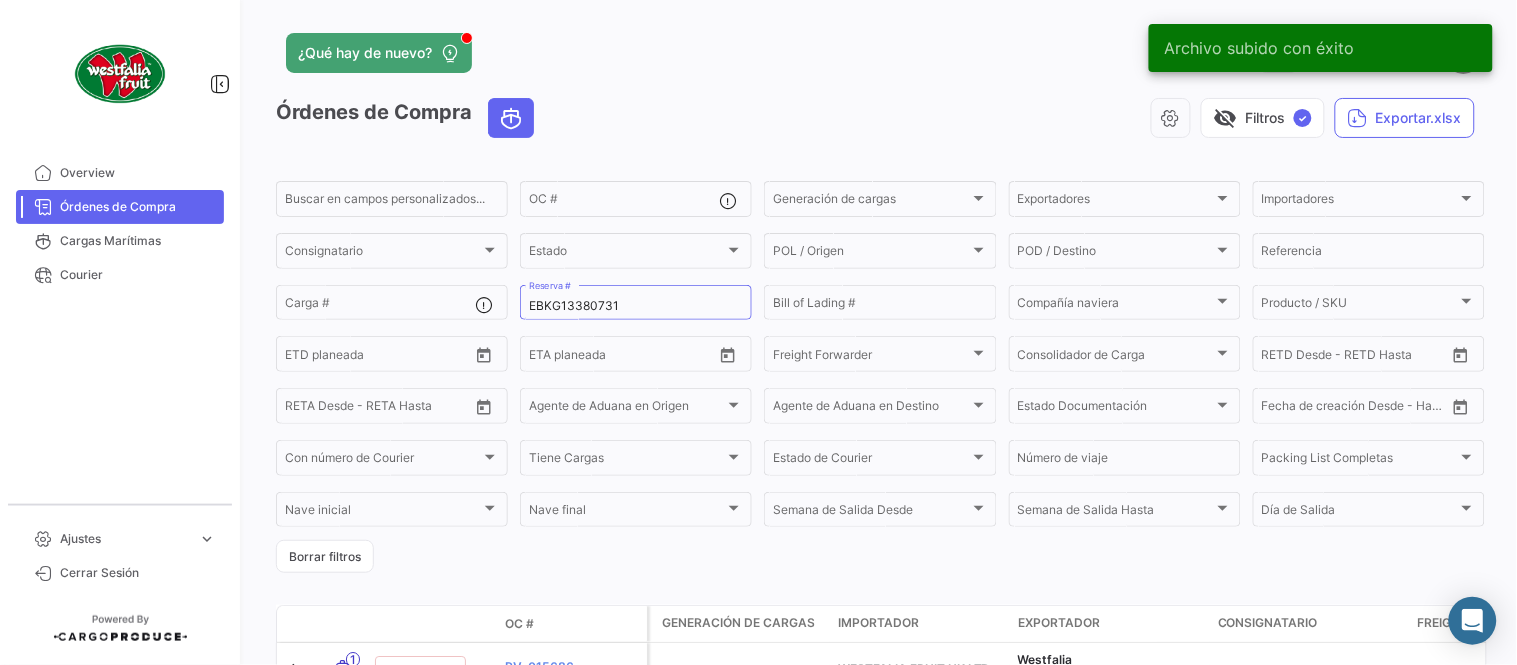 scroll, scrollTop: 128, scrollLeft: 0, axis: vertical 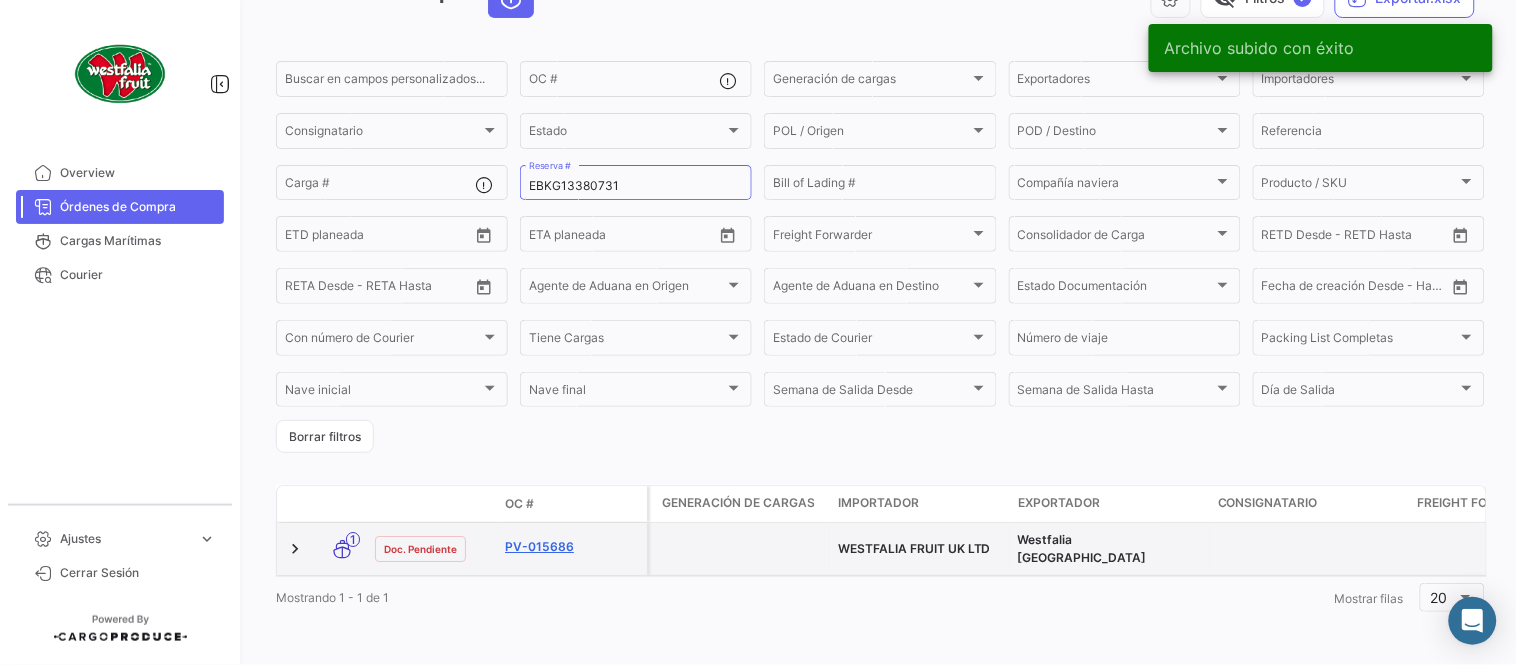 click on "PV-015686" 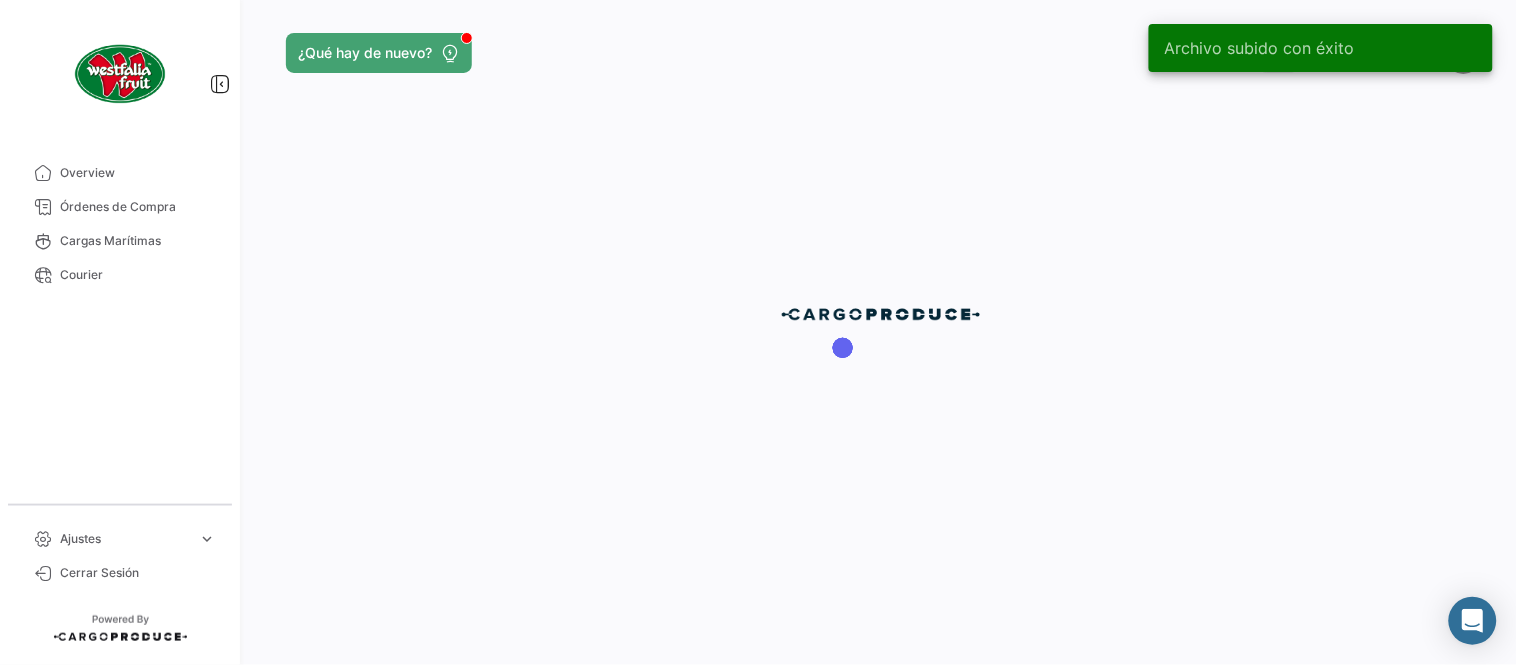 scroll, scrollTop: 0, scrollLeft: 0, axis: both 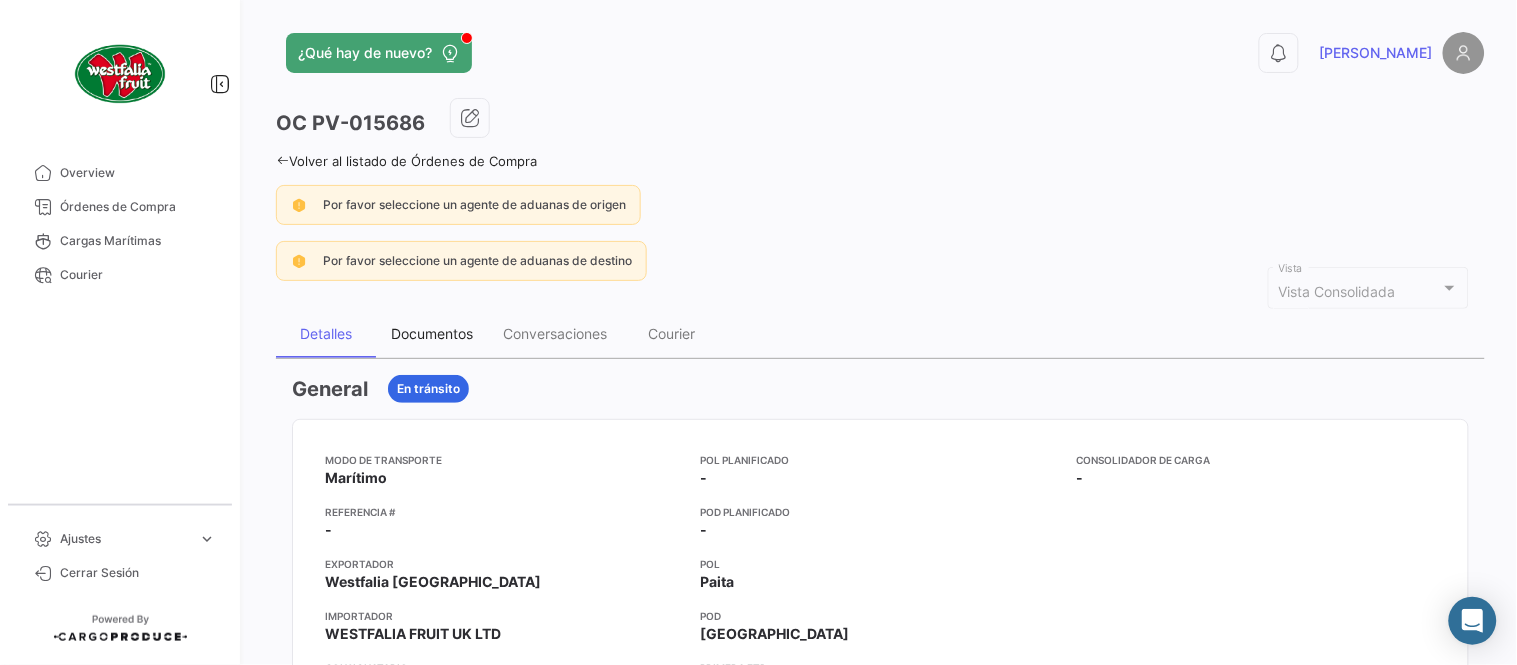 click on "Documentos" at bounding box center [432, 333] 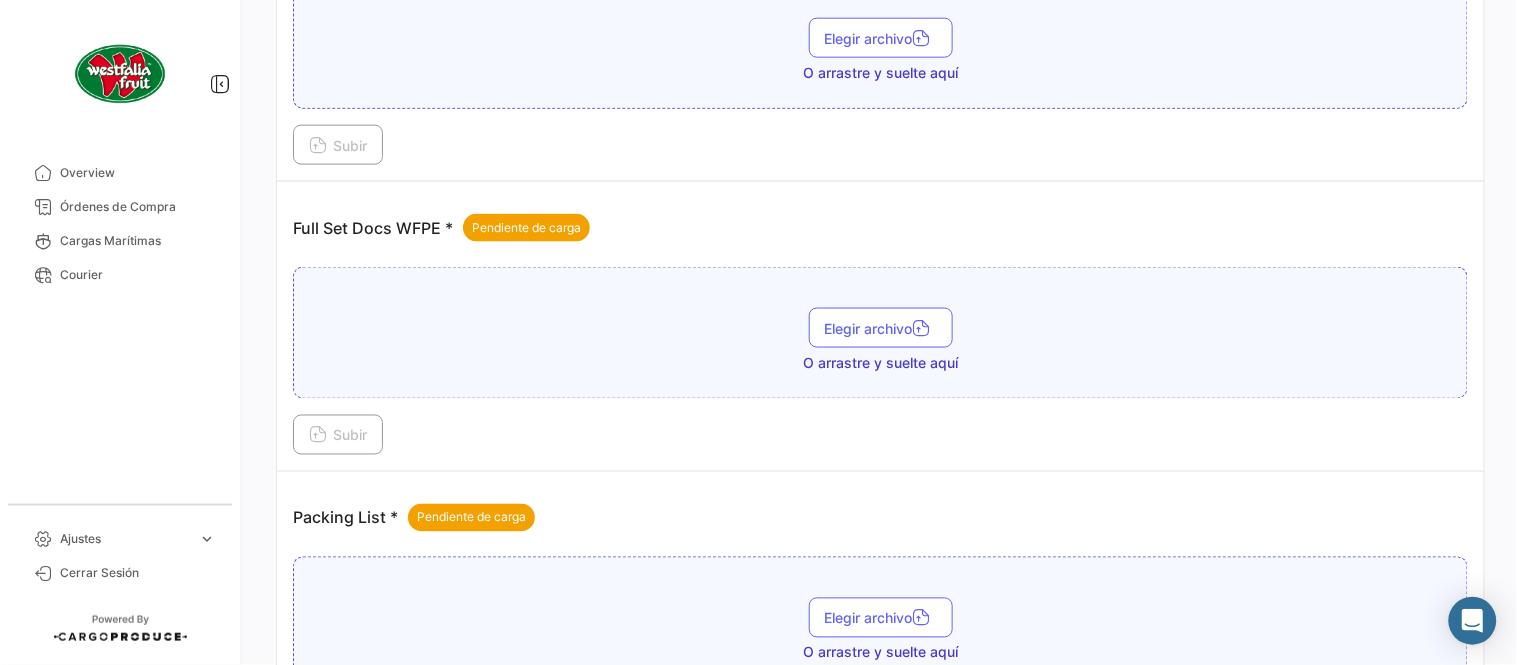 scroll, scrollTop: 806, scrollLeft: 0, axis: vertical 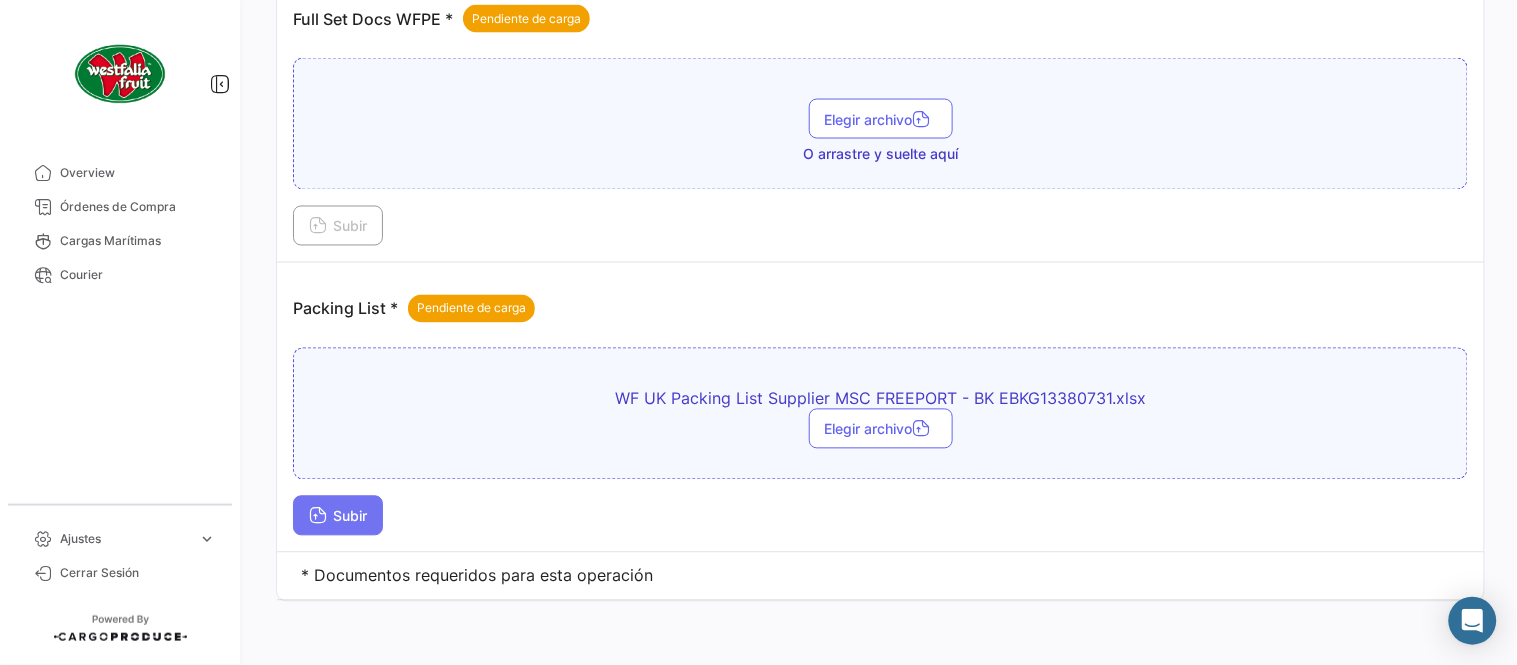 click on "Subir" at bounding box center [338, 516] 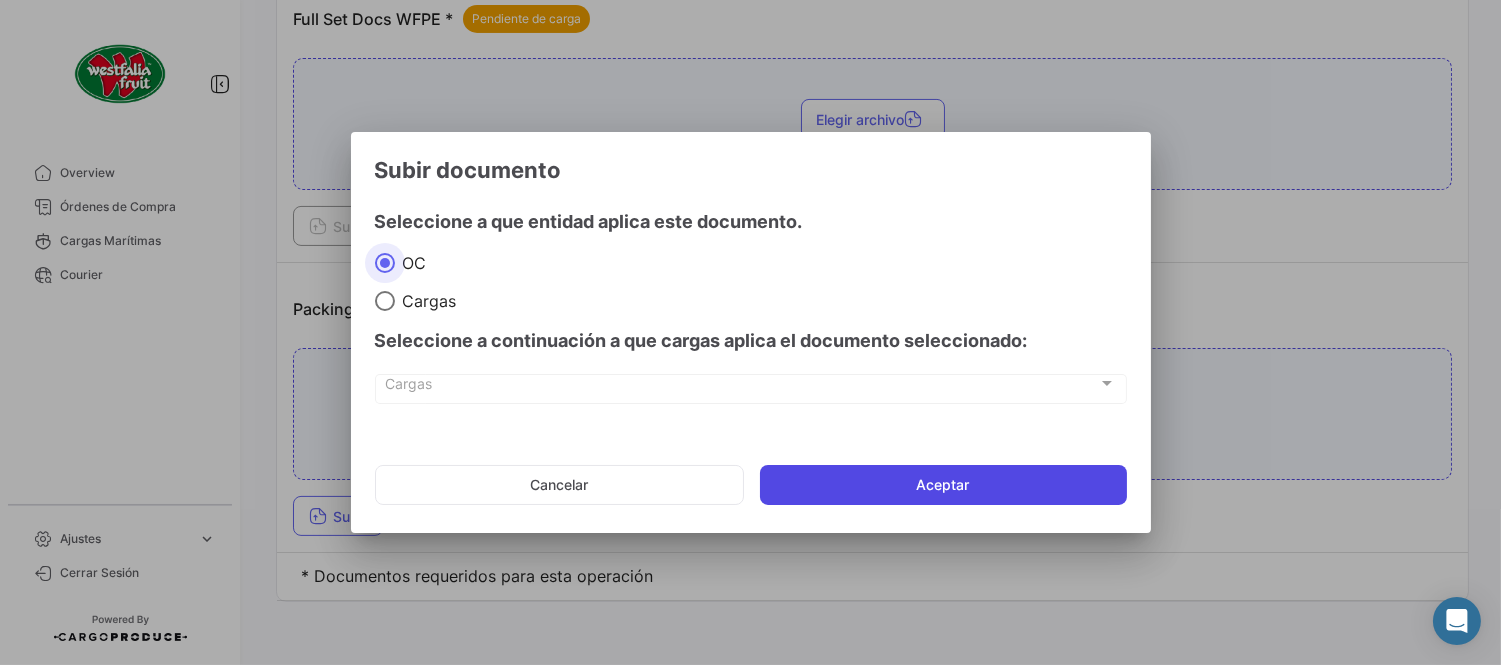 click on "Aceptar" 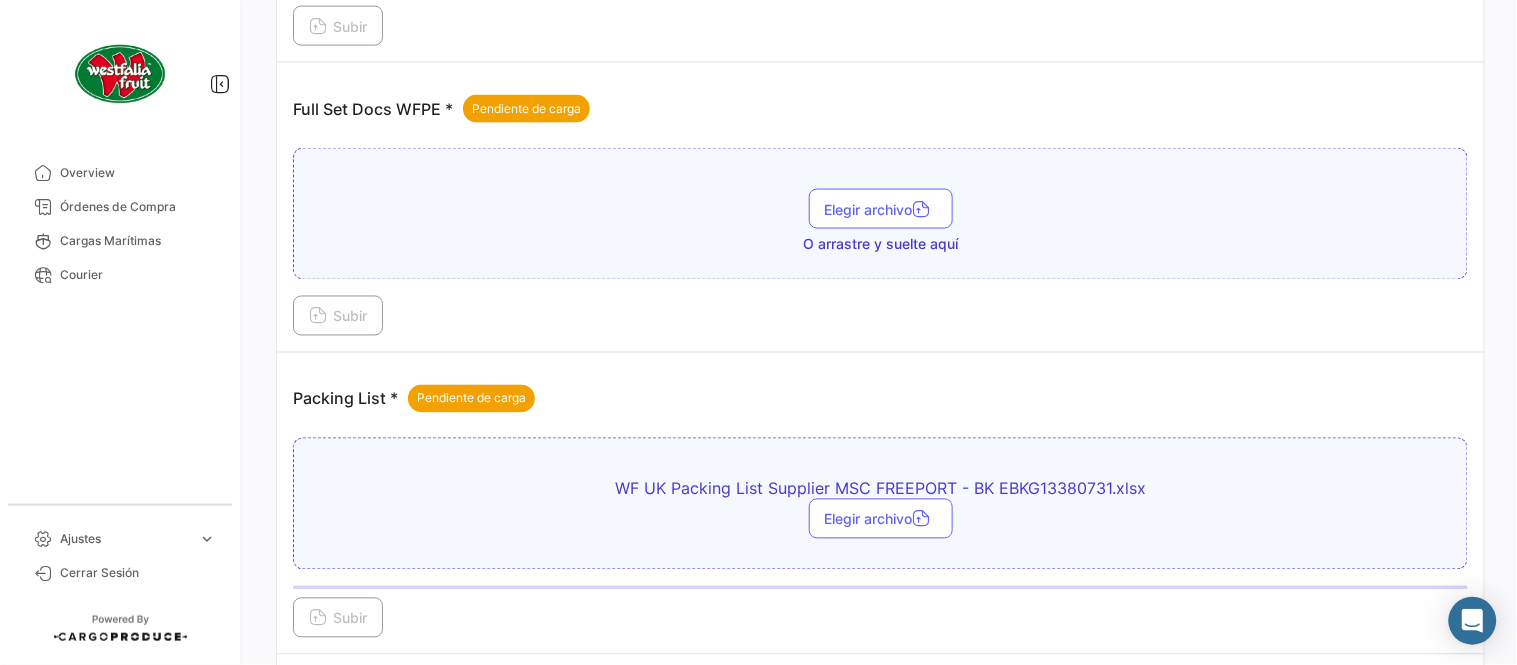 scroll, scrollTop: 584, scrollLeft: 0, axis: vertical 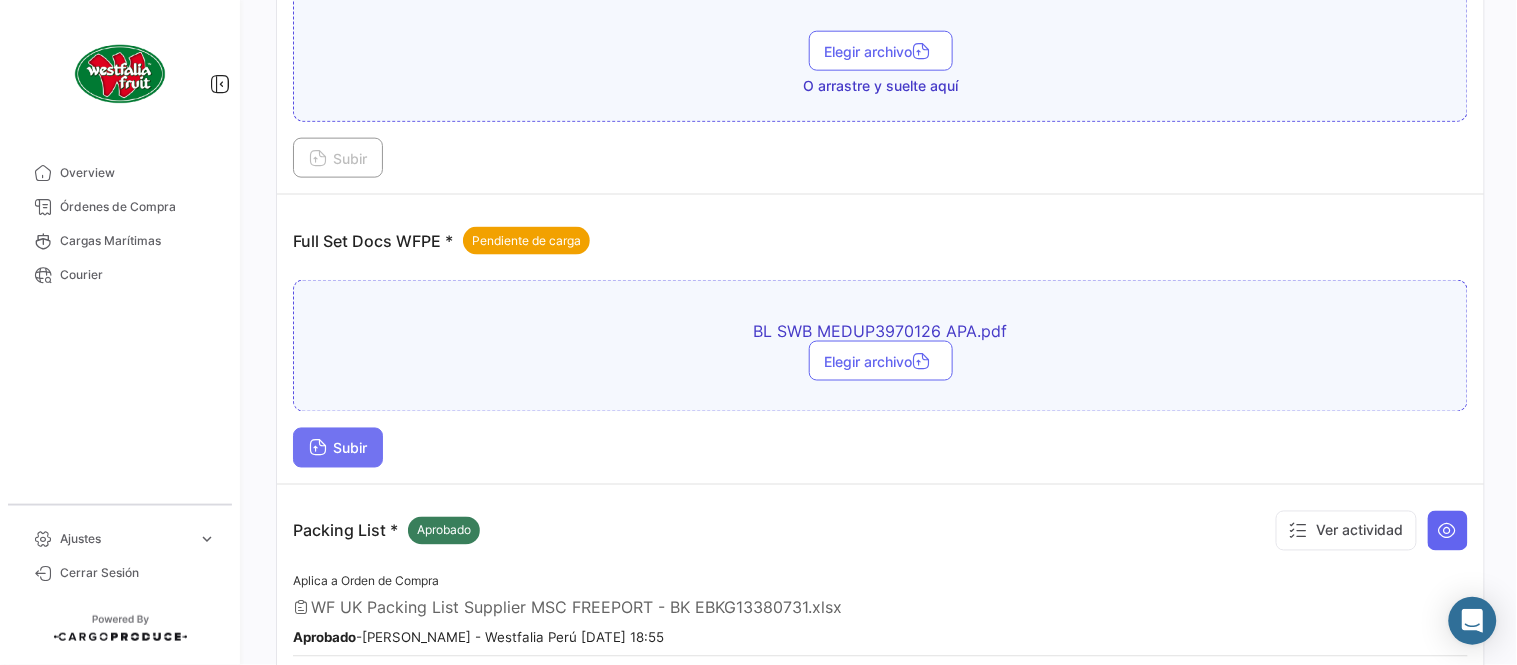 click on "Subir" at bounding box center [338, 448] 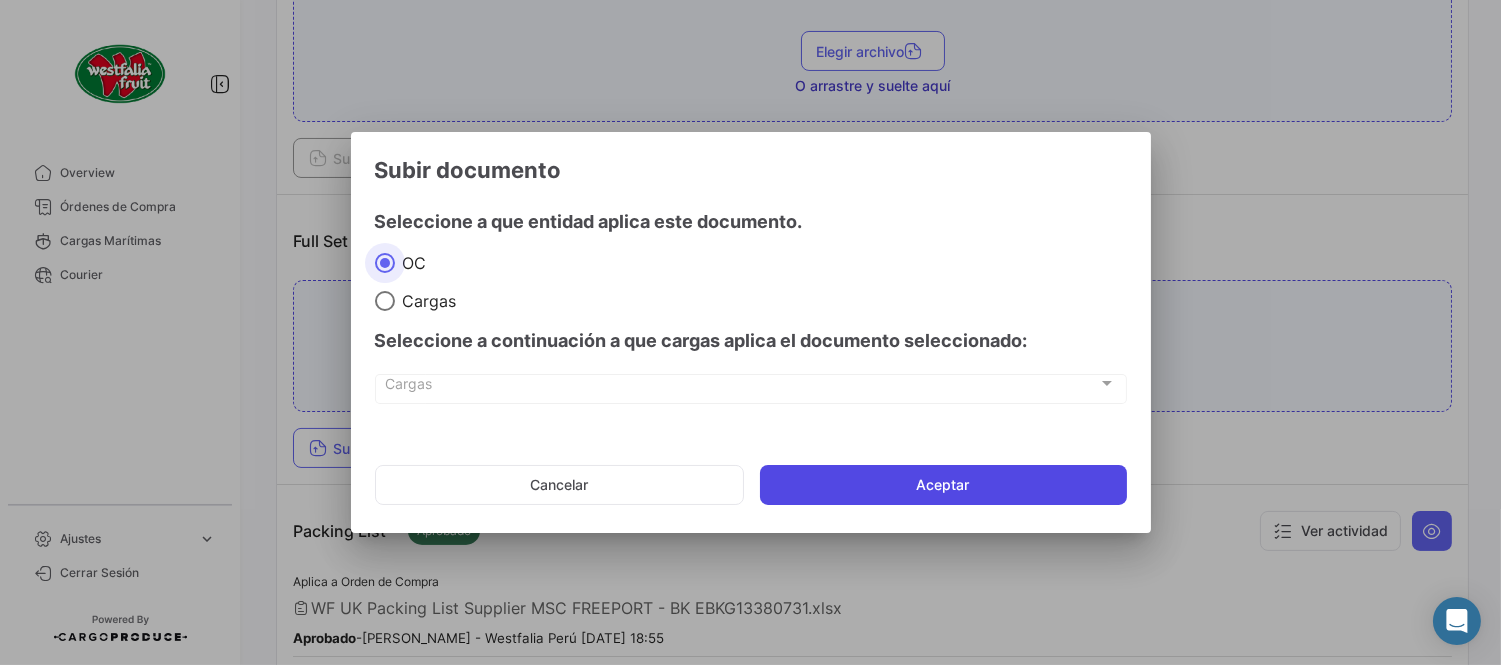 click on "Aceptar" 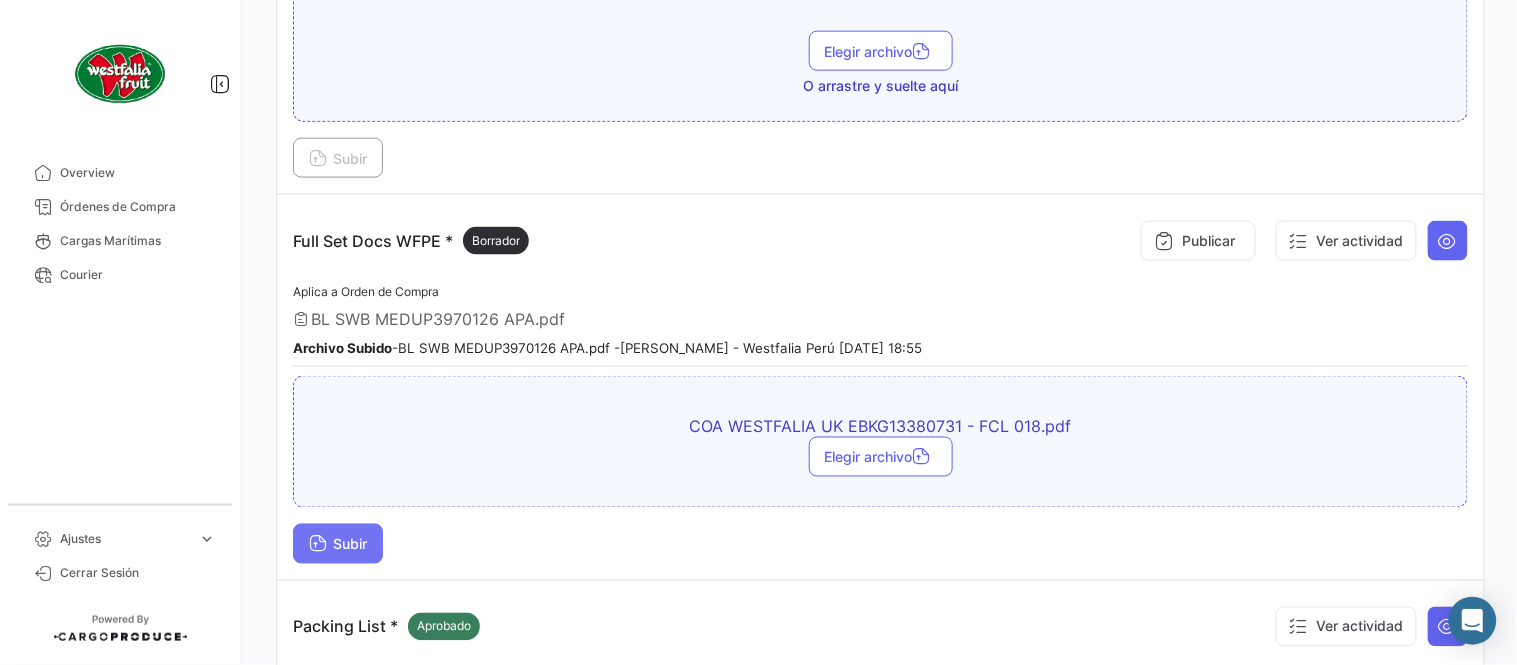 click on "Subir" at bounding box center (338, 544) 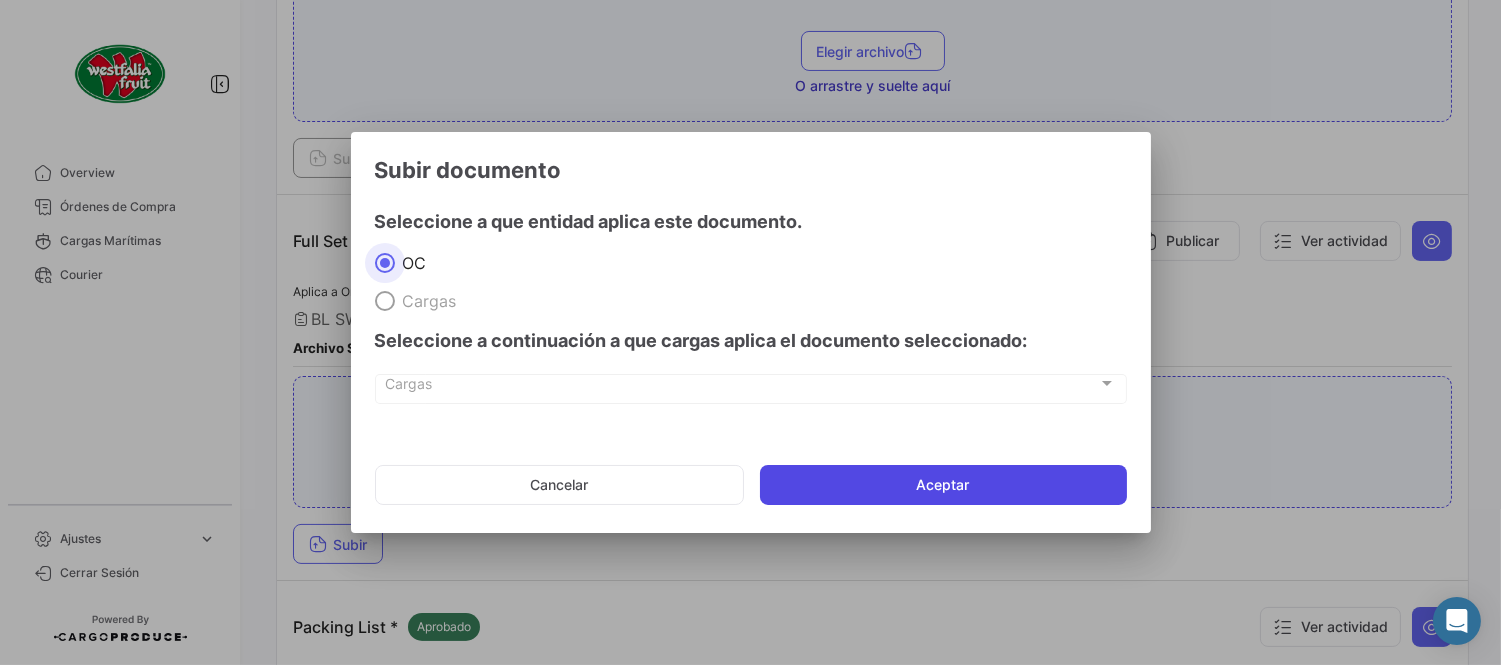 click on "Aceptar" 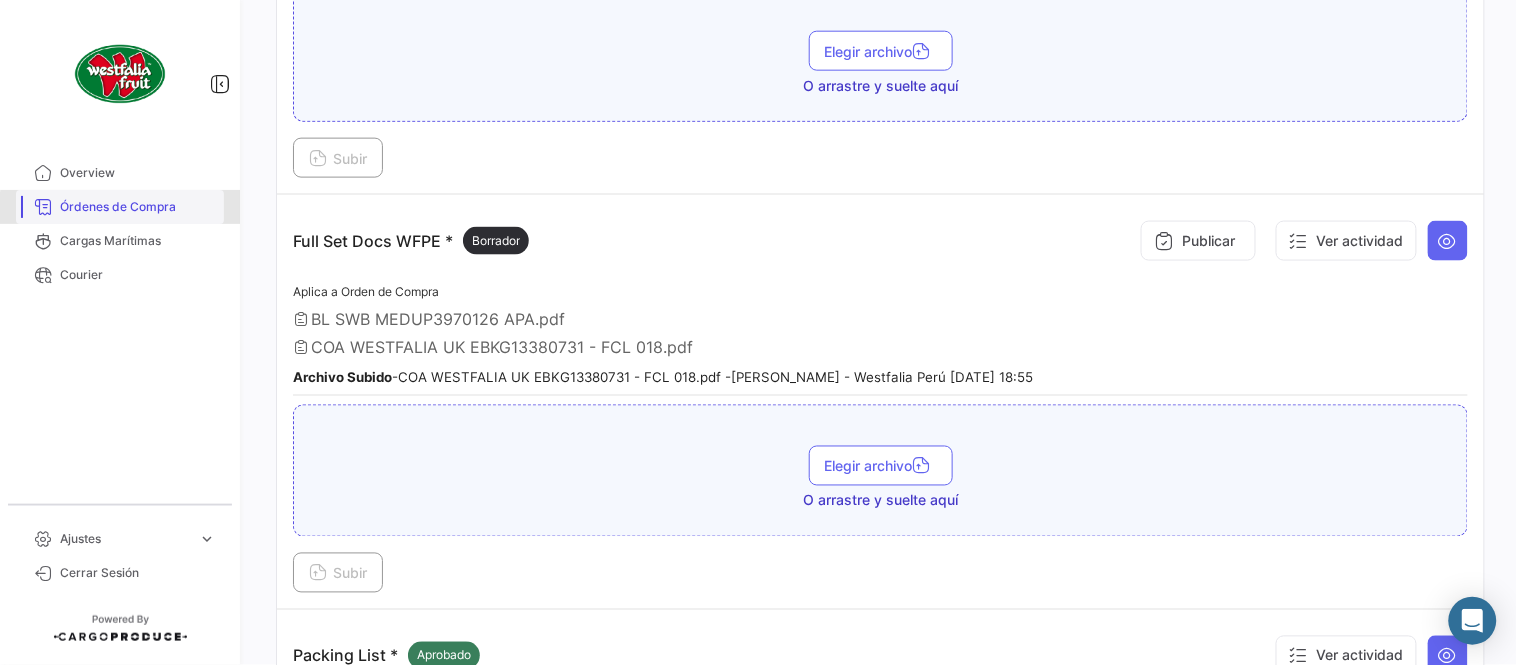click on "Órdenes de Compra" at bounding box center [138, 207] 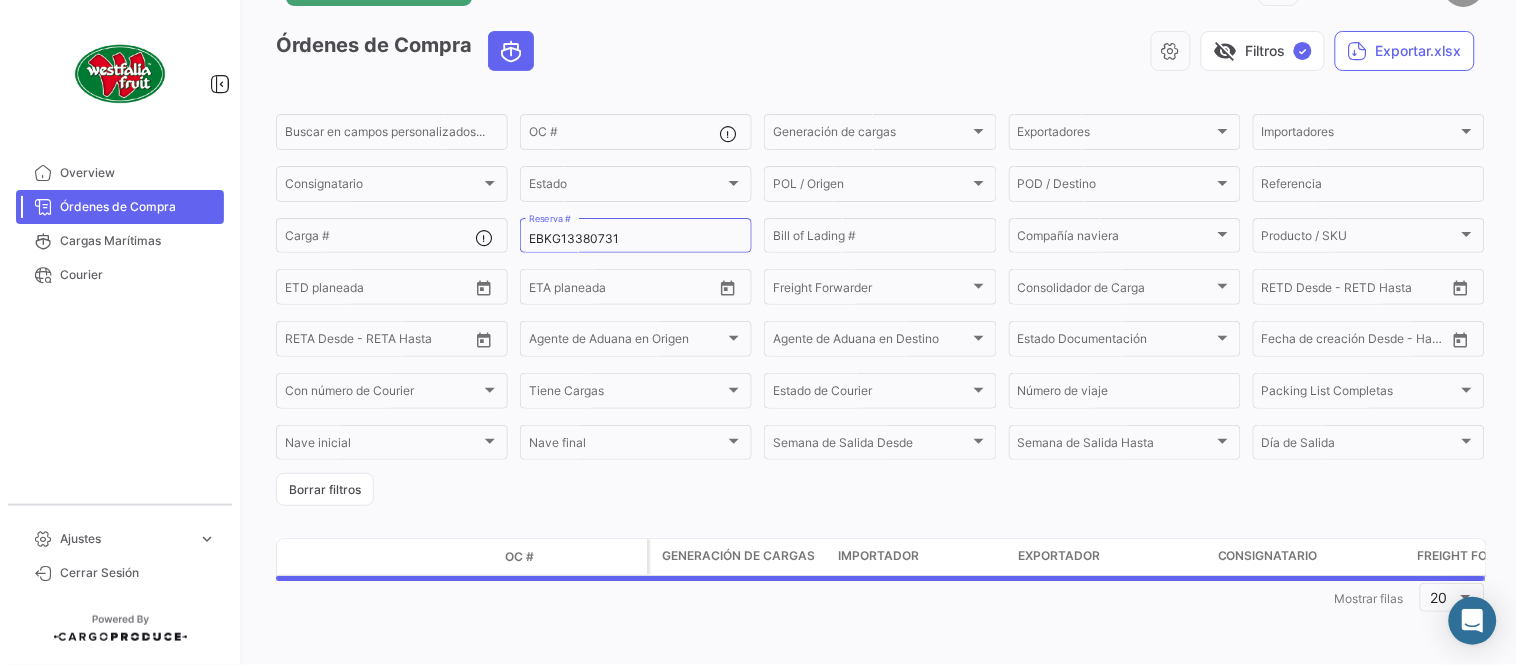 scroll, scrollTop: 0, scrollLeft: 0, axis: both 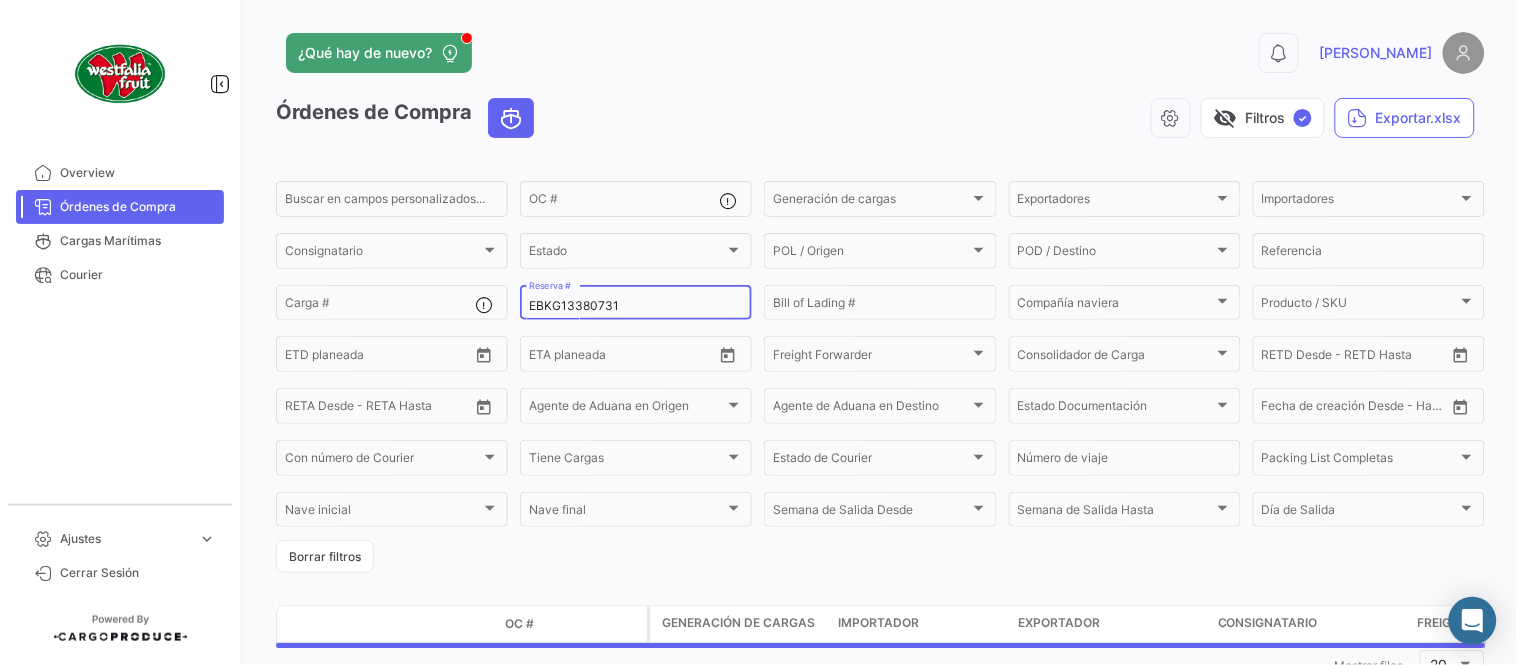 click on "EBKG13380731" at bounding box center (636, 306) 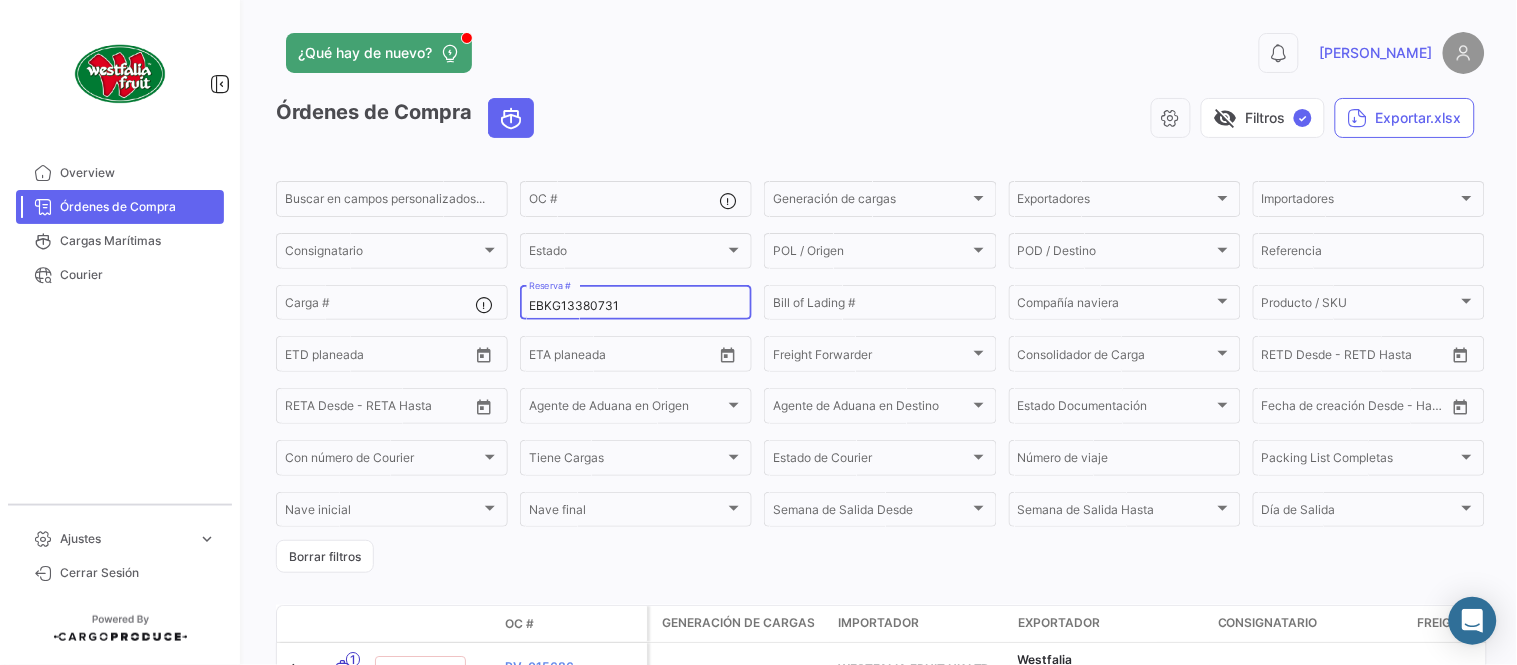 paste on "2" 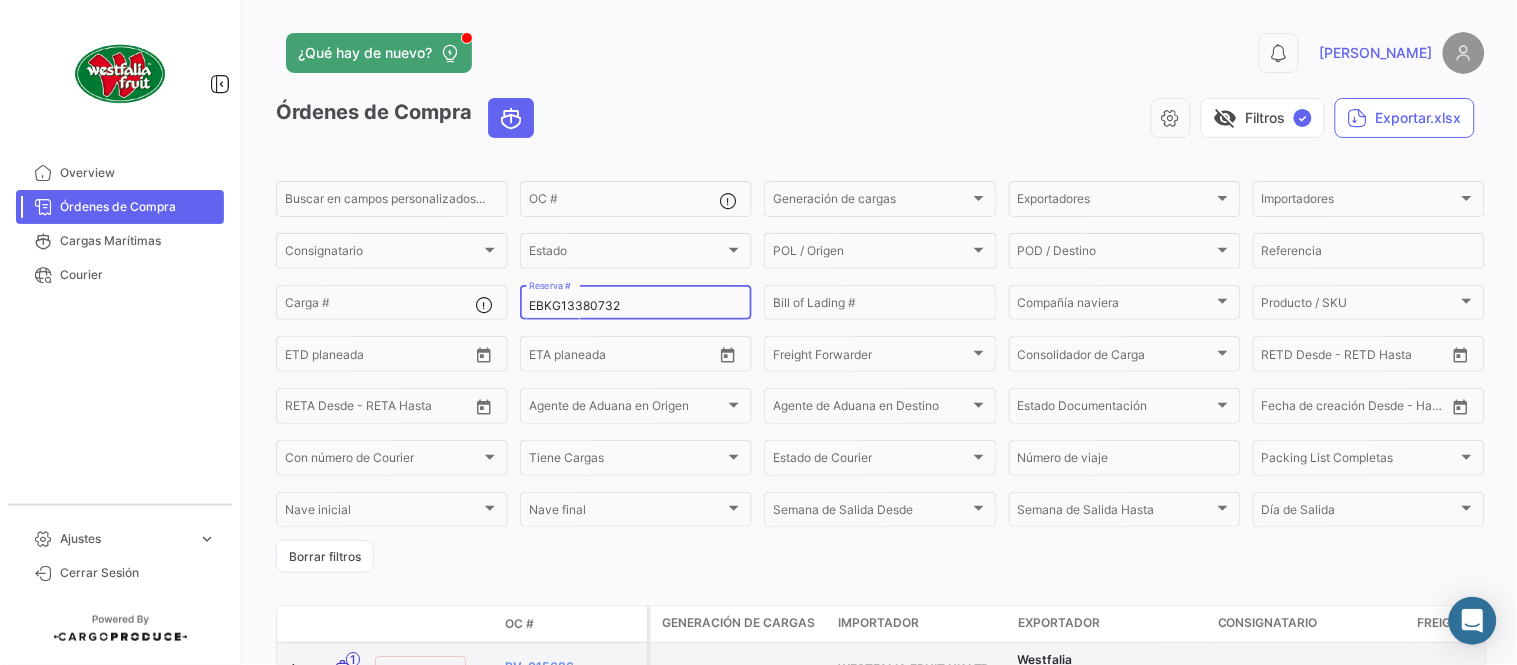 type on "EBKG13380732" 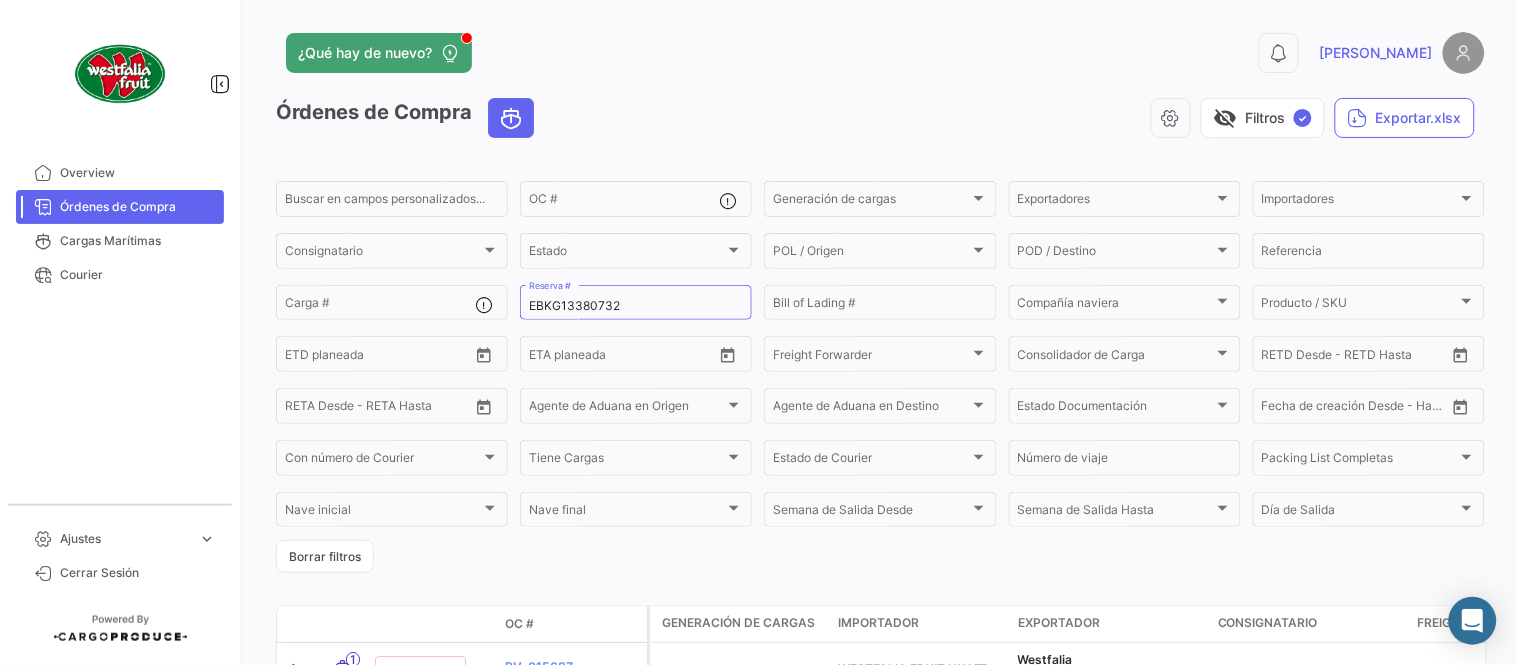 drag, startPoint x: 892, startPoint y: 70, endPoint x: 868, endPoint y: 62, distance: 25.298222 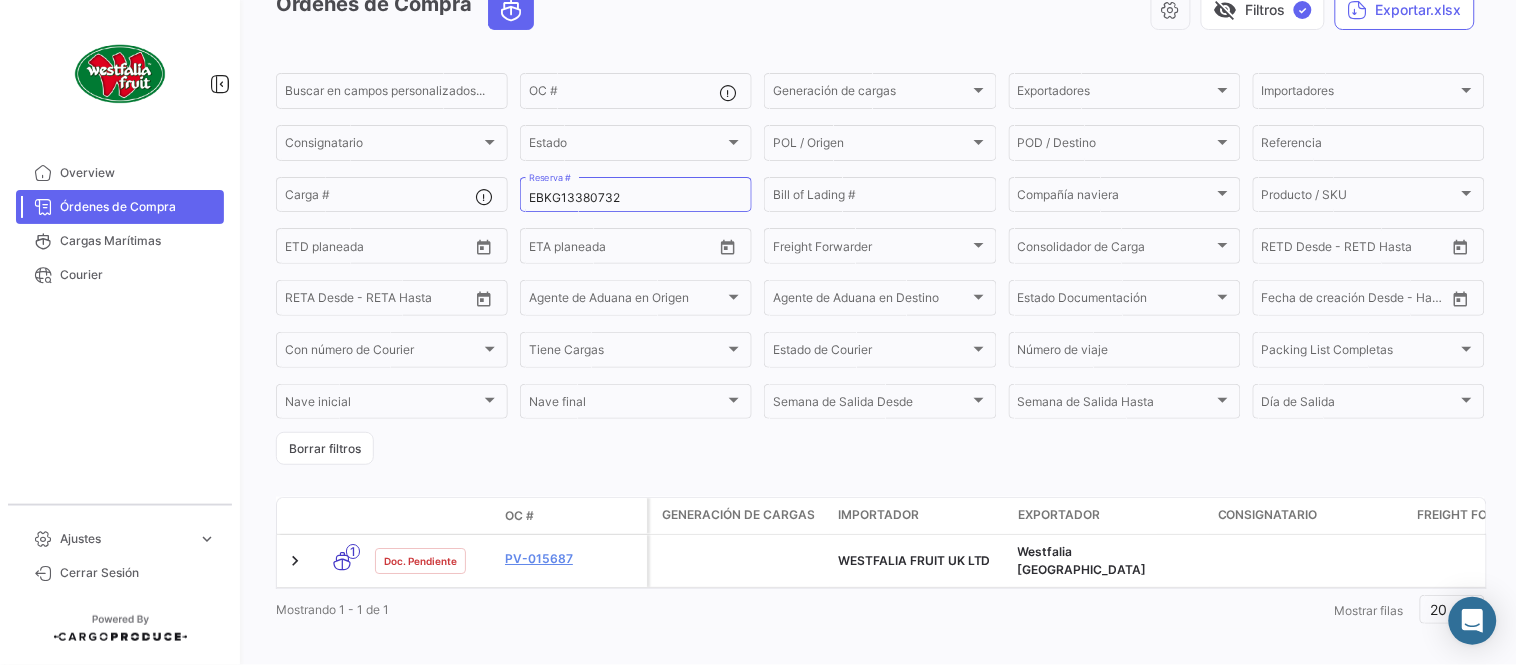scroll, scrollTop: 128, scrollLeft: 0, axis: vertical 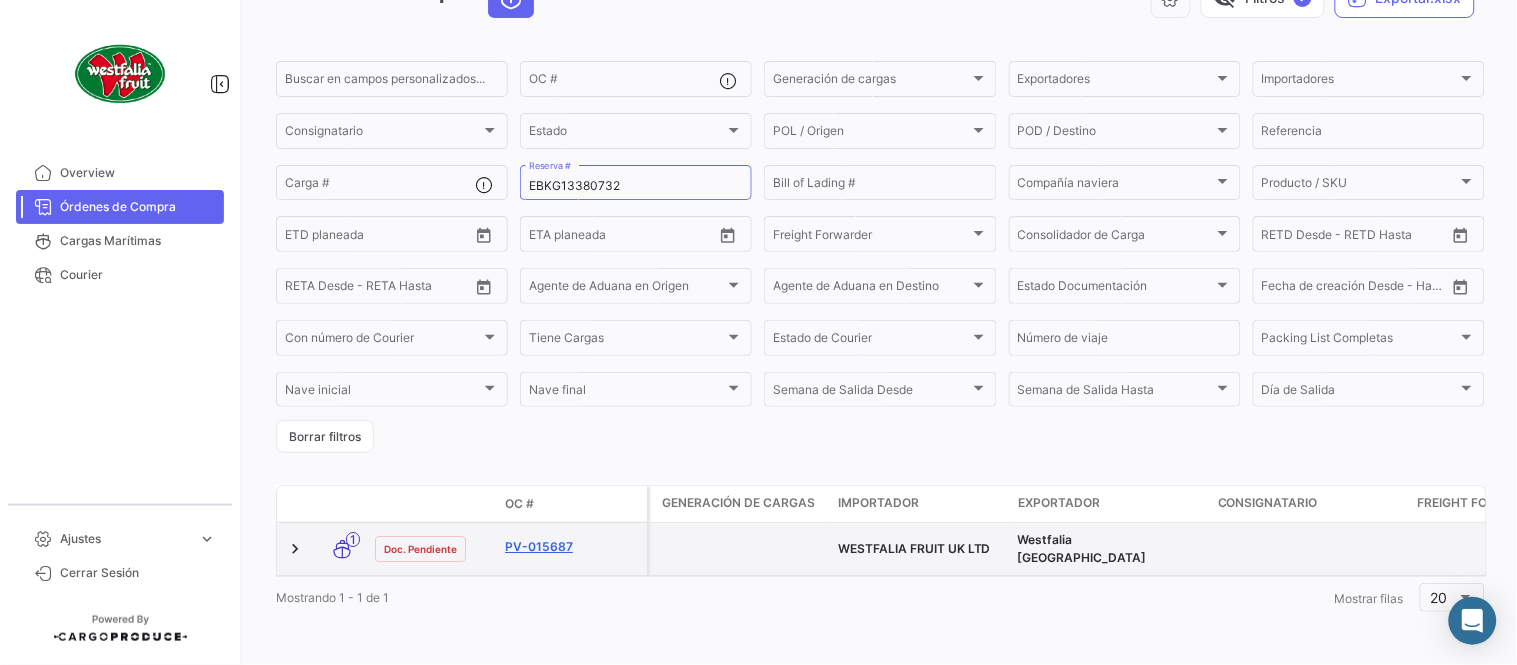click on "PV-015687" 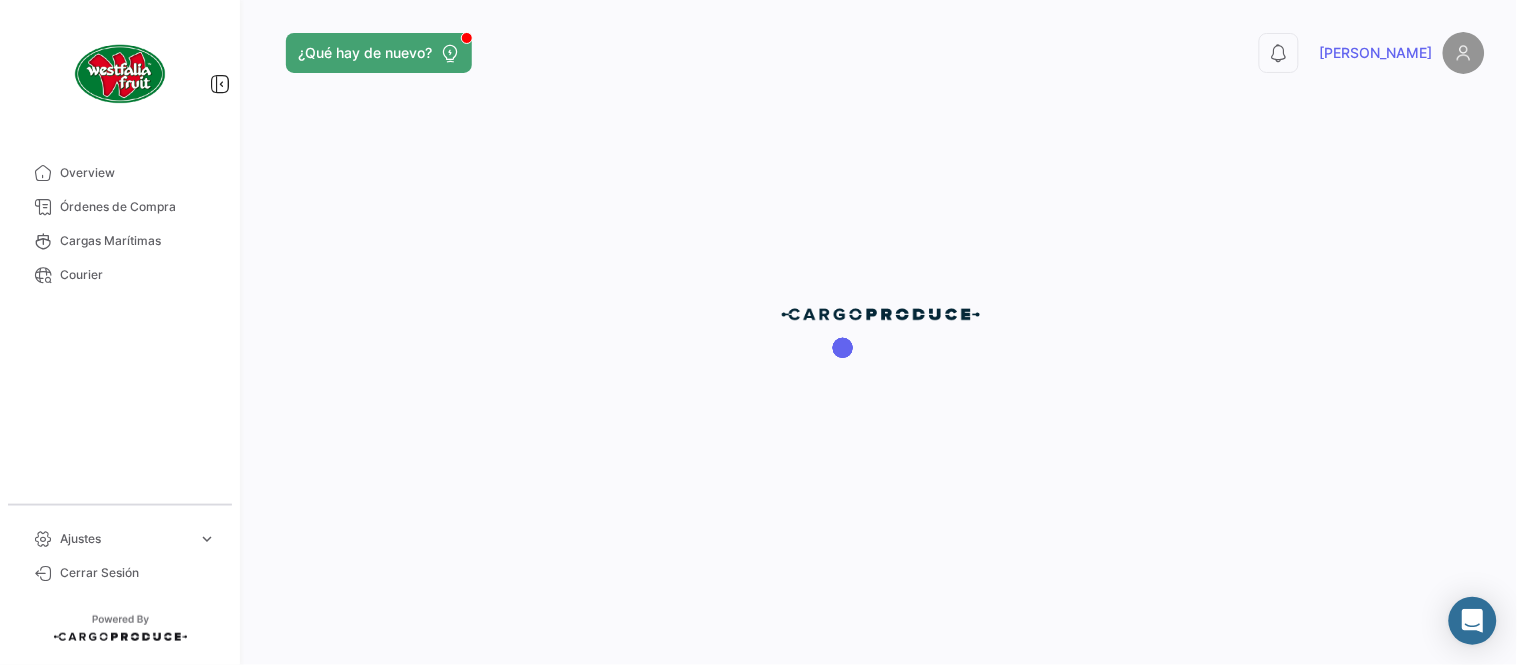 scroll, scrollTop: 0, scrollLeft: 0, axis: both 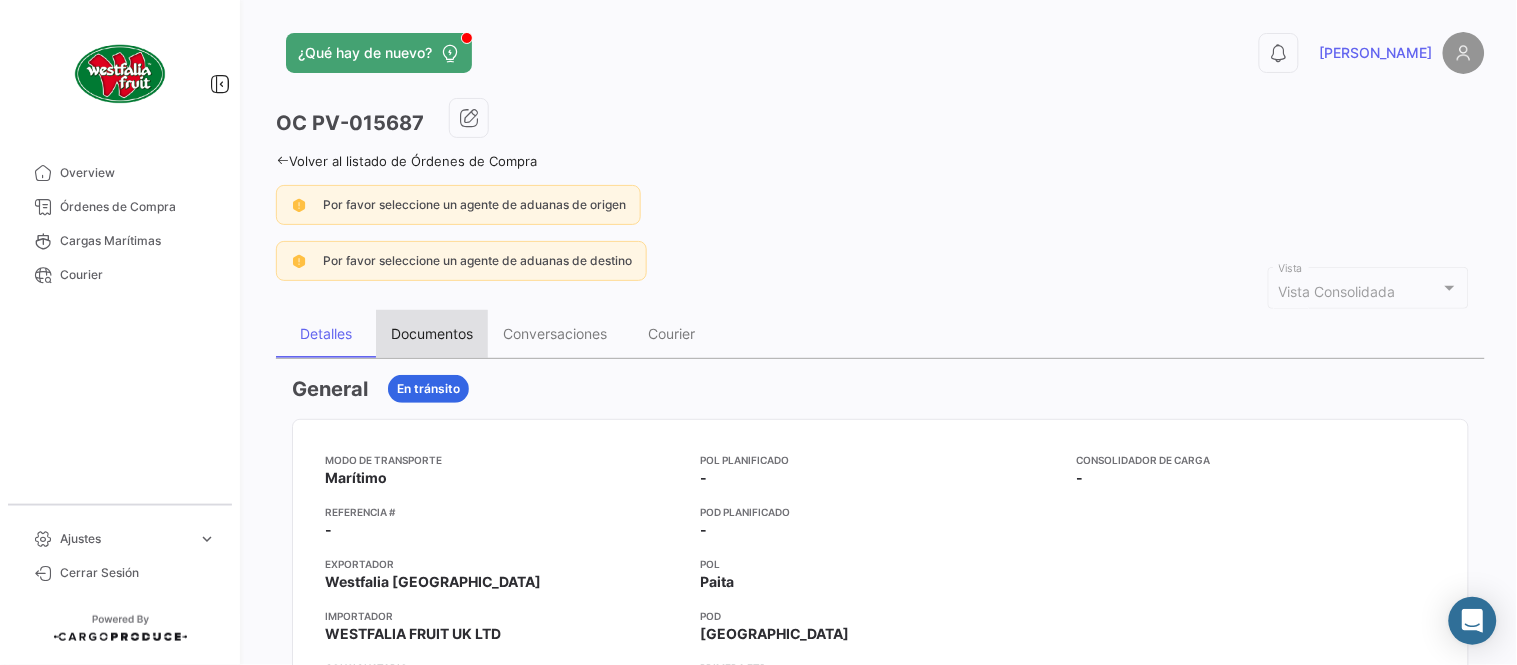 click on "Documentos" at bounding box center (432, 333) 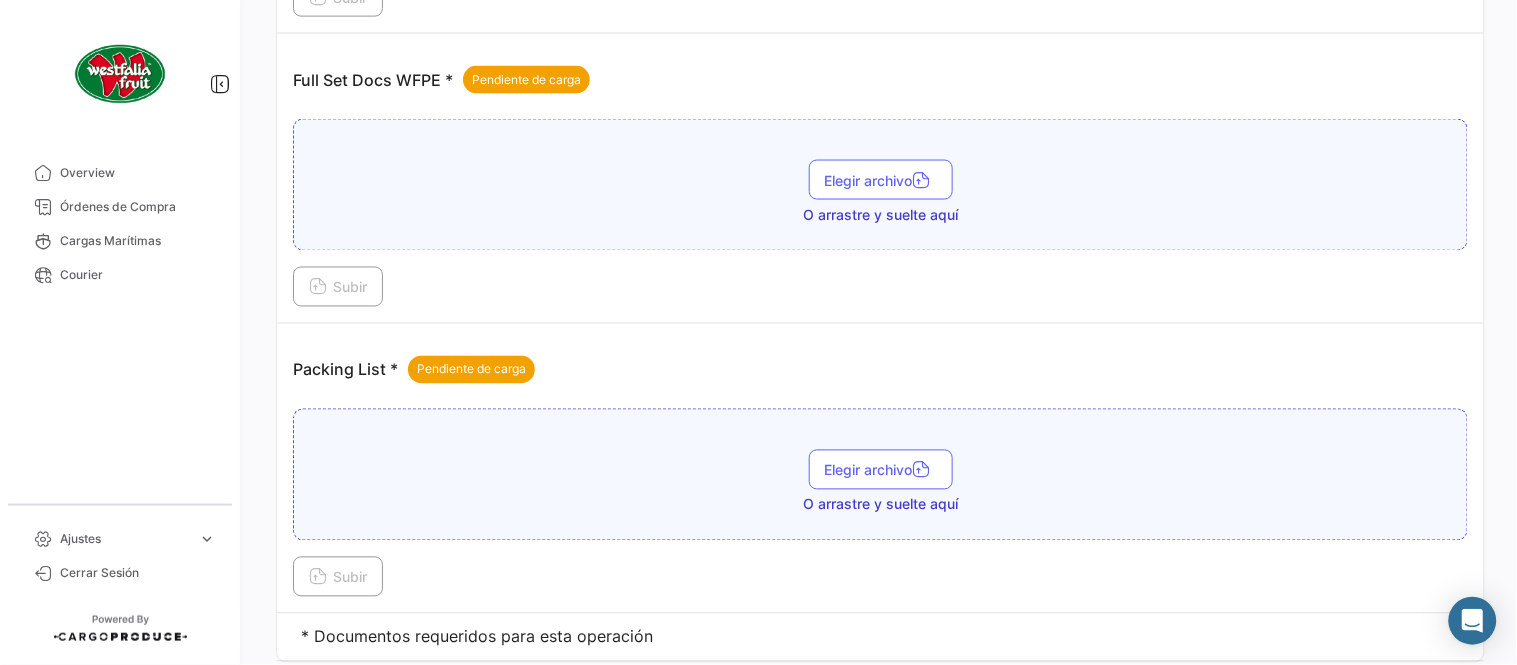 scroll, scrollTop: 806, scrollLeft: 0, axis: vertical 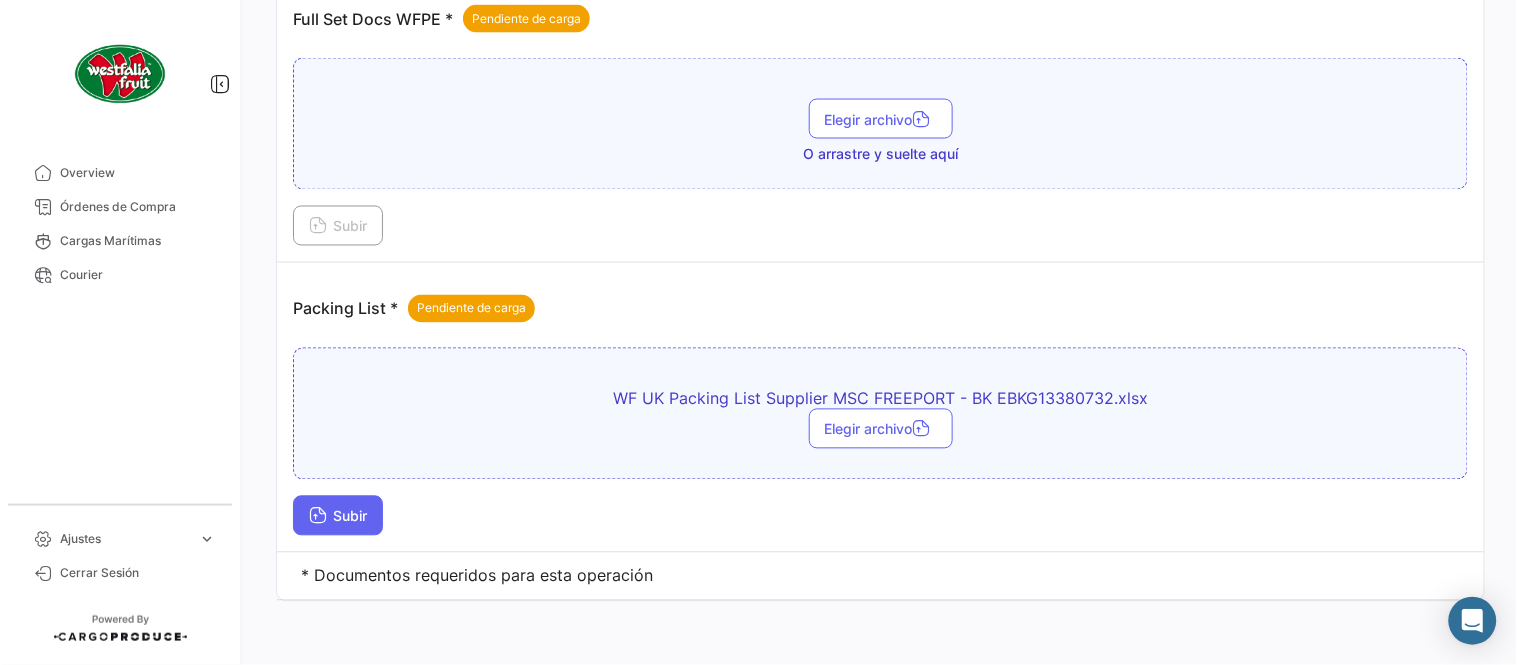 click on "Subir" at bounding box center [338, 516] 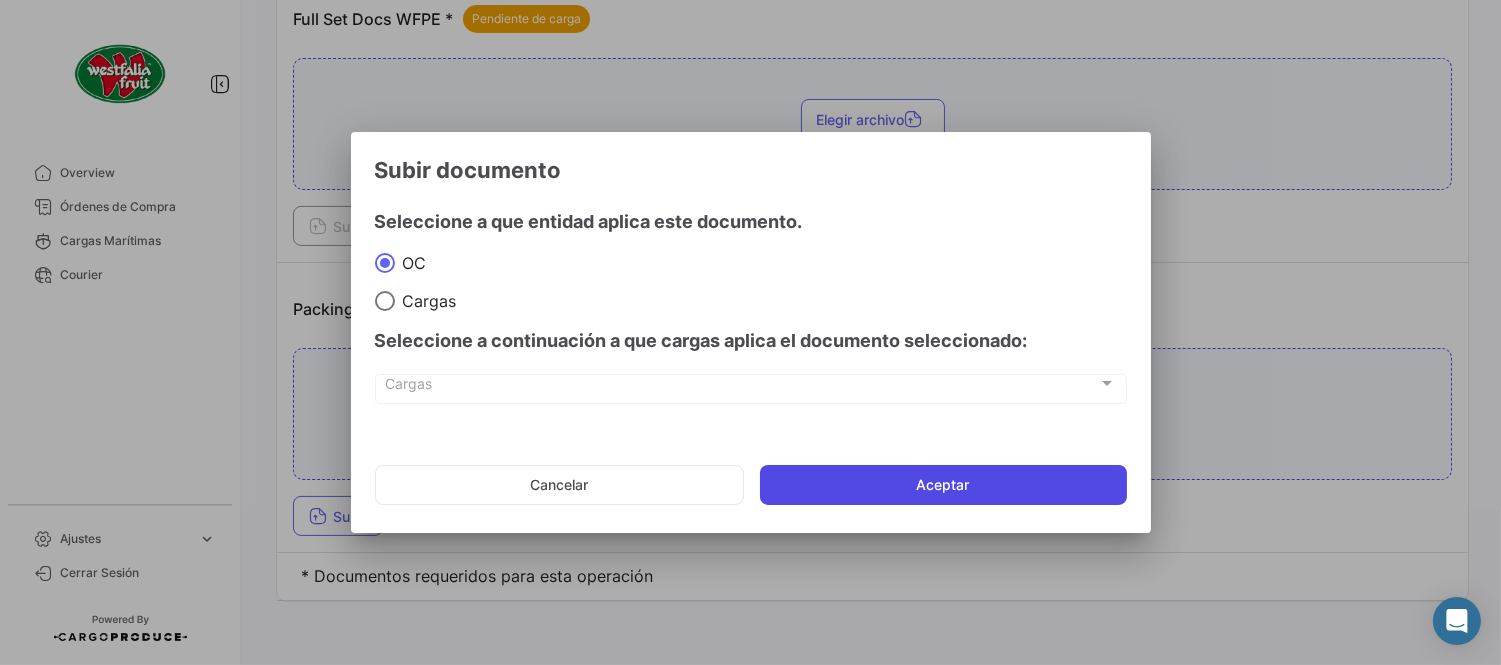 click on "Aceptar" 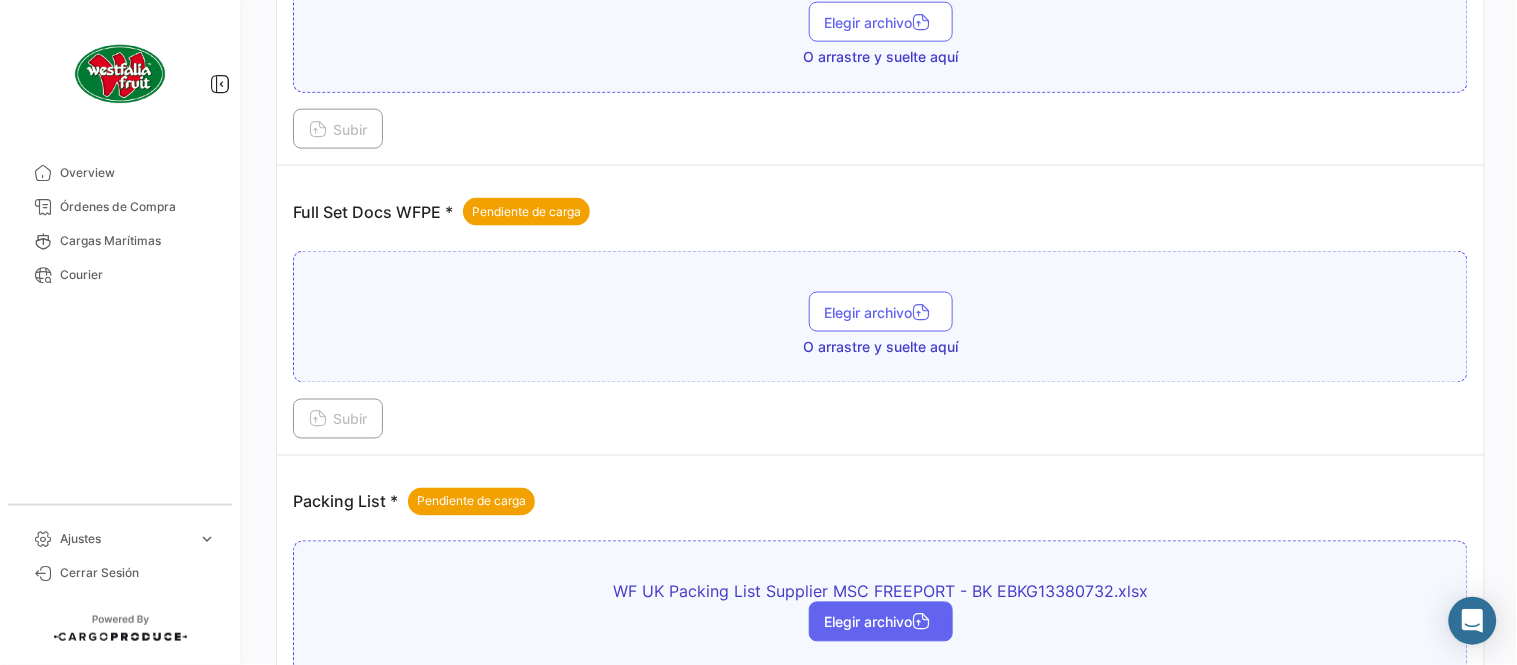 scroll, scrollTop: 584, scrollLeft: 0, axis: vertical 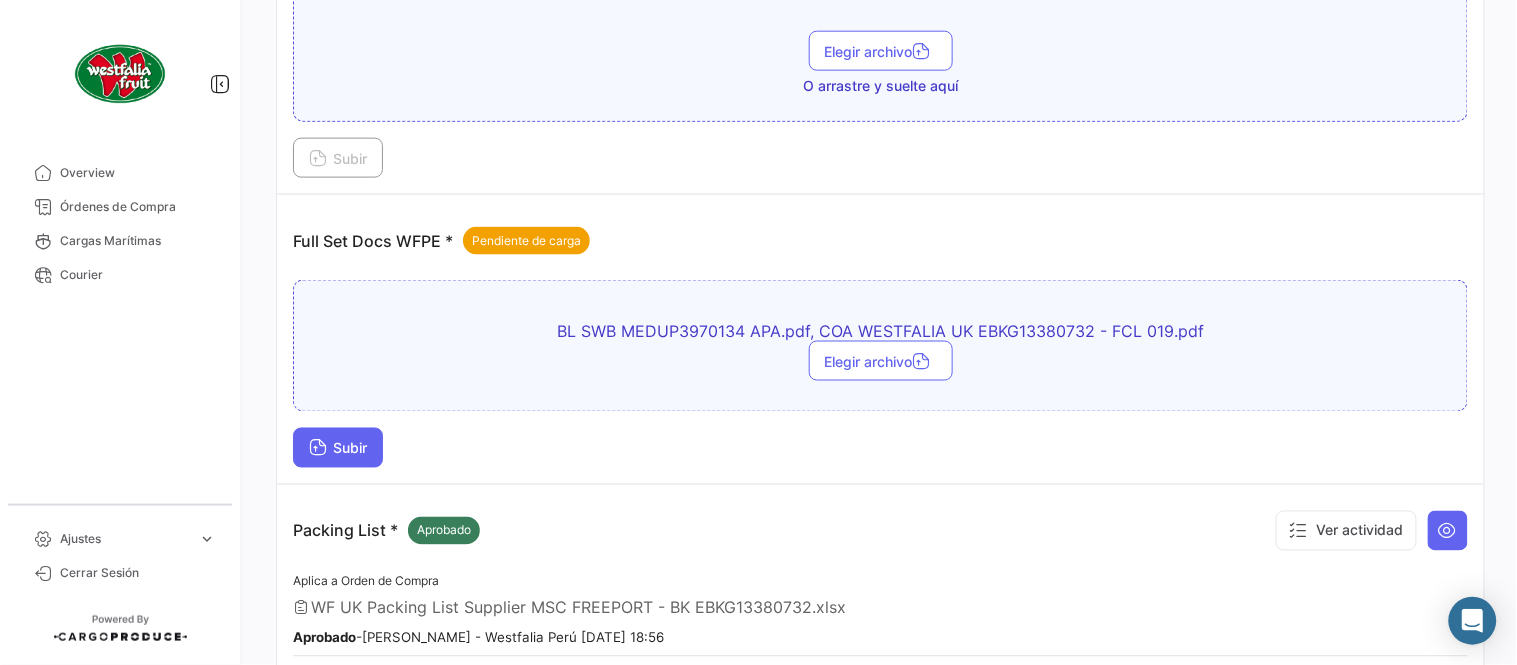 click on "Subir" at bounding box center (338, 448) 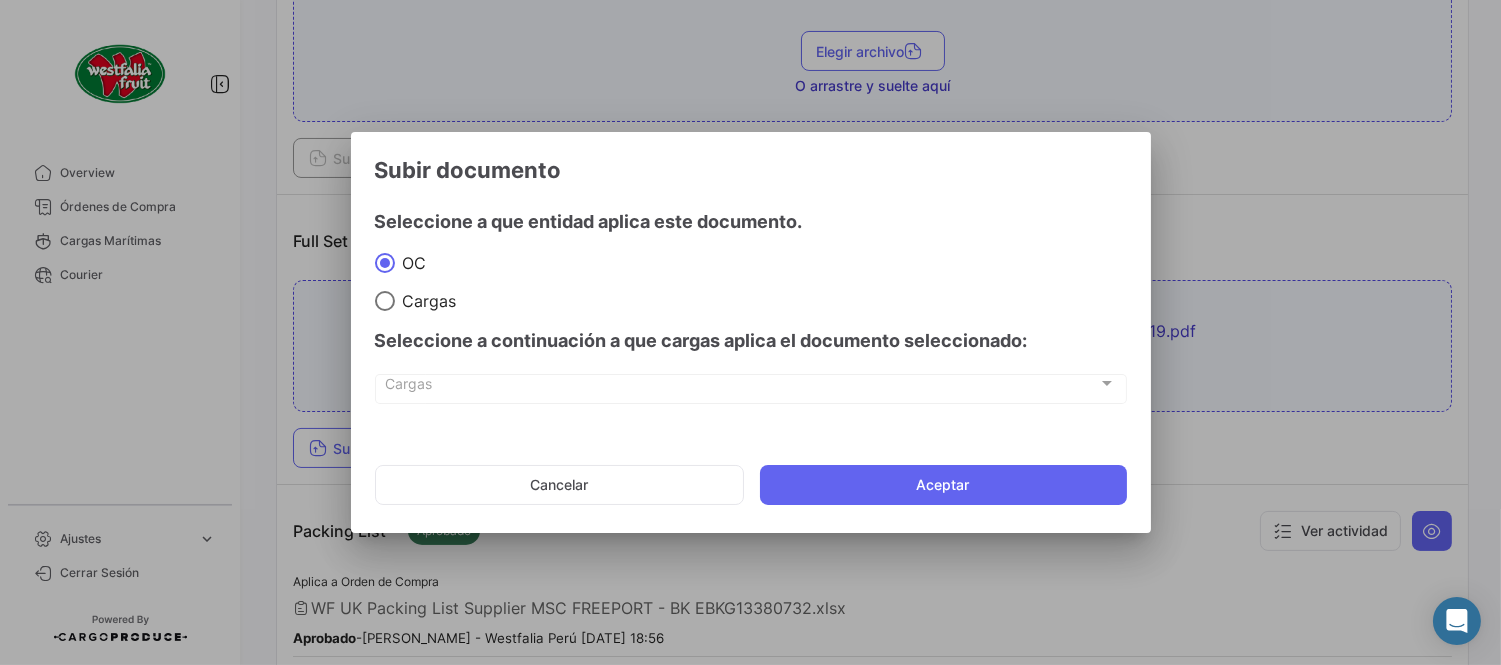 click on "Cancelar   Aceptar" 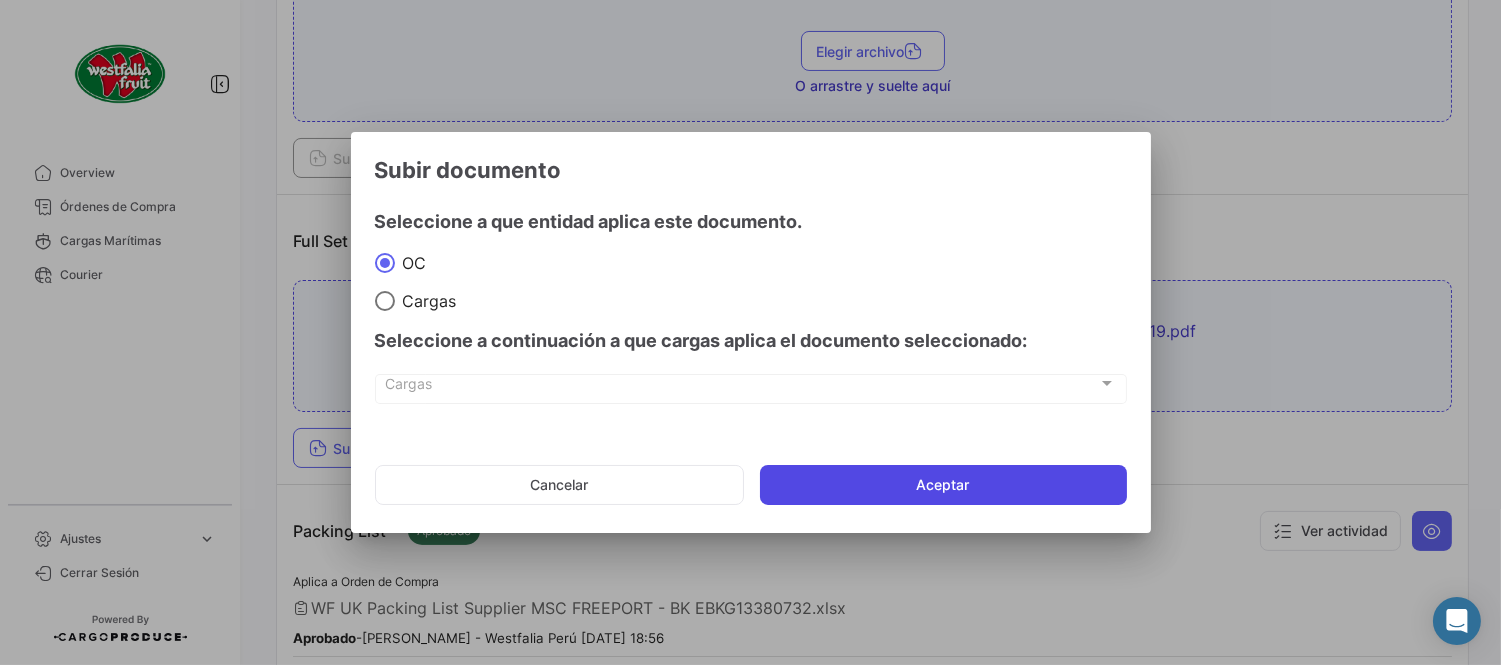 click on "Aceptar" 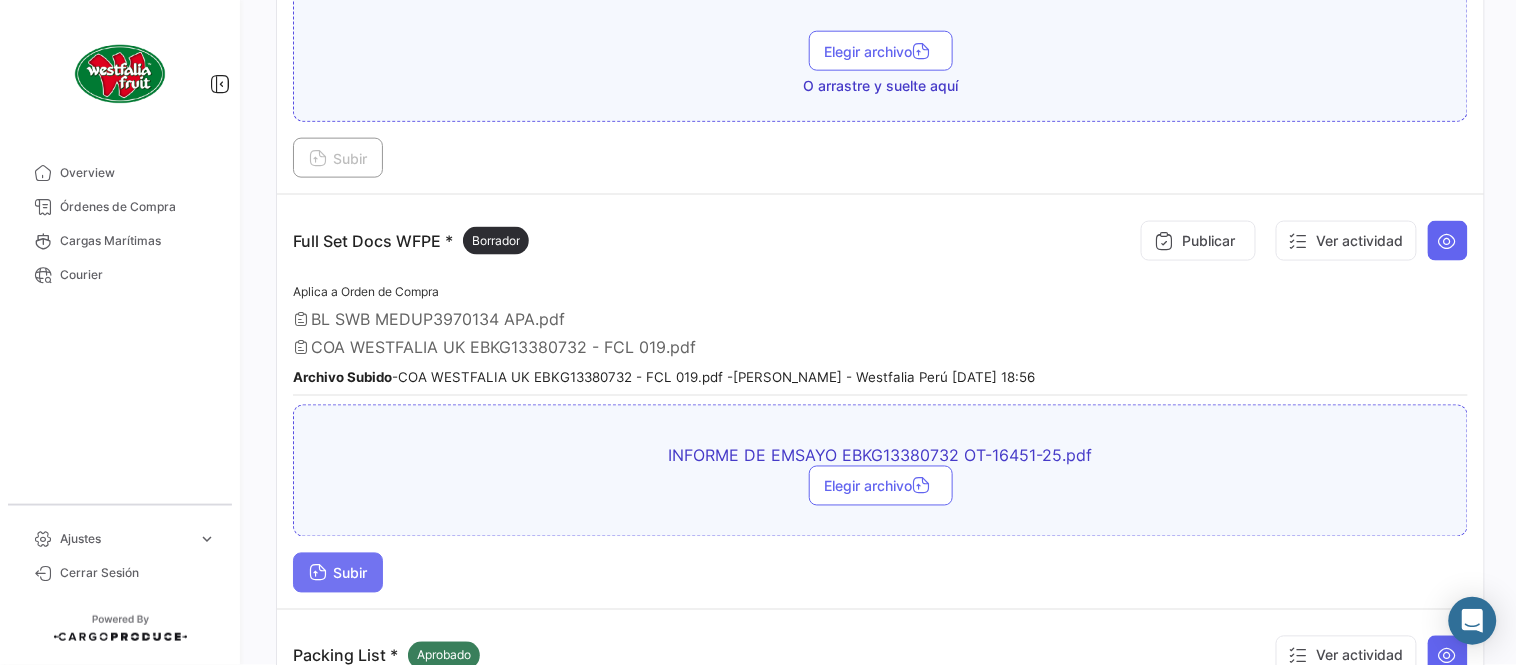 click on "Subir" at bounding box center (338, 573) 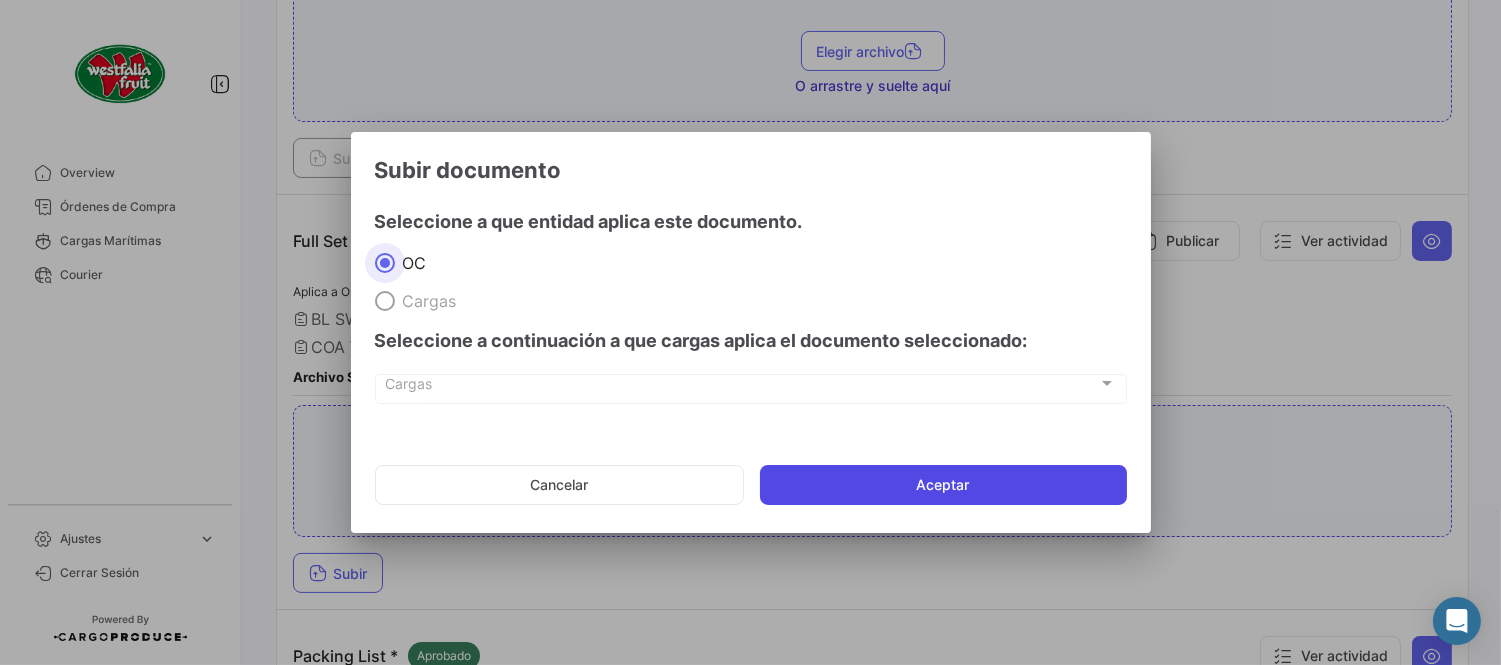 click on "Aceptar" 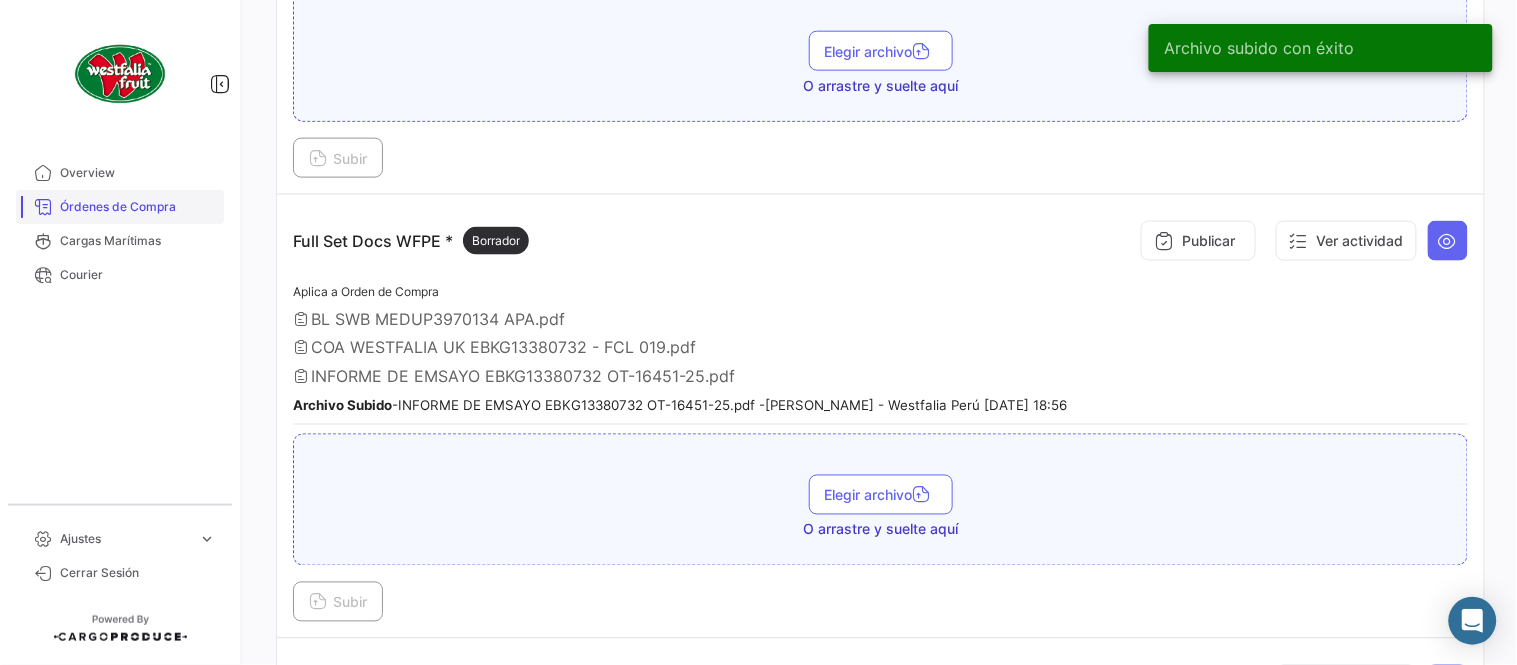 click on "Órdenes de Compra" at bounding box center [138, 207] 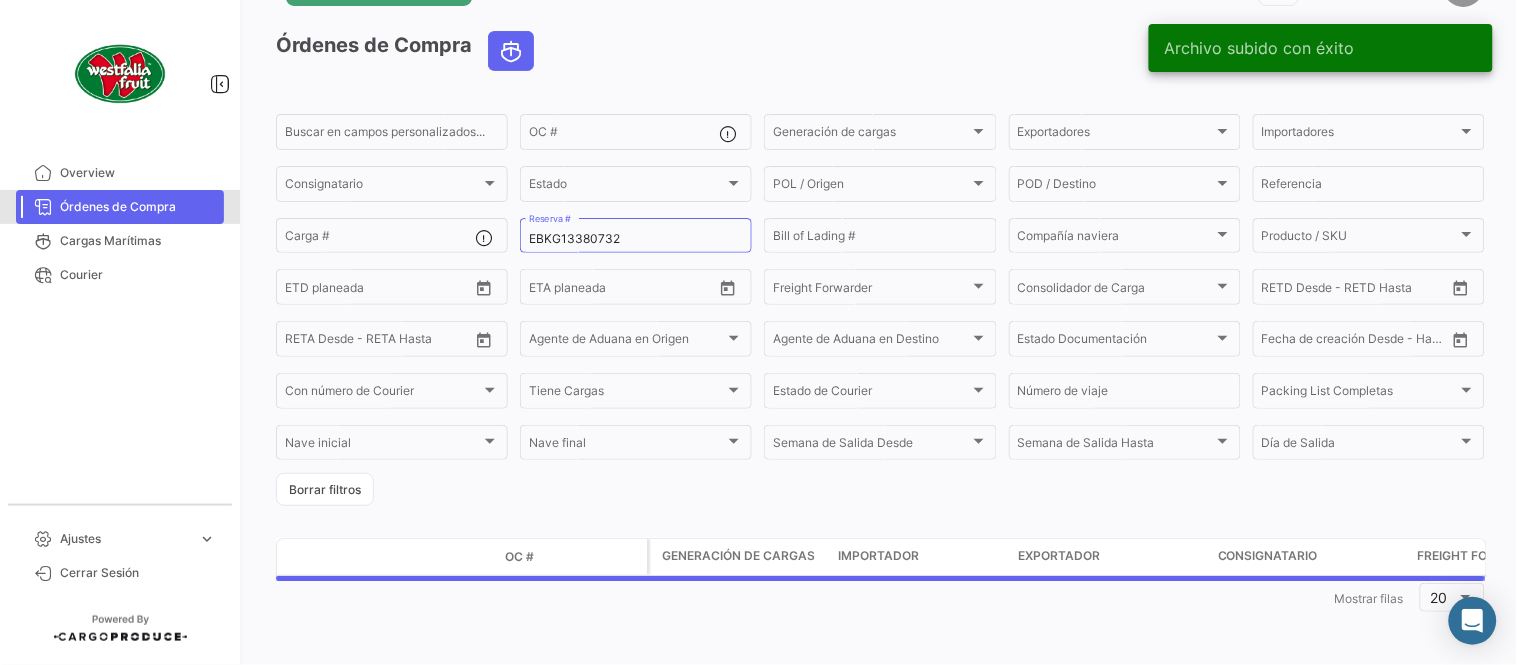 scroll, scrollTop: 0, scrollLeft: 0, axis: both 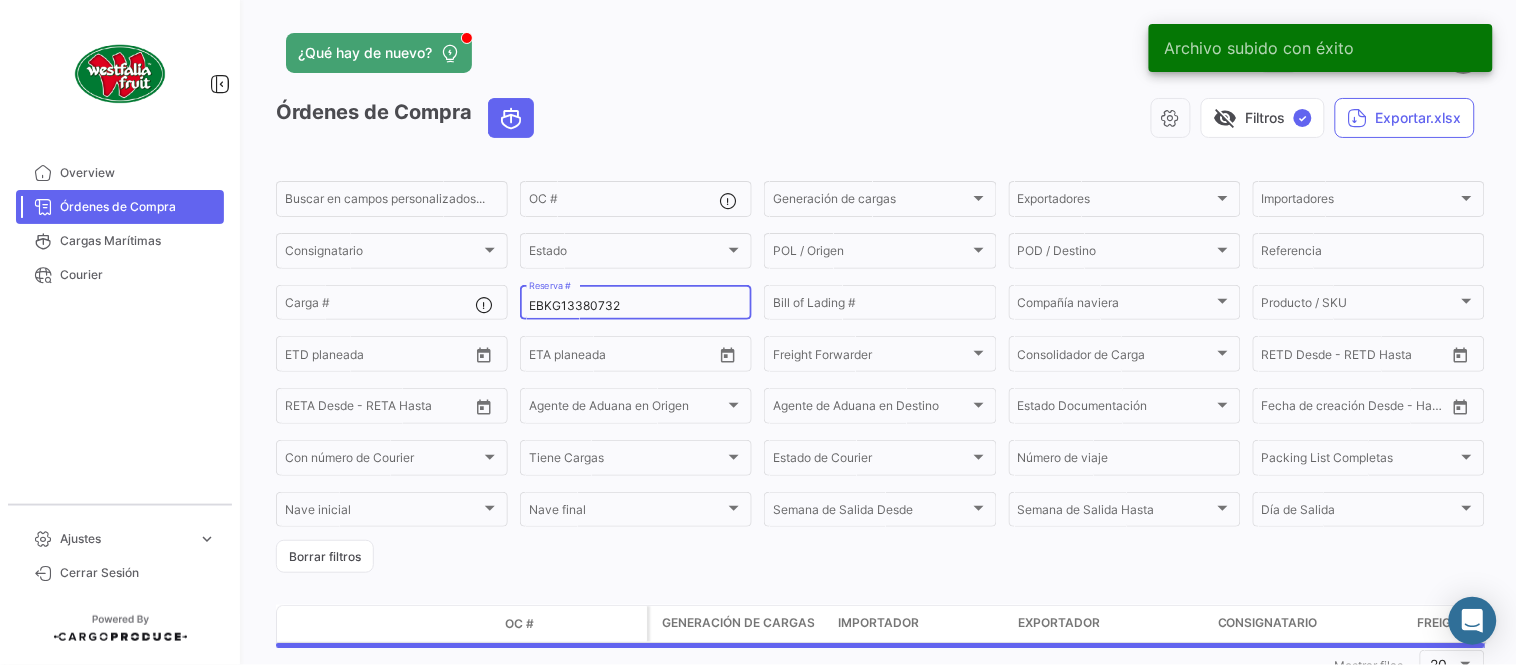 click on "EBKG13380732" at bounding box center [636, 306] 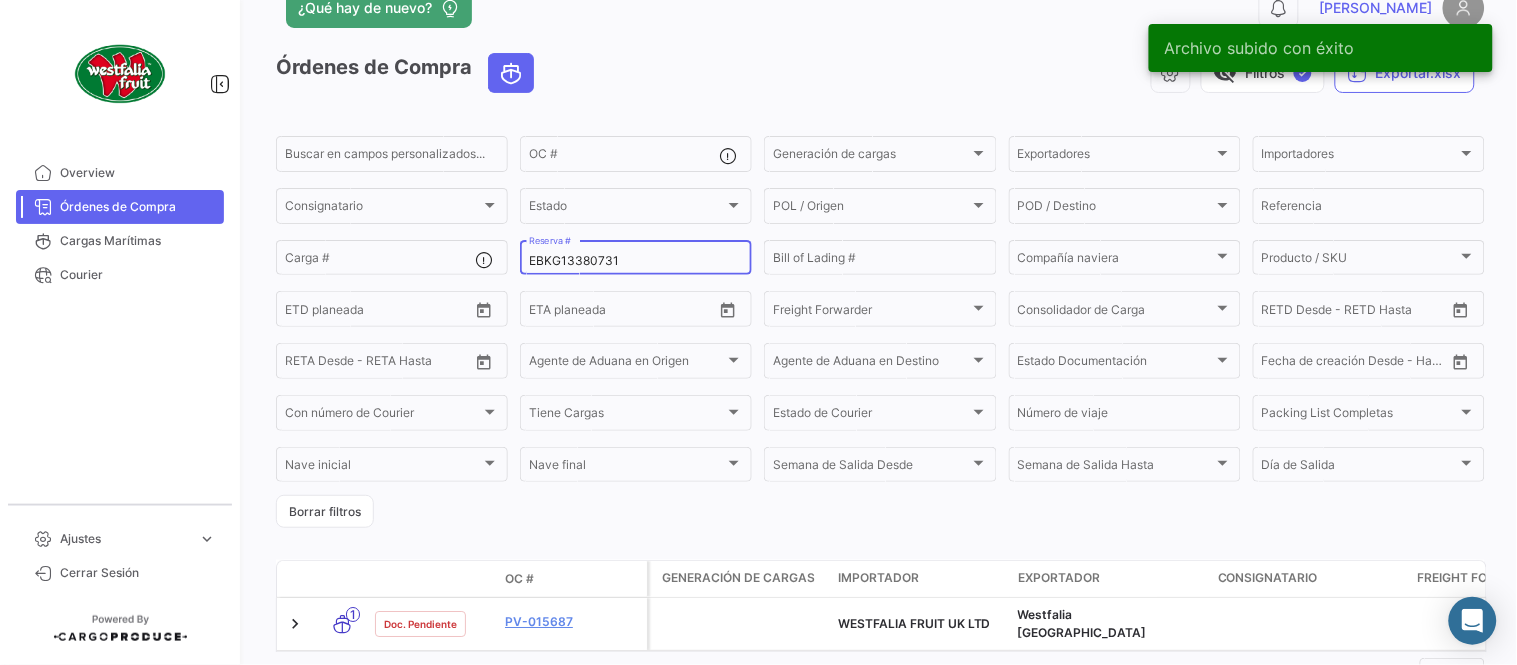 scroll, scrollTop: 111, scrollLeft: 0, axis: vertical 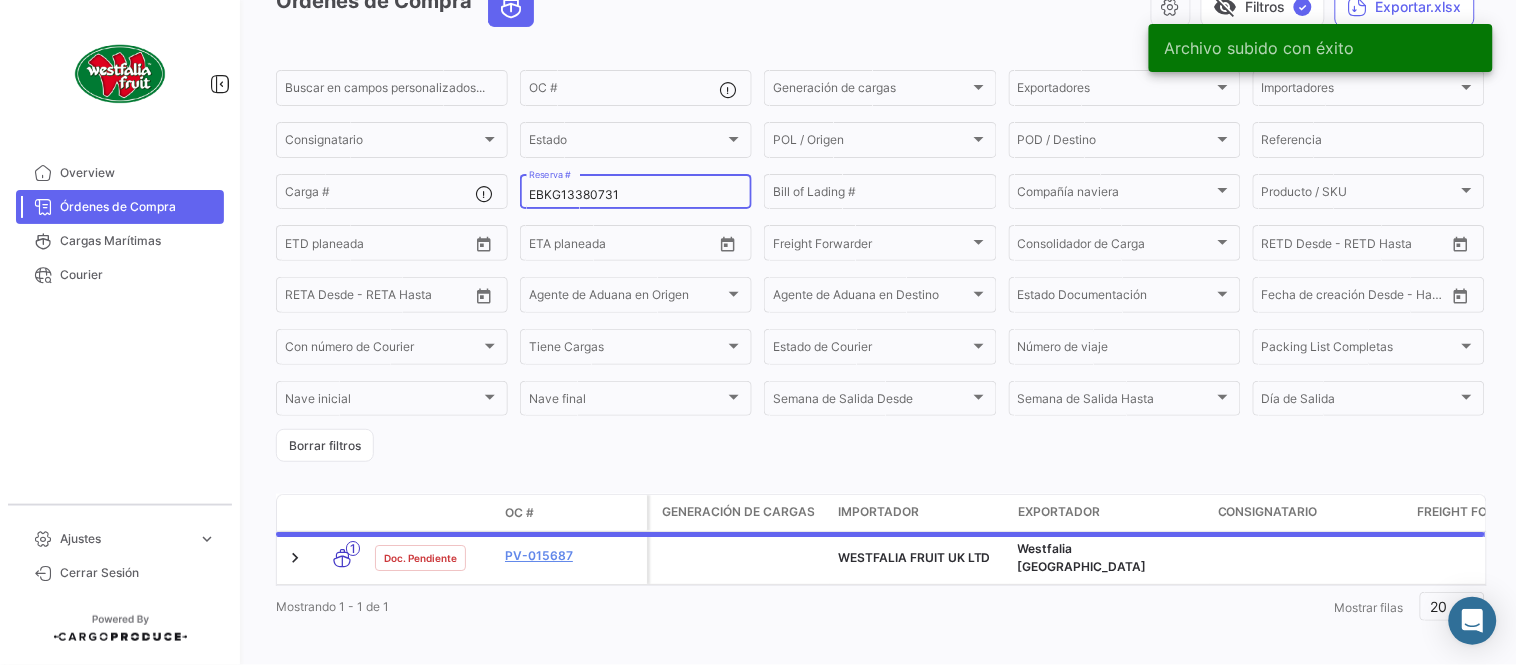 type on "EBKG13380731" 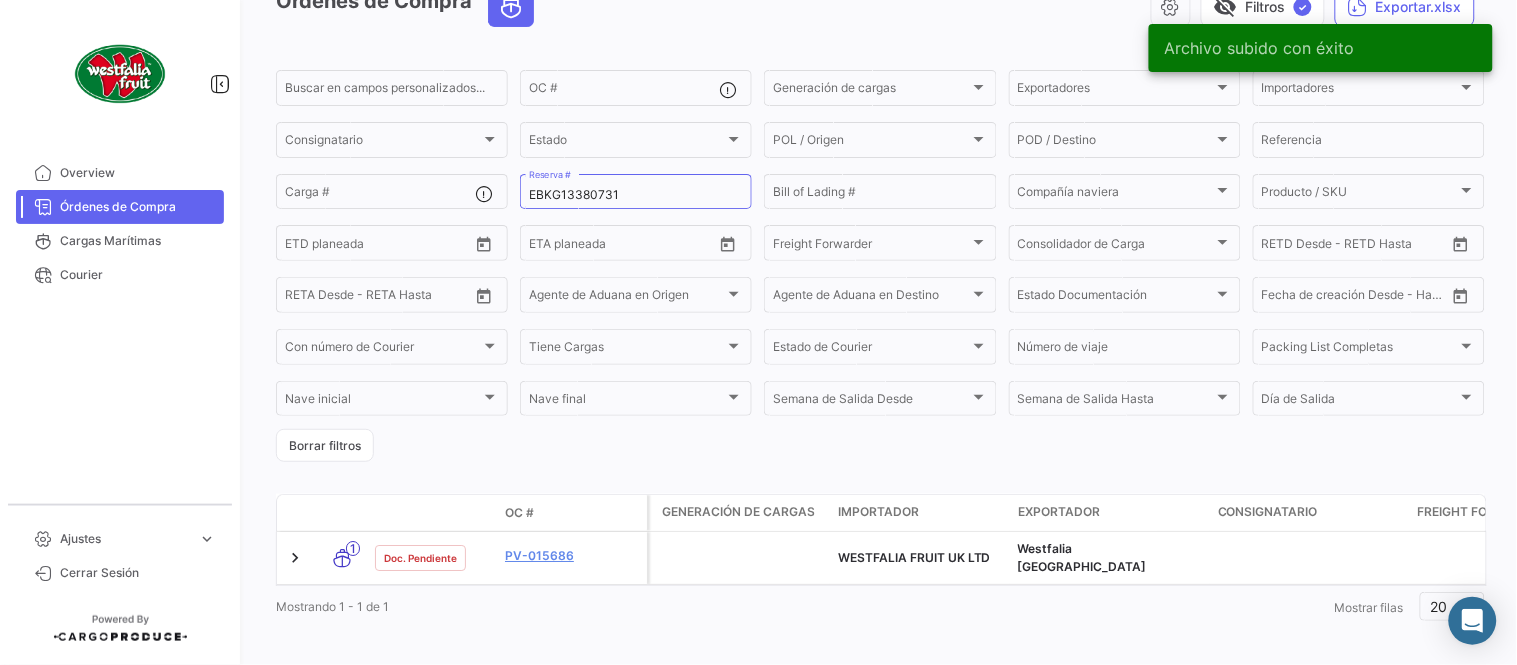 click on "visibility_off   Filtros  ✓  Exportar.xlsx" 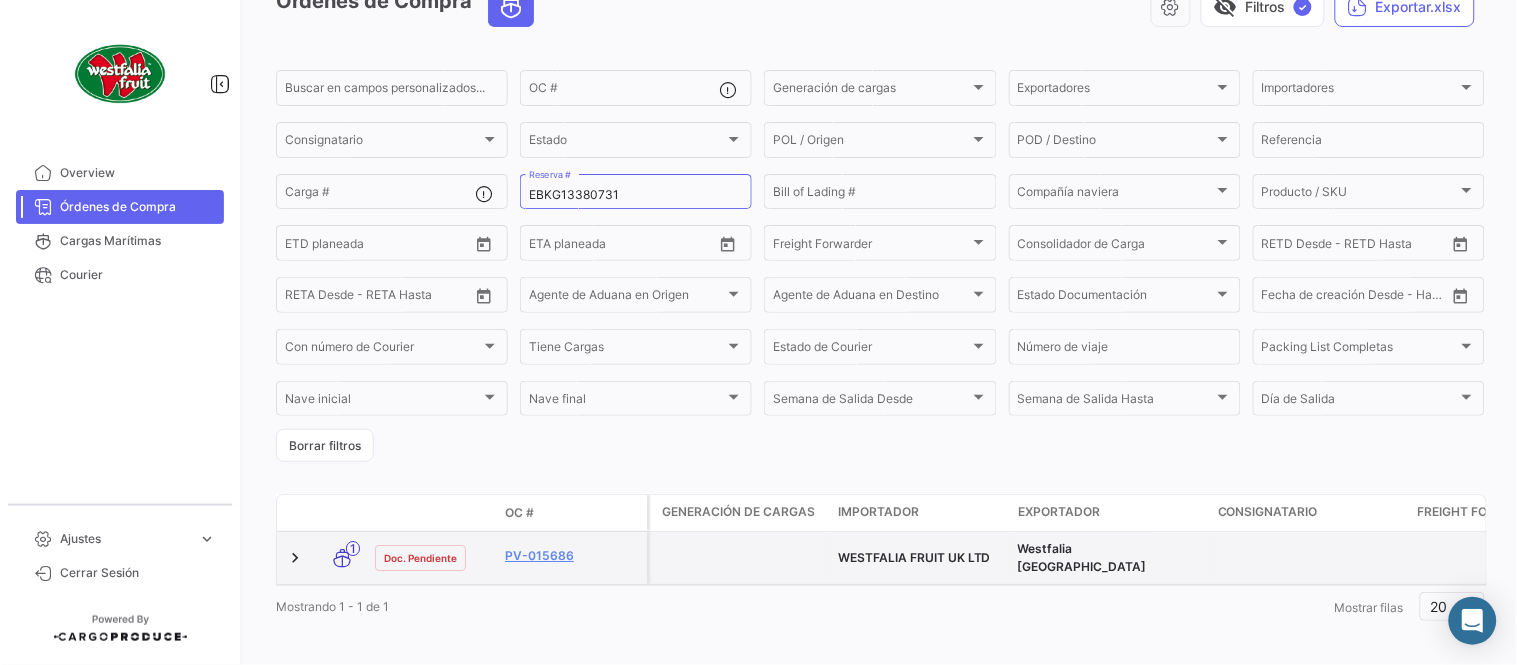 scroll, scrollTop: 128, scrollLeft: 0, axis: vertical 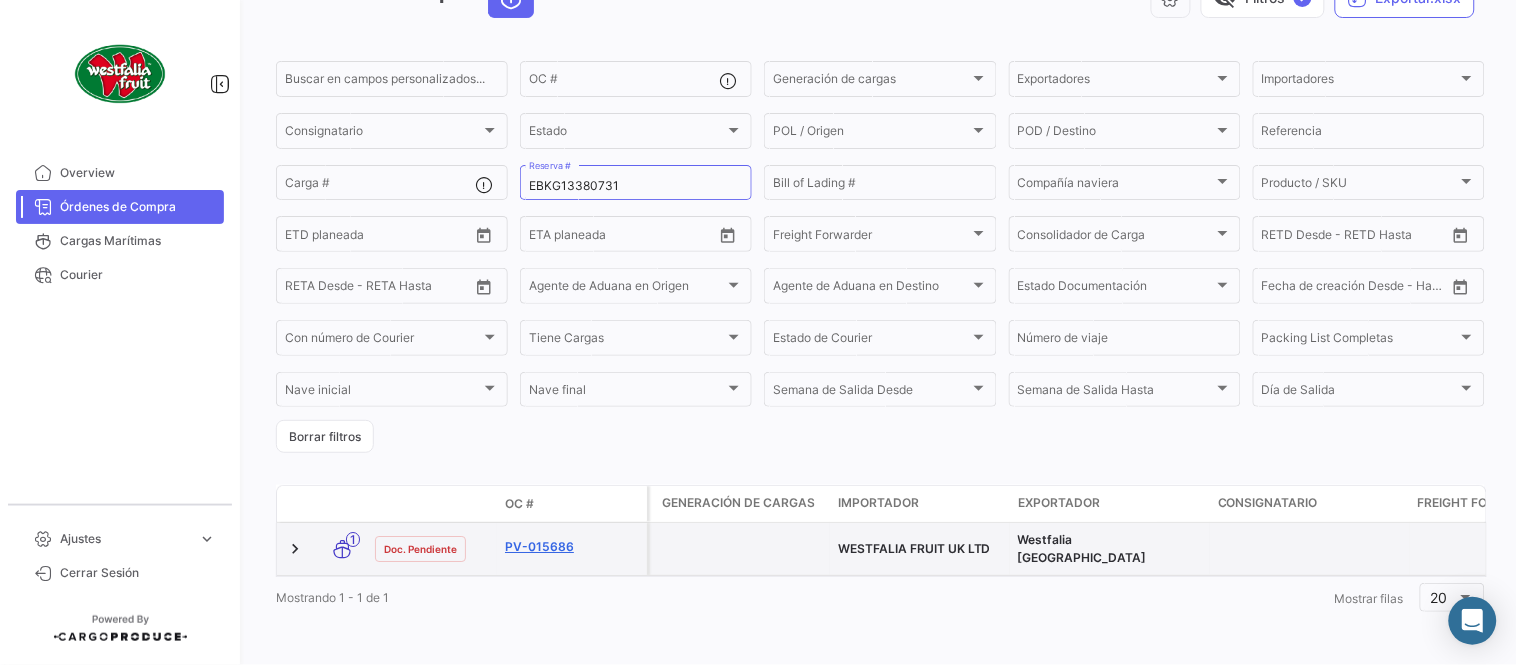 click on "PV-015686" 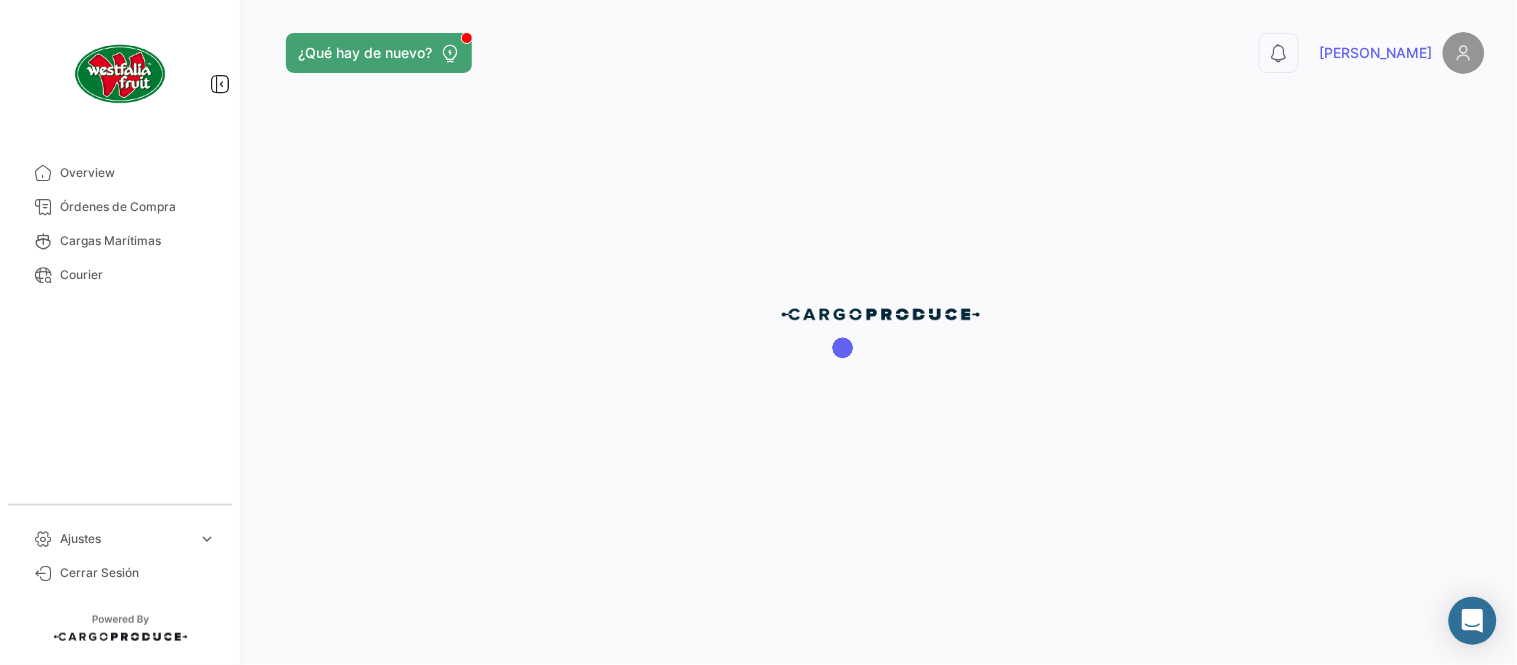 scroll, scrollTop: 0, scrollLeft: 0, axis: both 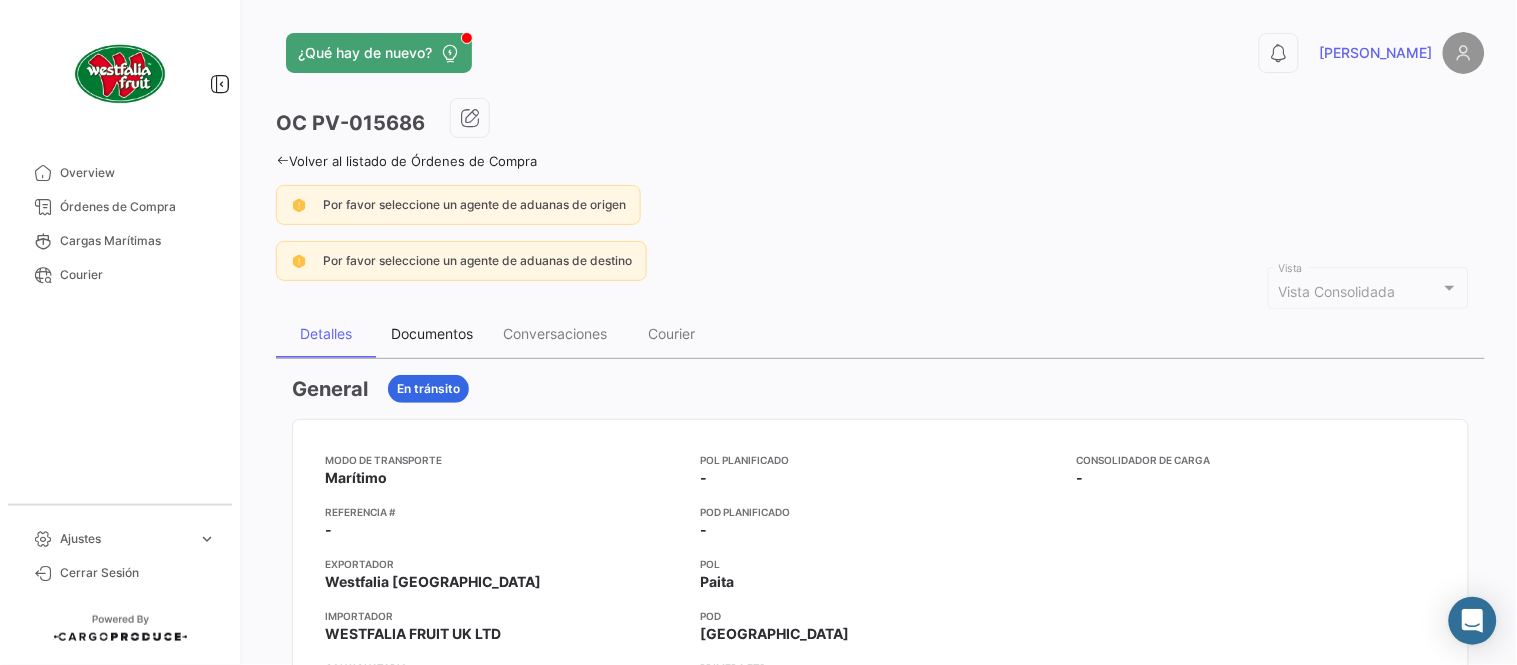 click on "Documentos" at bounding box center [432, 333] 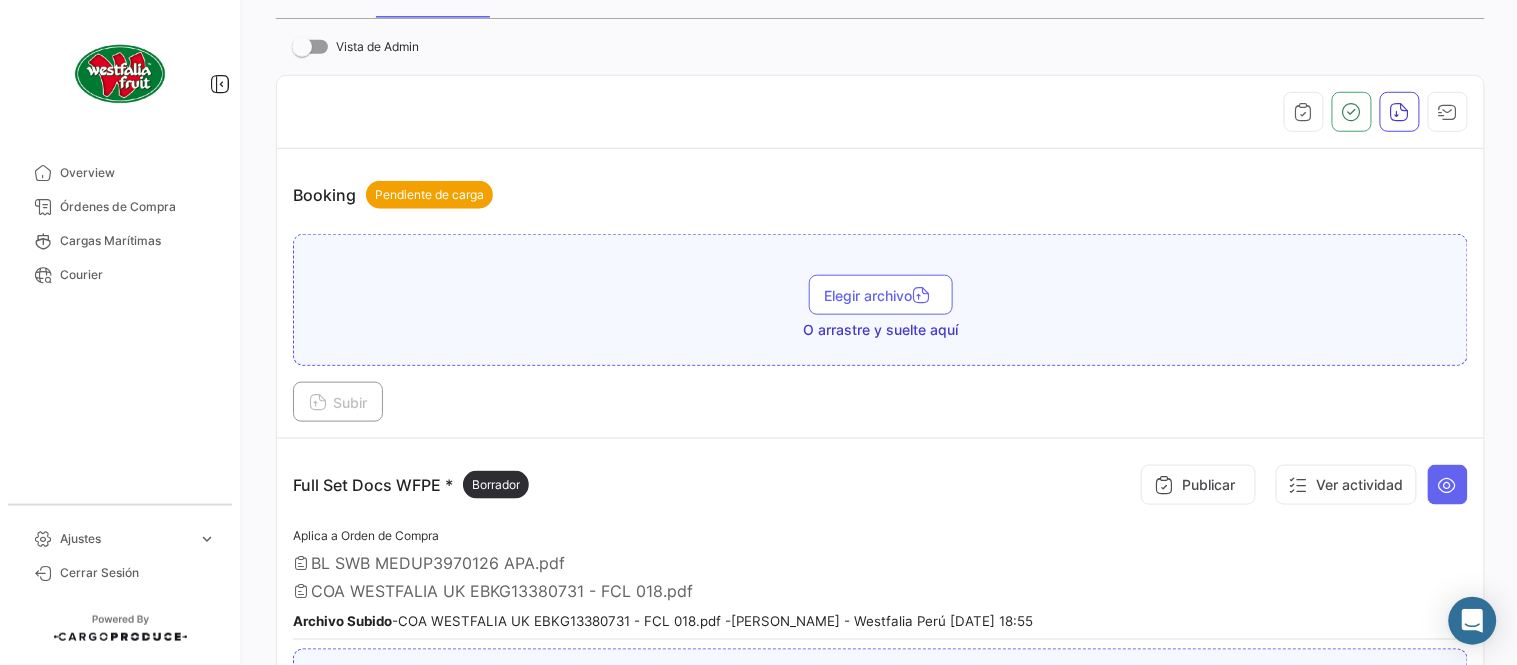 scroll, scrollTop: 555, scrollLeft: 0, axis: vertical 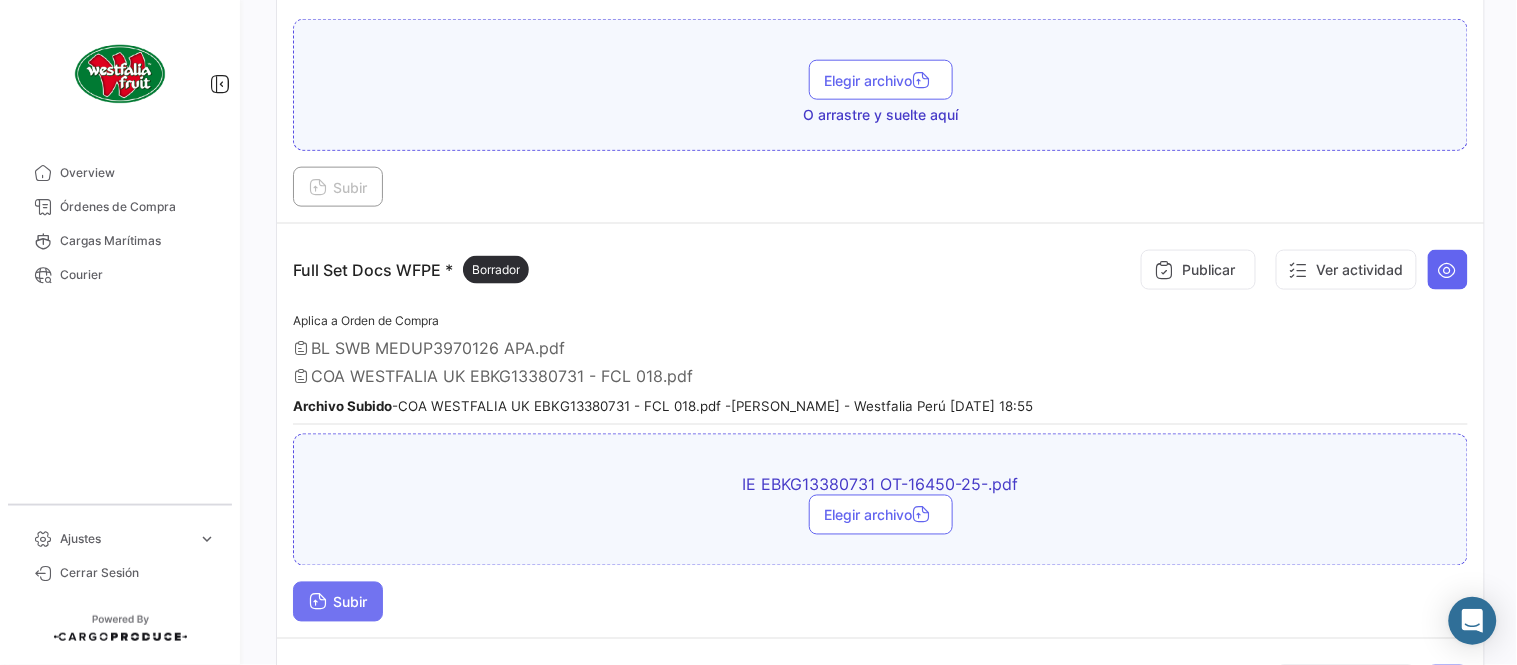 click on "Subir" at bounding box center (338, 602) 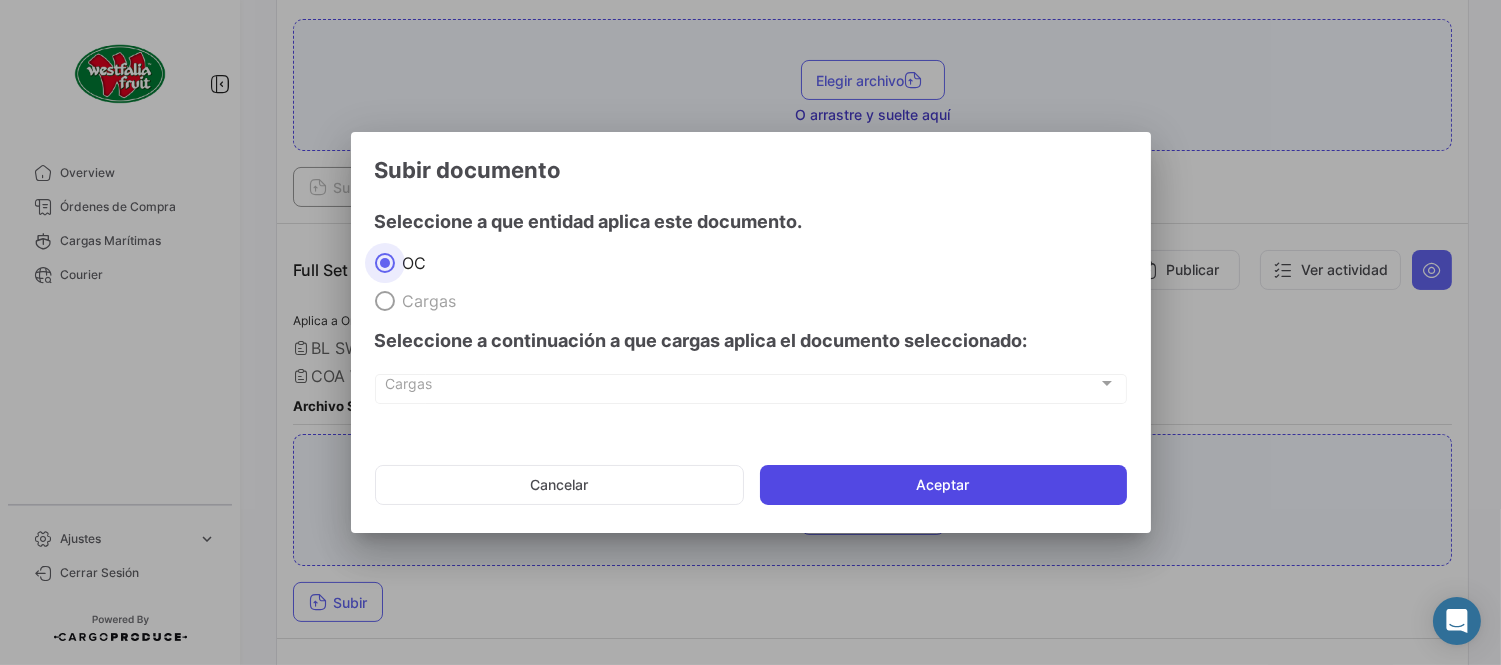 click on "Aceptar" 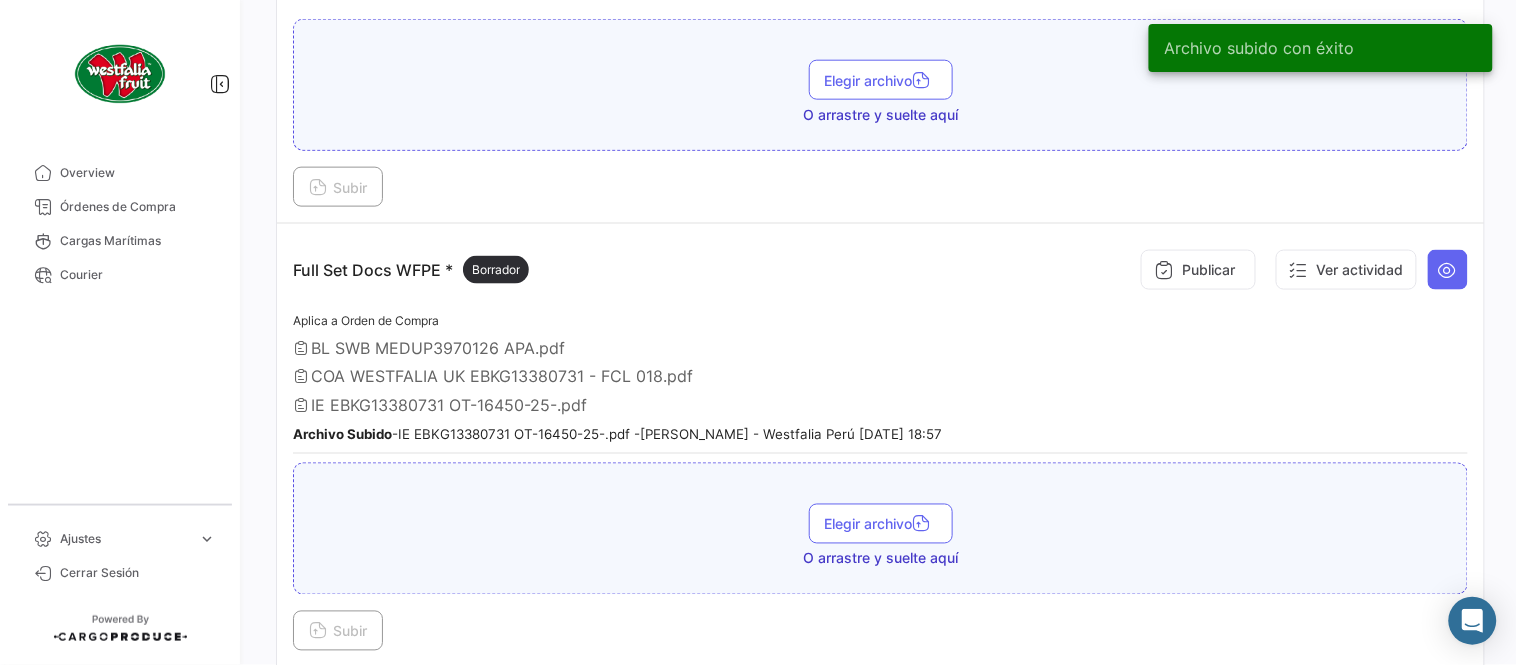 click on "Full Set Docs WFPE *   Borrador   Publicar   Ver actividad" at bounding box center [880, 270] 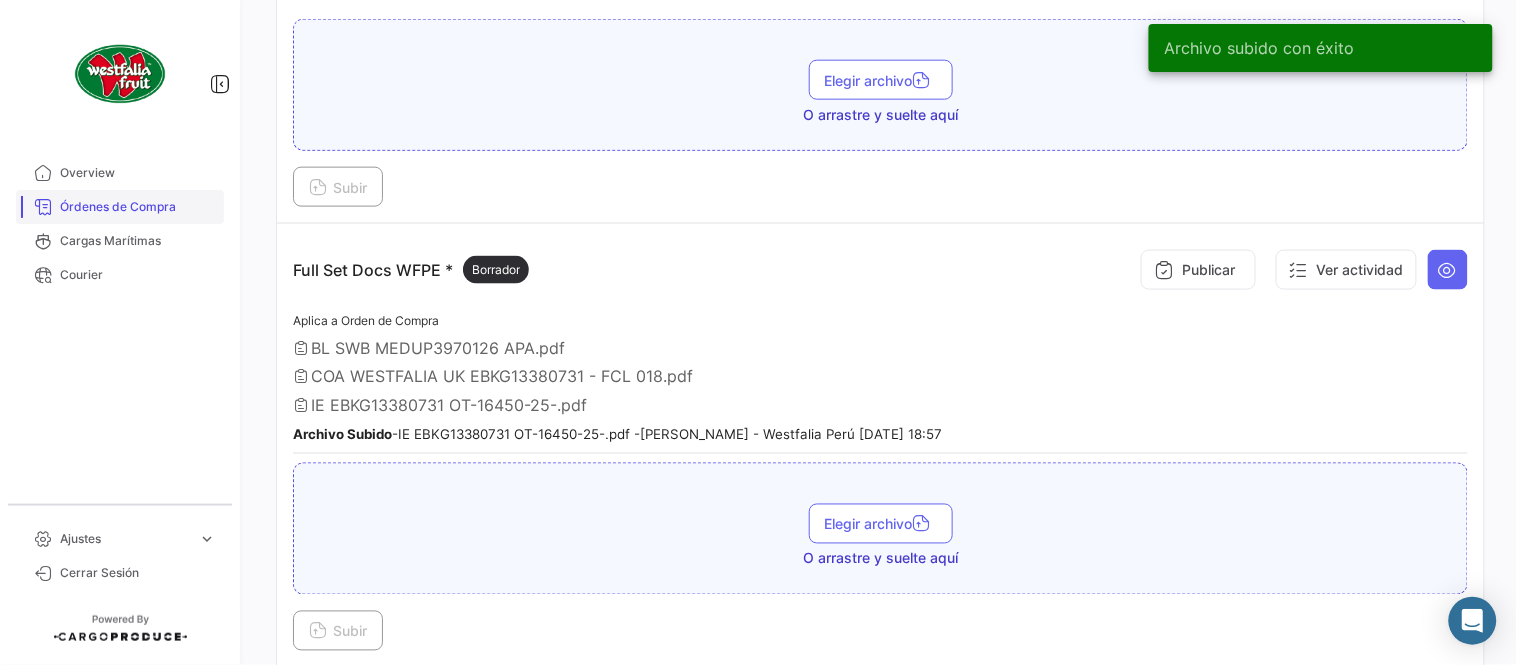 click on "Órdenes de Compra" at bounding box center [138, 207] 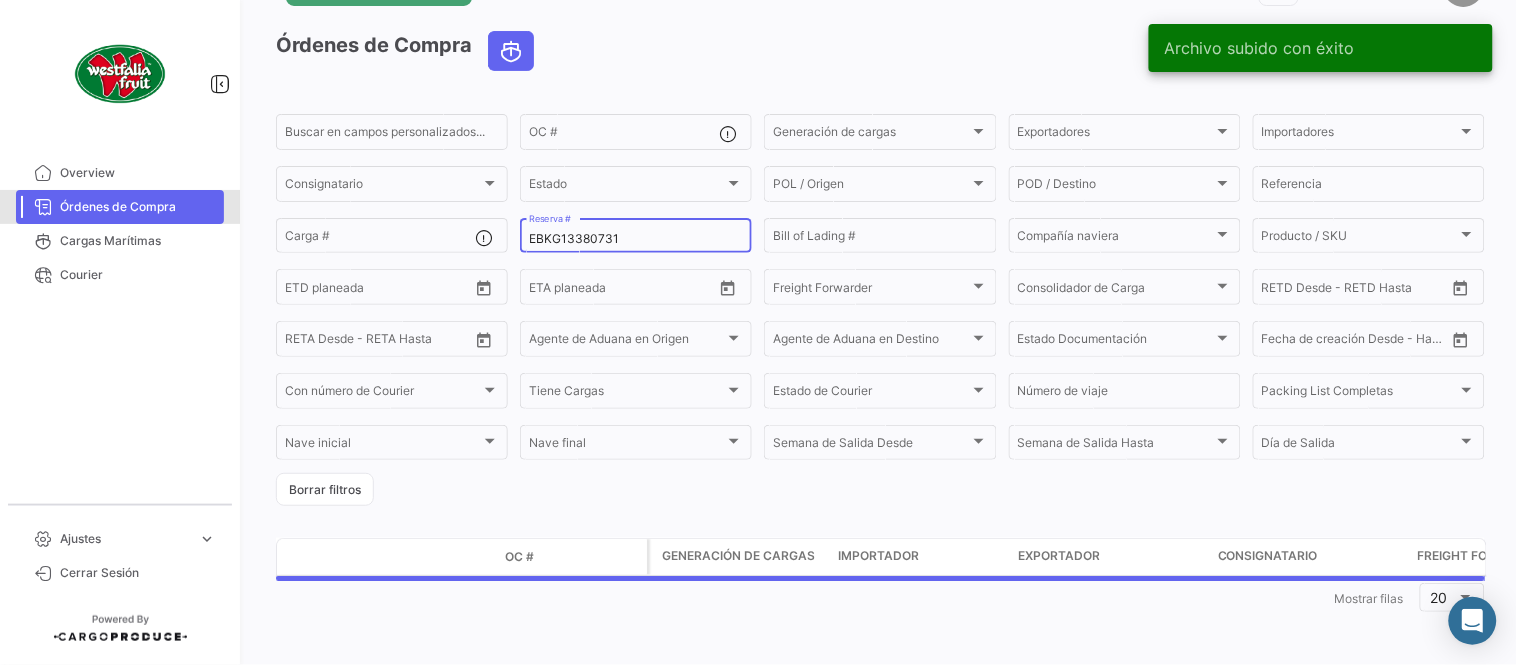 scroll, scrollTop: 0, scrollLeft: 0, axis: both 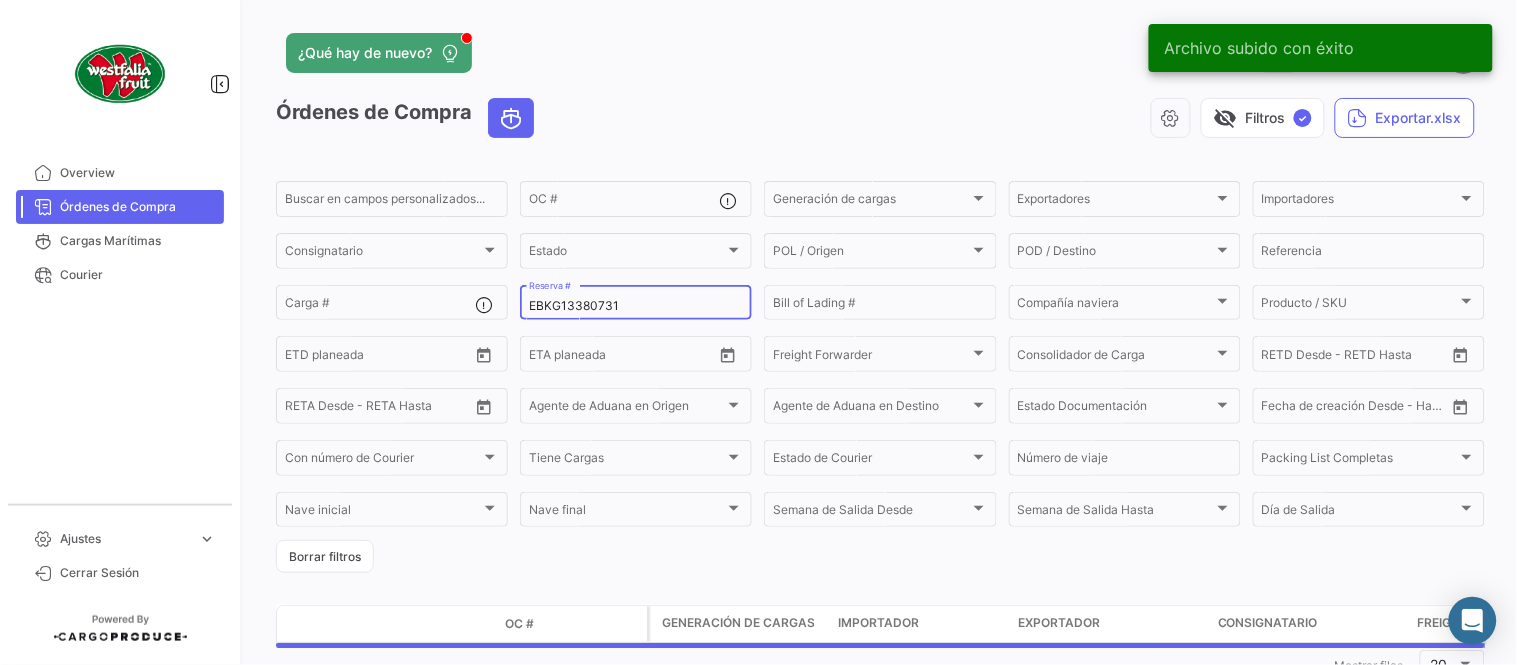 click on "EBKG13380731 Reserva #" 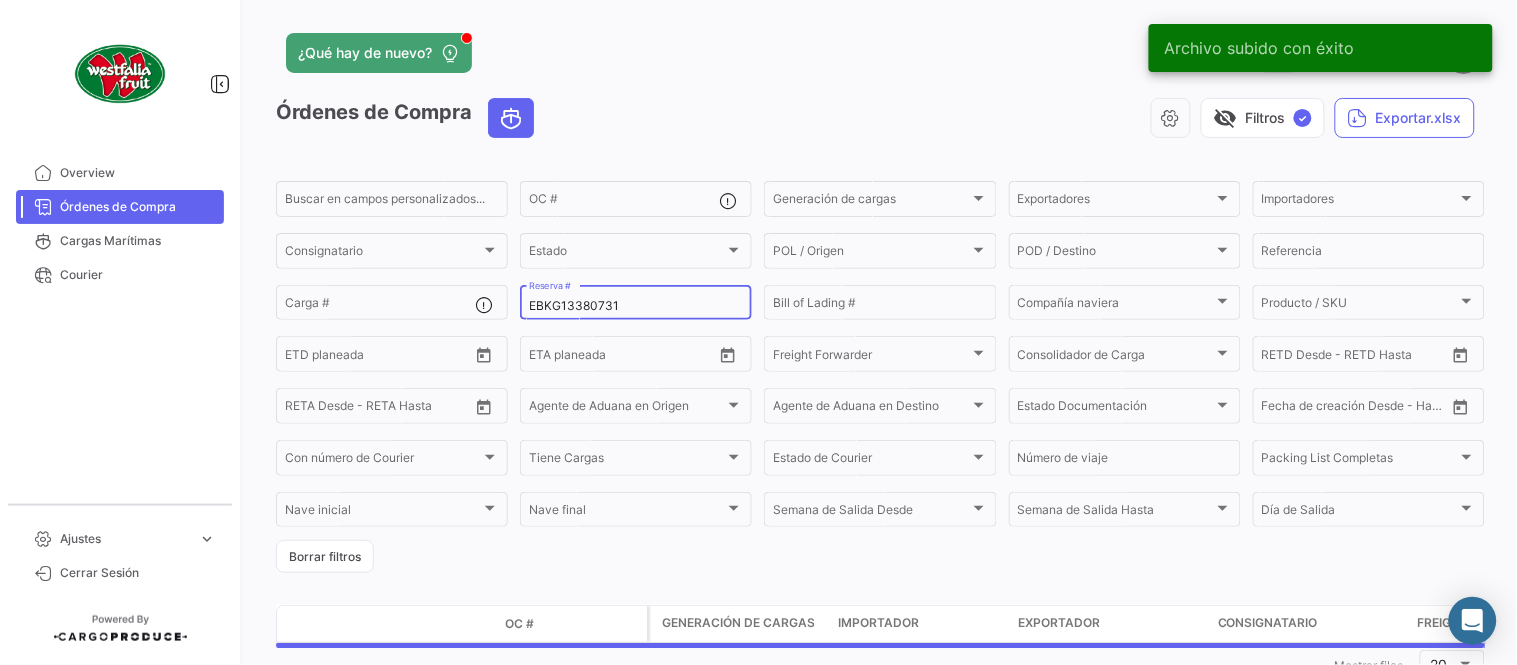 click on "EBKG13380731 Reserva #" 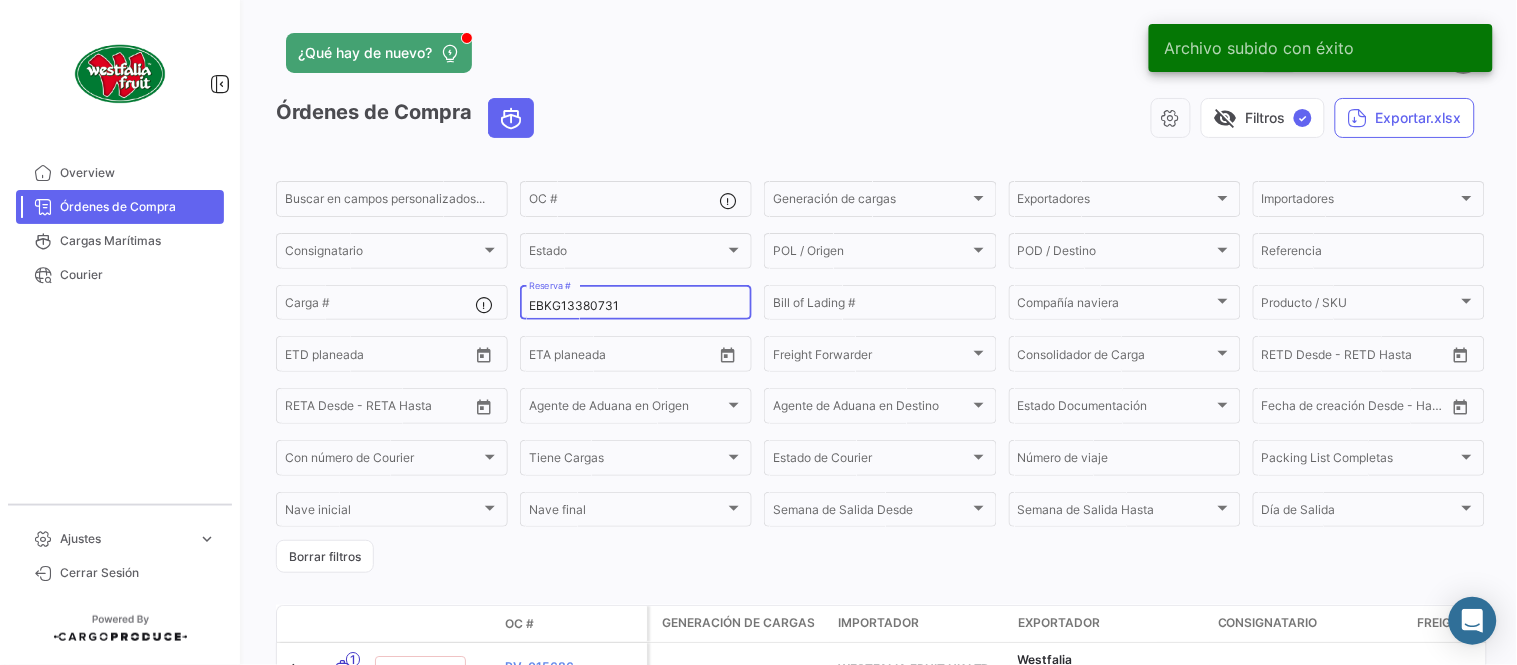 click on "EBKG13380731 Reserva #" 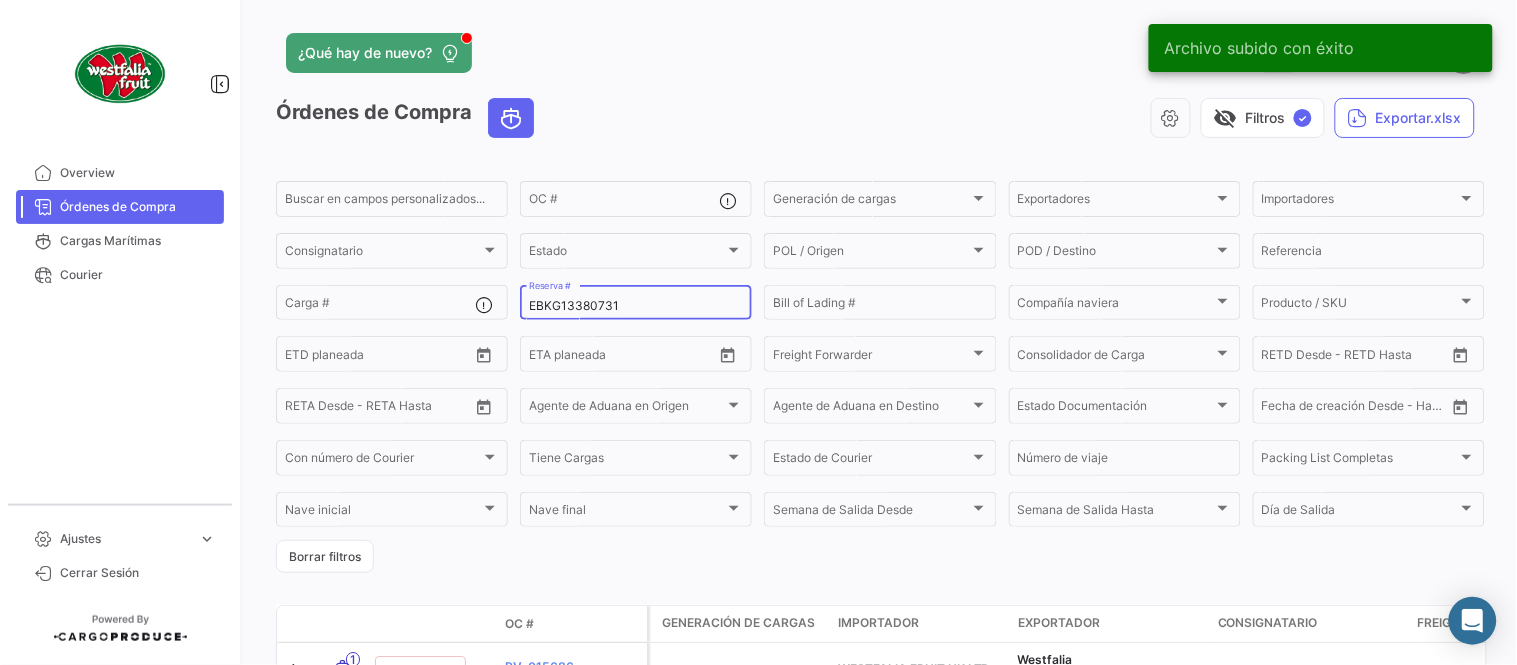 click on "EBKG13380731 Reserva #" 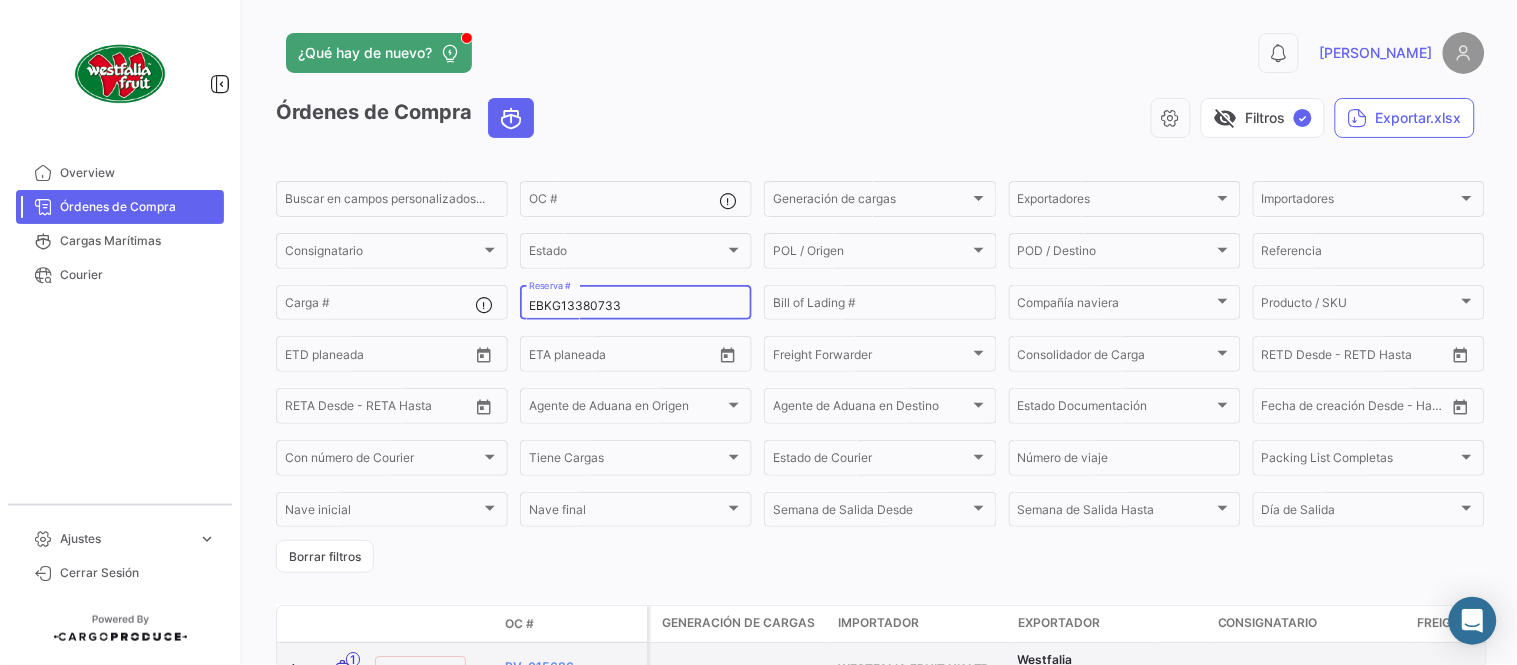 type on "EBKG13380733" 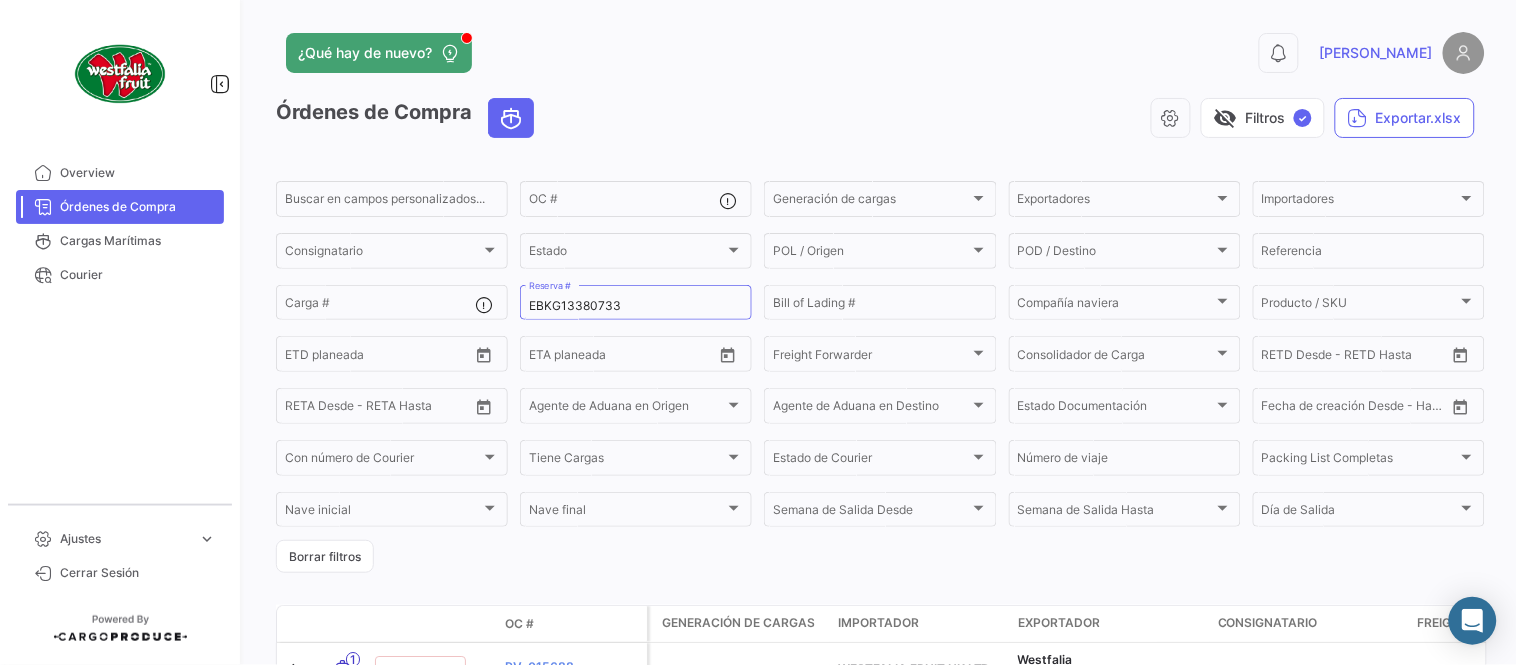 click on "¿Qué hay de nuevo?  0  [PERSON_NAME]" 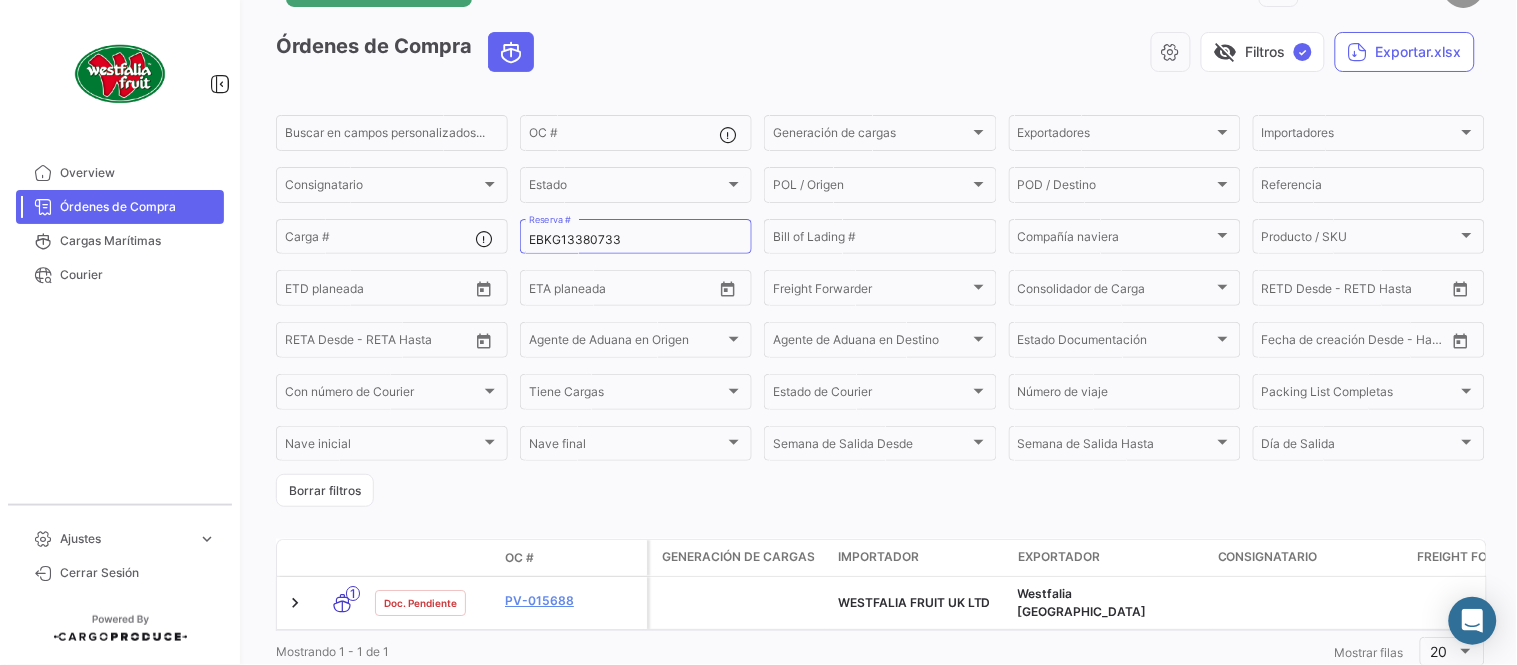 scroll, scrollTop: 128, scrollLeft: 0, axis: vertical 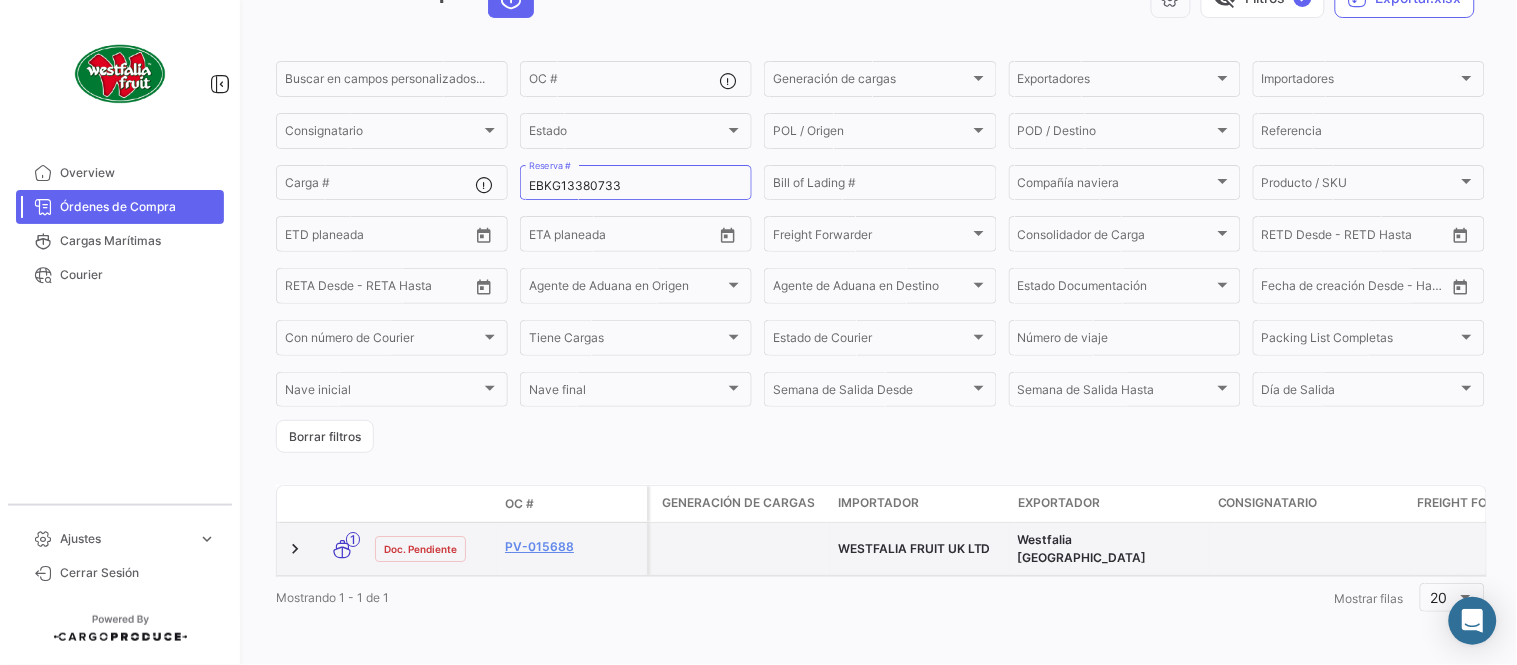 click on "PV-015688" 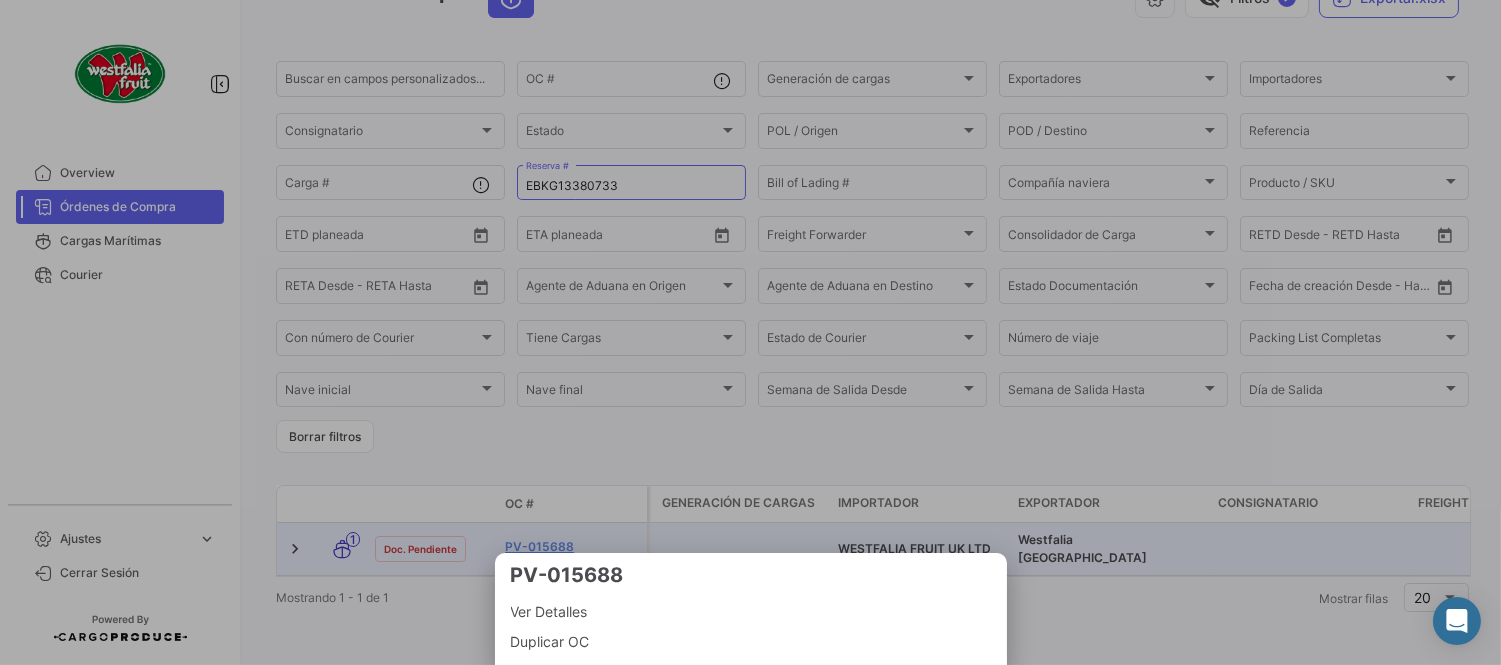 click at bounding box center (750, 332) 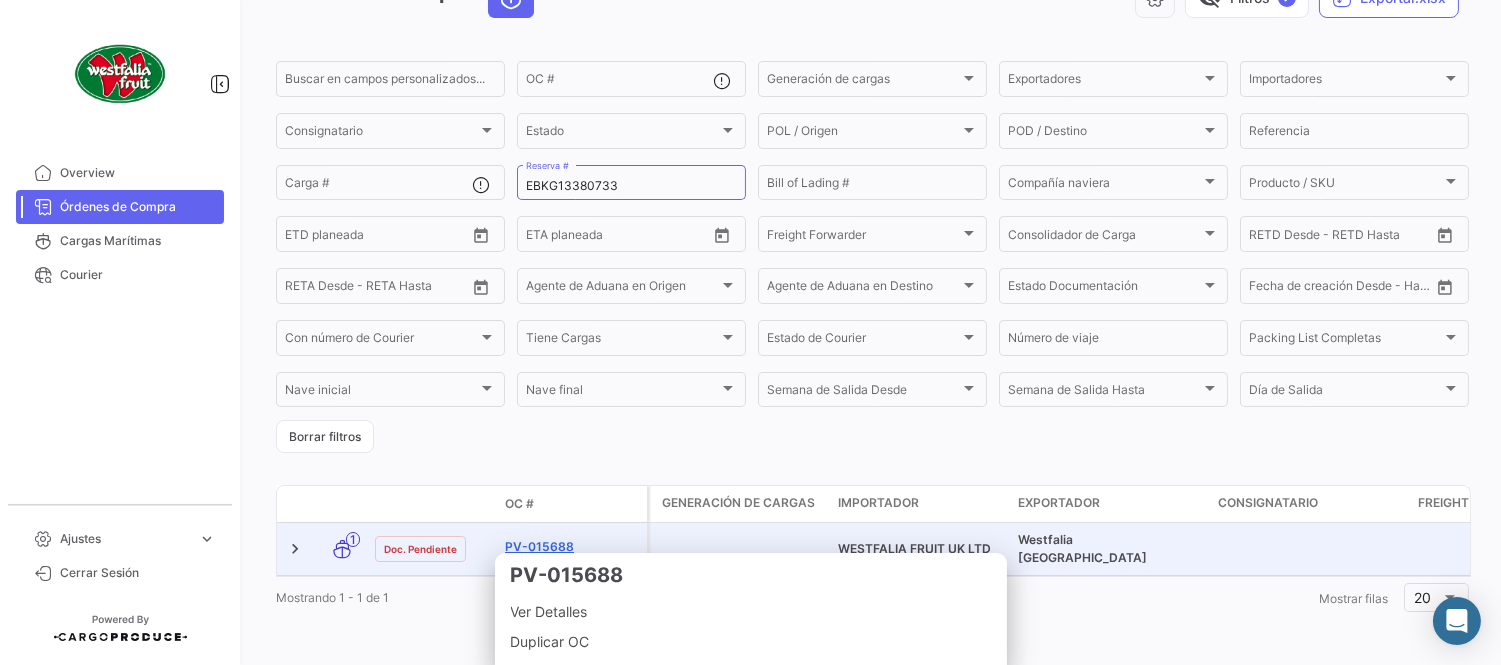click on "PV-015688" 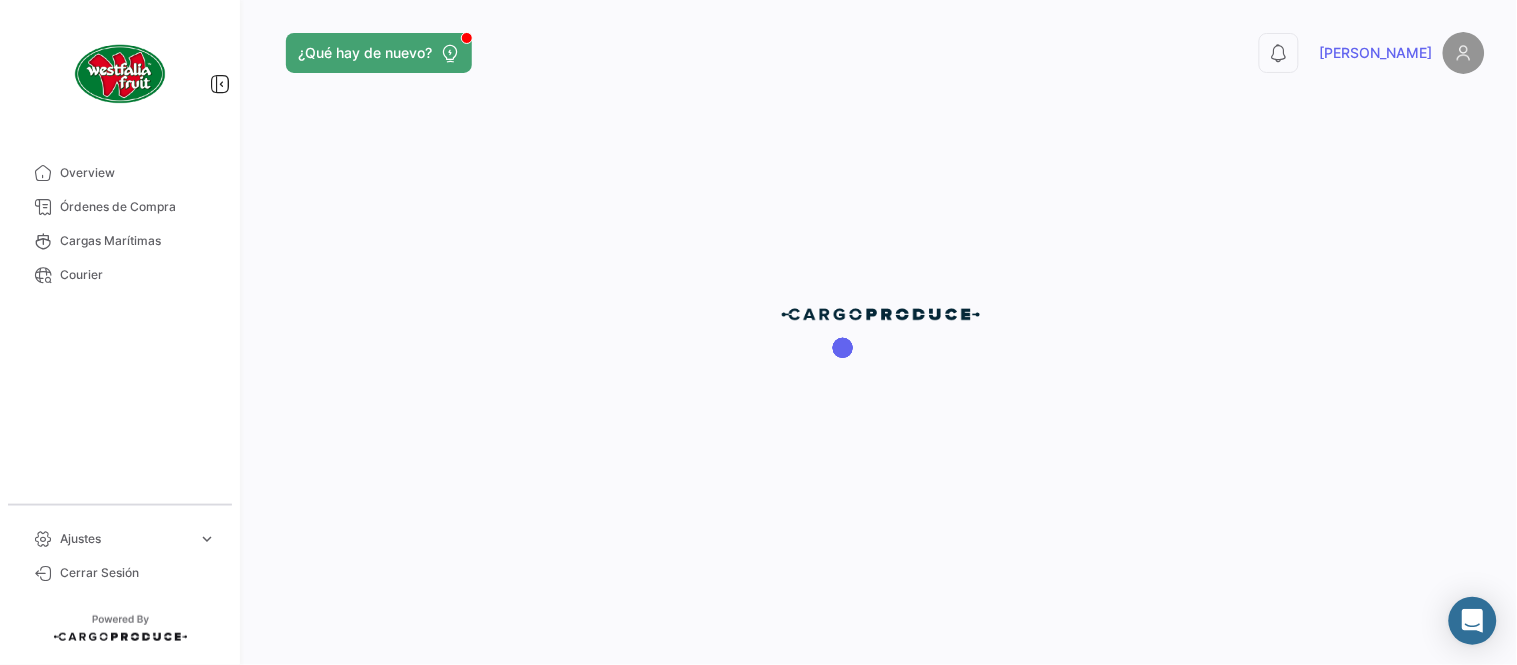 scroll, scrollTop: 0, scrollLeft: 0, axis: both 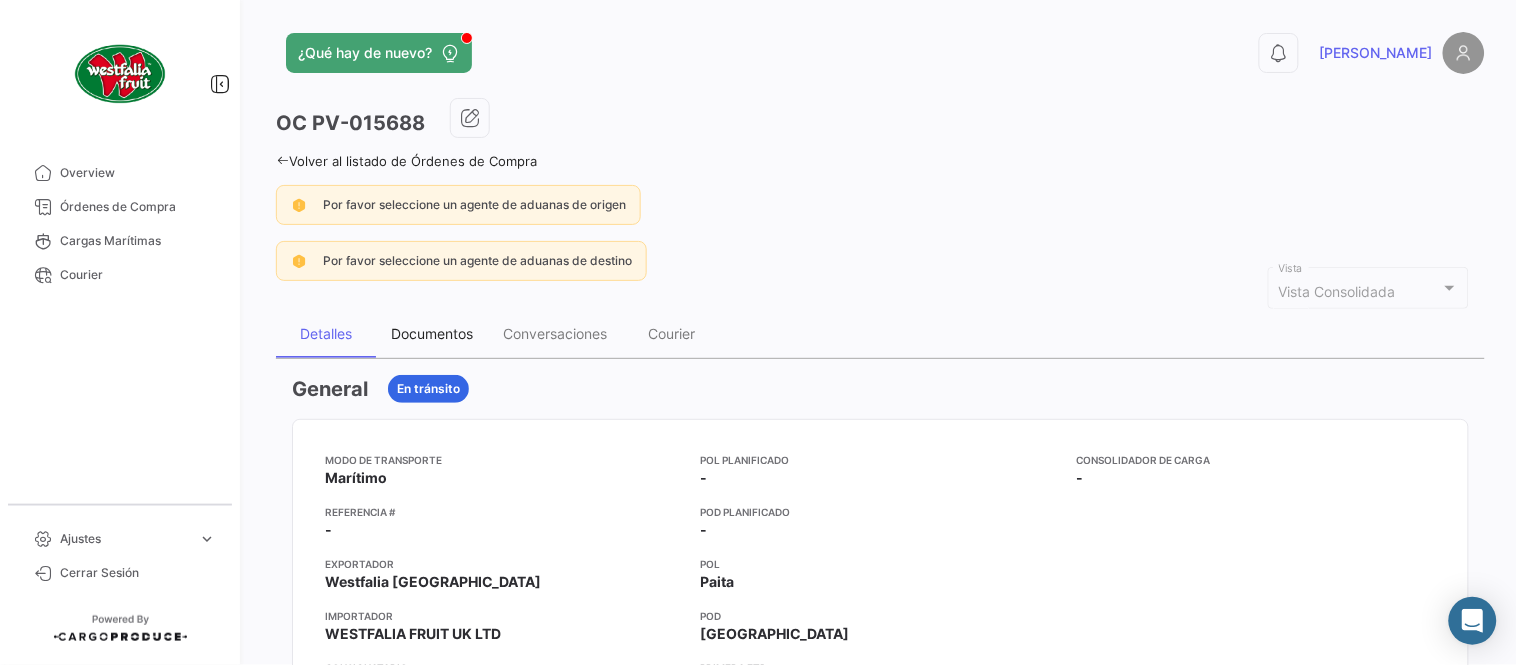 click on "Documentos" at bounding box center [432, 334] 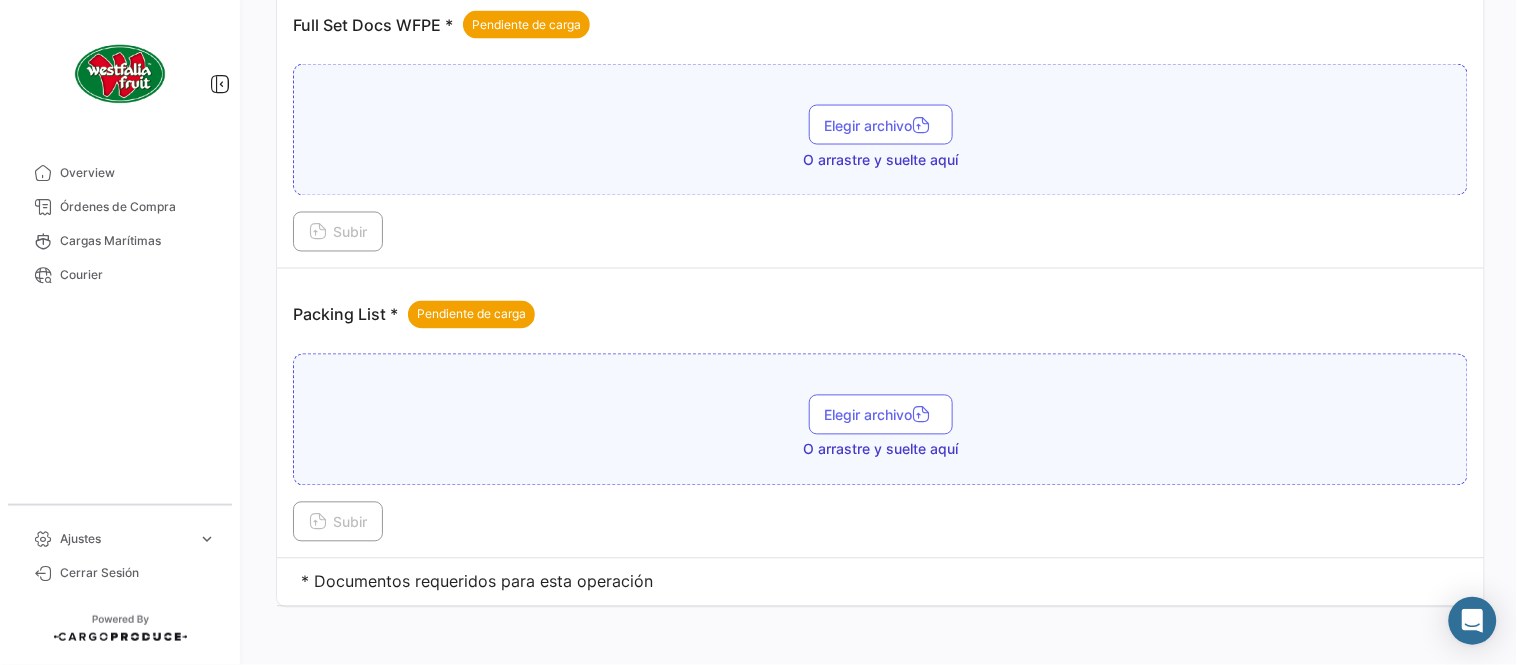 scroll, scrollTop: 806, scrollLeft: 0, axis: vertical 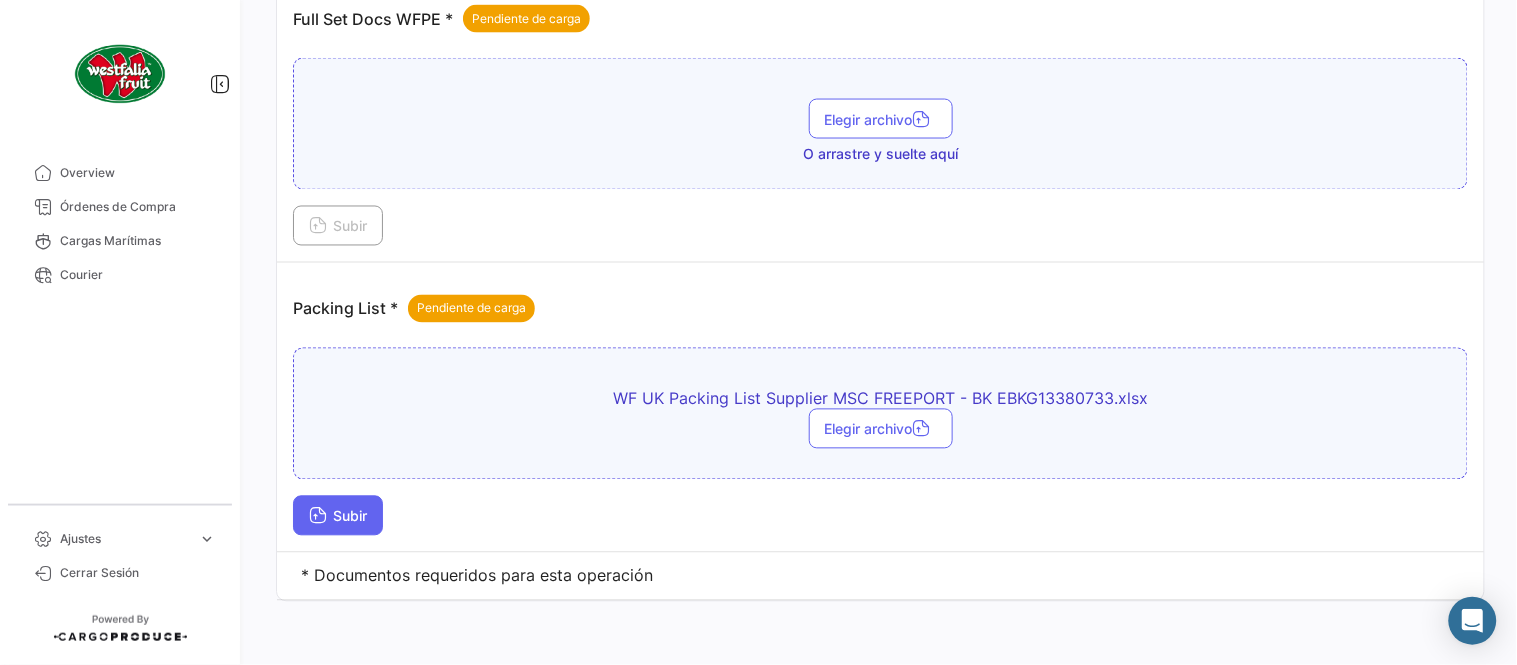 click on "Subir" at bounding box center (338, 516) 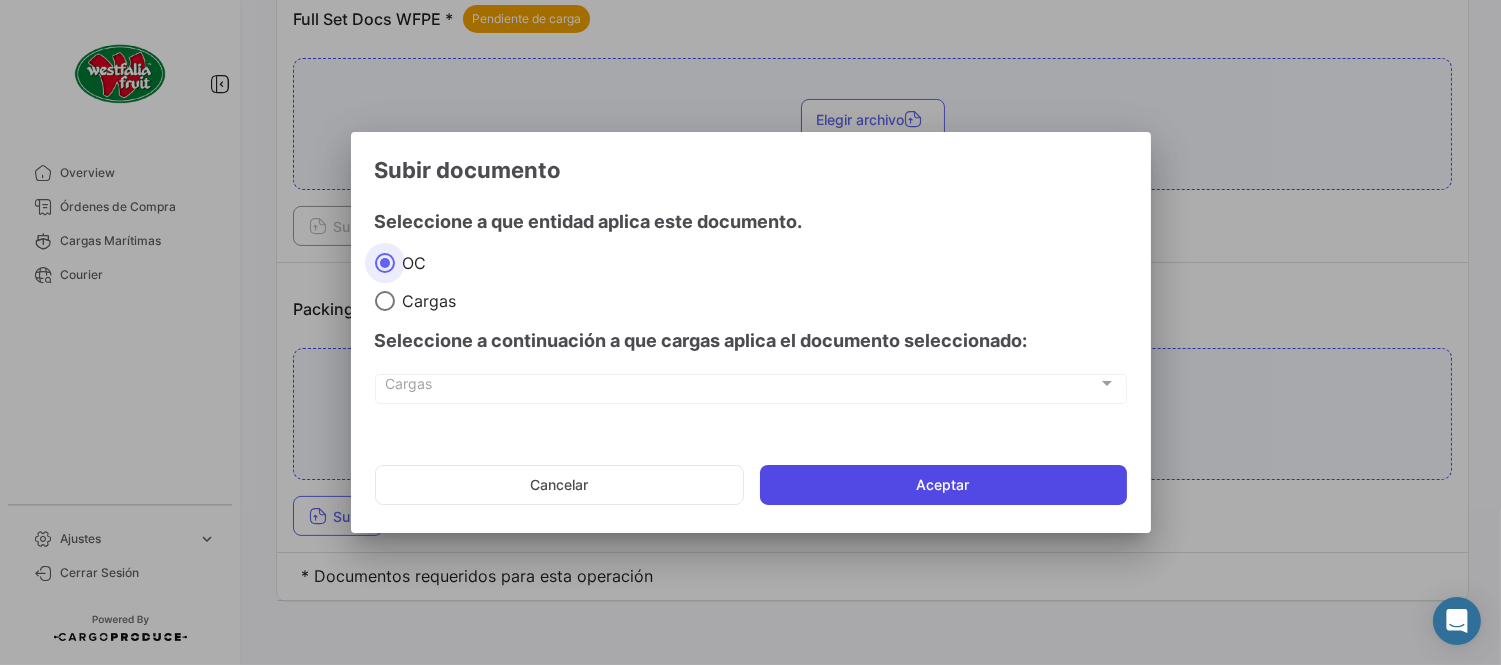 click on "Aceptar" 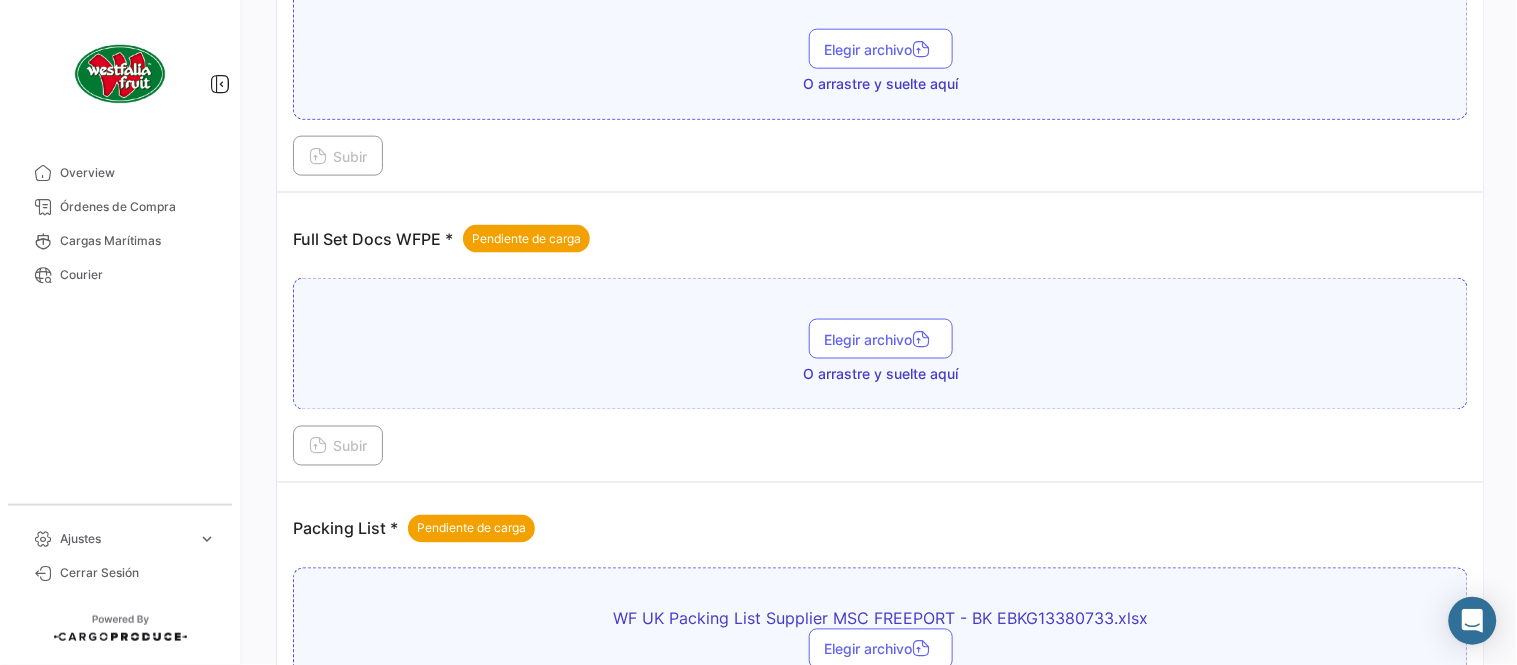 scroll, scrollTop: 584, scrollLeft: 0, axis: vertical 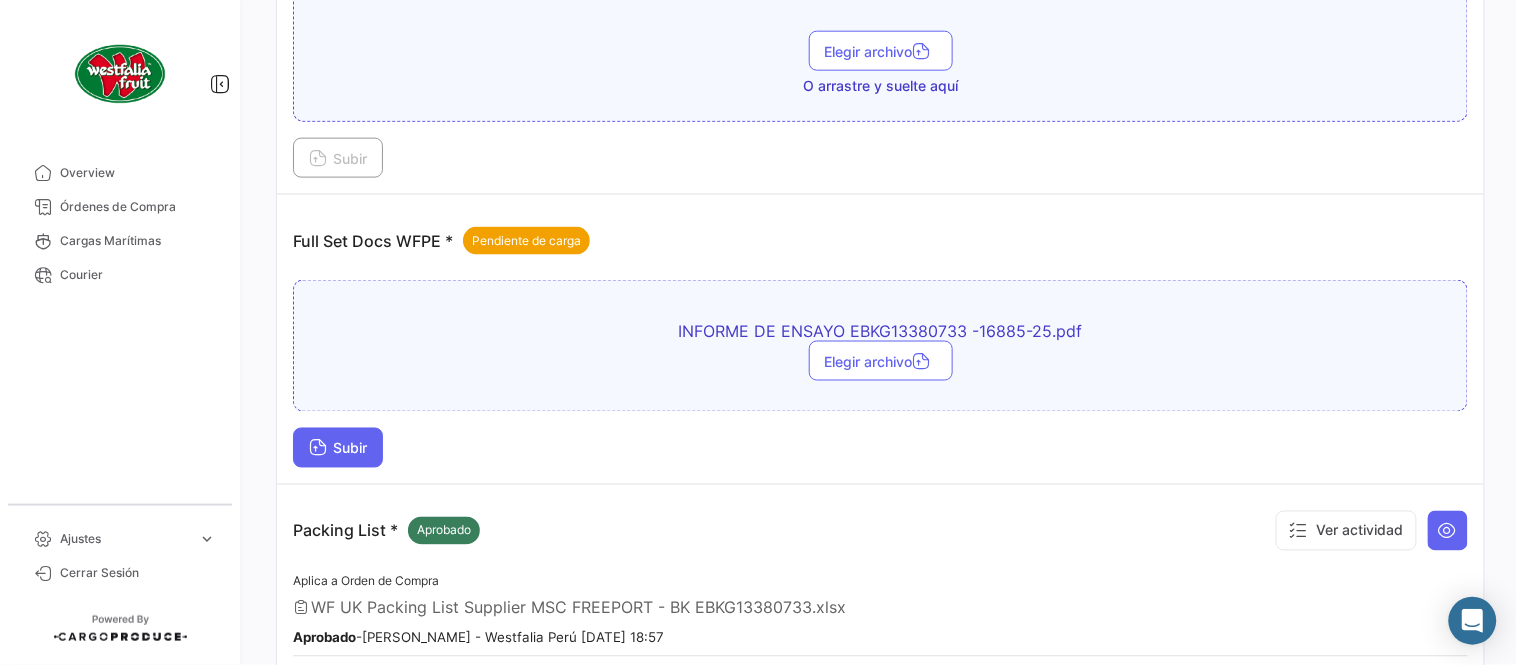click on "Subir" at bounding box center [338, 448] 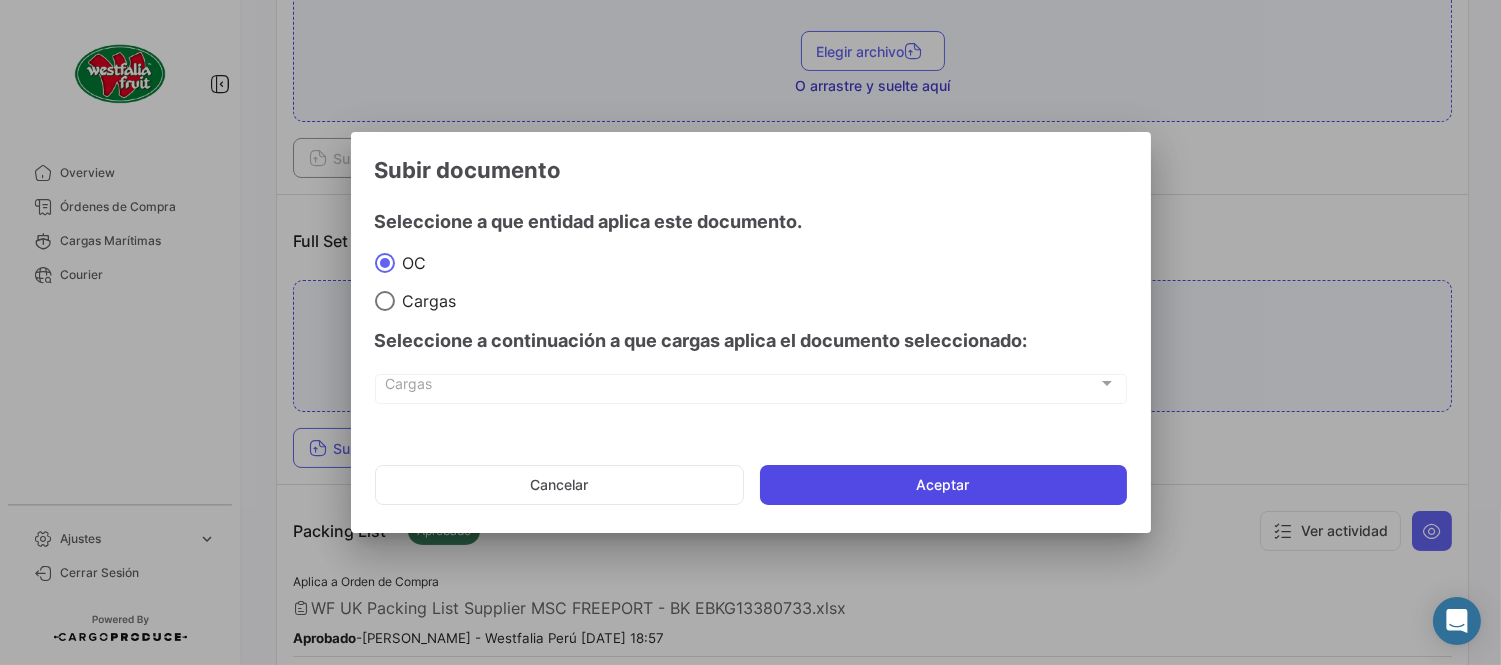 click on "Aceptar" 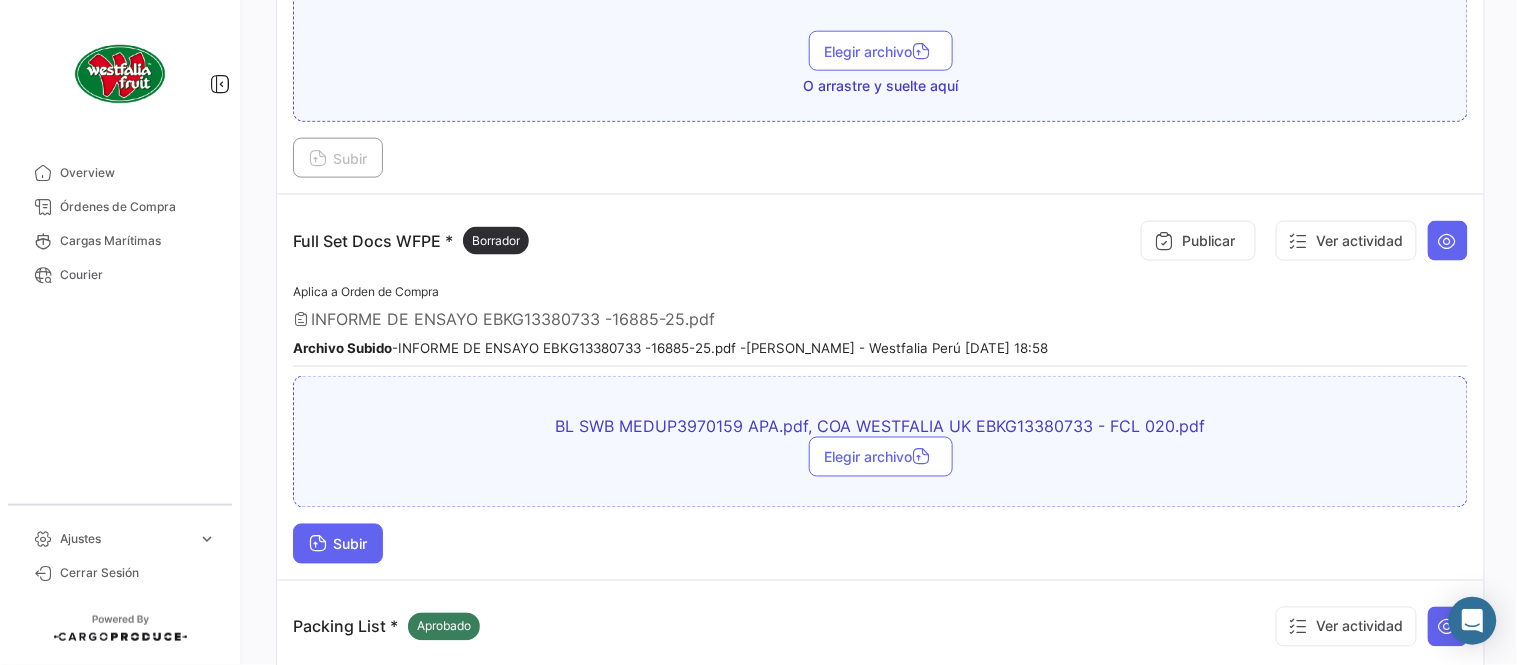 click on "Subir" at bounding box center [338, 544] 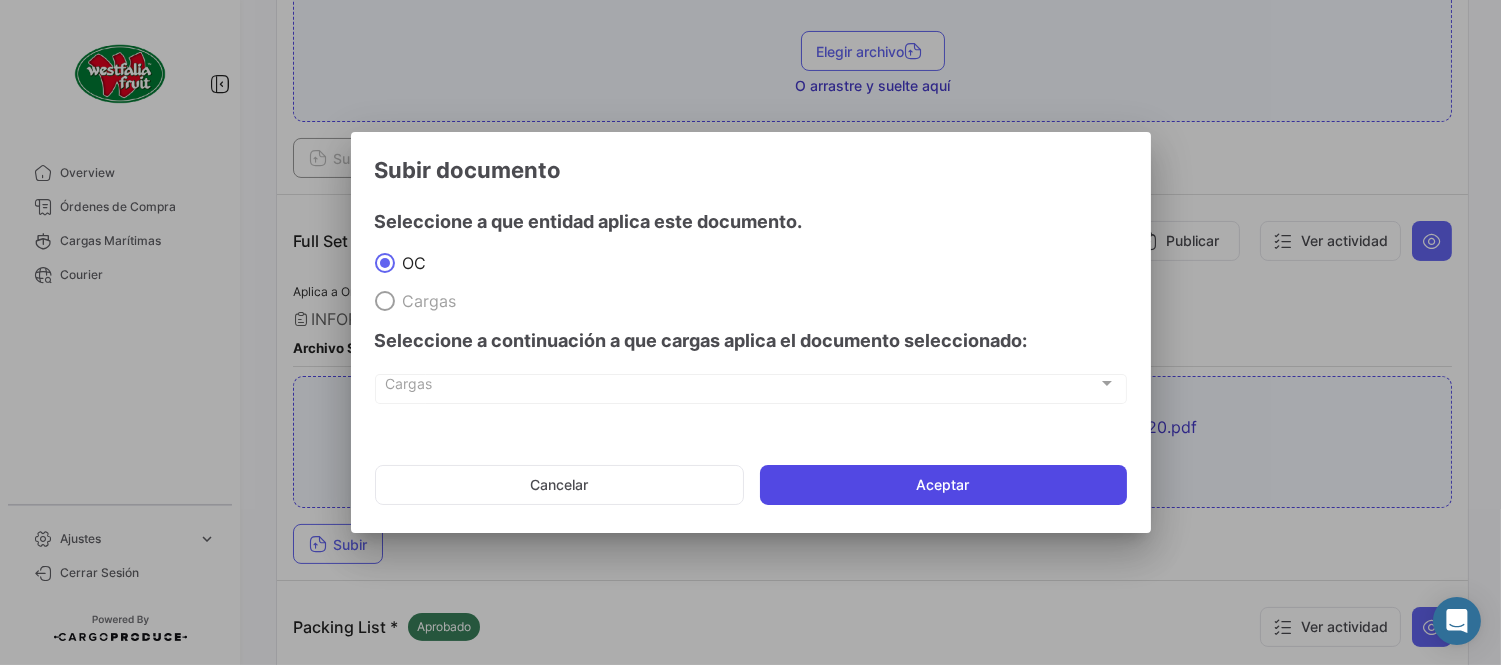 click on "Aceptar" 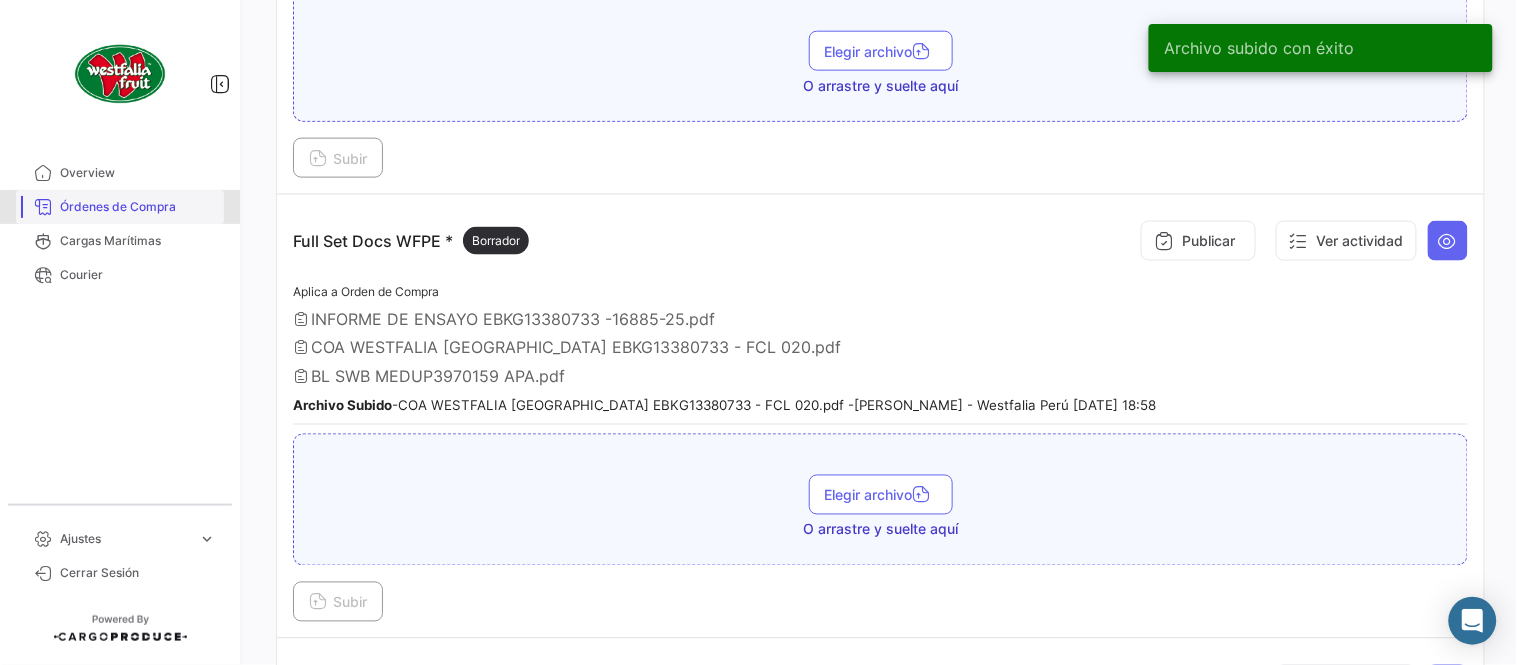 click on "Órdenes de Compra" at bounding box center [138, 207] 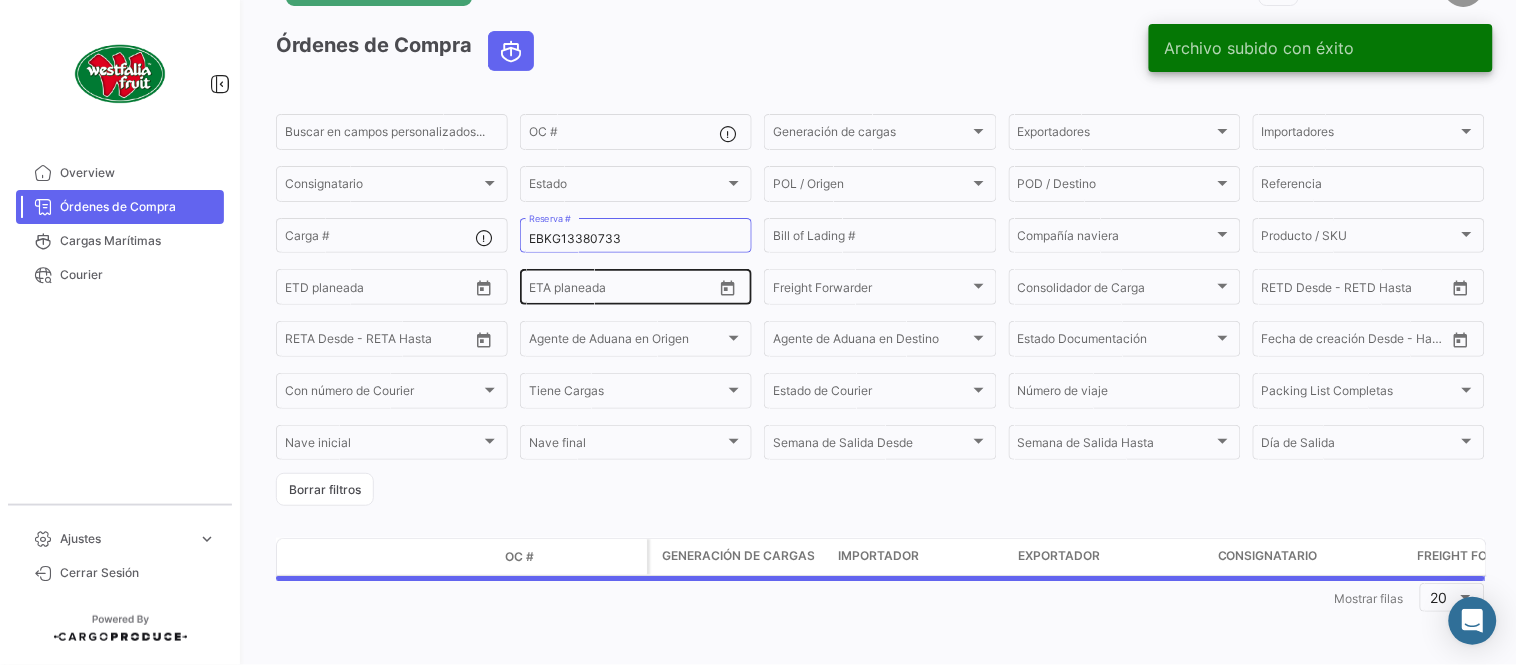scroll, scrollTop: 0, scrollLeft: 0, axis: both 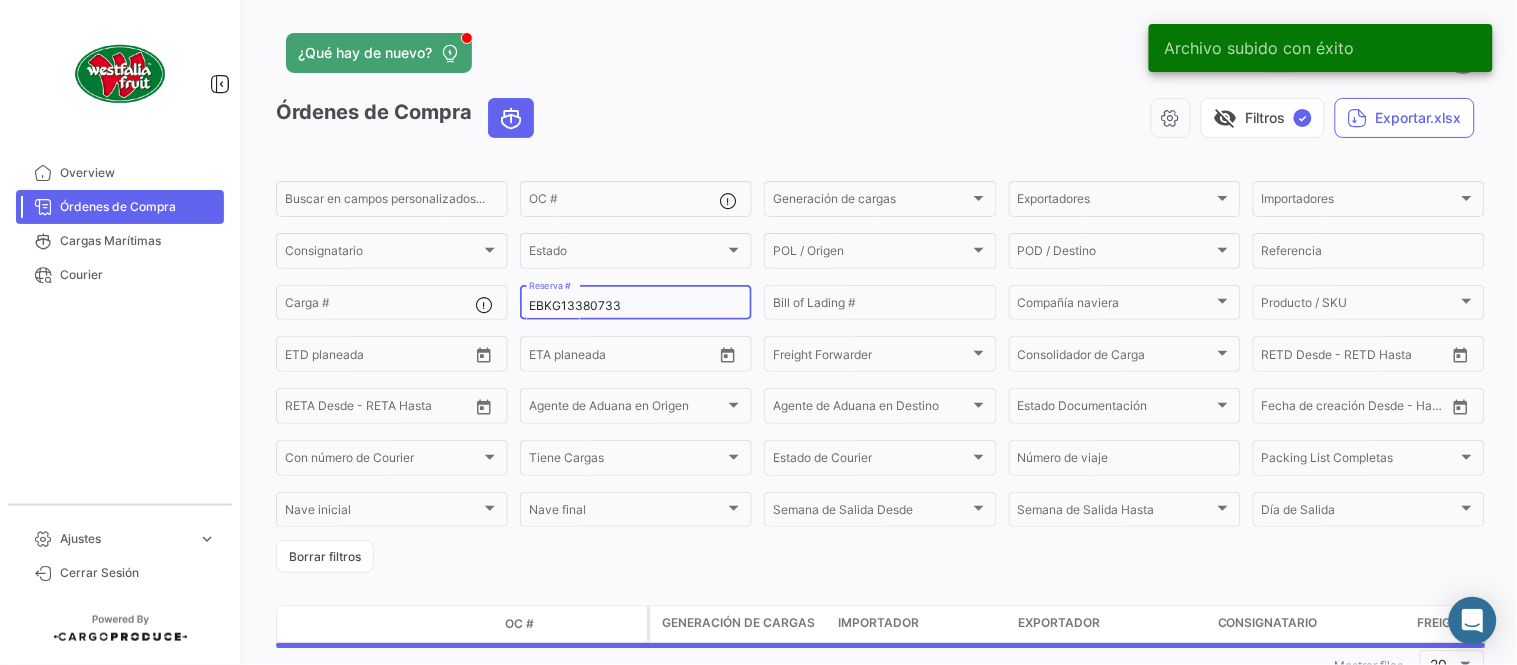 click on "EBKG13380733" at bounding box center [636, 306] 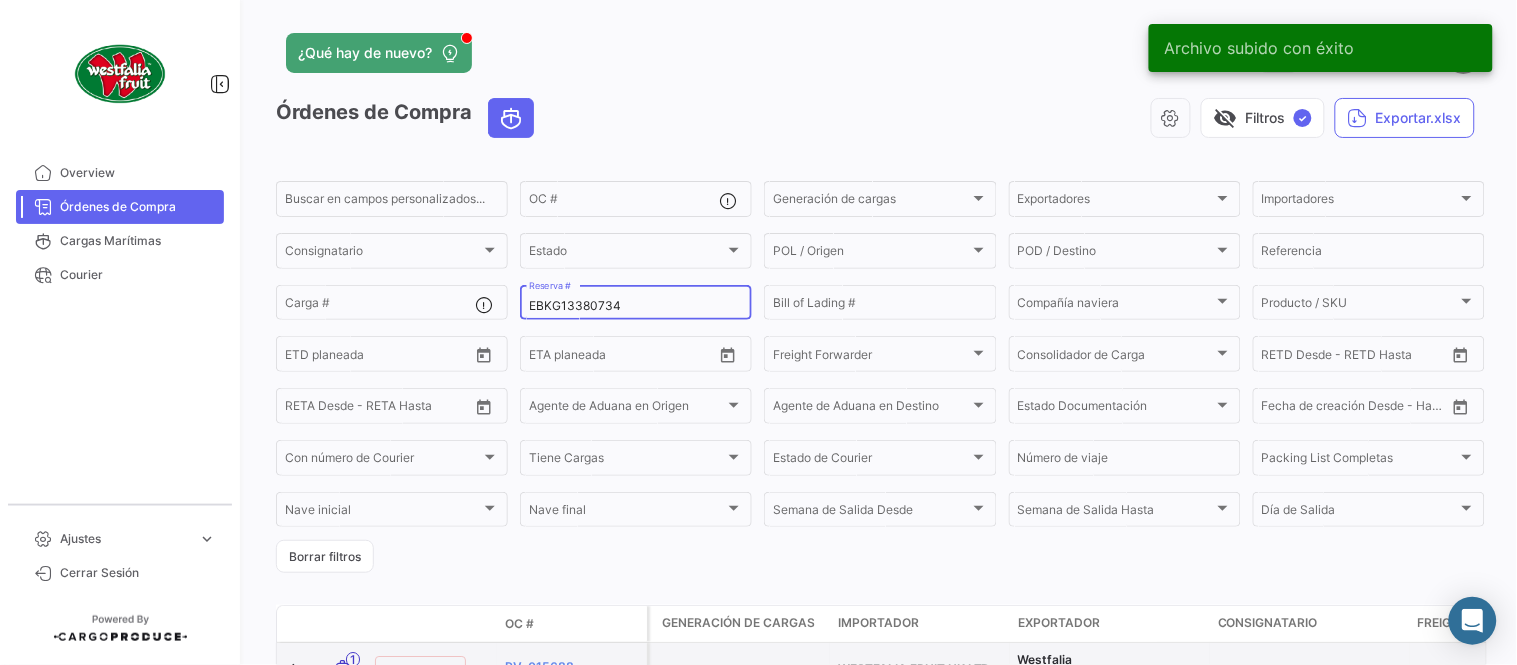 type on "EBKG13380734" 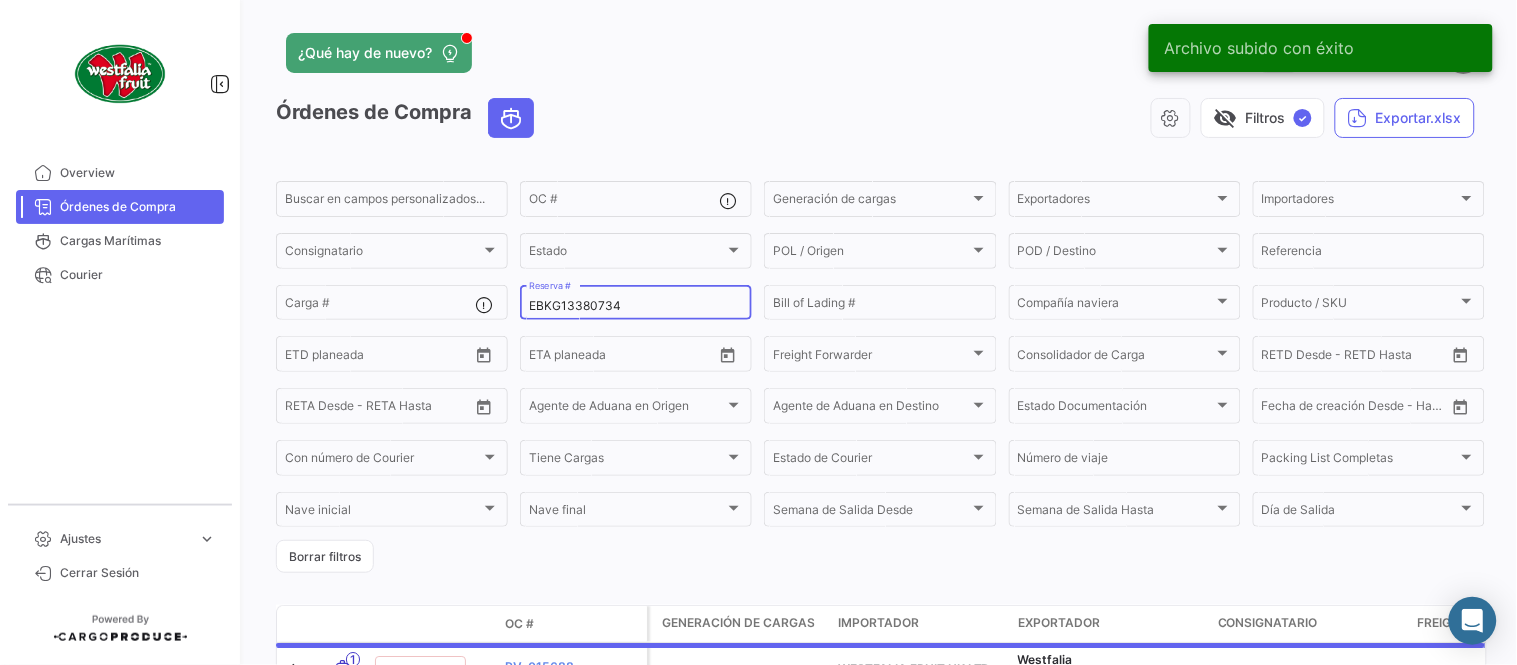 click on "¿Qué hay de nuevo?  0  [PERSON_NAME]" 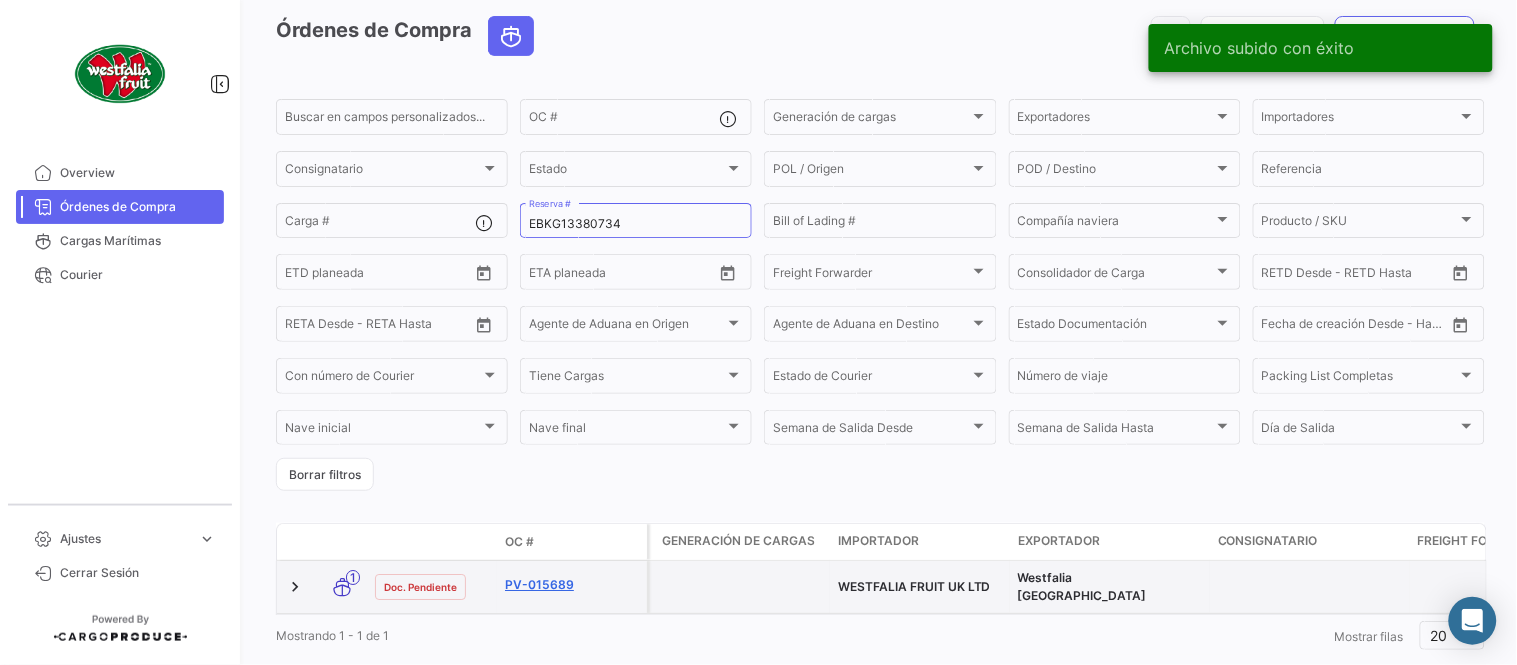 scroll, scrollTop: 128, scrollLeft: 0, axis: vertical 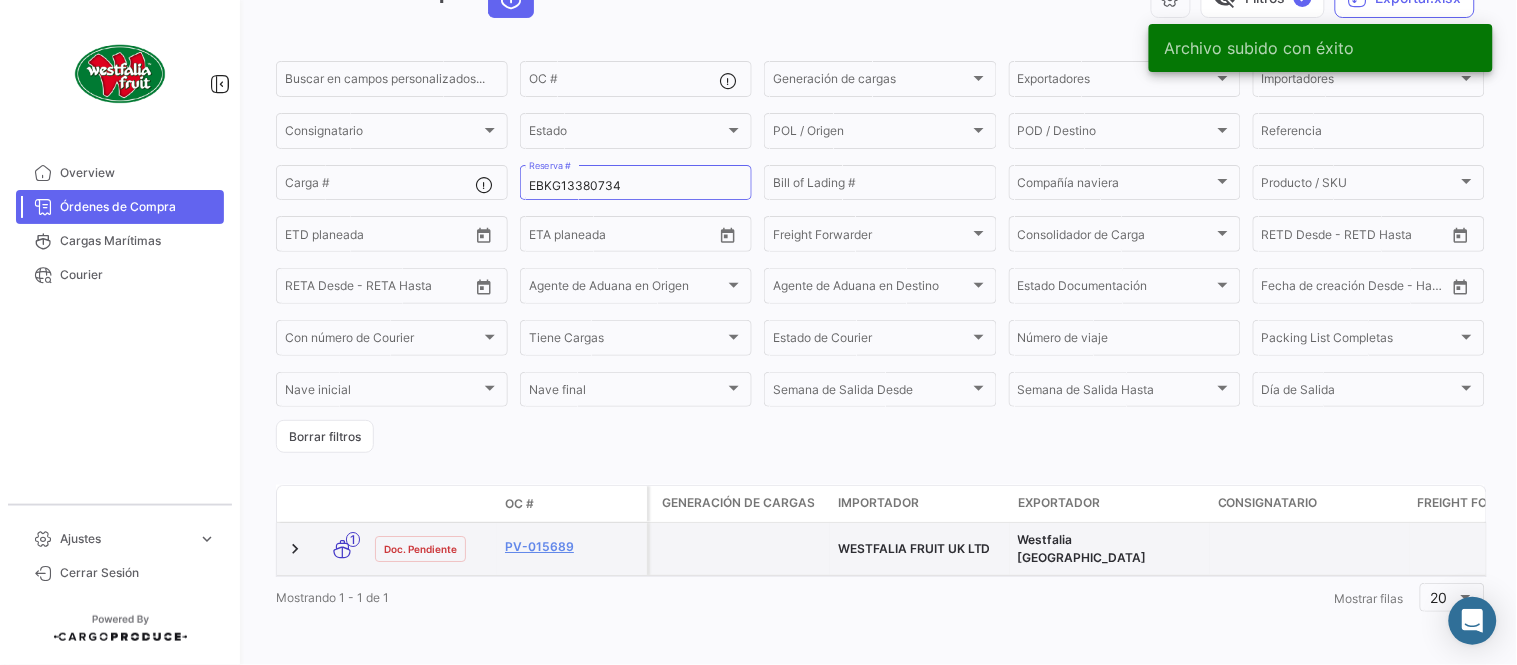 click on "PV-015689" 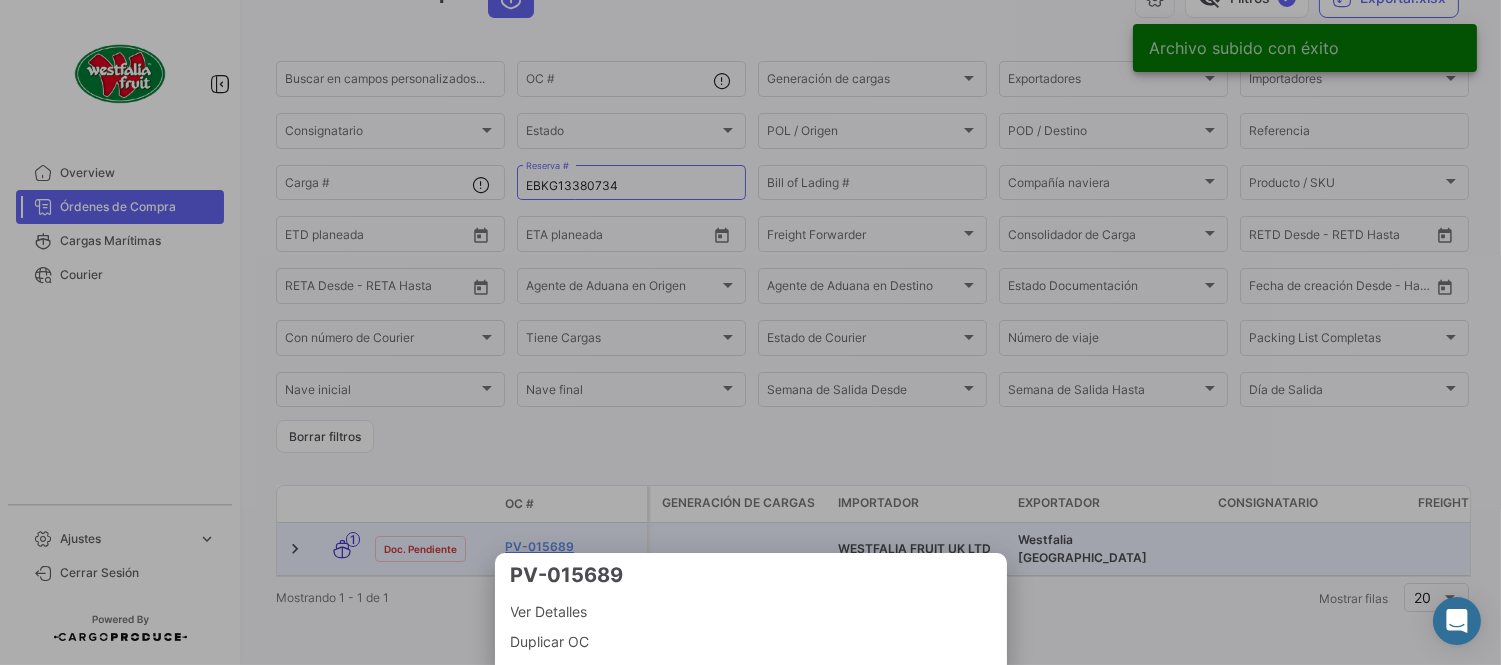 click at bounding box center (750, 332) 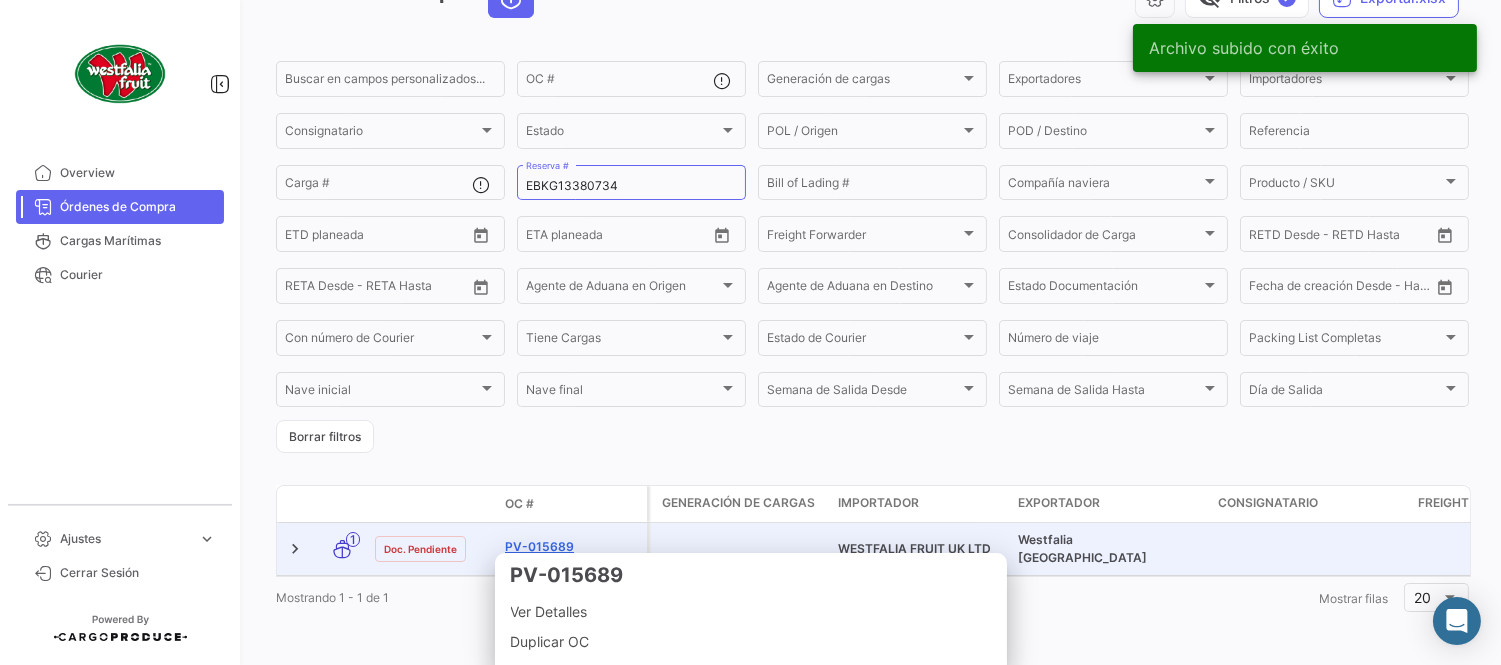 click on "PV-015689" 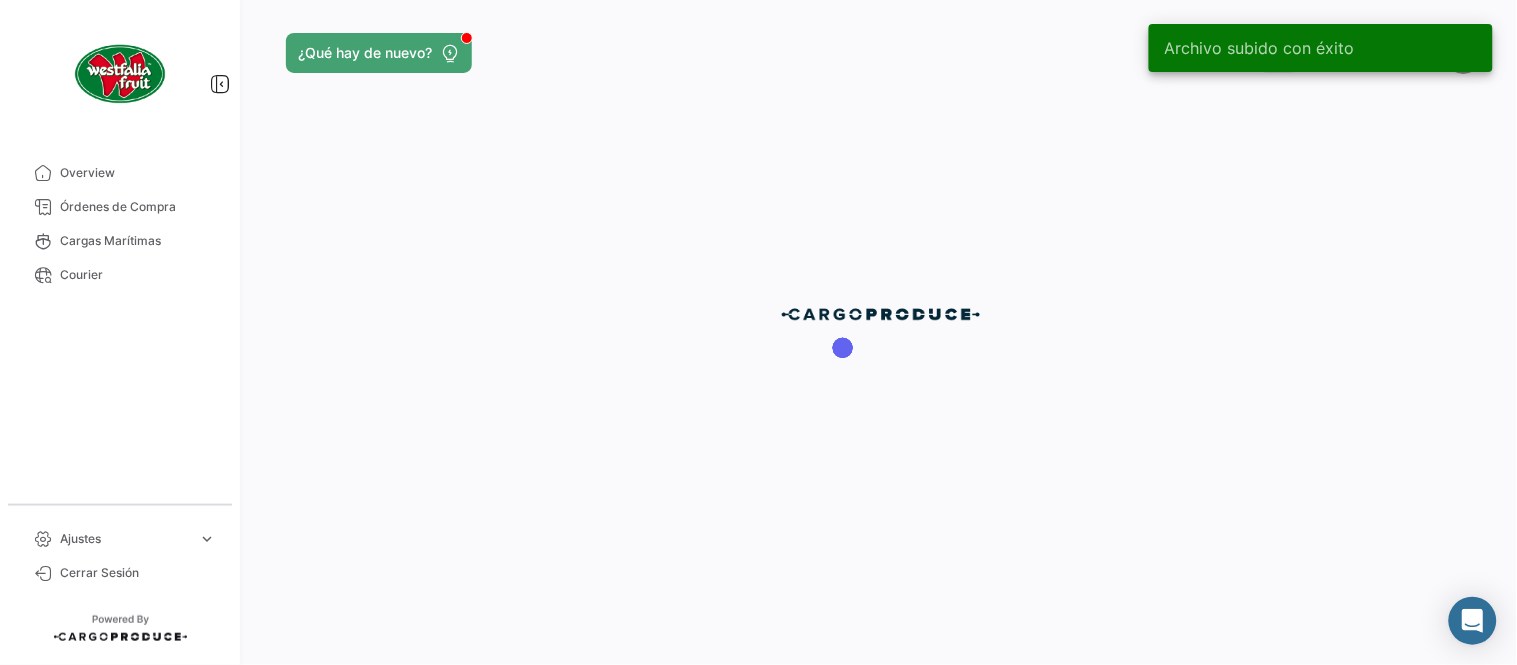 scroll, scrollTop: 0, scrollLeft: 0, axis: both 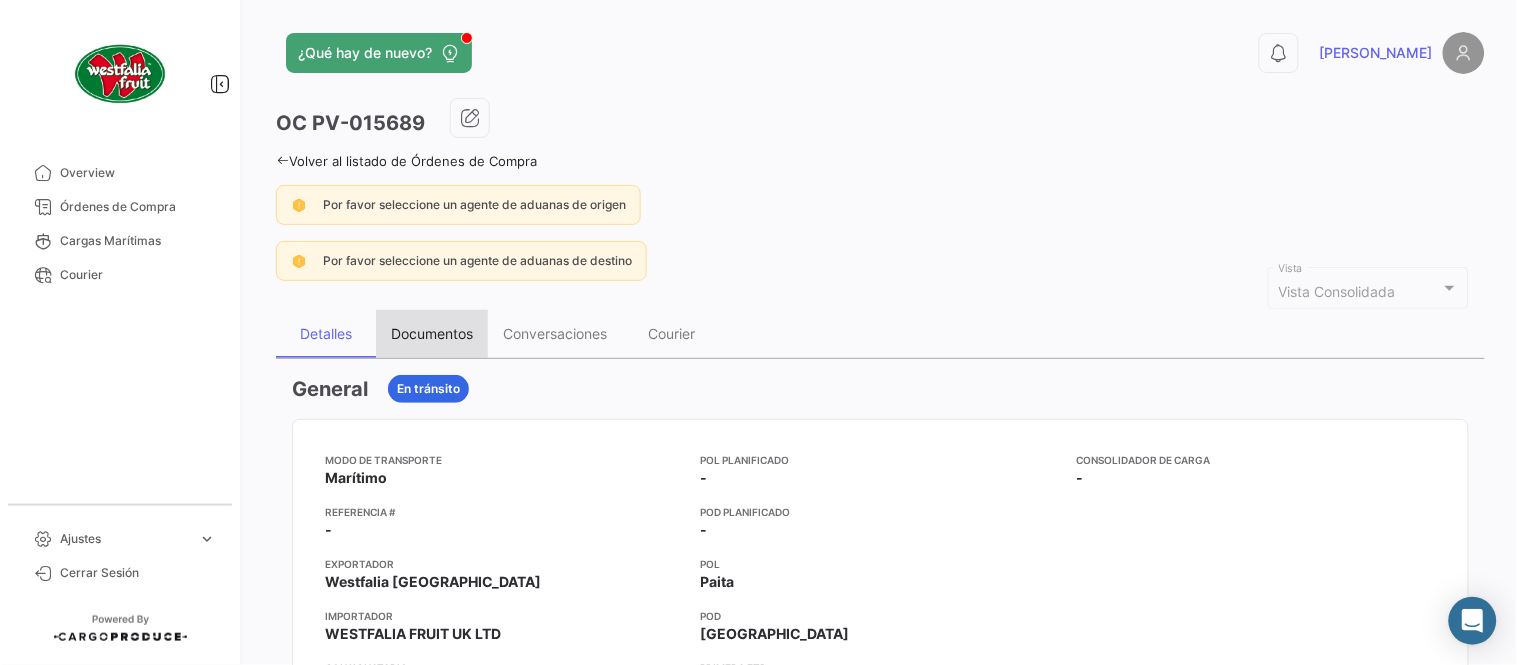 click on "Documentos" at bounding box center (432, 333) 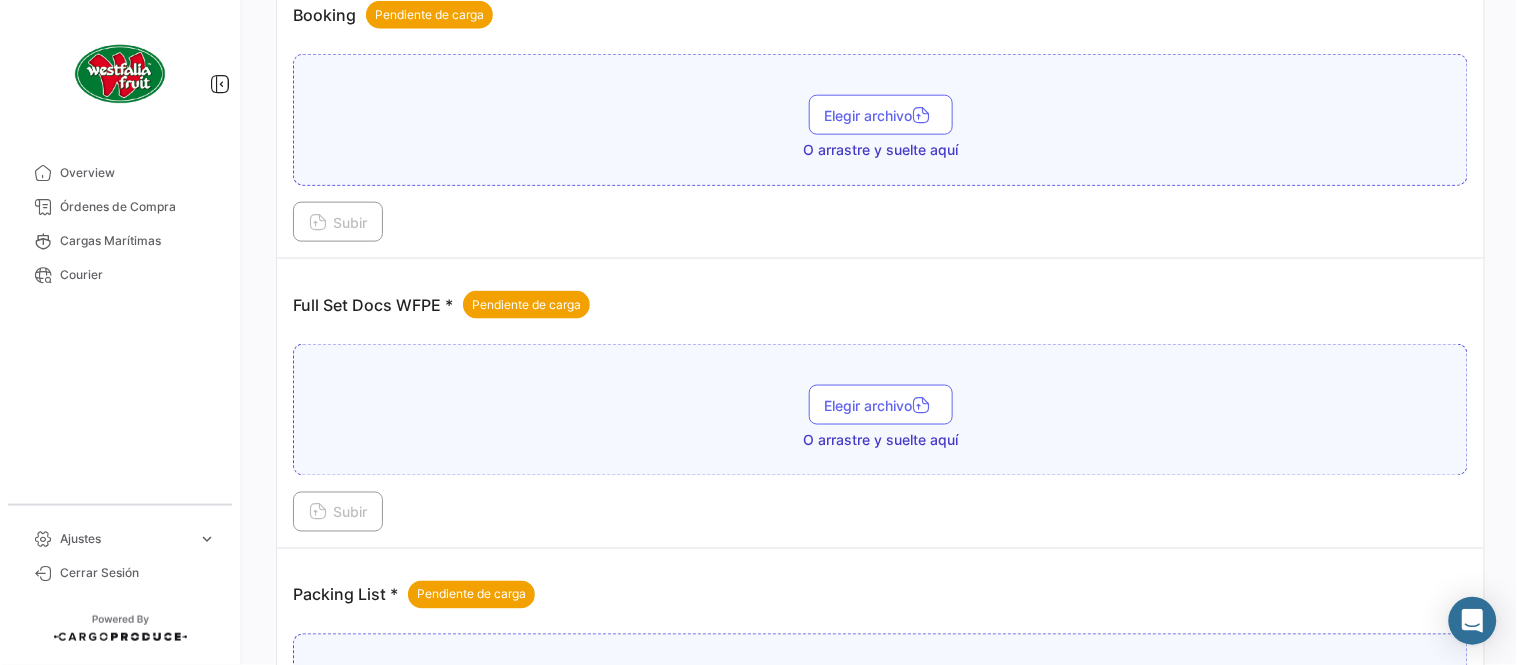 scroll, scrollTop: 806, scrollLeft: 0, axis: vertical 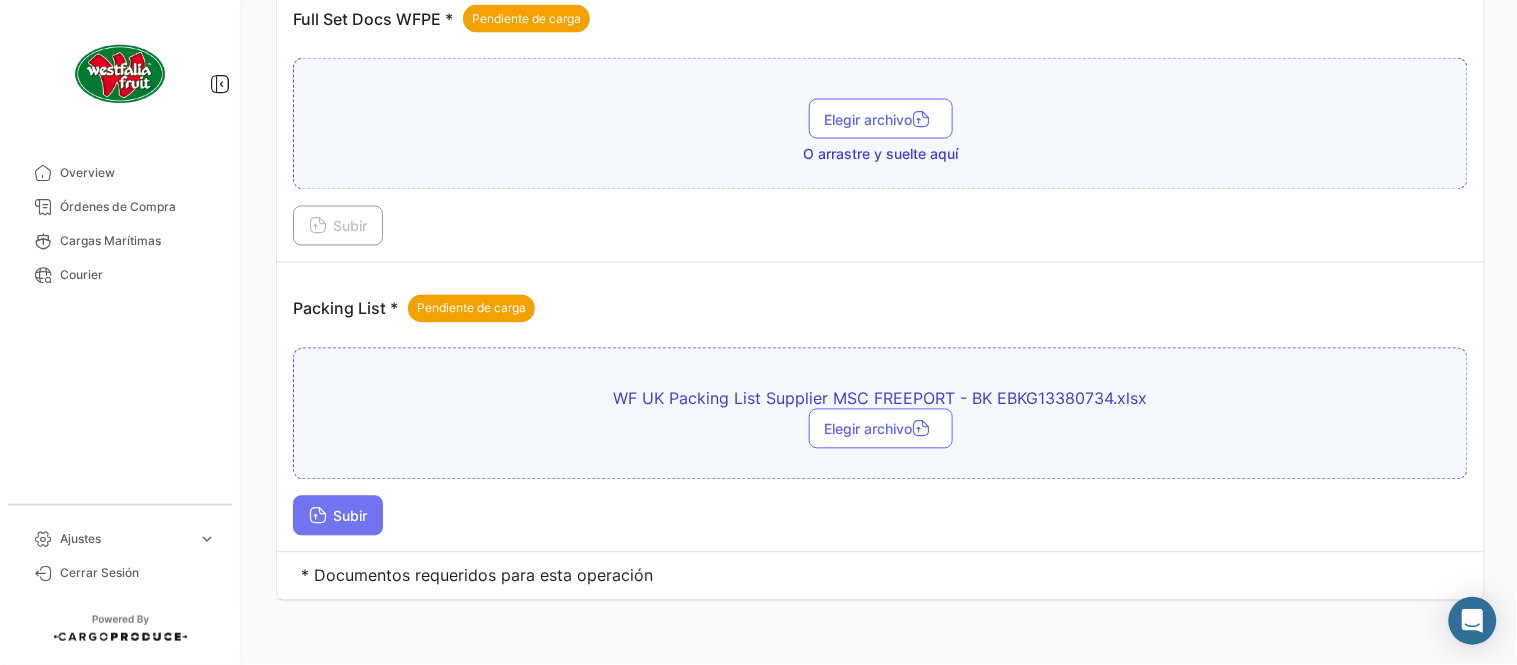 click on "Subir" at bounding box center (338, 516) 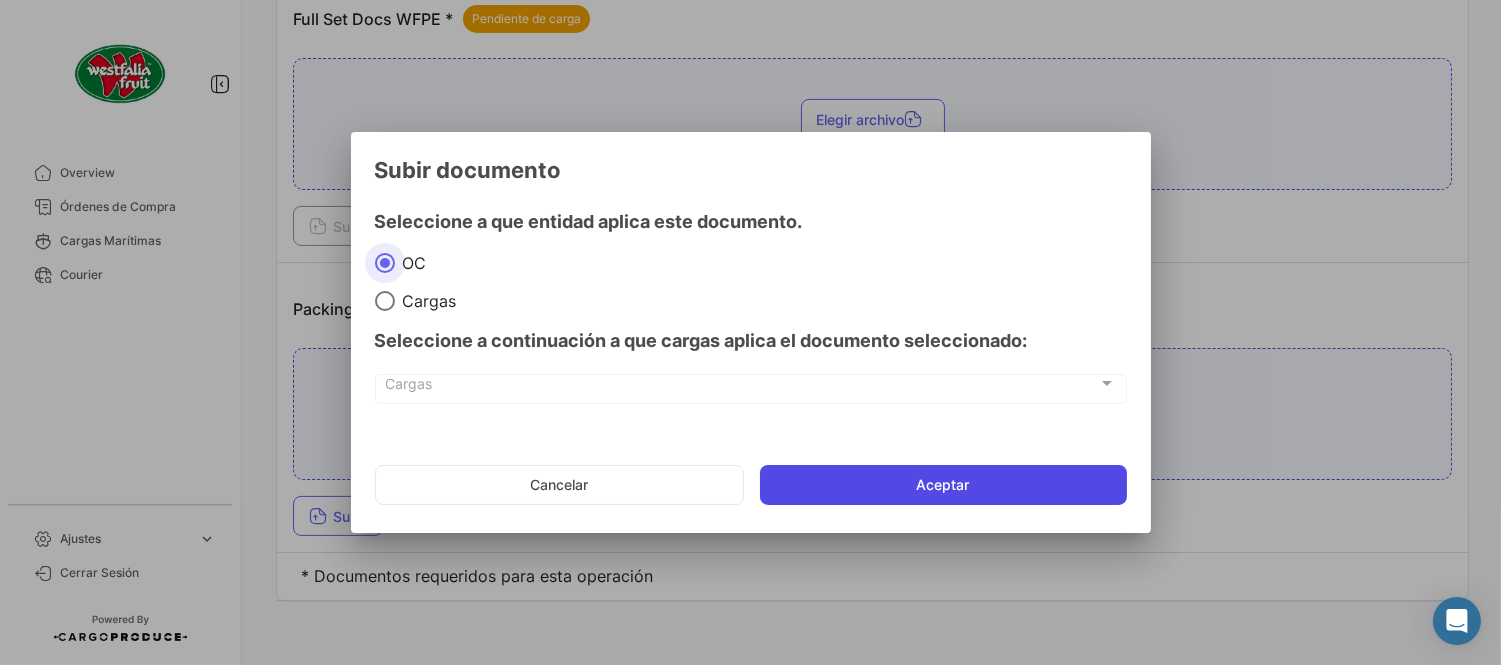 click on "Aceptar" 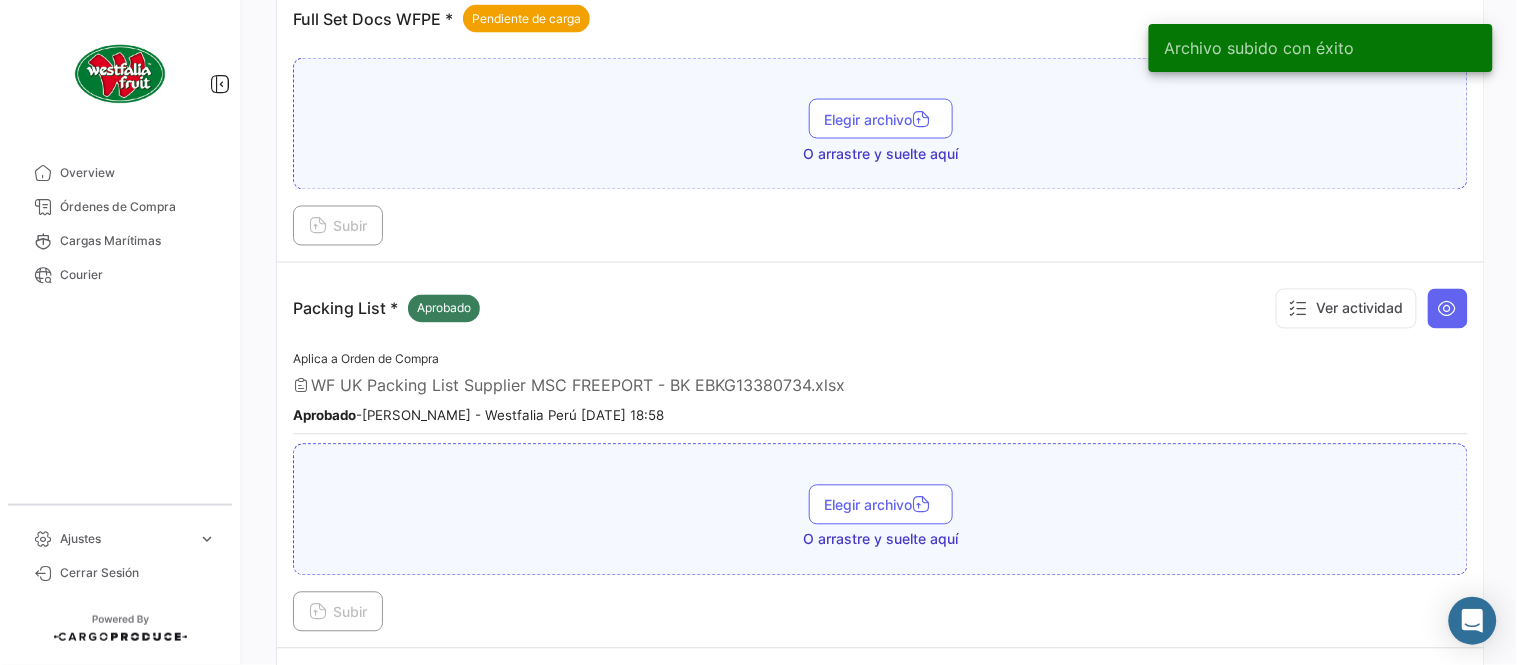 drag, startPoint x: 888, startPoint y: 234, endPoint x: 888, endPoint y: 256, distance: 22 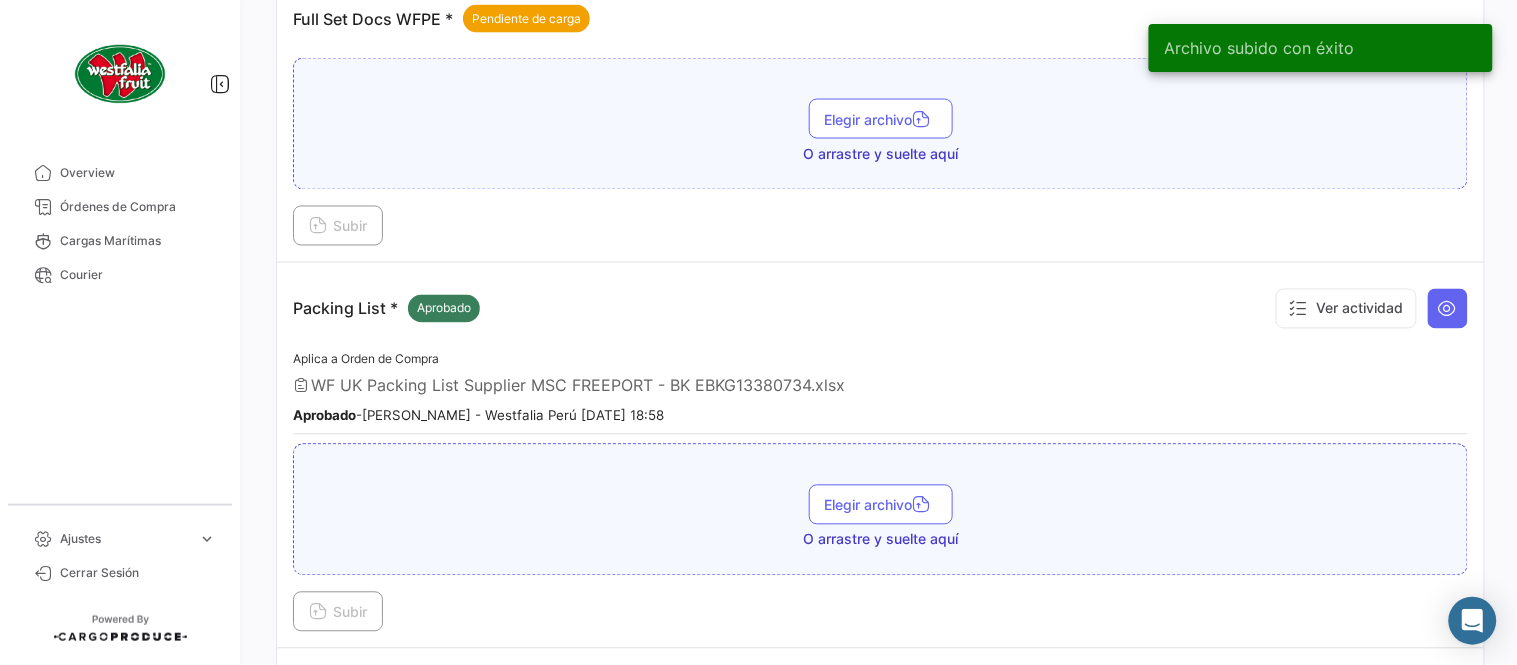 click on "Subir" at bounding box center [880, 226] 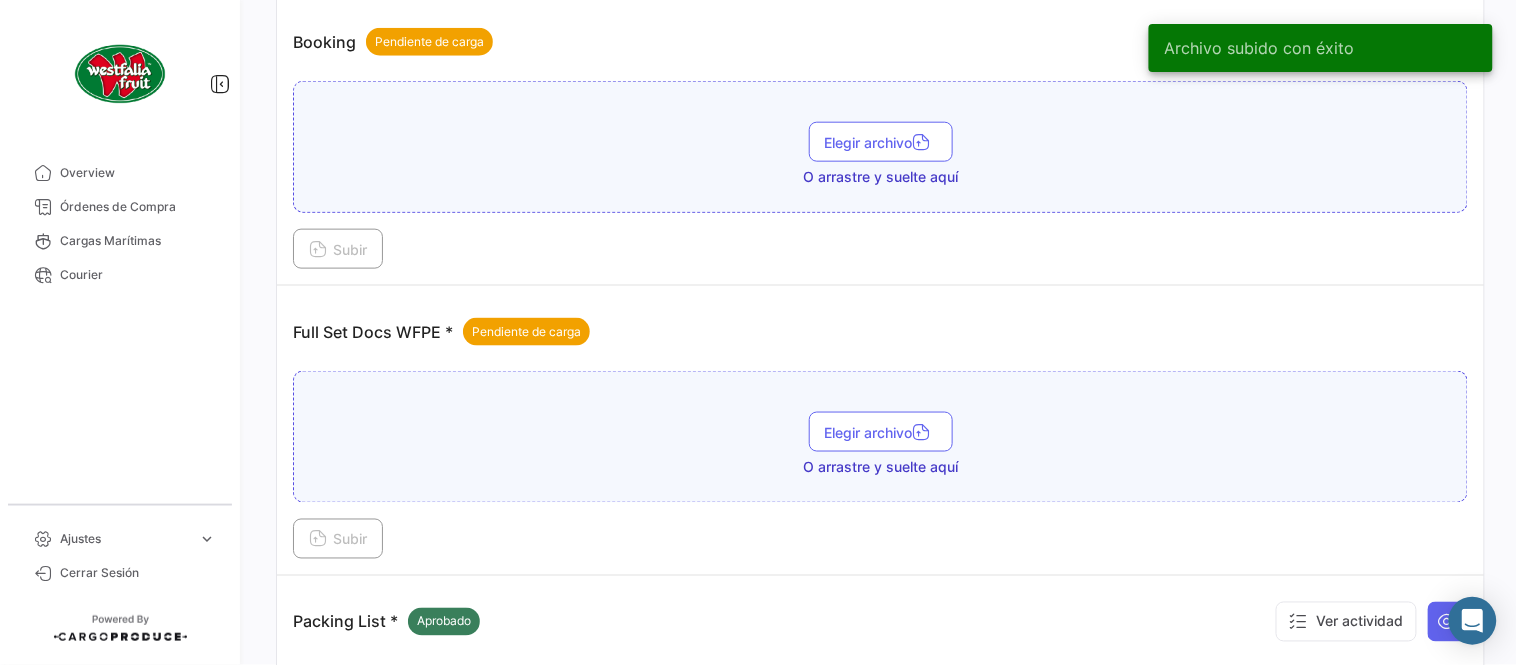 scroll, scrollTop: 473, scrollLeft: 0, axis: vertical 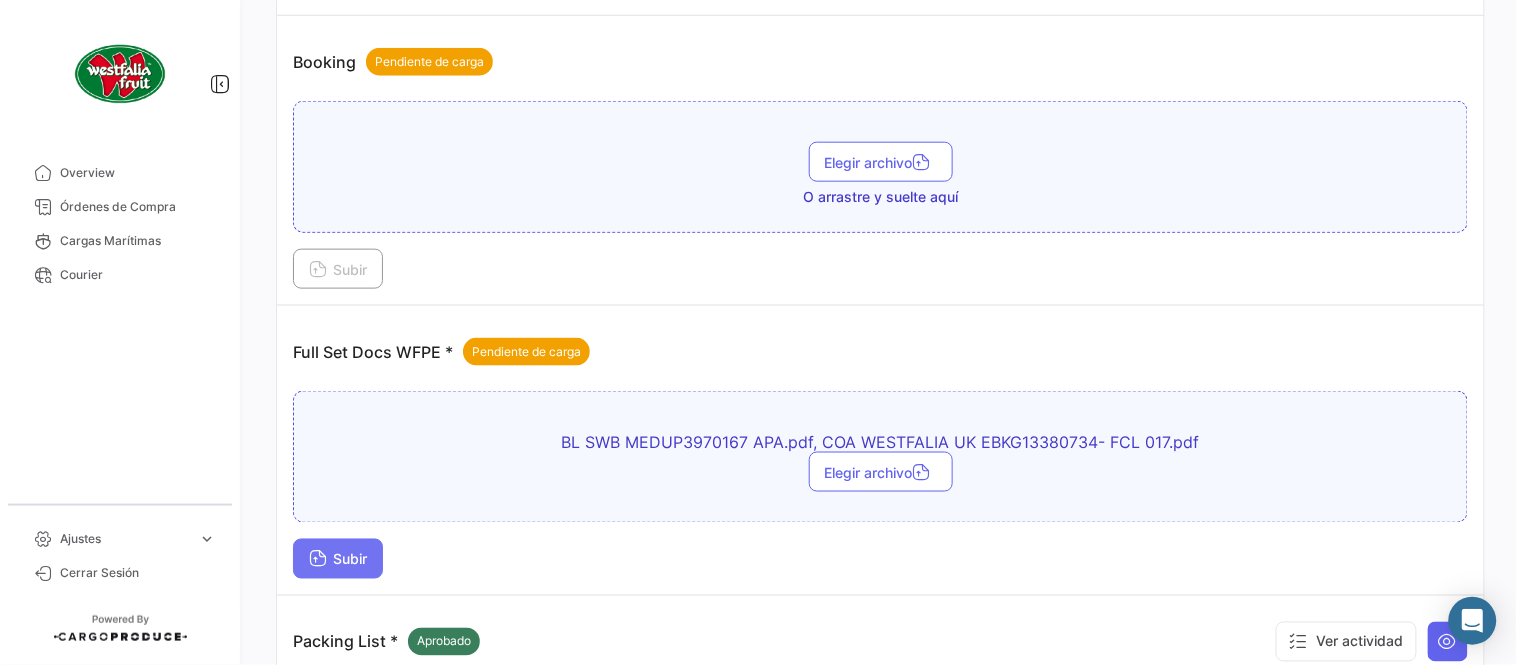 click on "Subir" at bounding box center [338, 559] 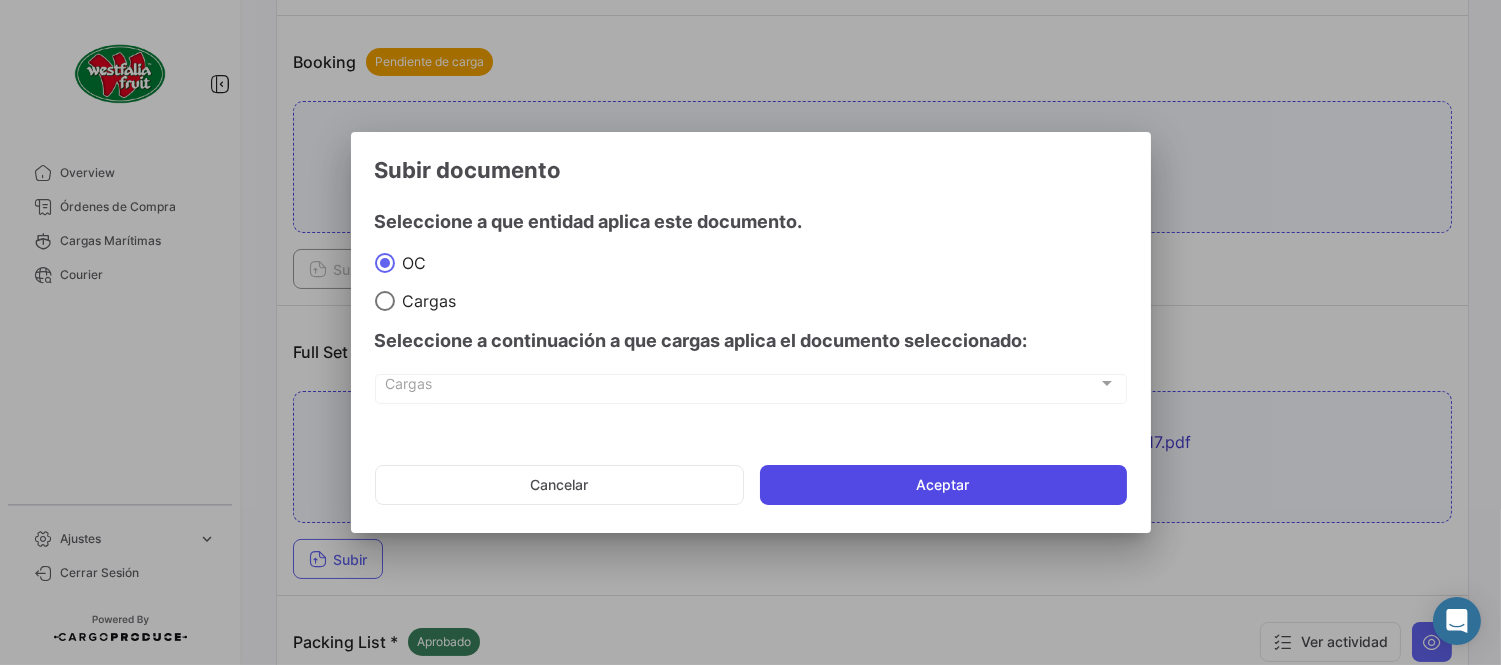 click on "Aceptar" 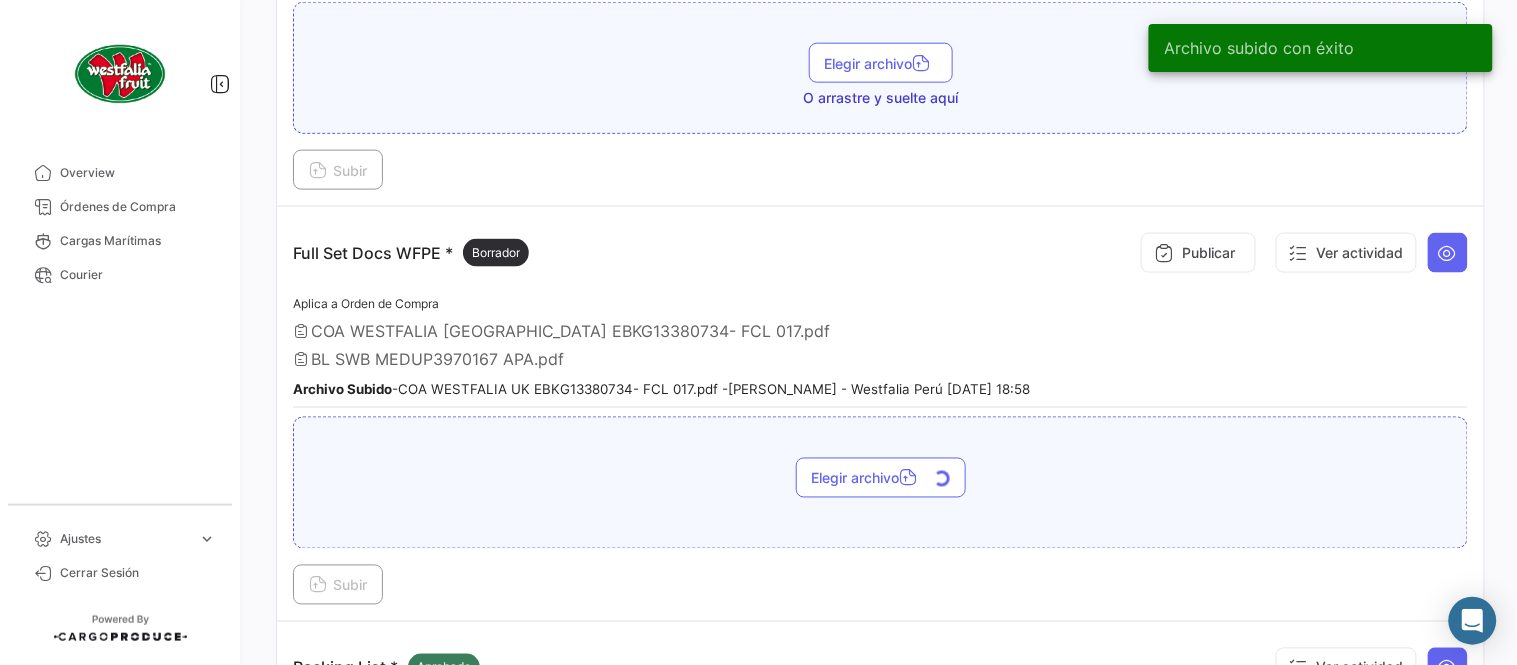 scroll, scrollTop: 695, scrollLeft: 0, axis: vertical 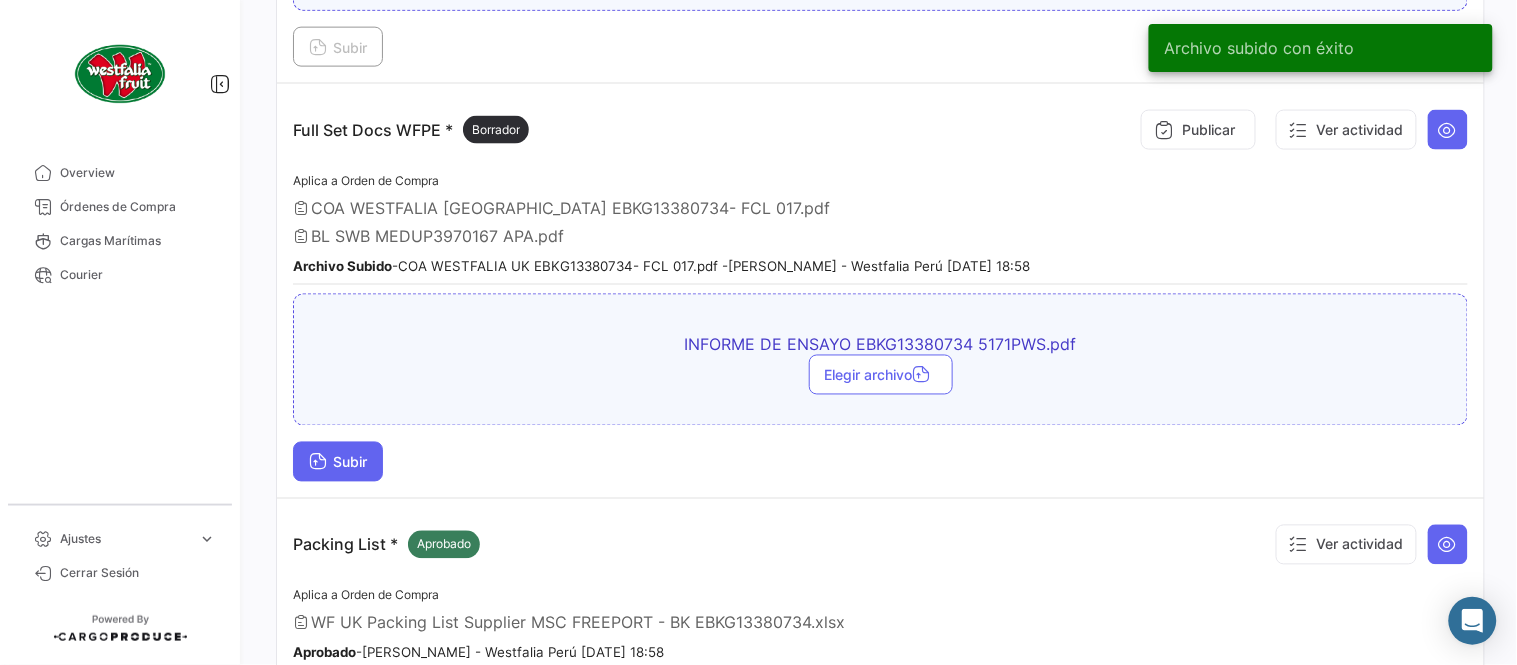 click on "Subir" at bounding box center (338, 462) 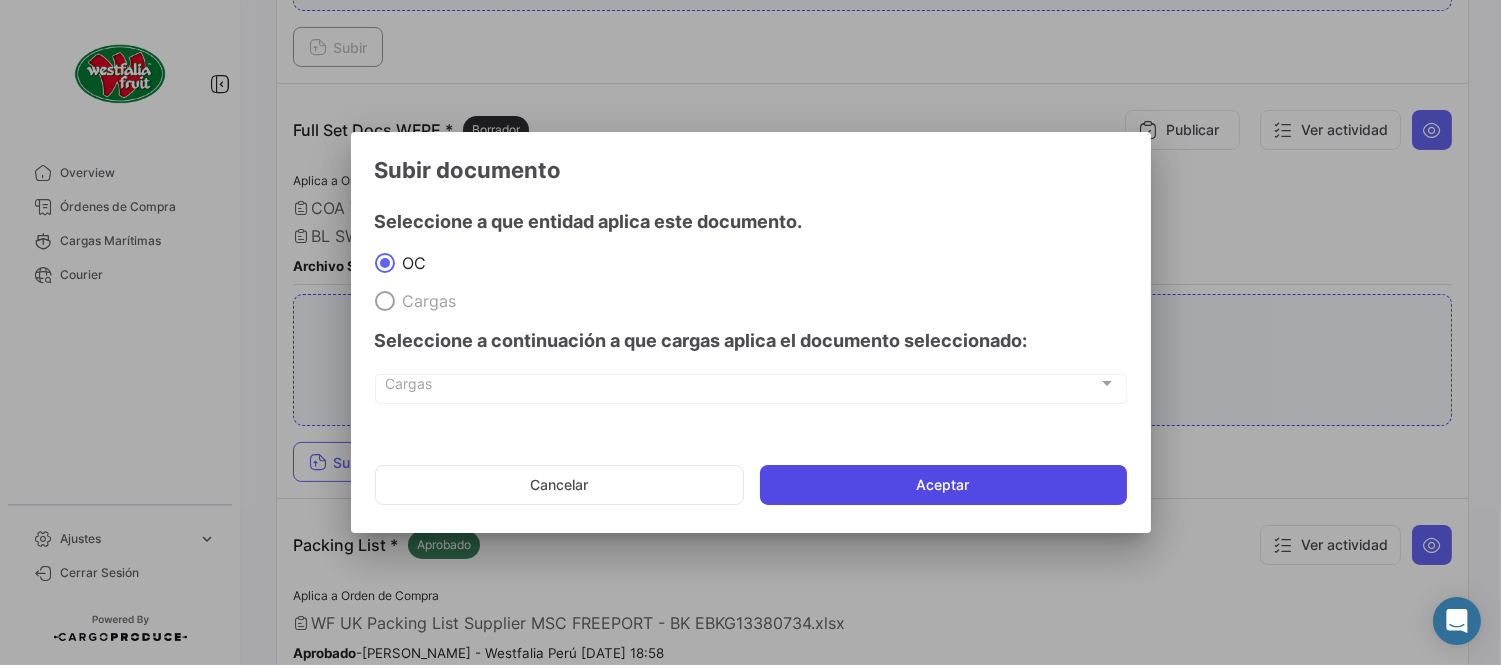click on "Aceptar" 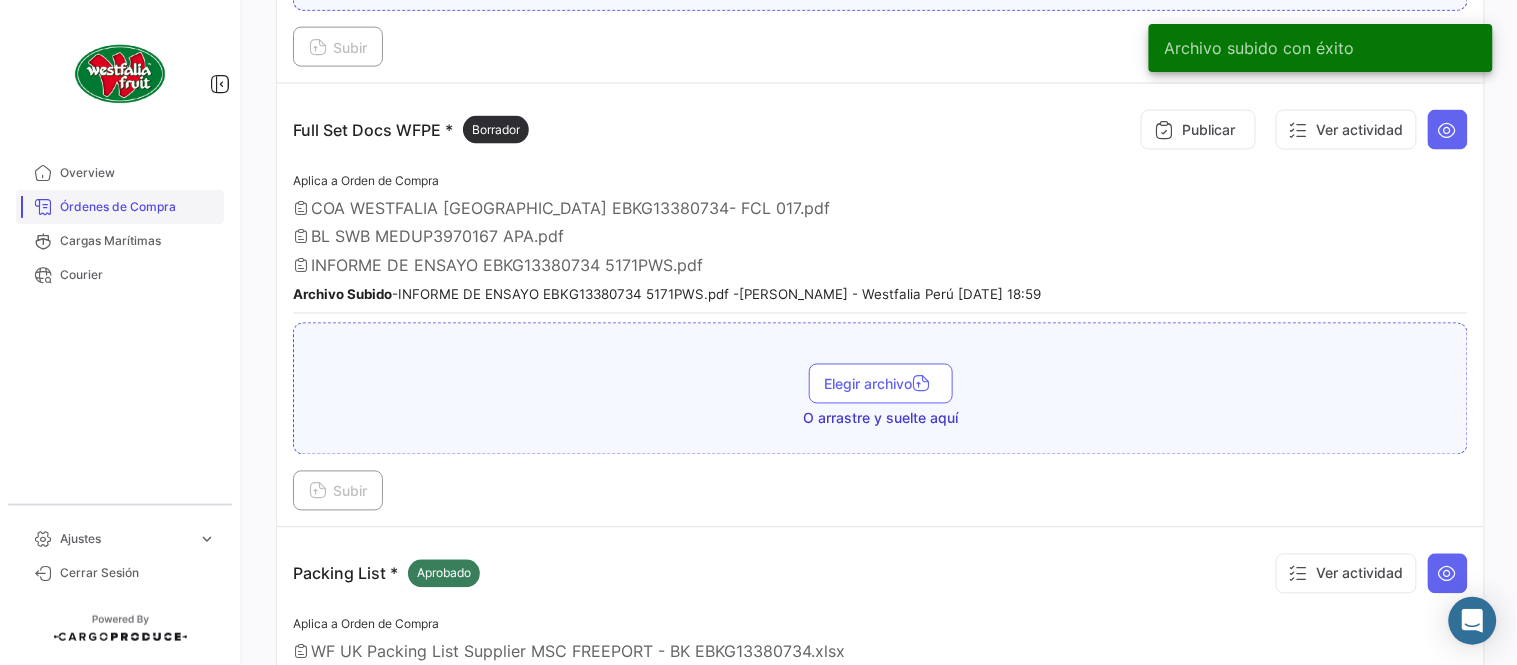 click on "Órdenes de Compra" at bounding box center [138, 207] 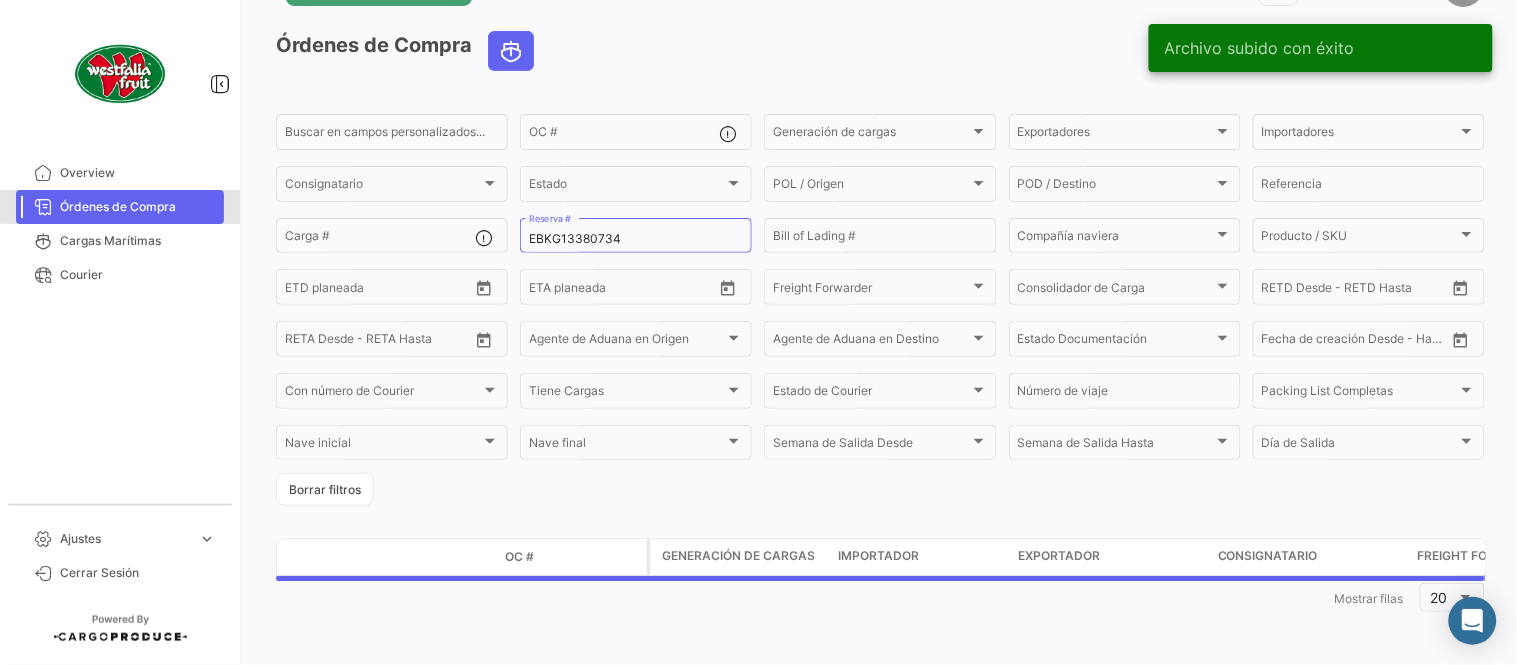 scroll, scrollTop: 0, scrollLeft: 0, axis: both 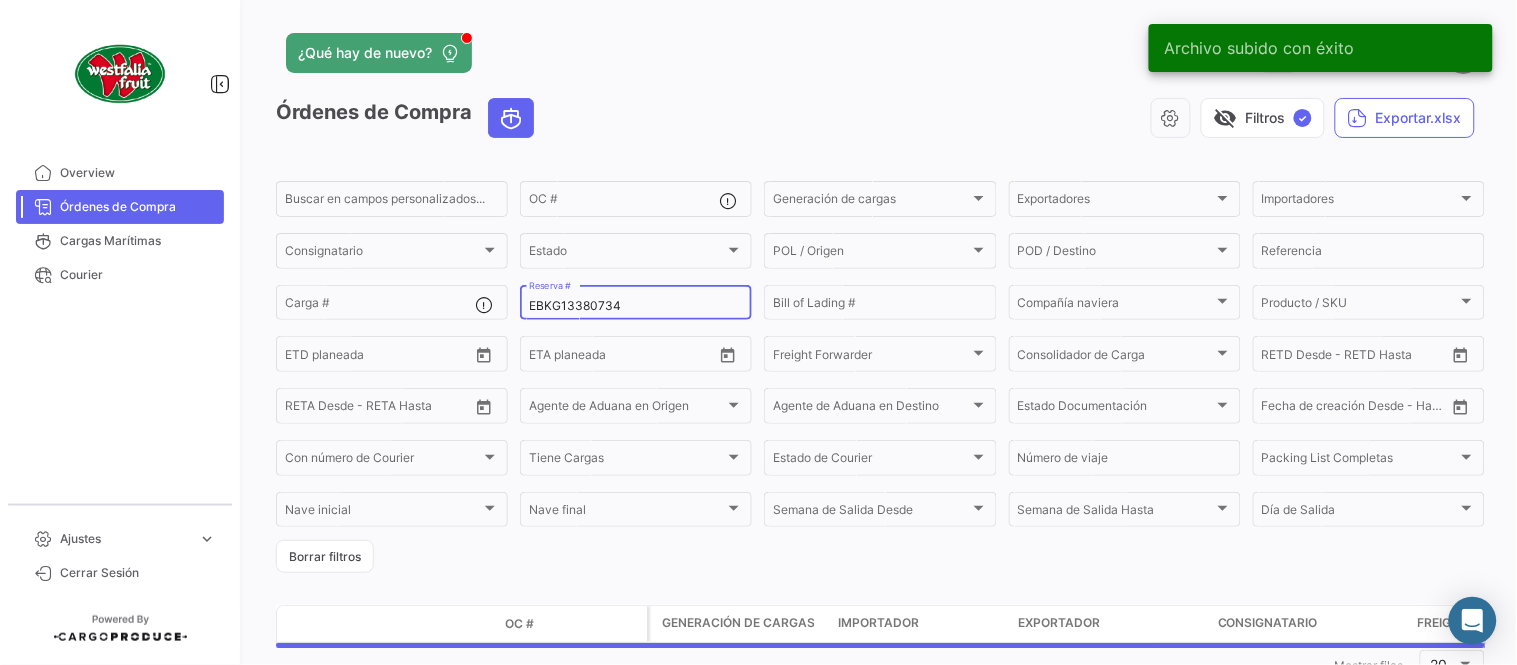click on "EBKG13380734 Reserva #" 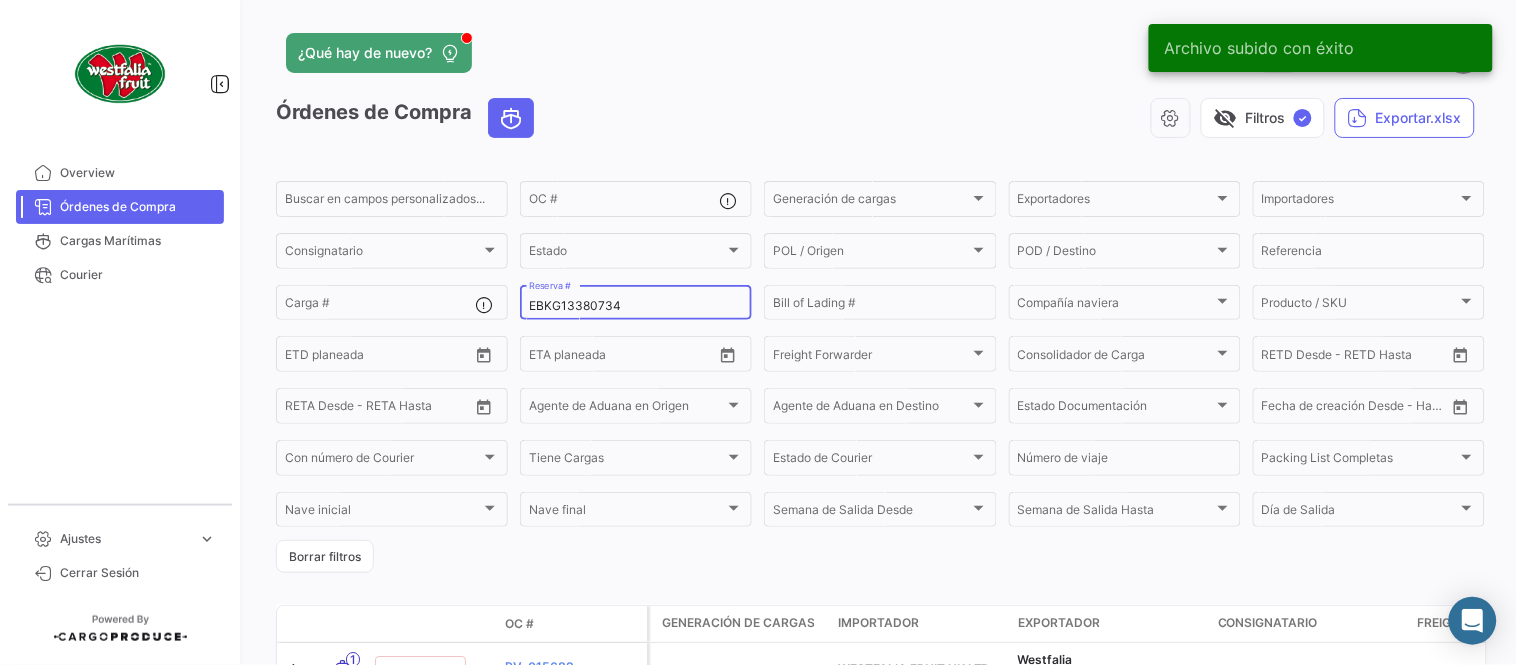 click on "EBKG13380734 Reserva #" 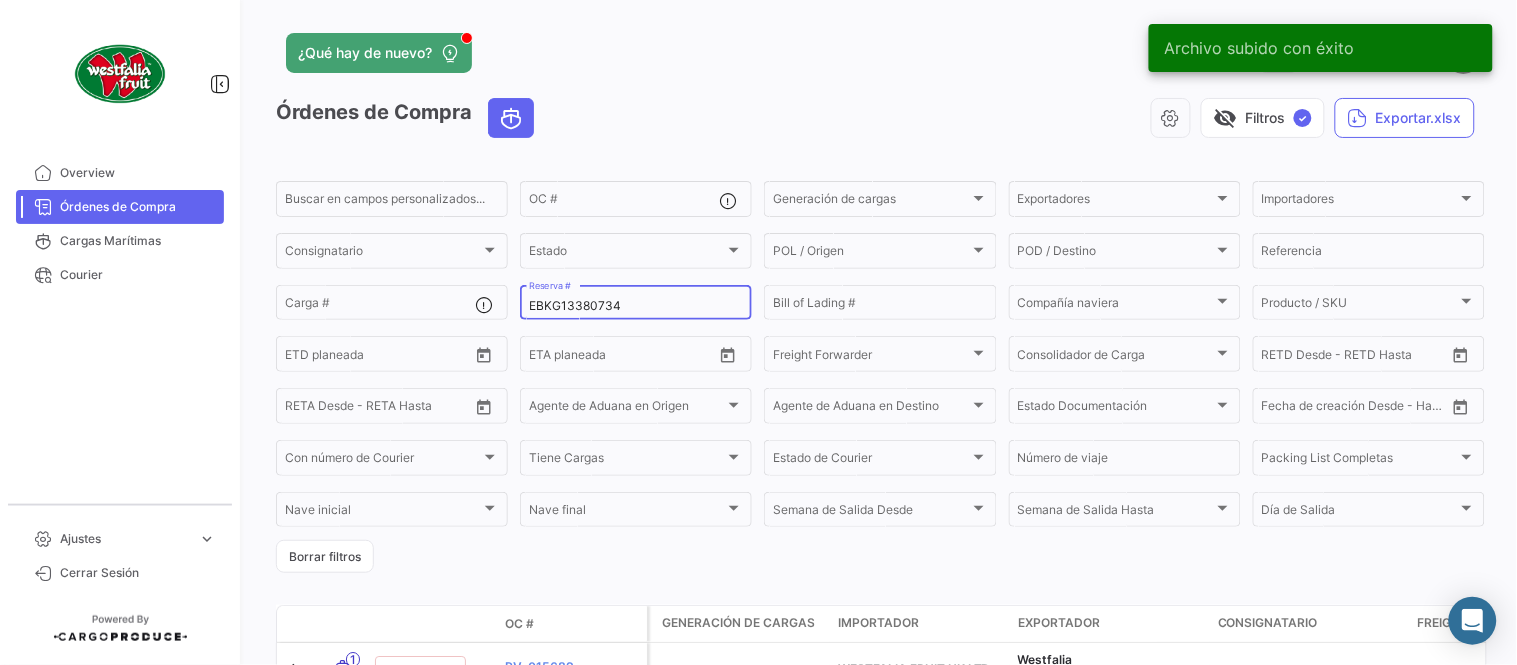 click on "EBKG13380734" at bounding box center (636, 306) 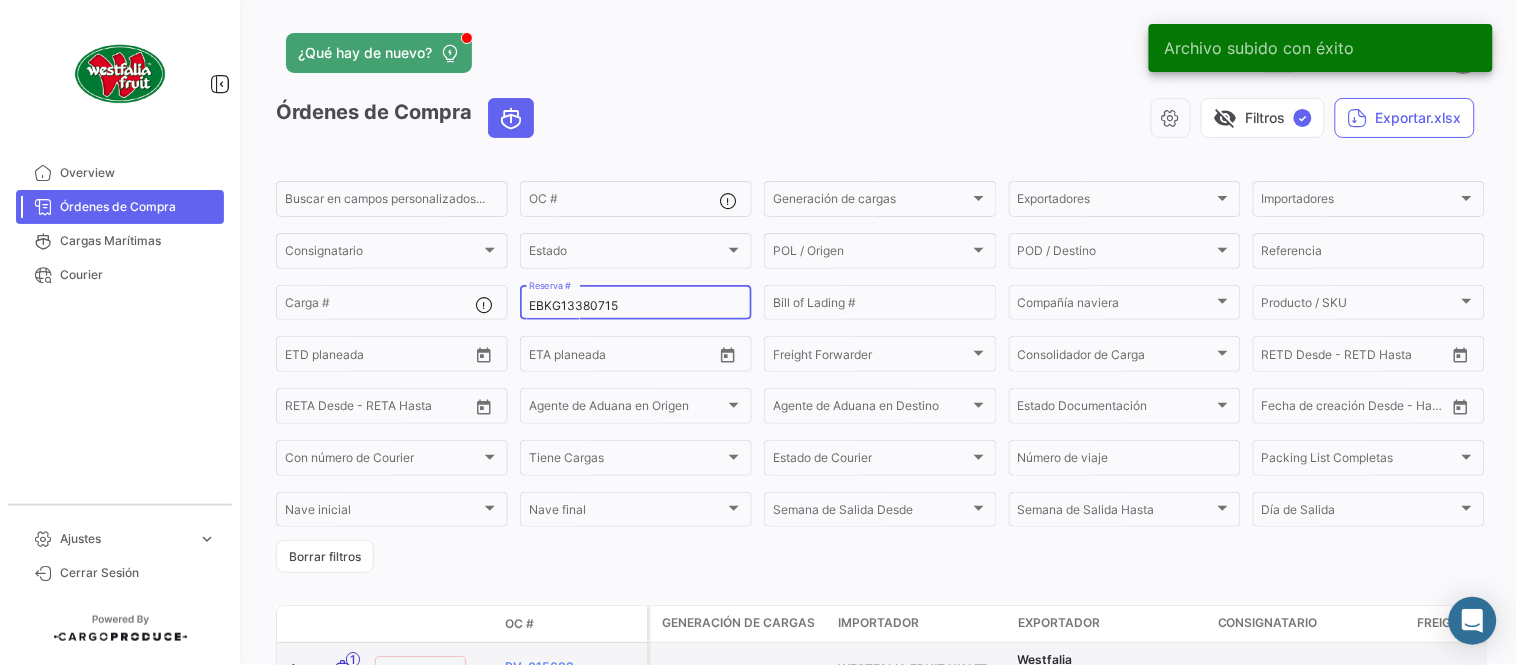type on "EBKG13380715" 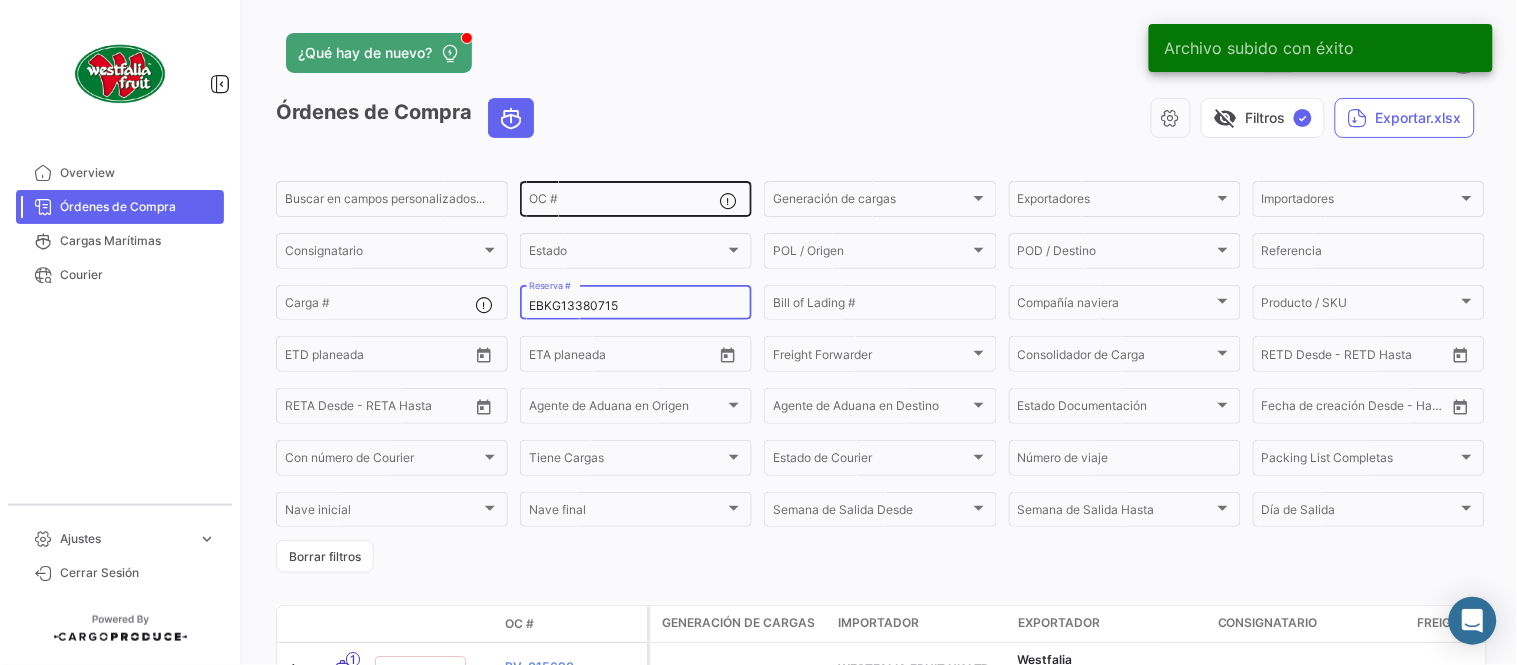 drag, startPoint x: 926, startPoint y: 62, endPoint x: 671, endPoint y: 186, distance: 283.5507 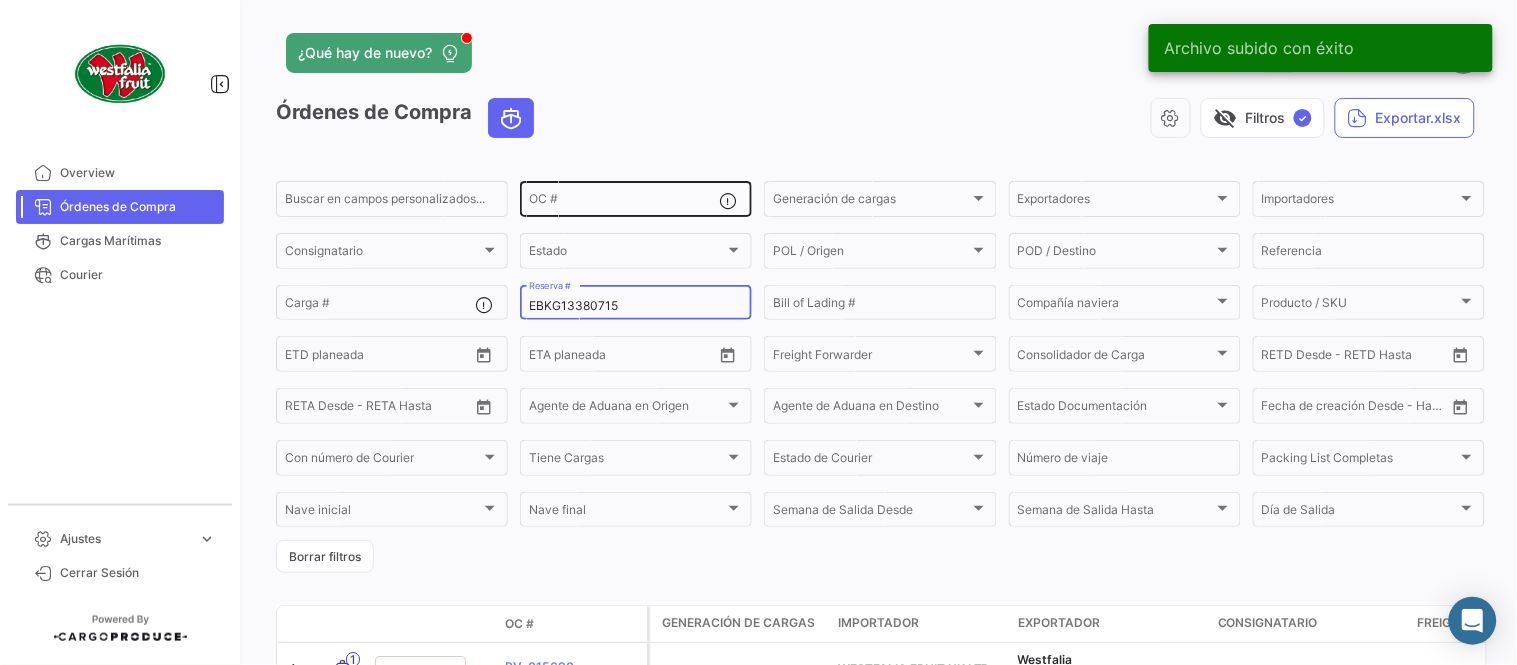 click on "¿Qué hay de nuevo?" 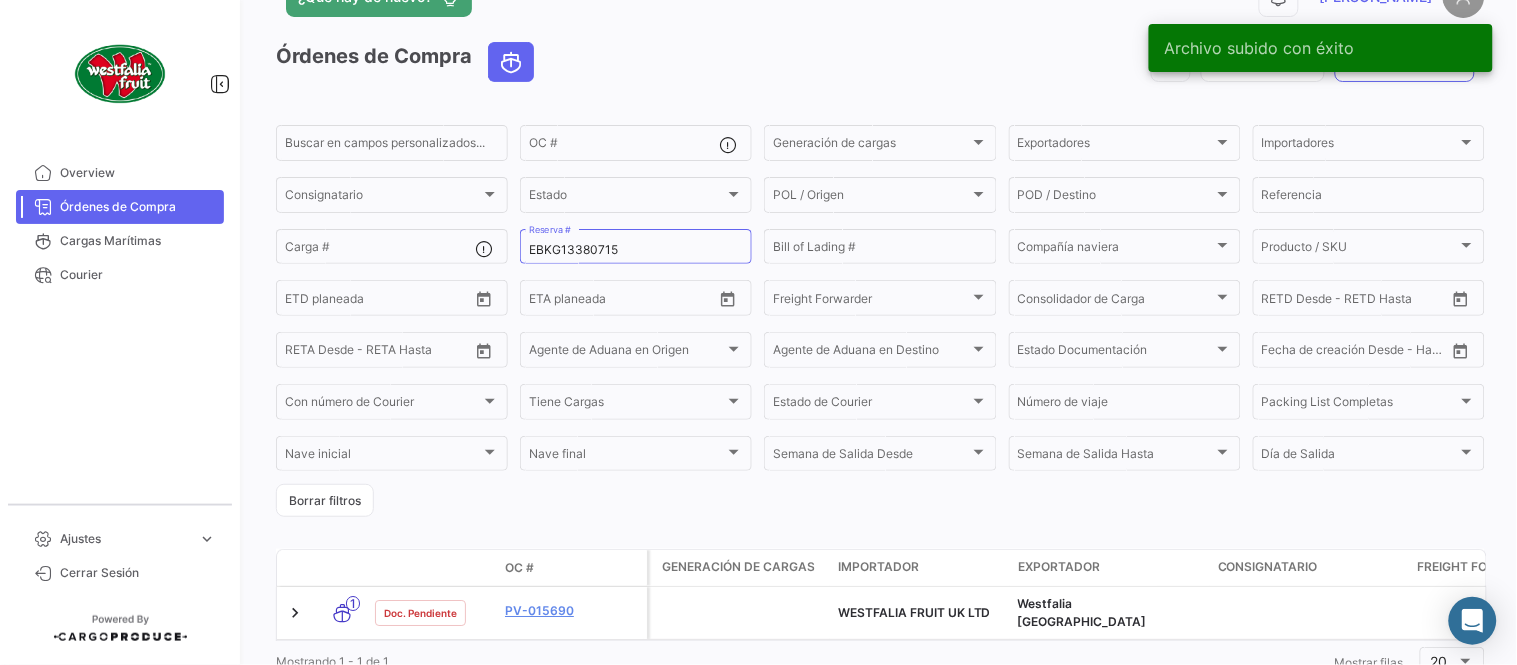 scroll, scrollTop: 128, scrollLeft: 0, axis: vertical 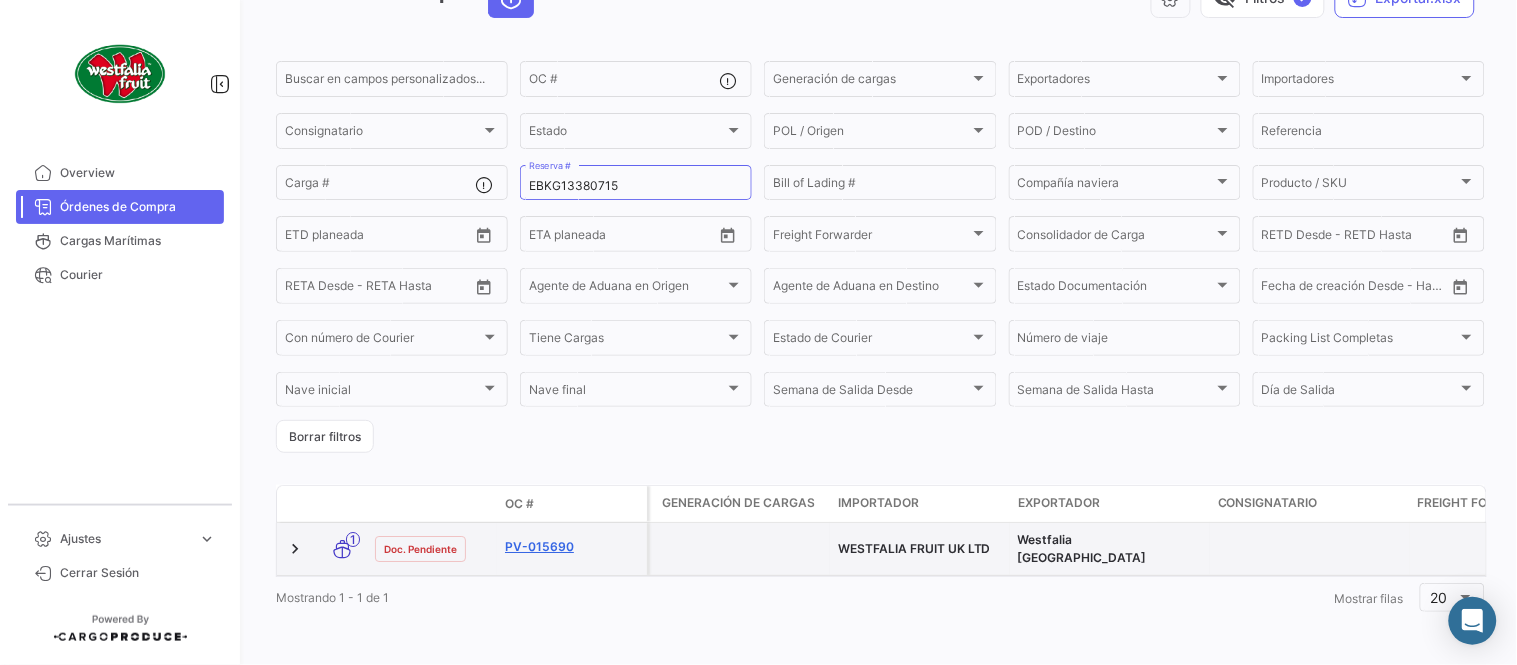 click on "PV-015690" 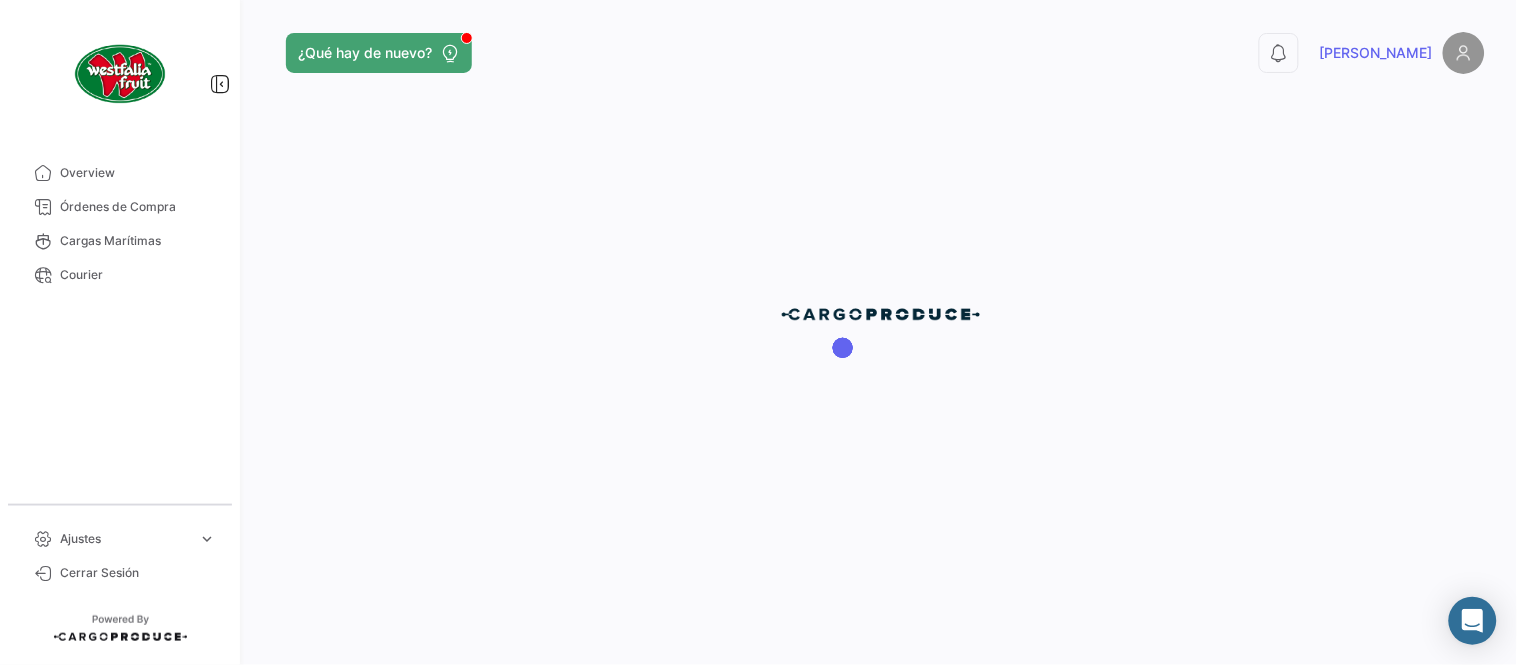 scroll, scrollTop: 0, scrollLeft: 0, axis: both 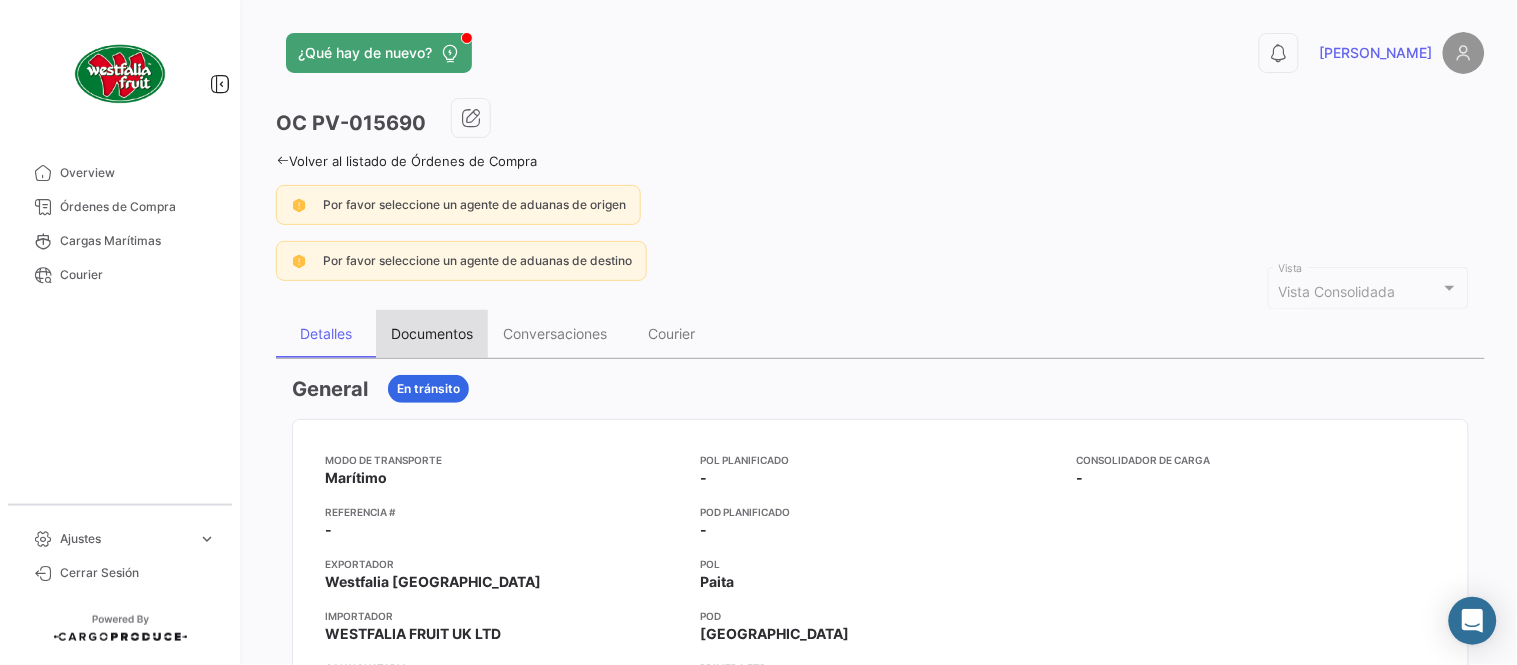 click on "Documentos" at bounding box center [432, 334] 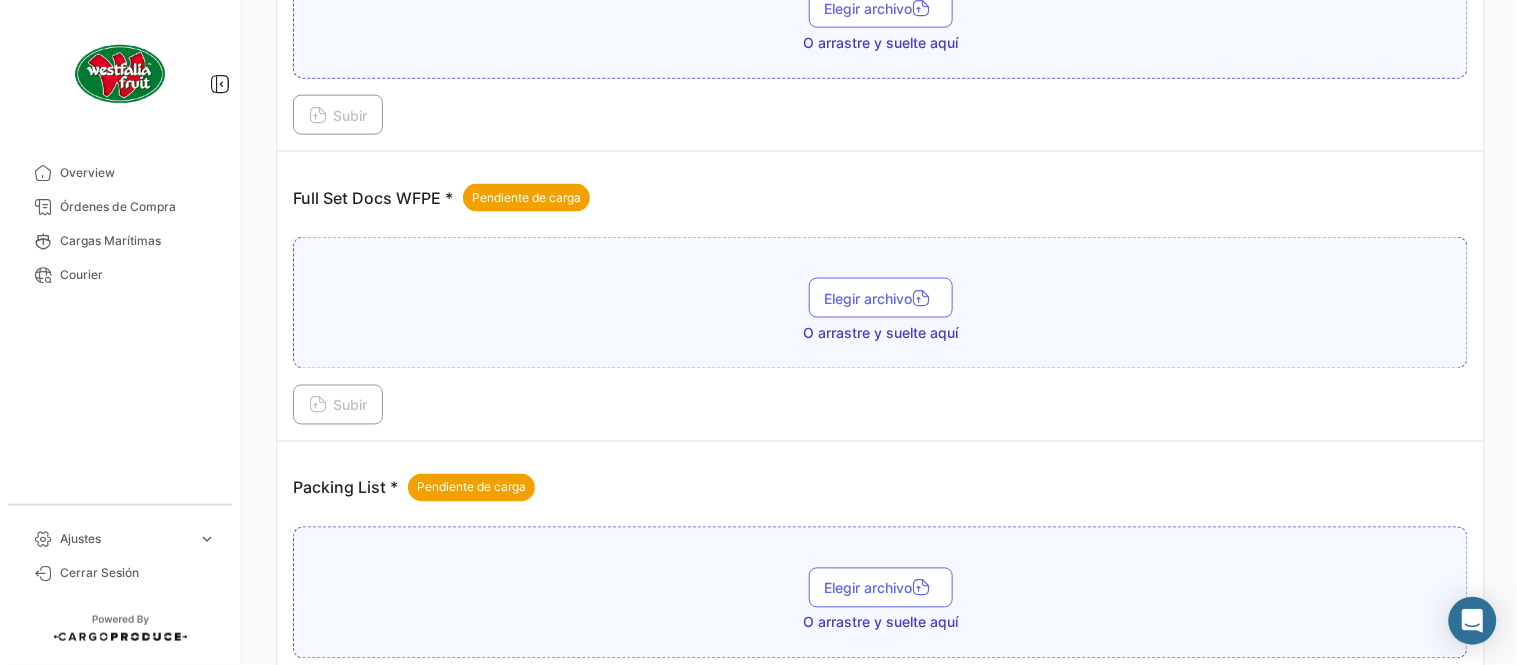 scroll, scrollTop: 806, scrollLeft: 0, axis: vertical 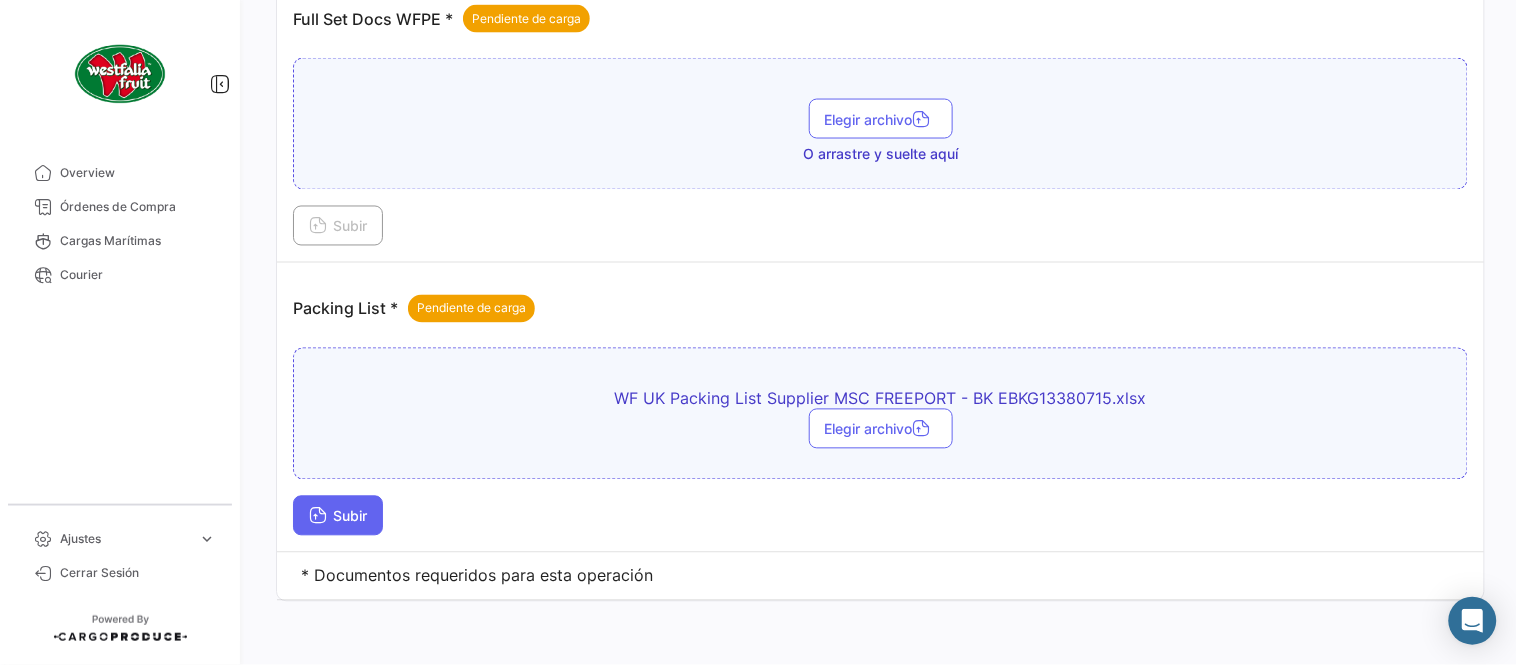 click on "Subir" at bounding box center (338, 516) 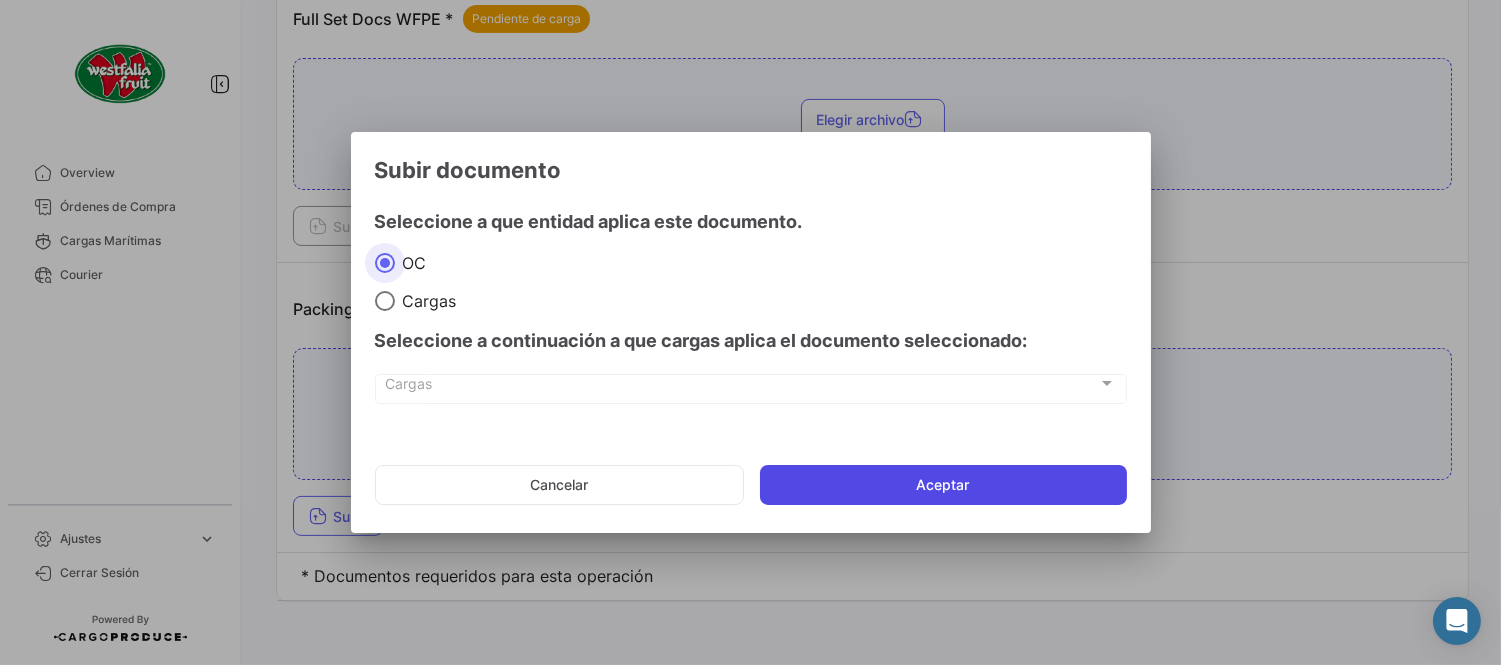 click on "Aceptar" 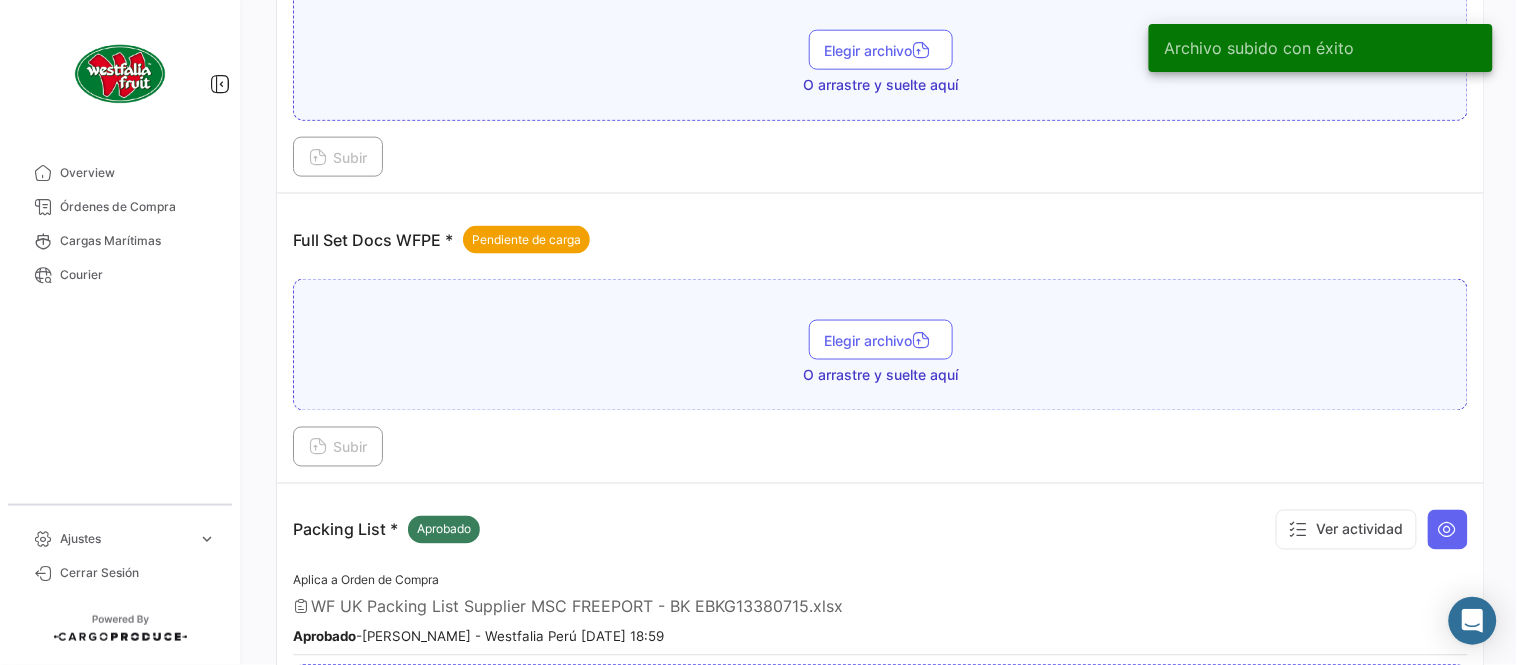 scroll, scrollTop: 584, scrollLeft: 0, axis: vertical 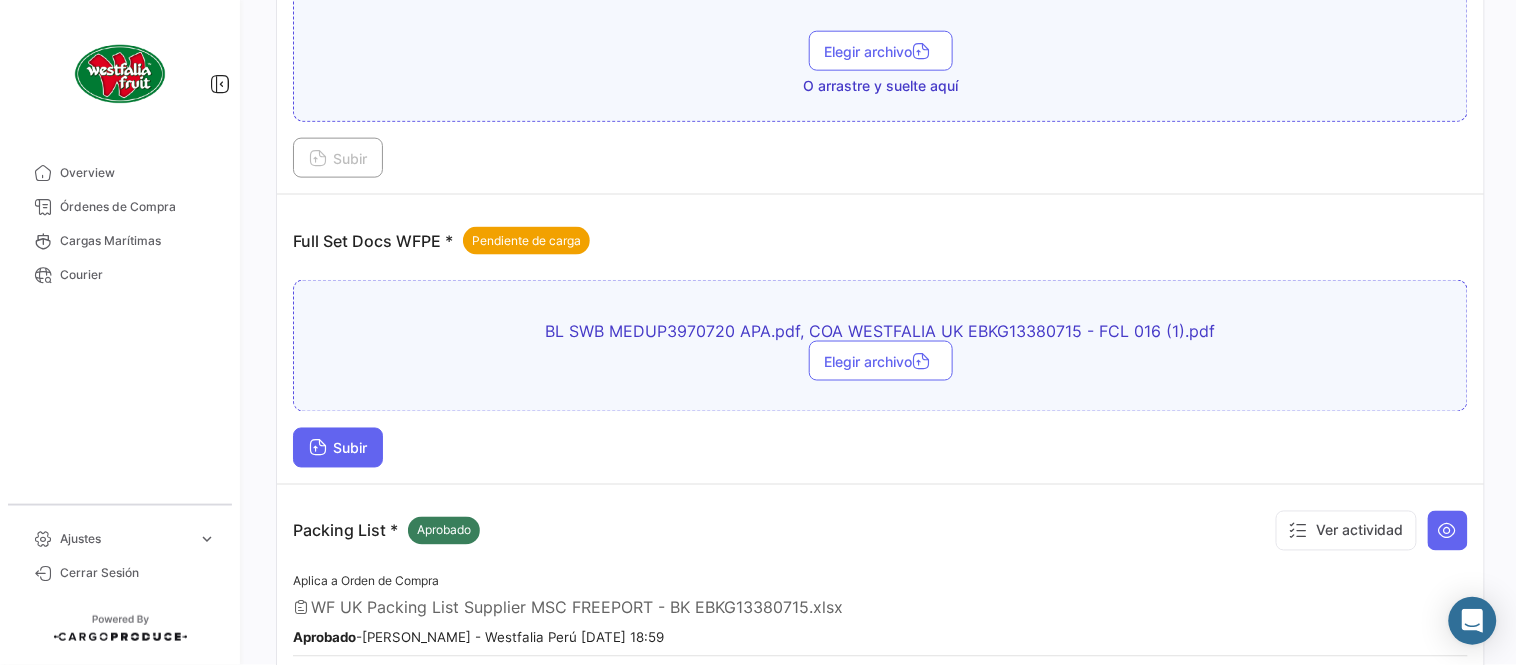 click on "Subir" at bounding box center (338, 448) 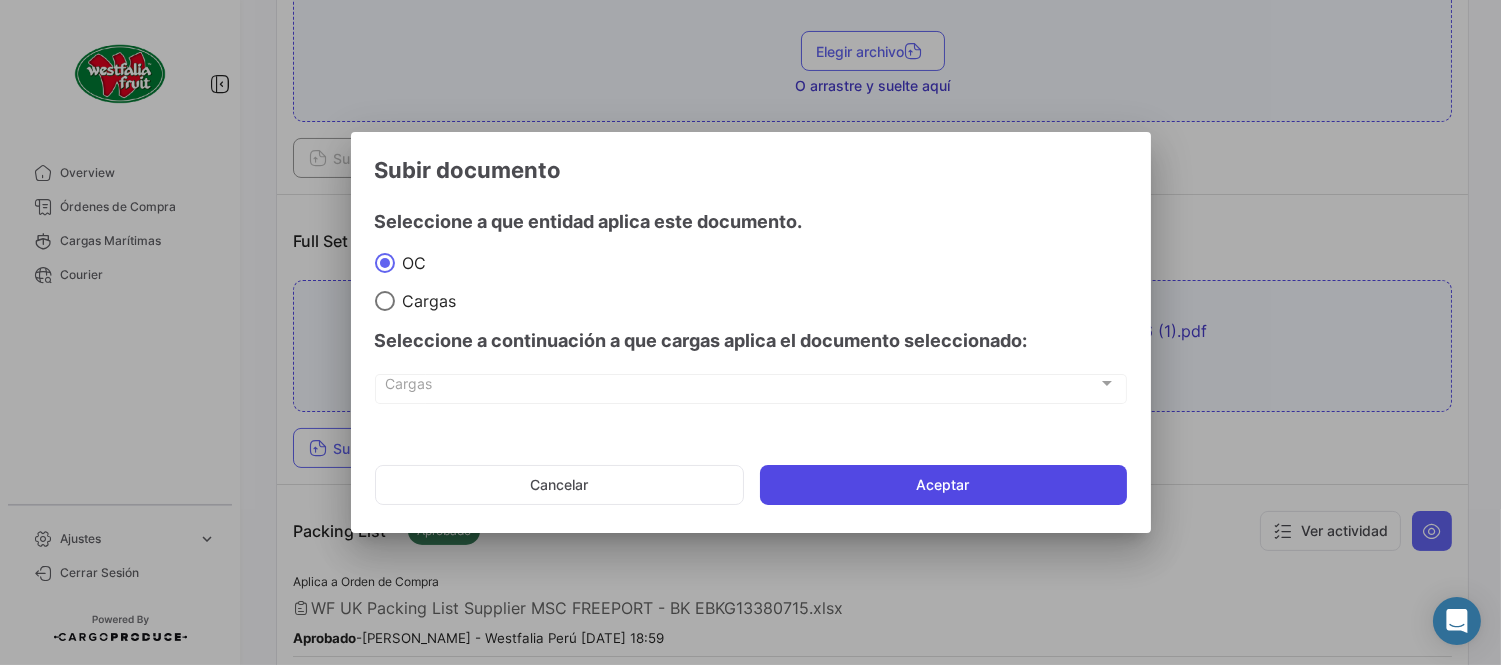 click on "Aceptar" 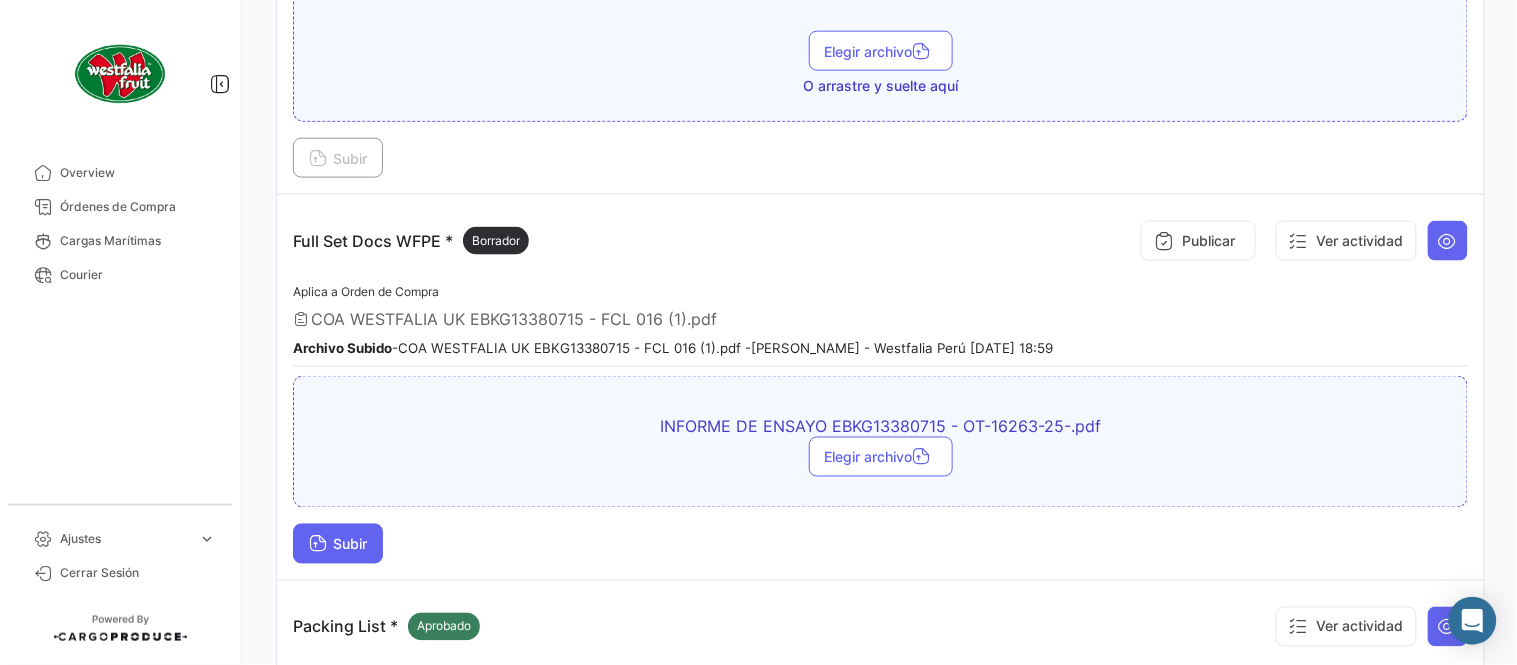 click on "Subir" at bounding box center (338, 544) 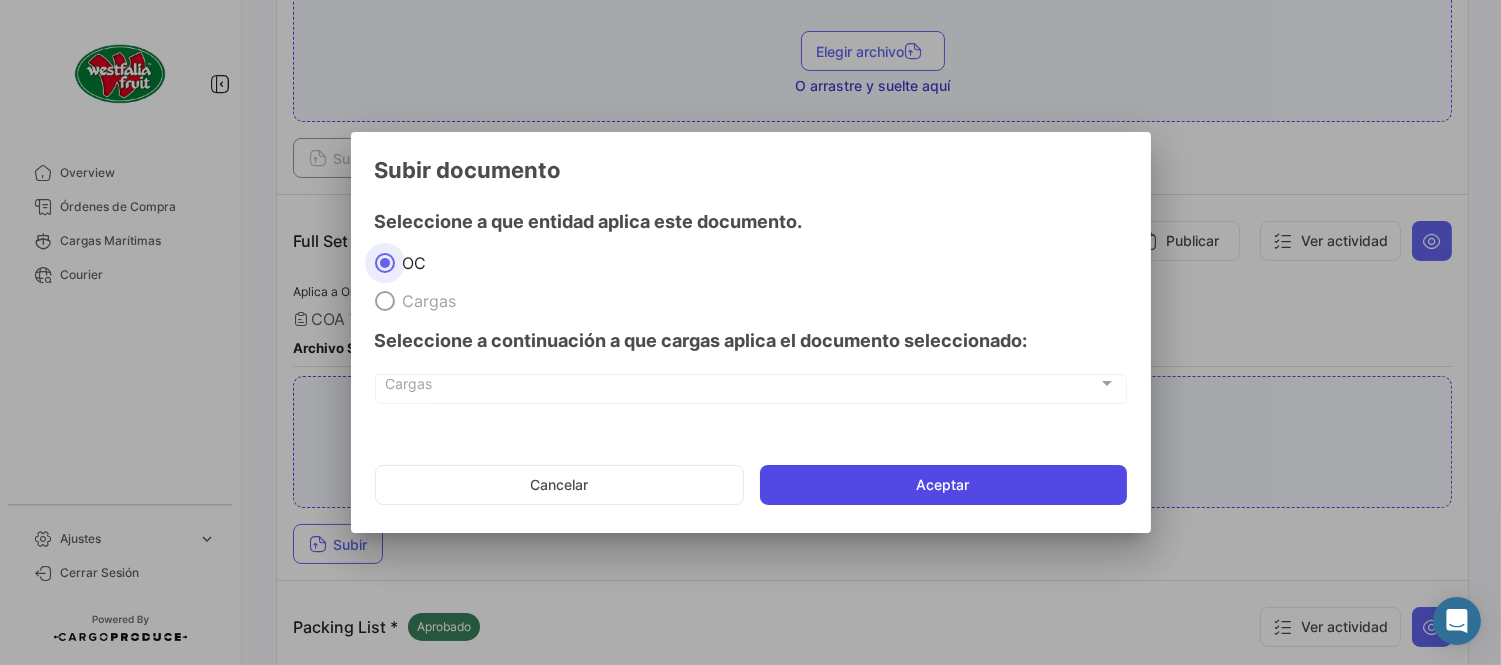 click on "Aceptar" 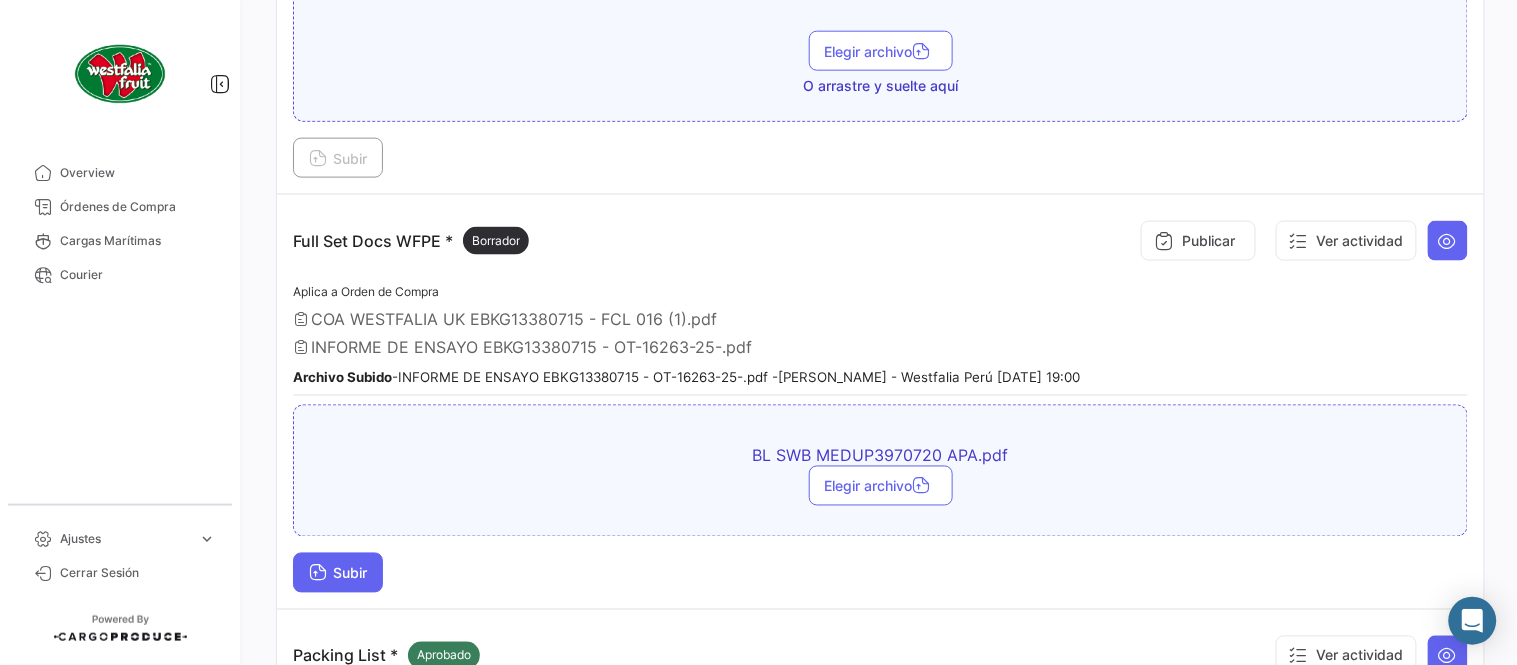 click on "Subir" at bounding box center (338, 573) 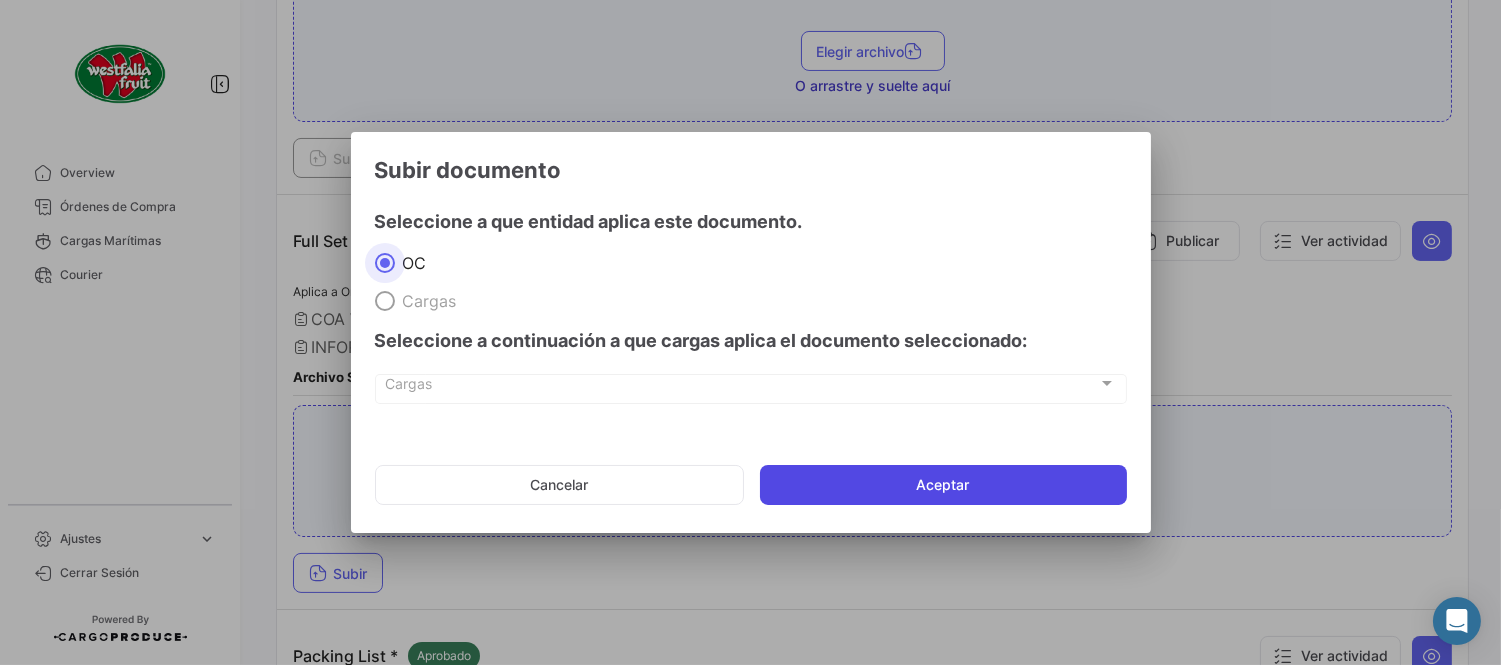click on "Aceptar" 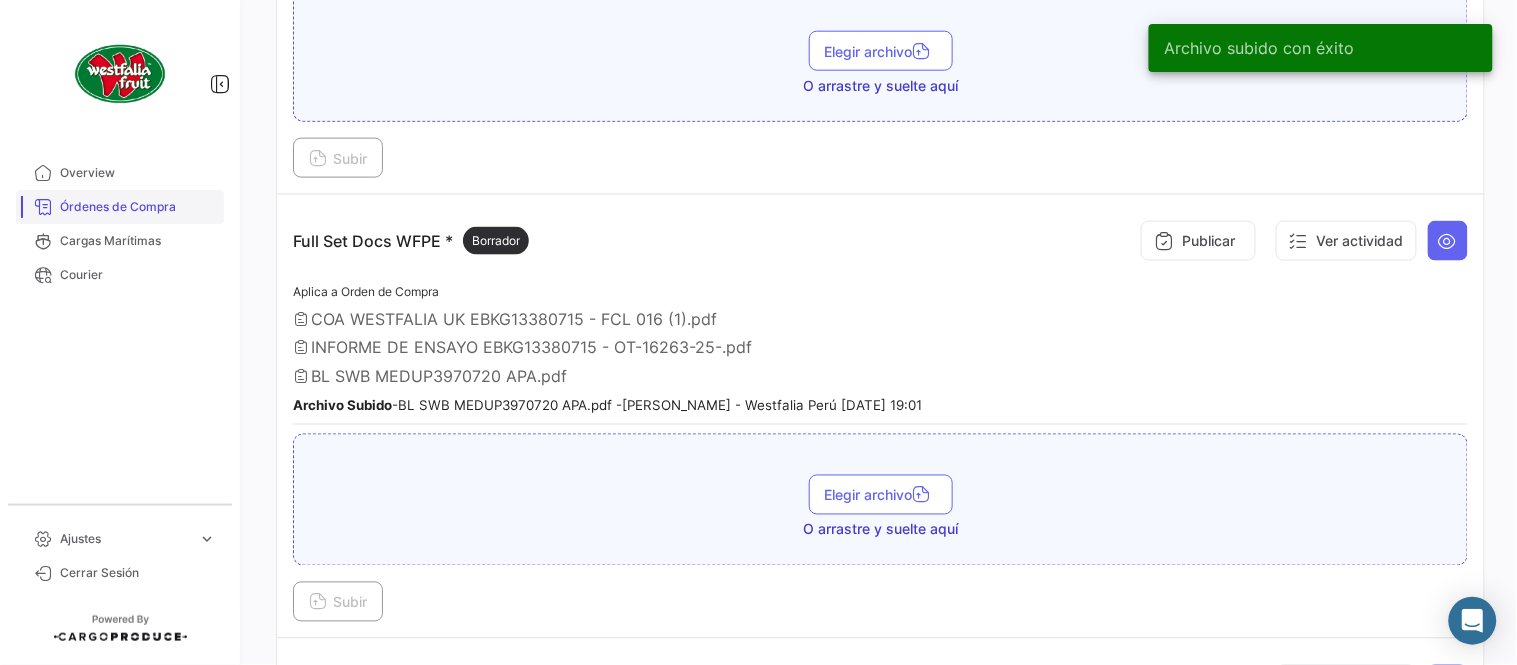 click on "Órdenes de Compra" at bounding box center [138, 207] 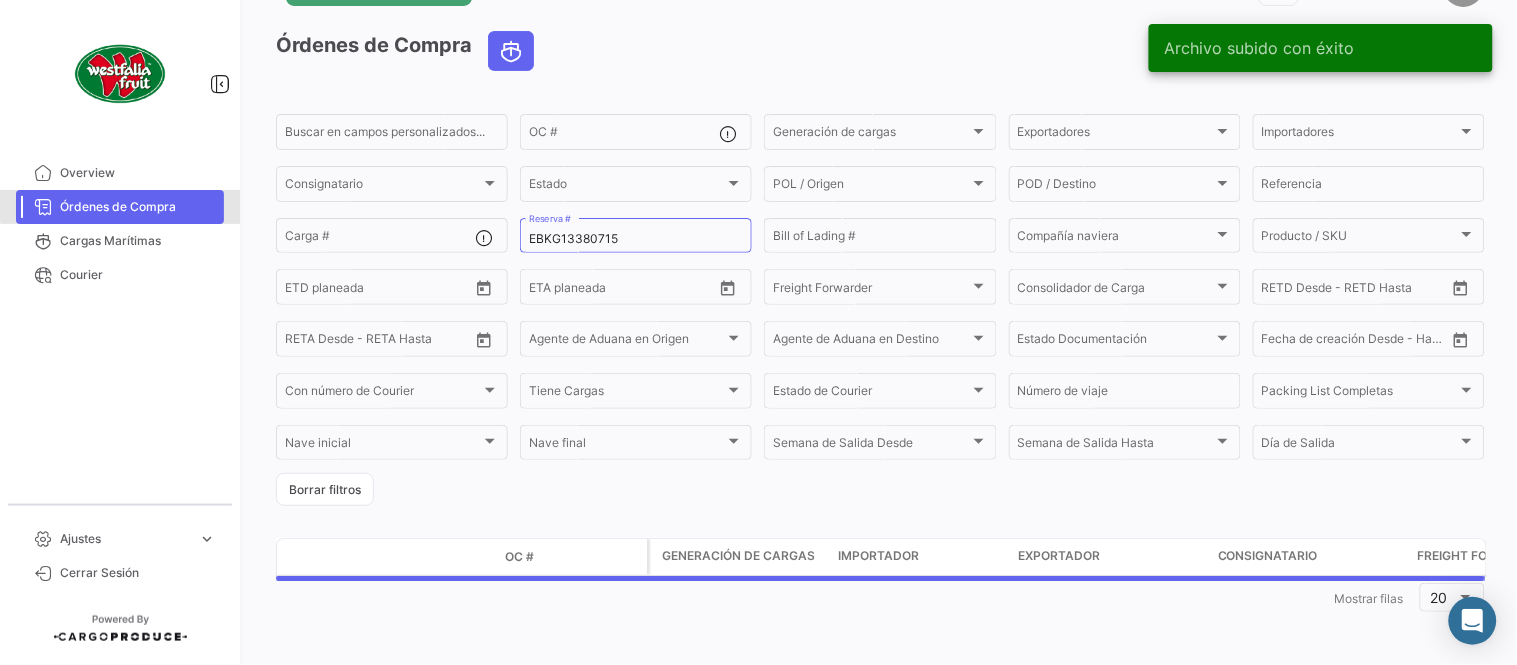 scroll, scrollTop: 0, scrollLeft: 0, axis: both 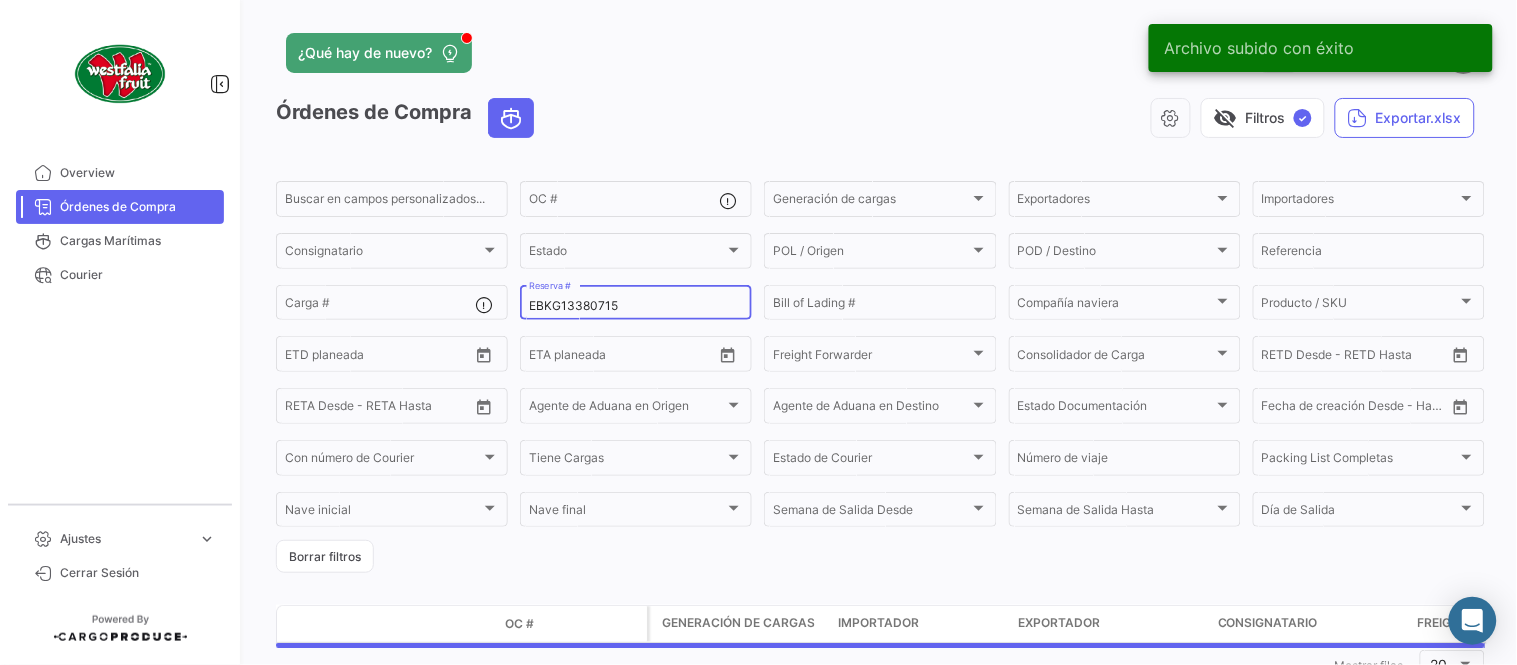 click on "EBKG13380715" at bounding box center (636, 306) 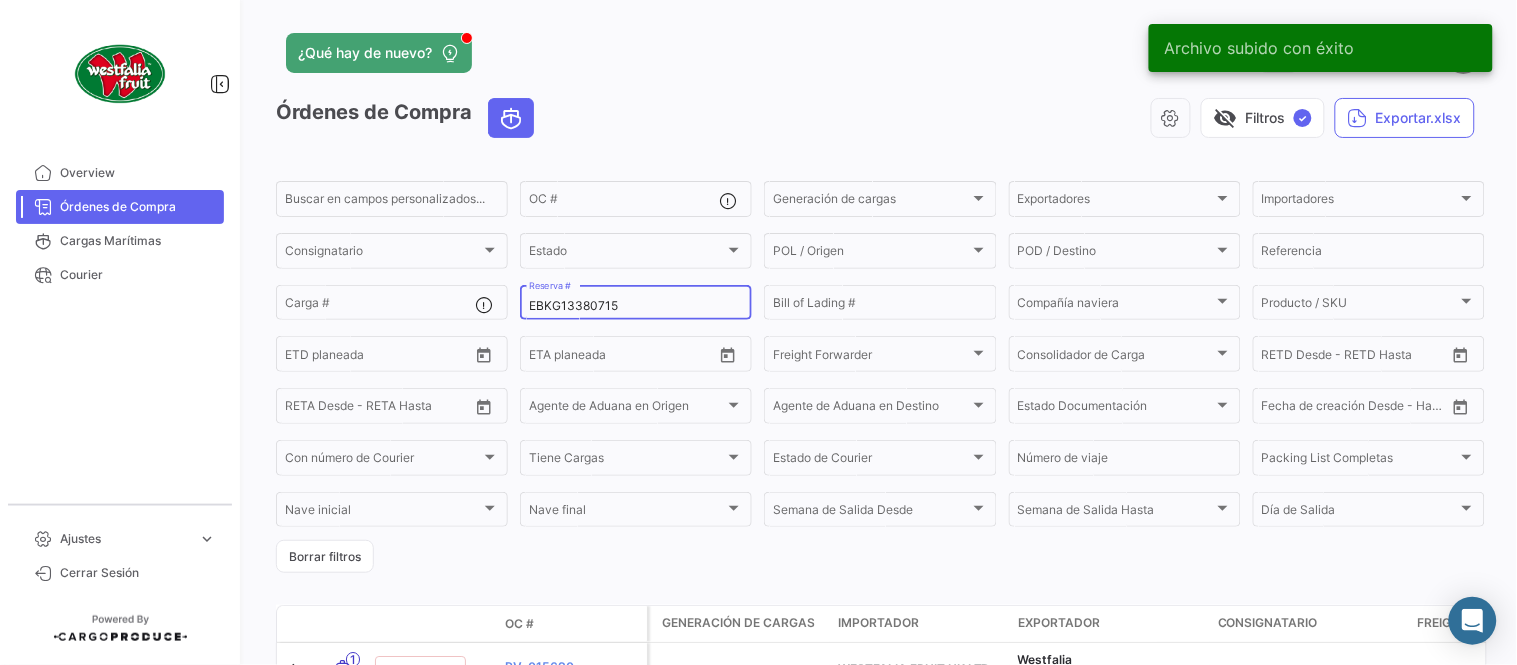 paste on "LIMF13714900" 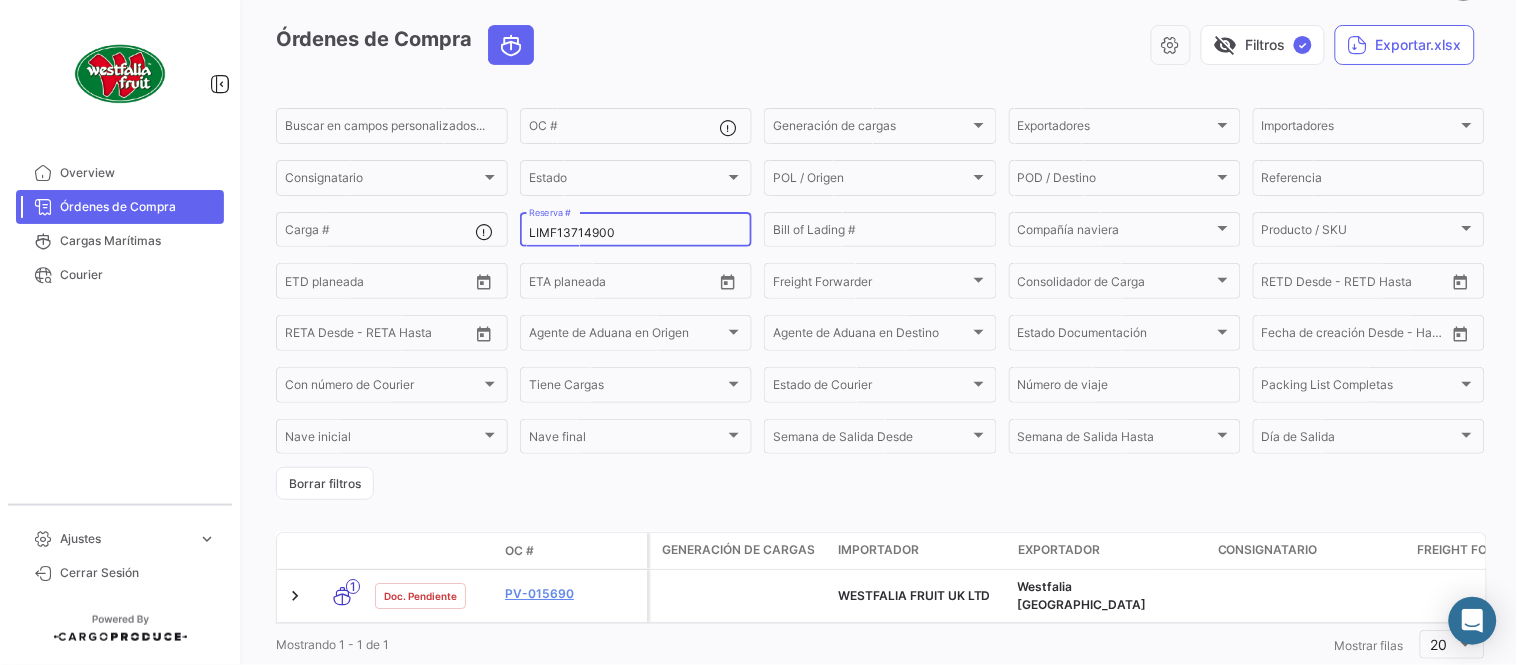 scroll, scrollTop: 128, scrollLeft: 0, axis: vertical 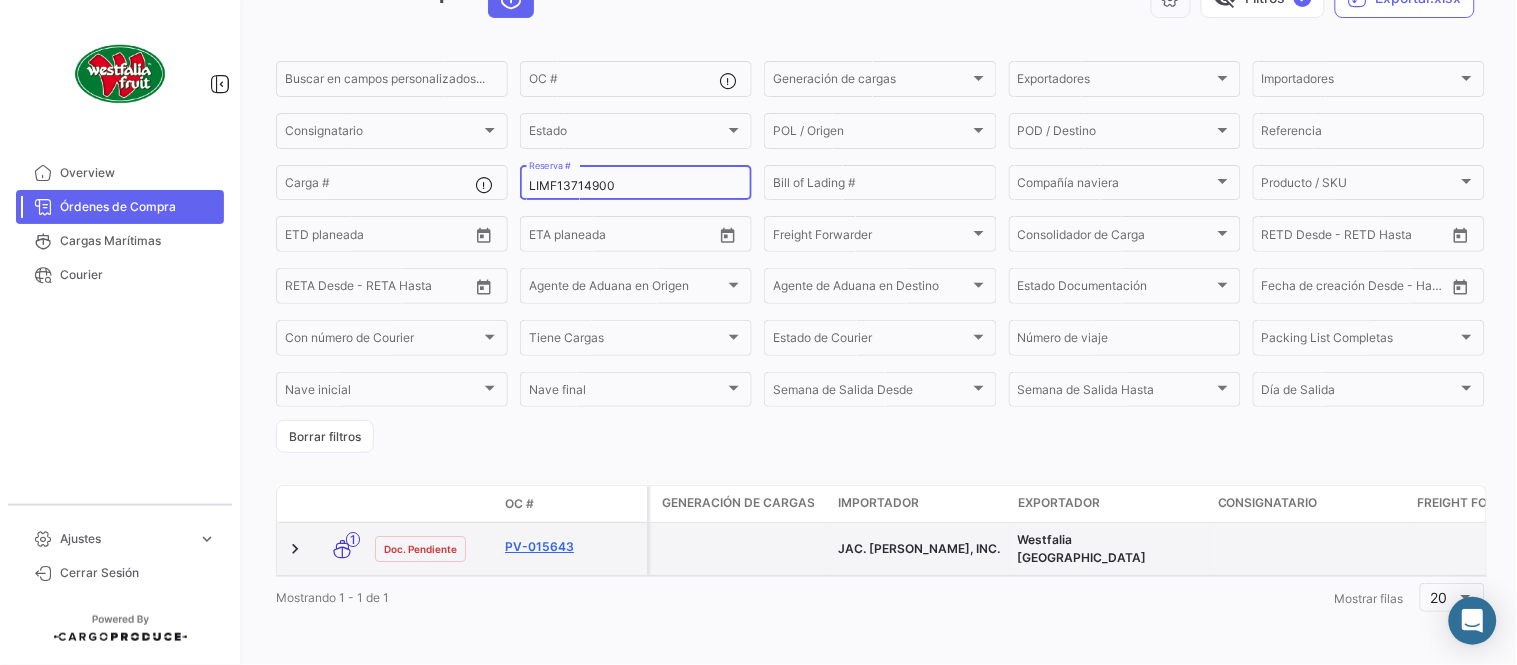 type on "LIMF13714900" 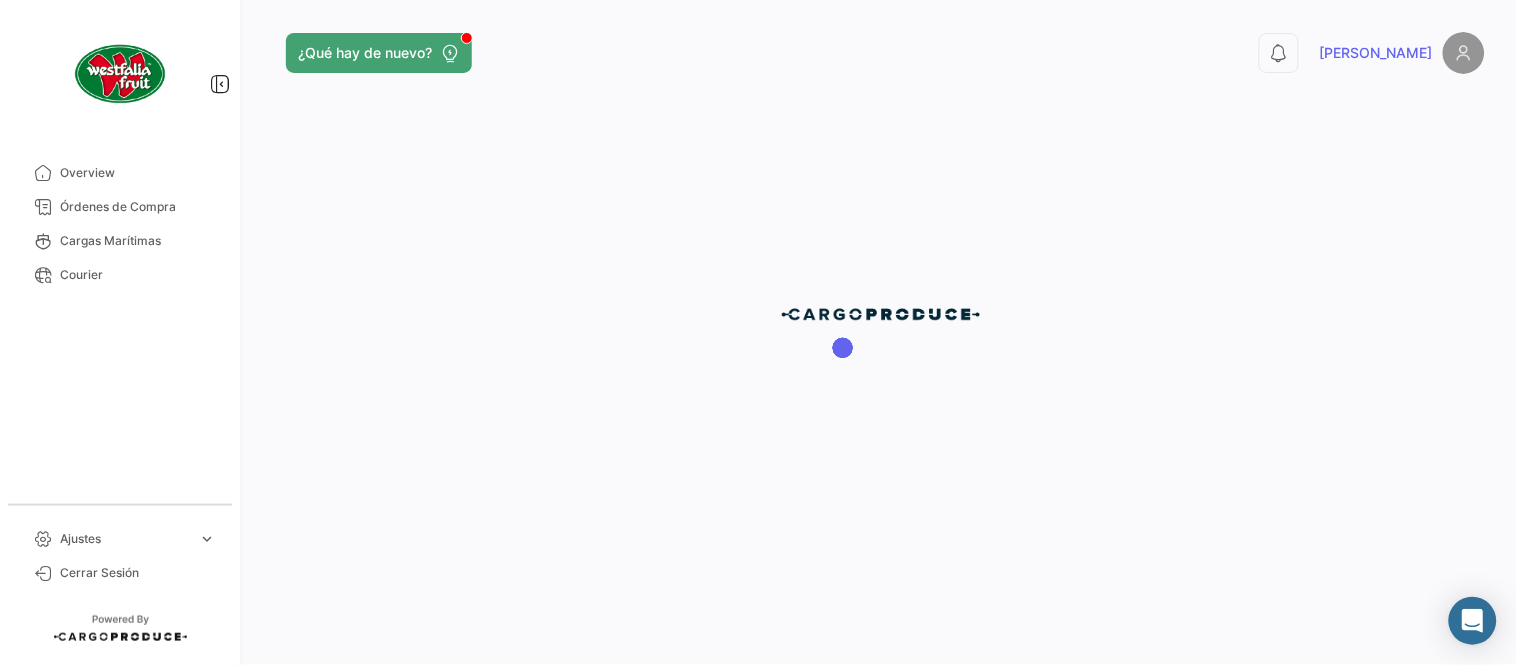 scroll, scrollTop: 0, scrollLeft: 0, axis: both 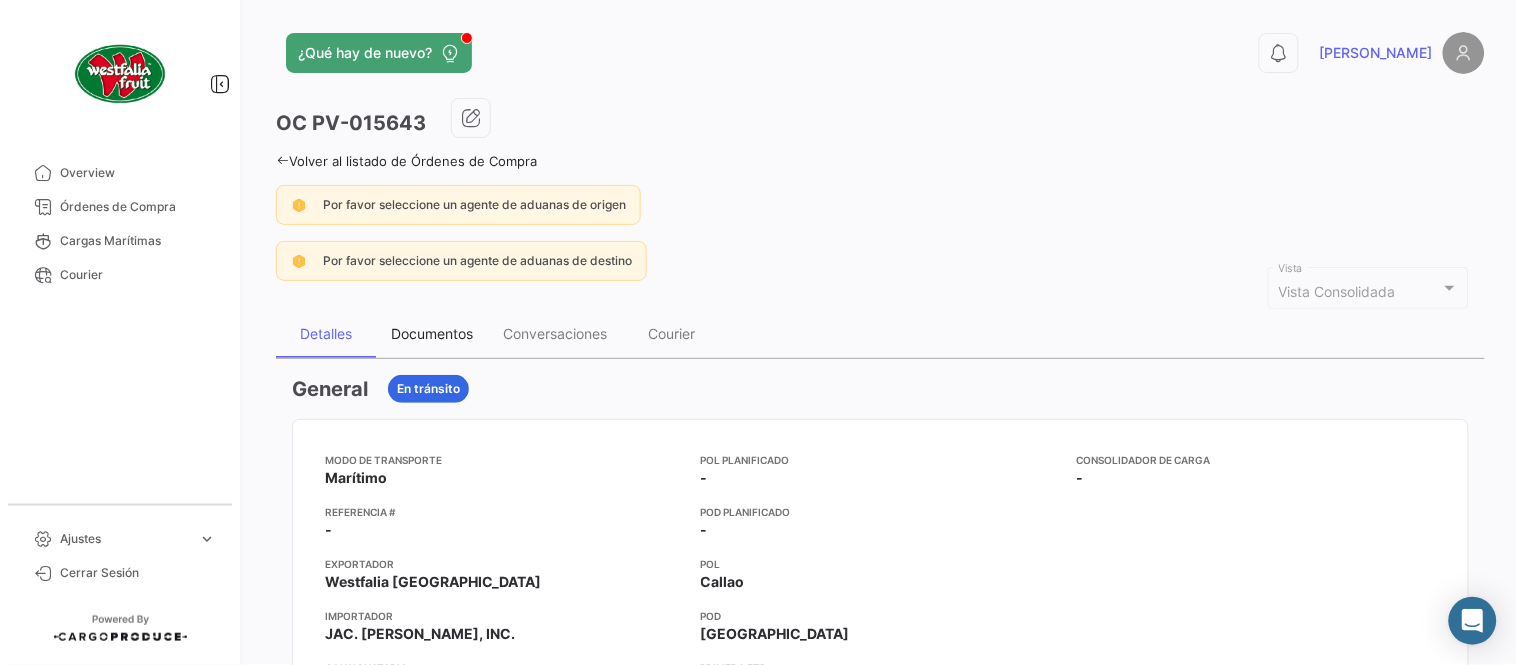 click on "Documentos" at bounding box center (432, 333) 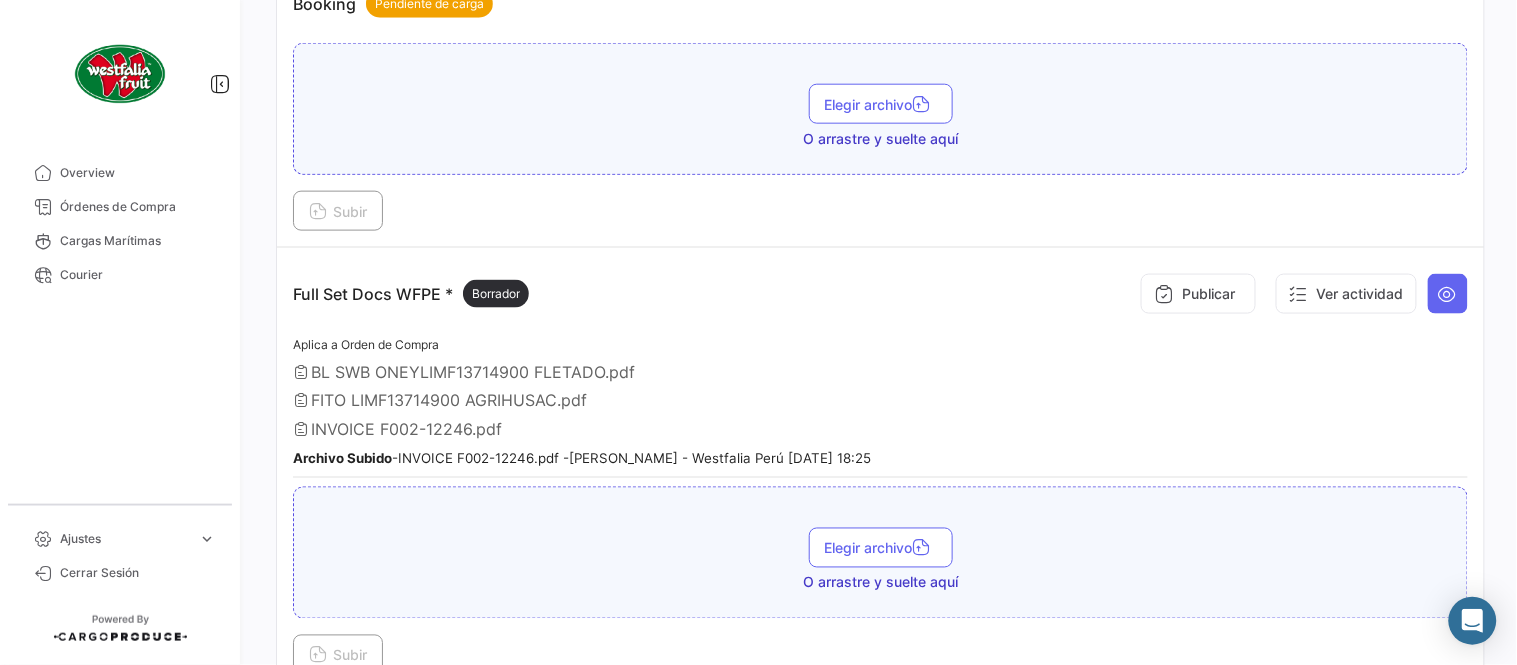 scroll, scrollTop: 554, scrollLeft: 0, axis: vertical 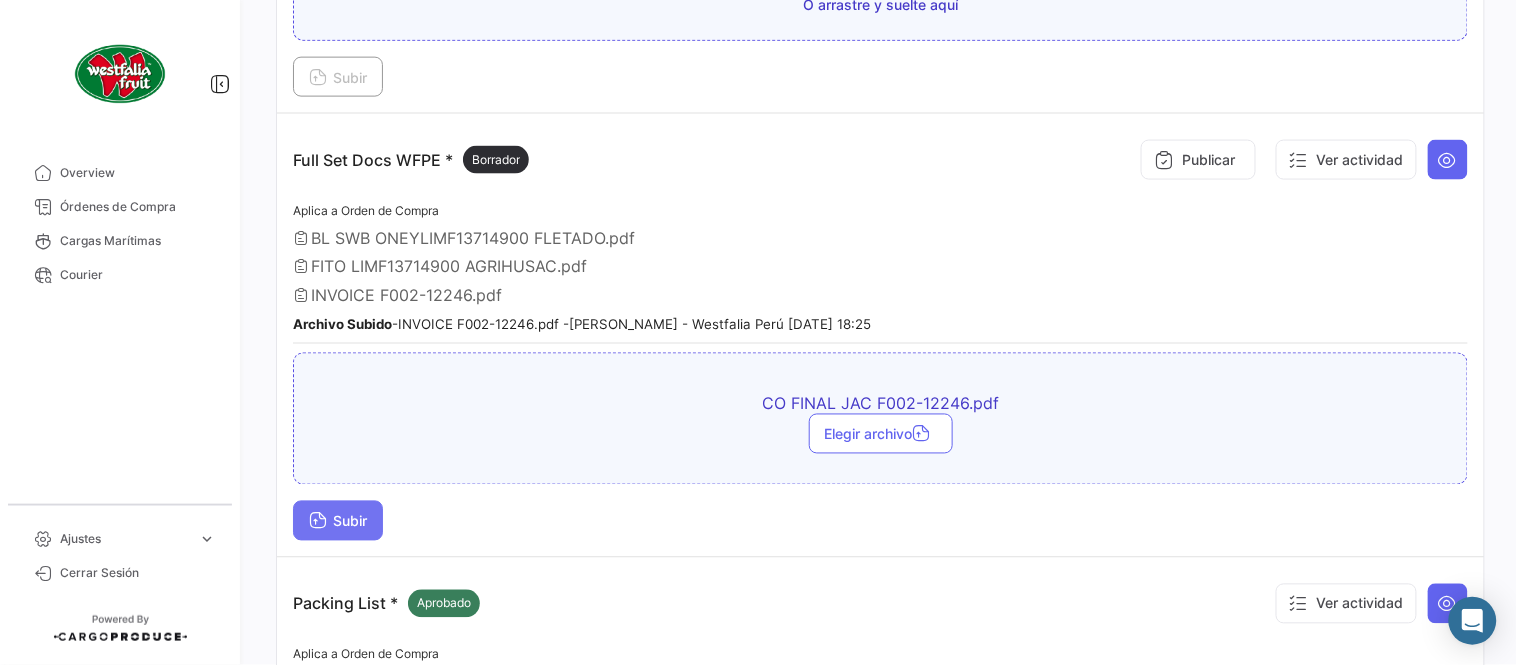 click on "Subir" at bounding box center (338, 521) 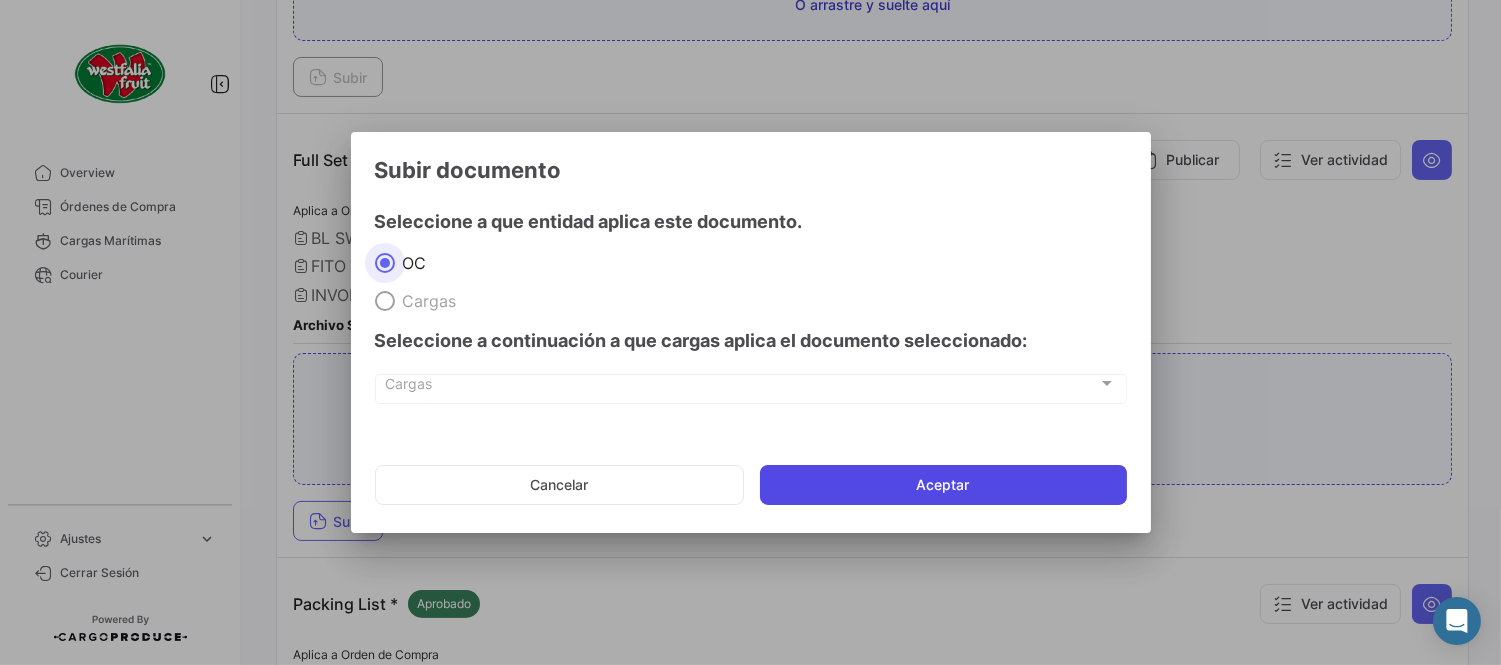 click on "Aceptar" 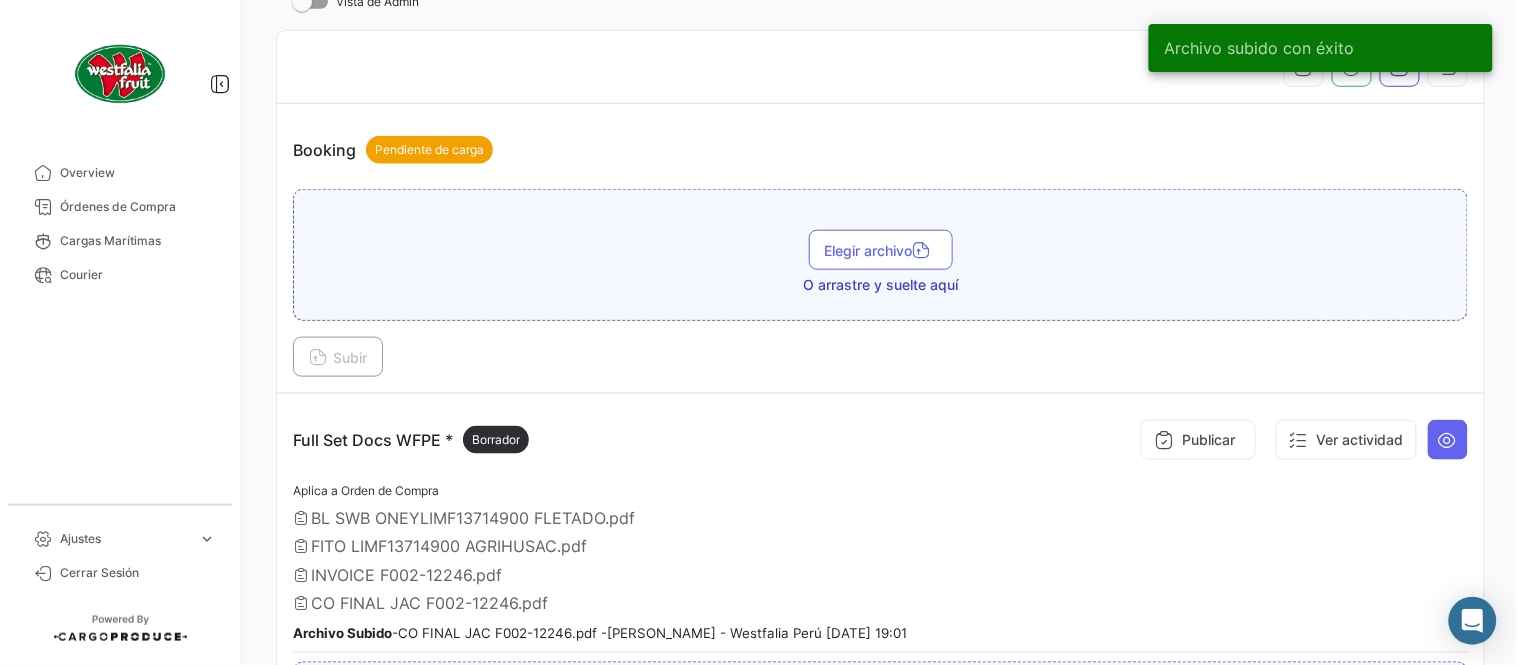 scroll, scrollTop: 187, scrollLeft: 0, axis: vertical 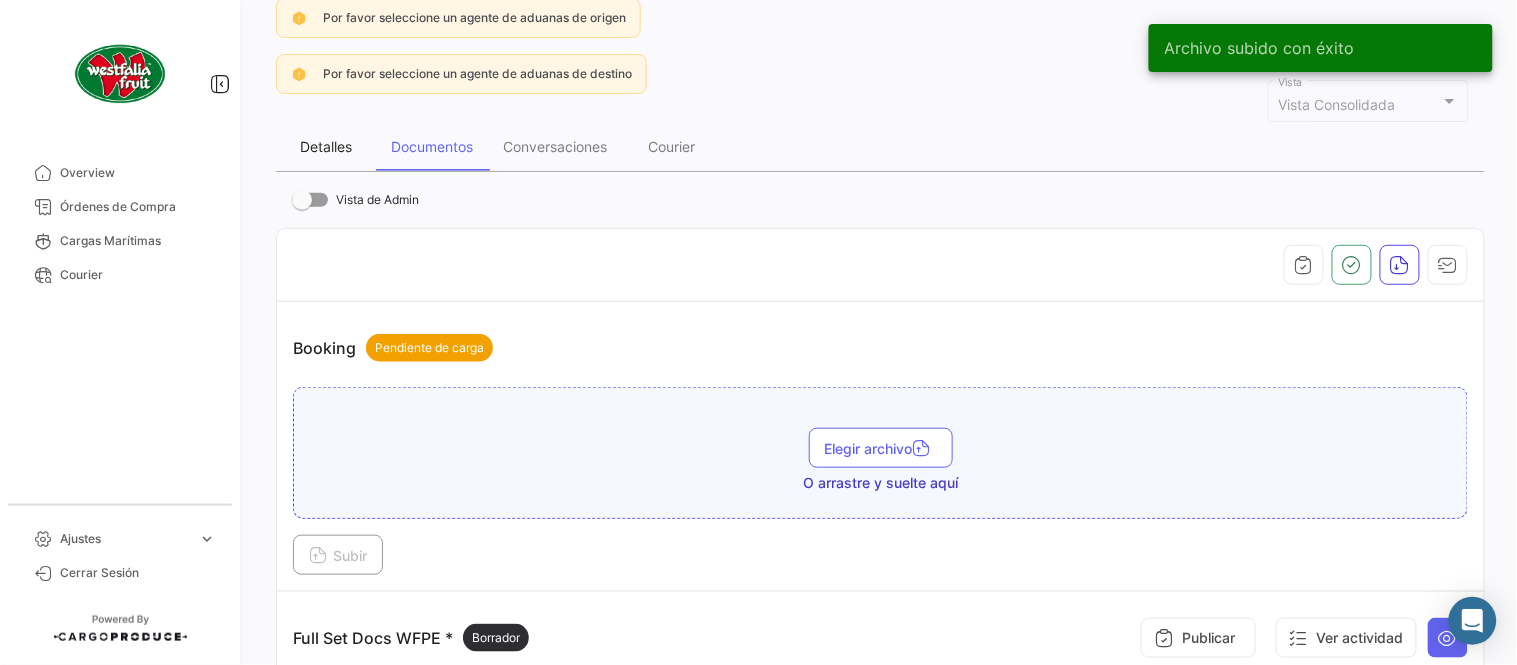 click on "Detalles" at bounding box center (326, 147) 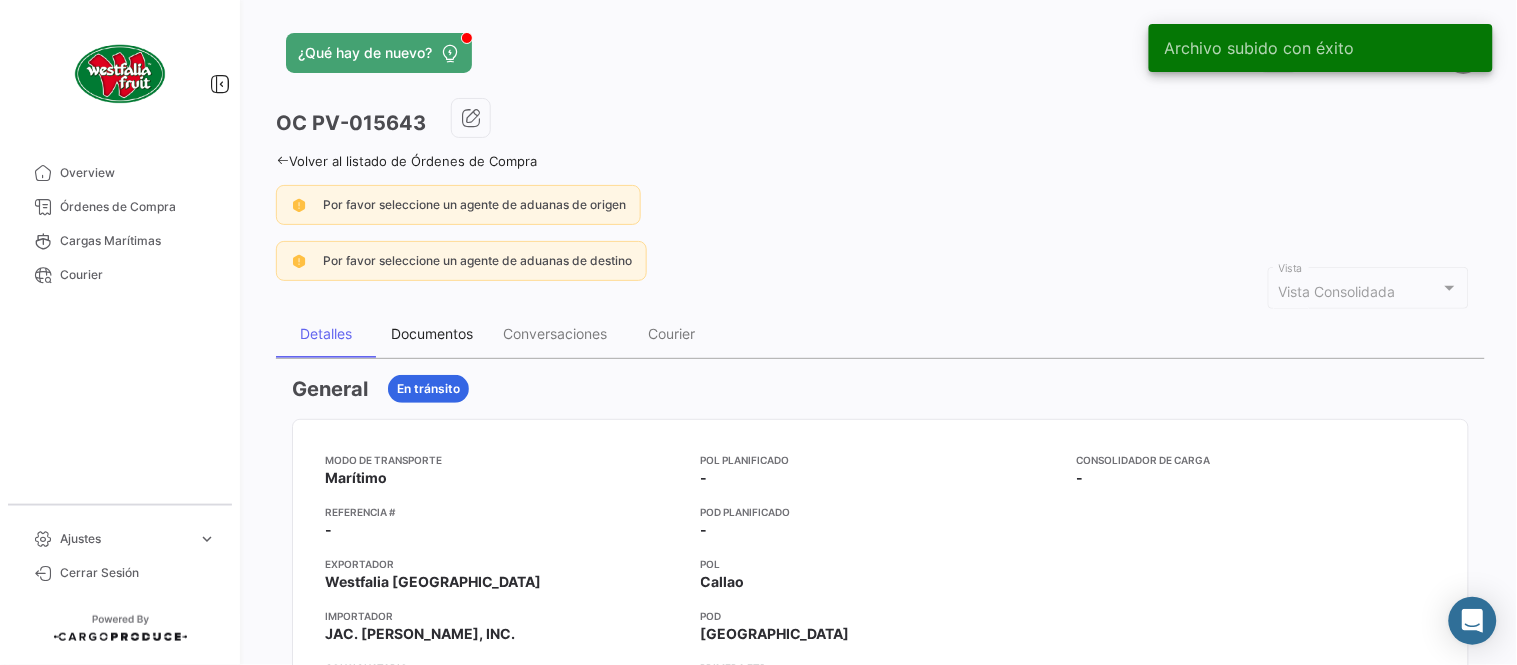 click on "Documentos" at bounding box center (432, 334) 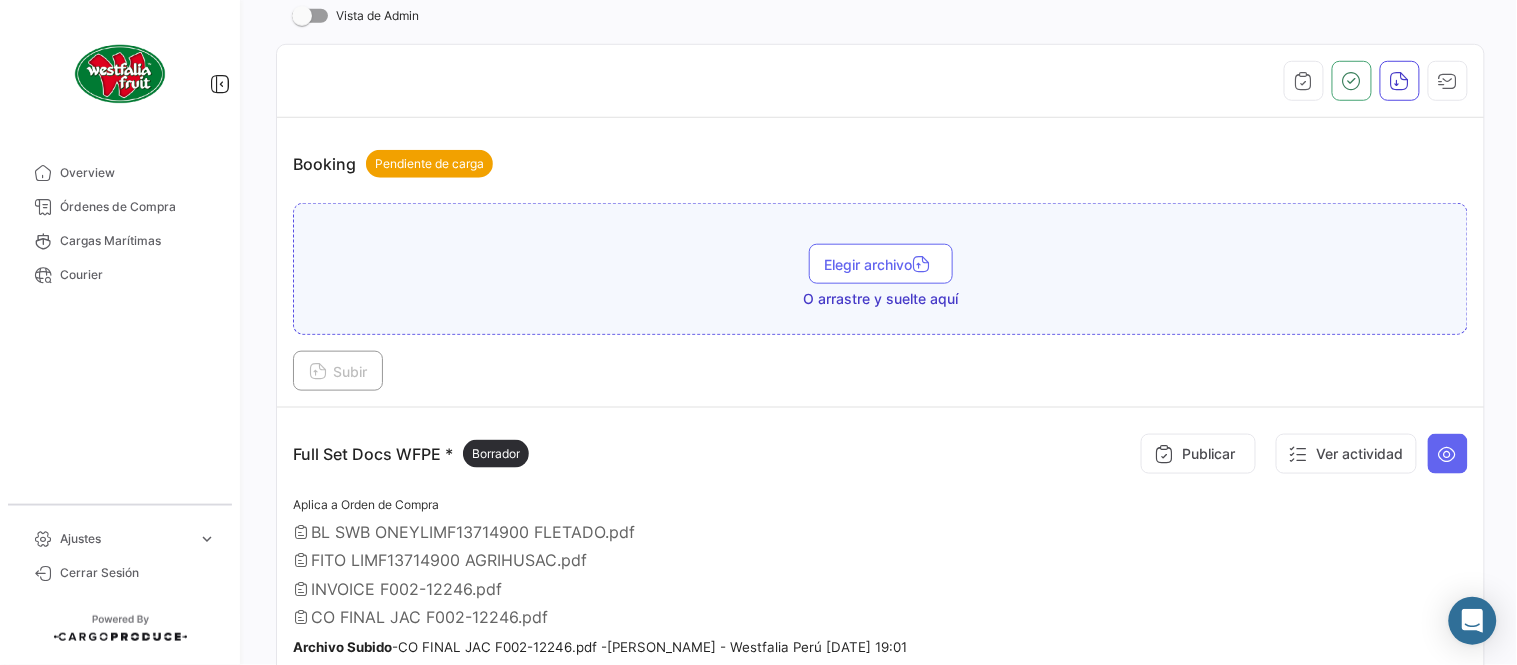 scroll, scrollTop: 444, scrollLeft: 0, axis: vertical 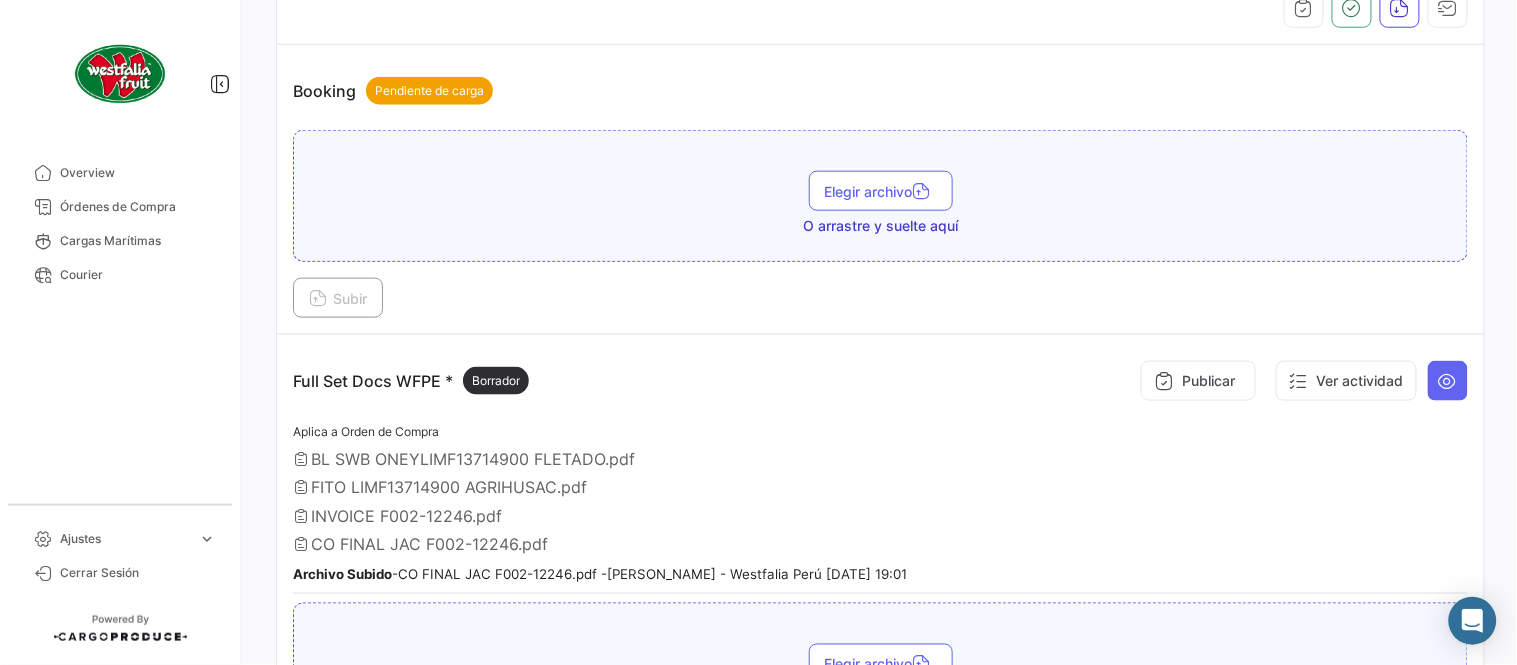 click on "Publicar   Ver actividad" at bounding box center [1300, 381] 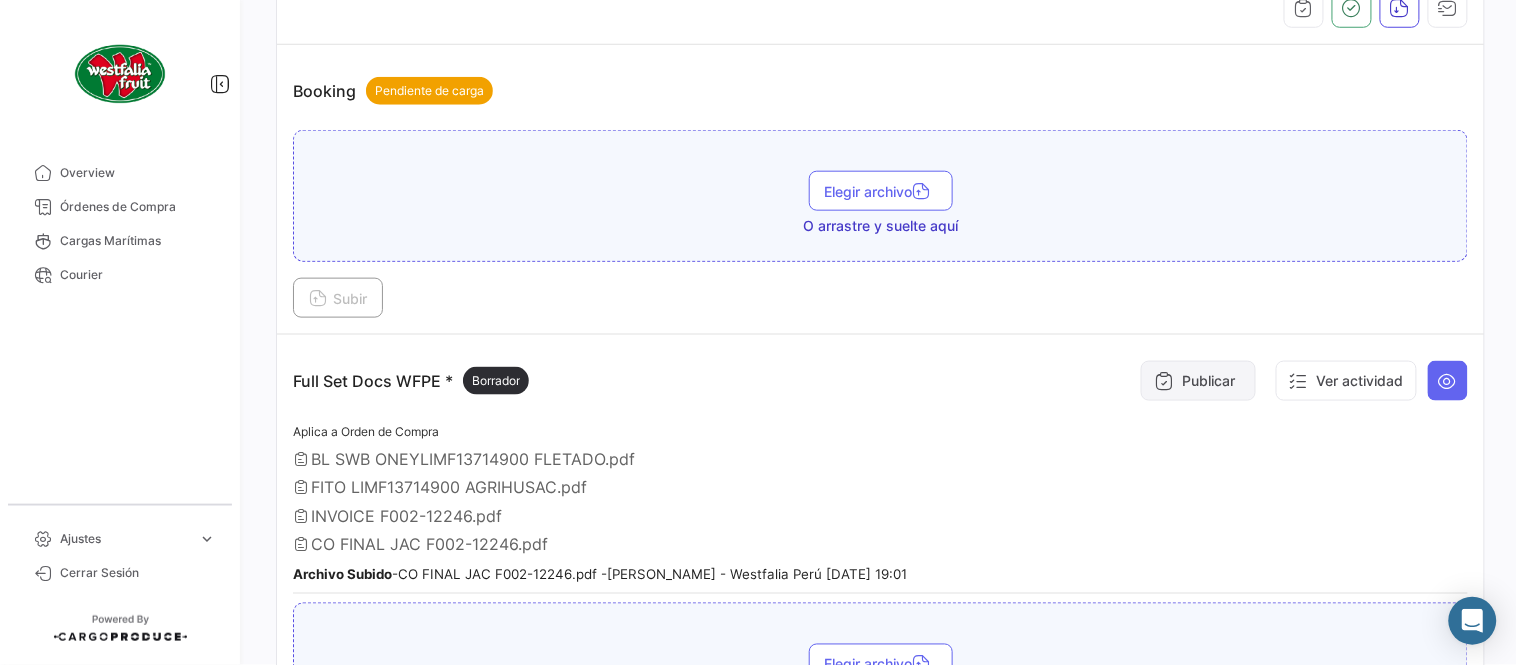 click on "Publicar" at bounding box center [1198, 381] 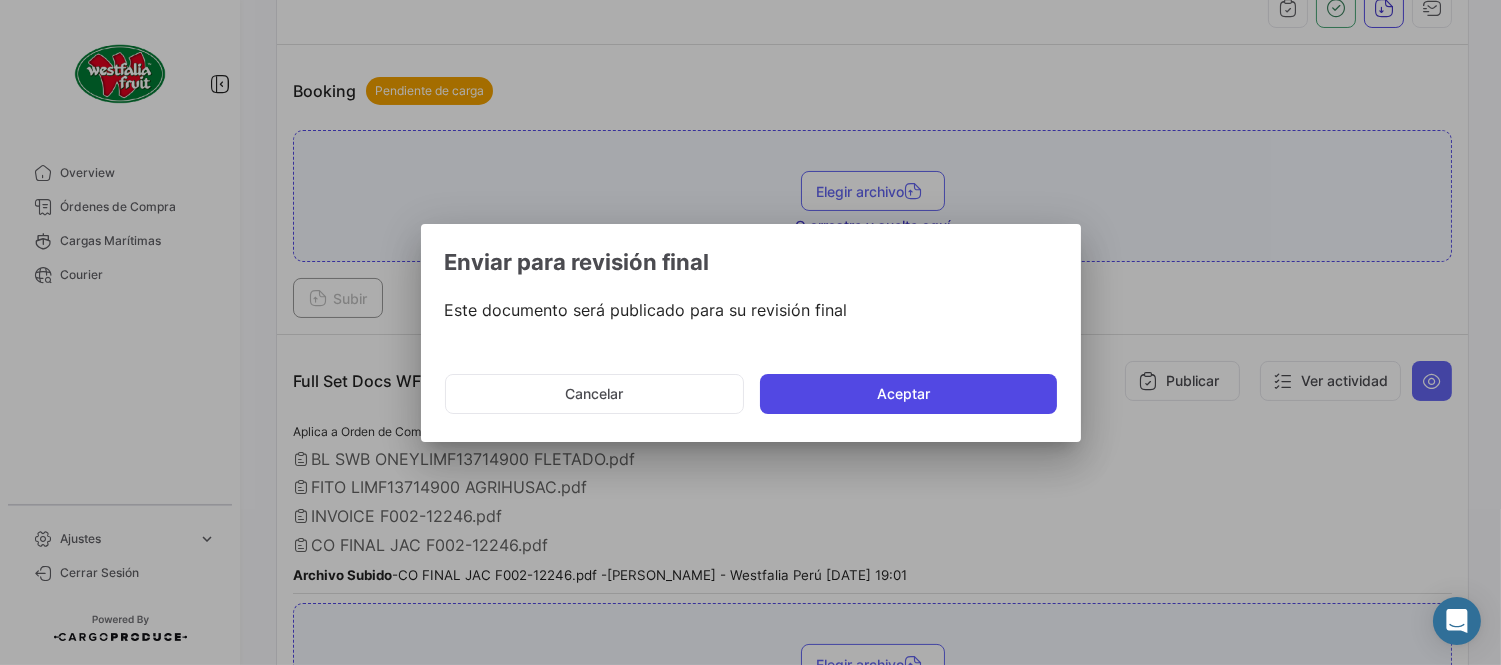 drag, startPoint x: 870, startPoint y: 394, endPoint x: 864, endPoint y: 34, distance: 360.05 